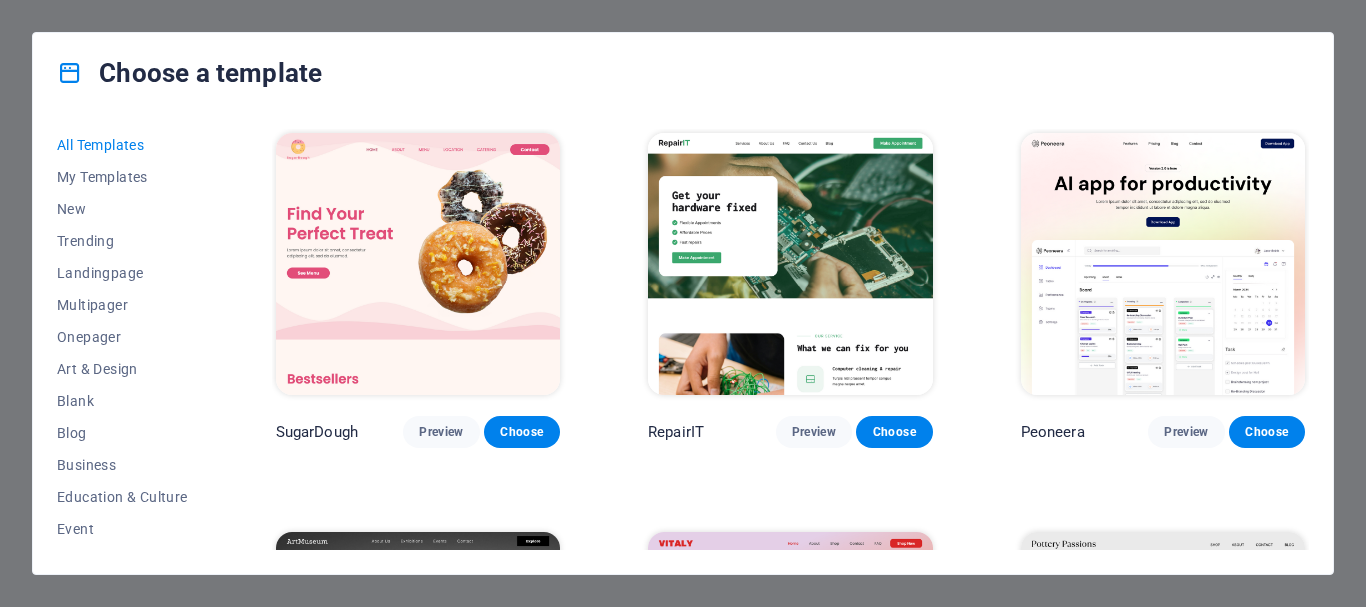 scroll, scrollTop: 0, scrollLeft: 0, axis: both 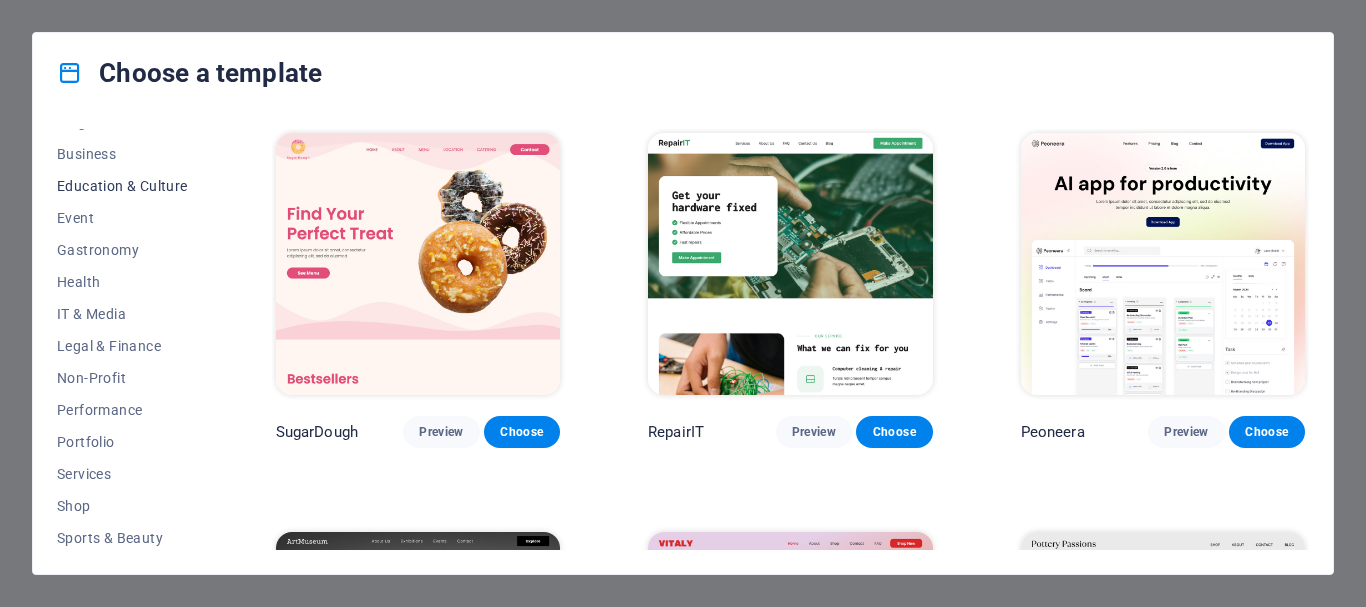 click on "Education & Culture" at bounding box center (122, 186) 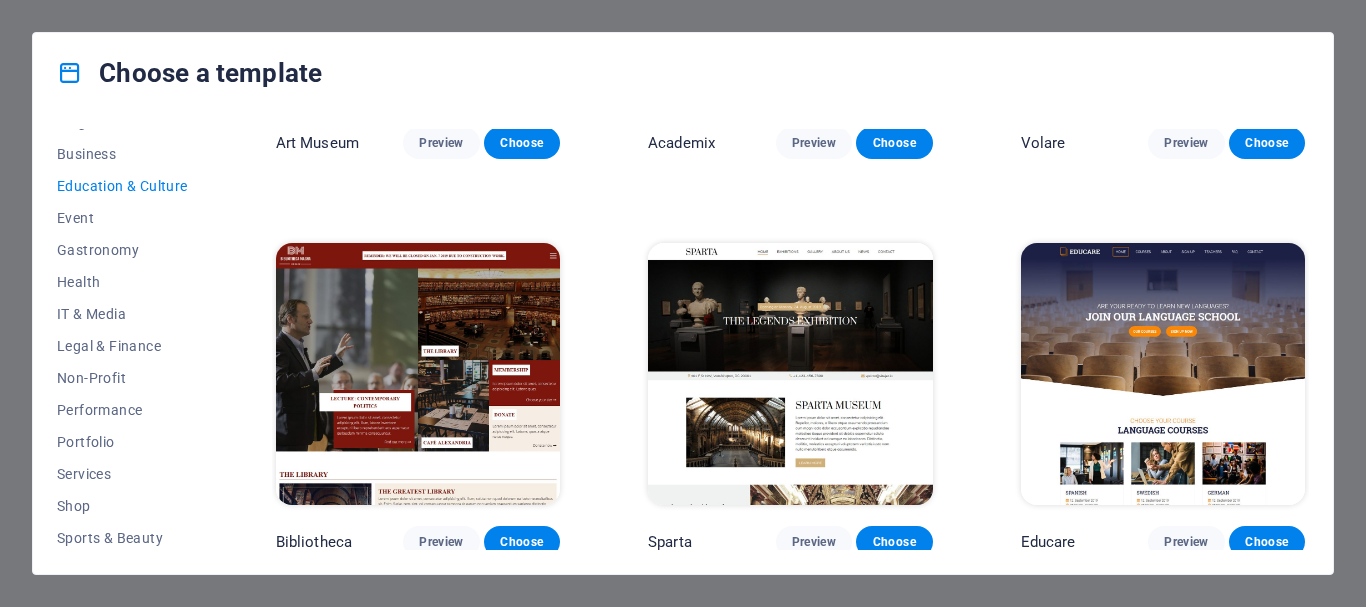 scroll, scrollTop: 0, scrollLeft: 0, axis: both 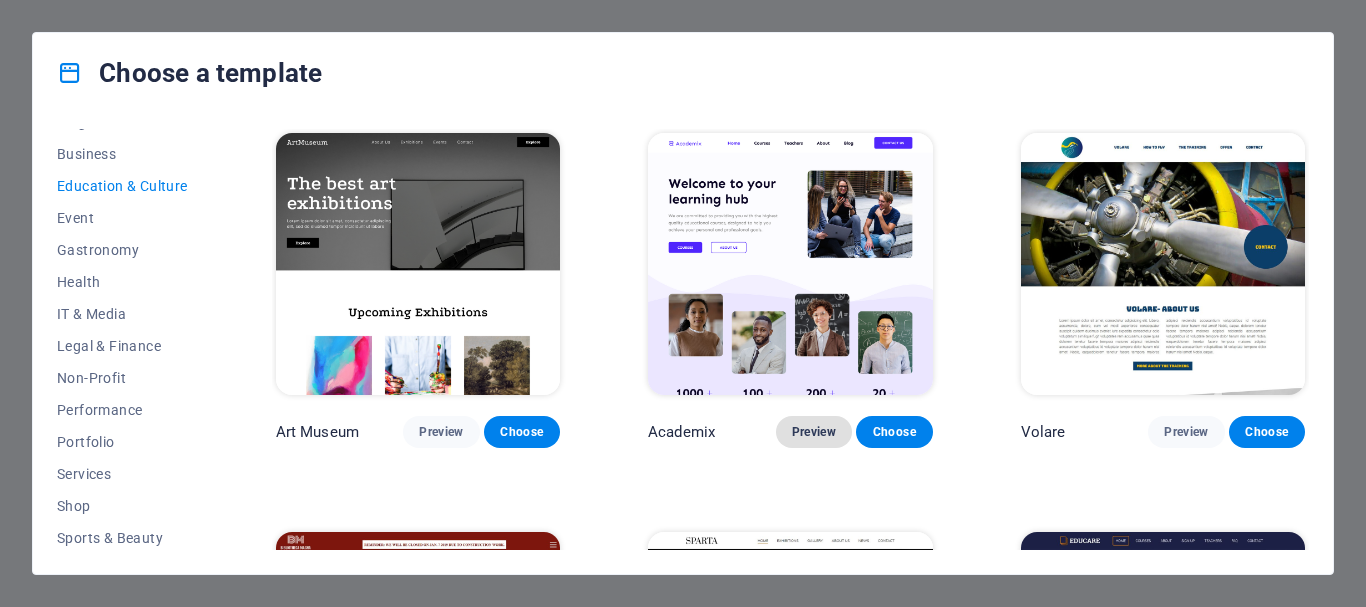 click on "Preview" at bounding box center (814, 432) 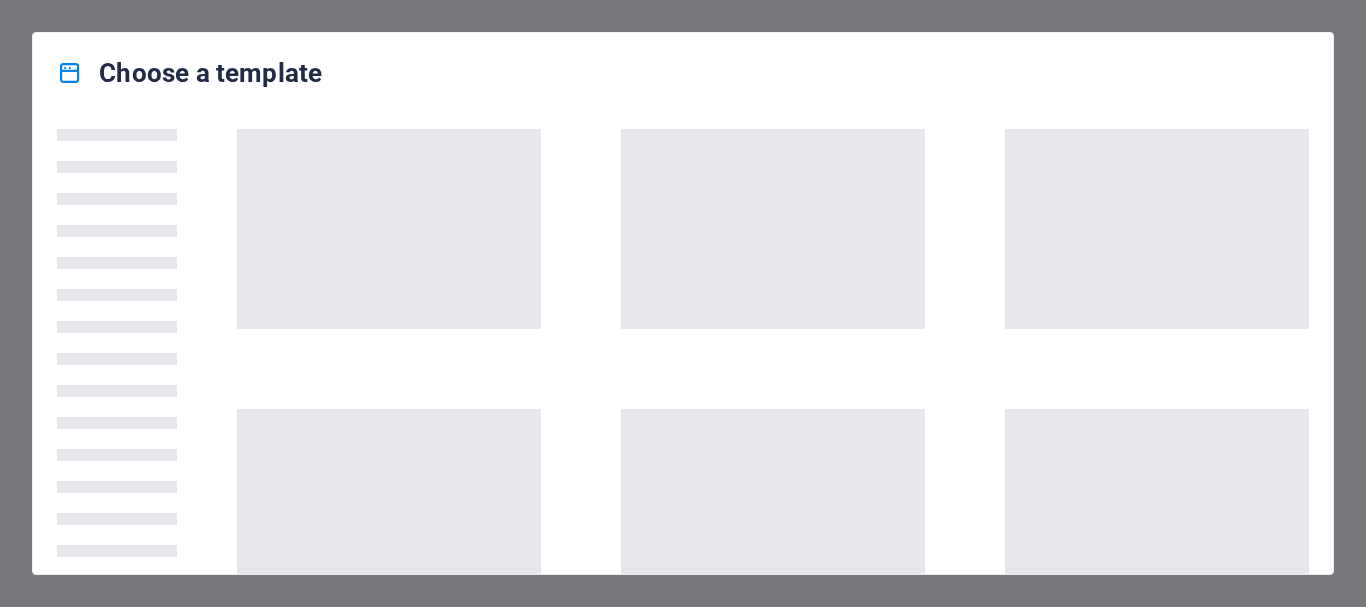 scroll, scrollTop: 0, scrollLeft: 0, axis: both 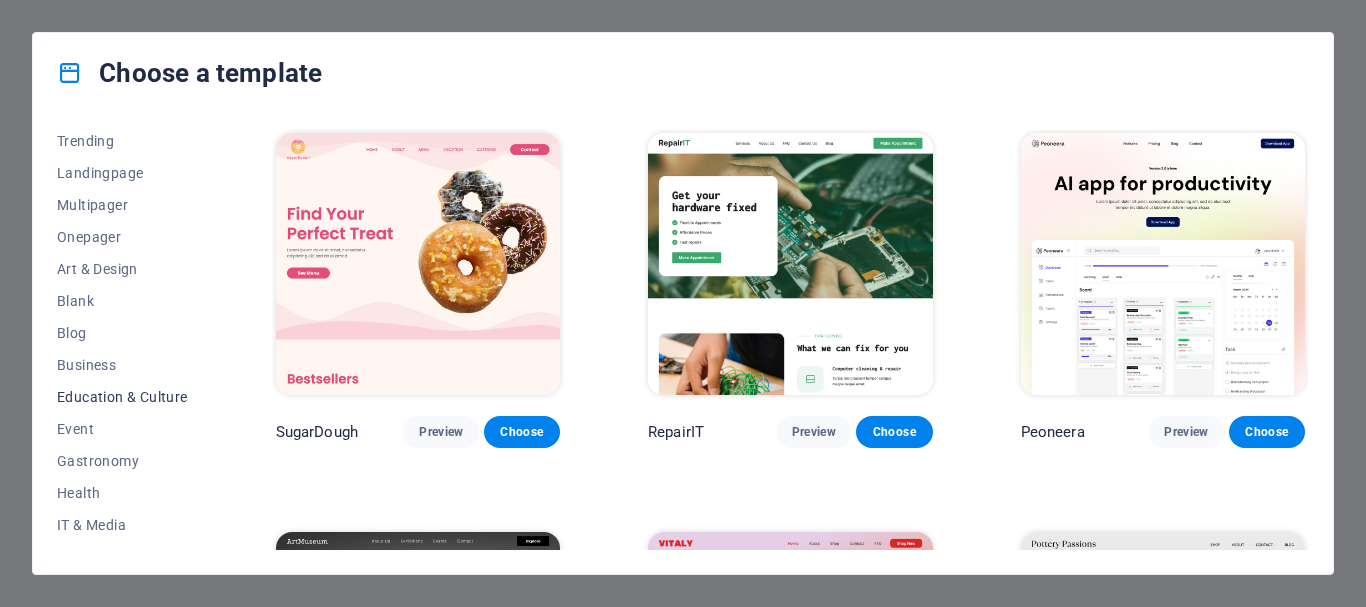 click on "Education & Culture" at bounding box center [122, 397] 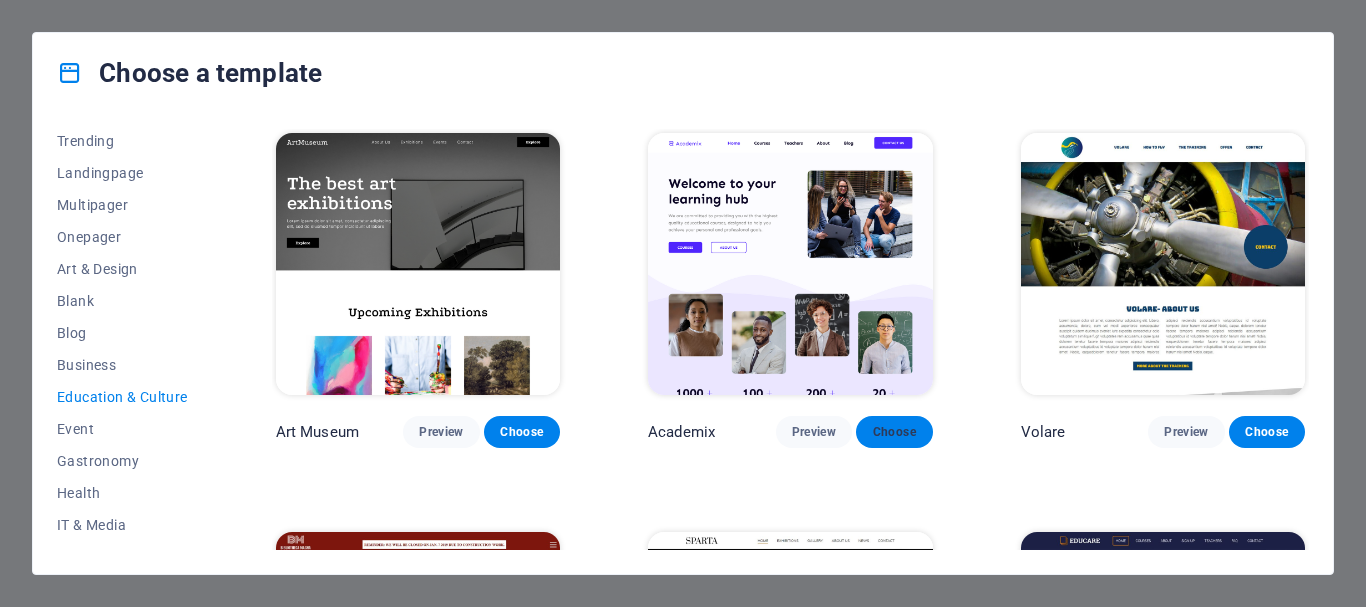 click on "Choose" at bounding box center (894, 432) 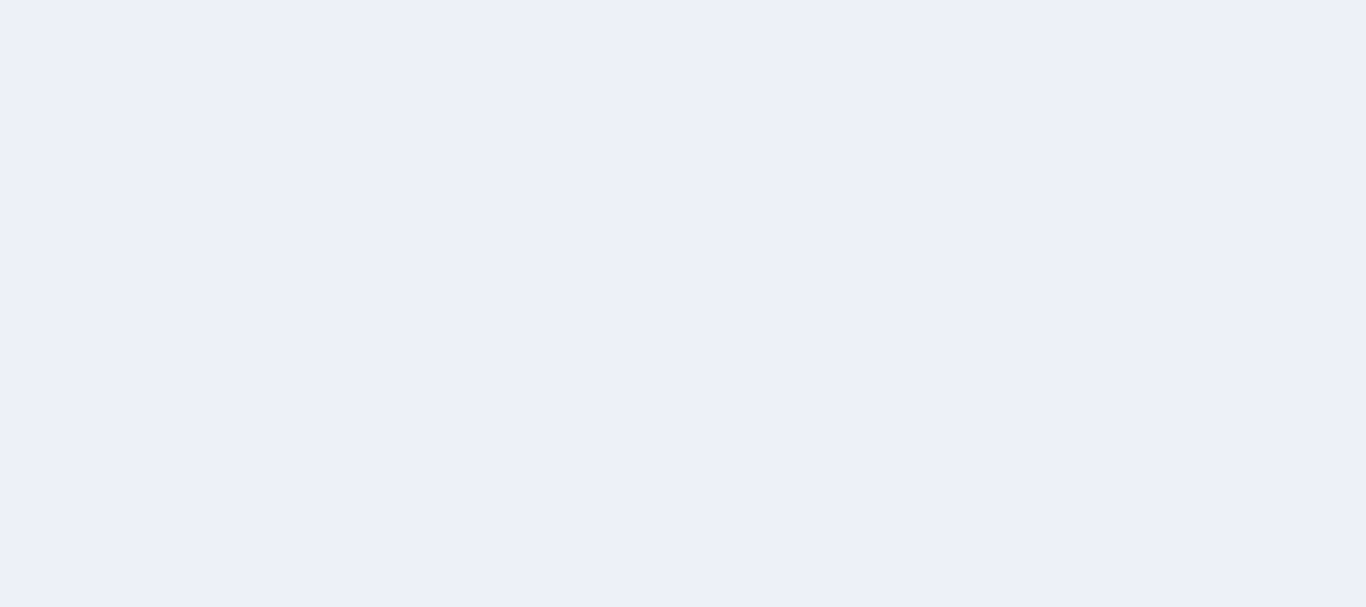 scroll, scrollTop: 0, scrollLeft: 0, axis: both 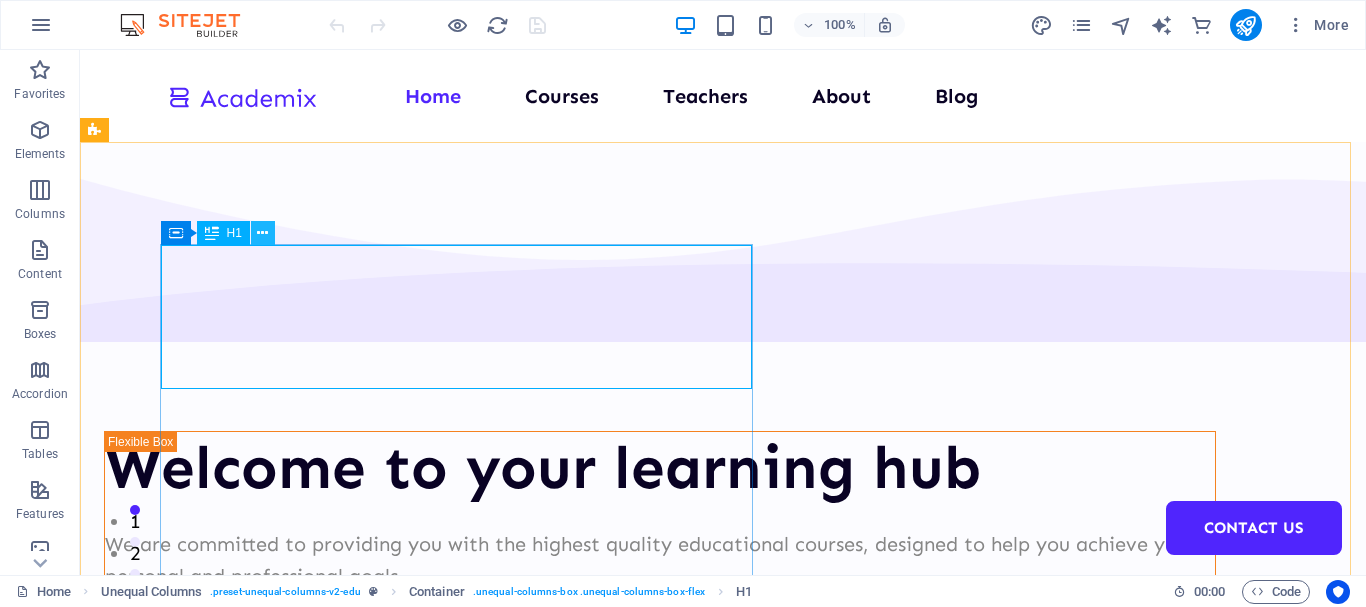 click at bounding box center (262, 233) 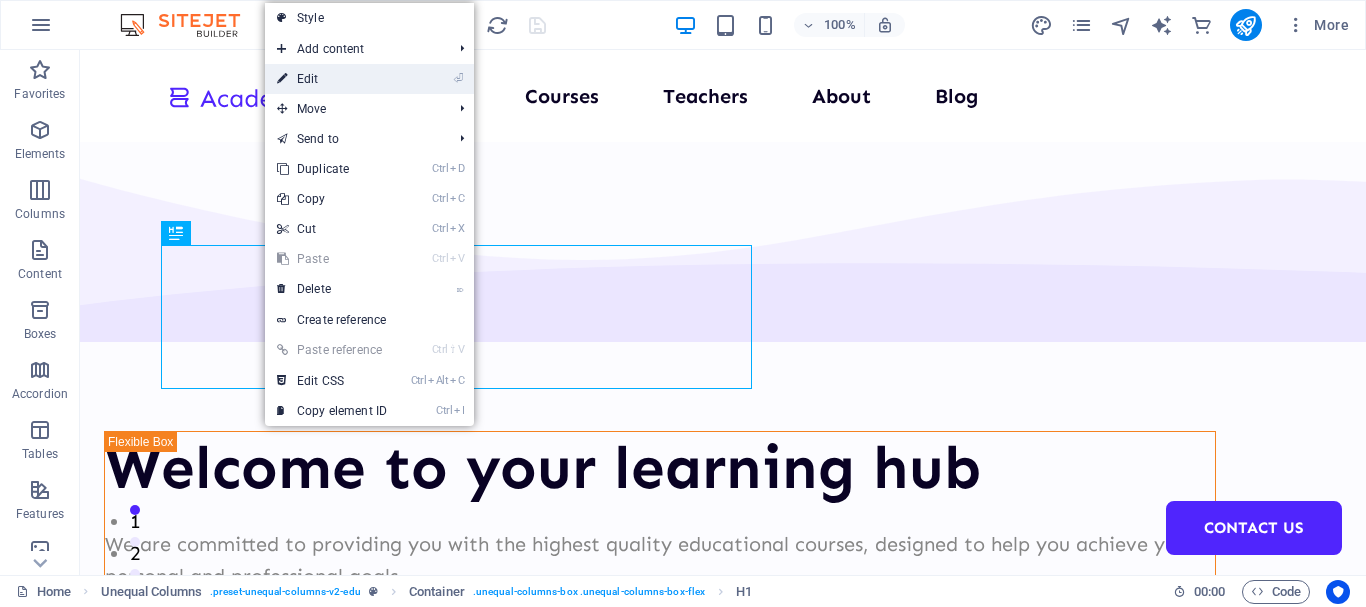 click on "⏎  Edit" at bounding box center [332, 79] 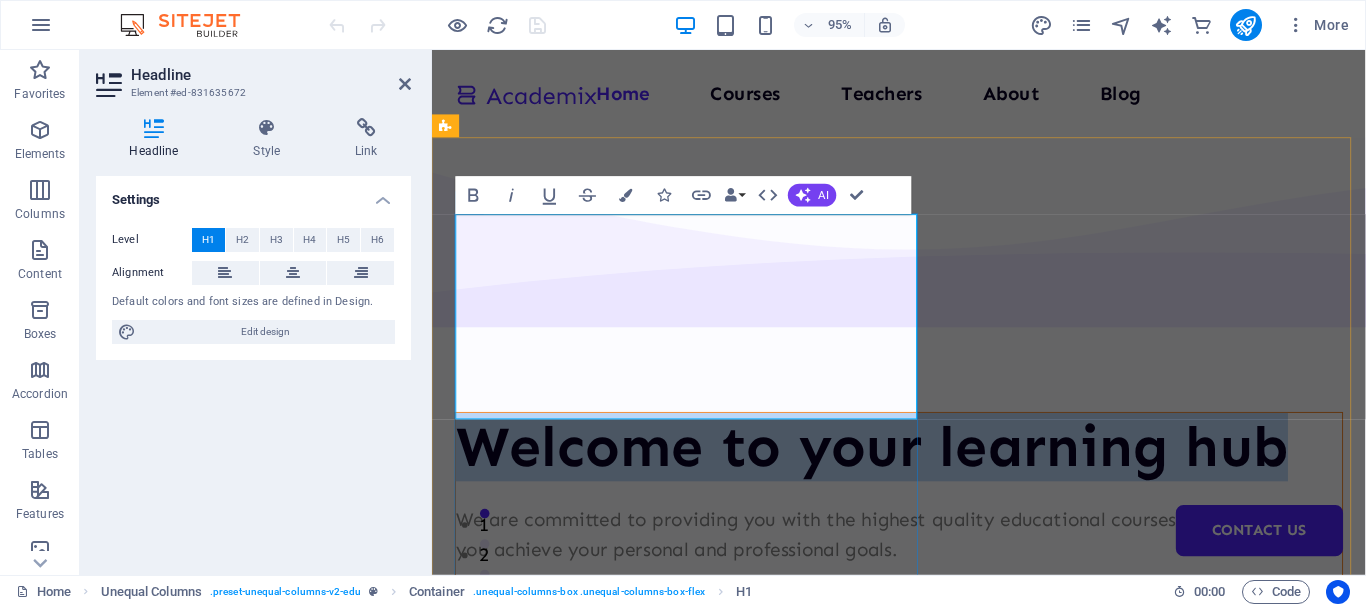 type 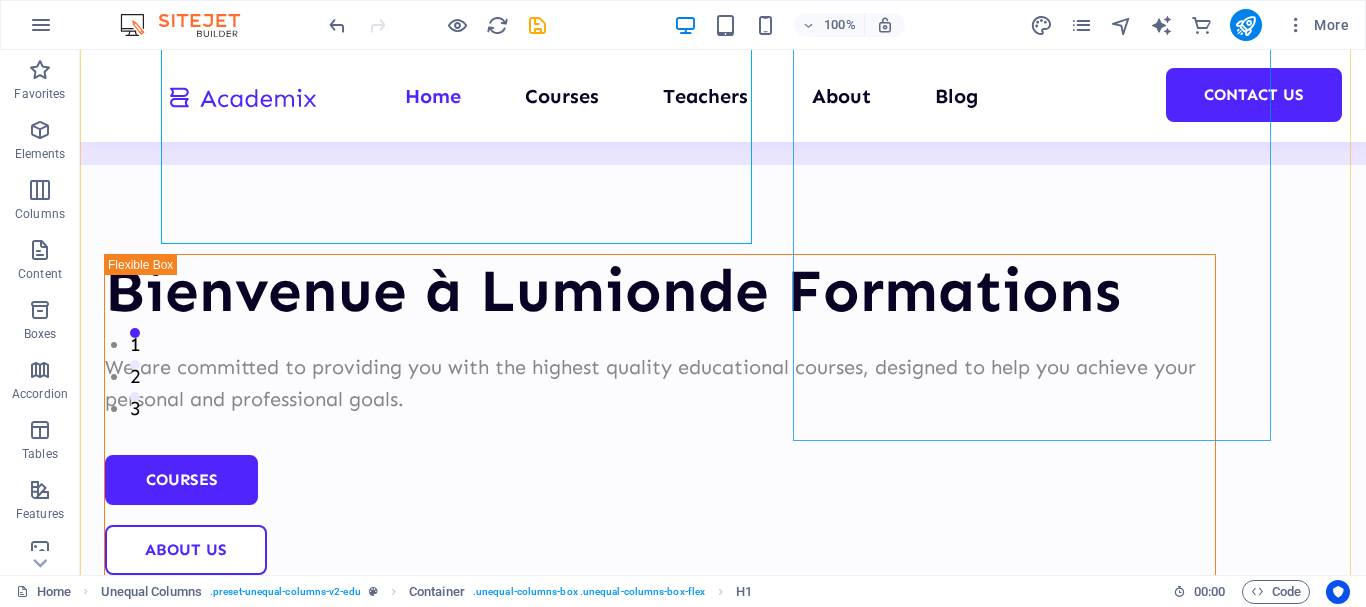 scroll, scrollTop: 200, scrollLeft: 0, axis: vertical 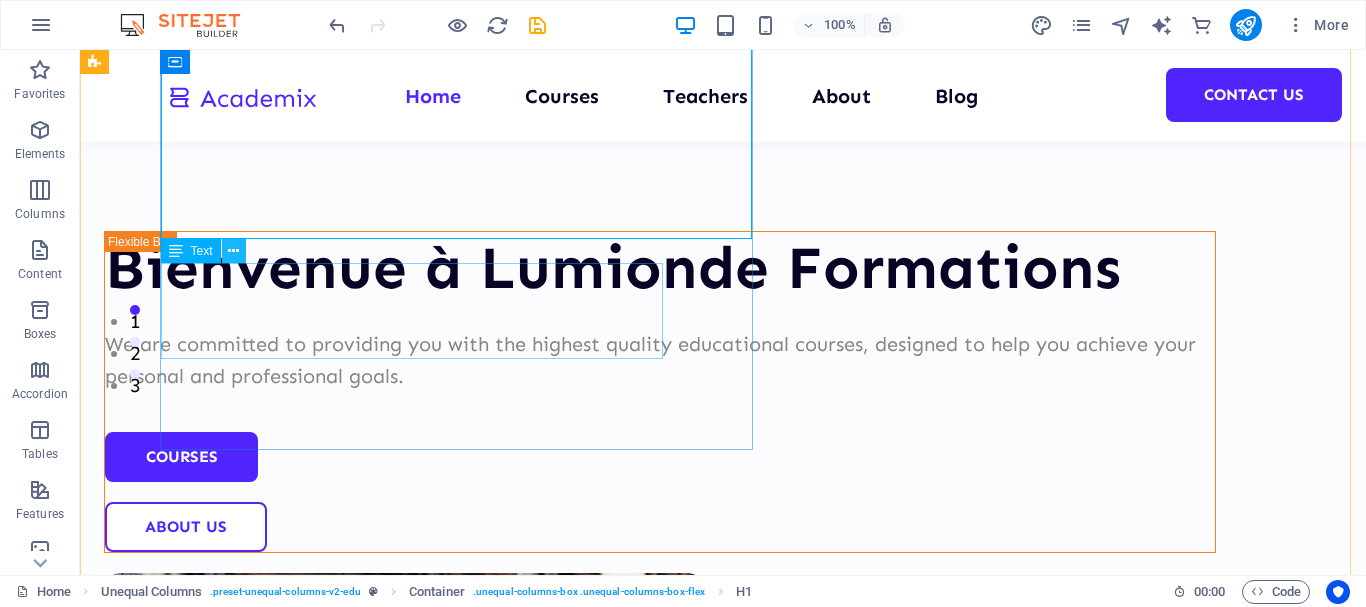 click at bounding box center [234, 251] 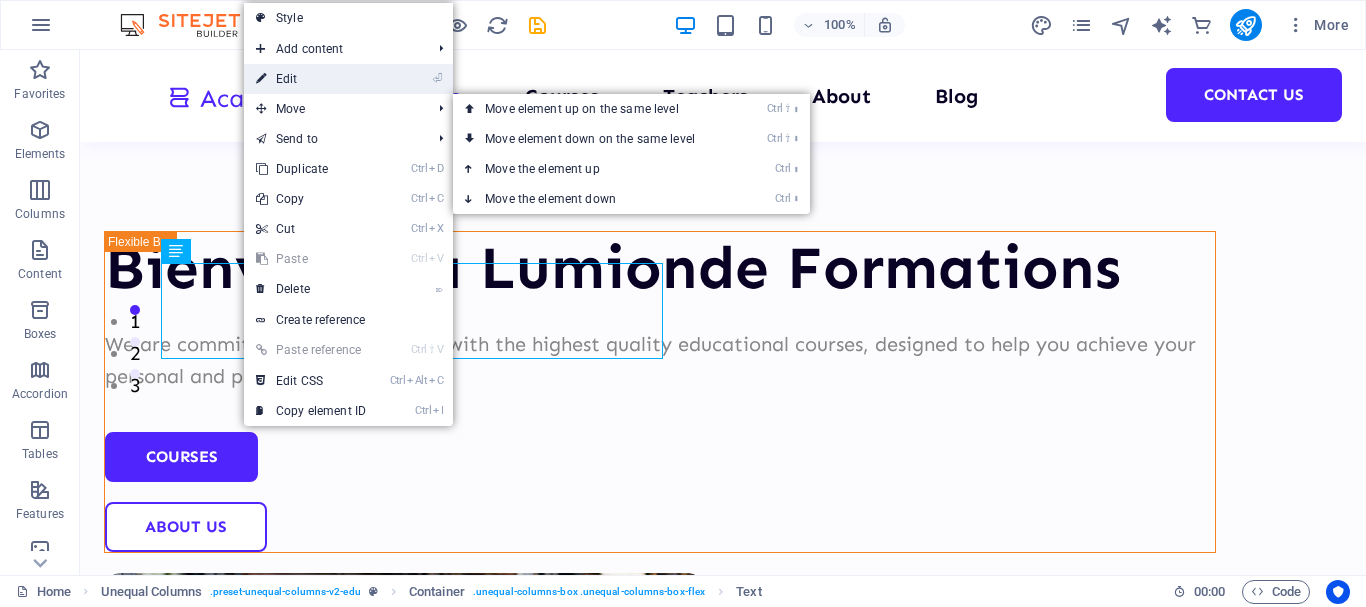 click on "⏎  Edit" at bounding box center [311, 79] 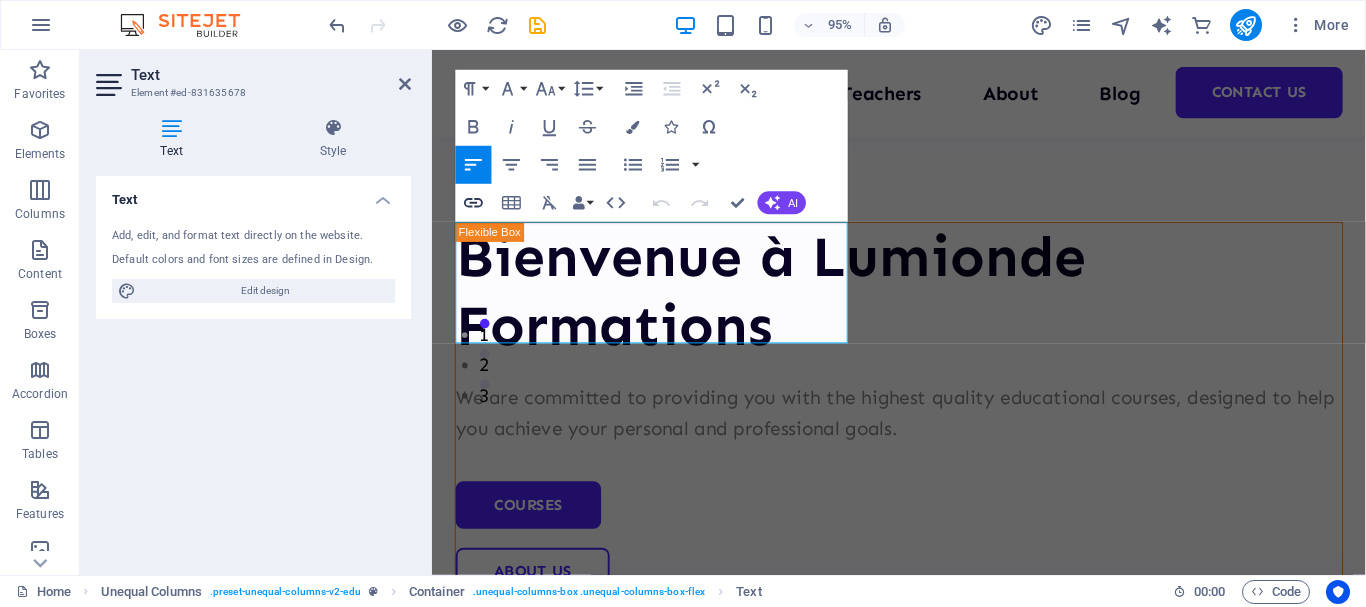 scroll, scrollTop: 232, scrollLeft: 0, axis: vertical 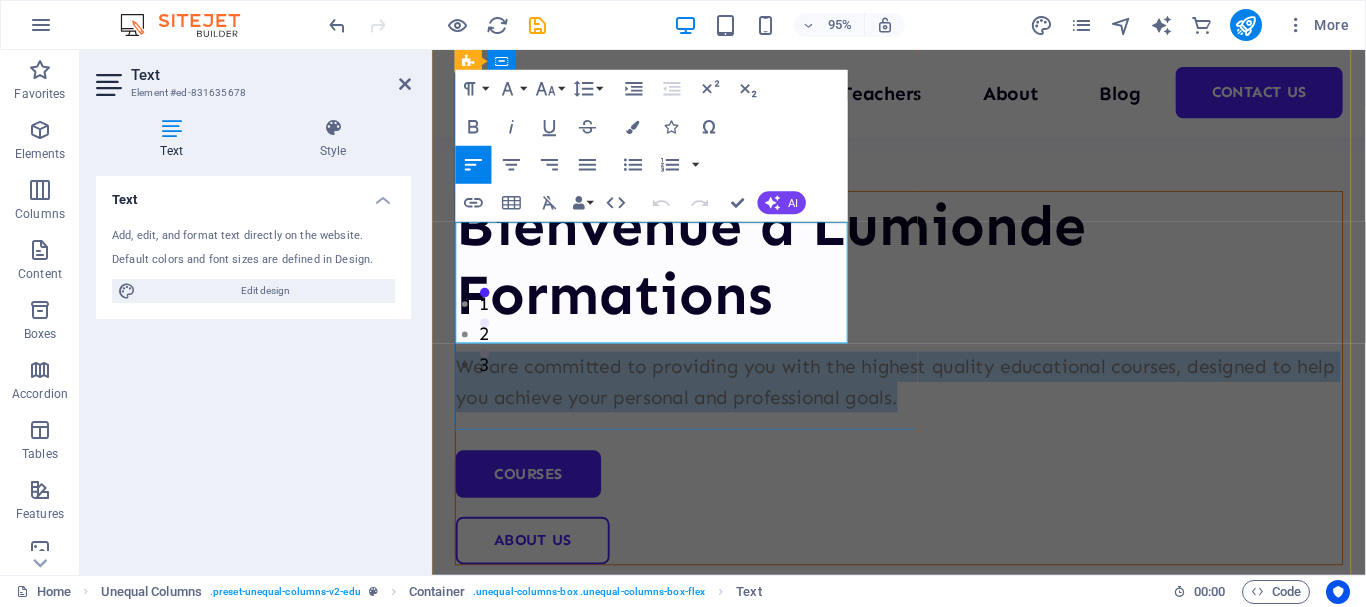 drag, startPoint x: 693, startPoint y: 340, endPoint x: 461, endPoint y: 245, distance: 250.69702 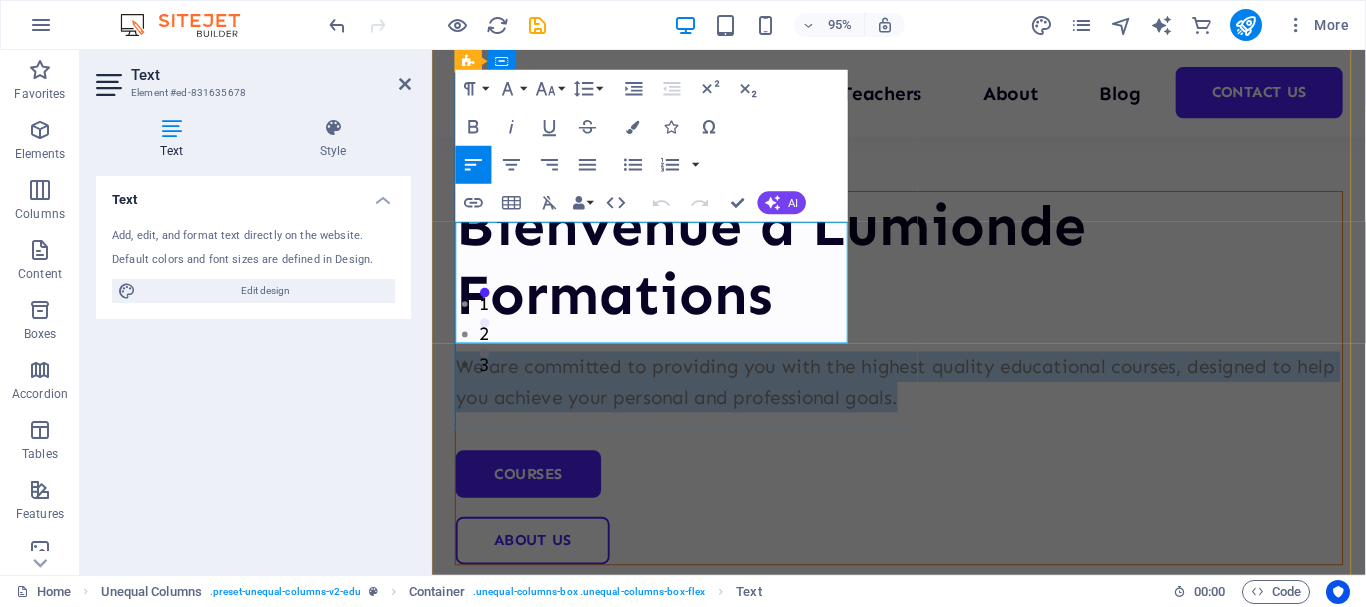 click on "We are committed to providing you with the highest quality educational courses, designed to help you achieve your personal and professional goals." at bounding box center (923, 400) 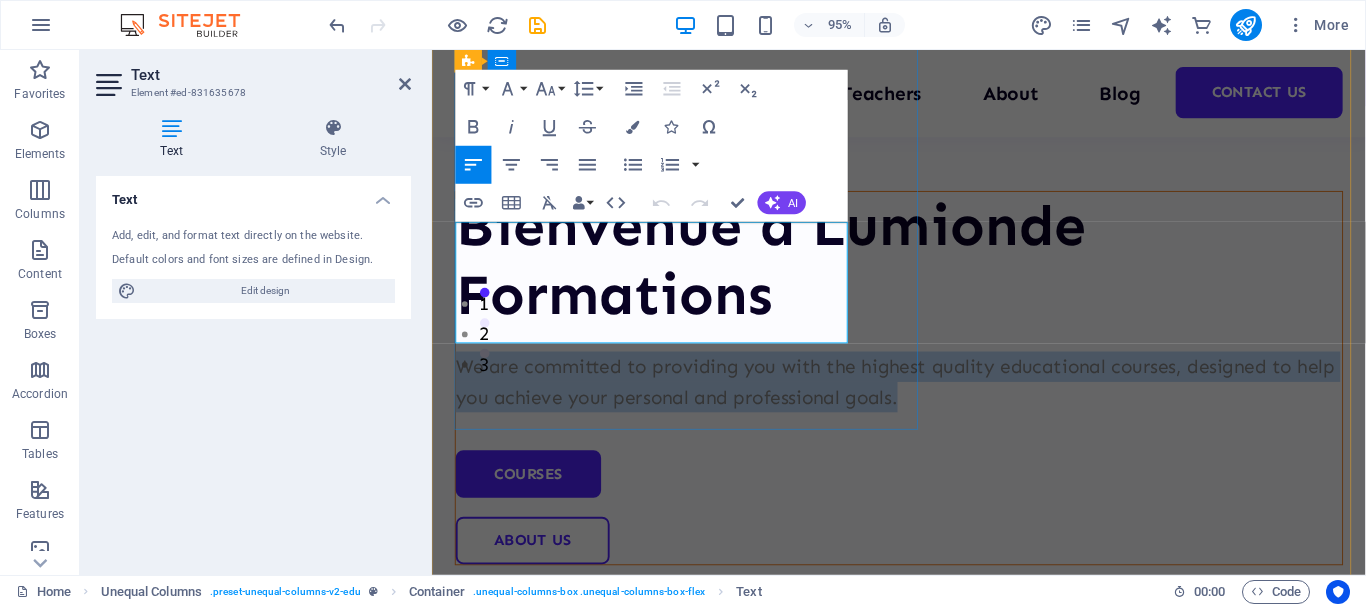 copy on "We are committed to providing you with the highest quality educational courses, designed to help you achieve your personal and professional goals." 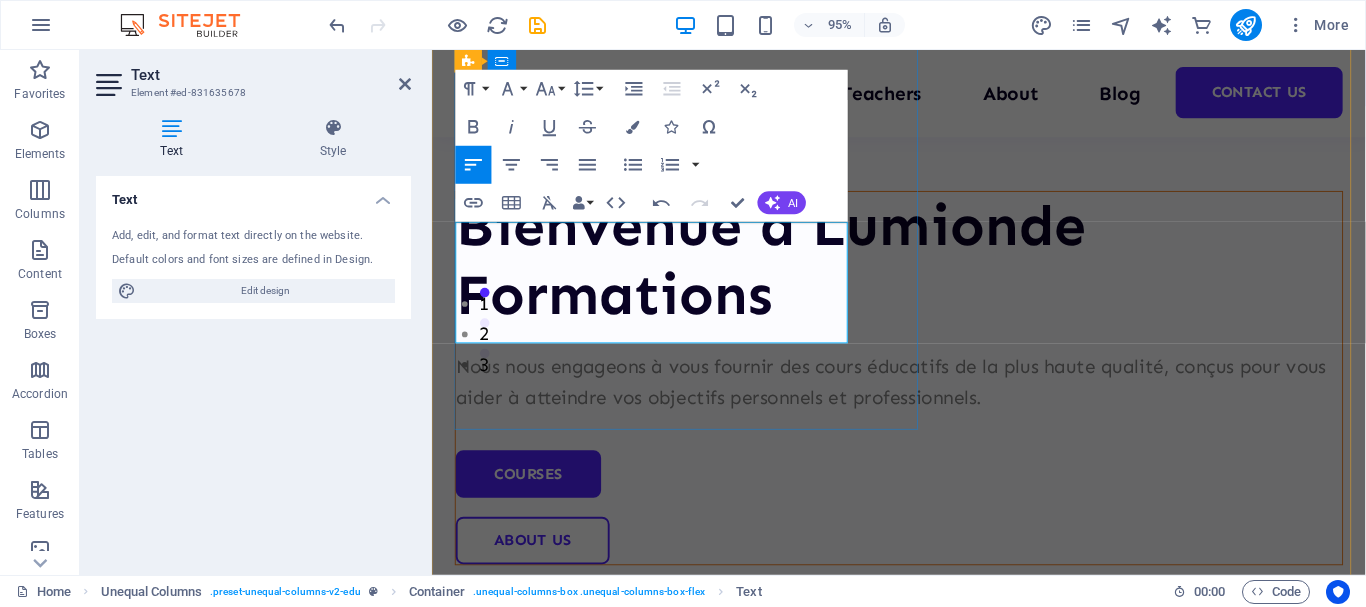 scroll, scrollTop: 3225, scrollLeft: 4, axis: both 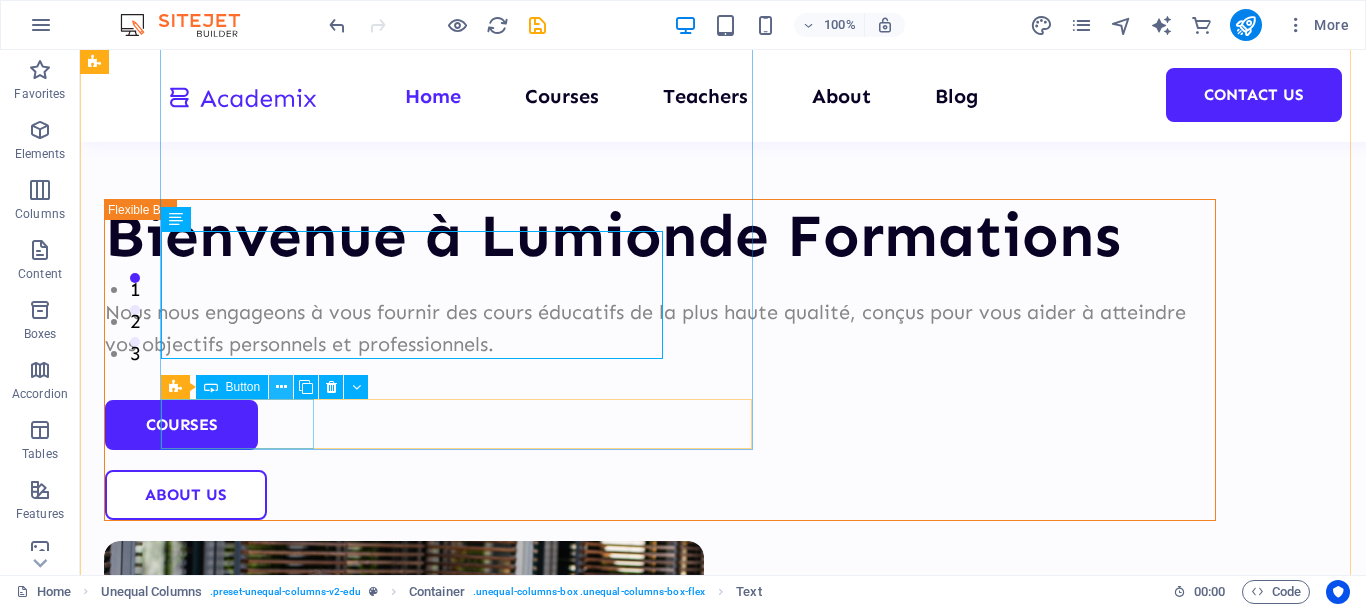 click at bounding box center (281, 387) 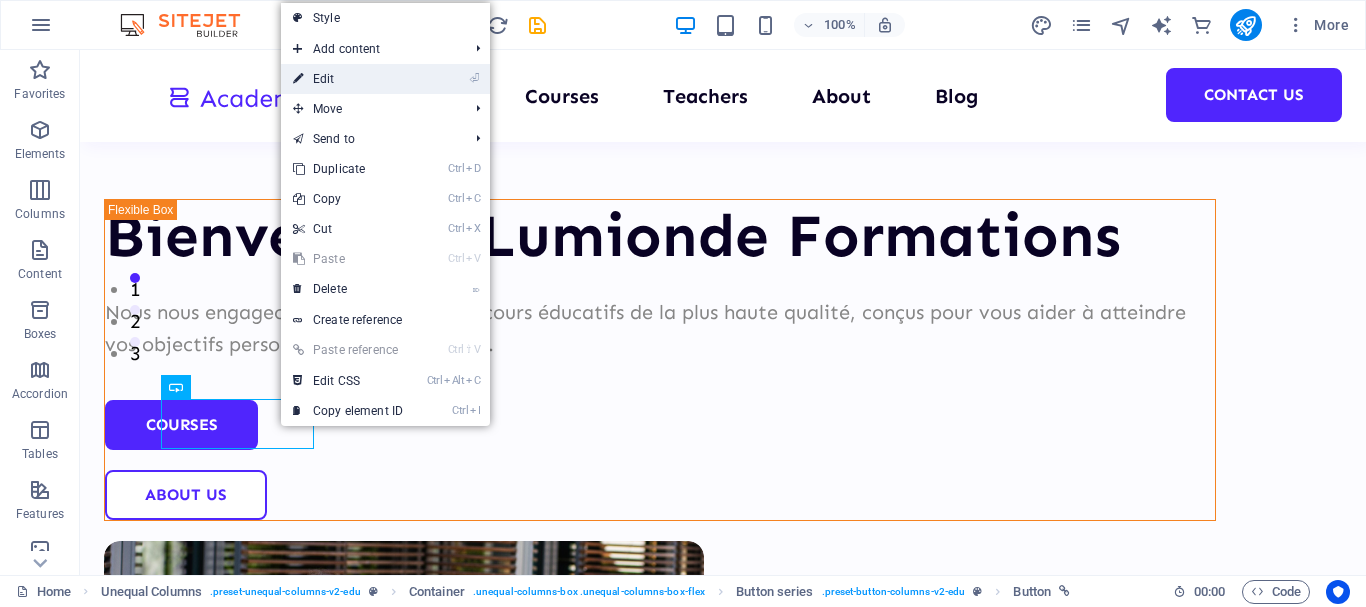 click on "⏎  Edit" at bounding box center [348, 79] 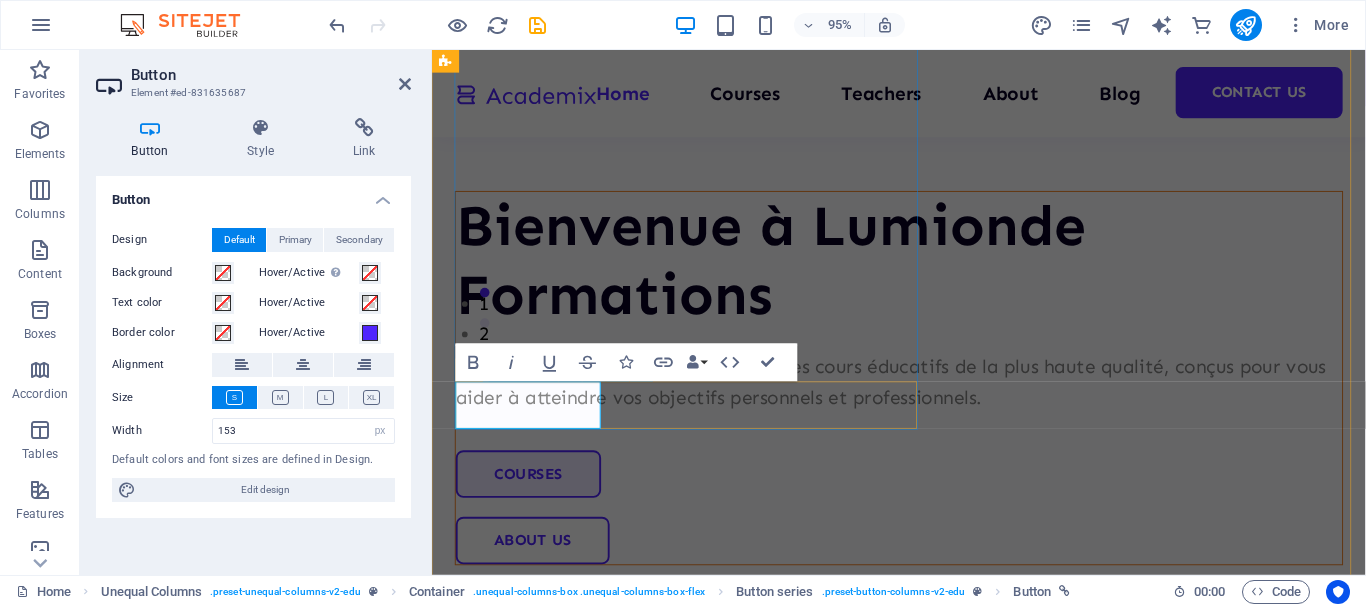 type 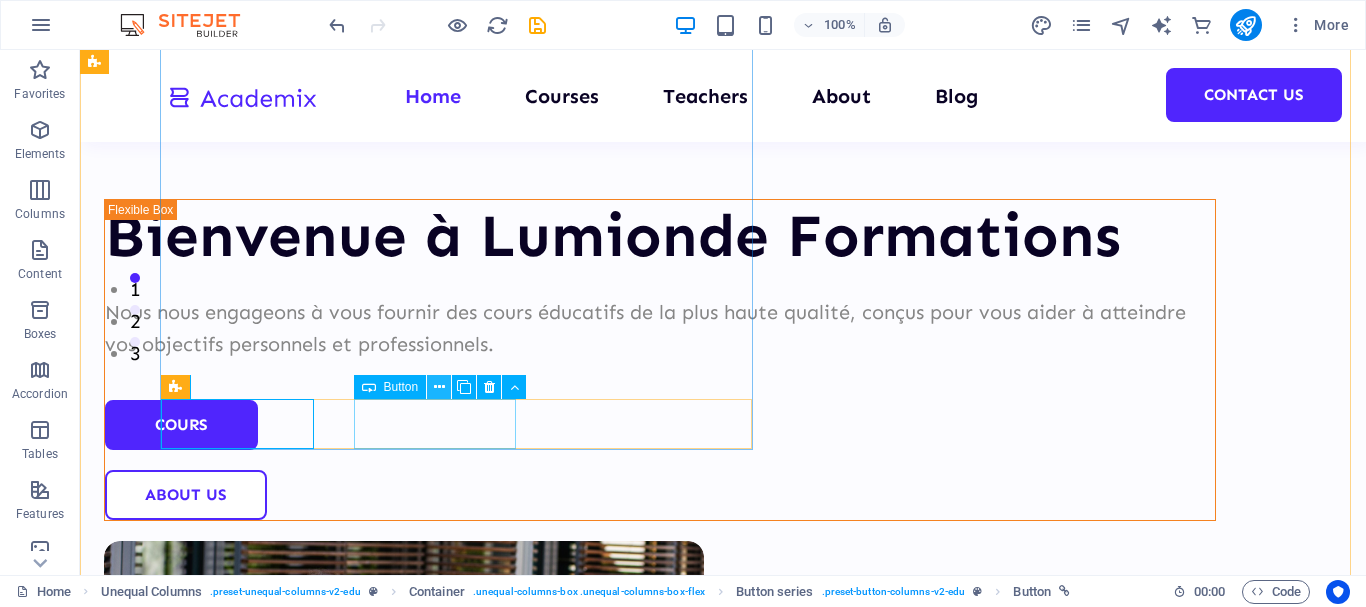 click at bounding box center (439, 387) 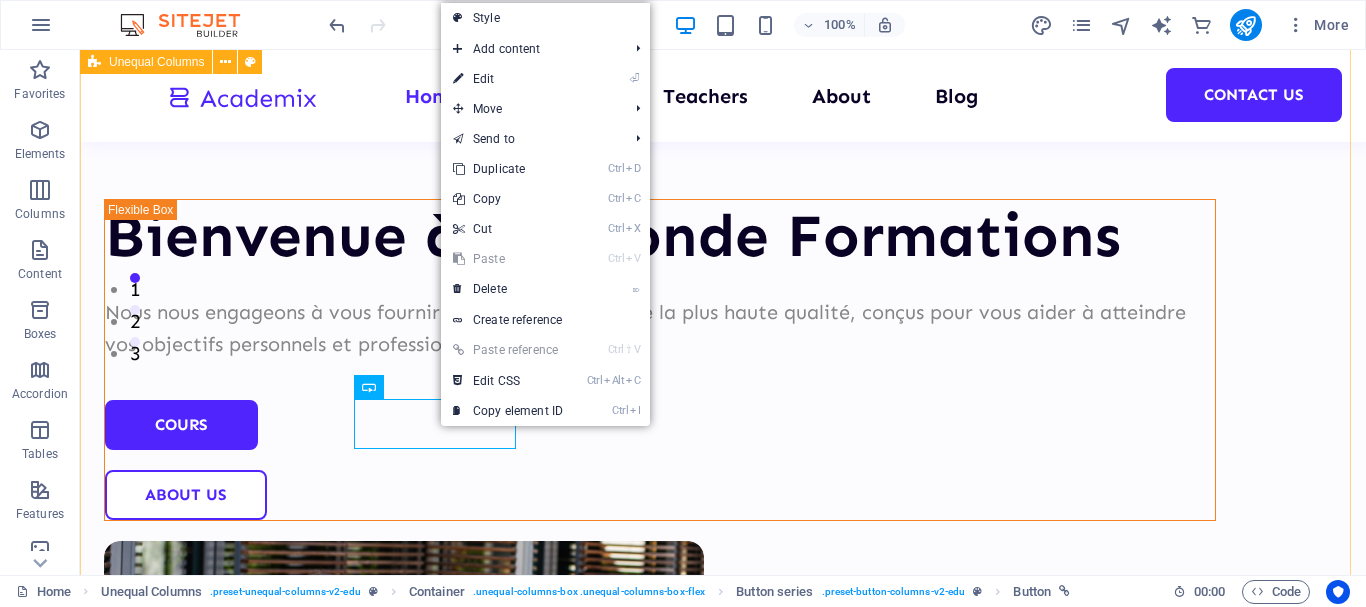 click on "Bienvenue à Lumionde Formations Nous nous engageons à vous fournir des cours éducatifs de la plus haute qualité, conçus pour vous aider à atteindre vos objectifs personnels et professionnels. Cours About Us" at bounding box center [723, 499] 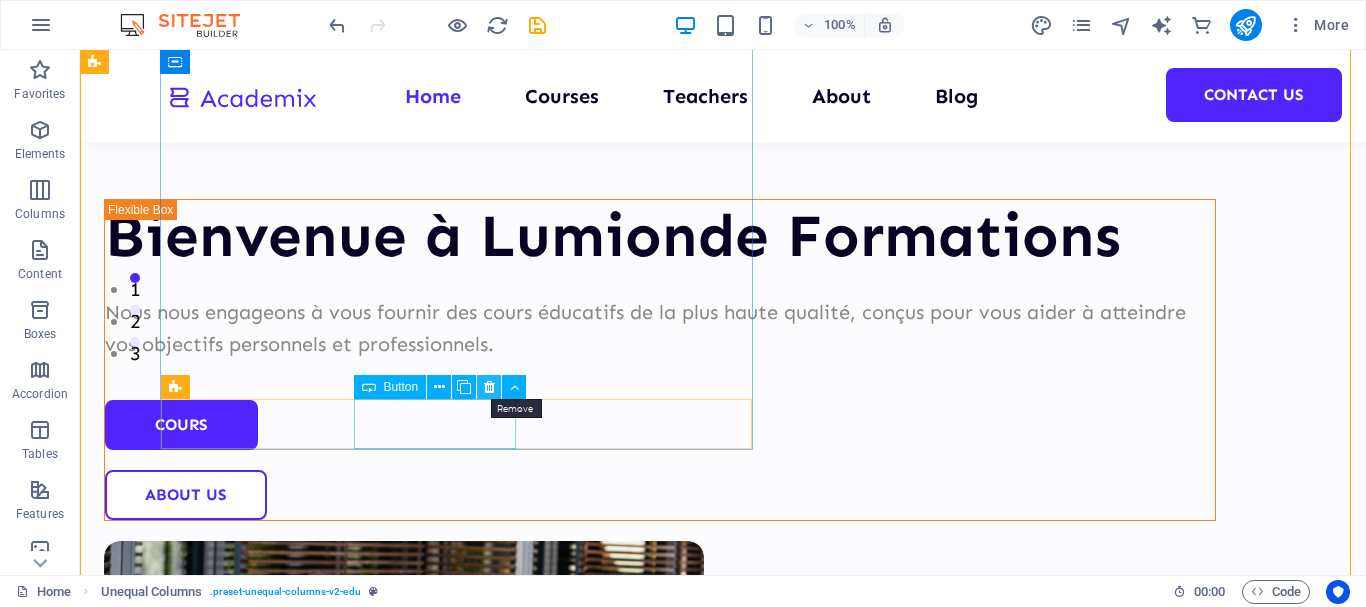 click at bounding box center [489, 387] 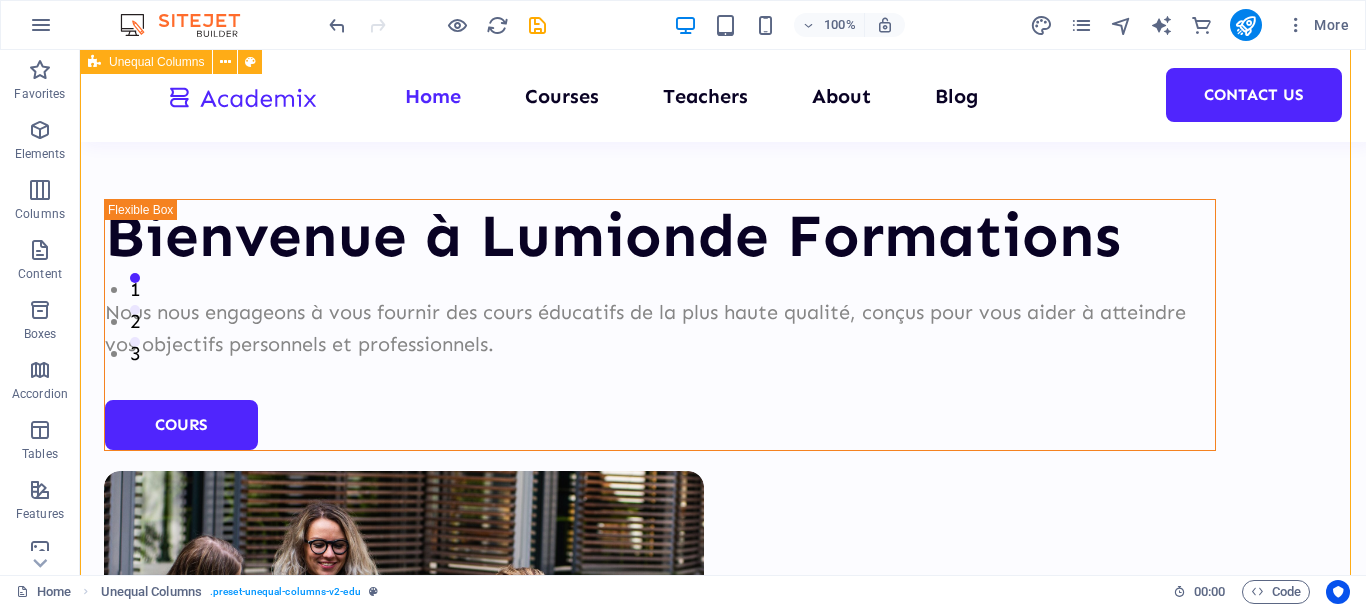 click on "Bienvenue à Lumionde Formations Nous nous engageons à vous fournir des cours éducatifs de la plus haute qualité, conçus pour vous aider à atteindre vos objectifs personnels et professionnels. Cours" at bounding box center (723, 464) 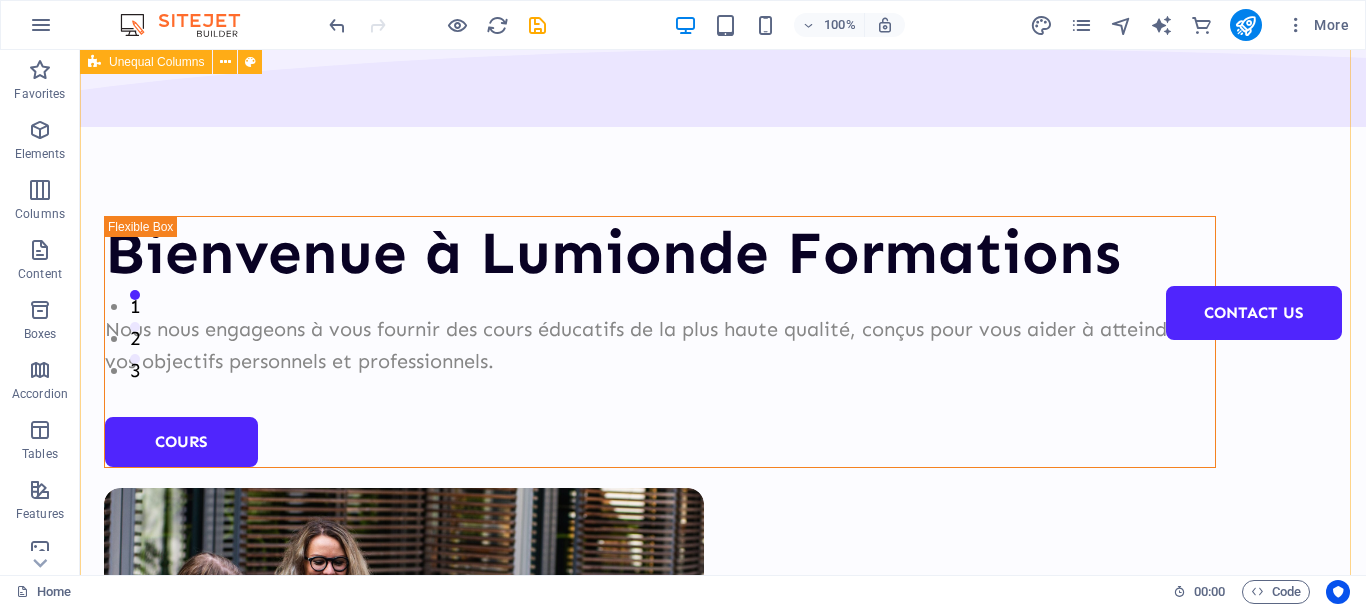 scroll, scrollTop: 0, scrollLeft: 0, axis: both 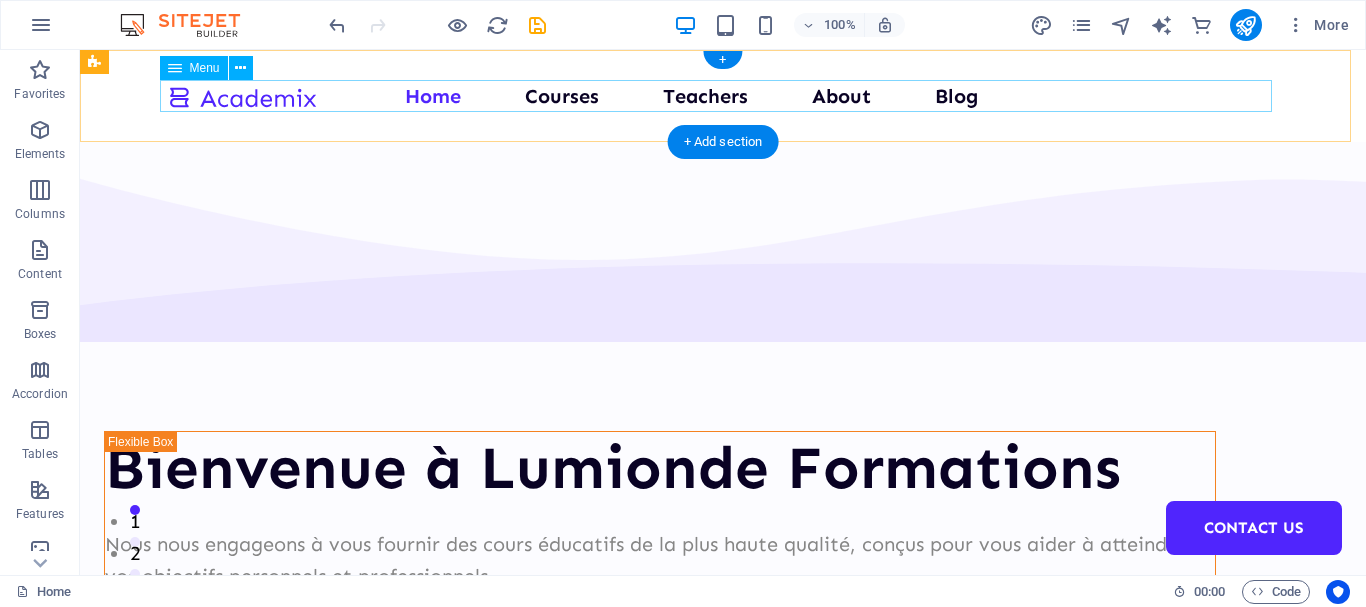 click on "Home Courses Teachers About Blog Contact Us" at bounding box center [723, 96] 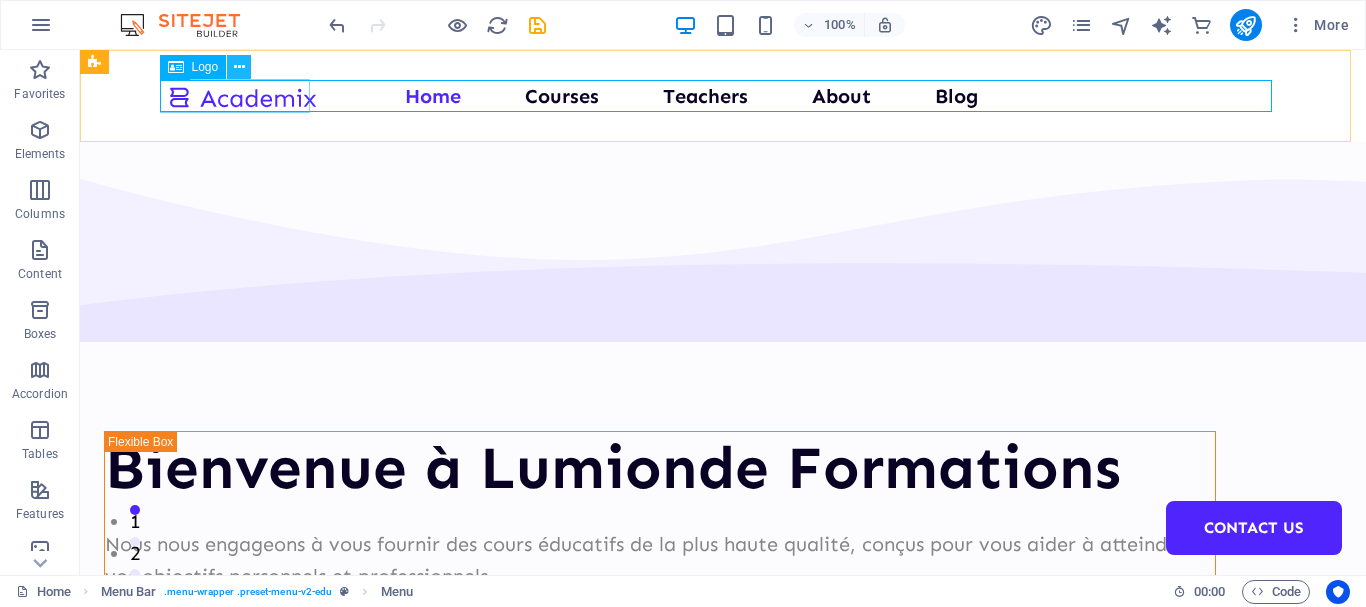 click at bounding box center (239, 67) 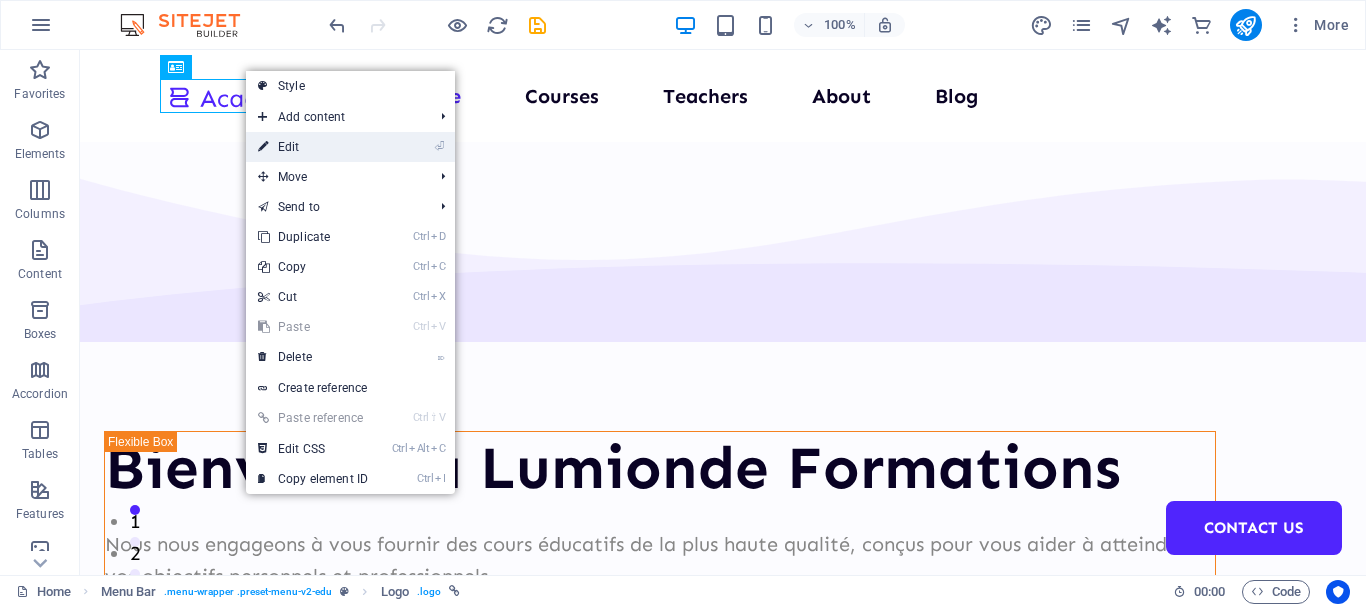 click on "⏎  Edit" at bounding box center (313, 147) 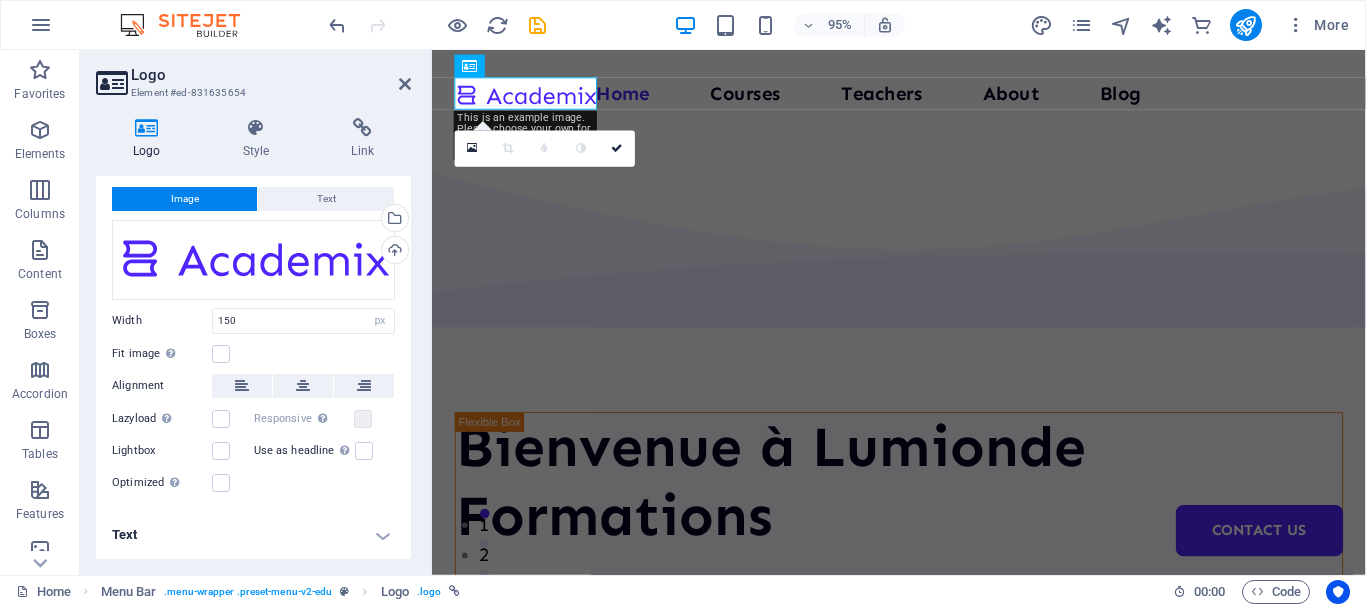 scroll, scrollTop: 0, scrollLeft: 0, axis: both 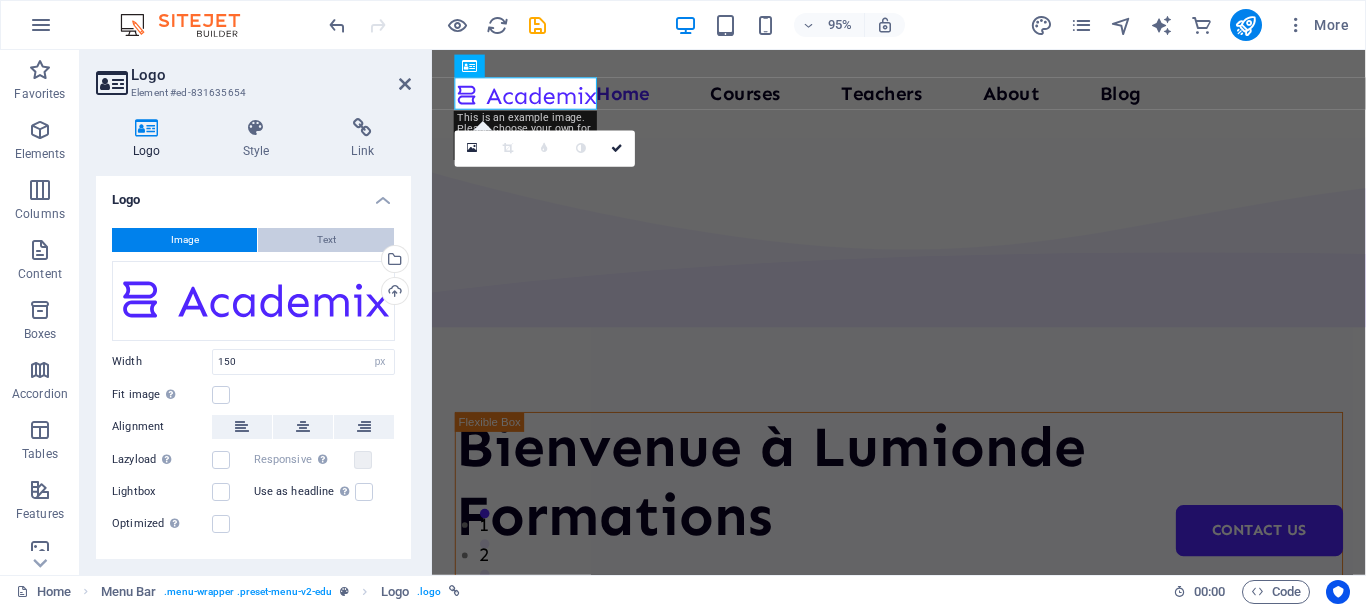 click on "Text" at bounding box center [326, 240] 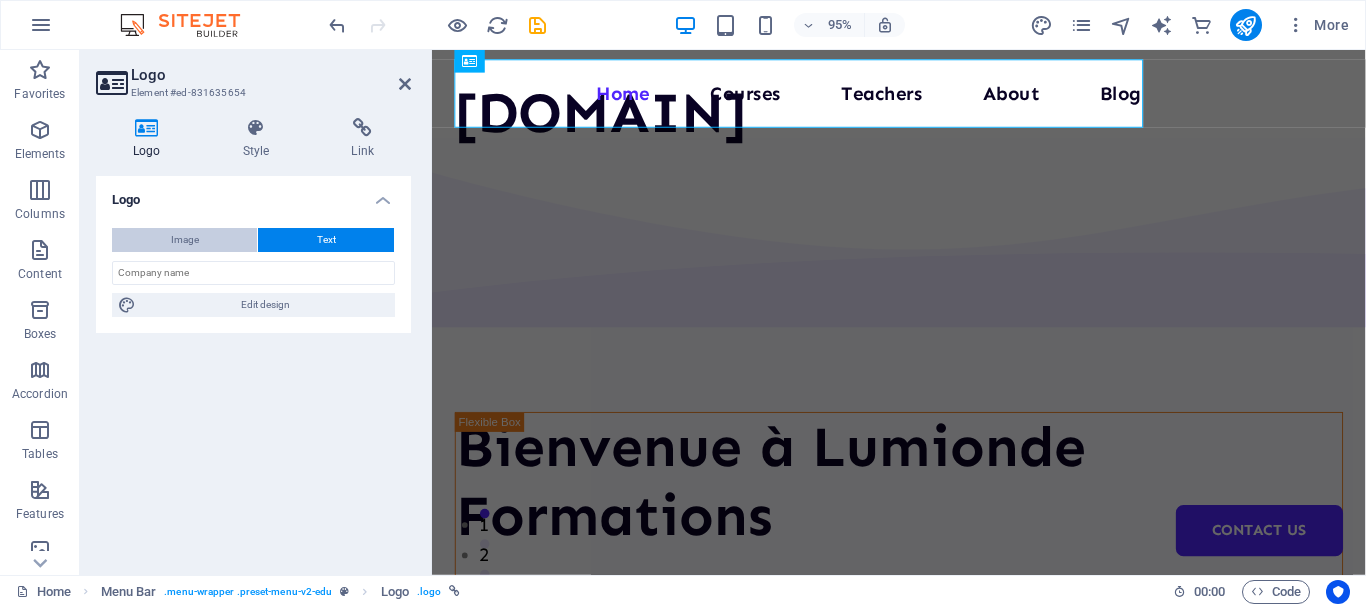 click on "Image" at bounding box center (185, 240) 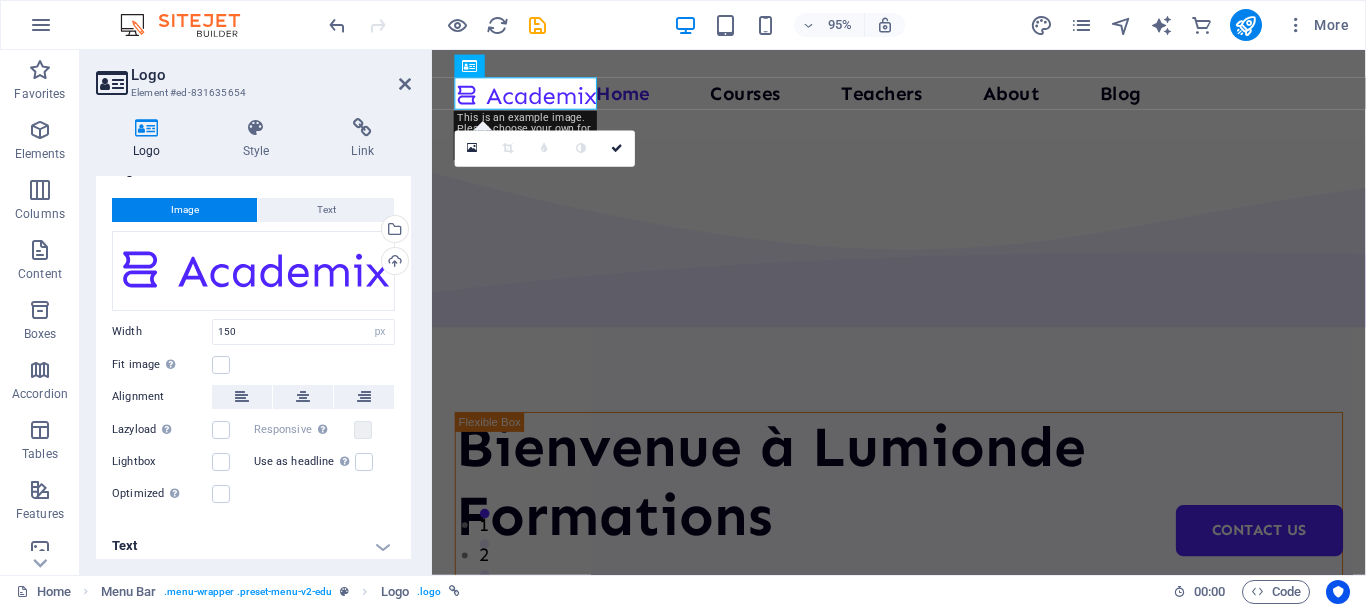 scroll, scrollTop: 41, scrollLeft: 0, axis: vertical 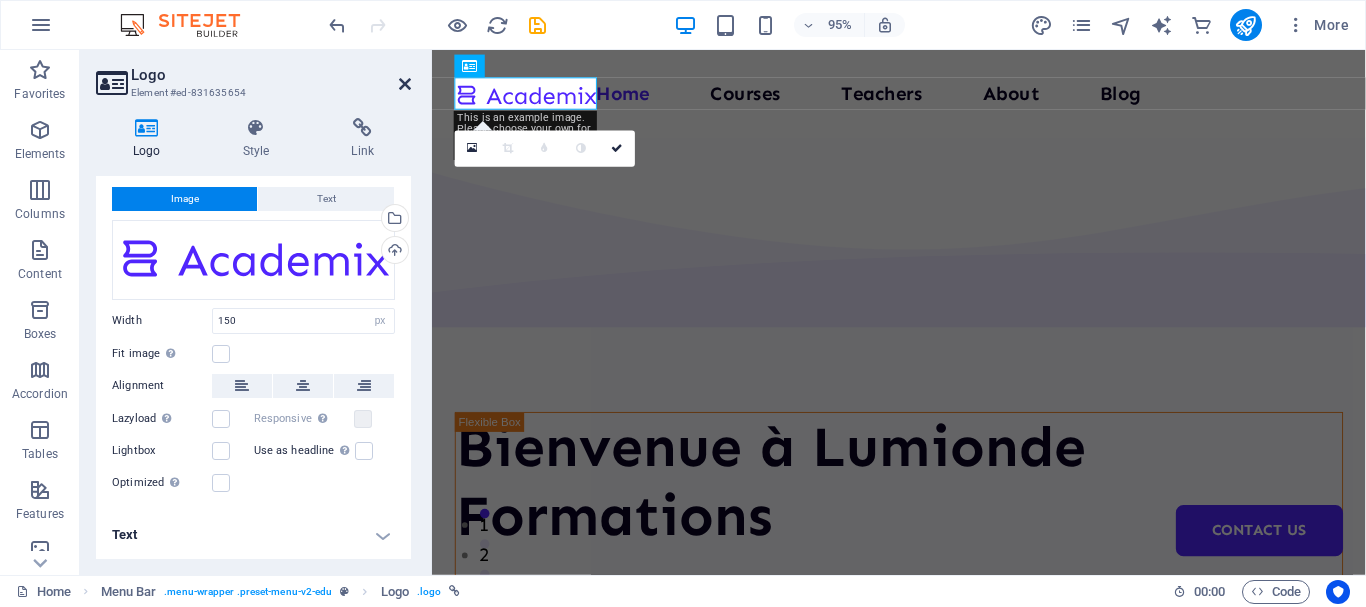 click at bounding box center (405, 84) 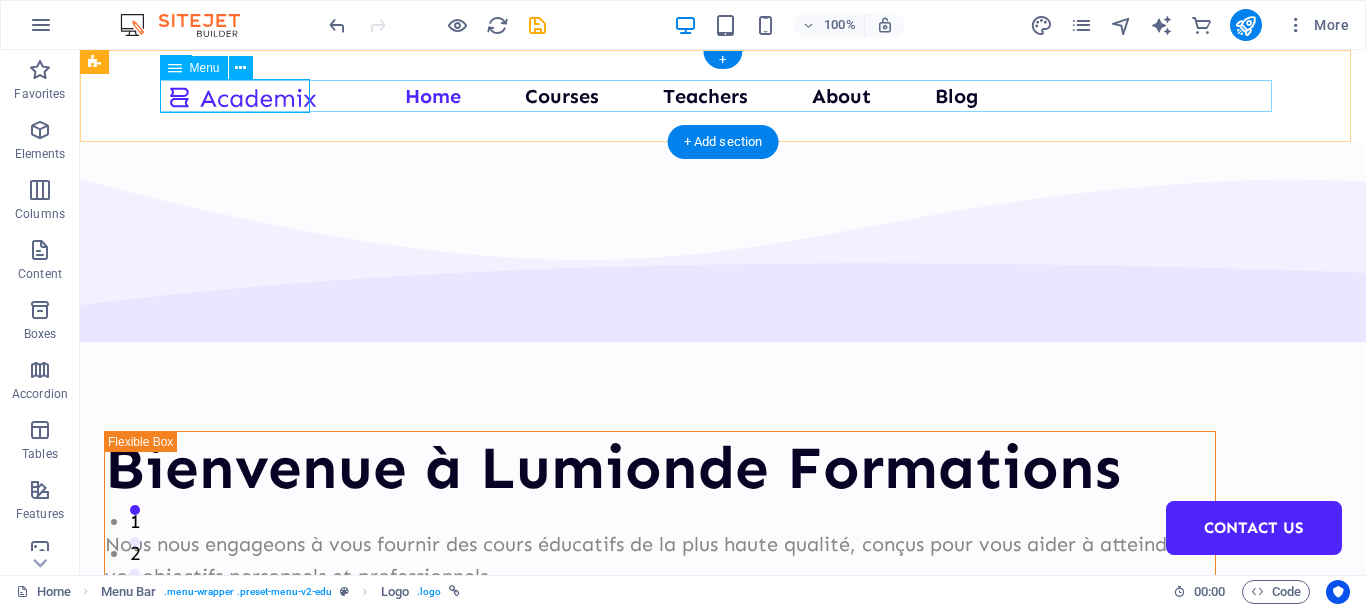 click on "Home Courses Teachers About Blog Contact Us" at bounding box center [723, 96] 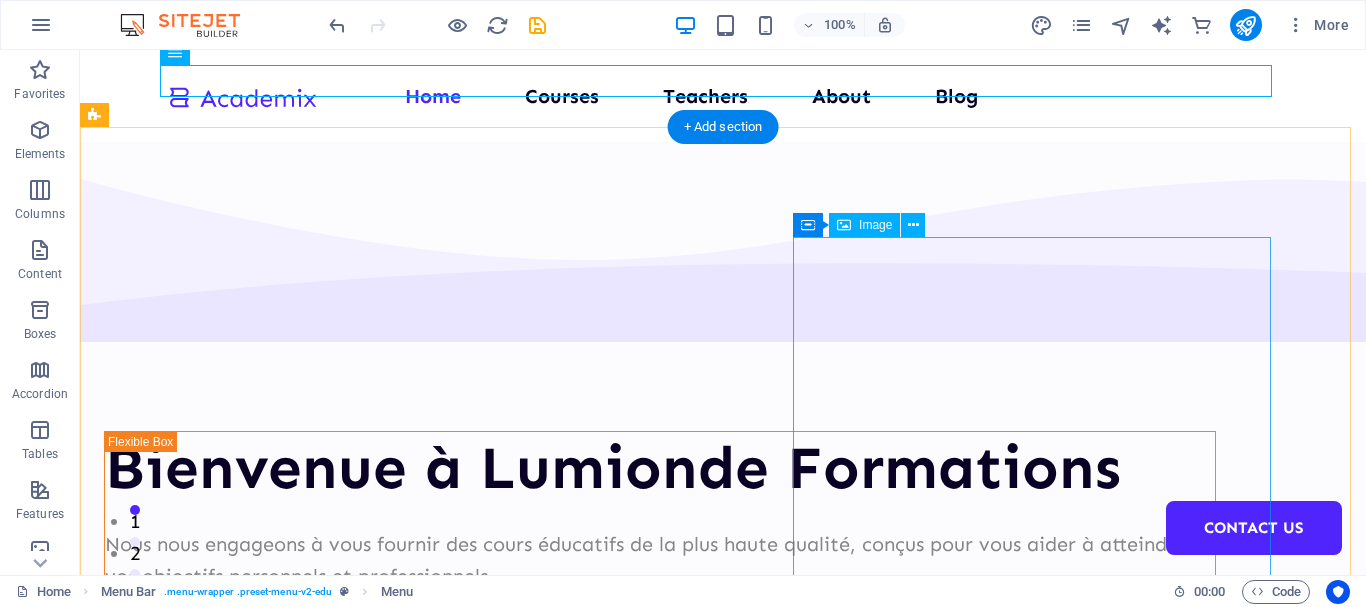 scroll, scrollTop: 100, scrollLeft: 0, axis: vertical 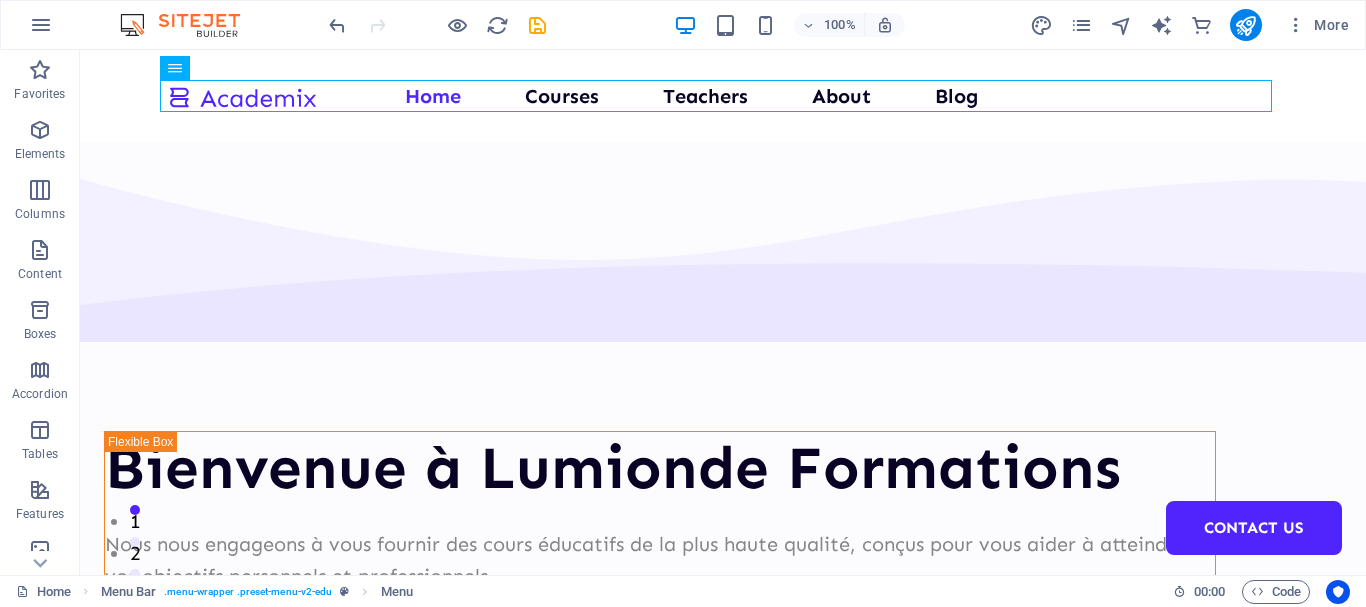 drag, startPoint x: 1359, startPoint y: 84, endPoint x: 1442, endPoint y: 96, distance: 83.86298 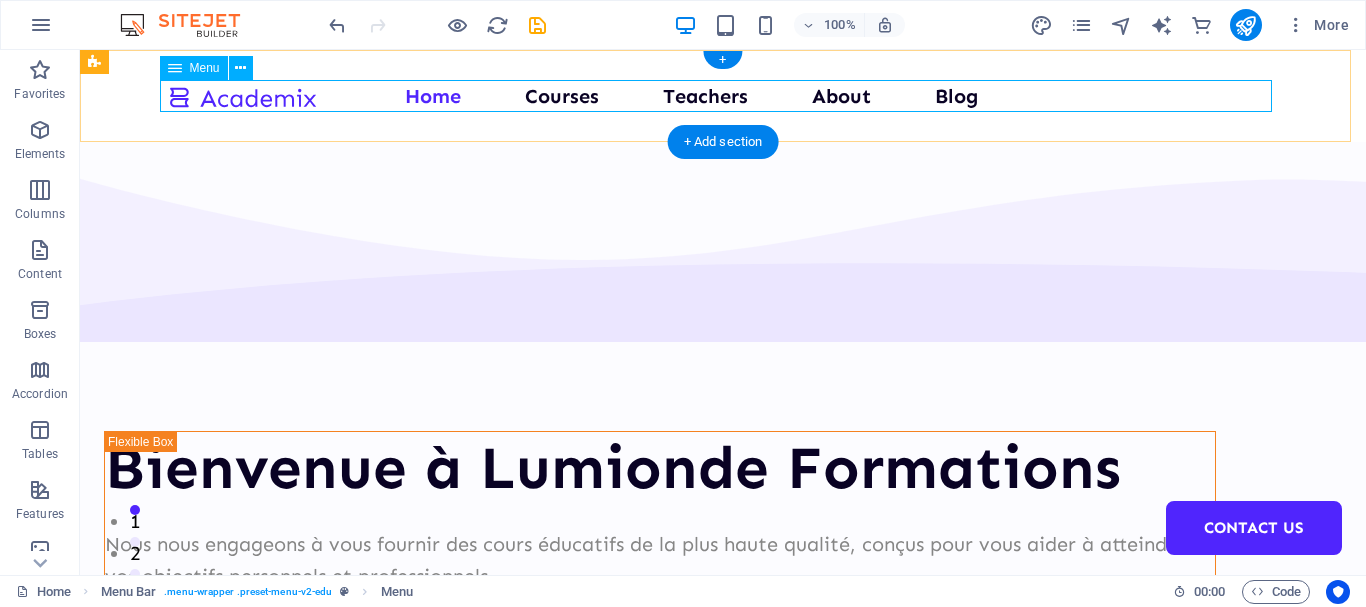 click on "Home Courses Teachers About Blog Contact Us" at bounding box center (723, 96) 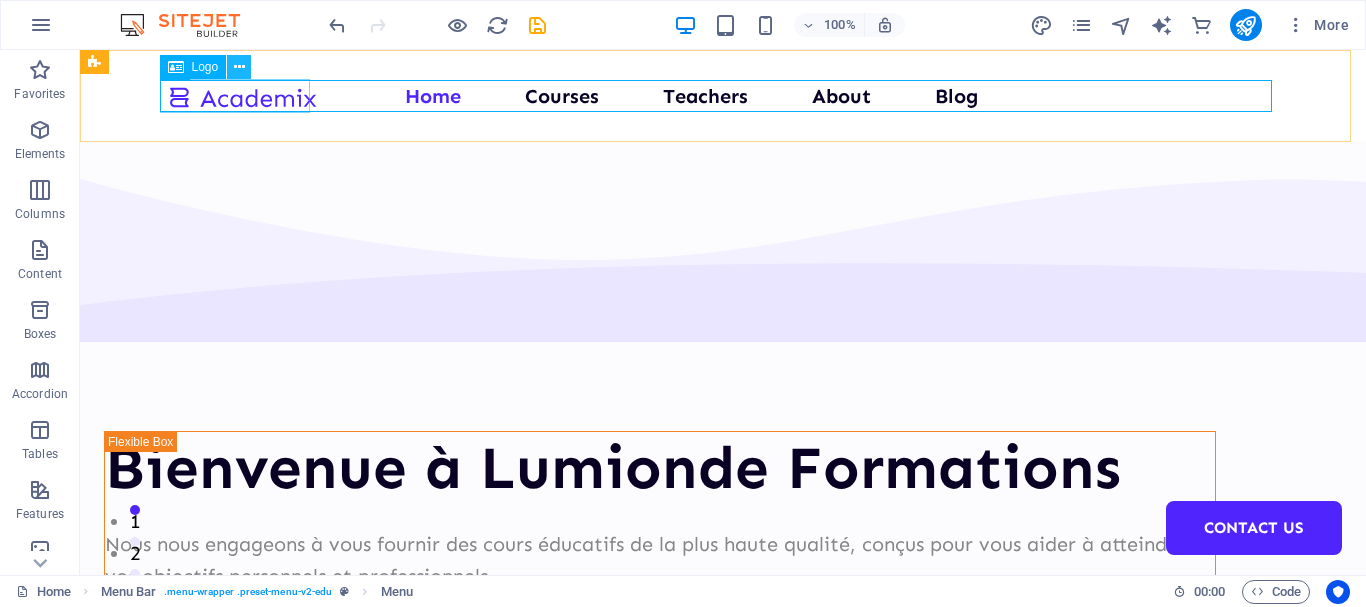 click at bounding box center (239, 67) 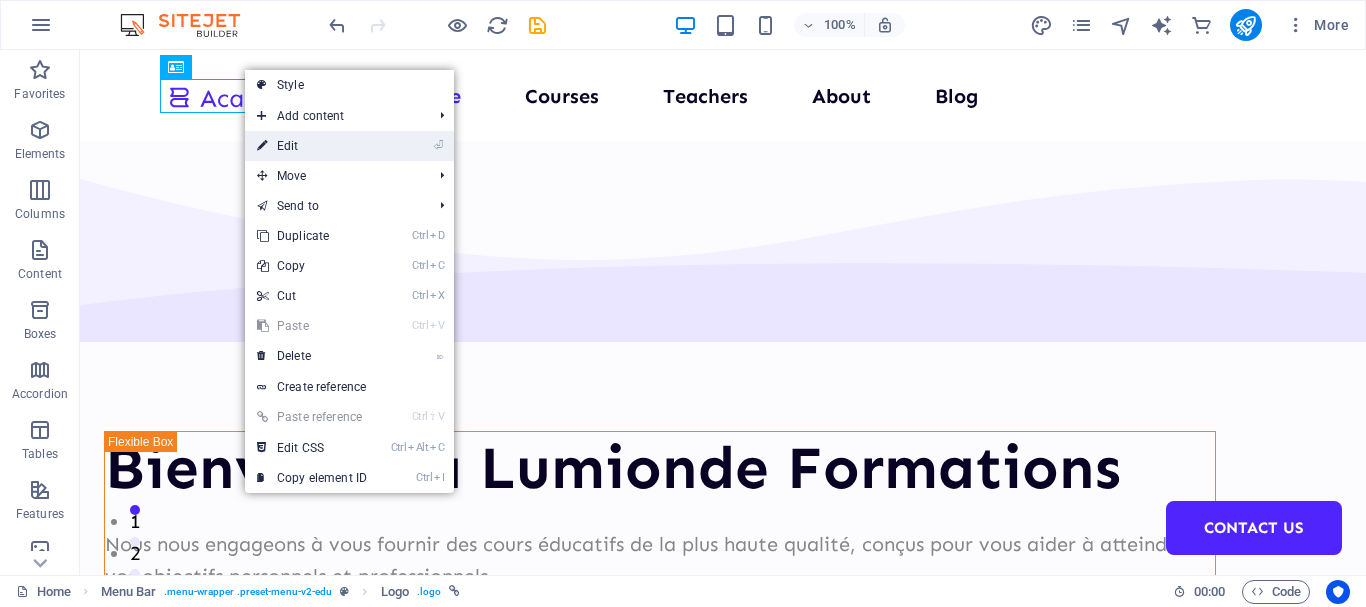 click on "⏎  Edit" at bounding box center (312, 146) 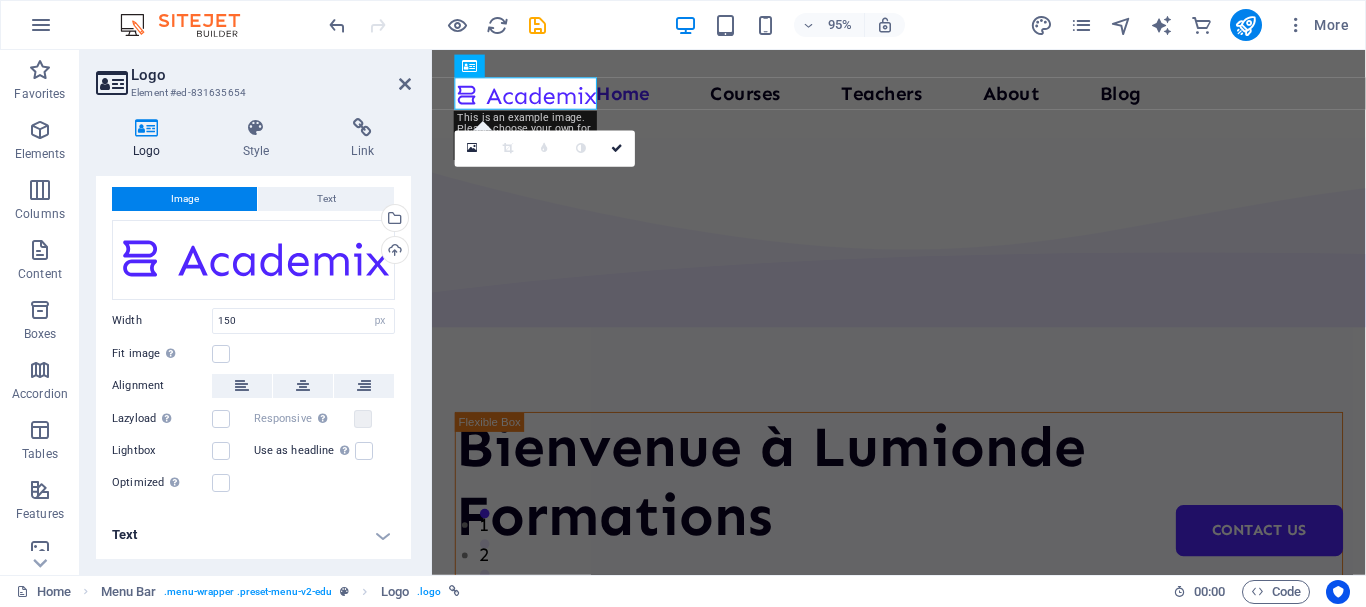 scroll, scrollTop: 0, scrollLeft: 0, axis: both 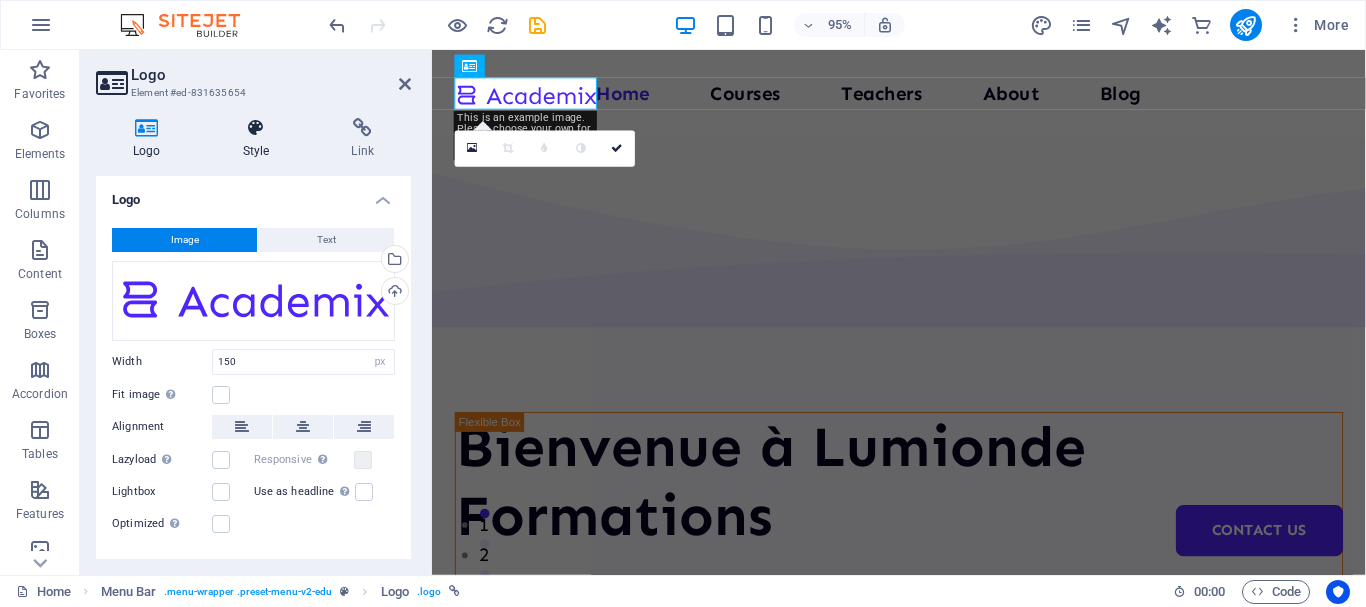 click at bounding box center [256, 128] 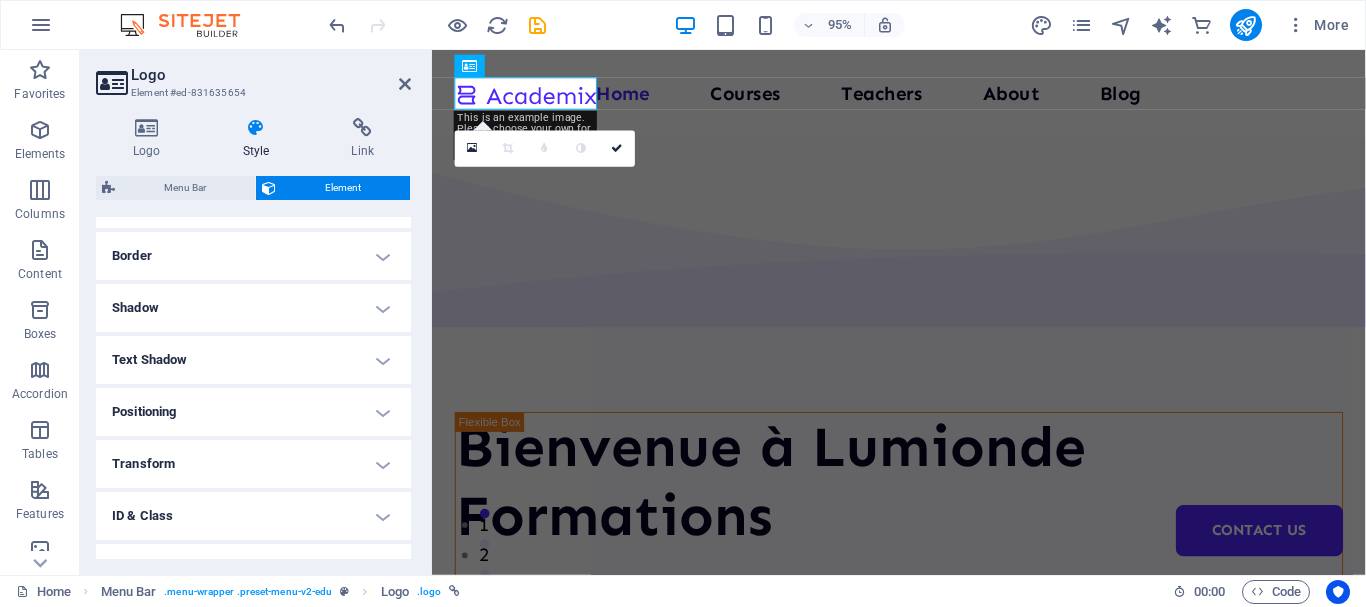 scroll, scrollTop: 300, scrollLeft: 0, axis: vertical 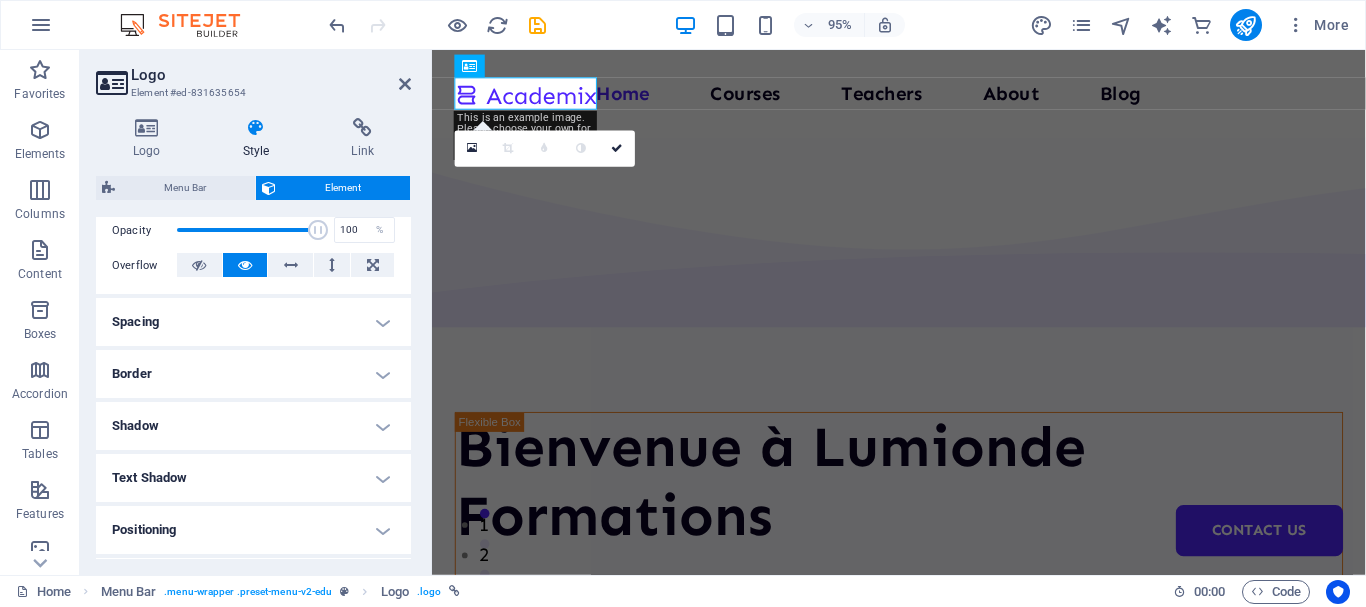 click on "Text Shadow" at bounding box center (253, 478) 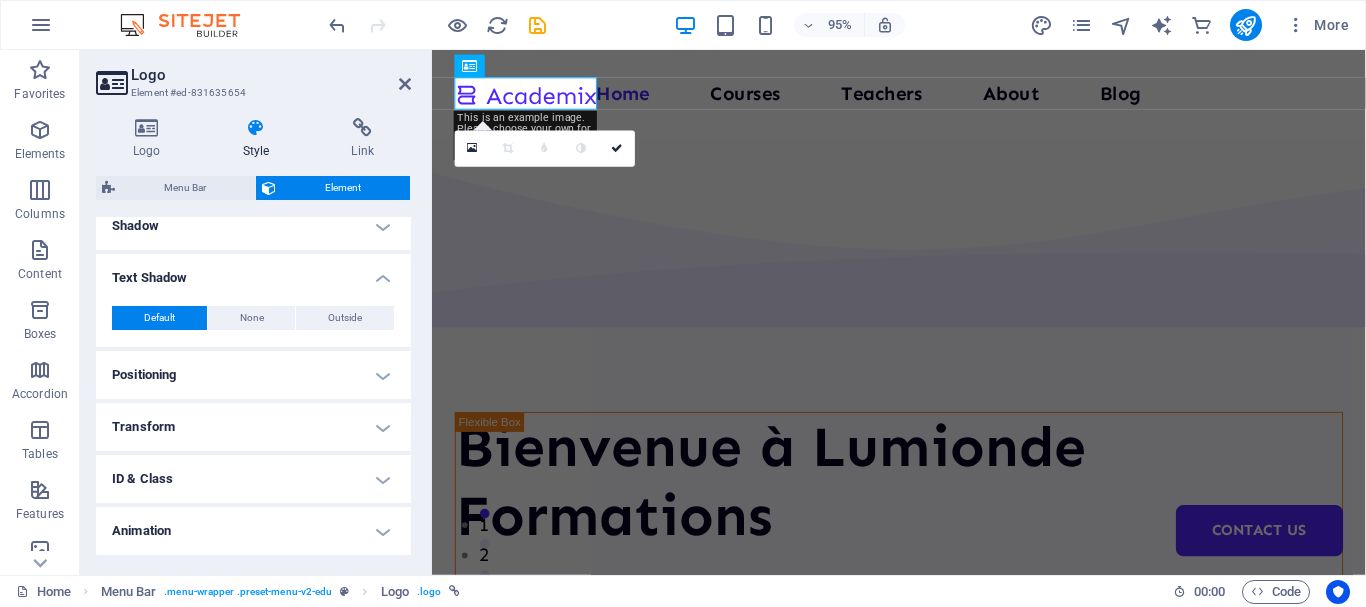 scroll, scrollTop: 548, scrollLeft: 0, axis: vertical 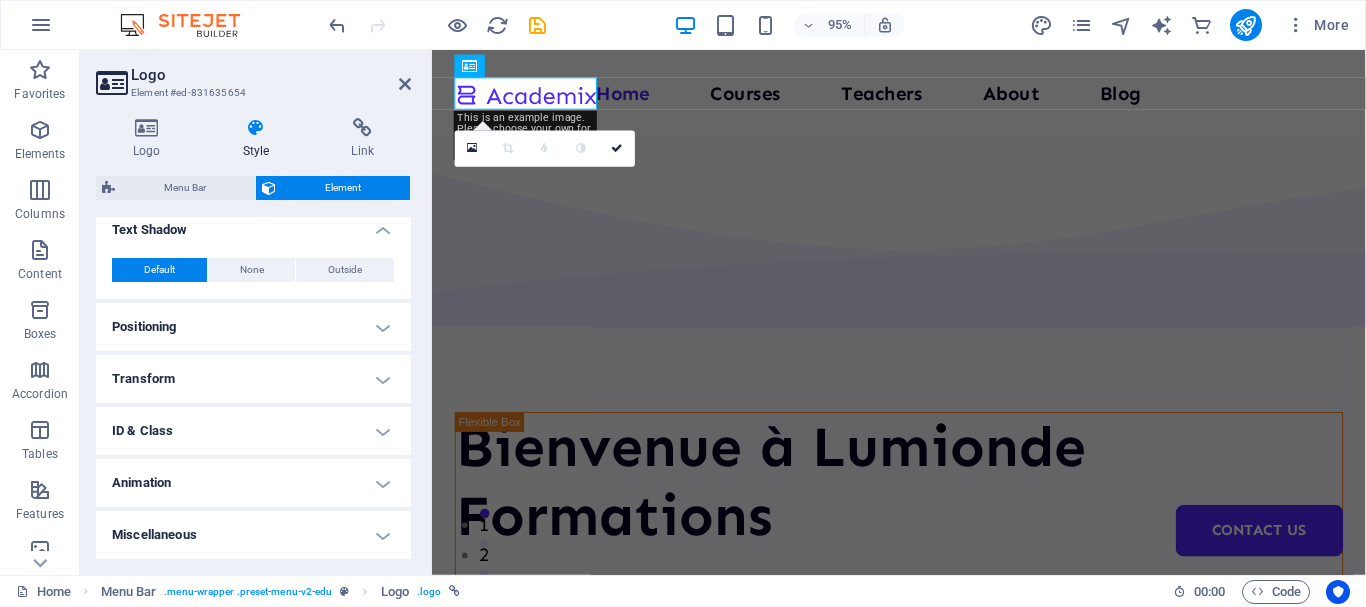 click on "Positioning" at bounding box center [253, 327] 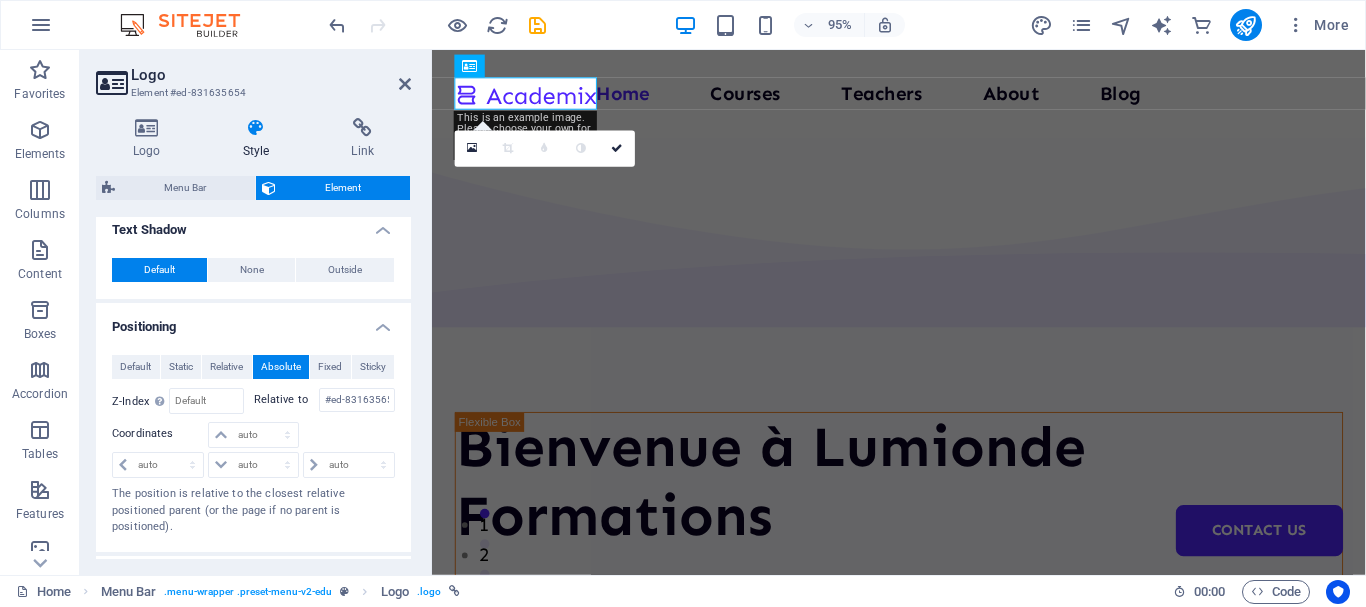 click on "Positioning" at bounding box center (253, 321) 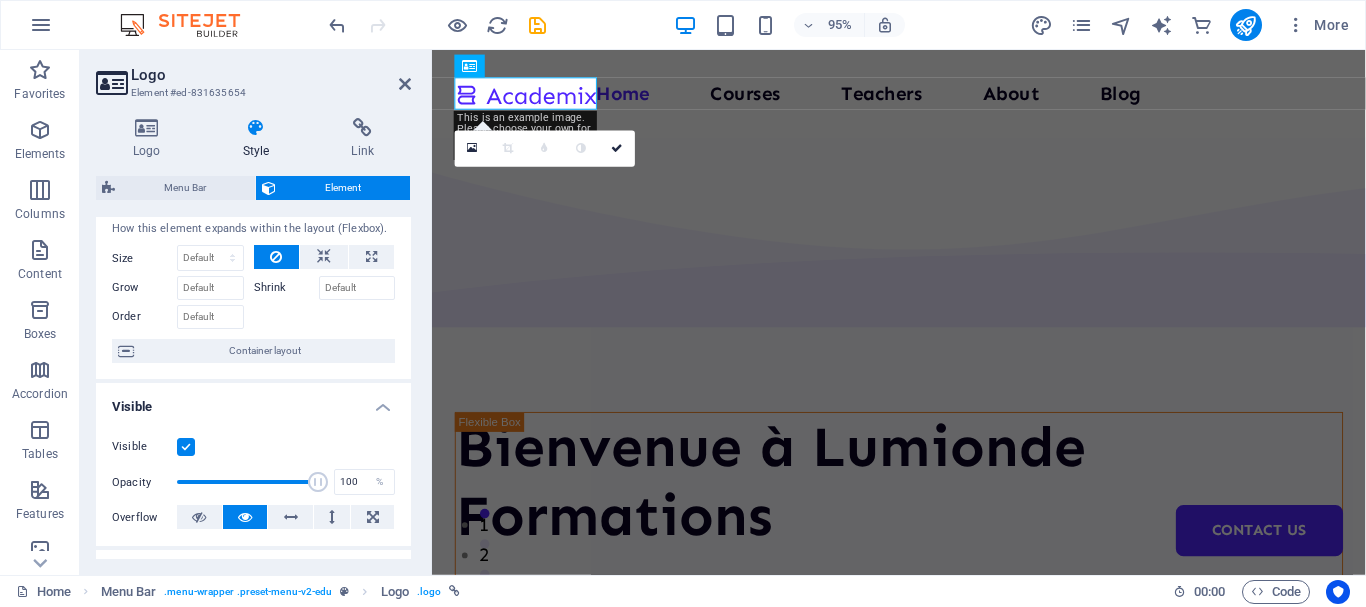 scroll, scrollTop: 0, scrollLeft: 0, axis: both 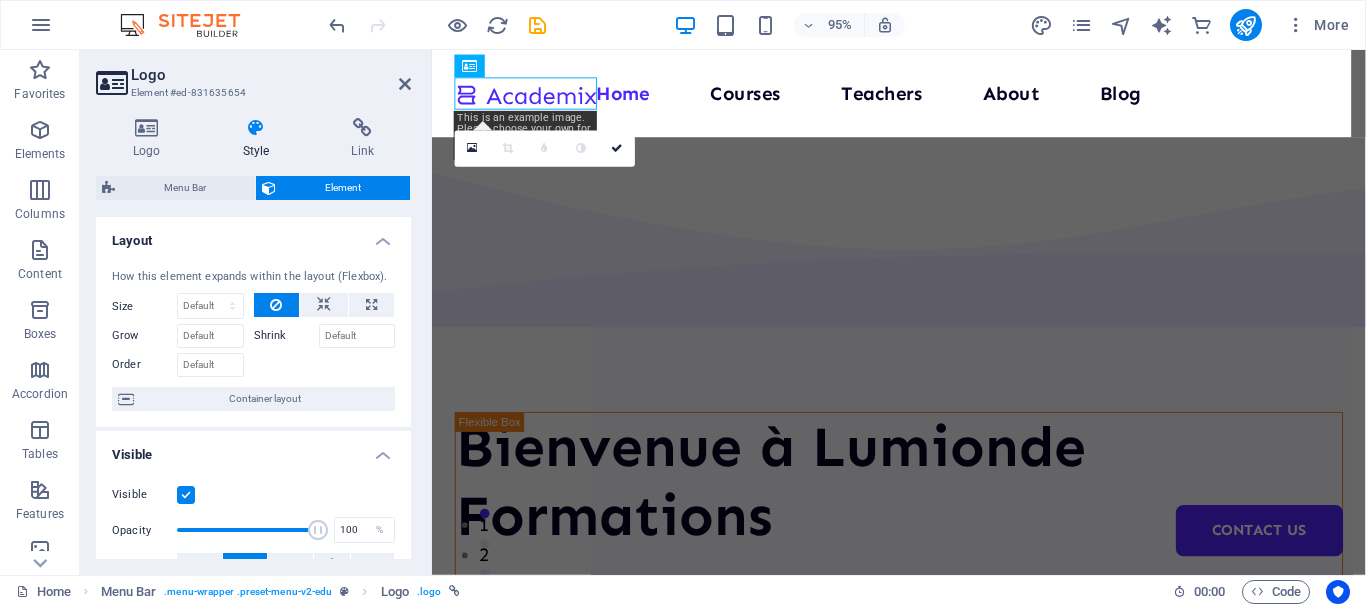 click on "Menu Bar" at bounding box center (185, 188) 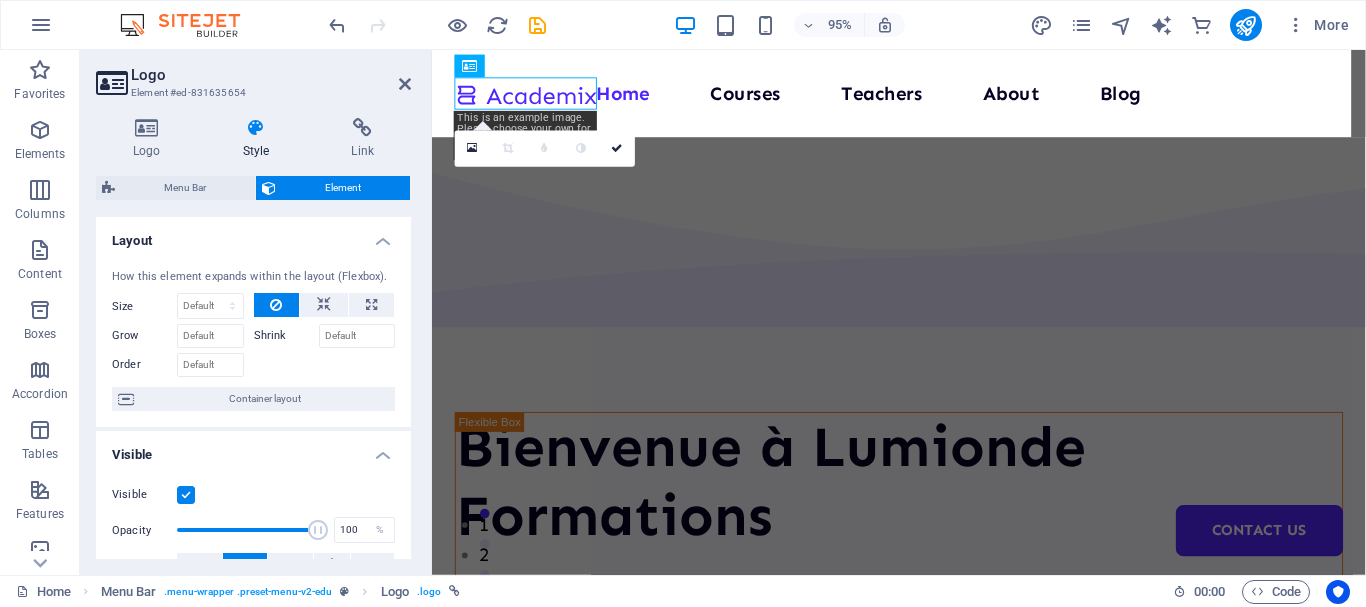 select on "px" 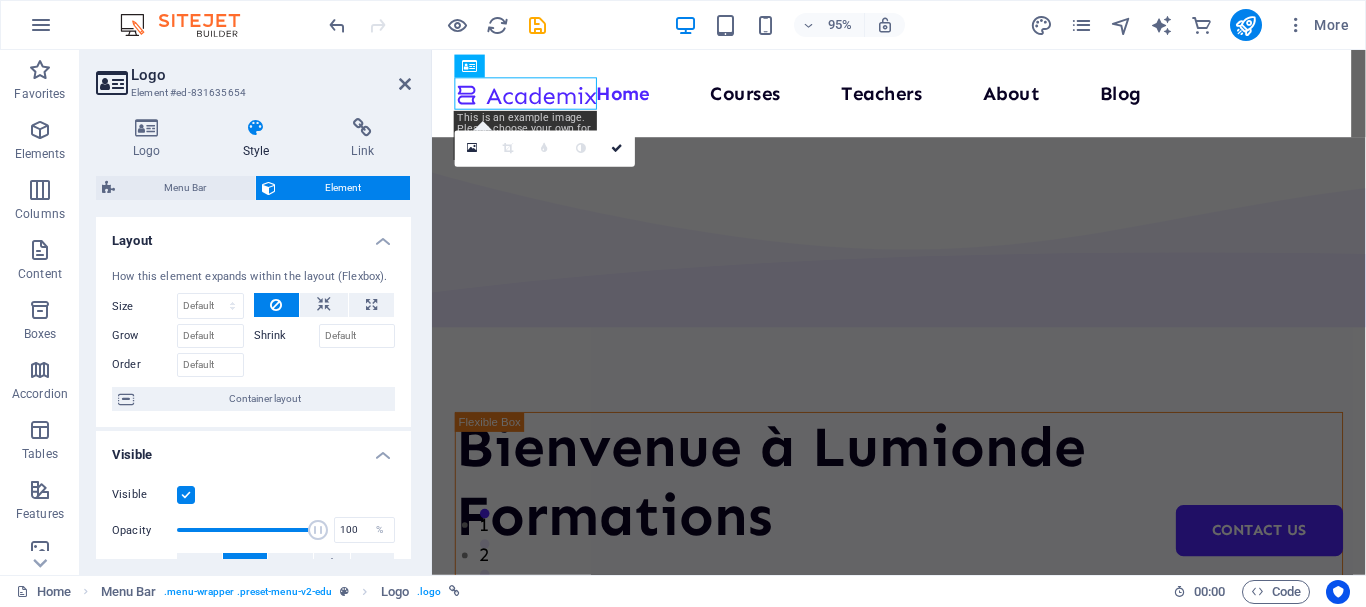 select on "px" 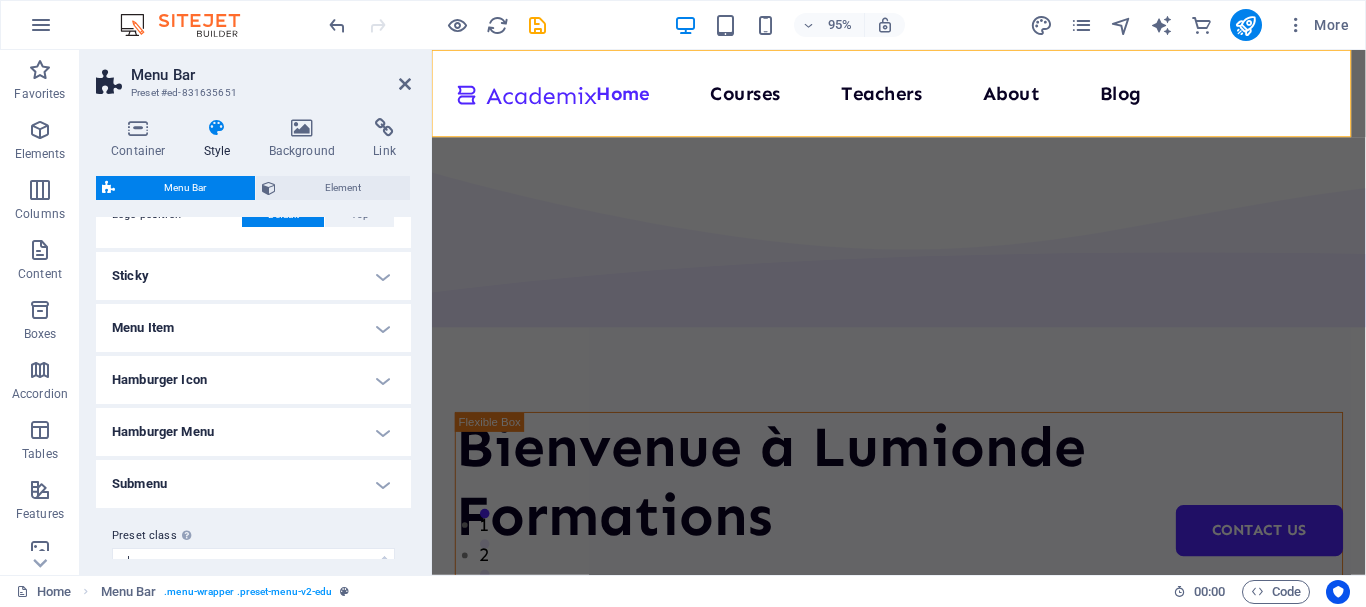 scroll, scrollTop: 613, scrollLeft: 0, axis: vertical 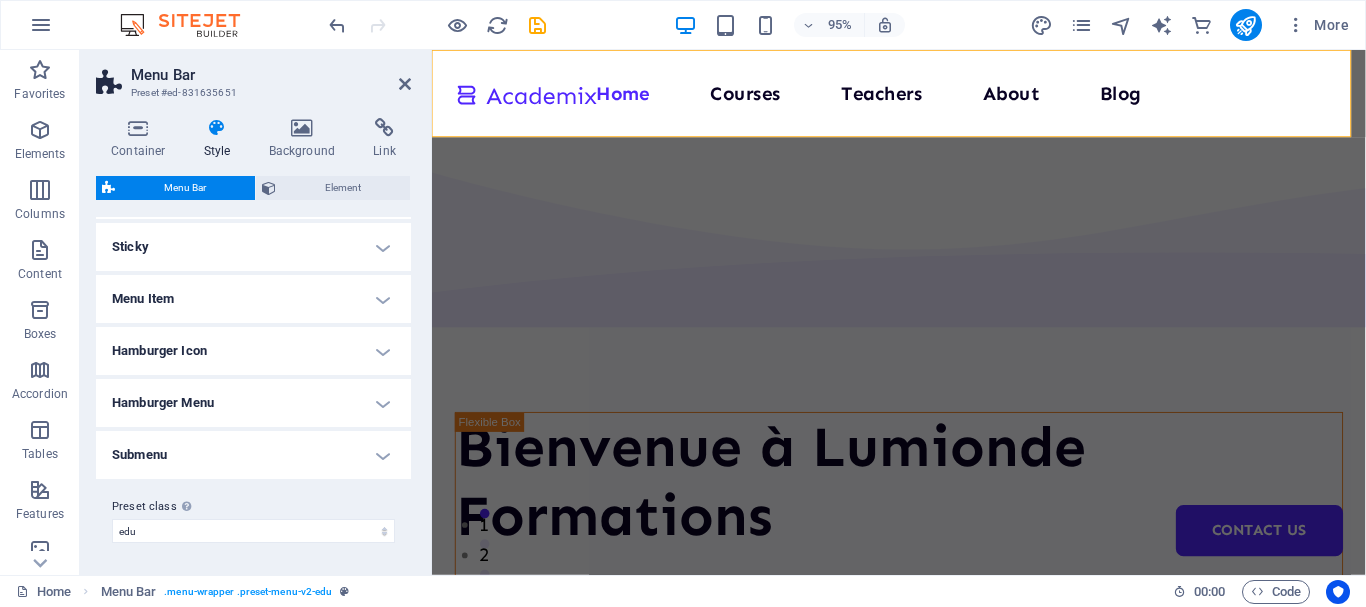 click on "Menu Item" at bounding box center (253, 299) 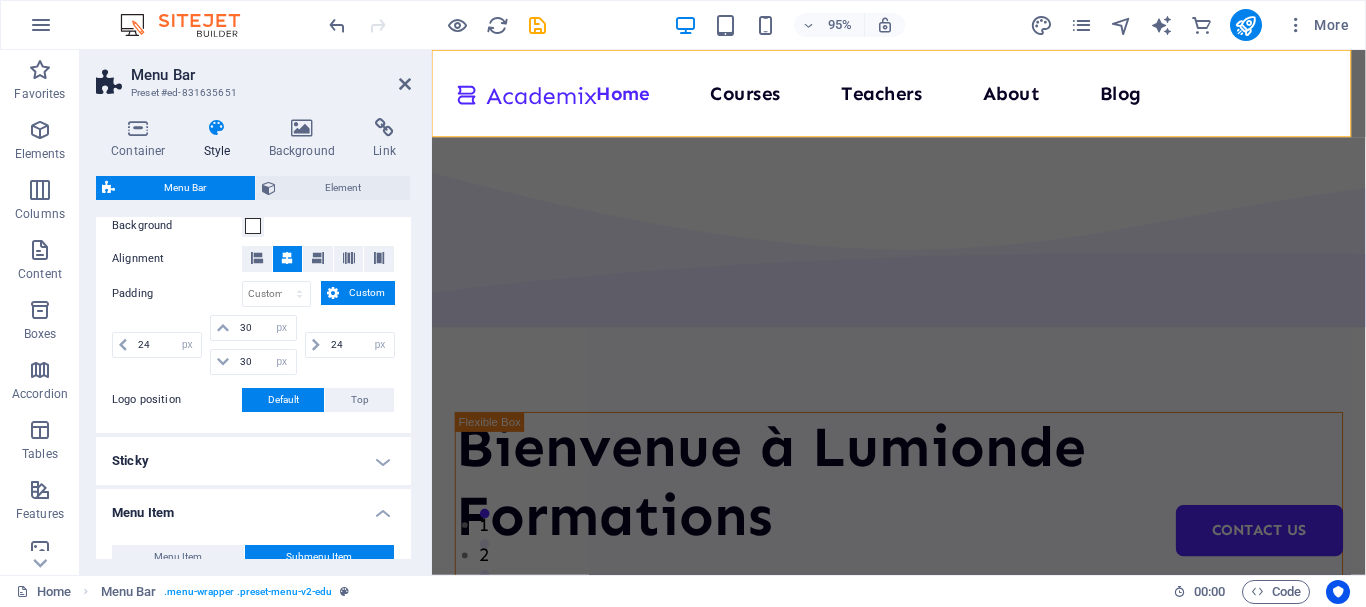 scroll, scrollTop: 99, scrollLeft: 0, axis: vertical 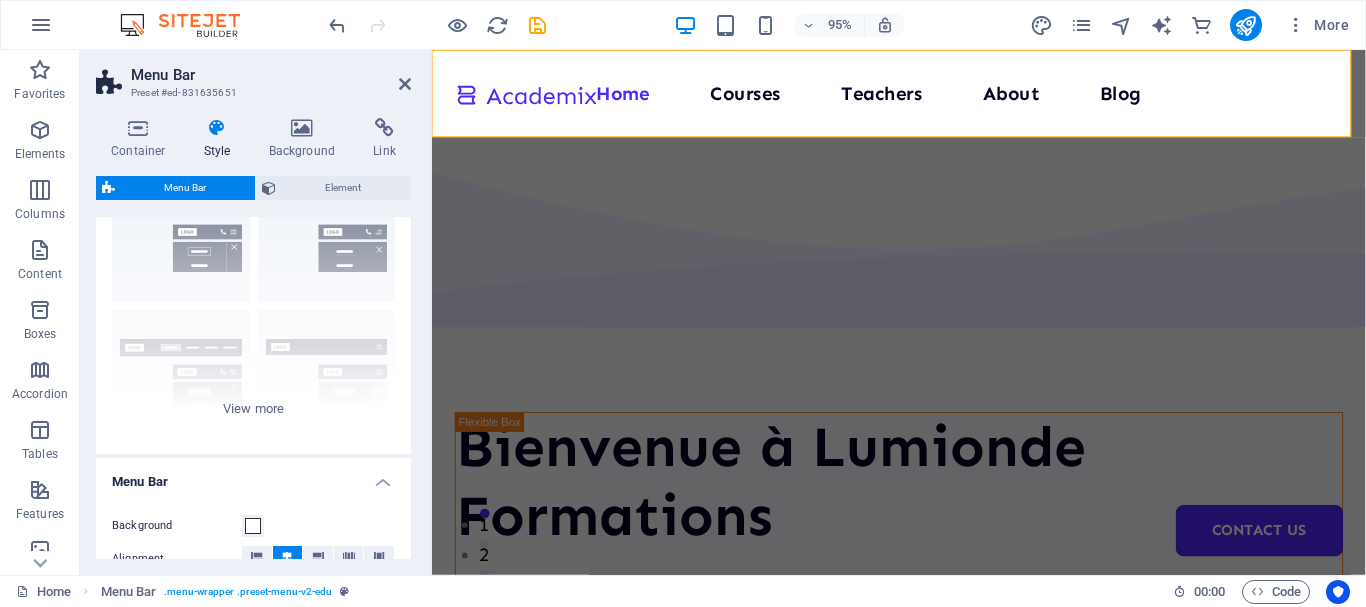 click on "Menu Bar" at bounding box center (253, 476) 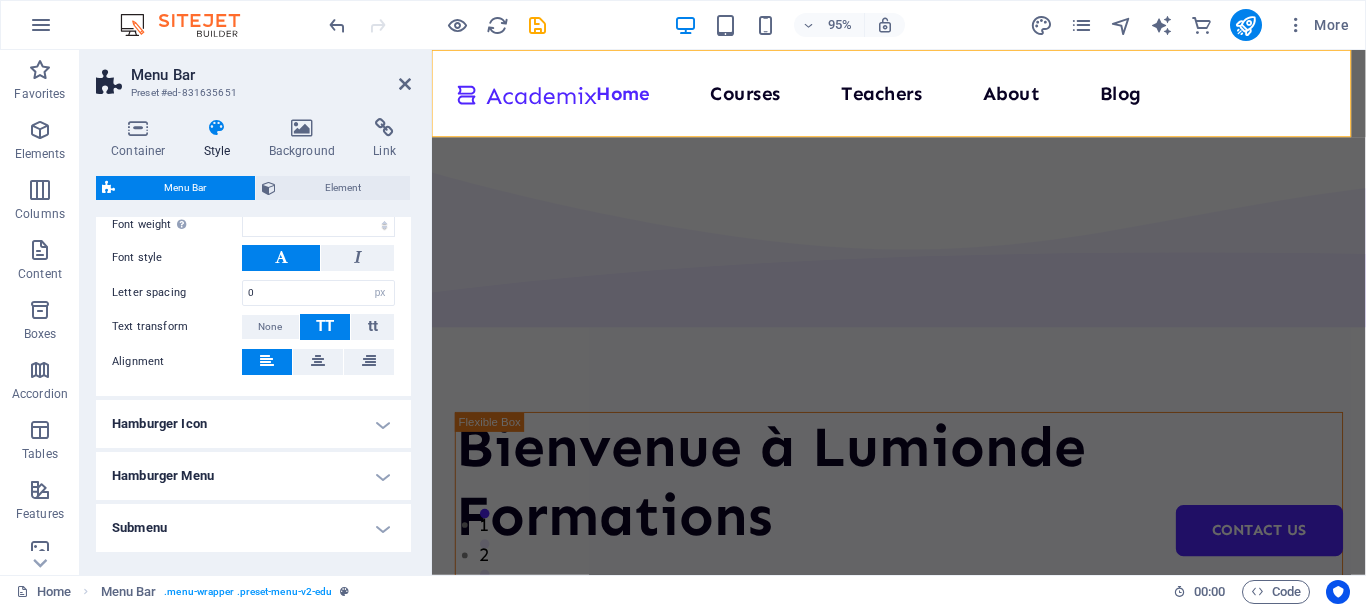 scroll, scrollTop: 872, scrollLeft: 0, axis: vertical 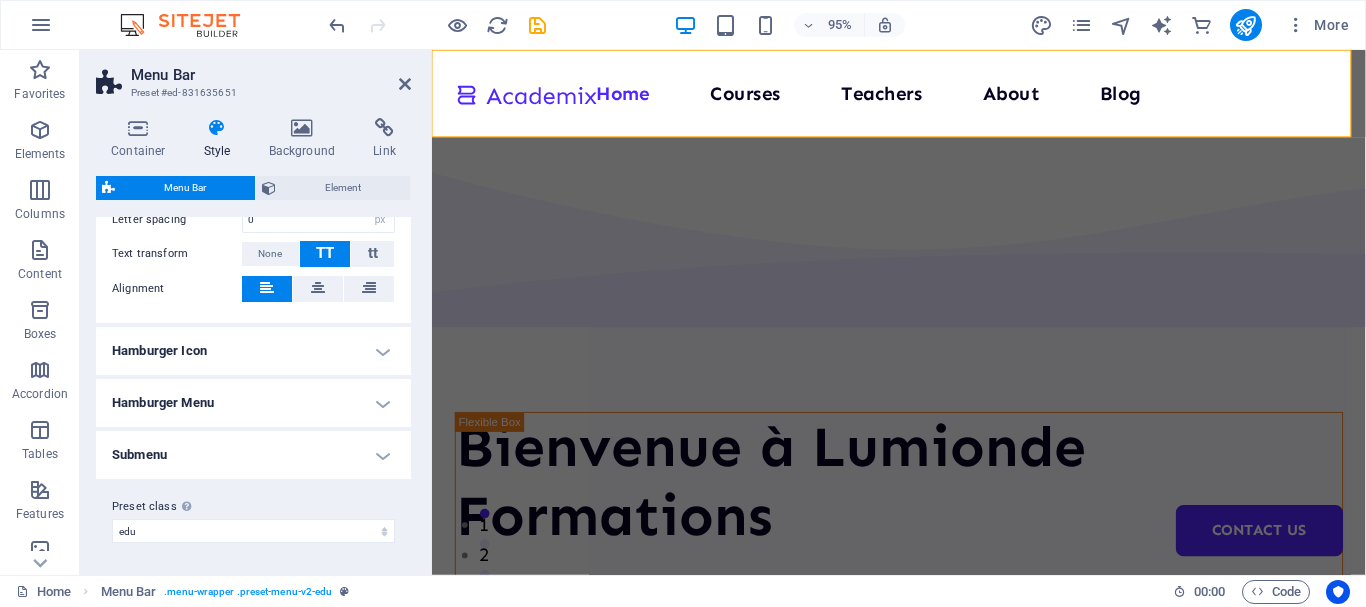 click on "Submenu" at bounding box center (253, 455) 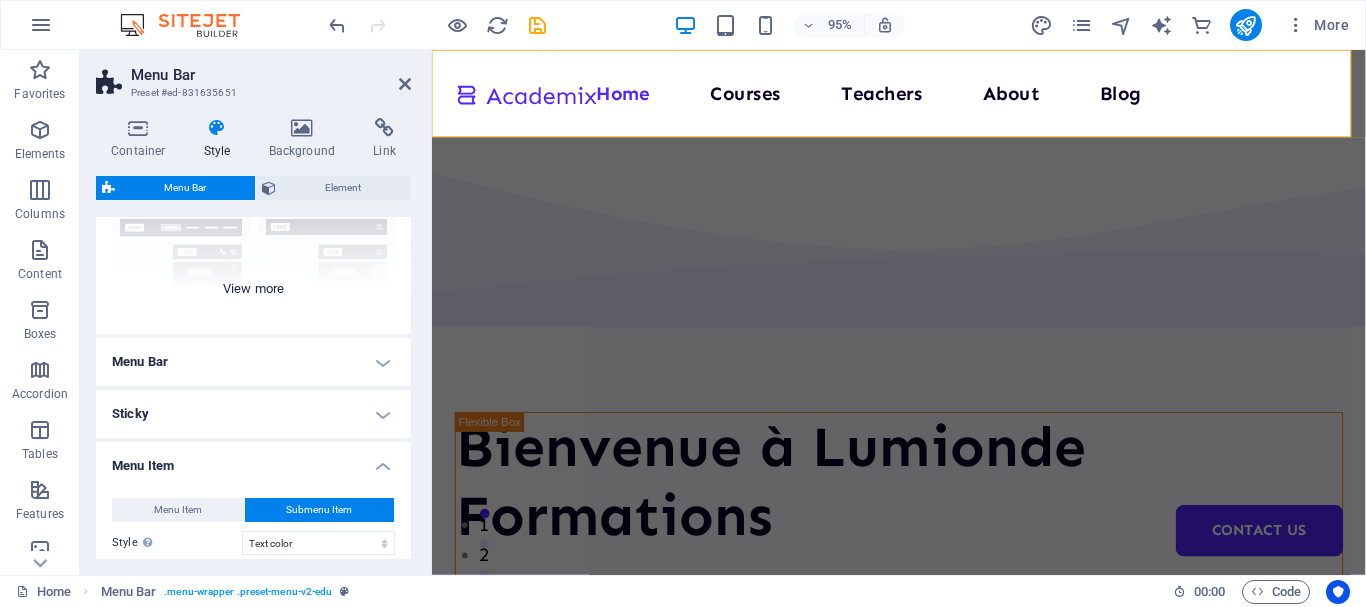 scroll, scrollTop: 0, scrollLeft: 0, axis: both 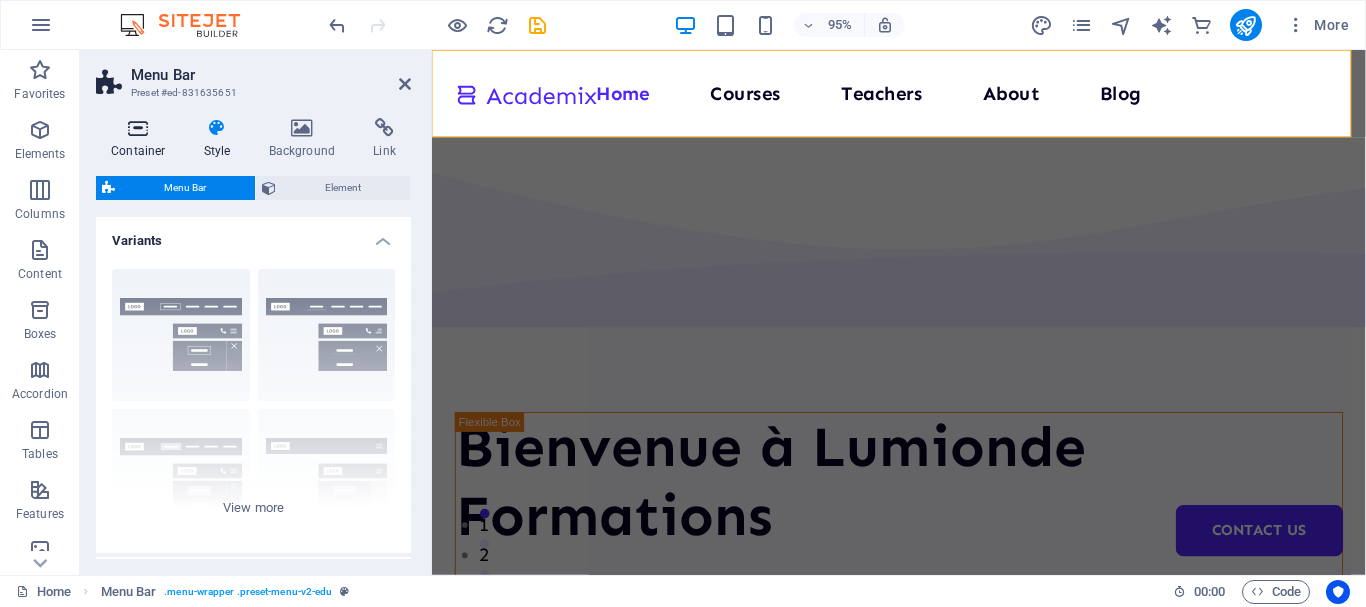 click at bounding box center [138, 128] 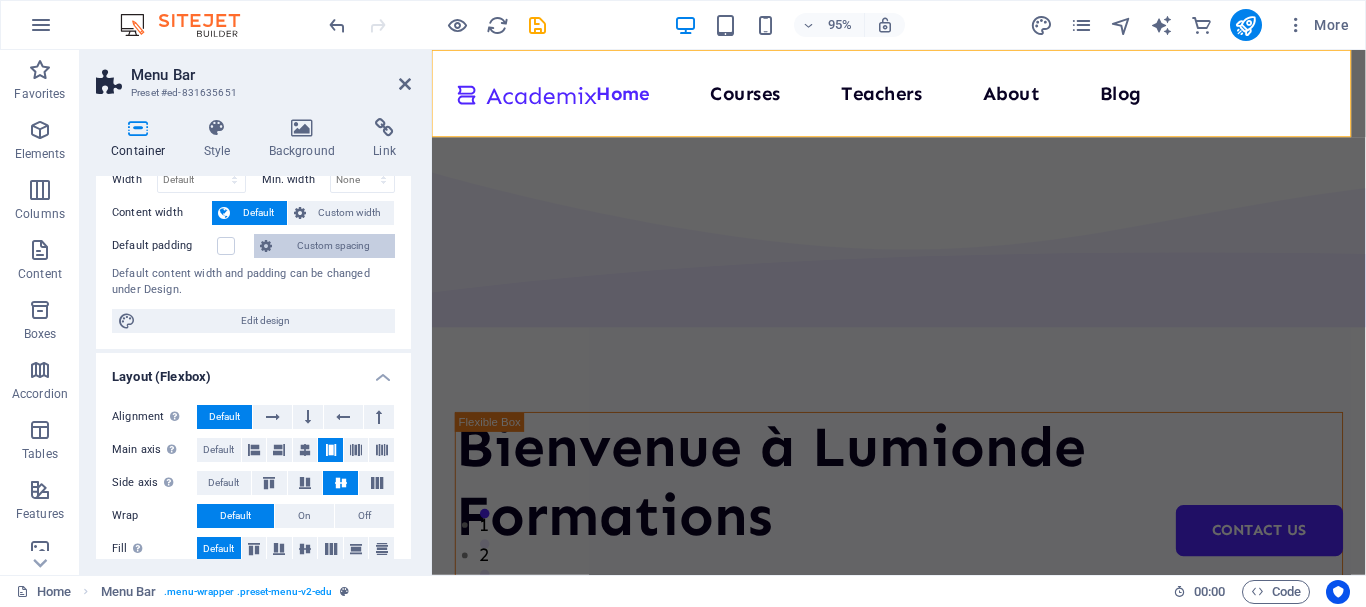 scroll, scrollTop: 0, scrollLeft: 0, axis: both 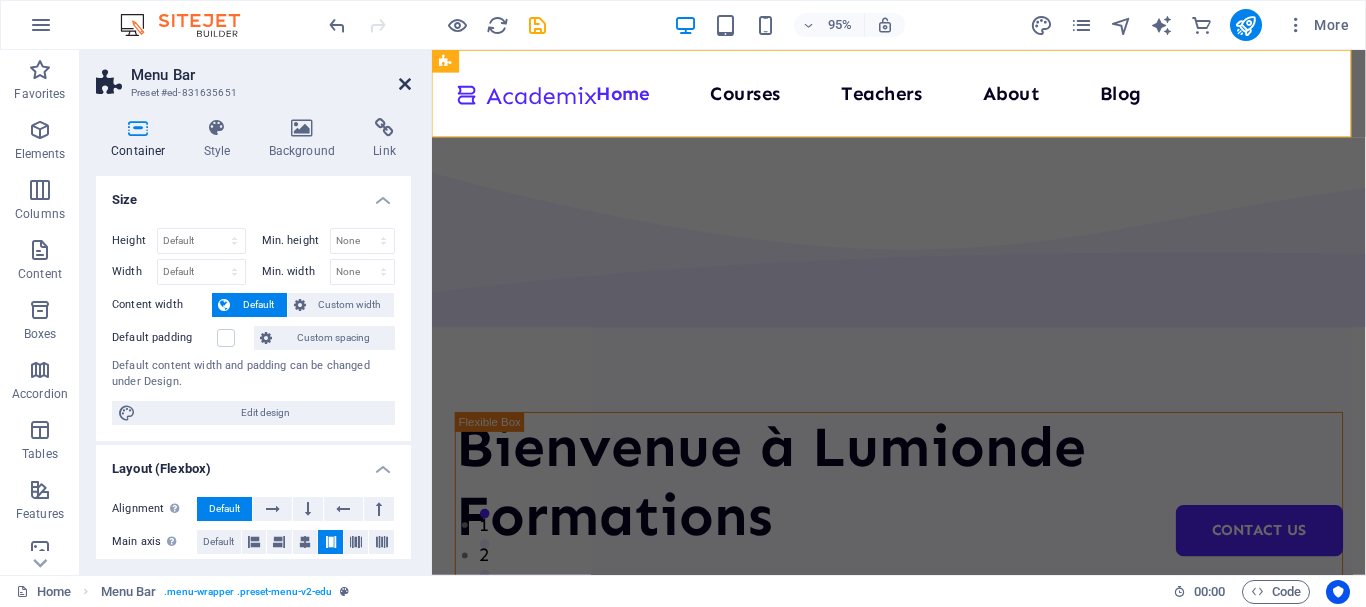 click at bounding box center (405, 84) 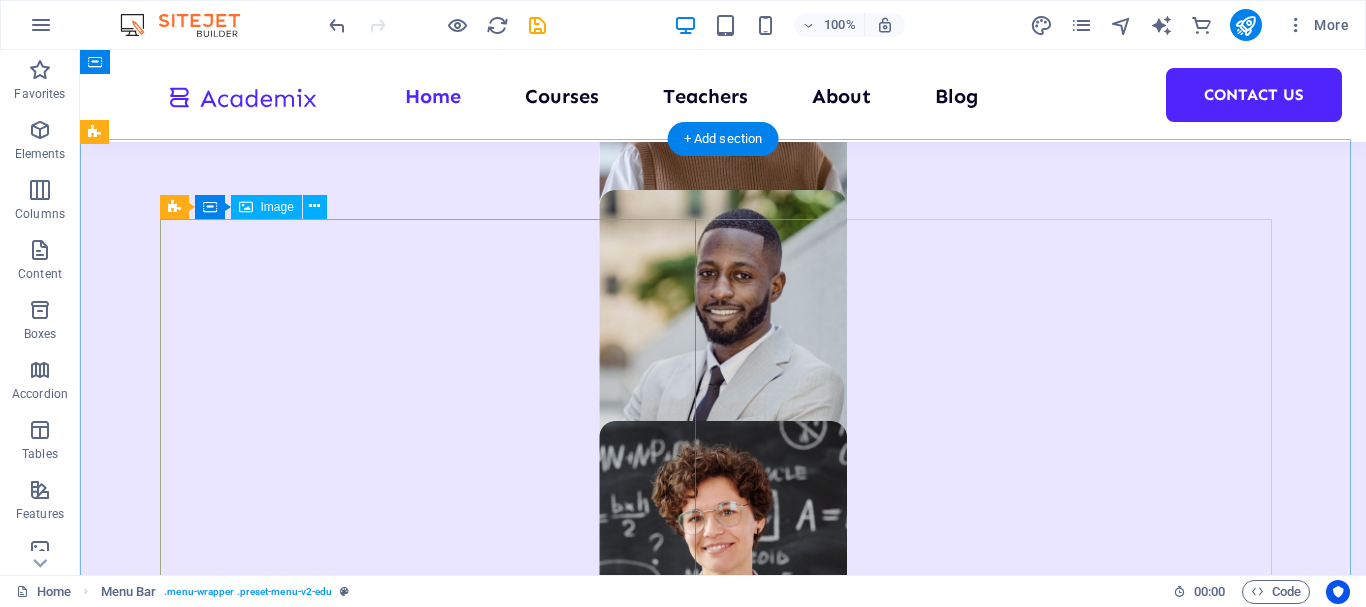 scroll, scrollTop: 1300, scrollLeft: 0, axis: vertical 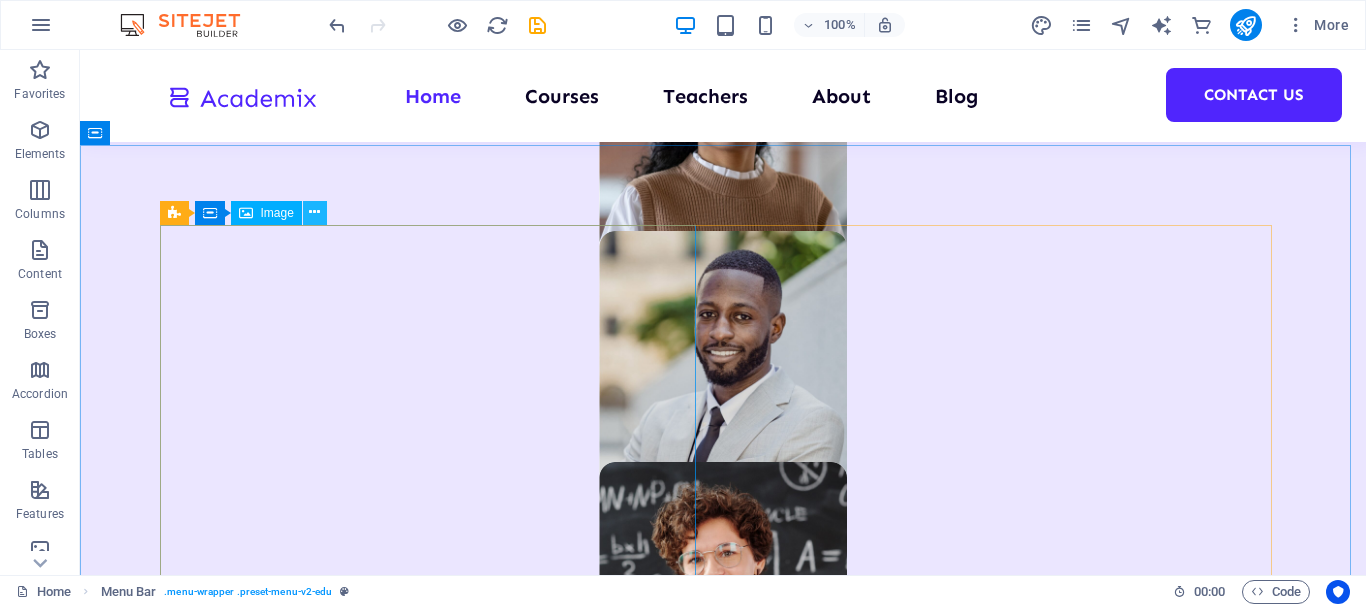 click at bounding box center [314, 212] 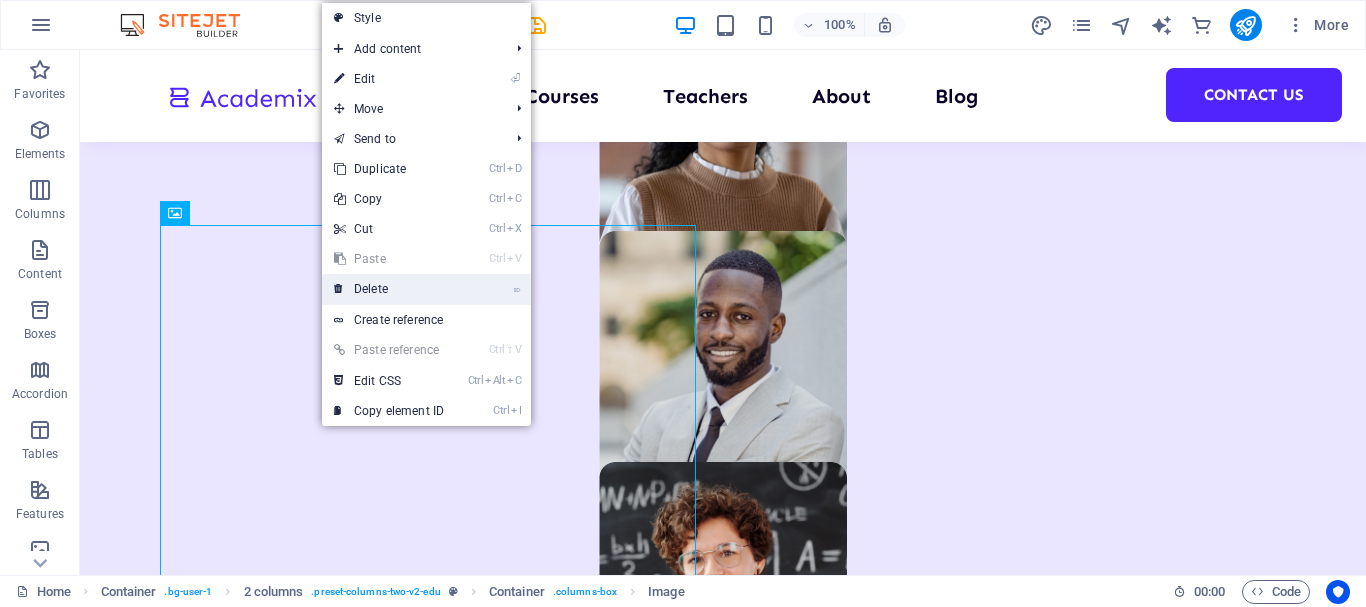 click on "⌦  Delete" at bounding box center (389, 289) 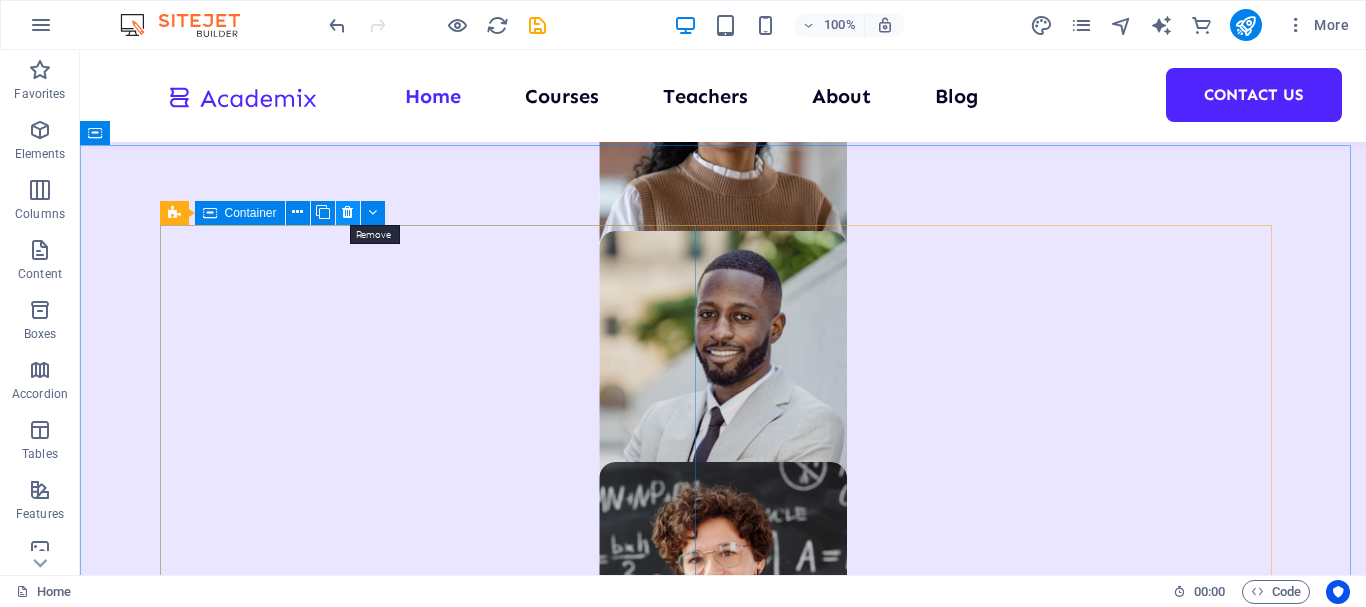 click at bounding box center [347, 212] 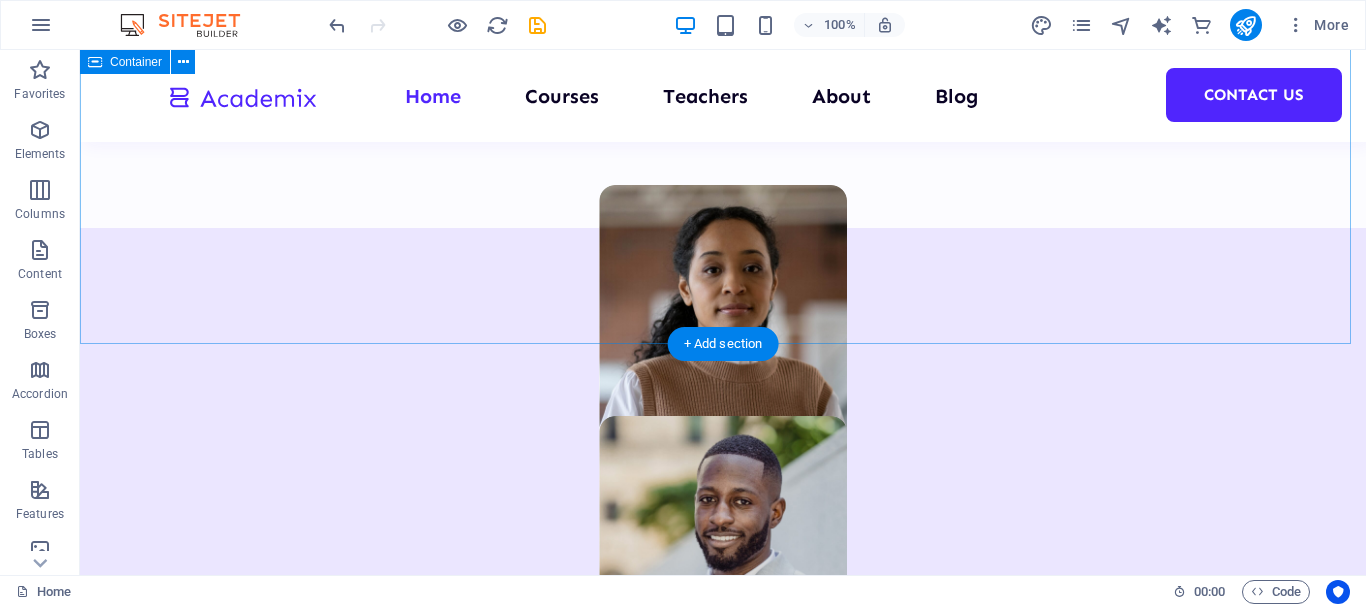 scroll, scrollTop: 1100, scrollLeft: 0, axis: vertical 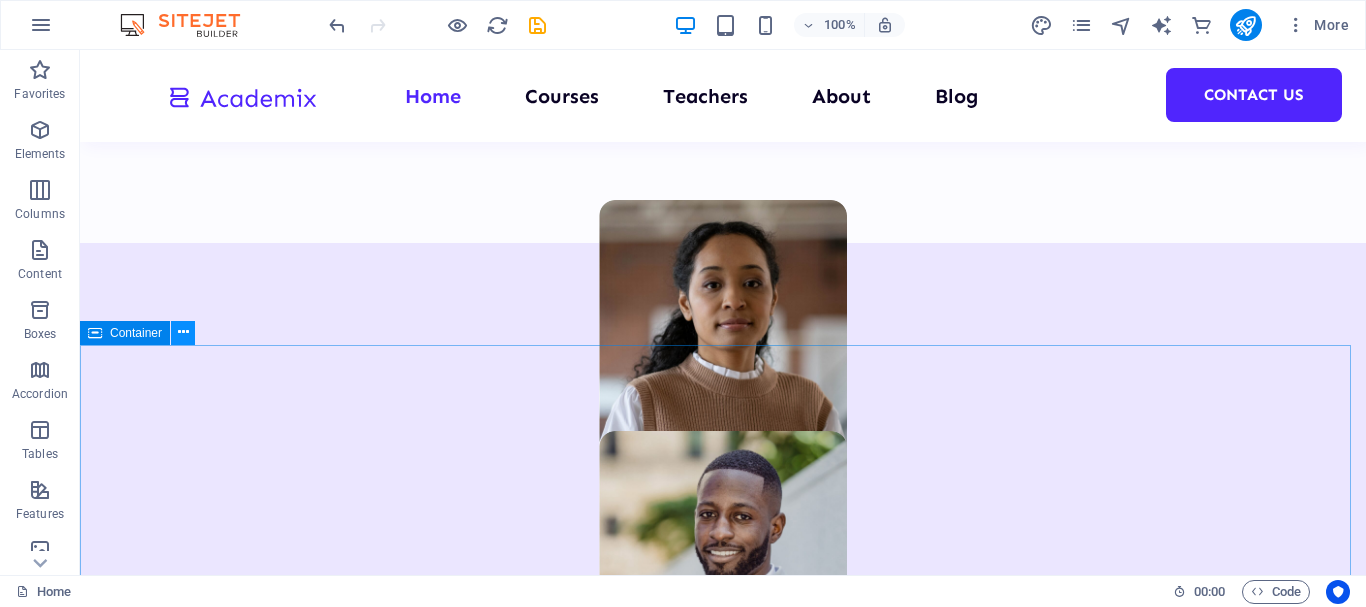 click at bounding box center (183, 332) 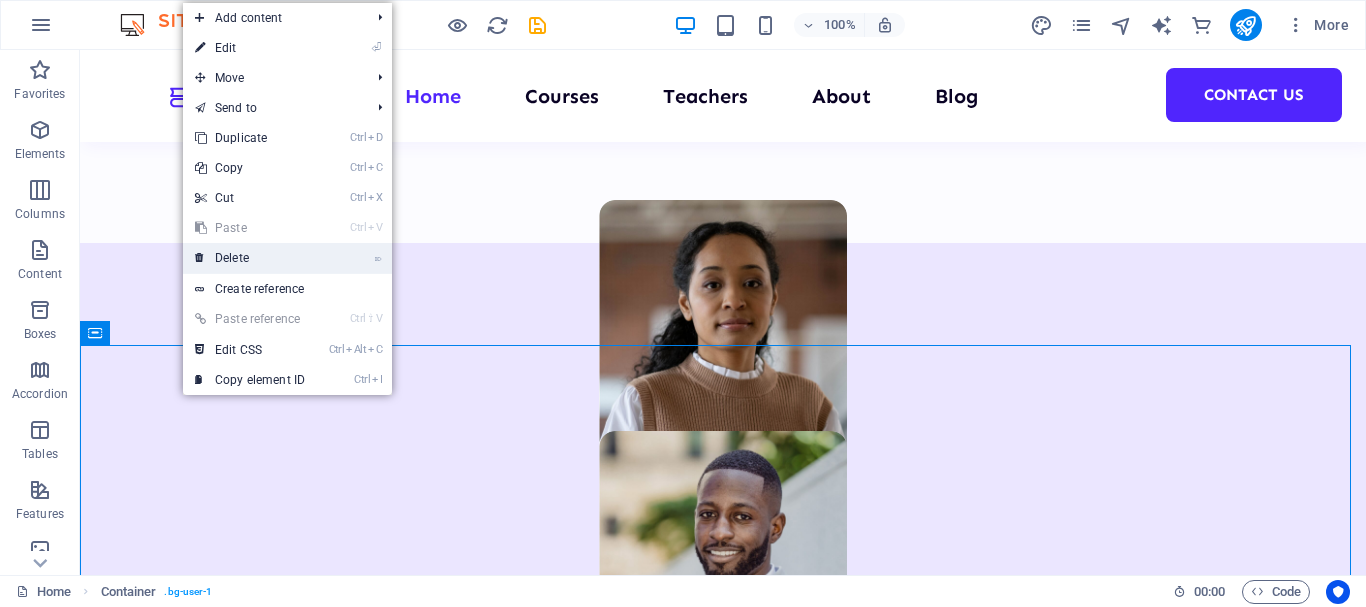click on "⌦  Delete" at bounding box center (250, 258) 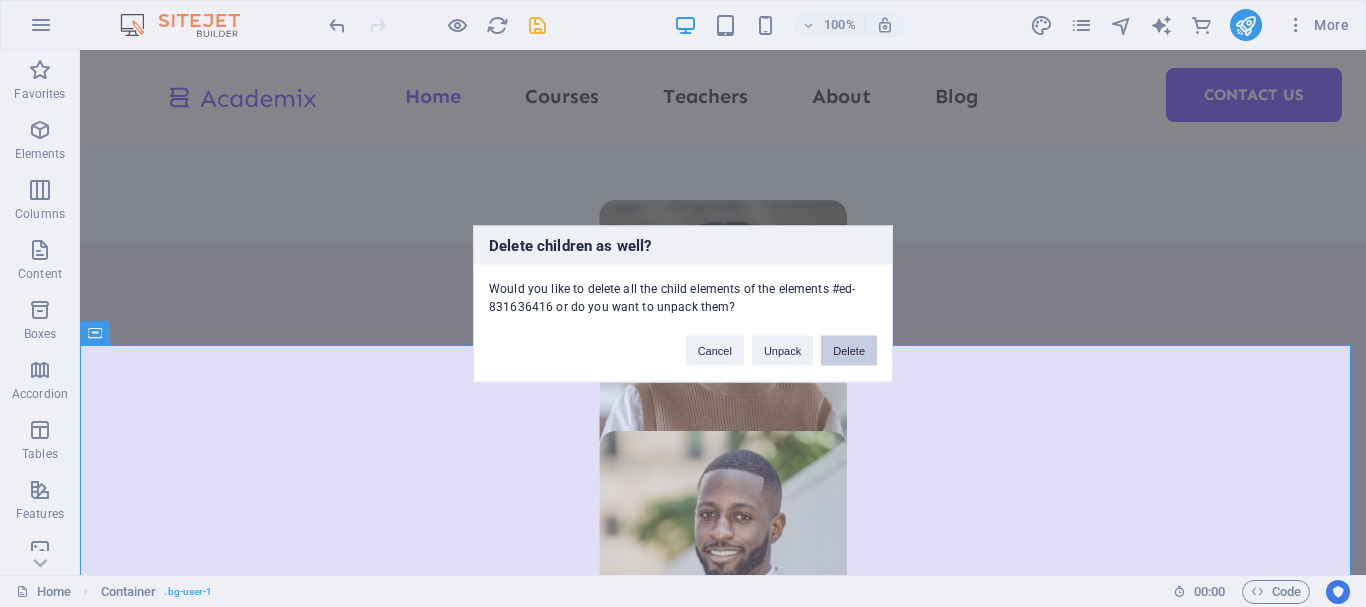 click on "Delete" at bounding box center [849, 350] 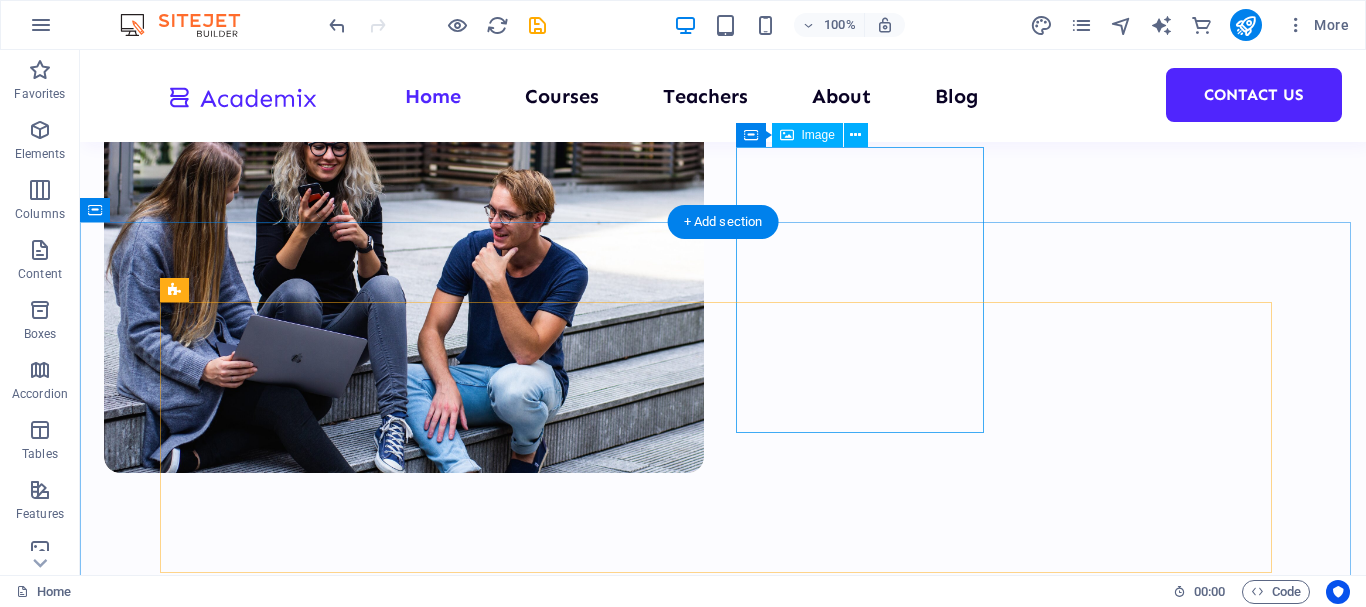 scroll, scrollTop: 600, scrollLeft: 0, axis: vertical 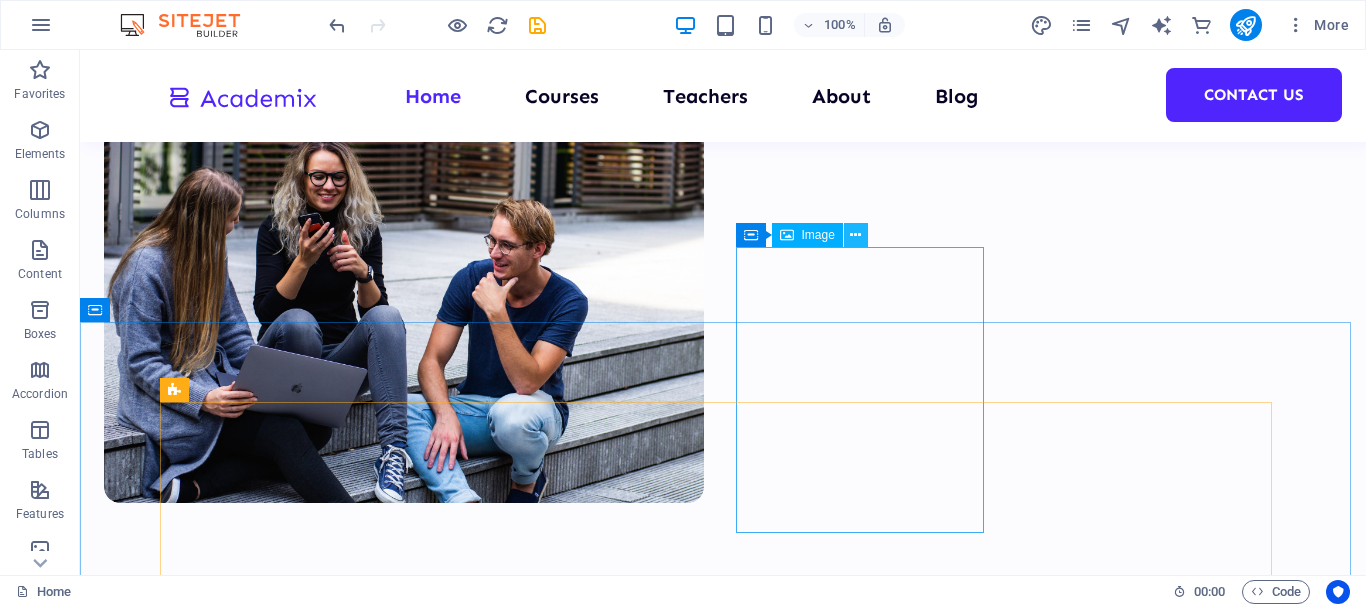 click at bounding box center (855, 235) 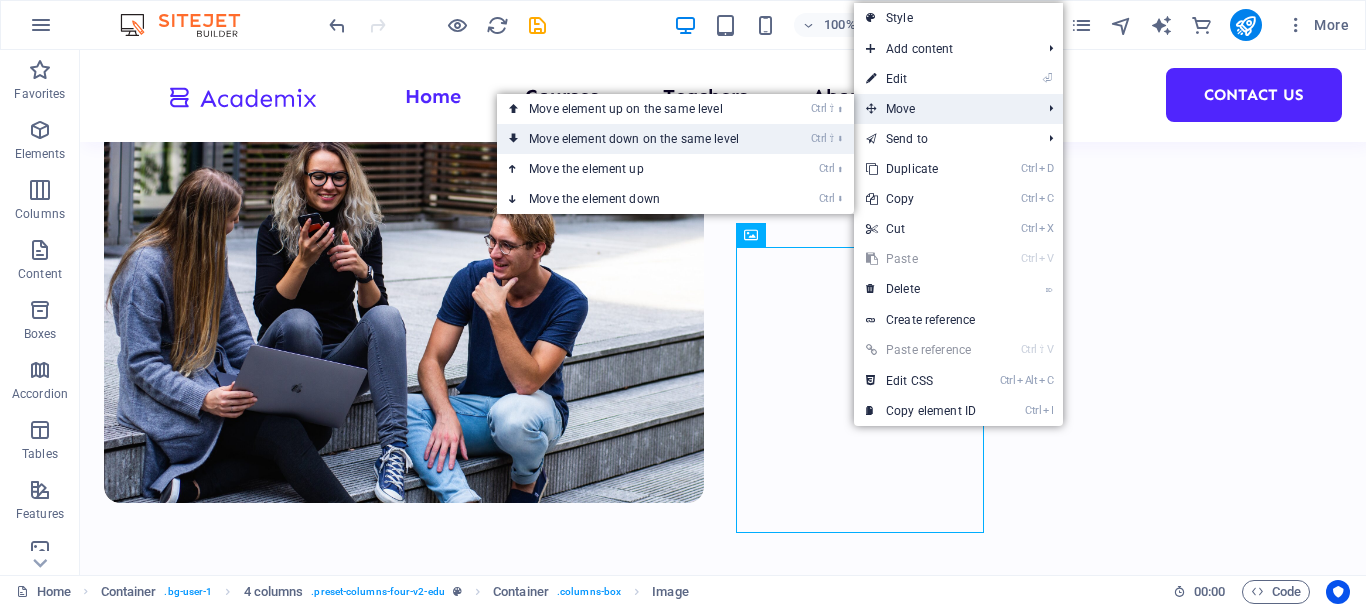 click on "Ctrl ⇧ ⬇  Move element down on the same level" at bounding box center [638, 139] 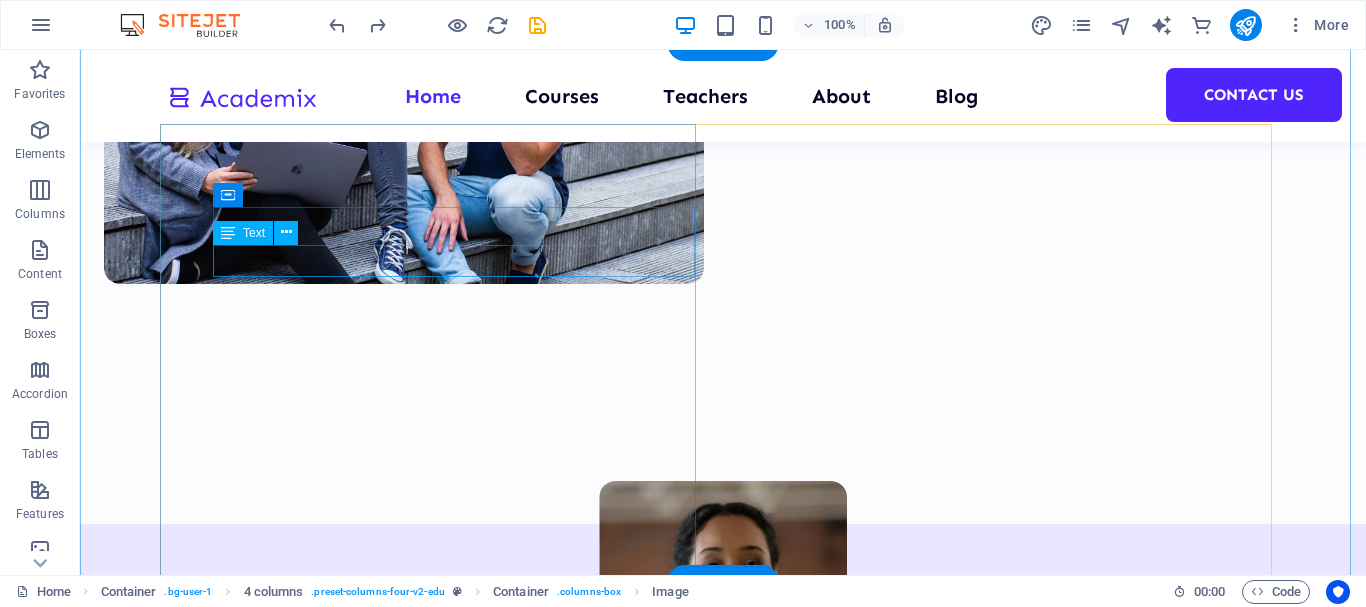 scroll, scrollTop: 1401, scrollLeft: 0, axis: vertical 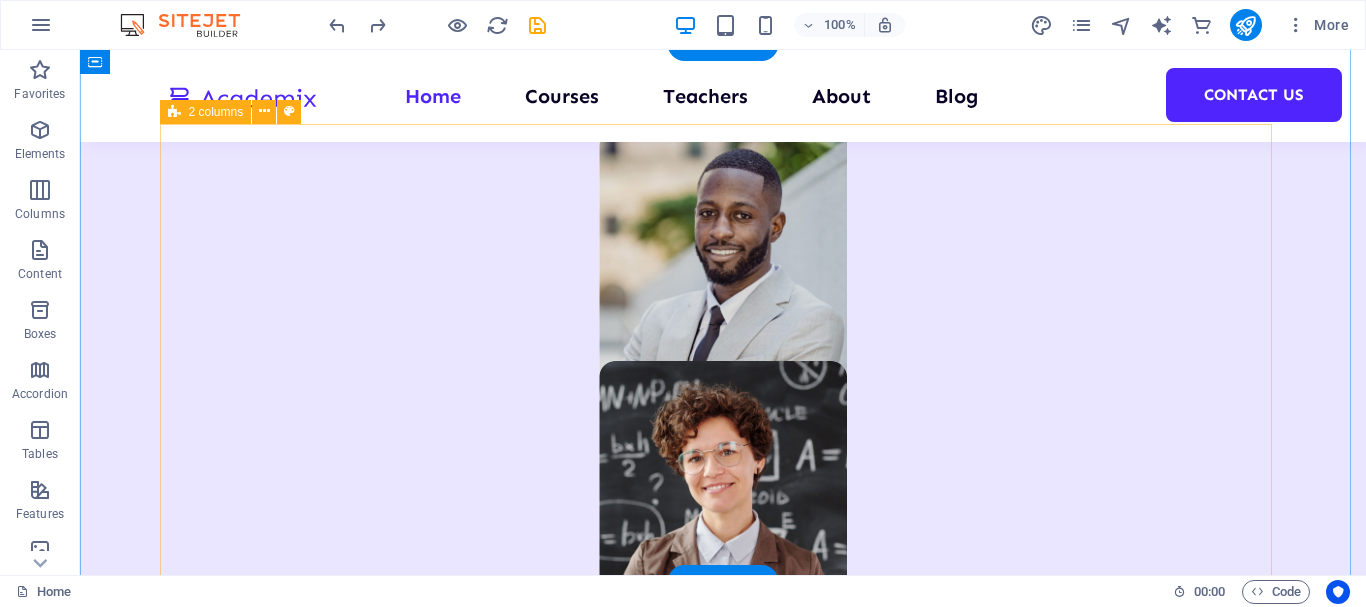 click on "About Education Highly skilled teachers Lorem ipsum dolor sit amet consectetur. Modern course content Lorem ipsum dolor sit amet consectetur. Great community Lorem ipsum dolor sit amet consectetur. All about us" at bounding box center (723, 2071) 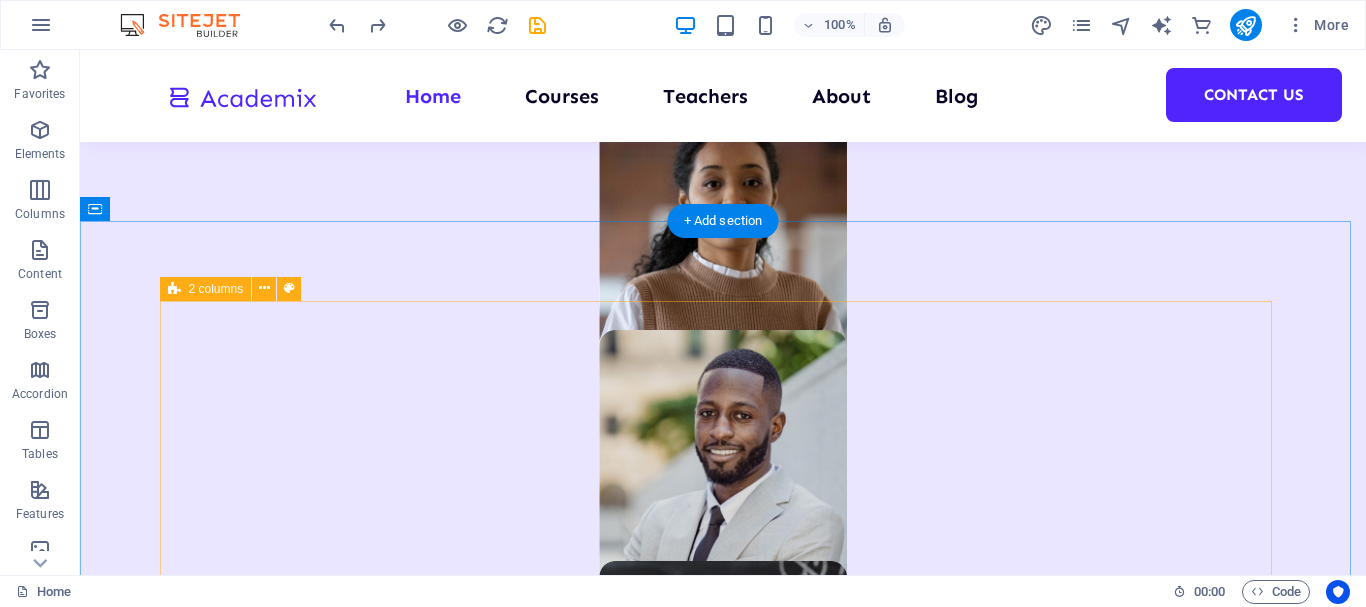 scroll, scrollTop: 1301, scrollLeft: 0, axis: vertical 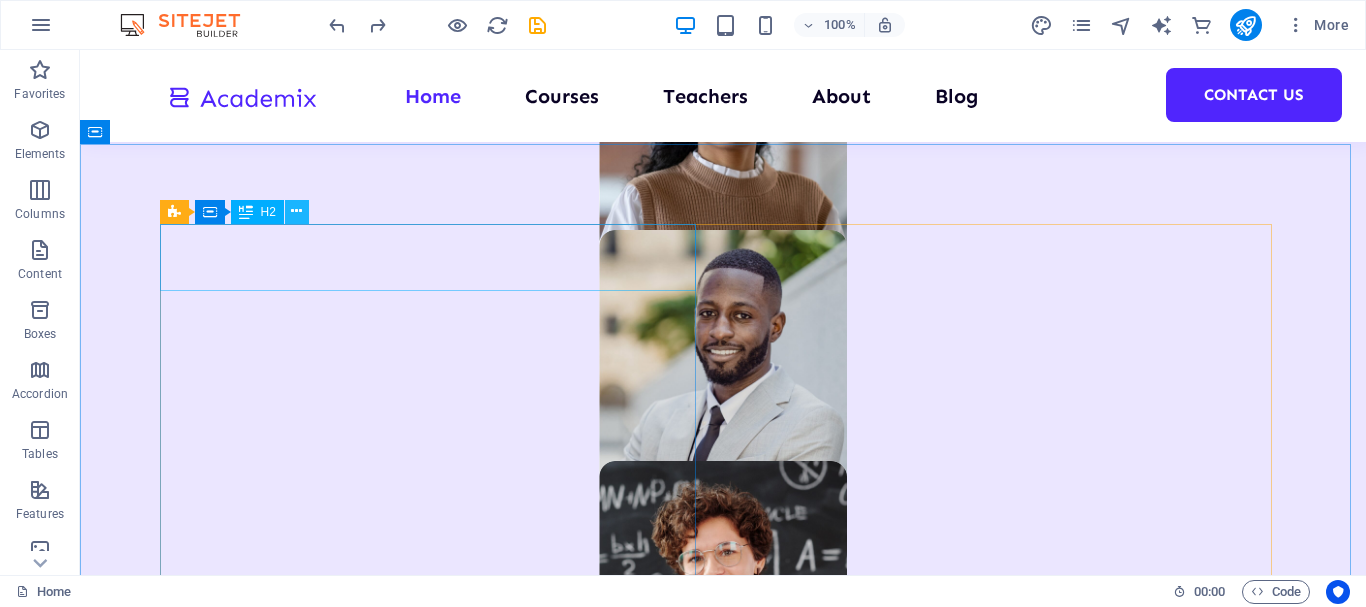 click at bounding box center [296, 211] 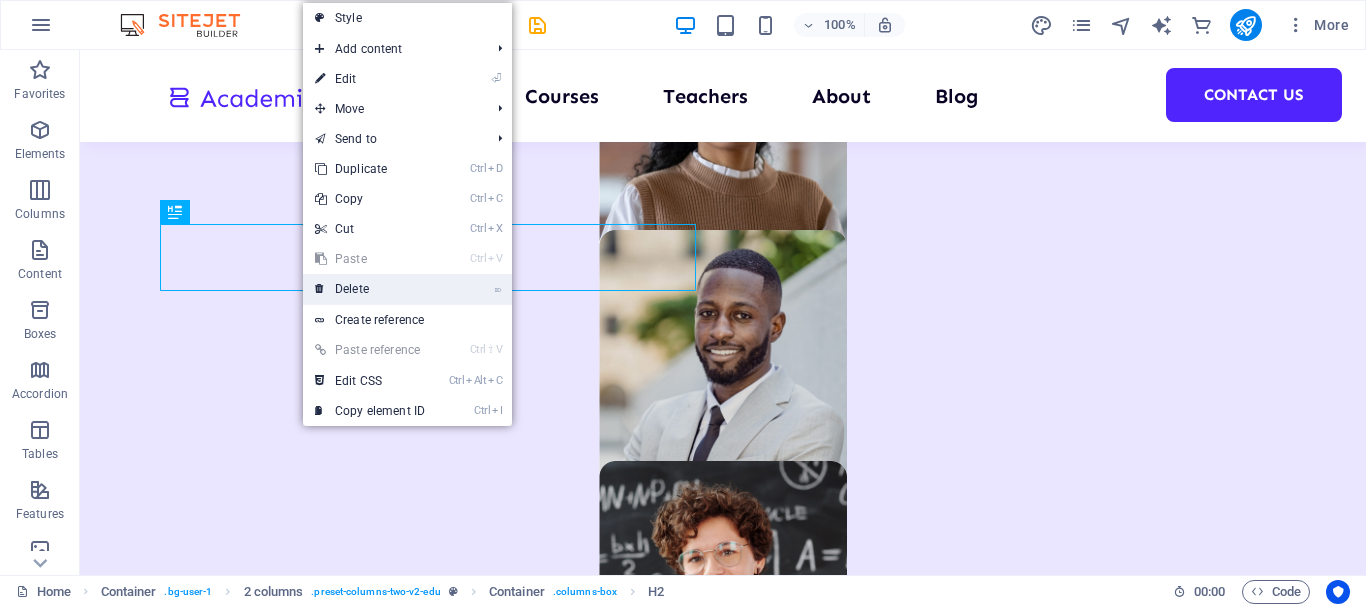 click on "⌦  Delete" at bounding box center (370, 289) 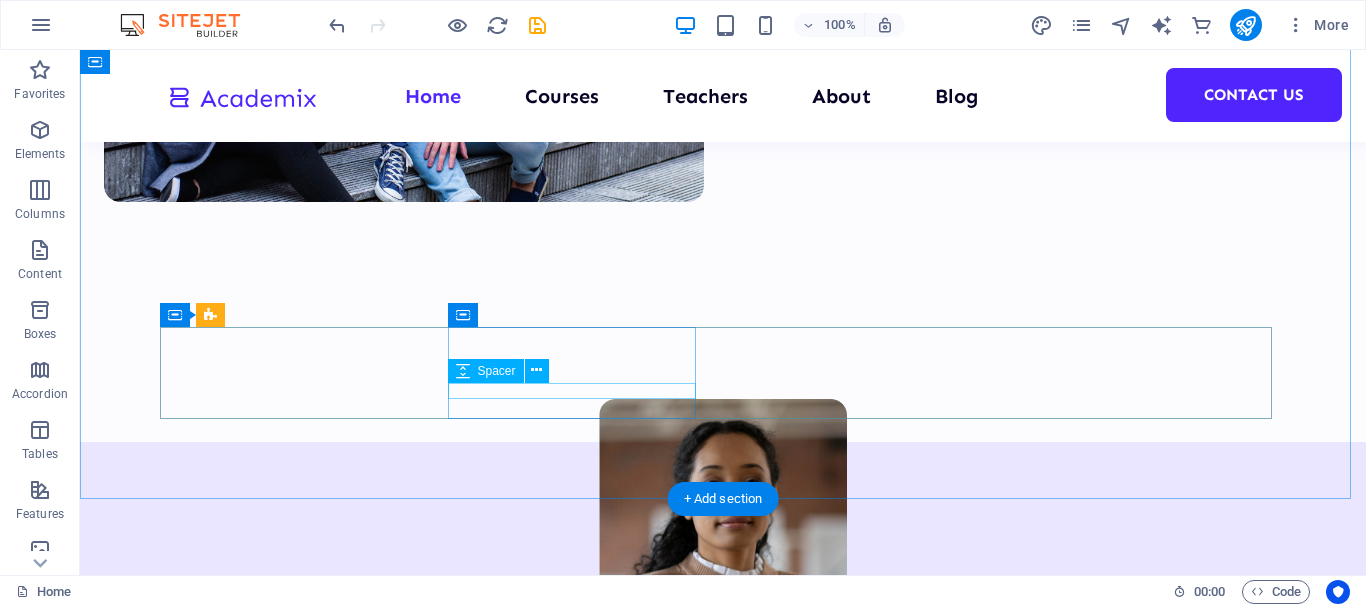 scroll, scrollTop: 1101, scrollLeft: 0, axis: vertical 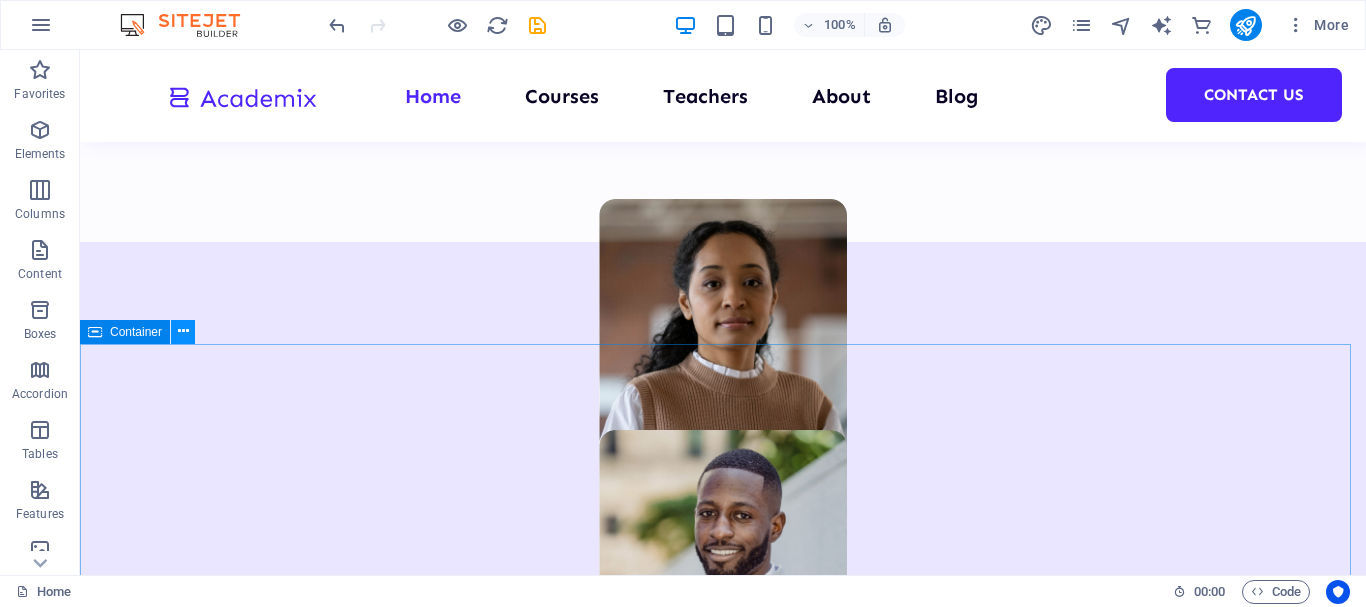 click at bounding box center [183, 331] 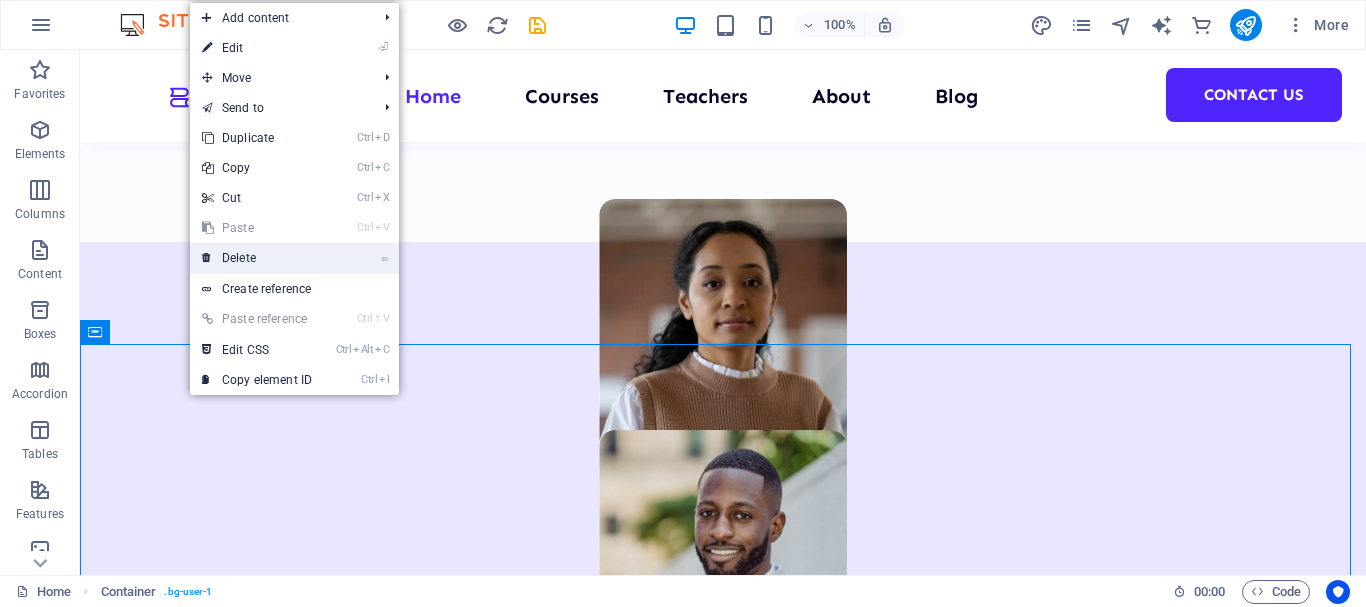 click on "⌦  Delete" at bounding box center [257, 258] 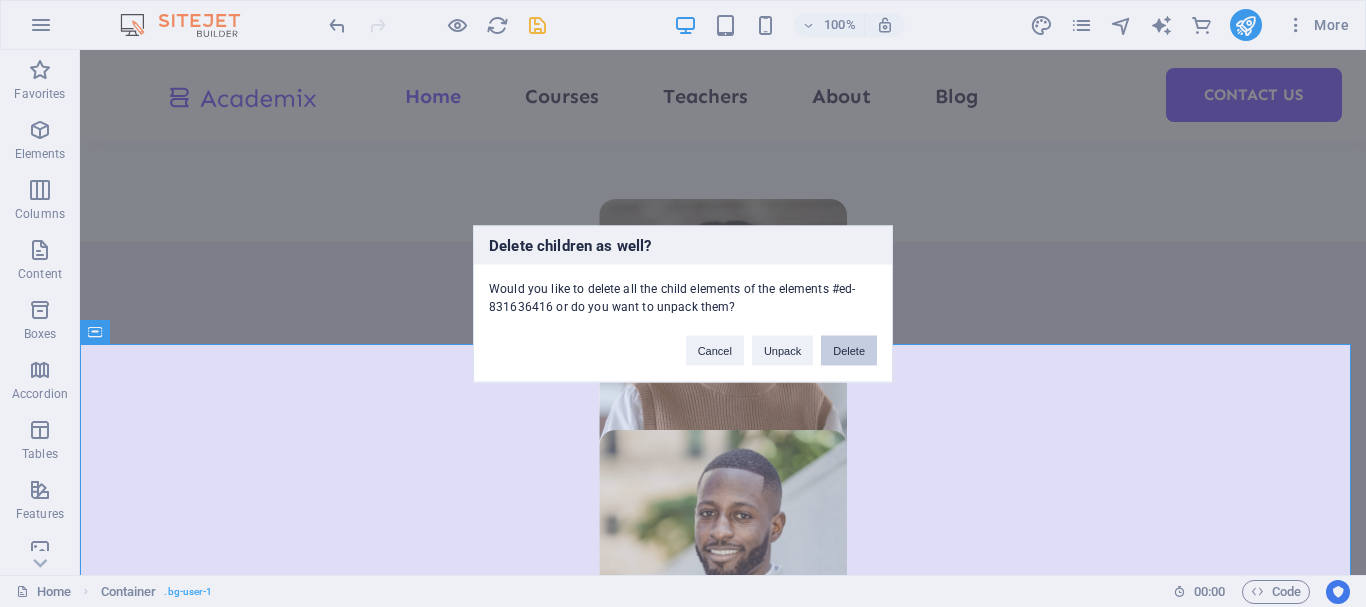 click on "Delete" at bounding box center [849, 350] 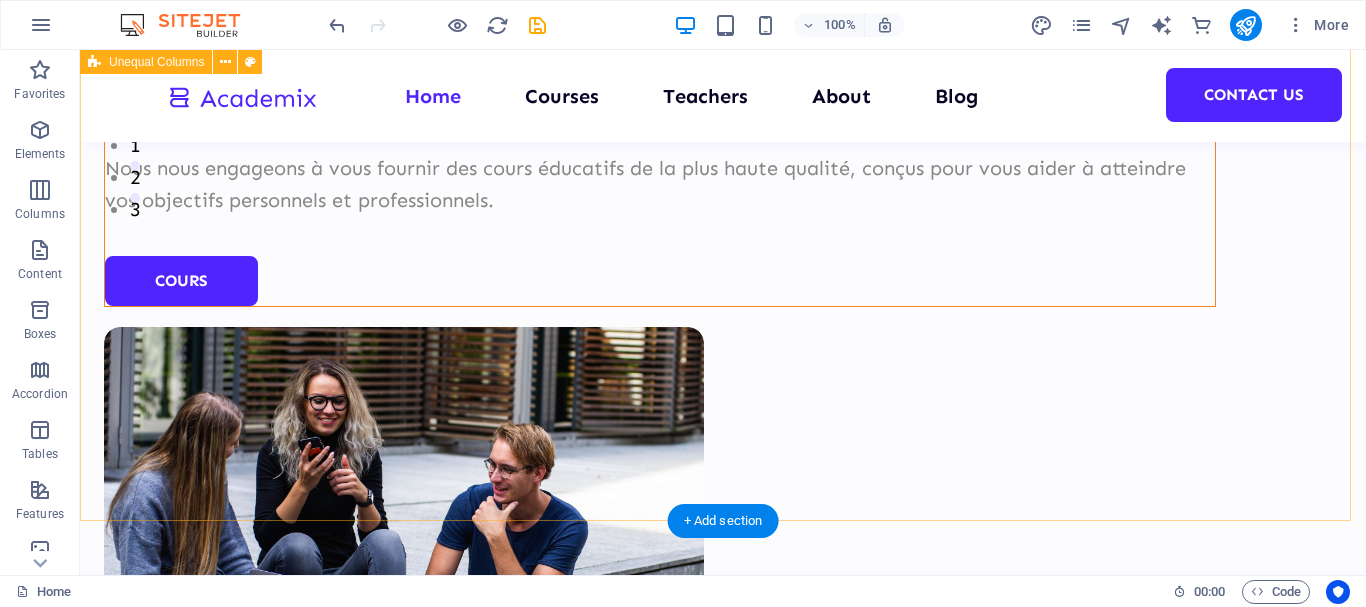 scroll, scrollTop: 301, scrollLeft: 0, axis: vertical 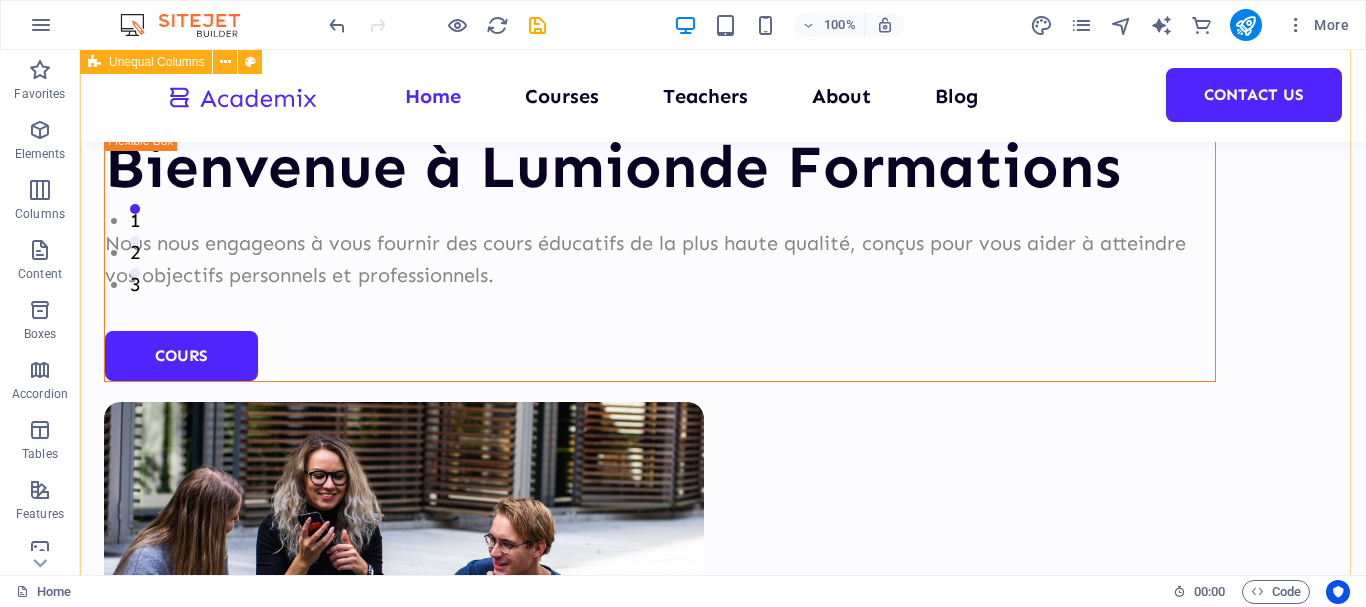 click on "Bienvenue à Lumionde Formations Nous nous engageons à vous fournir des cours éducatifs de la plus haute qualité, conçus pour vous aider à atteindre vos objectifs personnels et professionnels. Cours" at bounding box center (723, 395) 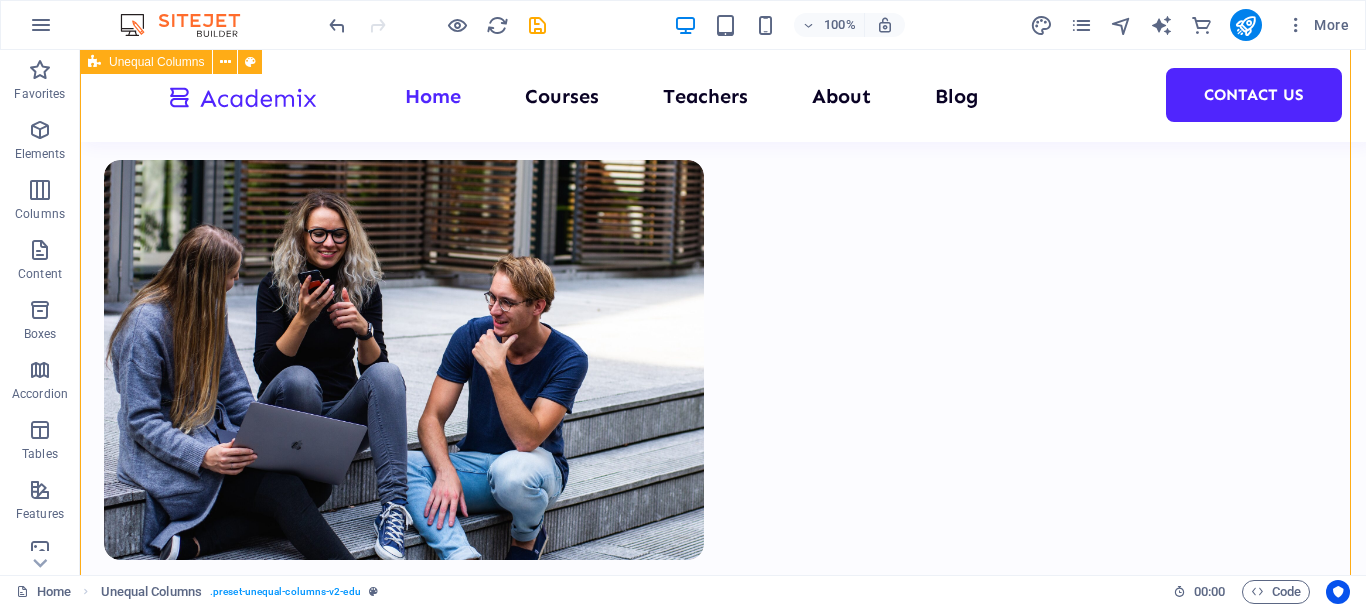 scroll, scrollTop: 601, scrollLeft: 0, axis: vertical 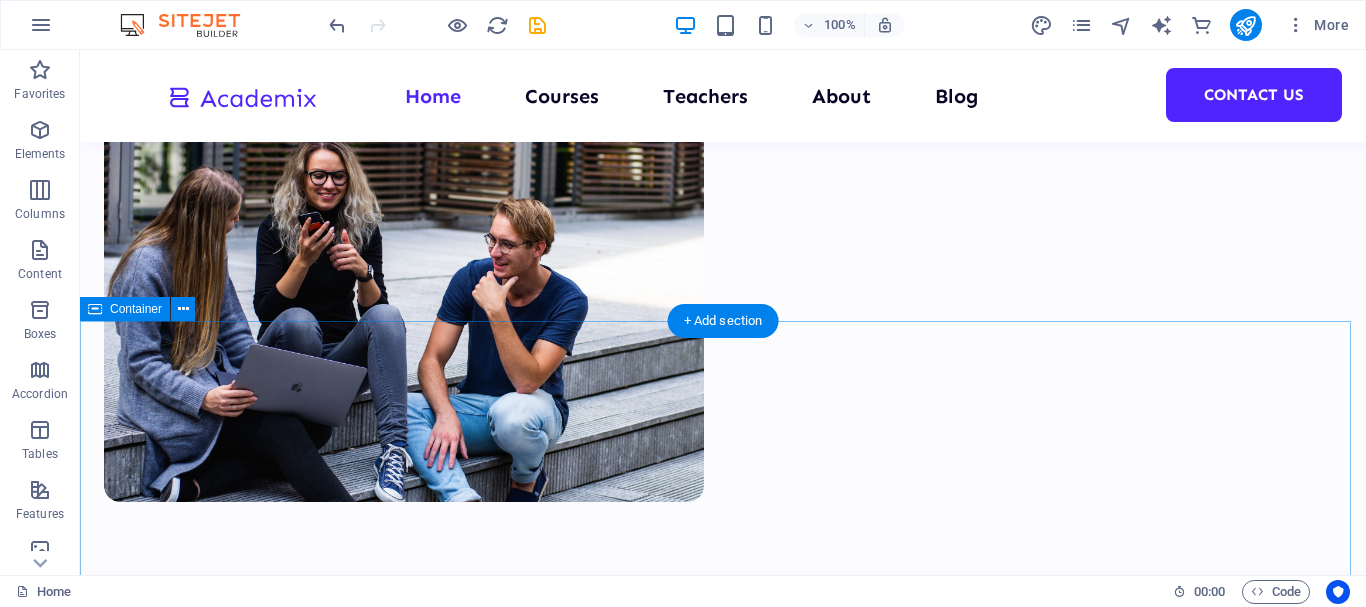 click on "1000 Students 100 Courses 200 Reviews 20 TEACHERS" at bounding box center (723, 1623) 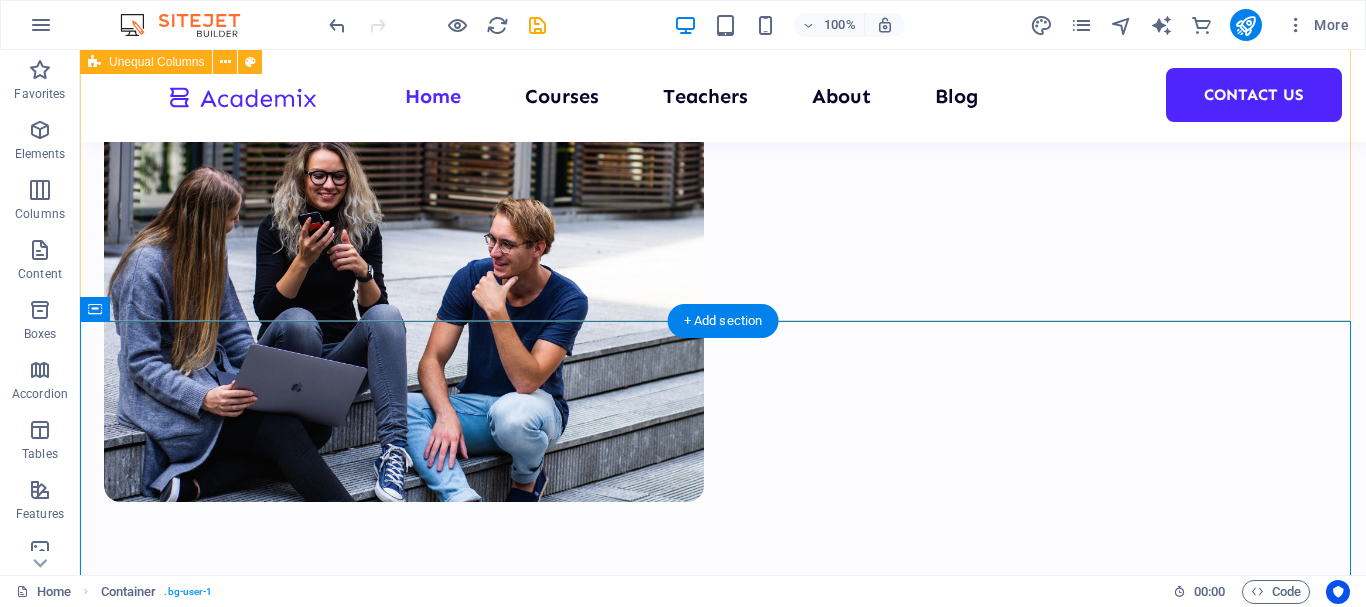 click on "Bienvenue à Lumionde Formations Nous nous engageons à vous fournir des cours éducatifs de la plus haute qualité, conçus pour vous aider à atteindre vos objectifs personnels et professionnels. Cours" at bounding box center (723, 95) 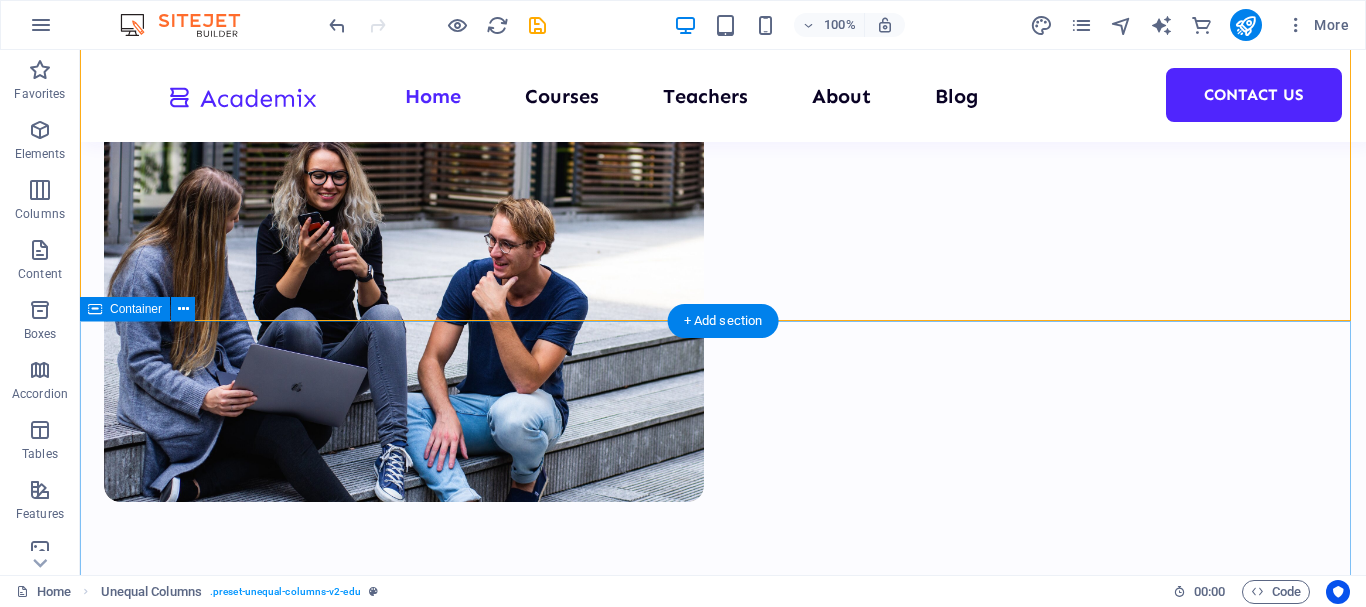 click on "1000 Students 100 Courses 200 Reviews 20 TEACHERS" at bounding box center (723, 1623) 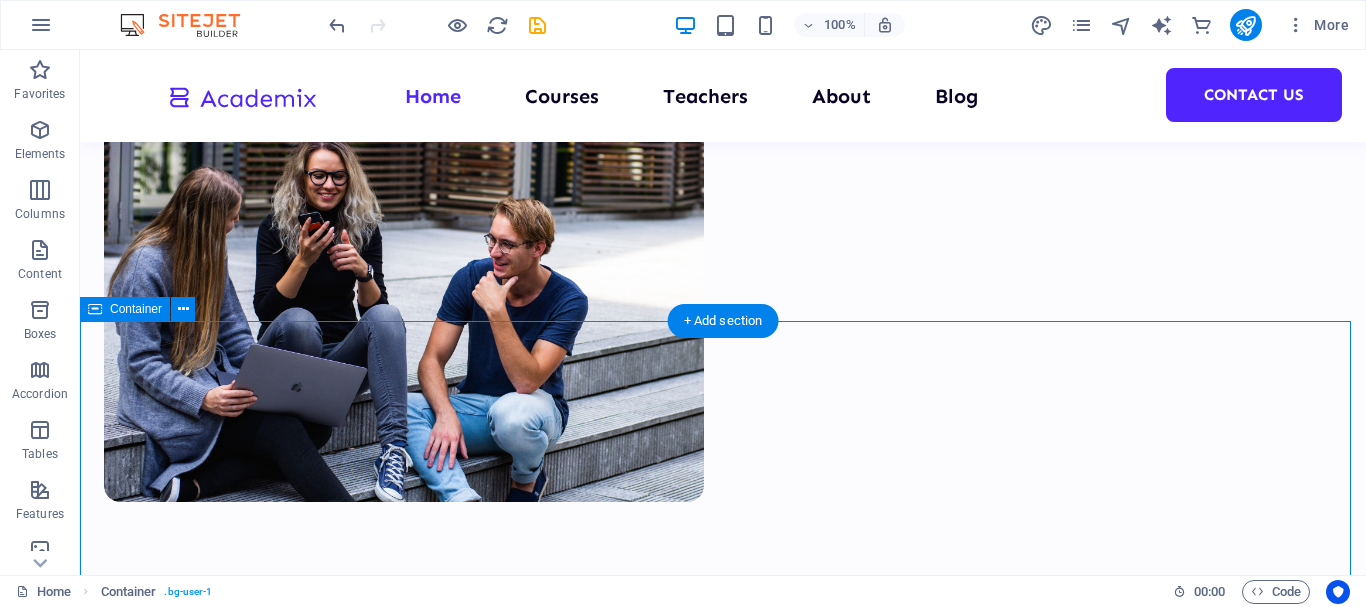drag, startPoint x: 217, startPoint y: 363, endPoint x: 105, endPoint y: 386, distance: 114.33722 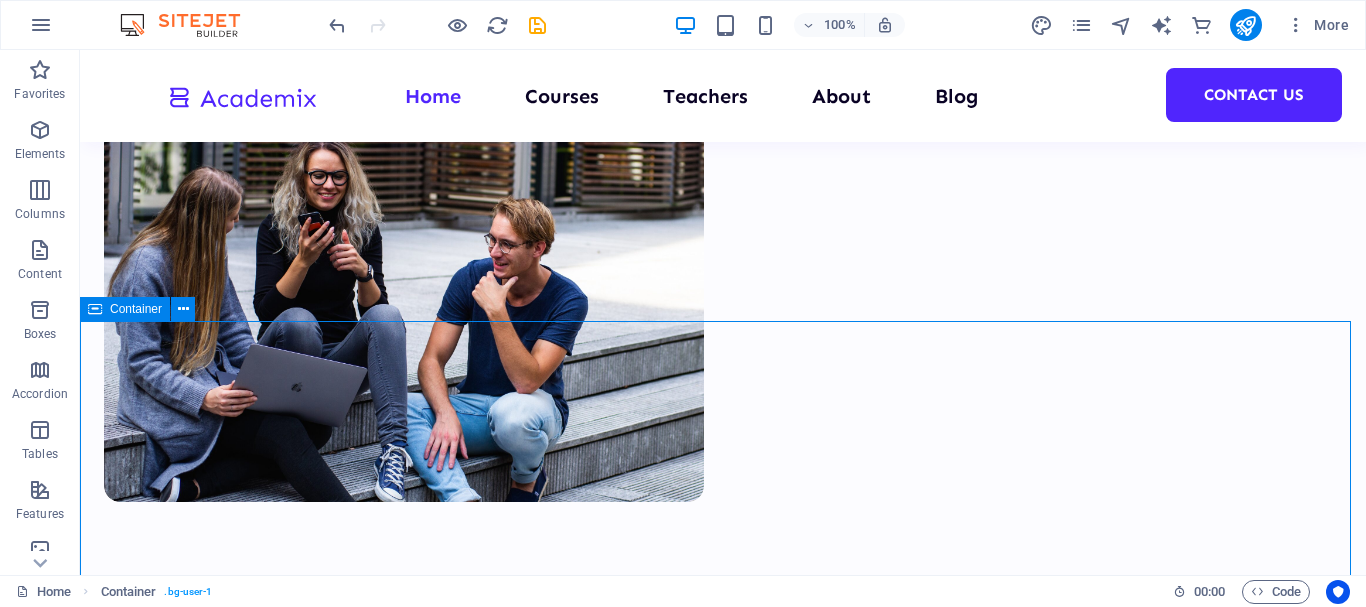 click at bounding box center (95, 309) 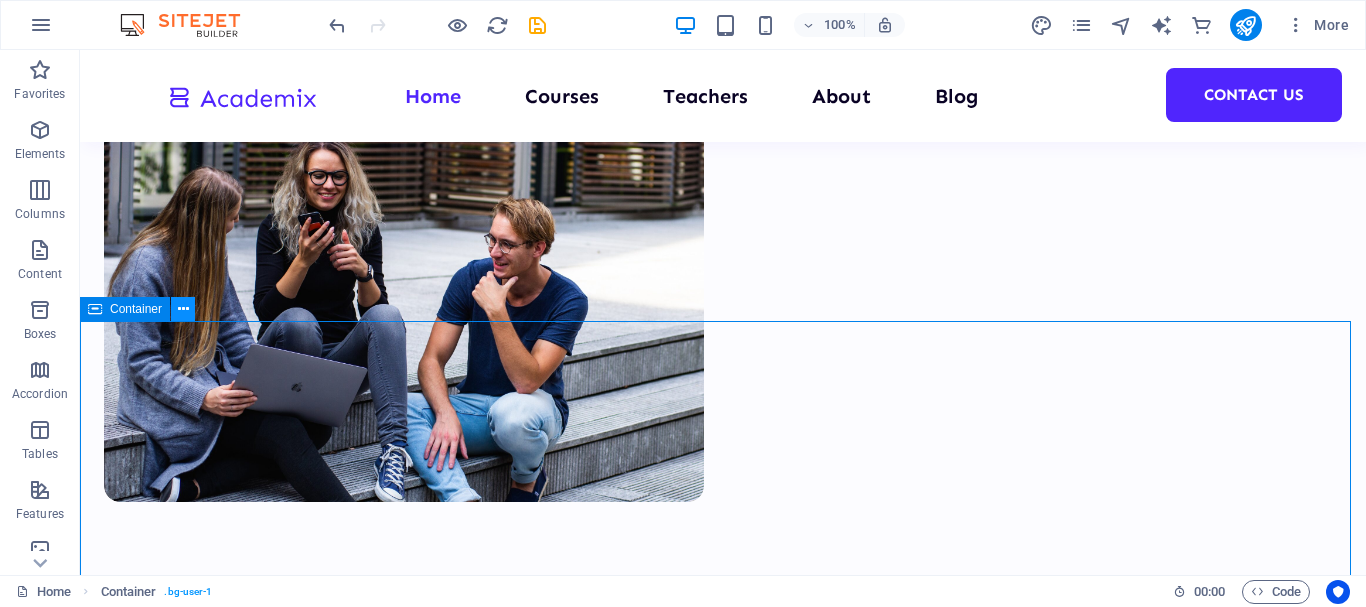 click at bounding box center [183, 309] 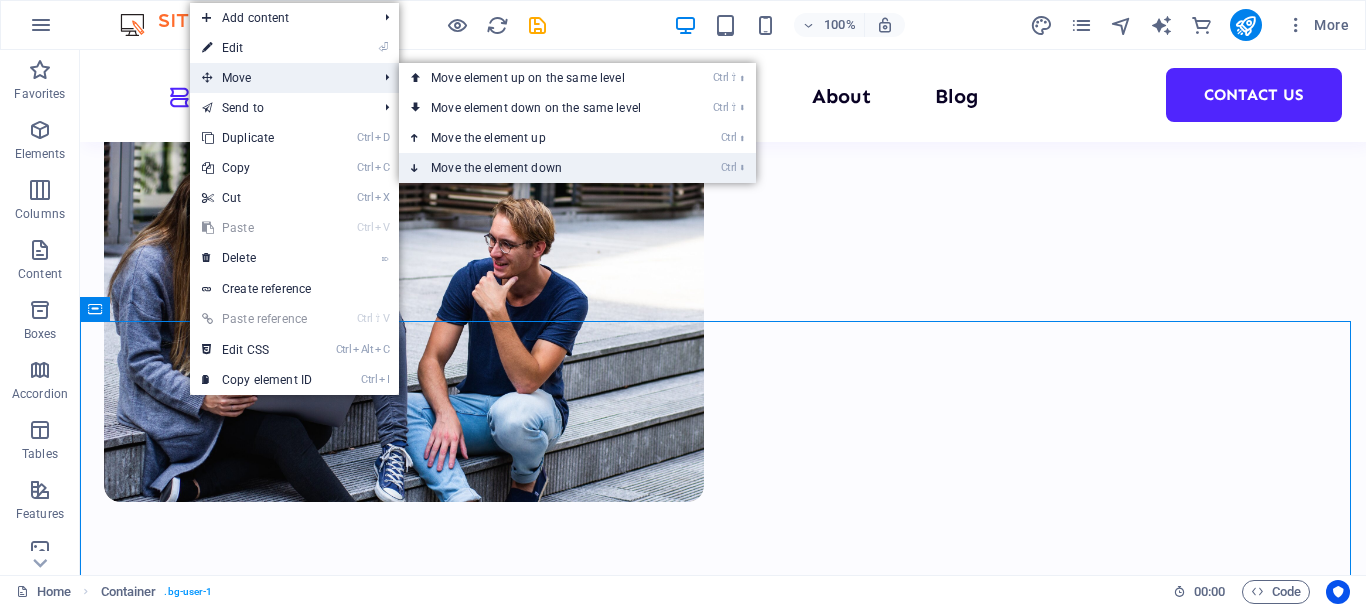 drag, startPoint x: 585, startPoint y: 169, endPoint x: 506, endPoint y: 120, distance: 92.96236 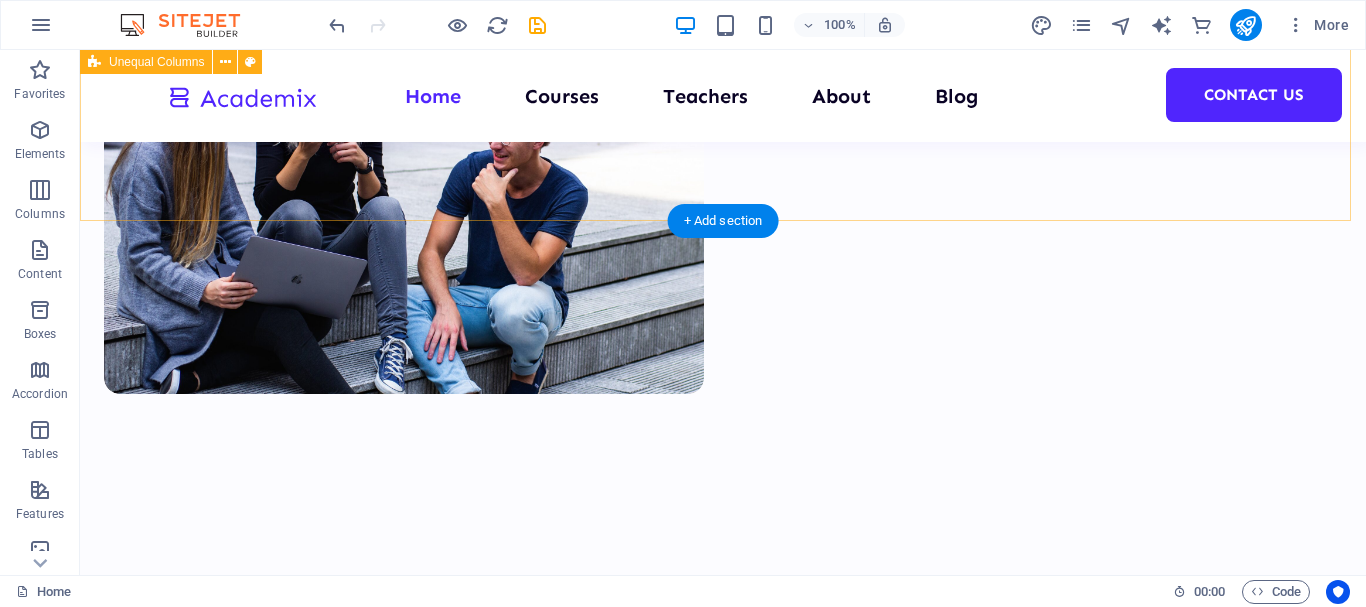scroll, scrollTop: 701, scrollLeft: 0, axis: vertical 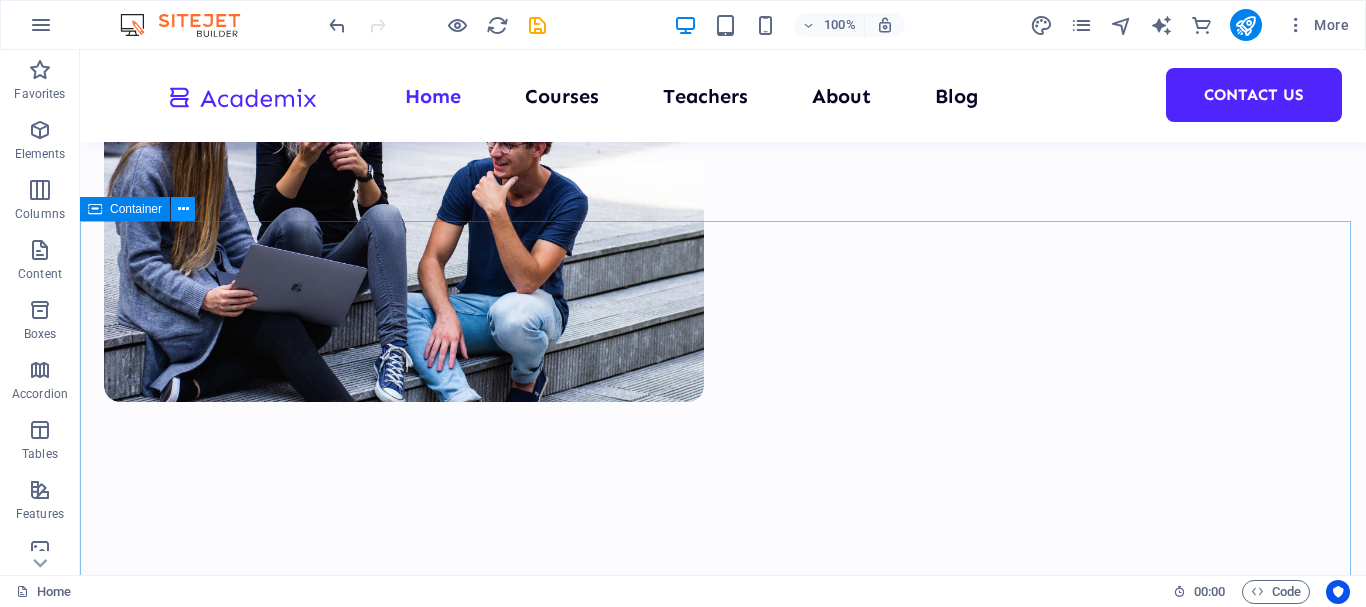 click at bounding box center (183, 209) 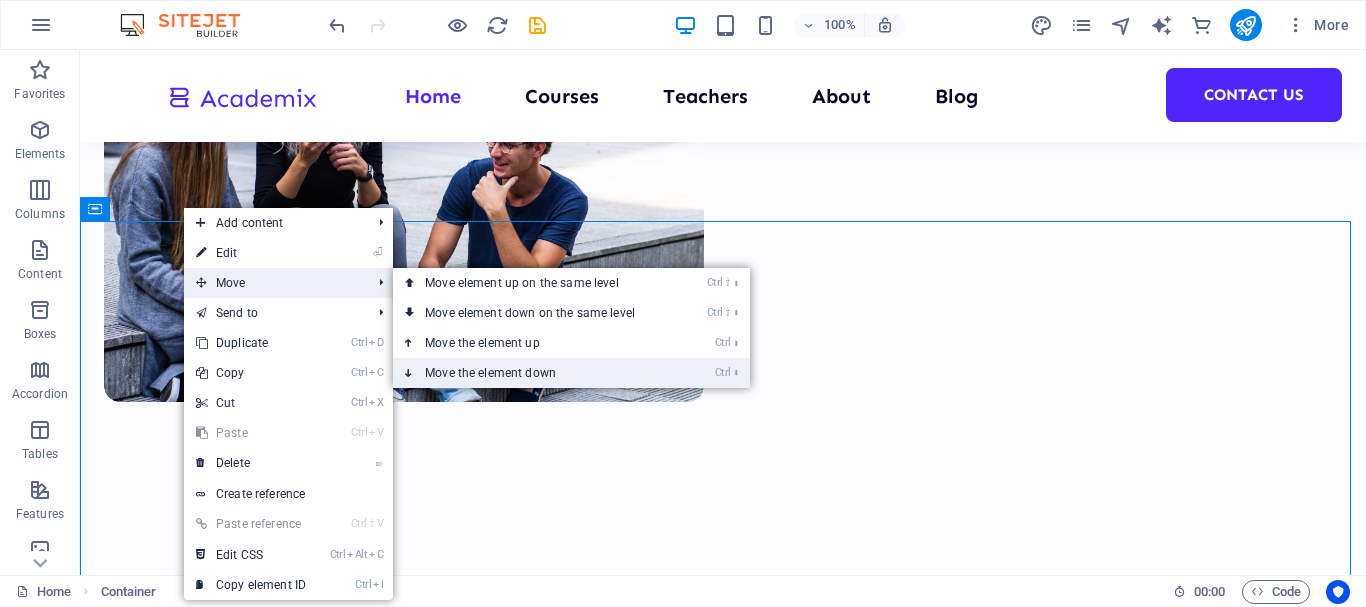 click on "Ctrl ⬇  Move the element down" at bounding box center [534, 373] 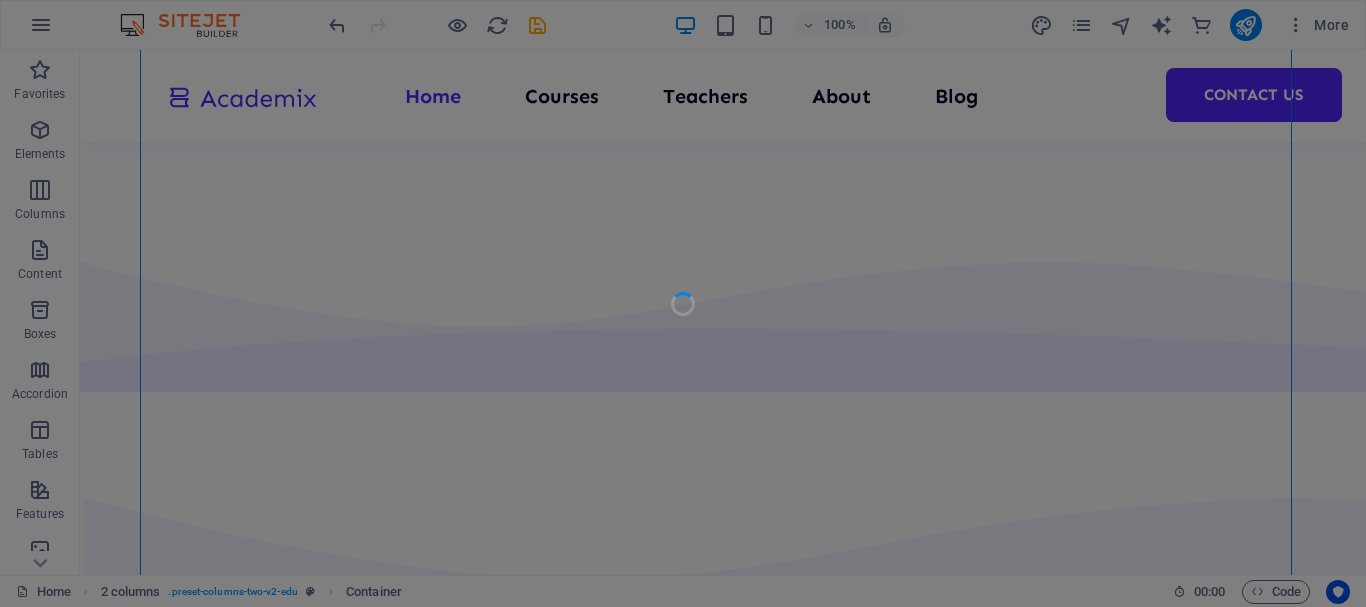 scroll, scrollTop: 1301, scrollLeft: 0, axis: vertical 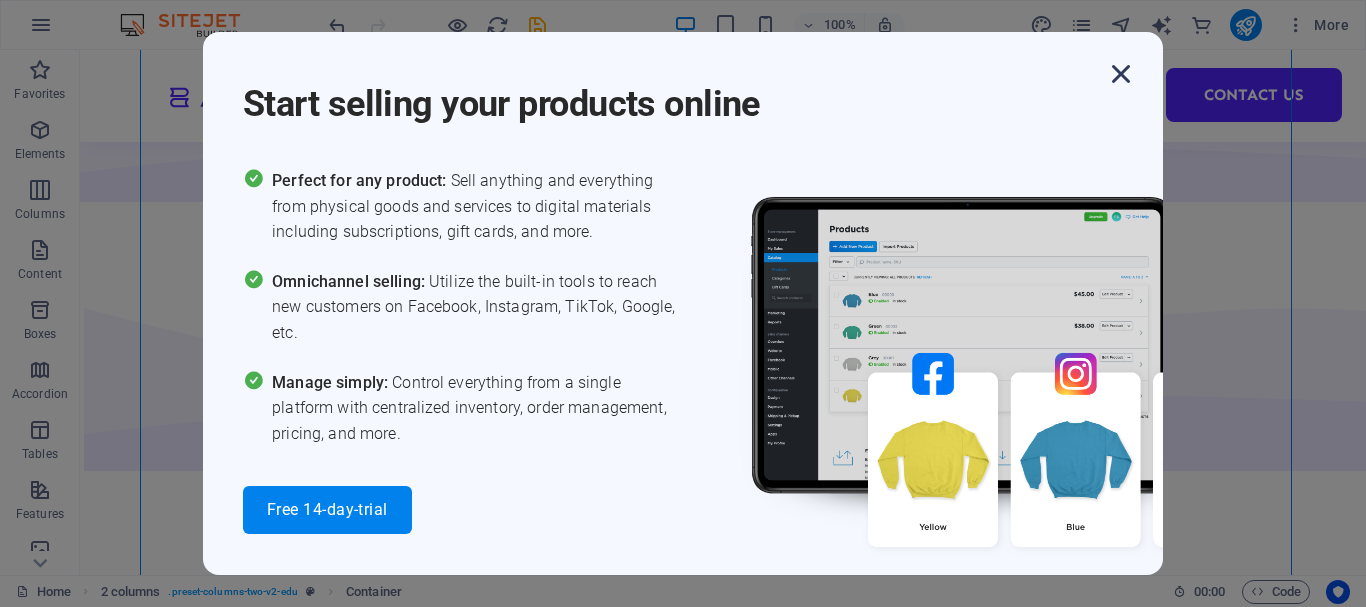 click at bounding box center [1121, 74] 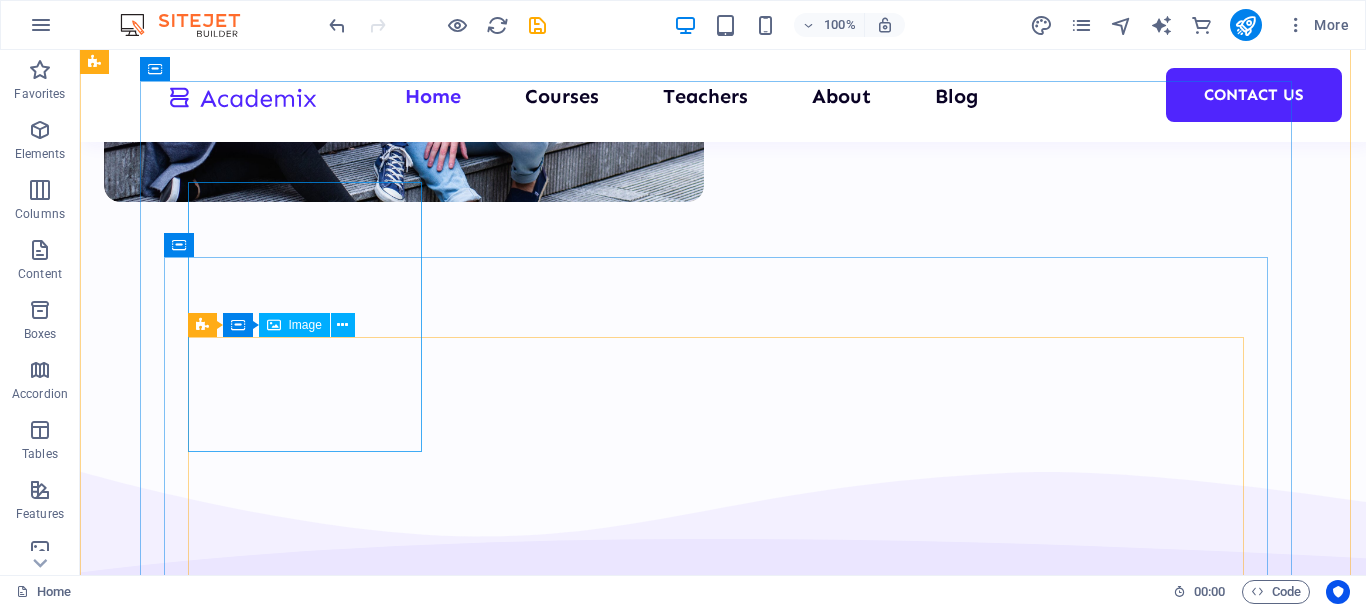 scroll, scrollTop: 801, scrollLeft: 0, axis: vertical 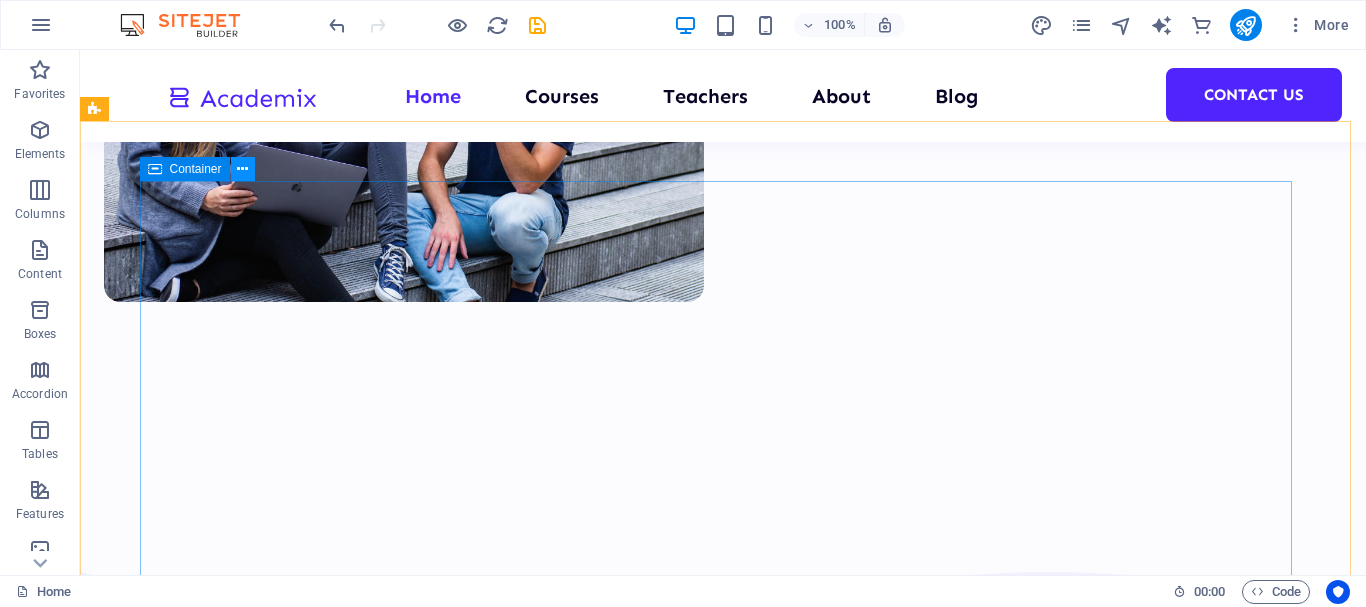 click at bounding box center [242, 169] 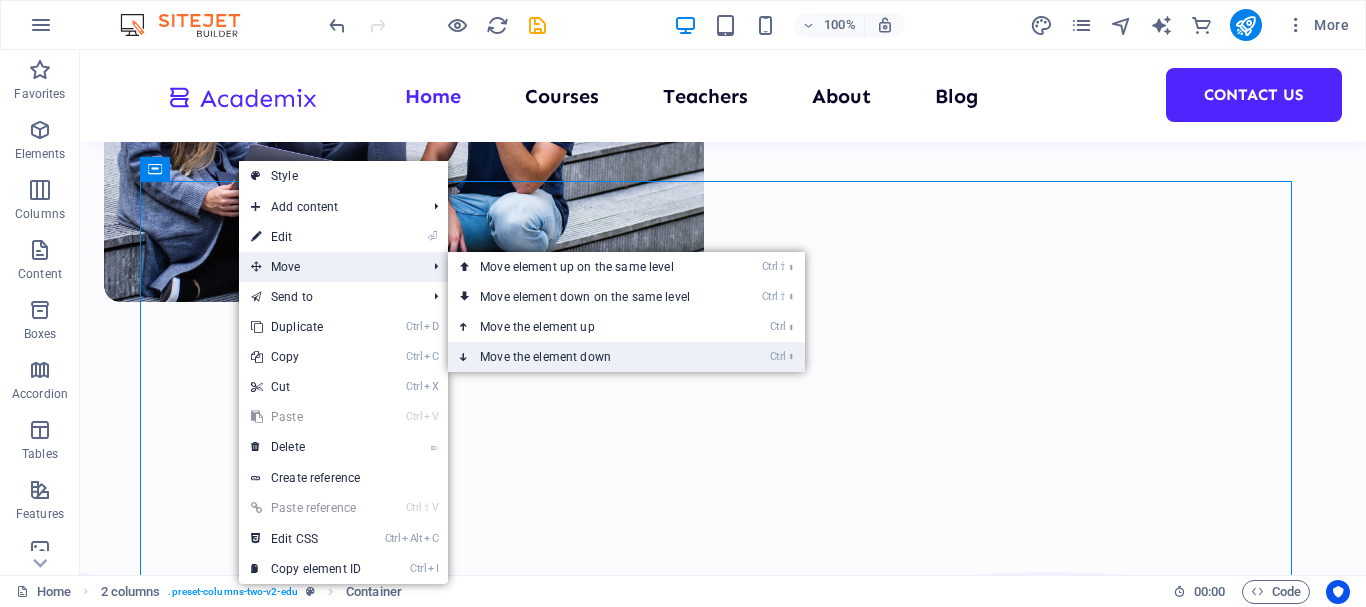 click on "Ctrl ⬇  Move the element down" at bounding box center [589, 357] 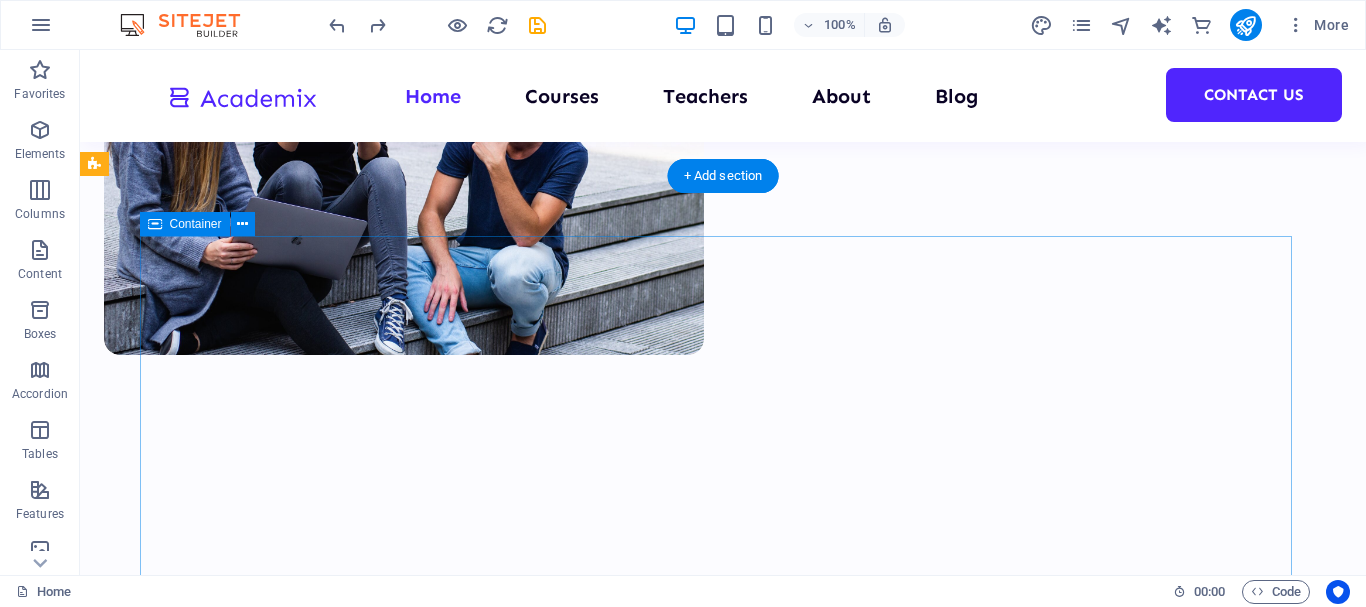 scroll, scrollTop: 746, scrollLeft: 0, axis: vertical 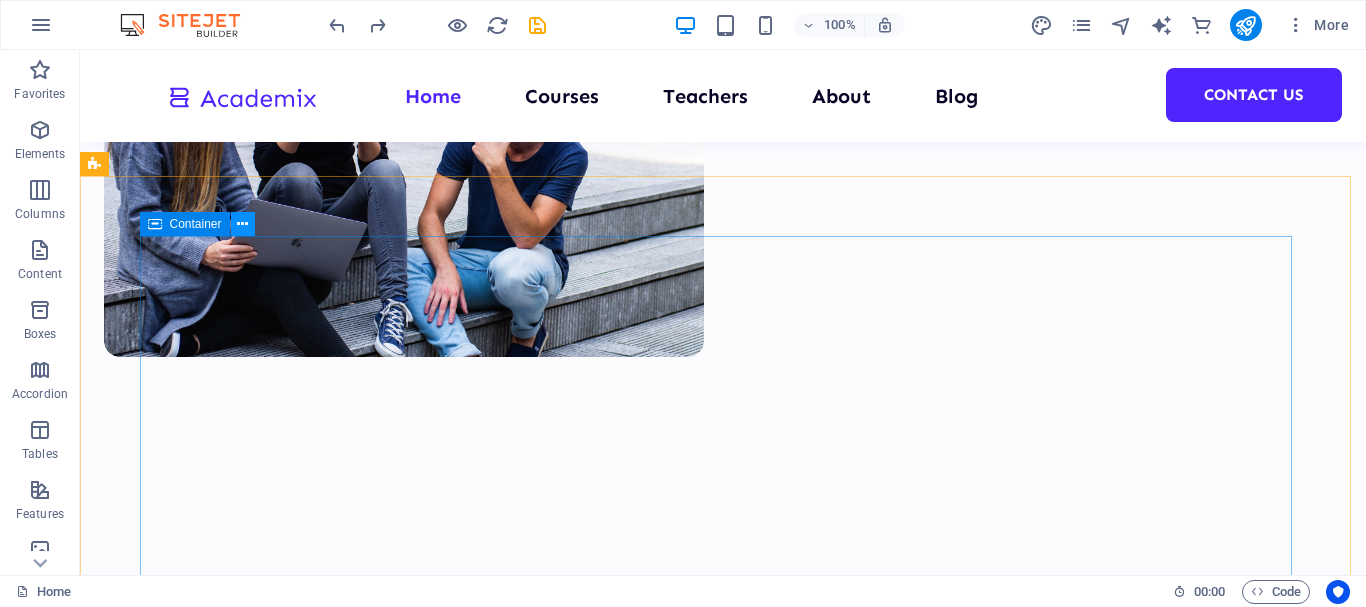 click at bounding box center (242, 224) 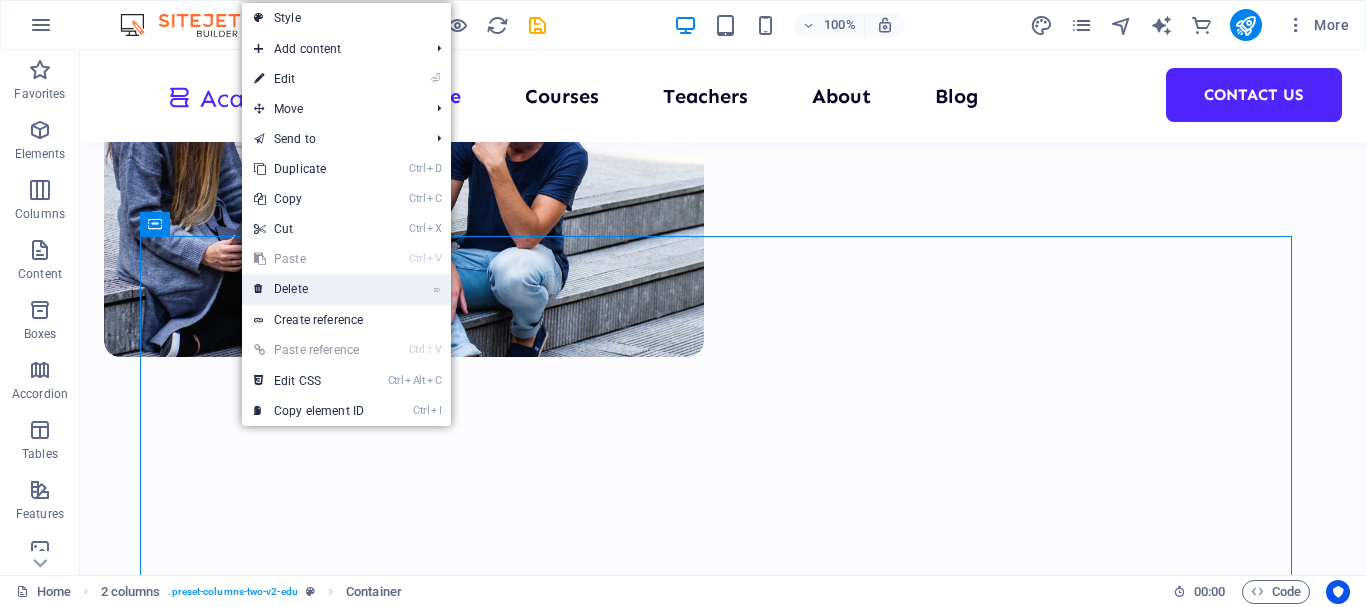 click on "⌦  Delete" at bounding box center (309, 289) 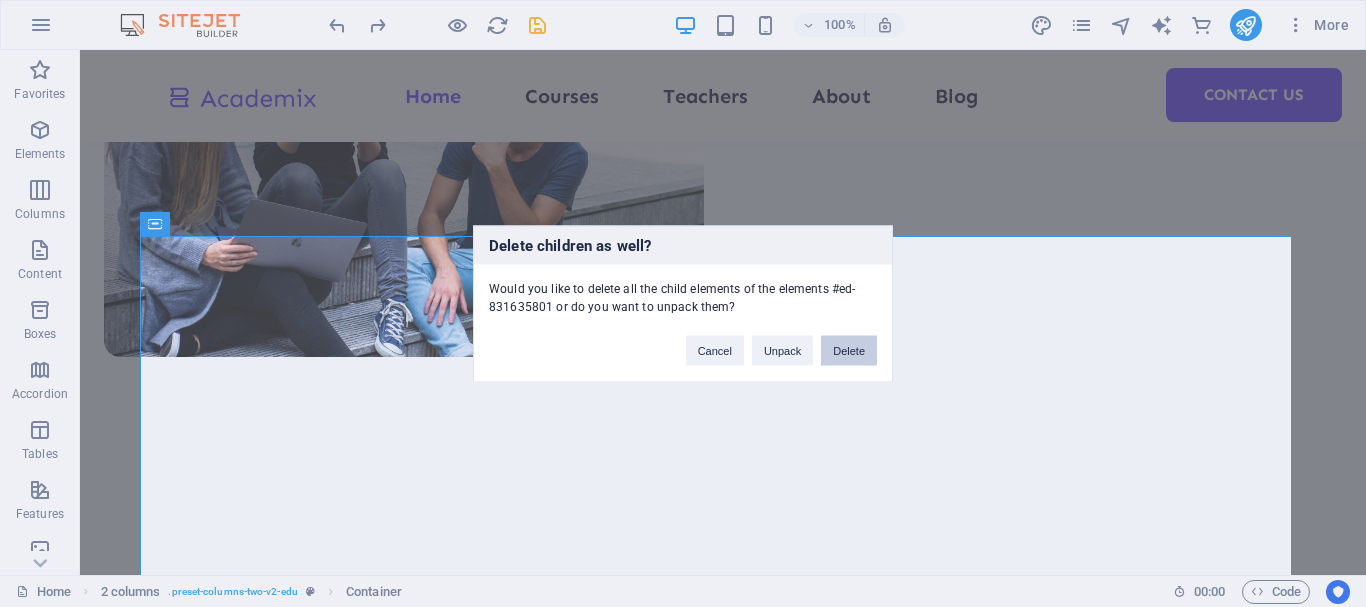 click on "Delete" at bounding box center [849, 350] 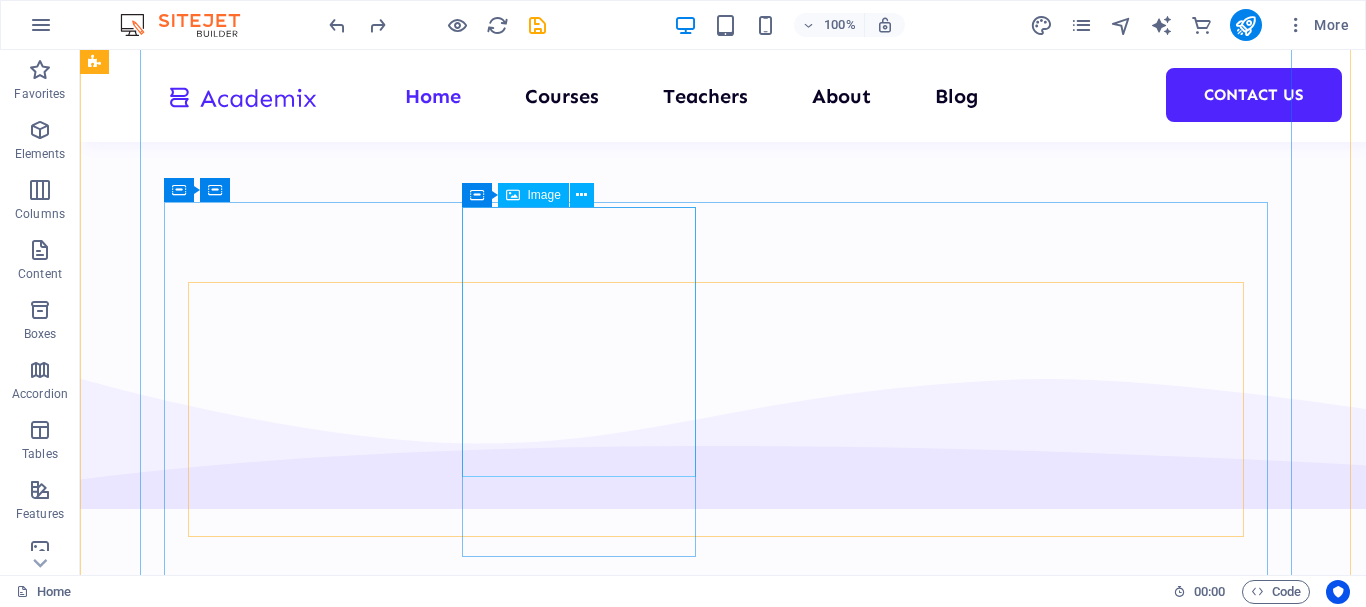 scroll, scrollTop: 846, scrollLeft: 0, axis: vertical 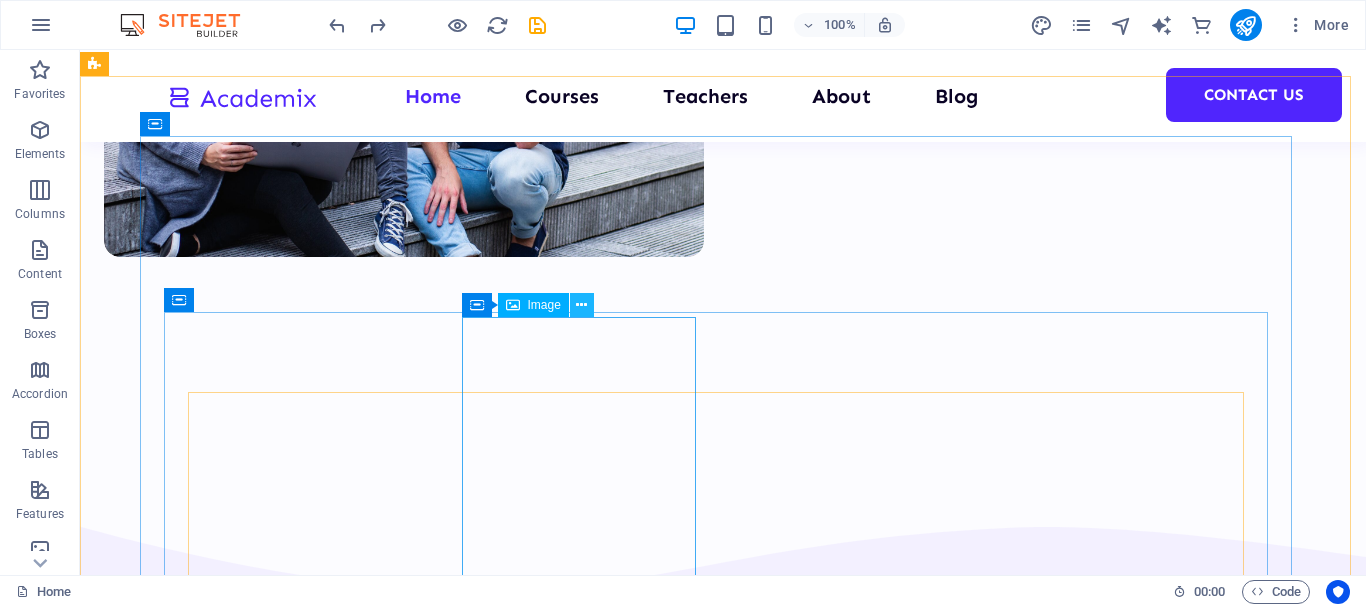 click at bounding box center (581, 305) 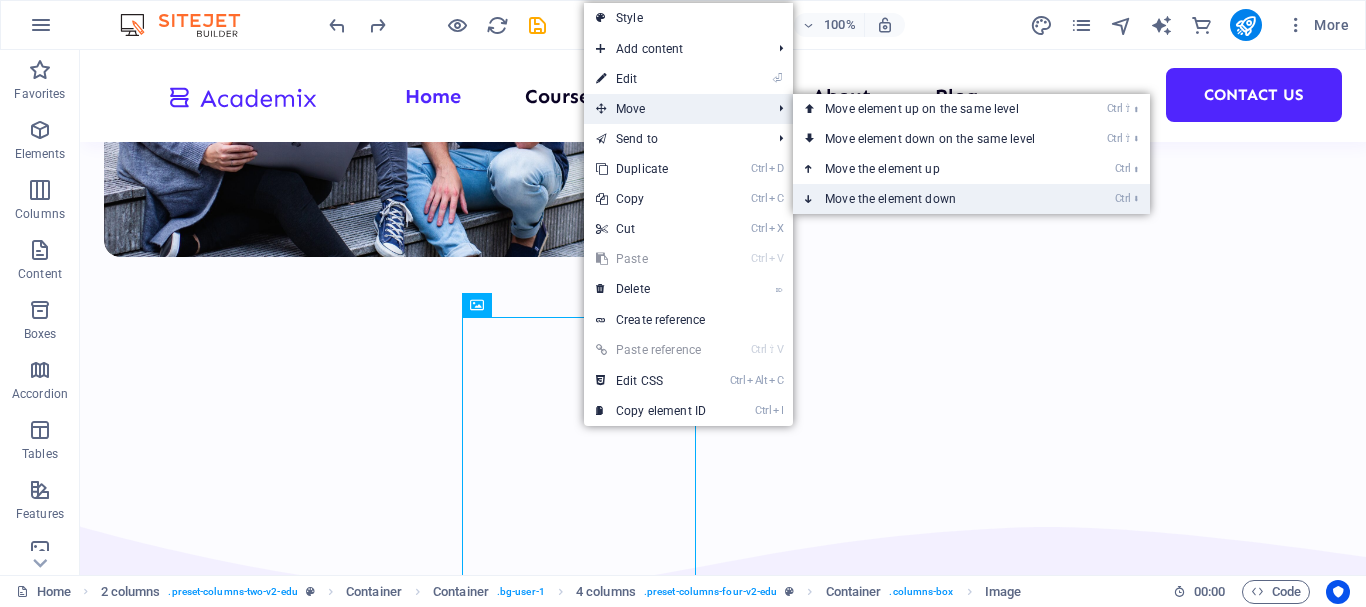click on "Ctrl ⬇  Move the element down" at bounding box center [934, 199] 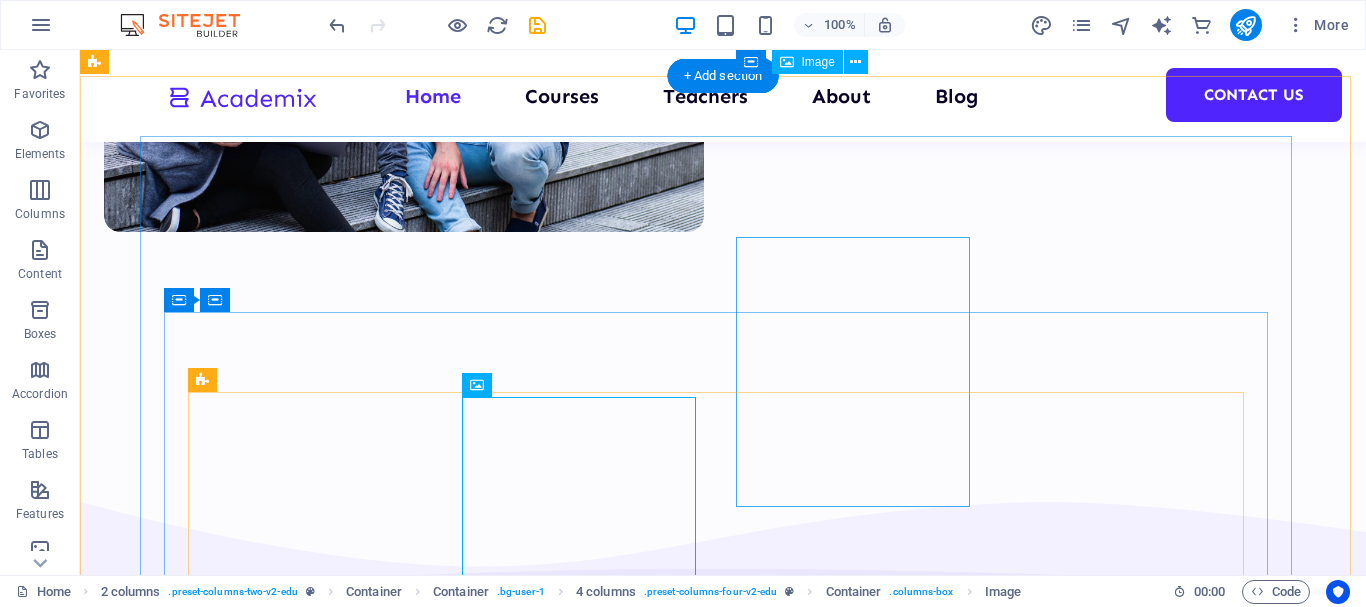 scroll, scrollTop: 846, scrollLeft: 0, axis: vertical 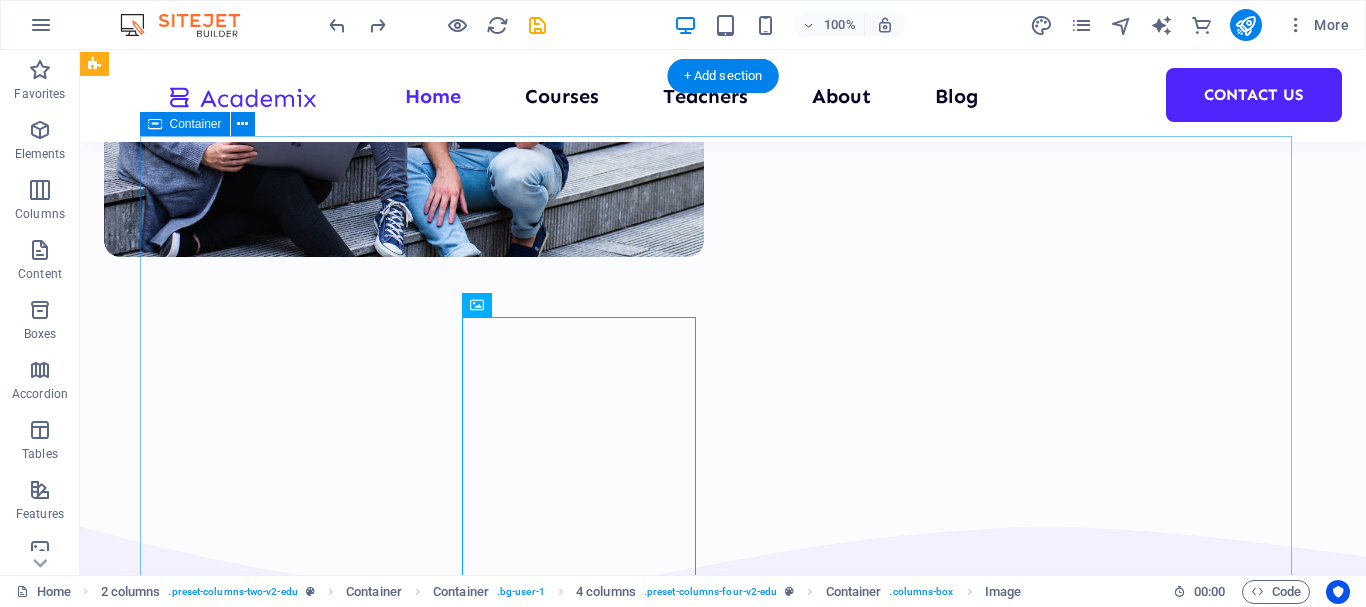 click on "1000 Students 100 Courses 200 Reviews 20 TEACHERS Top courses this month We are committed to providing you with the highest quality educational courses, designed to help you achieve your personal and professional goals. UI/UX Design Lorem ipsum dolor sit amet consectetur. 8hrs $499 Programming 101 Lorem ipsum dolor sit amet consectetur. 8hrs $499 Management Lorem ipsum dolor sit amet consectetur. 8hrs $499  Vorherige Nächste  All Courses" at bounding box center [660, 3194] 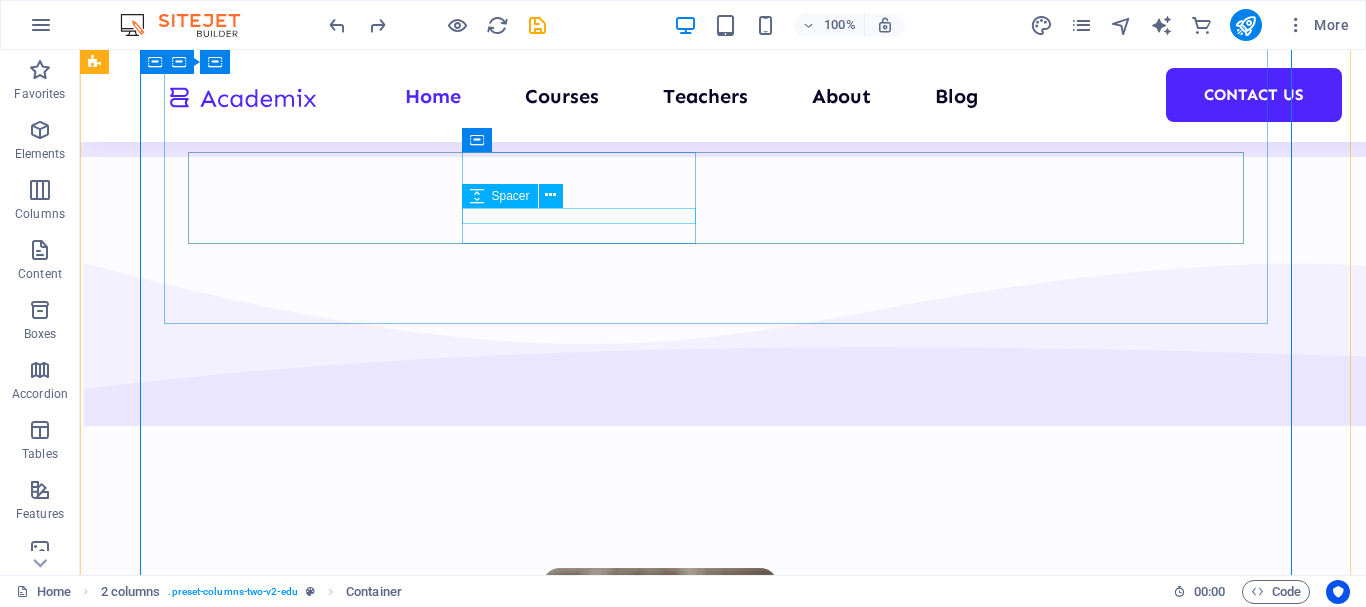 scroll, scrollTop: 1146, scrollLeft: 0, axis: vertical 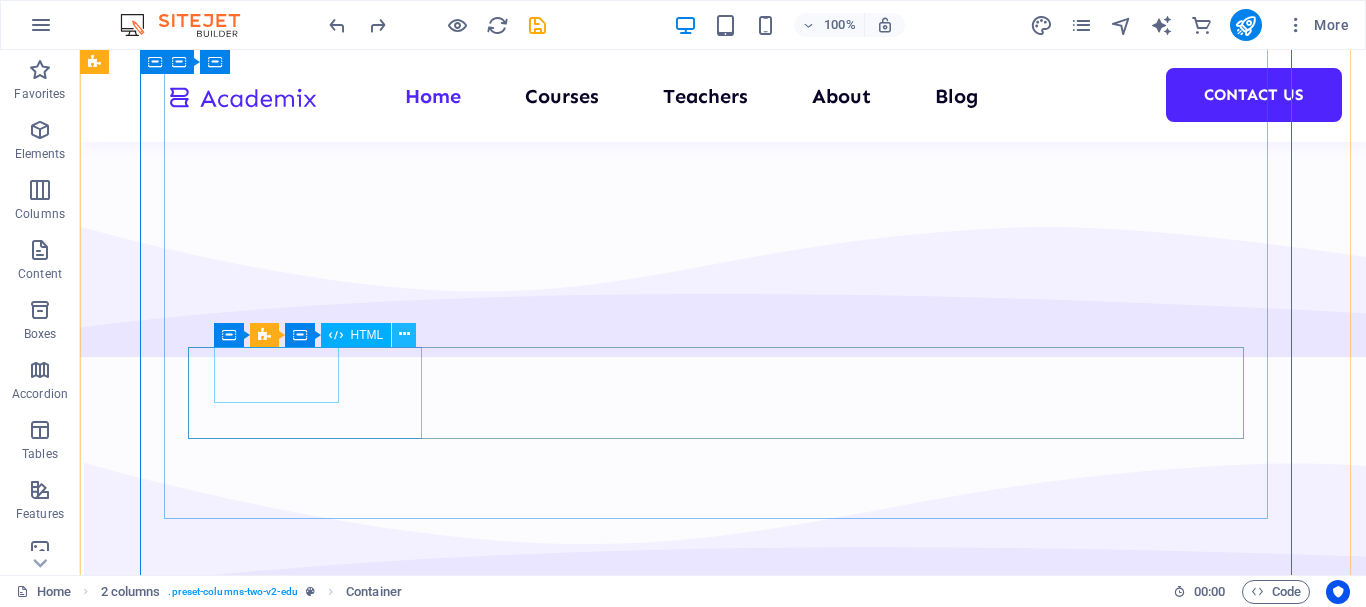 click at bounding box center [404, 335] 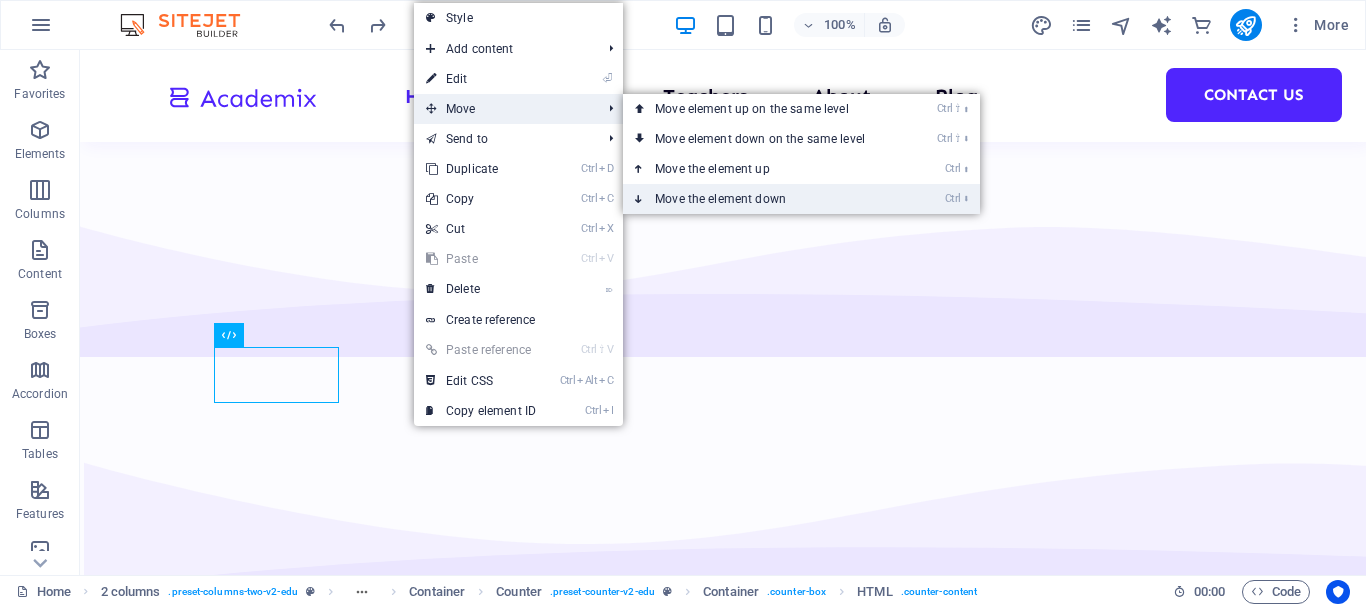 click on "Ctrl ⬇  Move the element down" at bounding box center [764, 199] 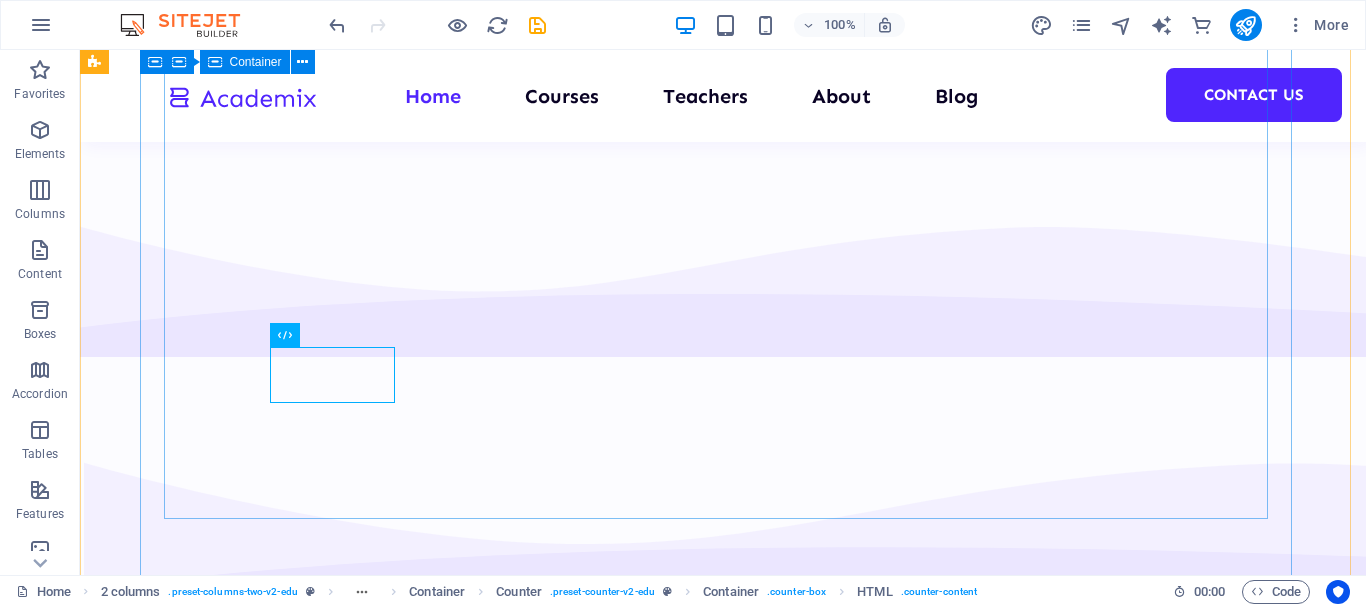 click on "1000 Students 100 Courses 200 Reviews 20 TEACHERS" at bounding box center (660, 1660) 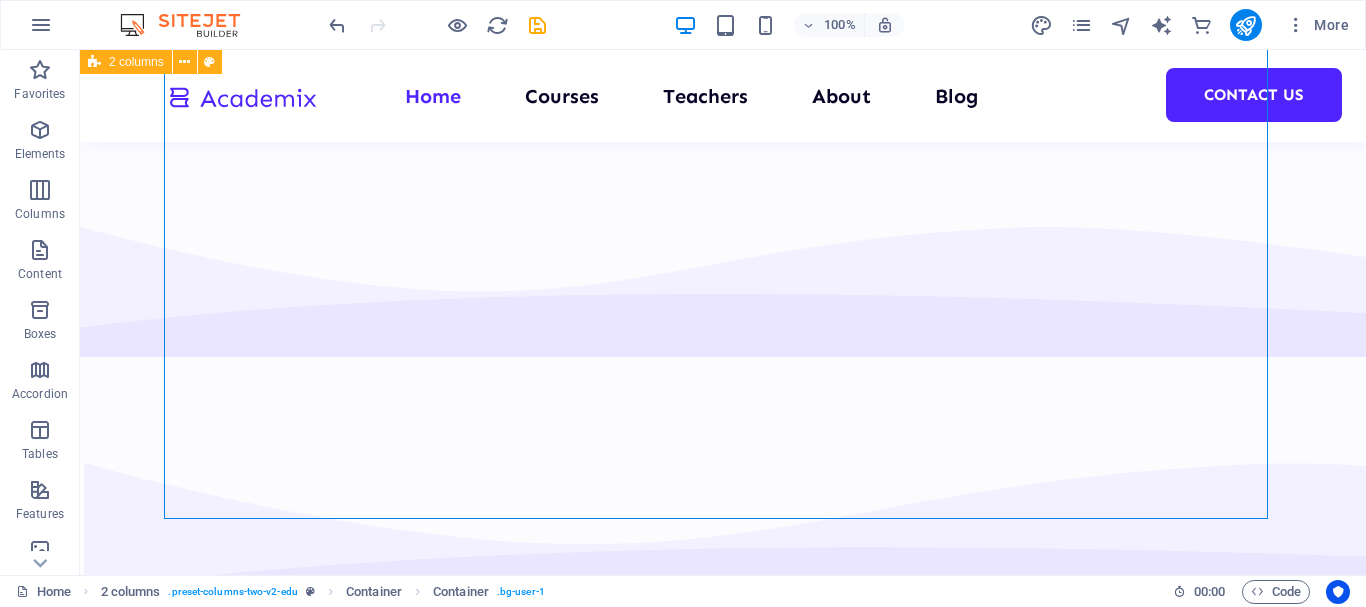click on "1000 Students 100 Courses 200 Reviews 20 TEACHERS Top courses this month We are committed to providing you with the highest quality educational courses, designed to help you achieve your personal and professional goals. UI/UX Design Lorem ipsum dolor sit amet consectetur. 8hrs $499 Programming 101 Lorem ipsum dolor sit amet consectetur. 8hrs $499 Management Lorem ipsum dolor sit amet consectetur. 8hrs $499  Vorherige Nächste  All Courses Our Teachers Our comprehensive range of courses, programs and resources are carefully crafted to meet the needs of learners from all backgrounds and skill levels. All teachers" at bounding box center (723, 3239) 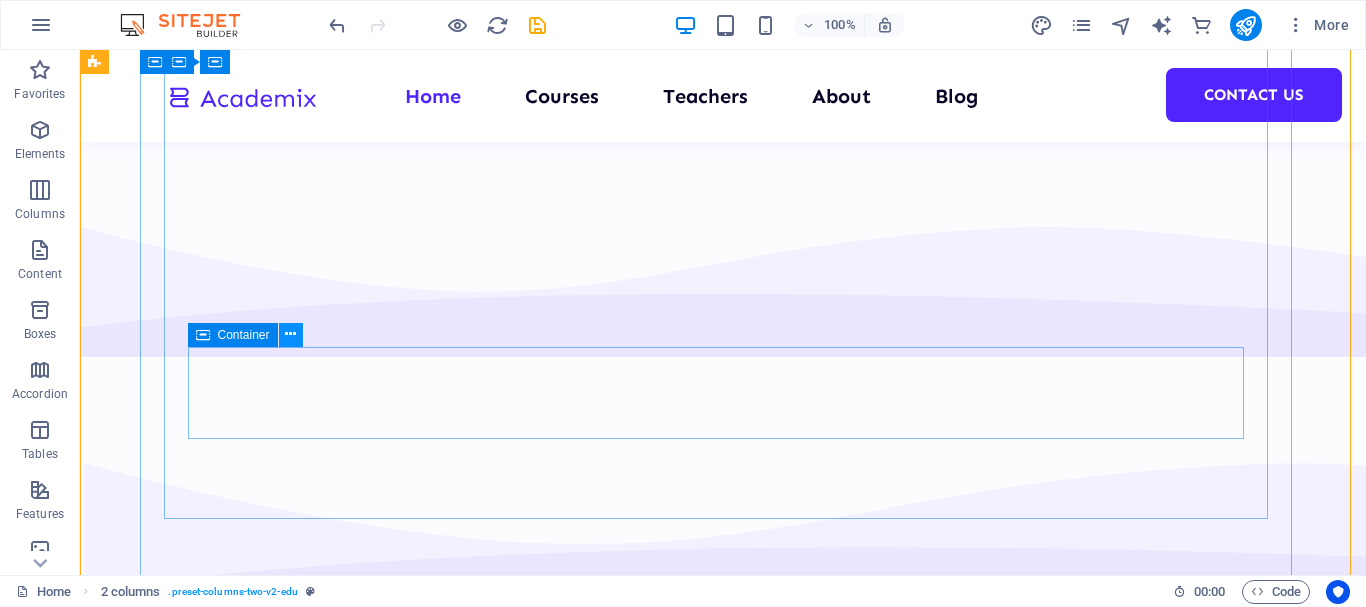 click at bounding box center [291, 335] 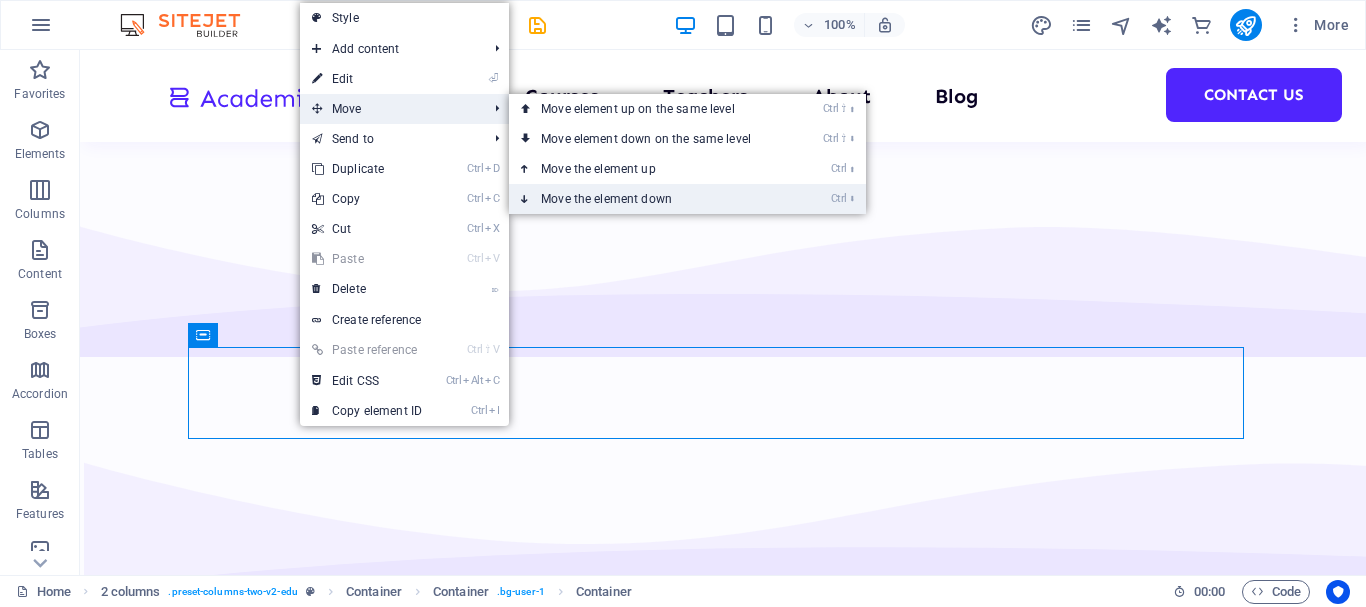 click on "Ctrl ⬇  Move the element down" at bounding box center (650, 199) 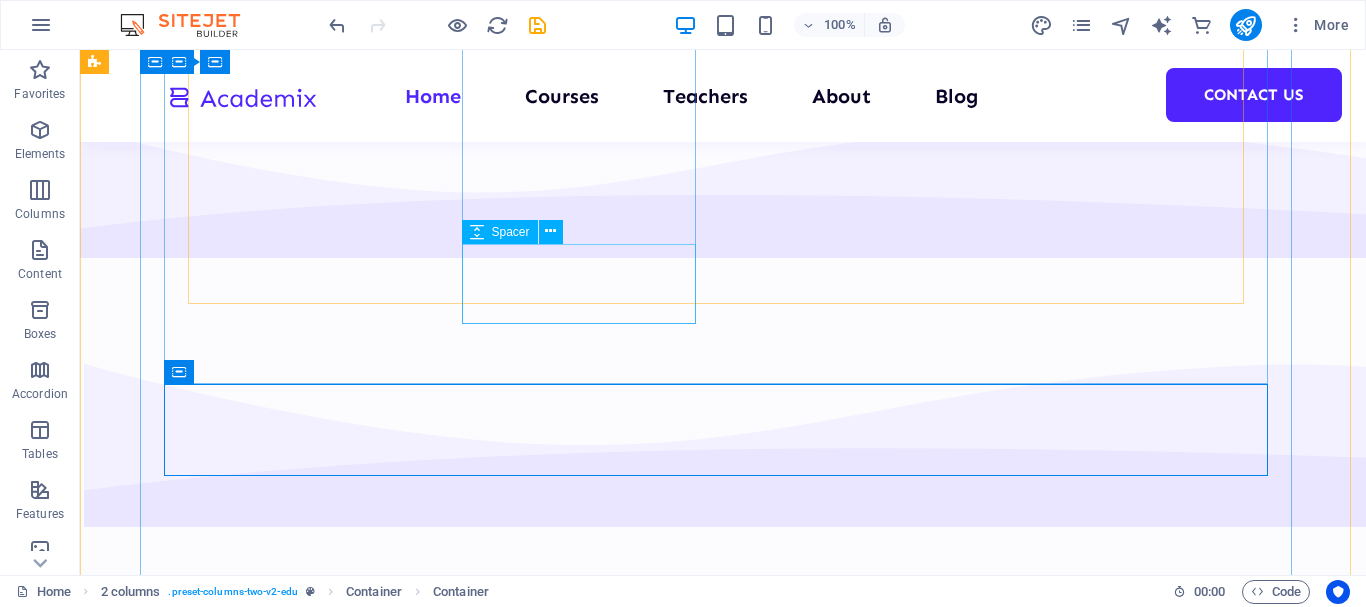 scroll, scrollTop: 1346, scrollLeft: 0, axis: vertical 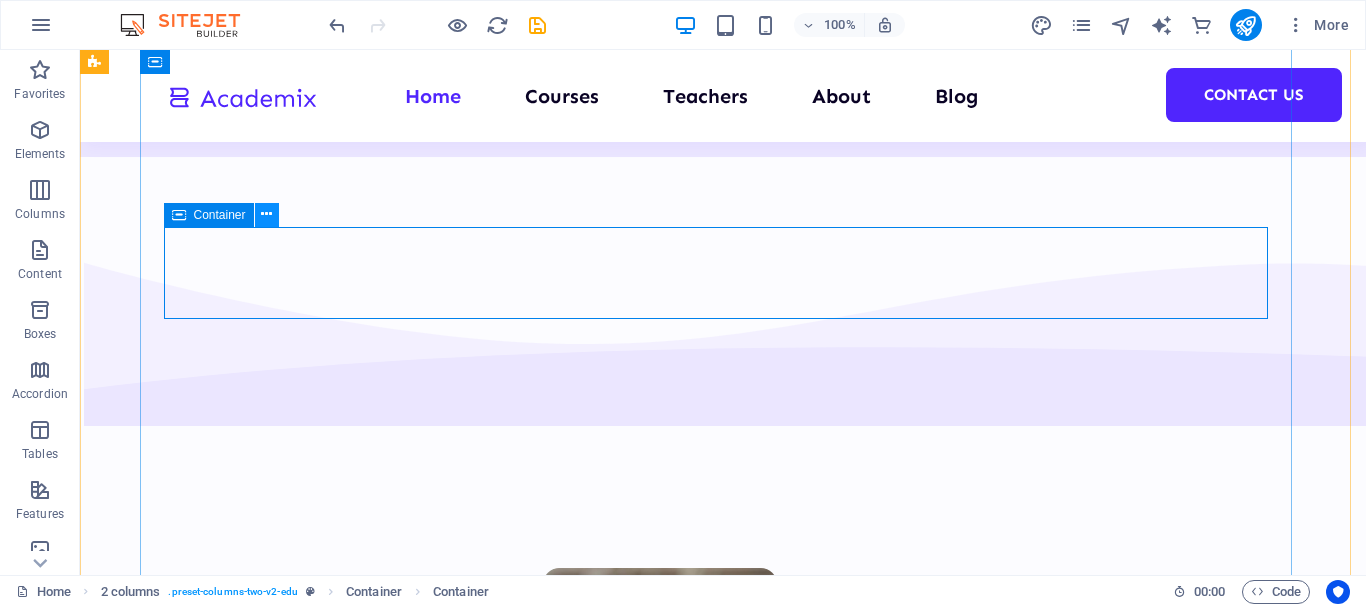 click at bounding box center (266, 214) 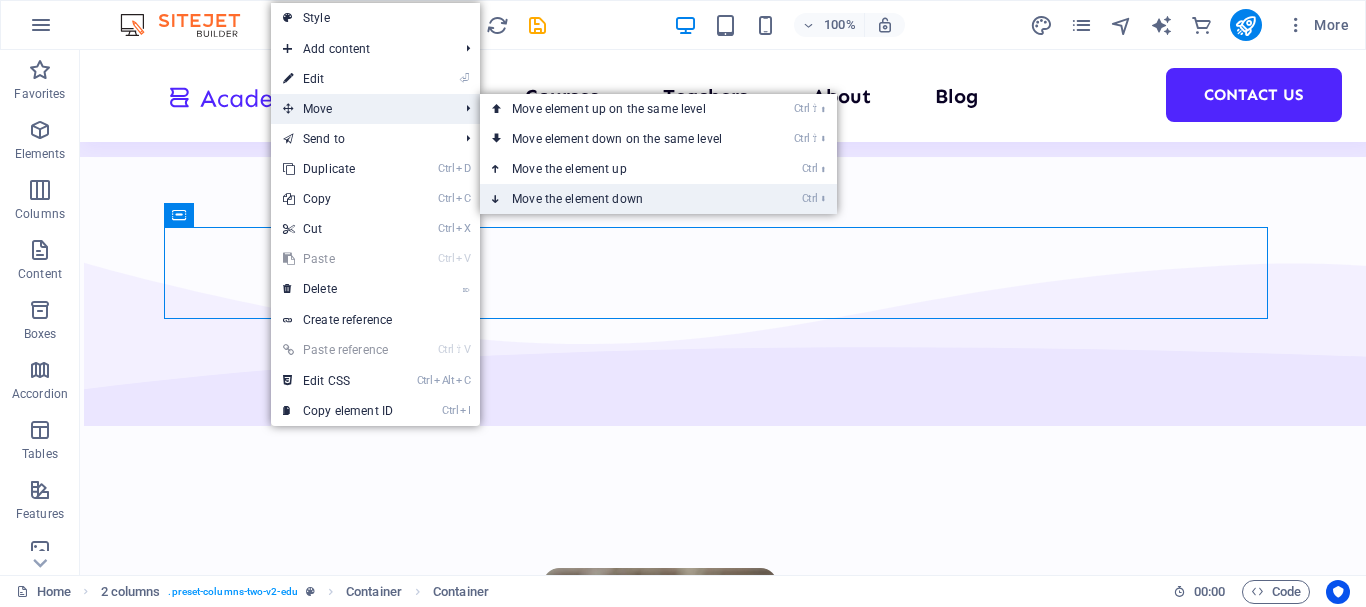 click on "Ctrl ⬇  Move the element down" at bounding box center [621, 199] 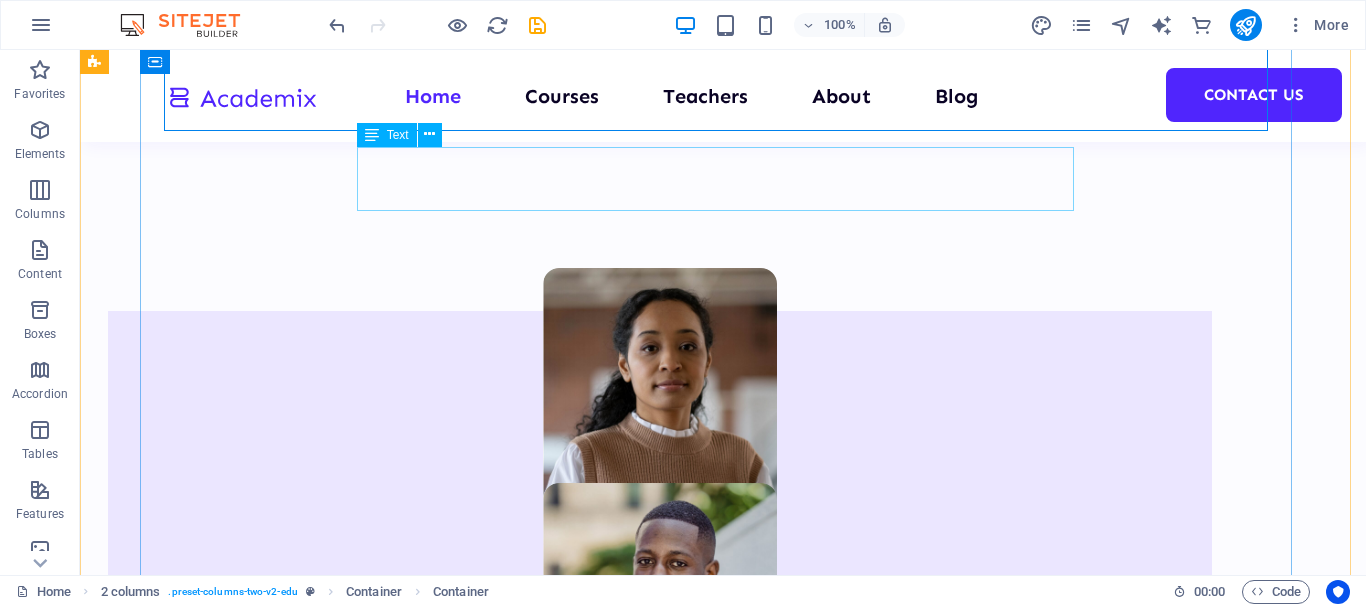 scroll, scrollTop: 1446, scrollLeft: 0, axis: vertical 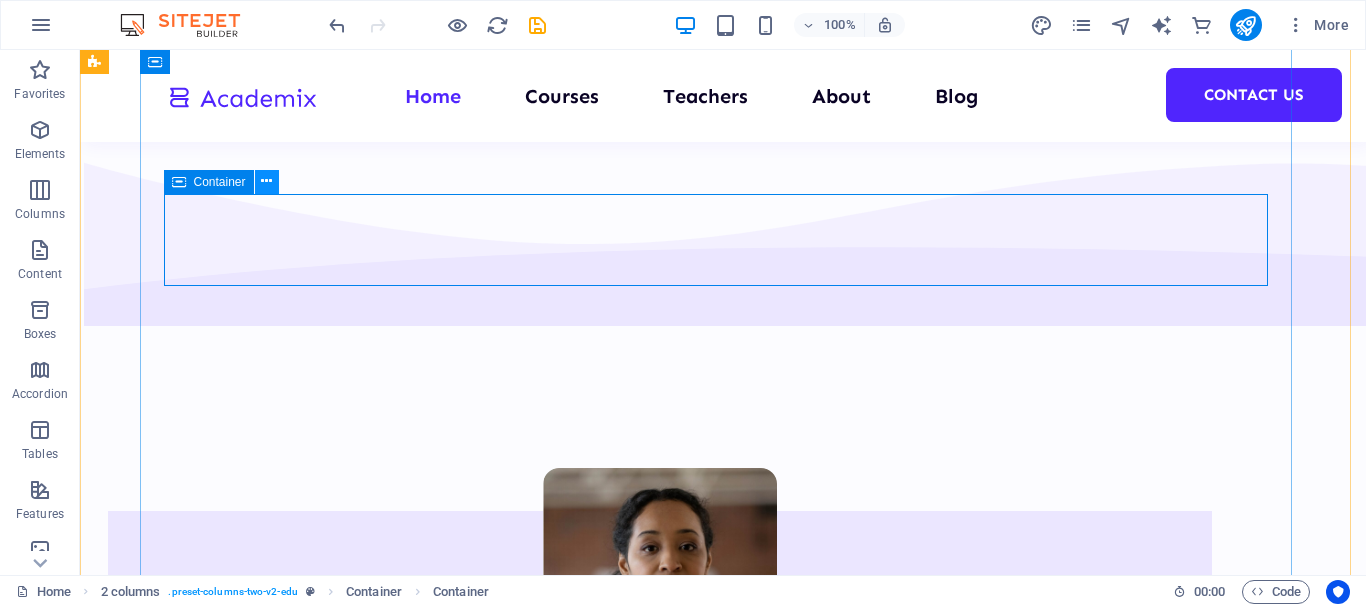 click at bounding box center [267, 182] 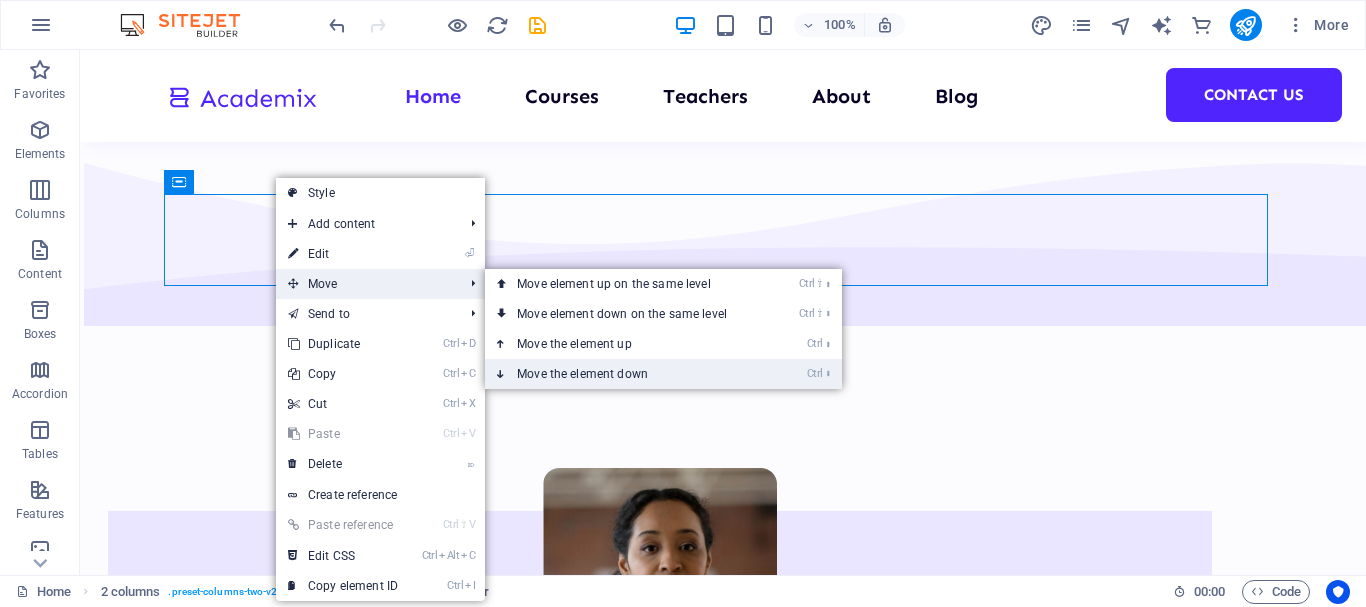 click on "Ctrl ⬇  Move the element down" at bounding box center (626, 374) 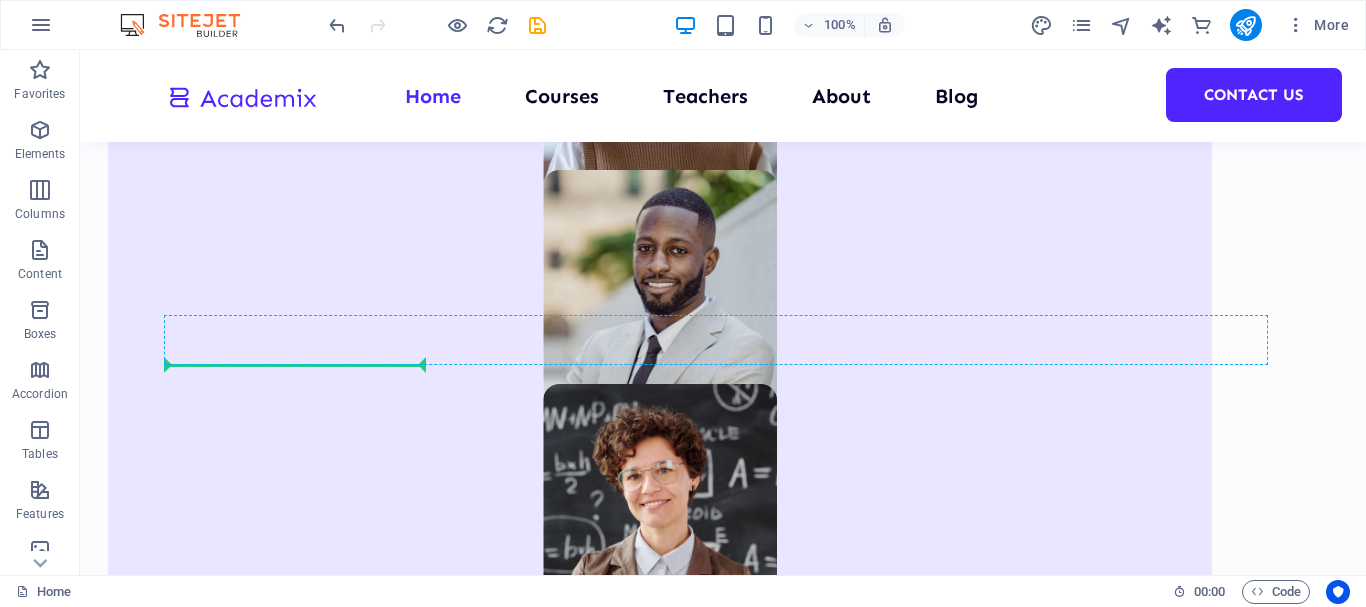 scroll, scrollTop: 1867, scrollLeft: 0, axis: vertical 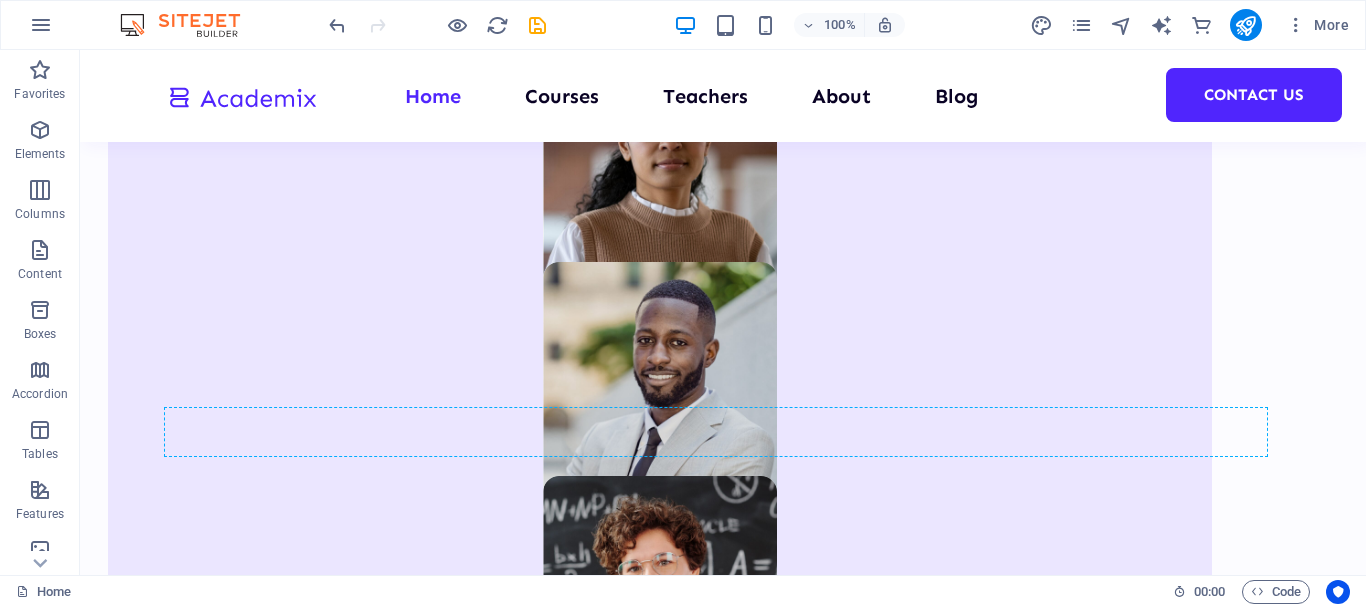 drag, startPoint x: 263, startPoint y: 242, endPoint x: 270, endPoint y: 382, distance: 140.1749 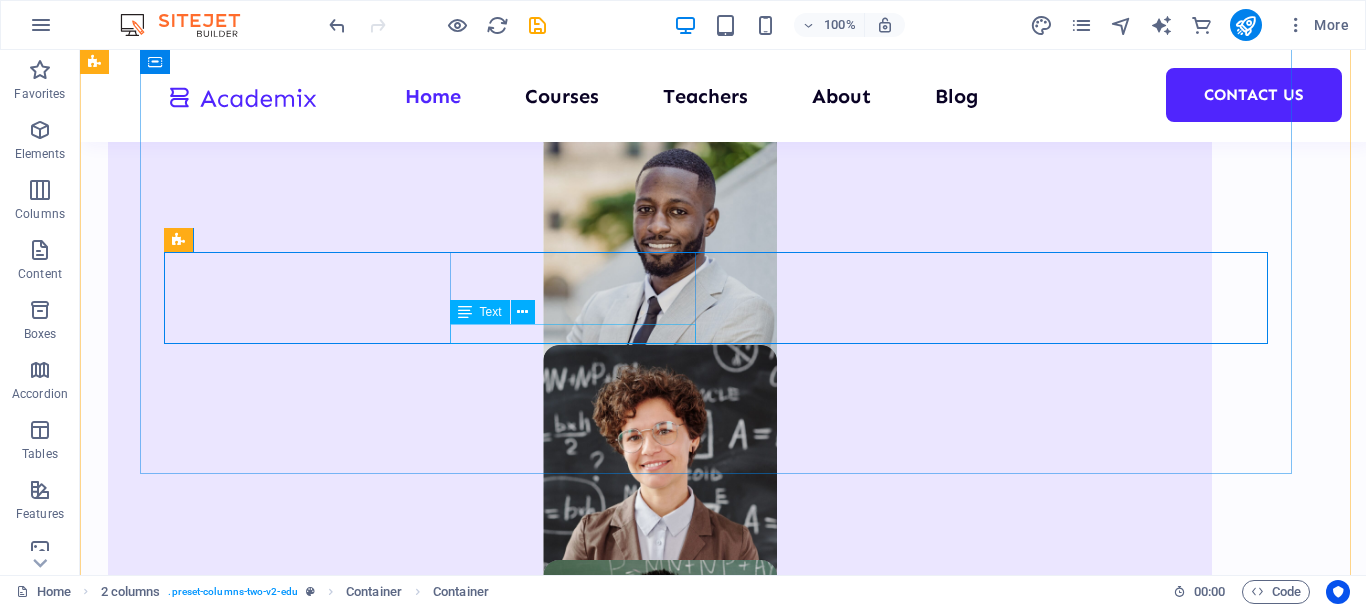 scroll, scrollTop: 2067, scrollLeft: 0, axis: vertical 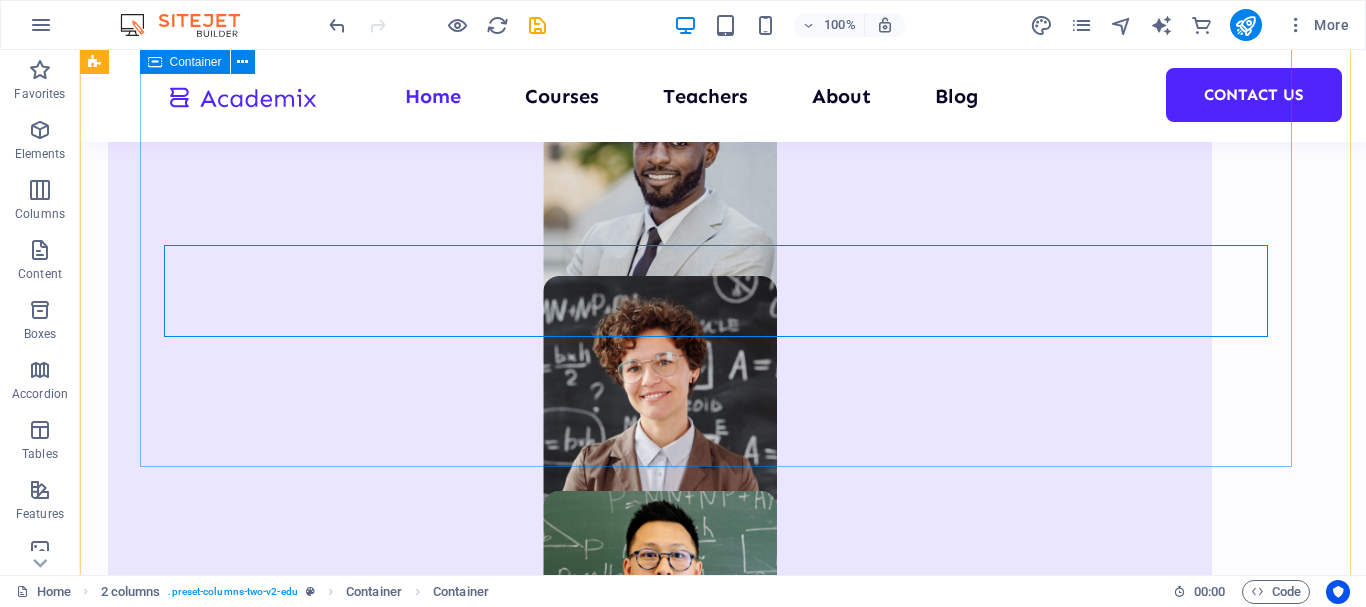 click on "Top courses this month We are committed to providing you with the highest quality educational courses, designed to help you achieve your personal and professional goals. UI/UX Design Lorem ipsum dolor sit amet consectetur. 8hrs $499 Programming 101 Lorem ipsum dolor sit amet consectetur. 8hrs $499 Management Lorem ipsum dolor sit amet consectetur. 8hrs $499  Vorherige Nächste  1000 Students 100 Courses 200 Reviews 20 TEACHERS All Courses" at bounding box center (660, 1973) 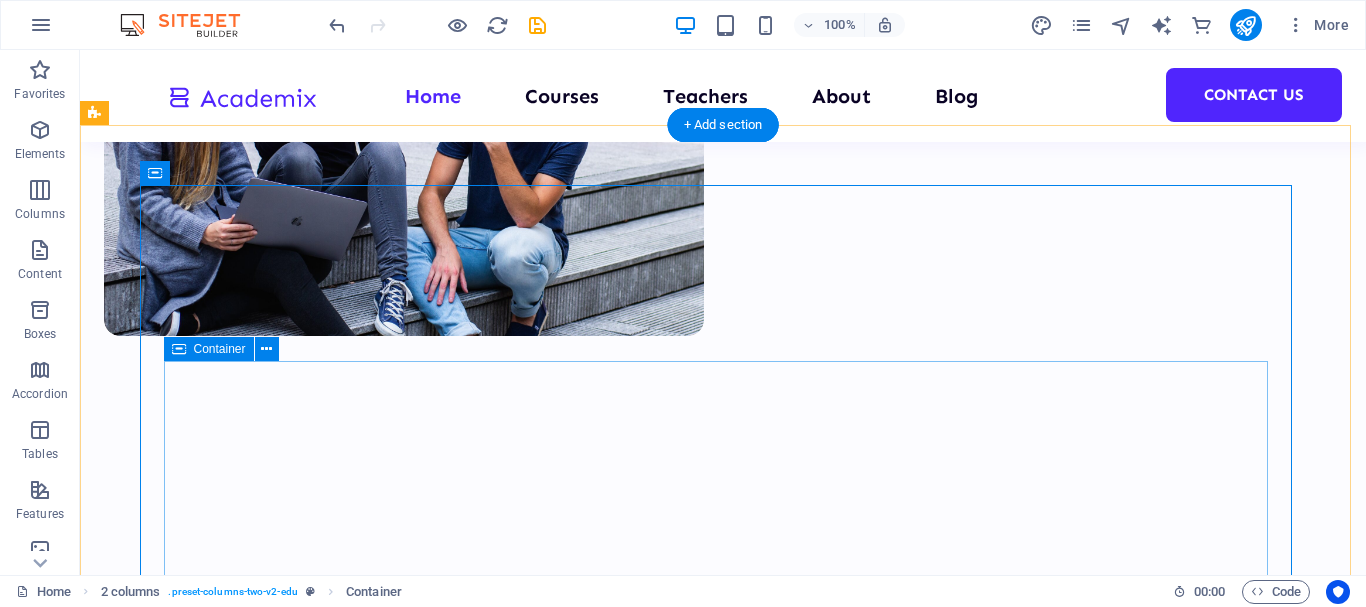 scroll, scrollTop: 867, scrollLeft: 0, axis: vertical 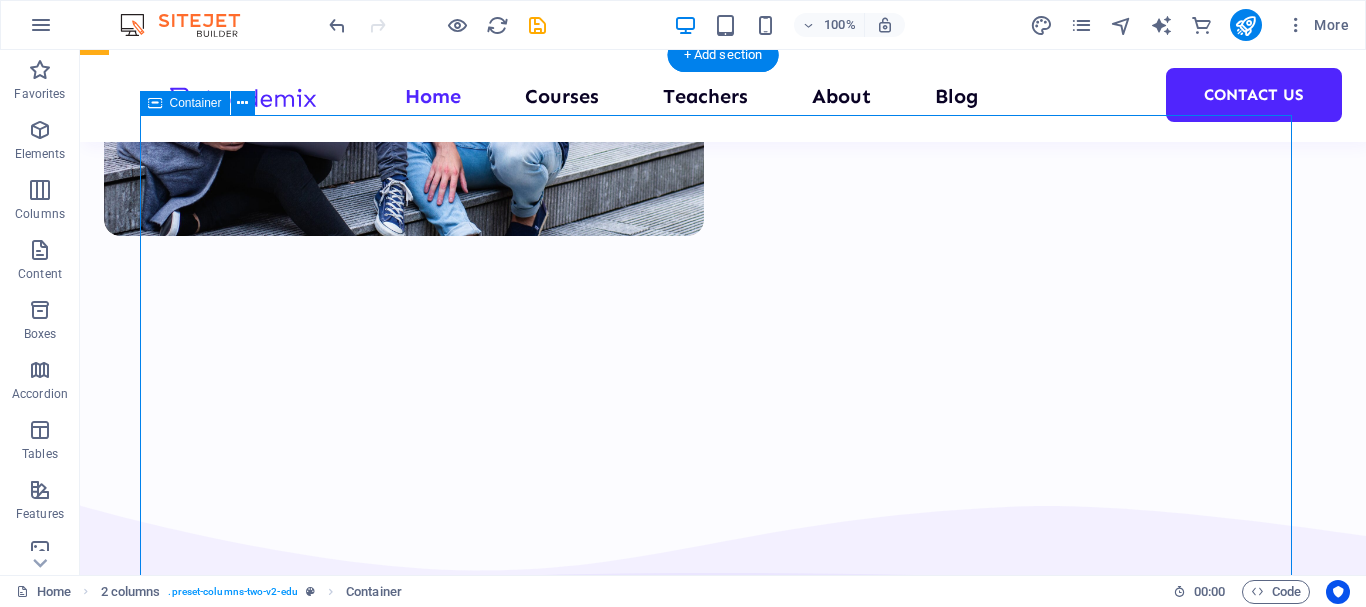 click on "Top courses this month We are committed to providing you with the highest quality educational courses, designed to help you achieve your personal and professional goals. UI/UX Design Lorem ipsum dolor sit amet consectetur. 8hrs $499 Programming 101 Lorem ipsum dolor sit amet consectetur. 8hrs $499 Management Lorem ipsum dolor sit amet consectetur. 8hrs $499  Vorherige Nächste  1000 Students 100 Courses 200 Reviews 20 TEACHERS All Courses" at bounding box center (660, 3173) 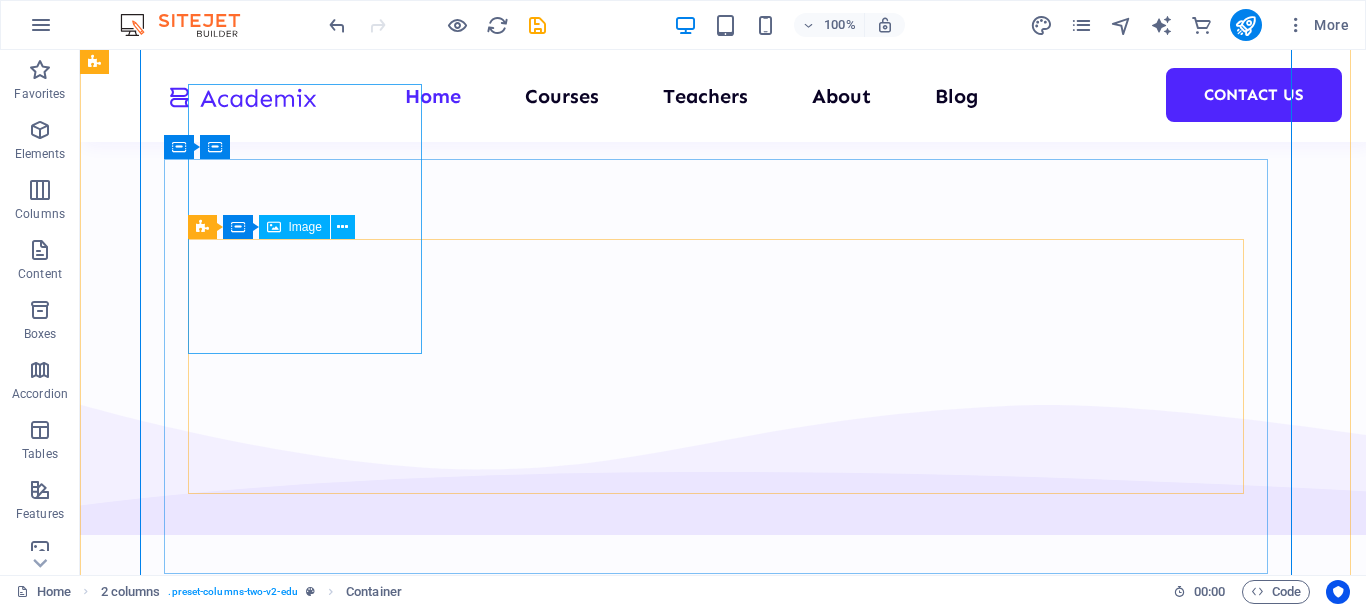 scroll, scrollTop: 967, scrollLeft: 0, axis: vertical 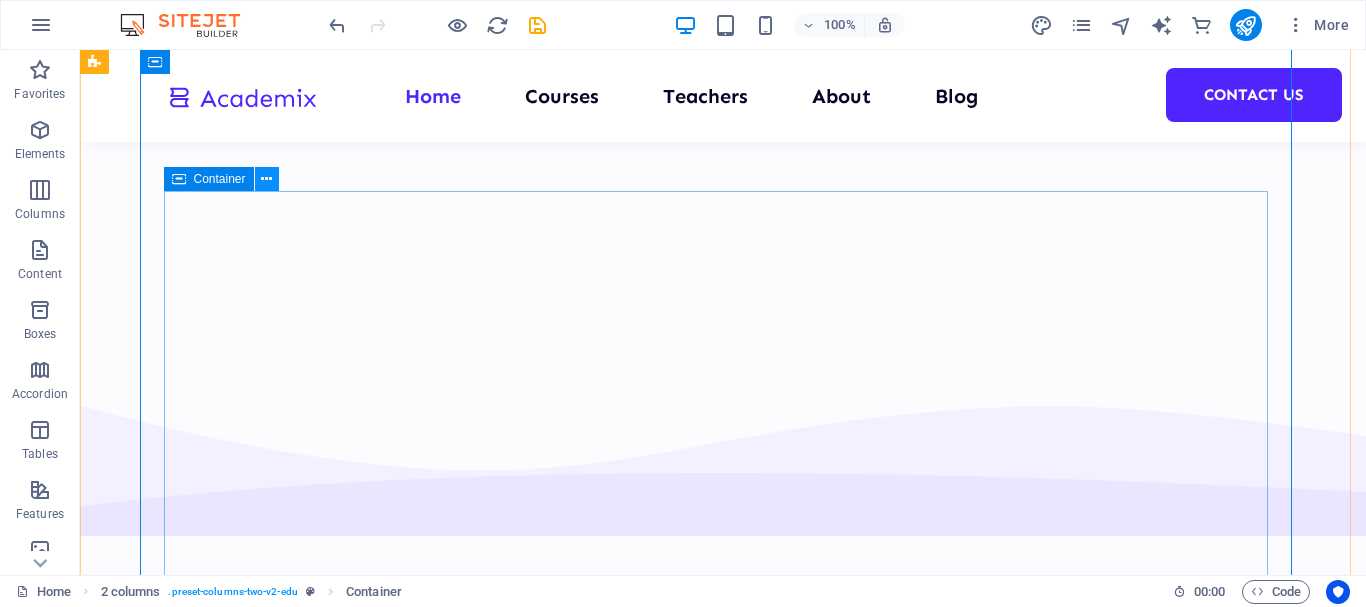 click at bounding box center [266, 179] 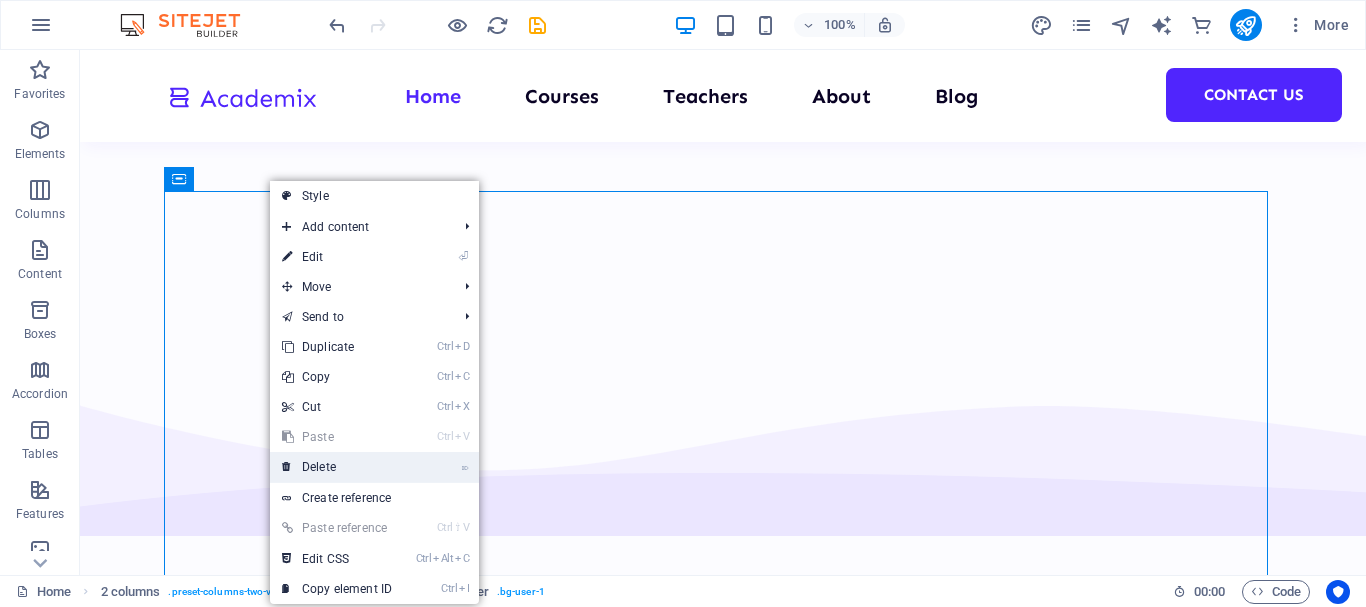 click on "⌦  Delete" at bounding box center (337, 467) 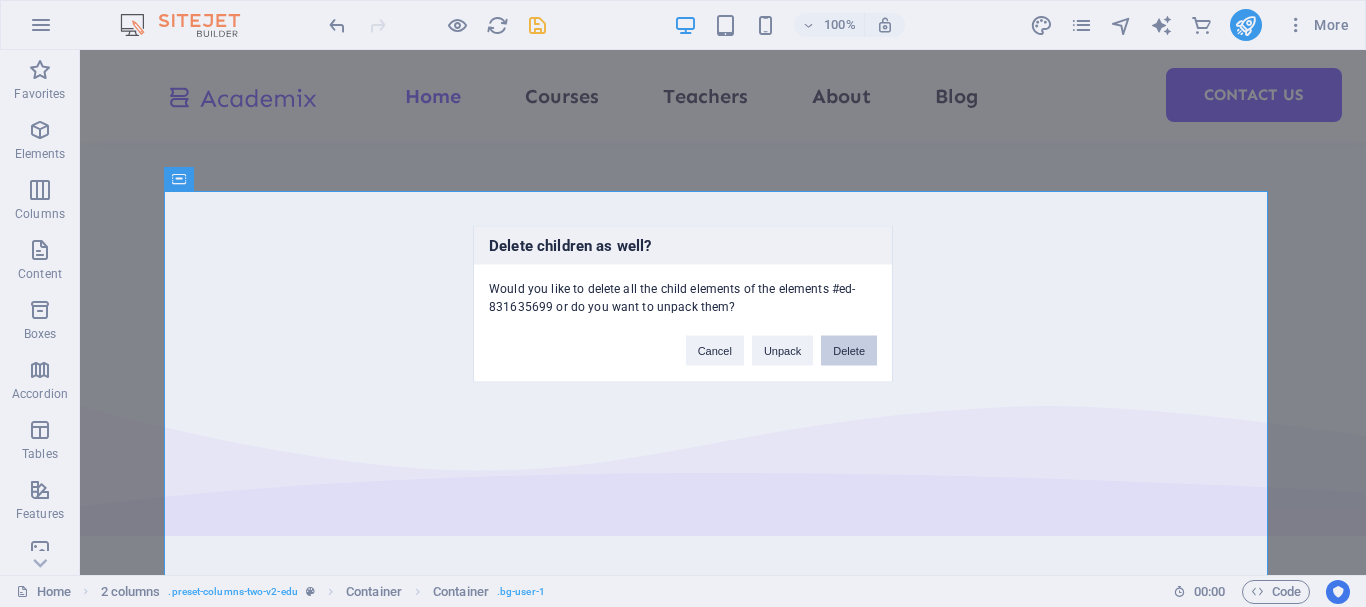 click on "Delete" at bounding box center (849, 350) 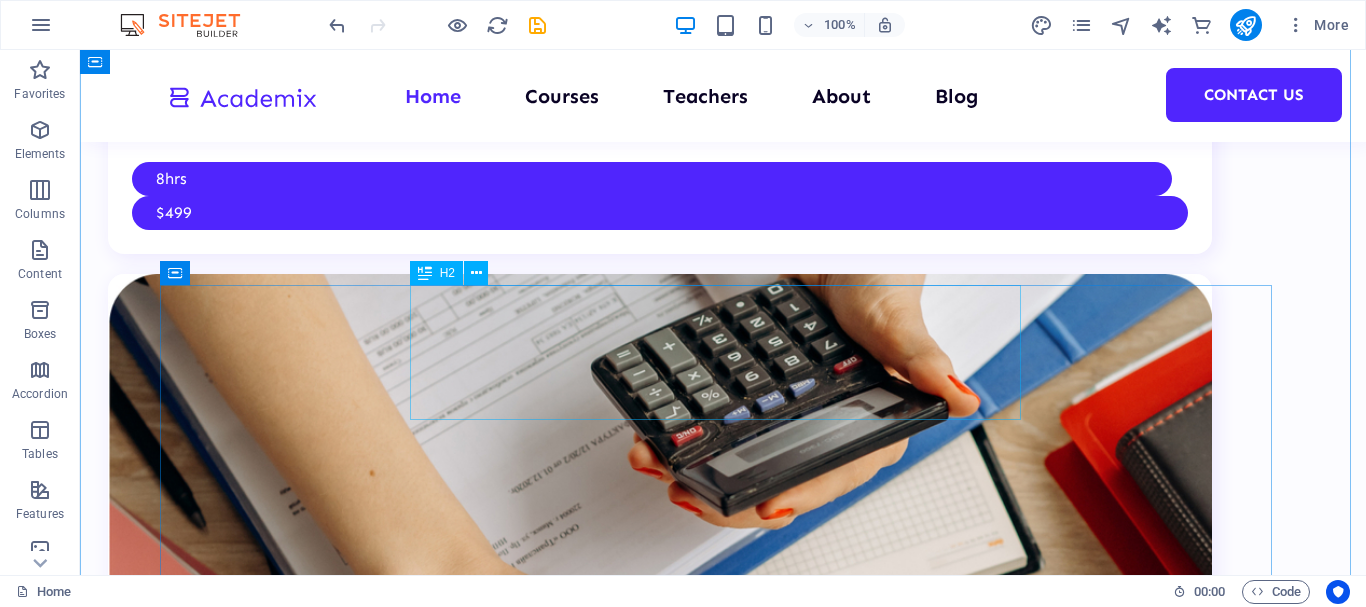 scroll, scrollTop: 3267, scrollLeft: 0, axis: vertical 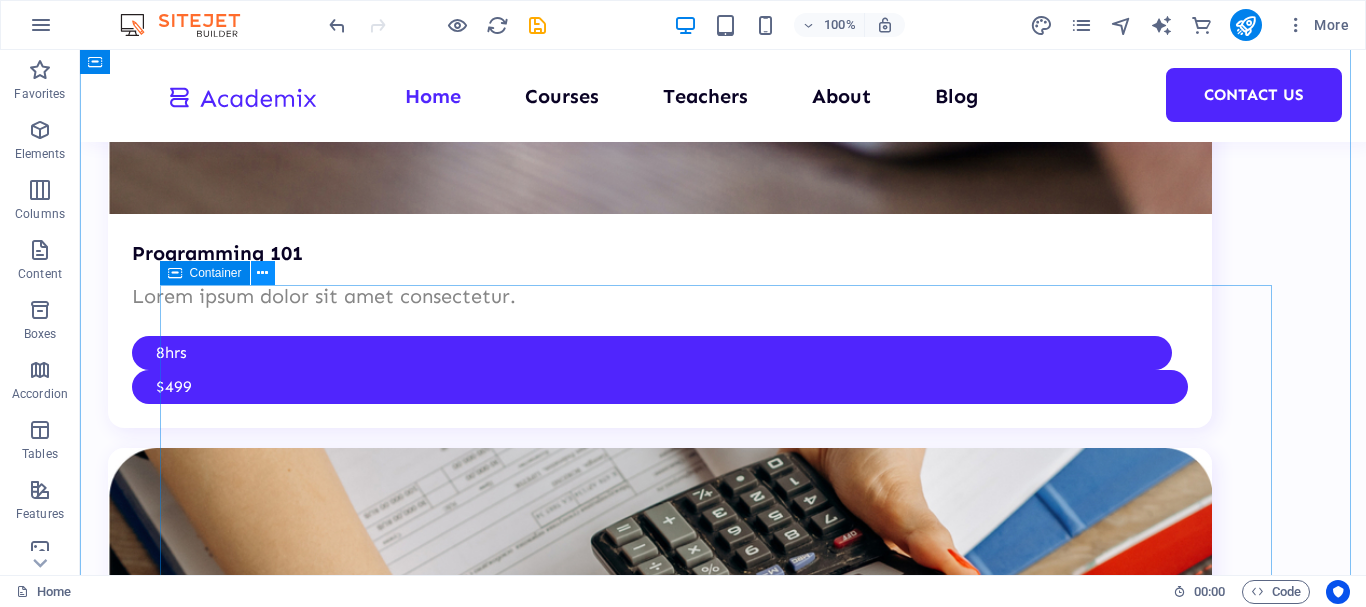 click at bounding box center [262, 273] 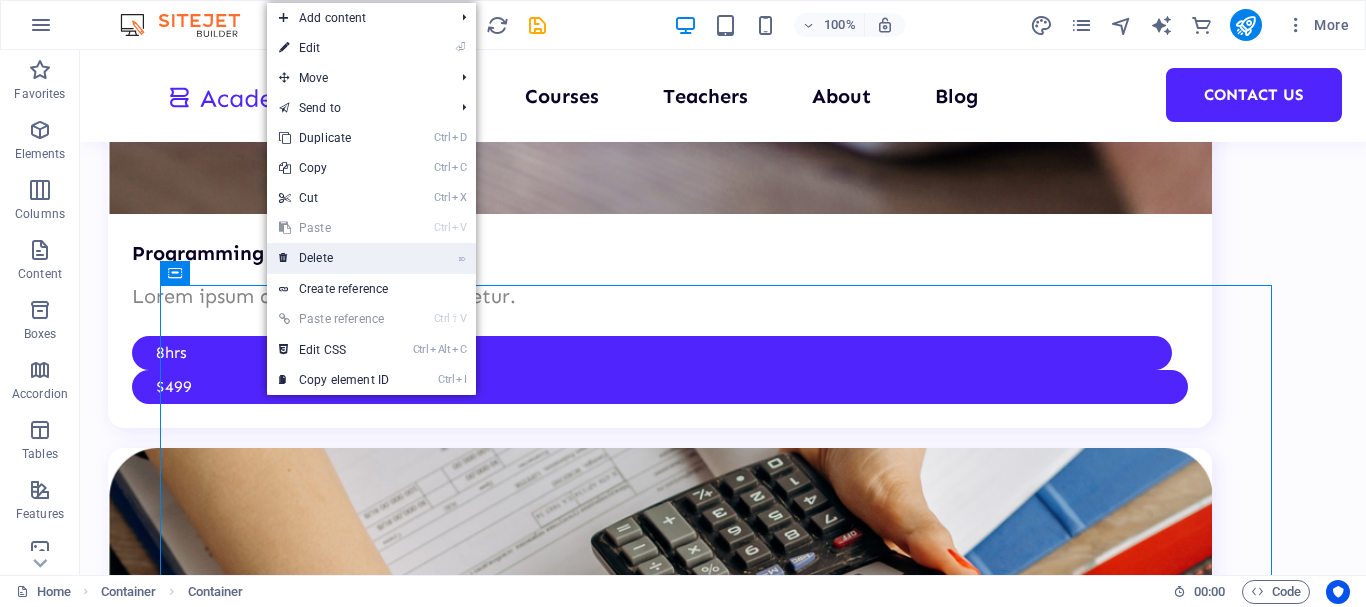 click on "⌦  Delete" at bounding box center (334, 258) 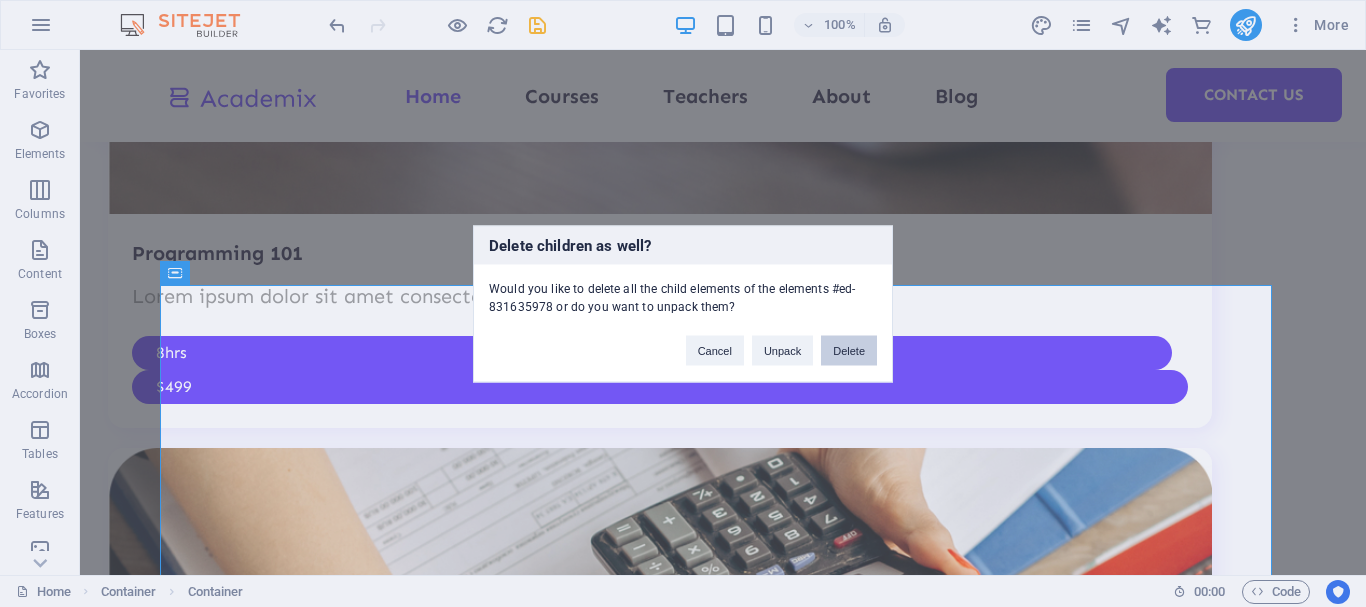 click on "Delete" at bounding box center (849, 350) 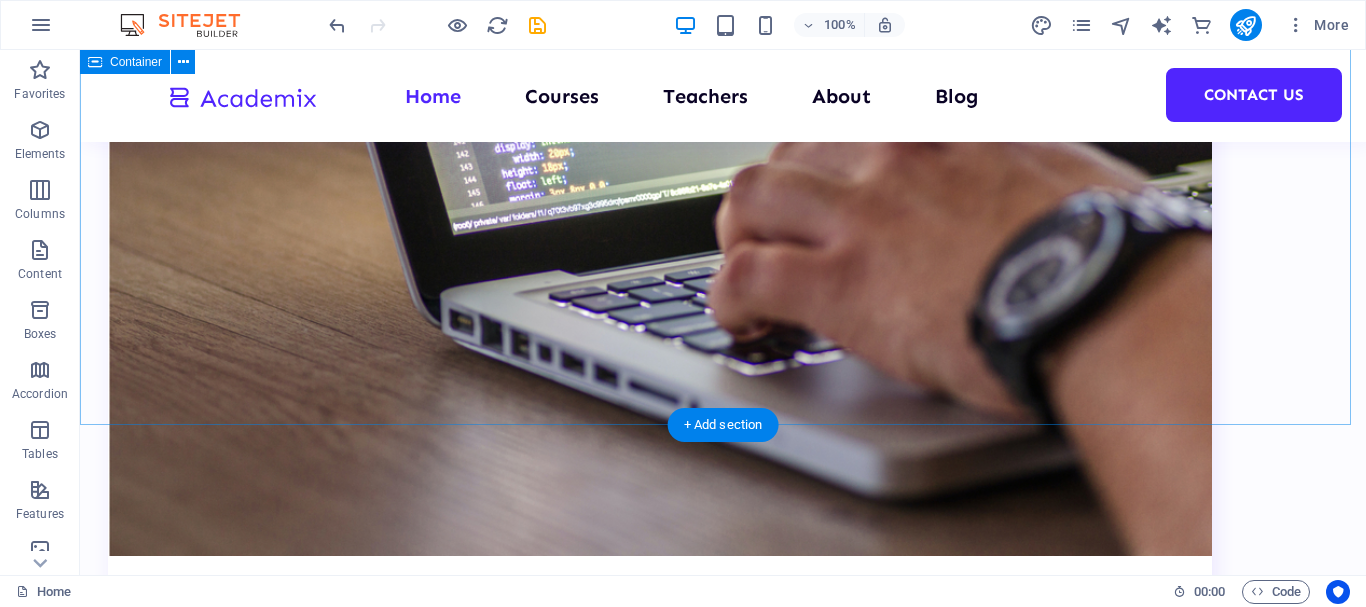 scroll, scrollTop: 2867, scrollLeft: 0, axis: vertical 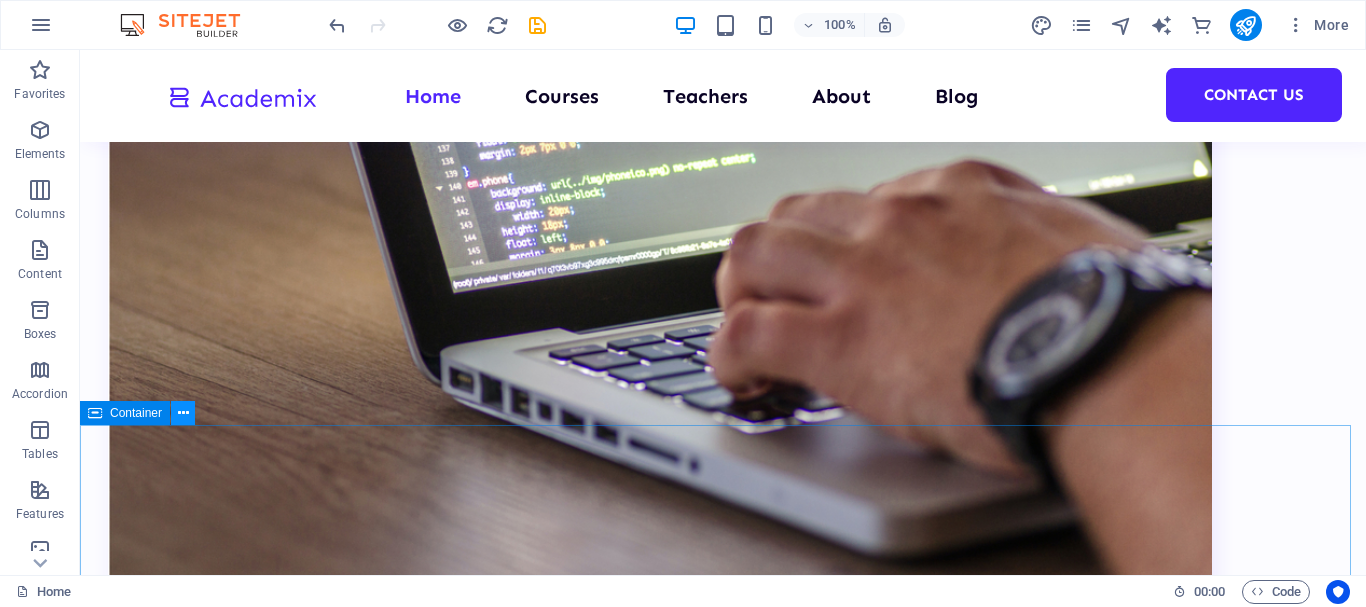 click at bounding box center (183, 413) 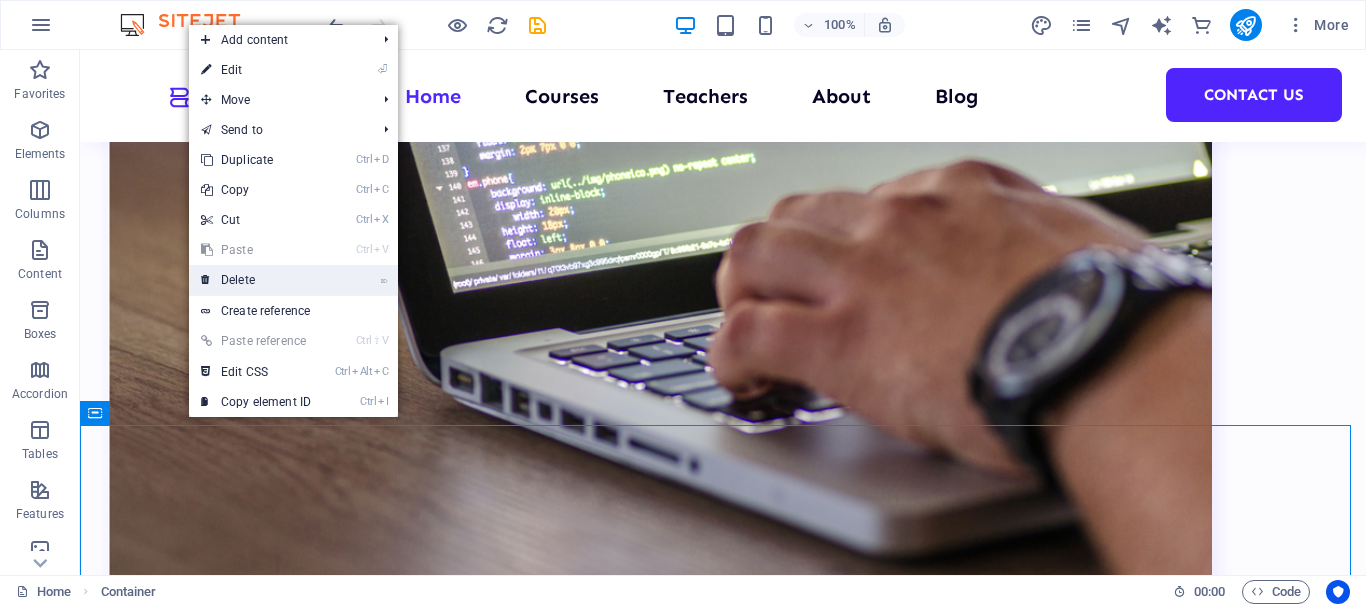 click on "⌦  Delete" at bounding box center (256, 280) 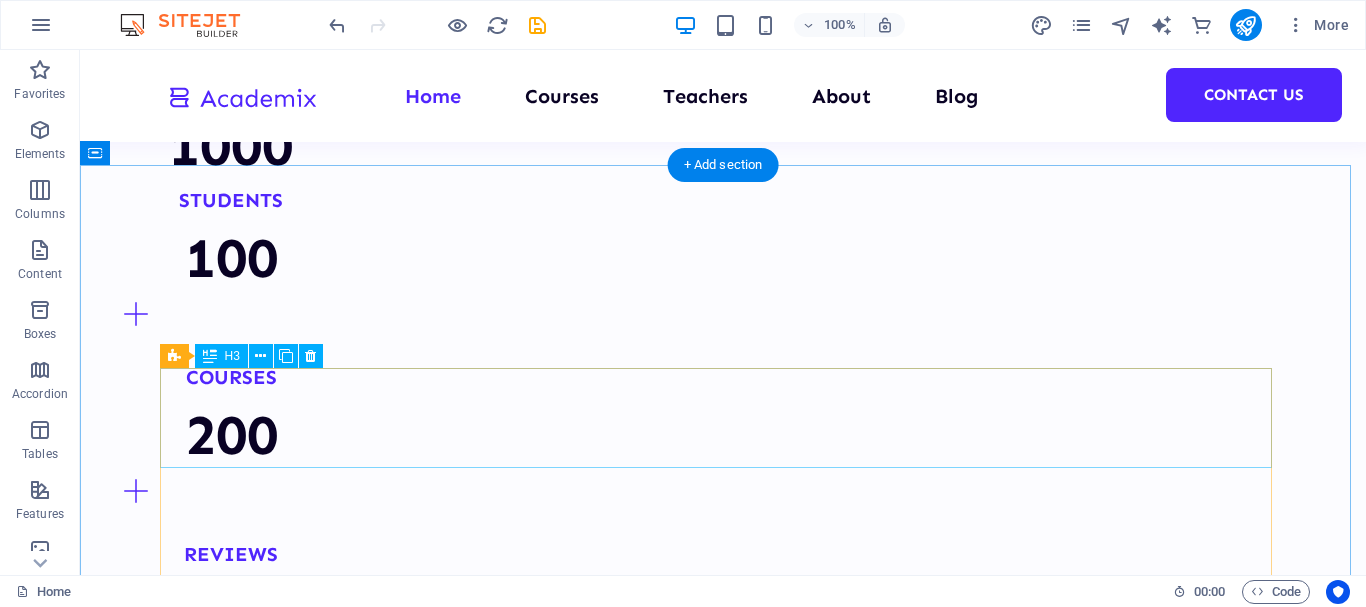 scroll, scrollTop: 4527, scrollLeft: 0, axis: vertical 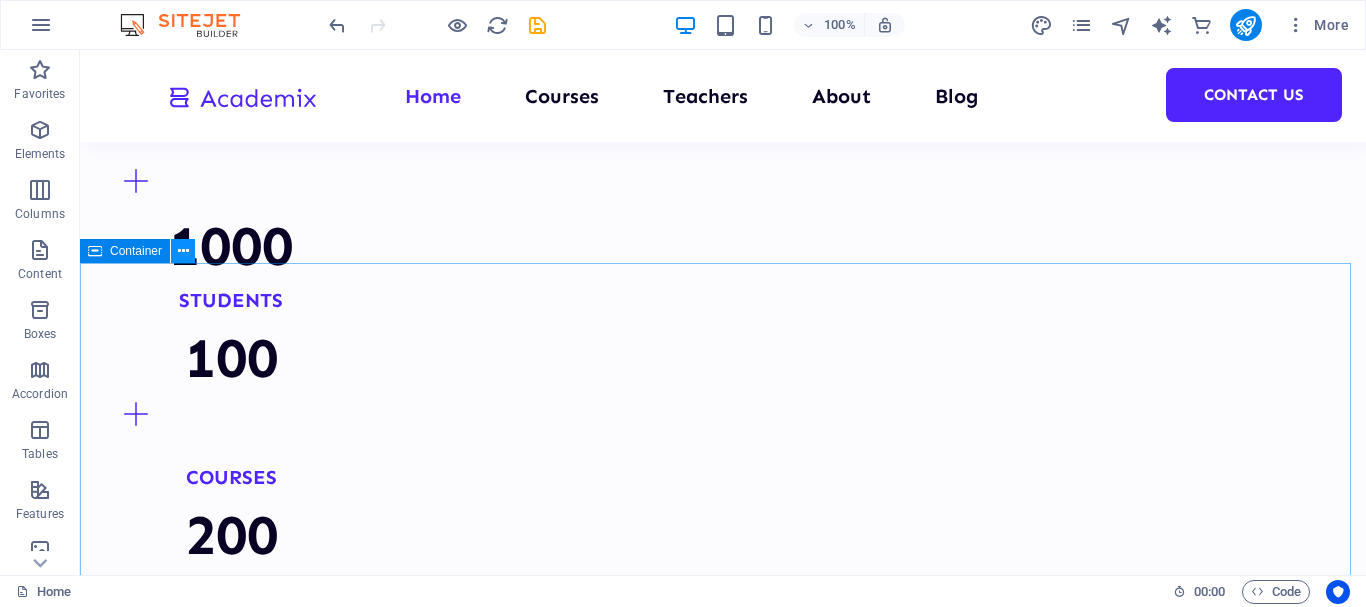 click at bounding box center [183, 251] 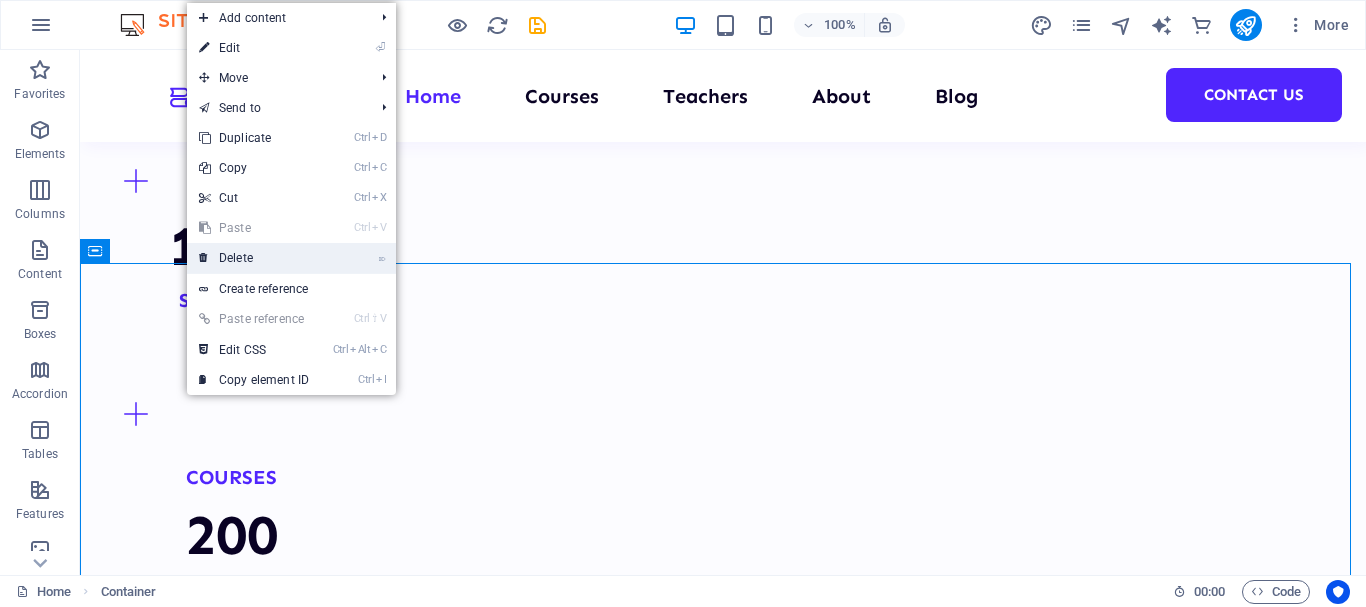 click on "⌦  Delete" at bounding box center (254, 258) 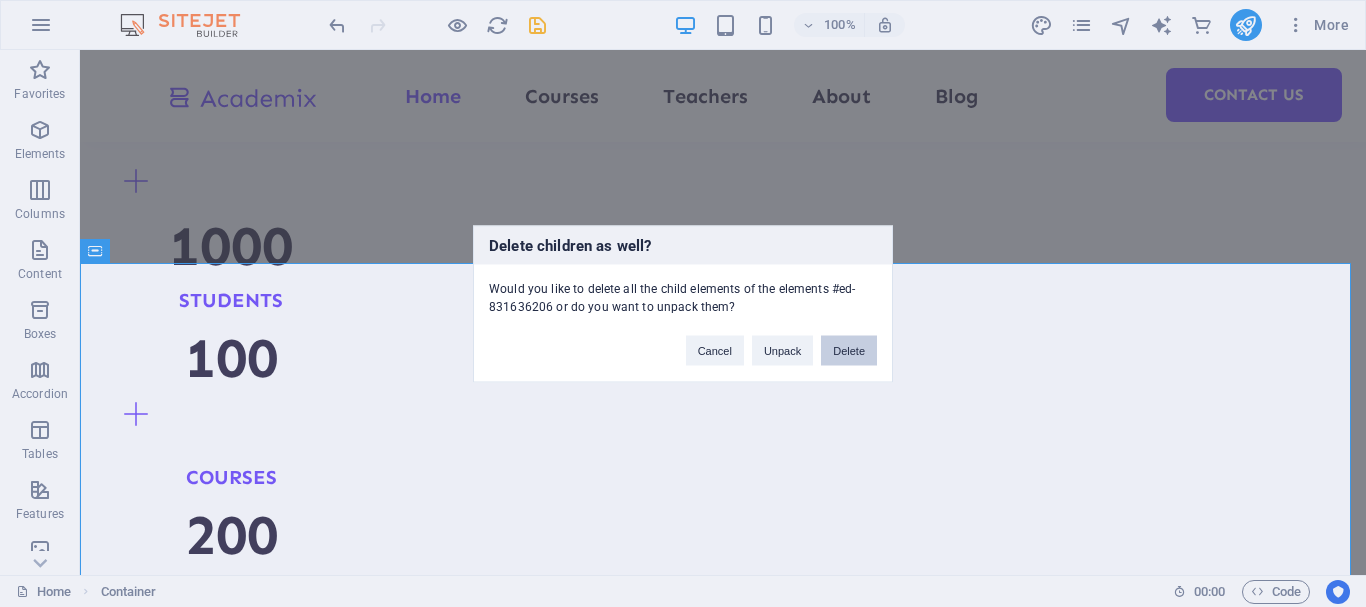 click on "Delete" at bounding box center (849, 350) 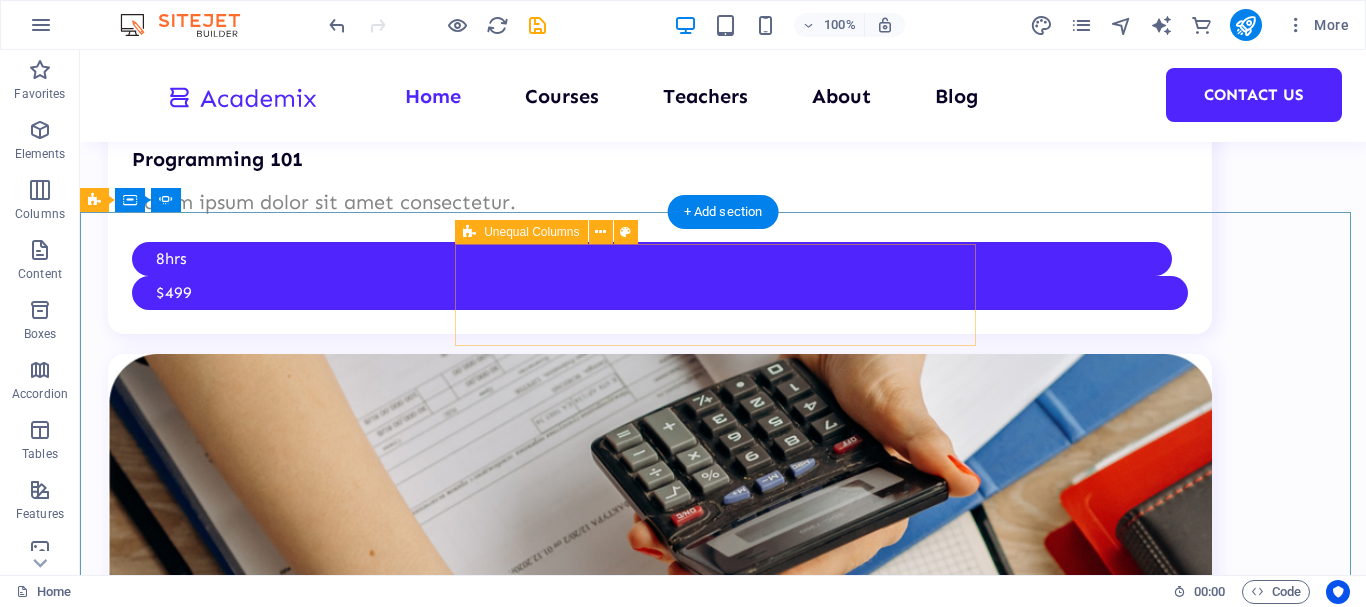 scroll, scrollTop: 3327, scrollLeft: 0, axis: vertical 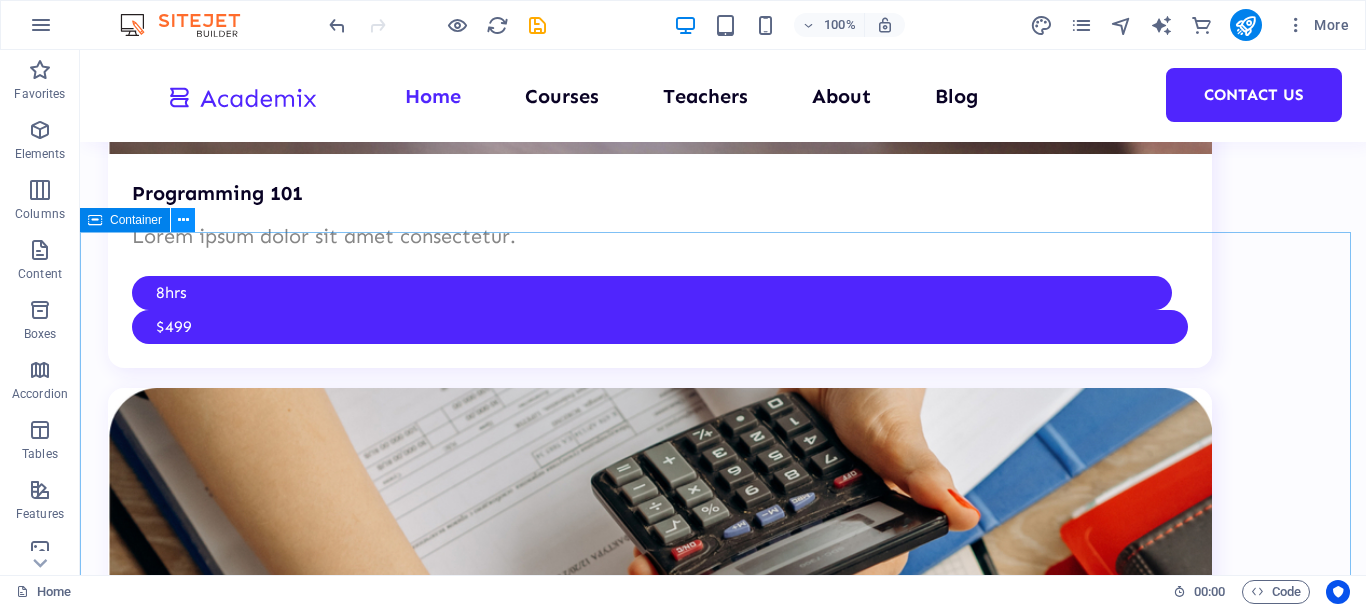 click at bounding box center (183, 220) 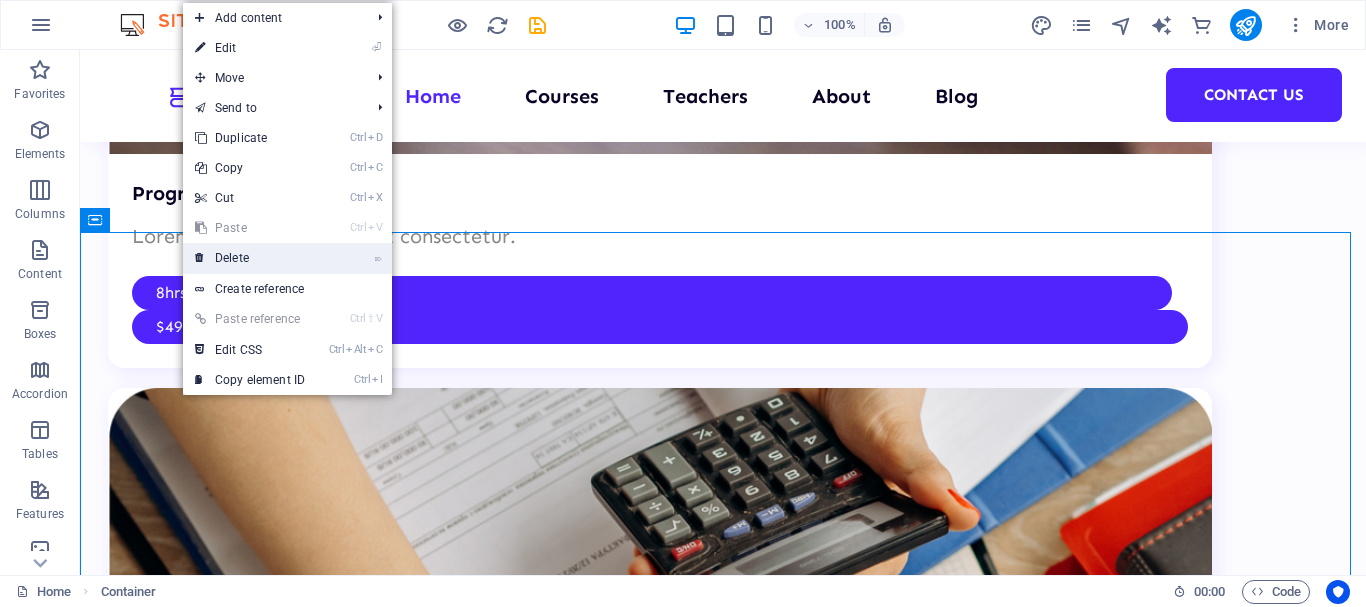 click on "⌦  Delete" at bounding box center (250, 258) 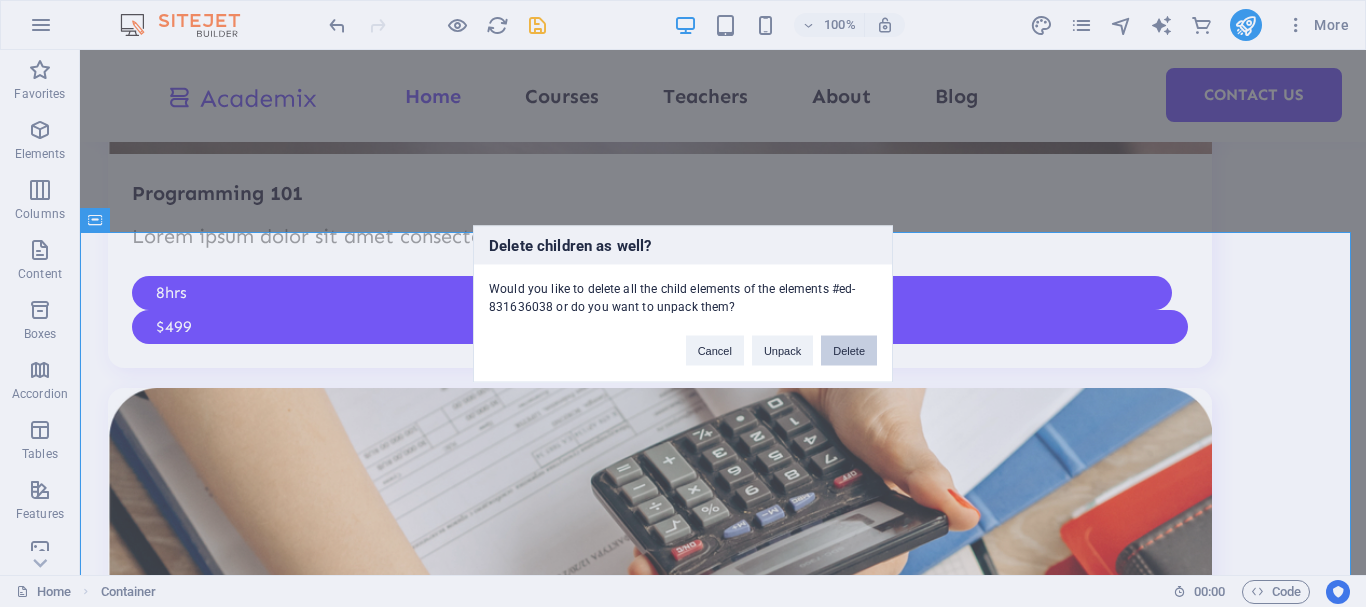 click on "Delete" at bounding box center (849, 350) 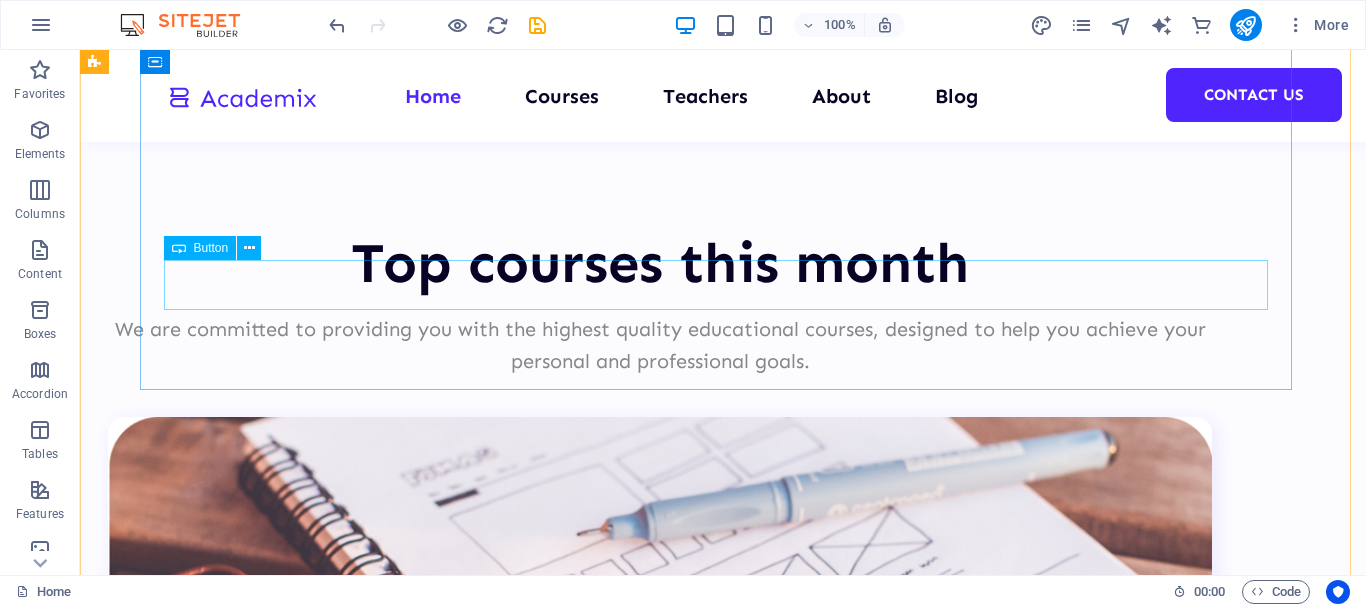 scroll, scrollTop: 1827, scrollLeft: 0, axis: vertical 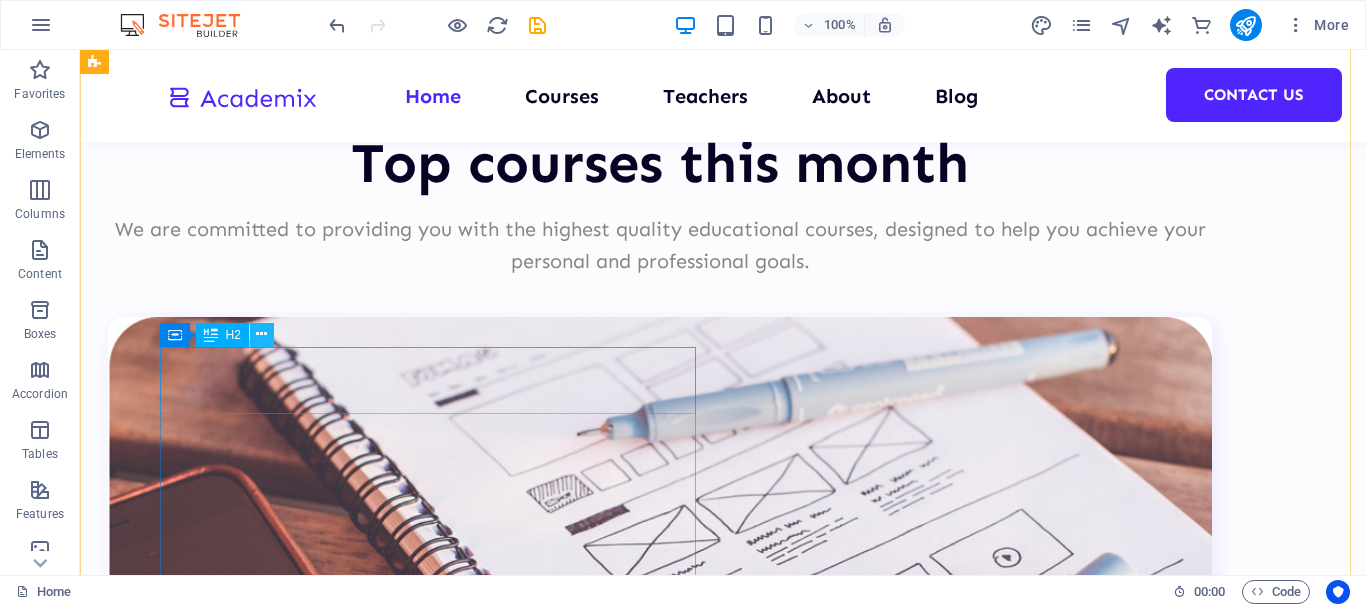 click at bounding box center [262, 335] 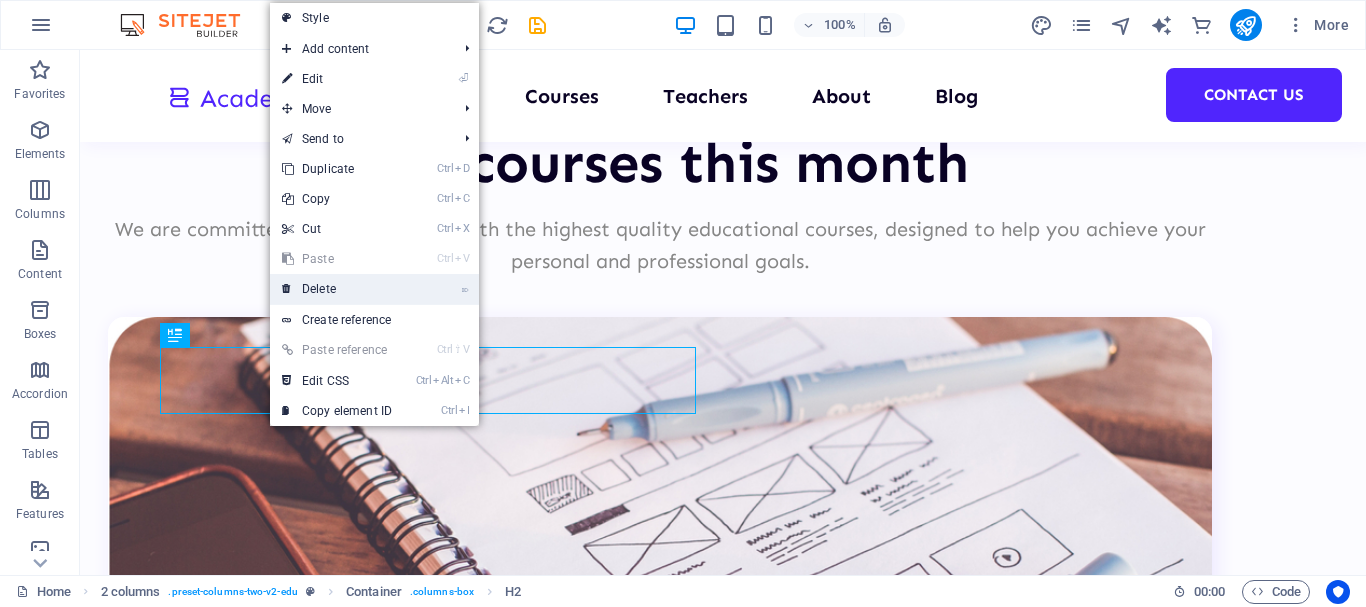 click on "⌦  Delete" at bounding box center [337, 289] 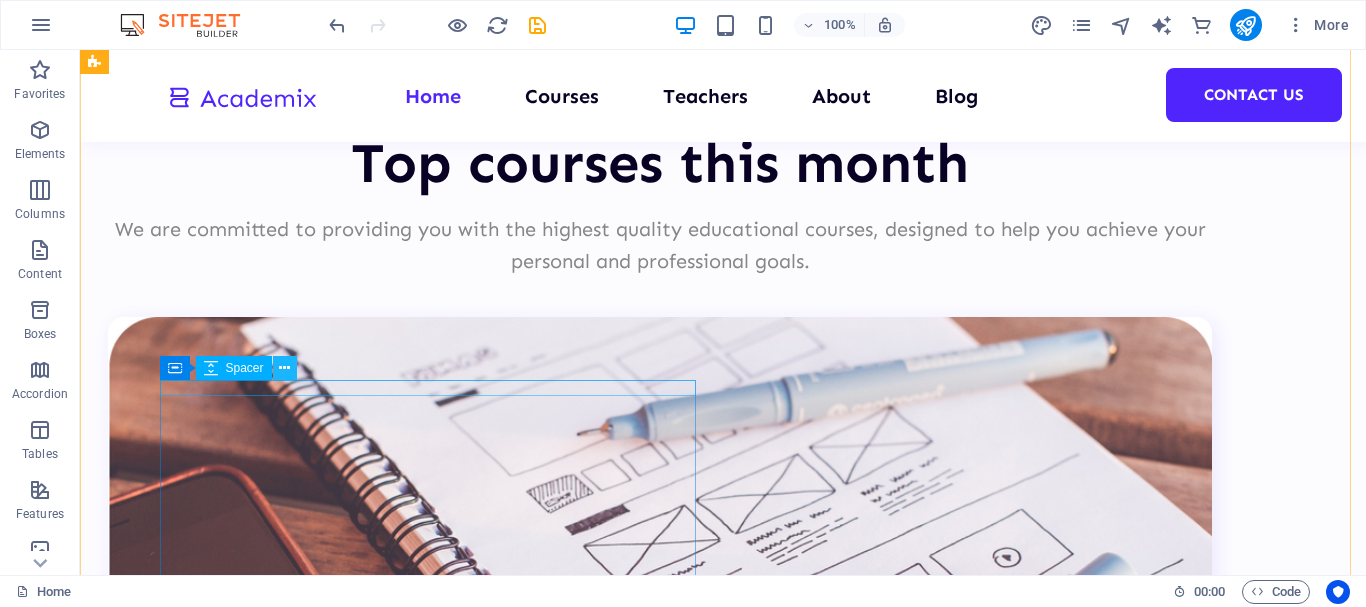 click at bounding box center (284, 368) 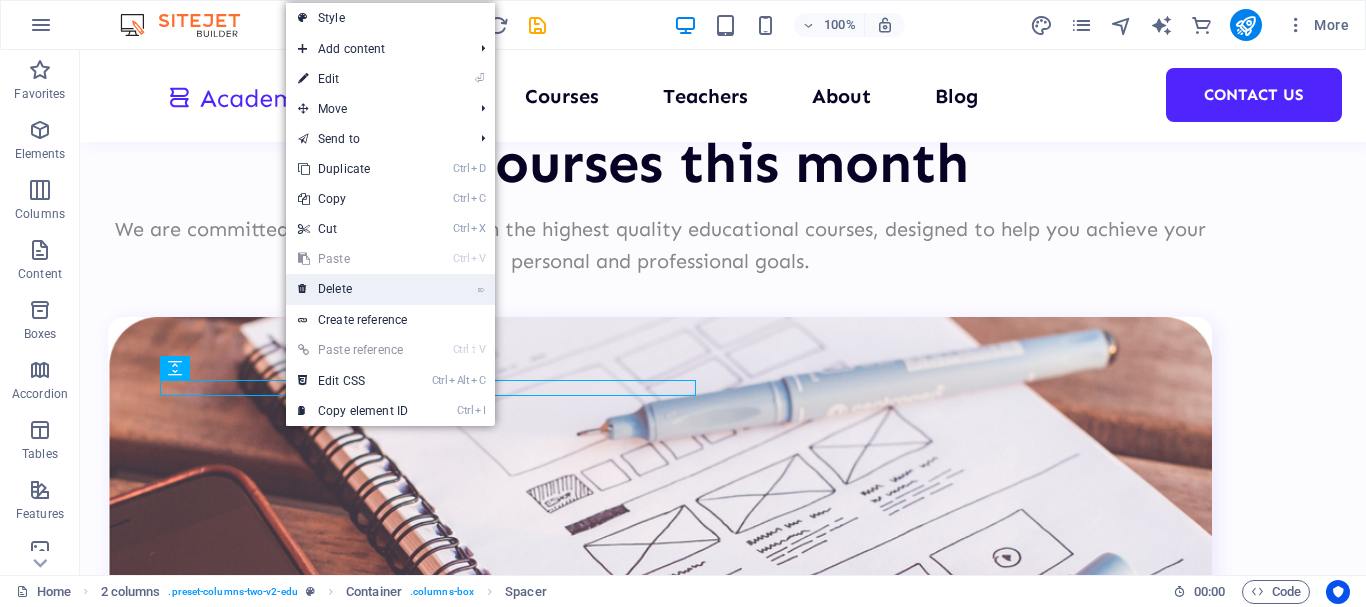 click on "⌦  Delete" at bounding box center [353, 289] 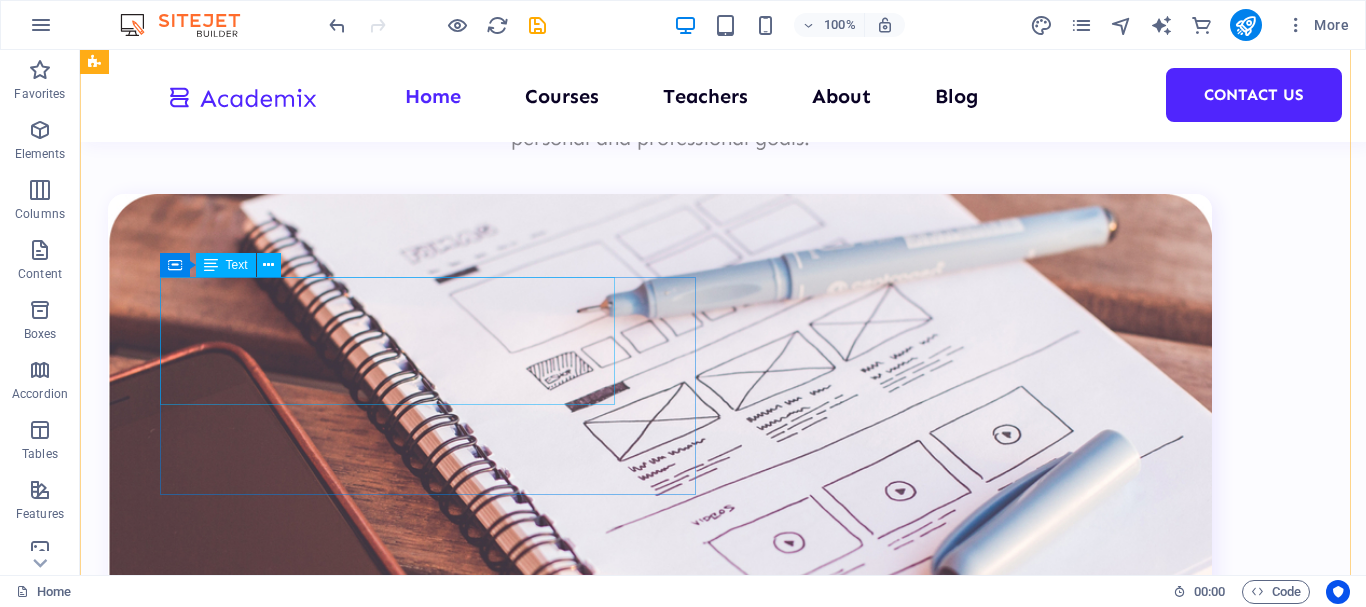 scroll, scrollTop: 1927, scrollLeft: 0, axis: vertical 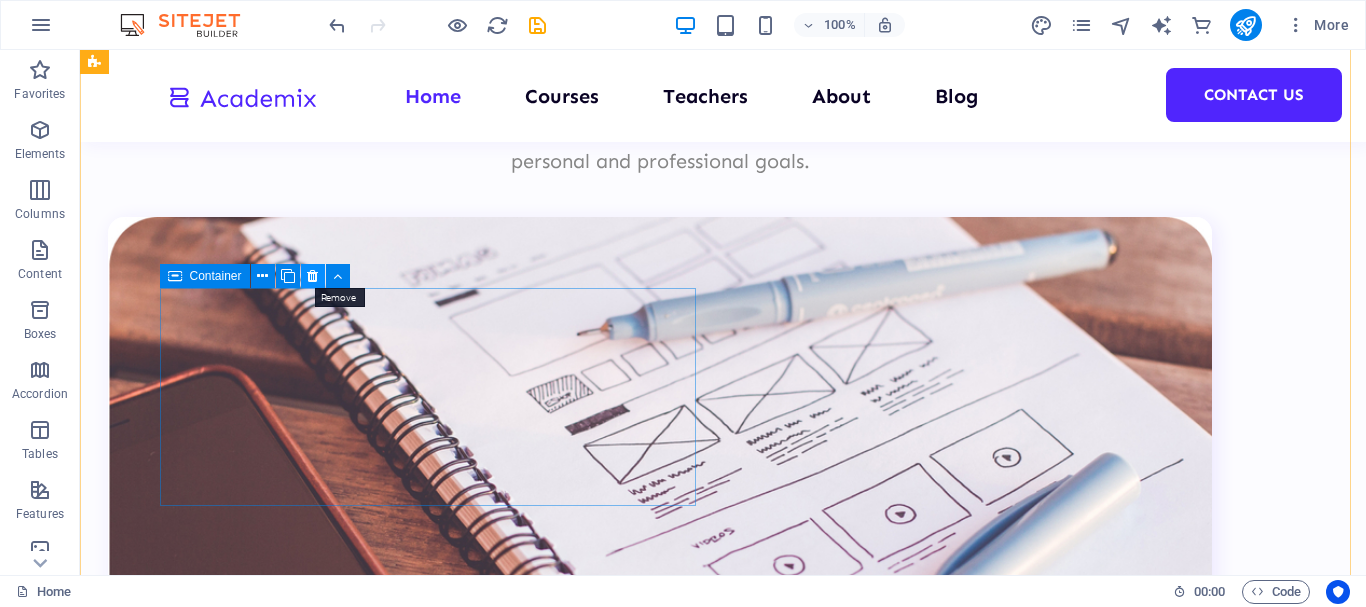 click at bounding box center (312, 276) 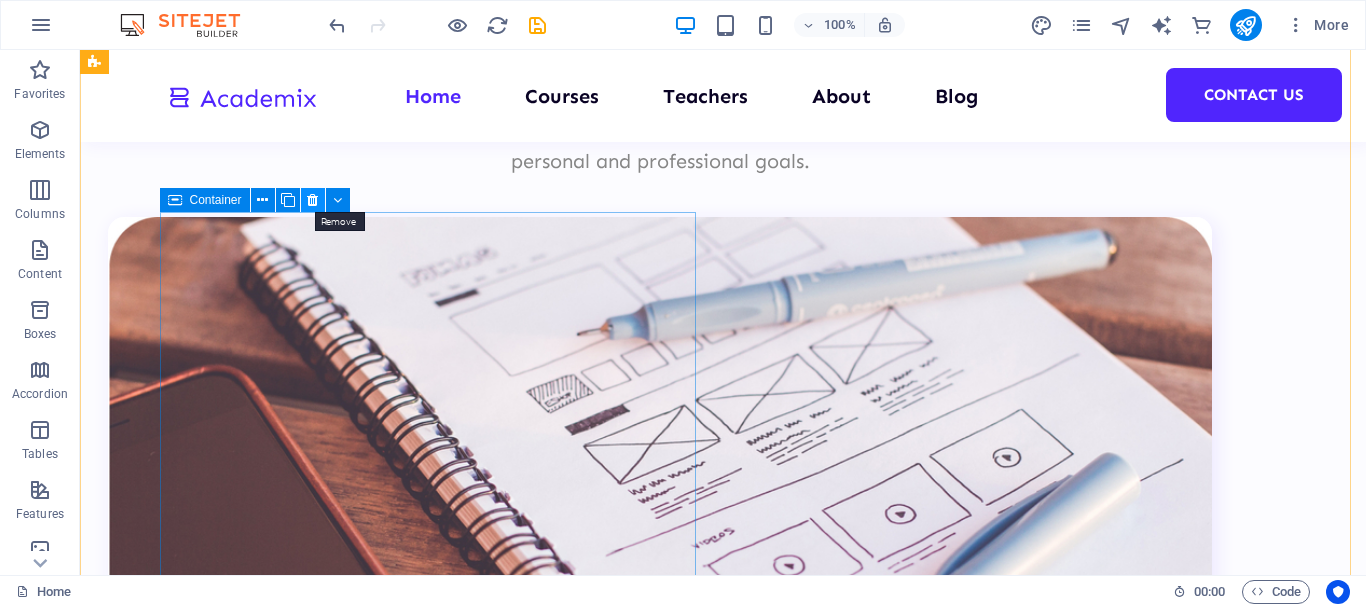 click at bounding box center (312, 200) 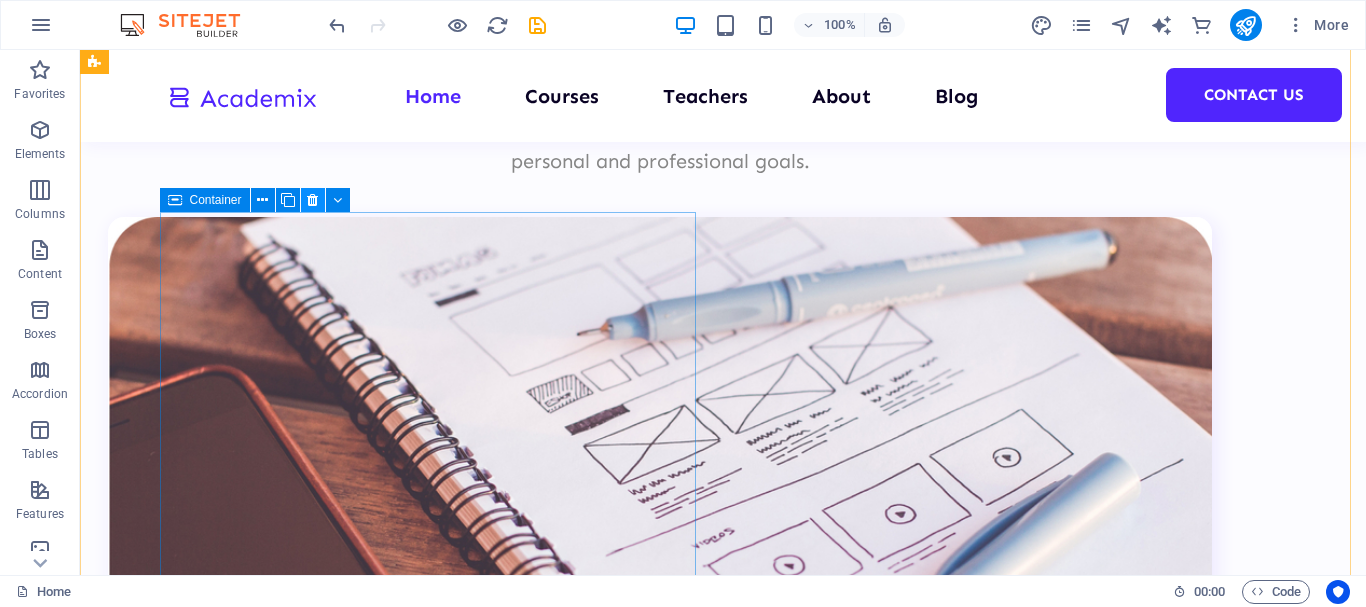 click at bounding box center [312, 200] 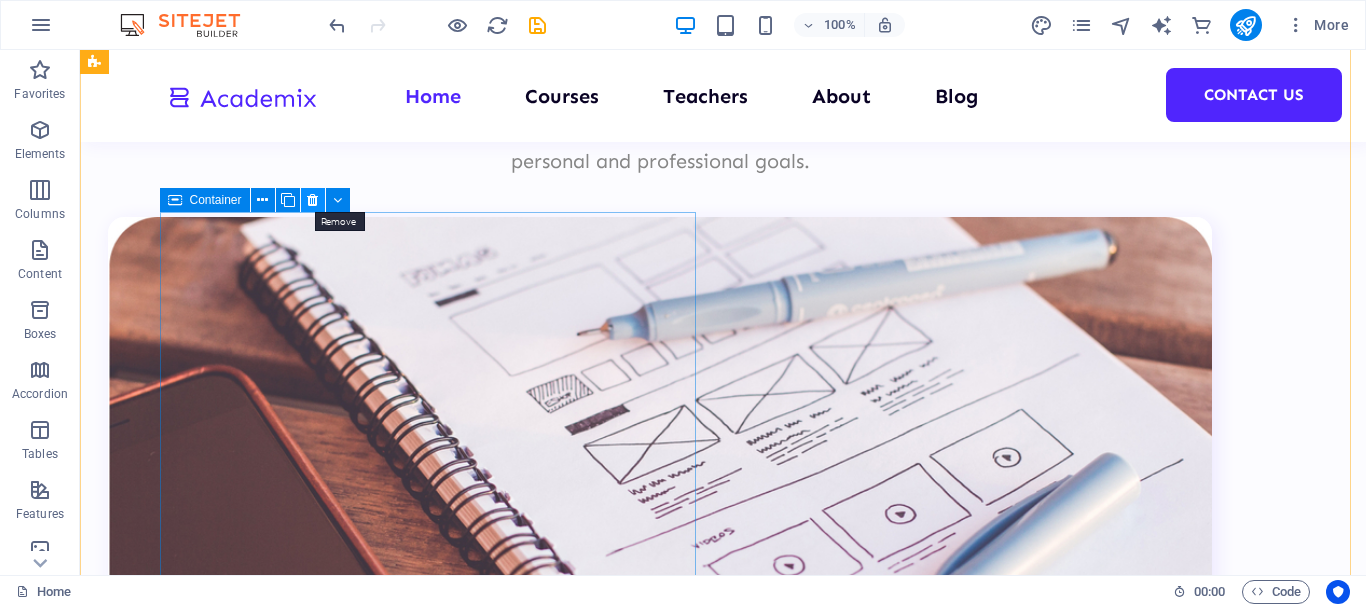 click at bounding box center [313, 200] 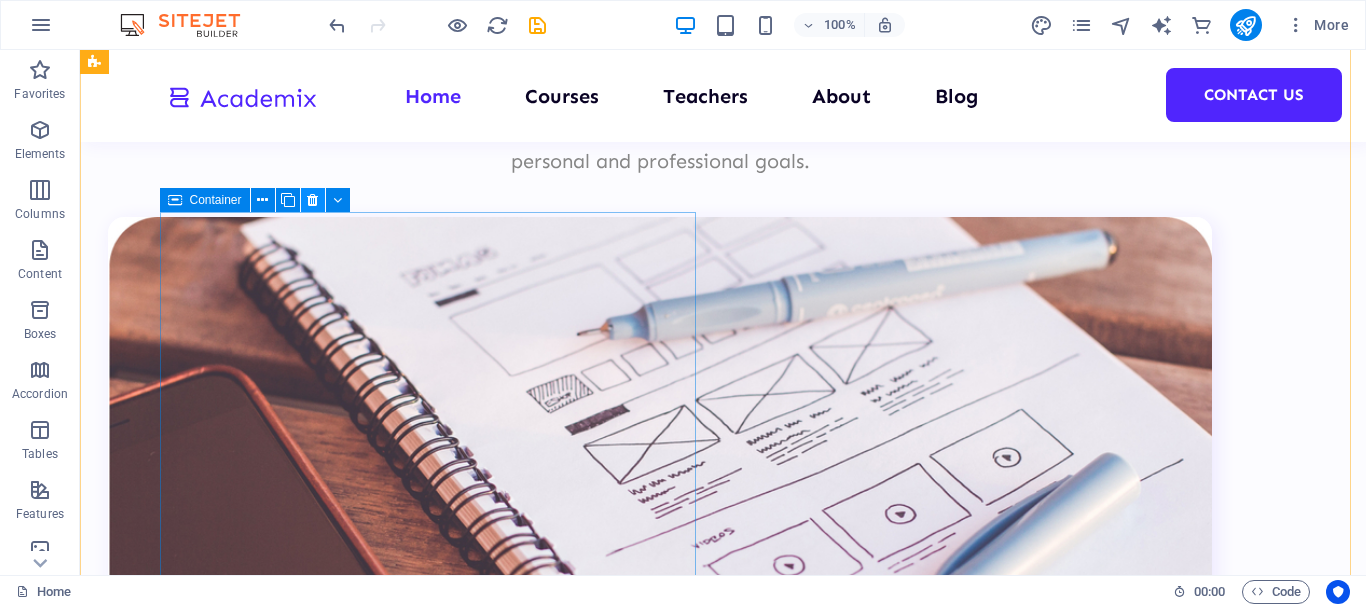 click at bounding box center [312, 200] 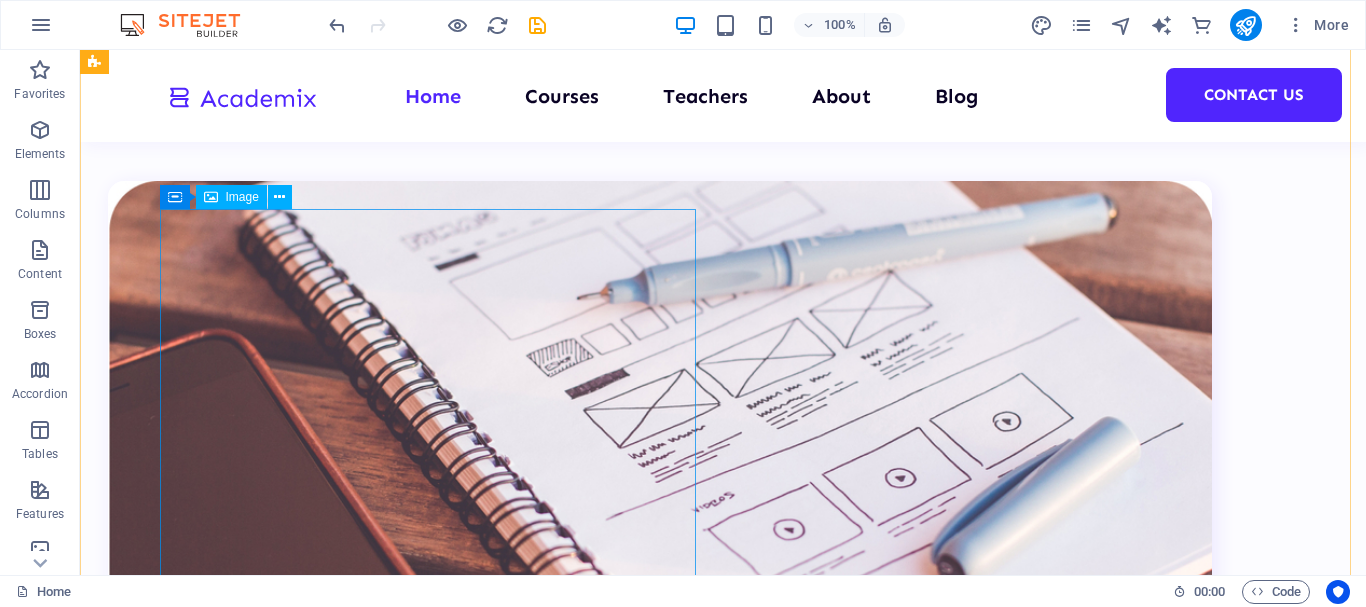 scroll, scrollTop: 1927, scrollLeft: 0, axis: vertical 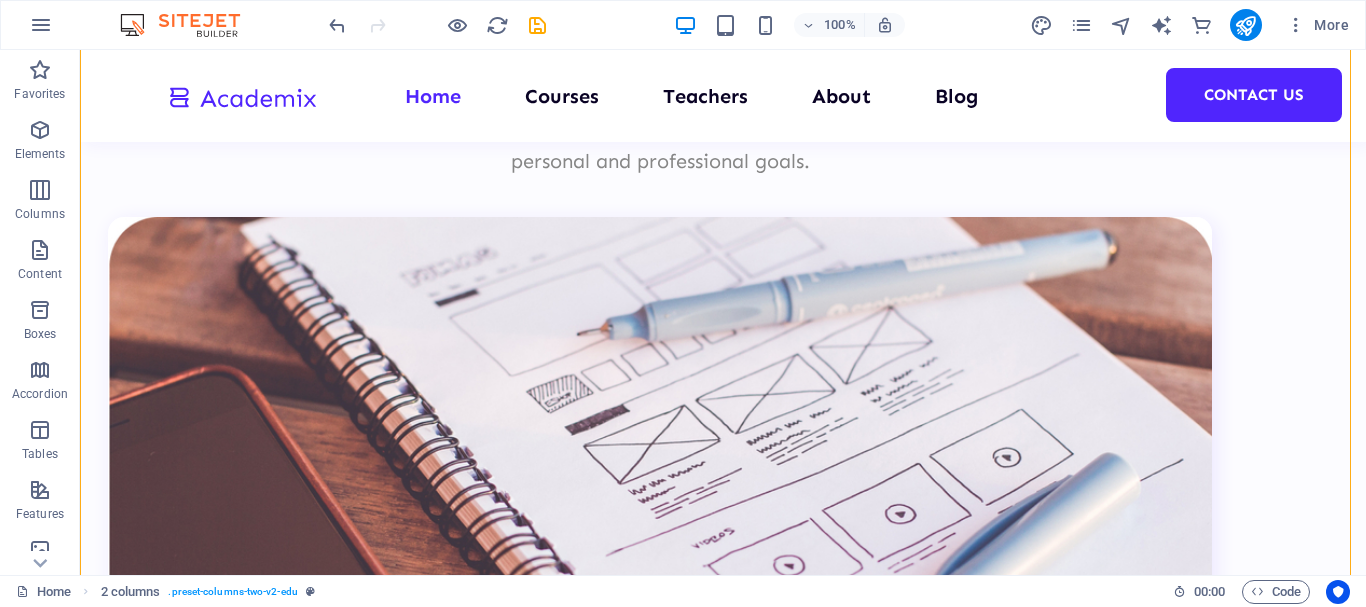 drag, startPoint x: 300, startPoint y: 258, endPoint x: 585, endPoint y: 213, distance: 288.53076 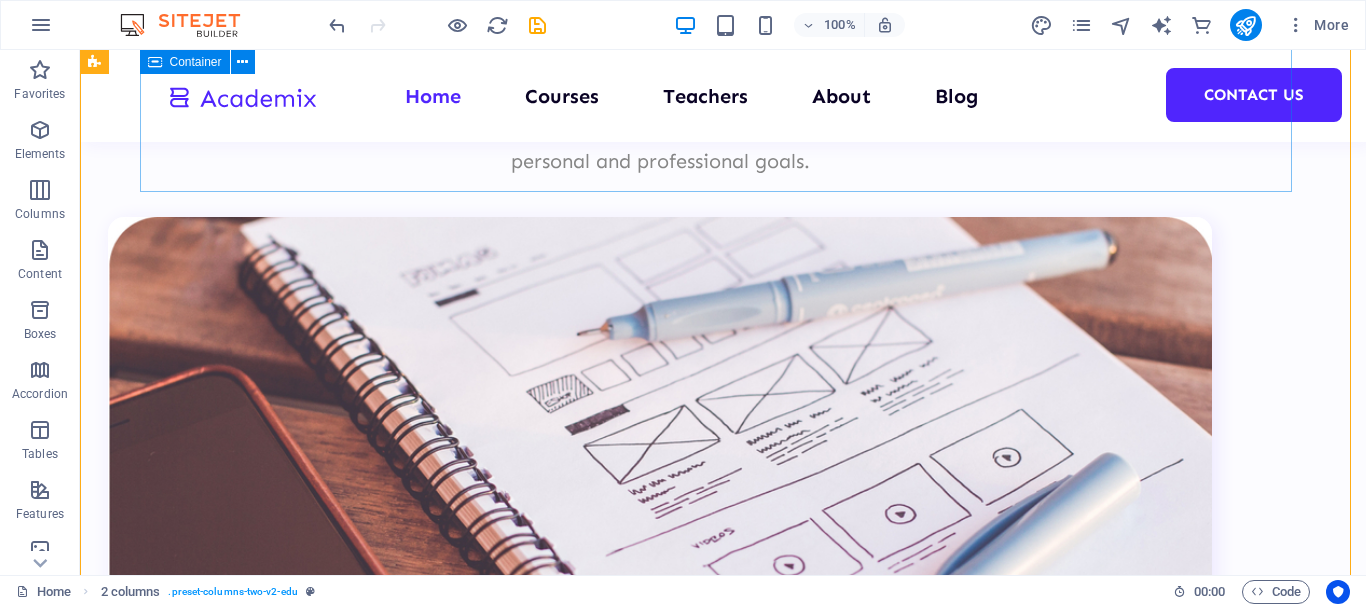 click on "Top courses this month We are committed to providing you with the highest quality educational courses, designed to help you achieve your personal and professional goals. UI/UX Design Lorem ipsum dolor sit amet consectetur. 8hrs $499 Programming 101 Lorem ipsum dolor sit amet consectetur. 8hrs $499 Management Lorem ipsum dolor sit amet consectetur. 8hrs $499  Vorherige Nächste  1000 Students 100 Courses 200 Reviews 20 TEACHERS All Courses" at bounding box center (660, 1608) 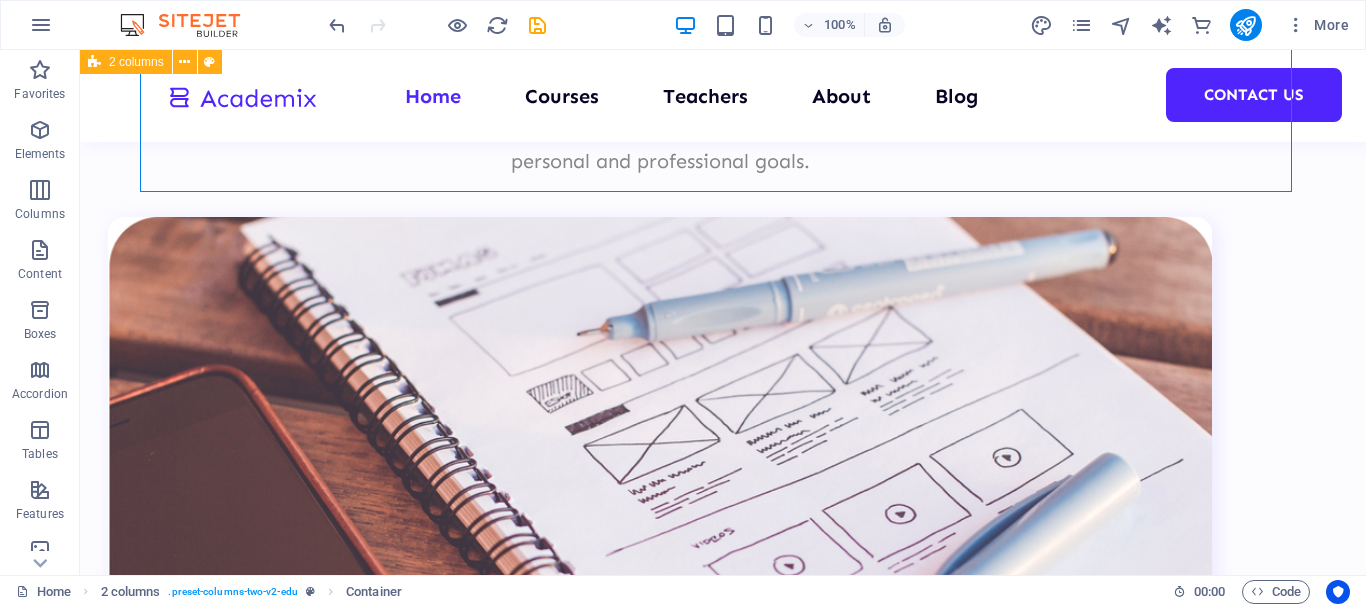 click on "Top courses this month We are committed to providing you with the highest quality educational courses, designed to help you achieve your personal and professional goals. UI/UX Design Lorem ipsum dolor sit amet consectetur. 8hrs $499 Programming 101 Lorem ipsum dolor sit amet consectetur. 8hrs $499 Management Lorem ipsum dolor sit amet consectetur. 8hrs $499  Vorherige Nächste  1000 Students 100 Courses 200 Reviews 20 TEACHERS All Courses" at bounding box center [723, 1808] 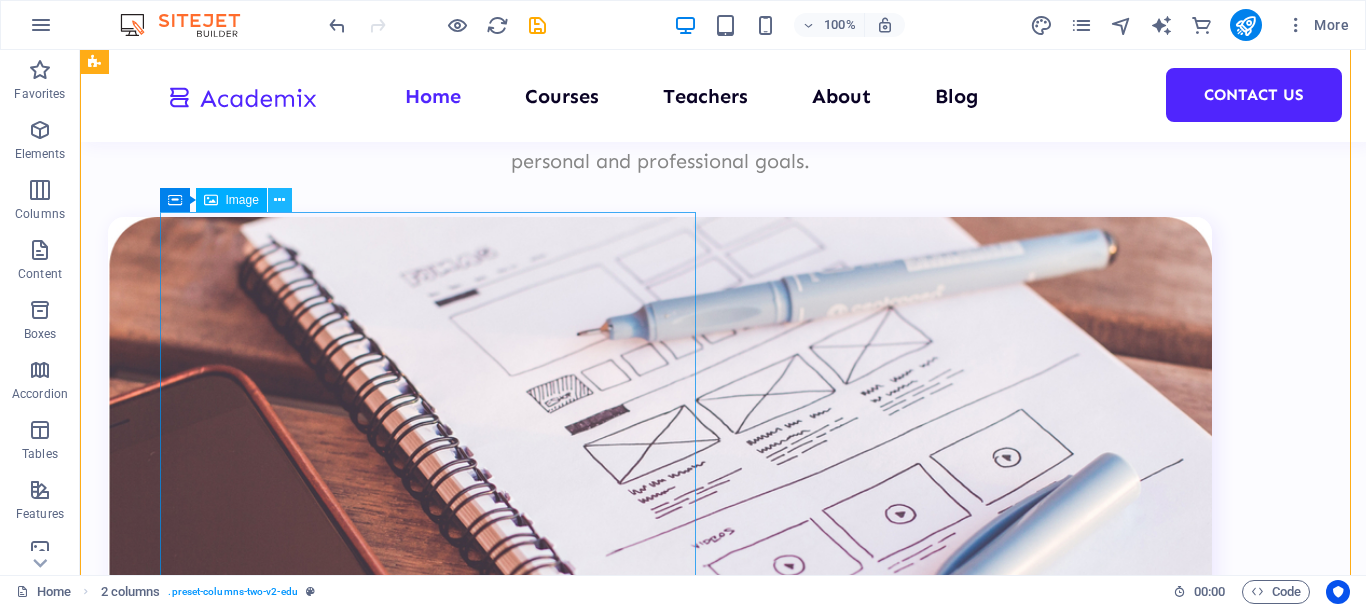 click at bounding box center (279, 200) 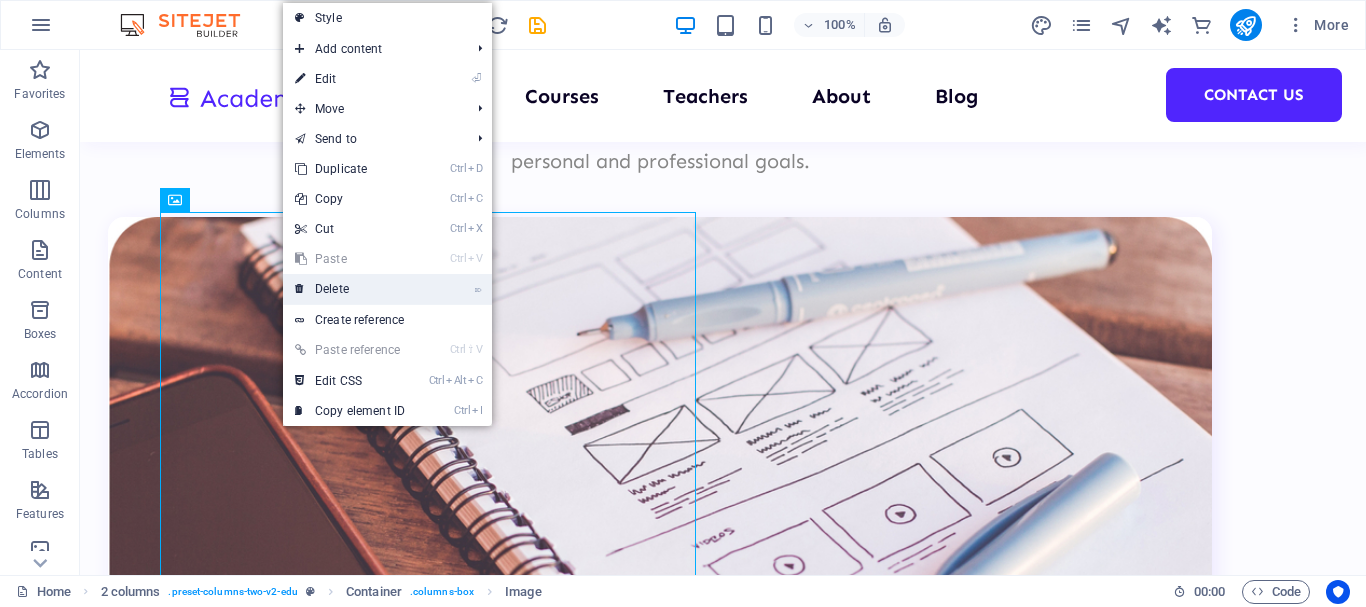 click on "⌦  Delete" at bounding box center [350, 289] 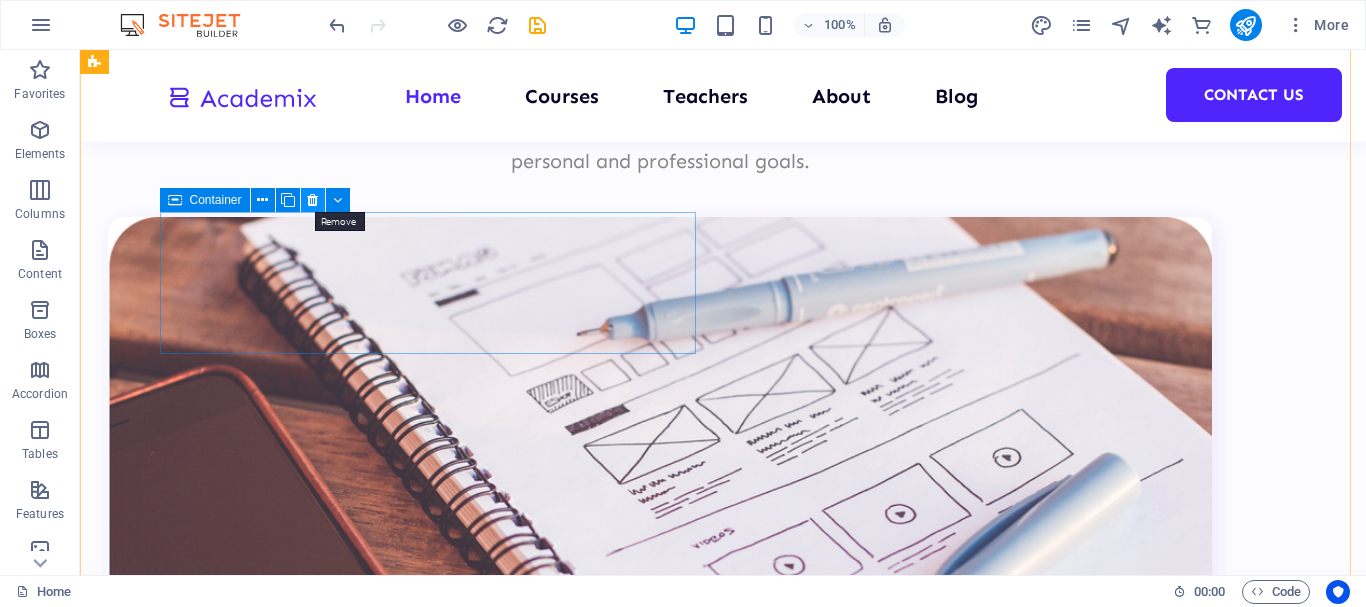 click at bounding box center (312, 200) 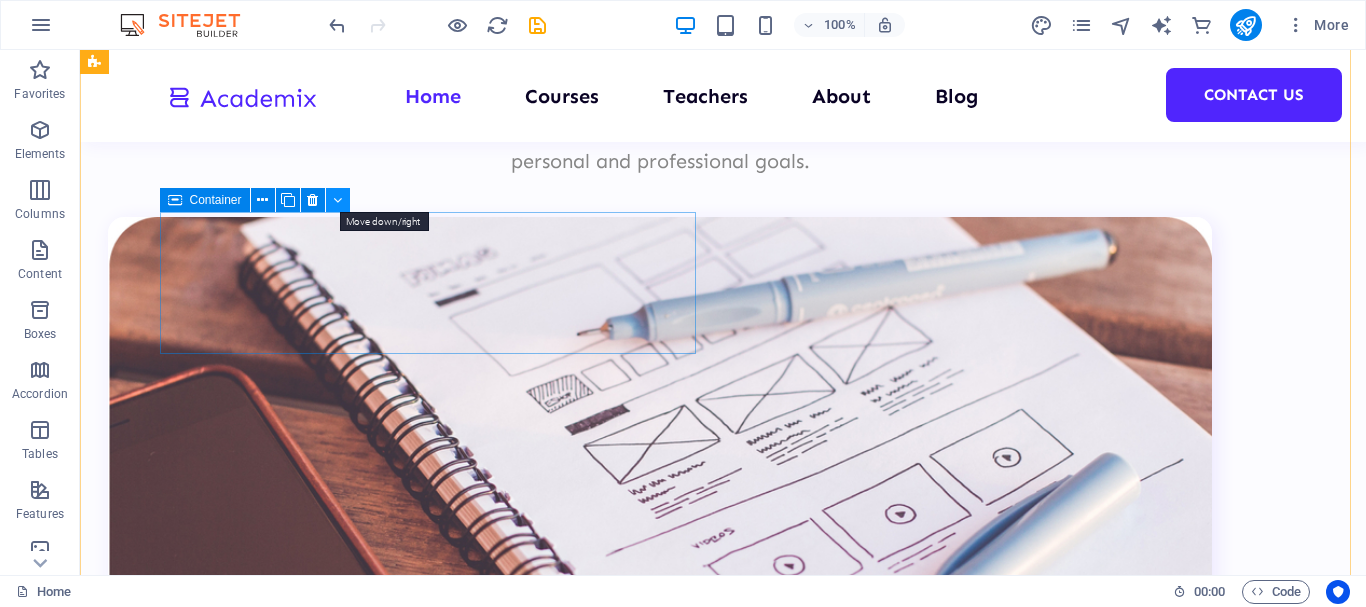 click at bounding box center (337, 200) 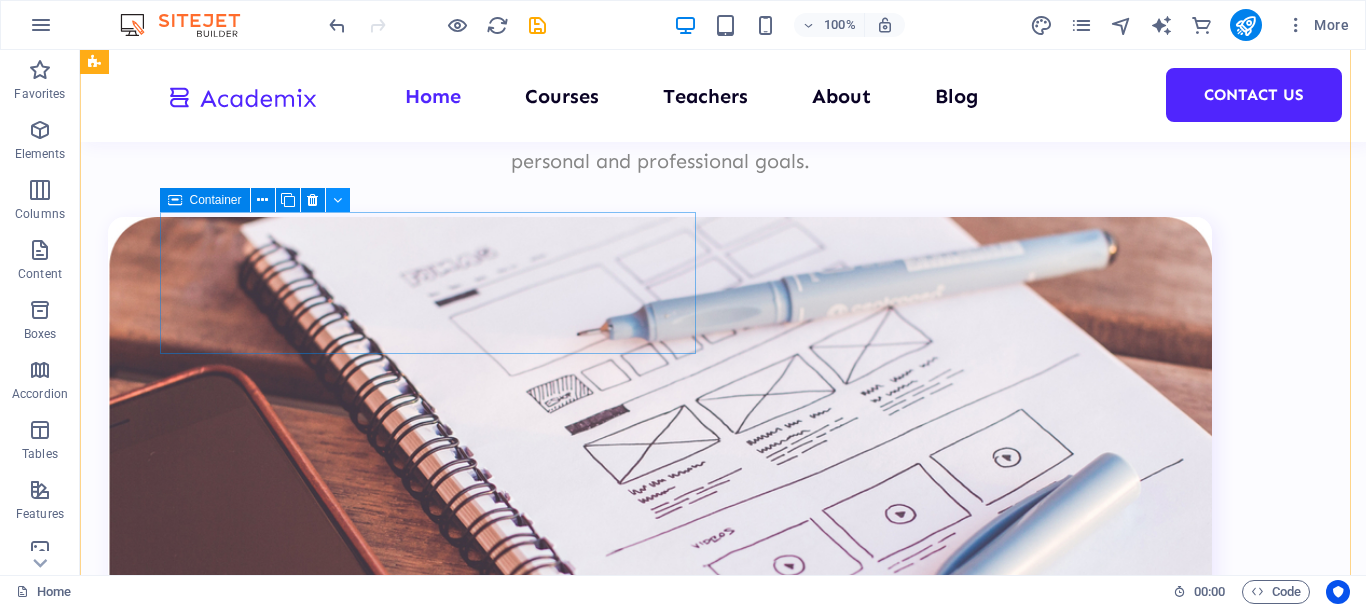 click at bounding box center (337, 200) 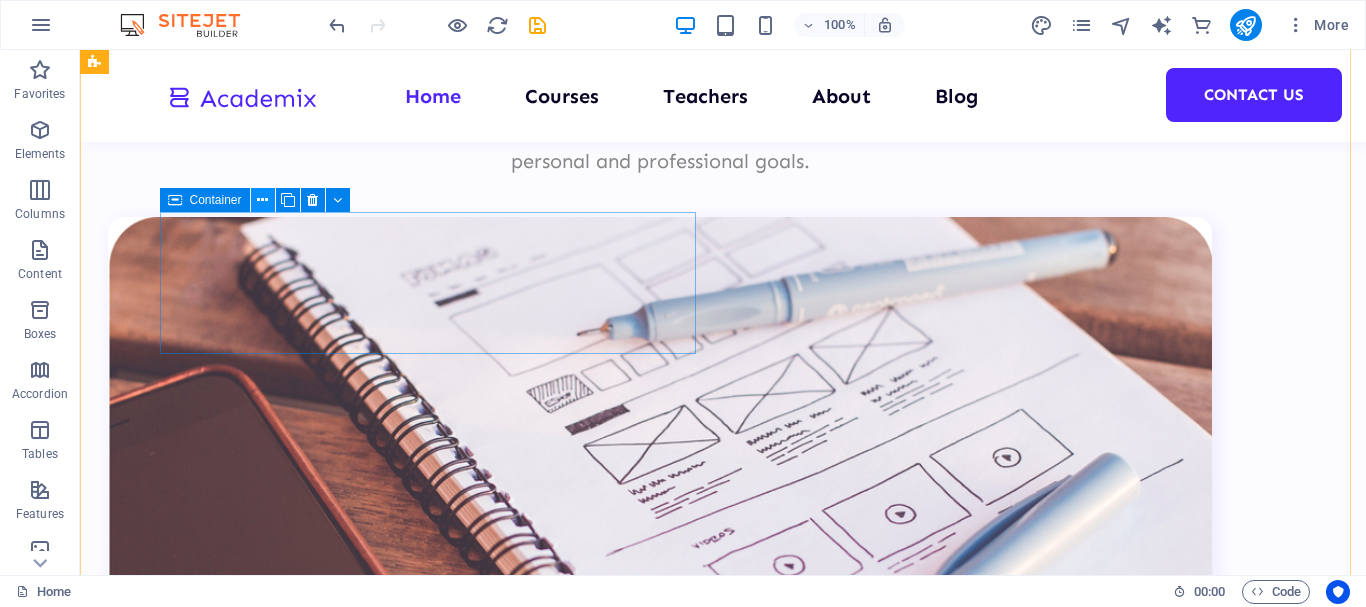 click at bounding box center (263, 200) 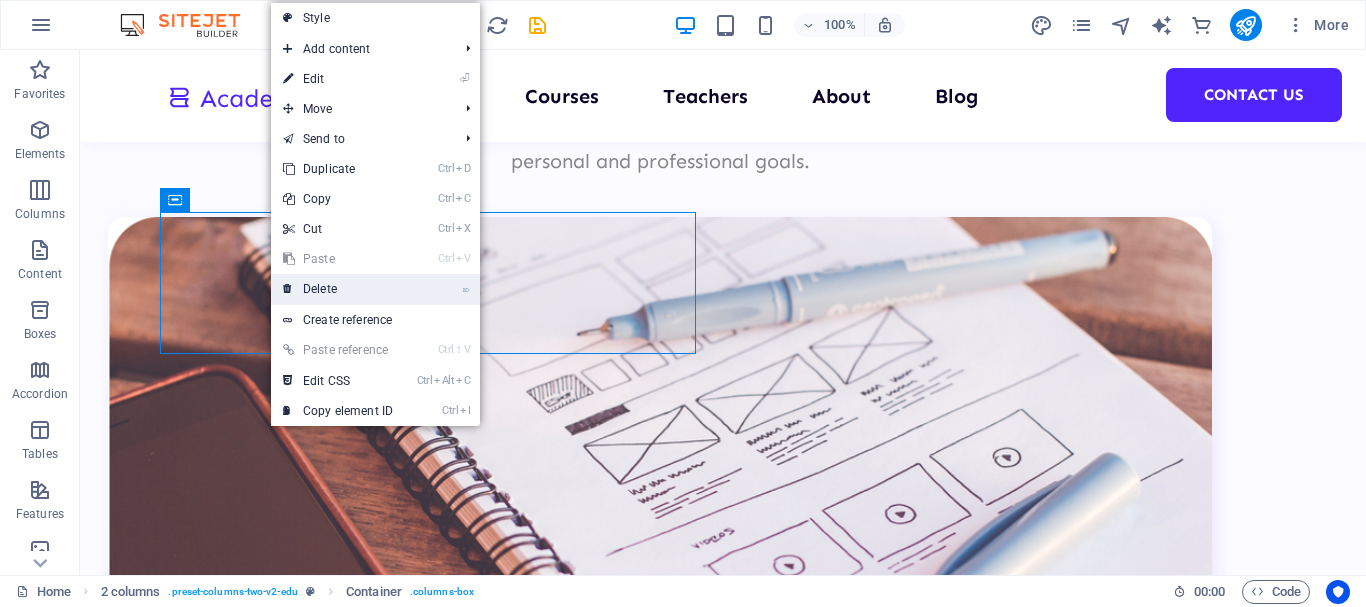 click on "⌦  Delete" at bounding box center (338, 289) 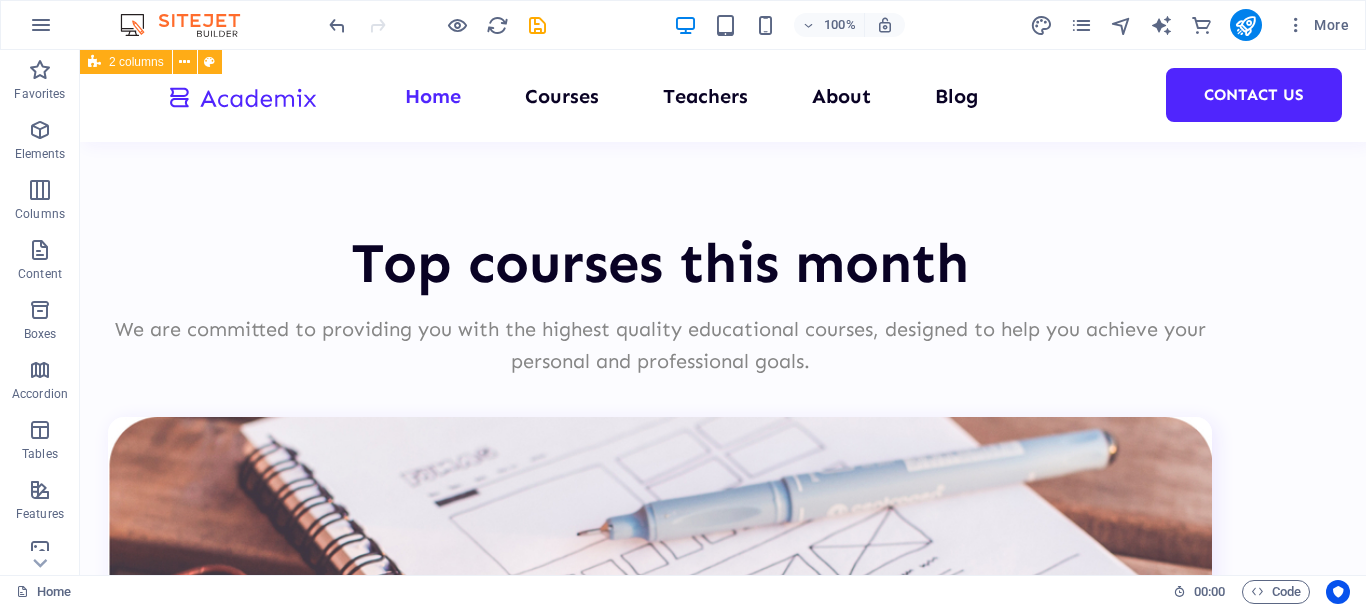 scroll, scrollTop: 1927, scrollLeft: 0, axis: vertical 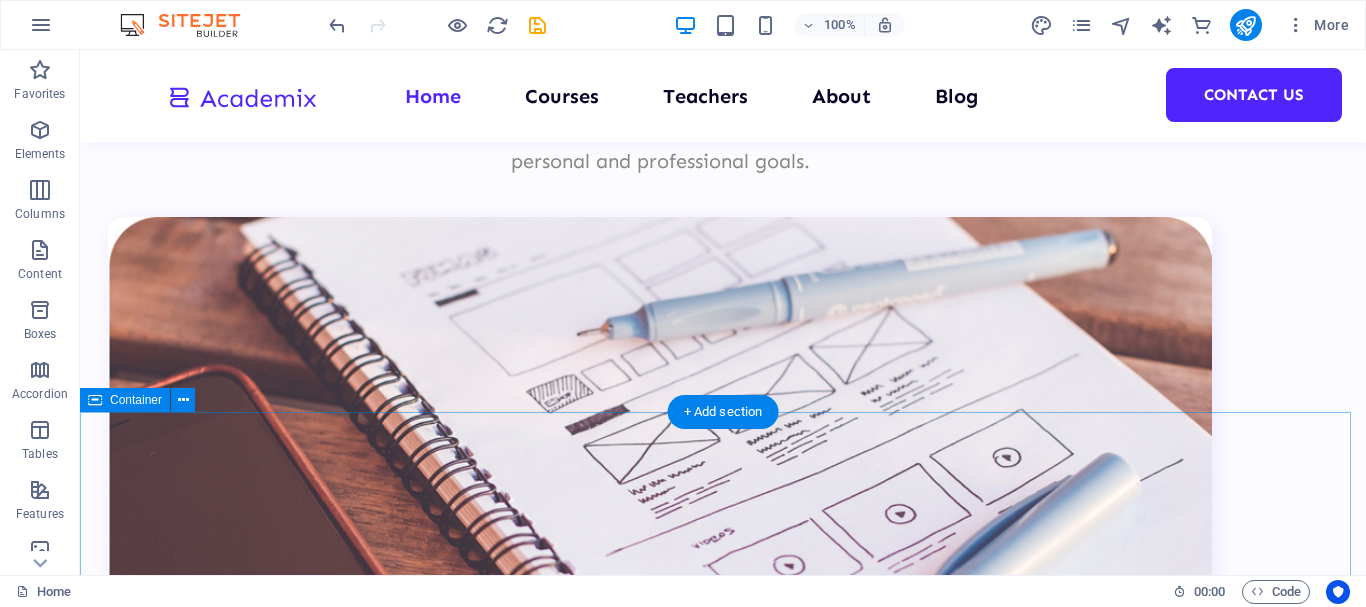 click on "What makes us special Lorem ipsum dolor sit amet consectetur. Commodo morbi quisque eget amet netus semper egestas. Learning community World-class skills Time  efficiency Maximum productivity" at bounding box center [723, 4460] 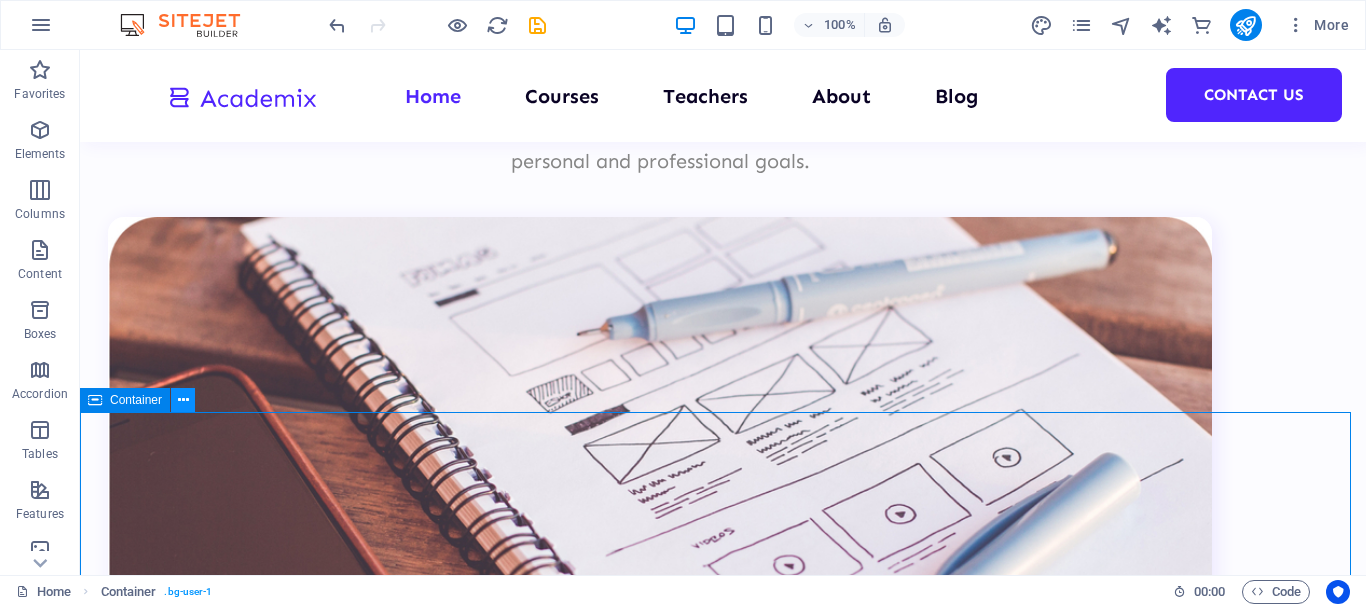 click at bounding box center (183, 400) 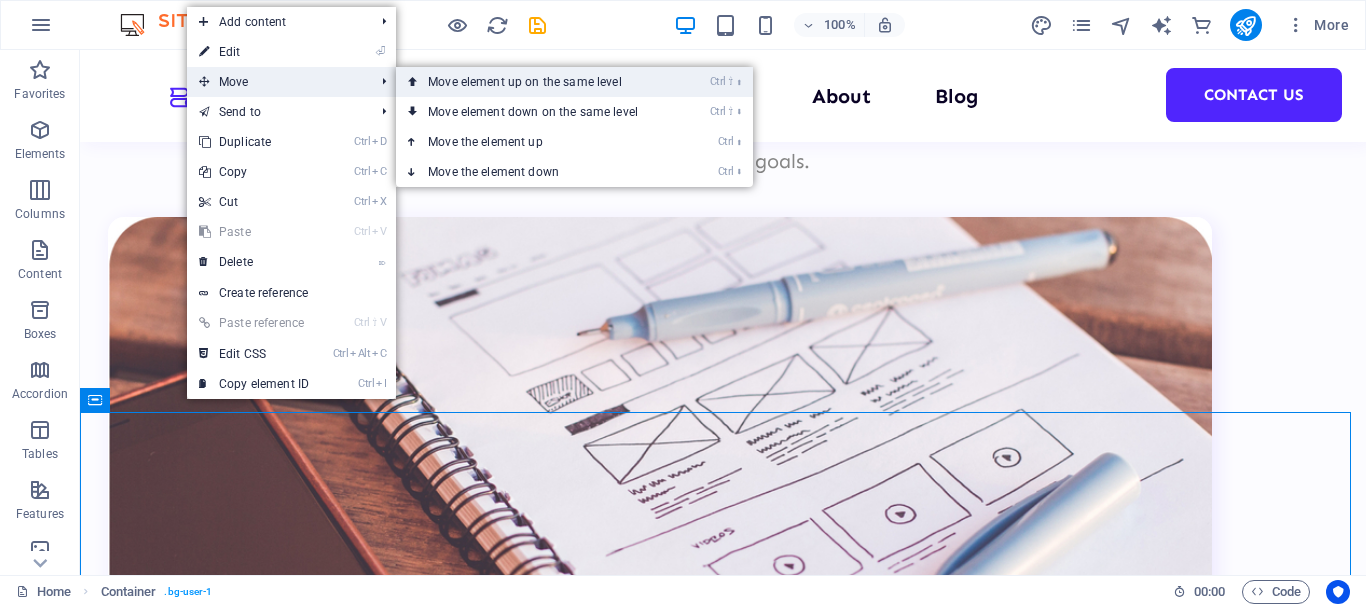 click on "Ctrl ⇧ ⬆  Move element up on the same level" at bounding box center (537, 82) 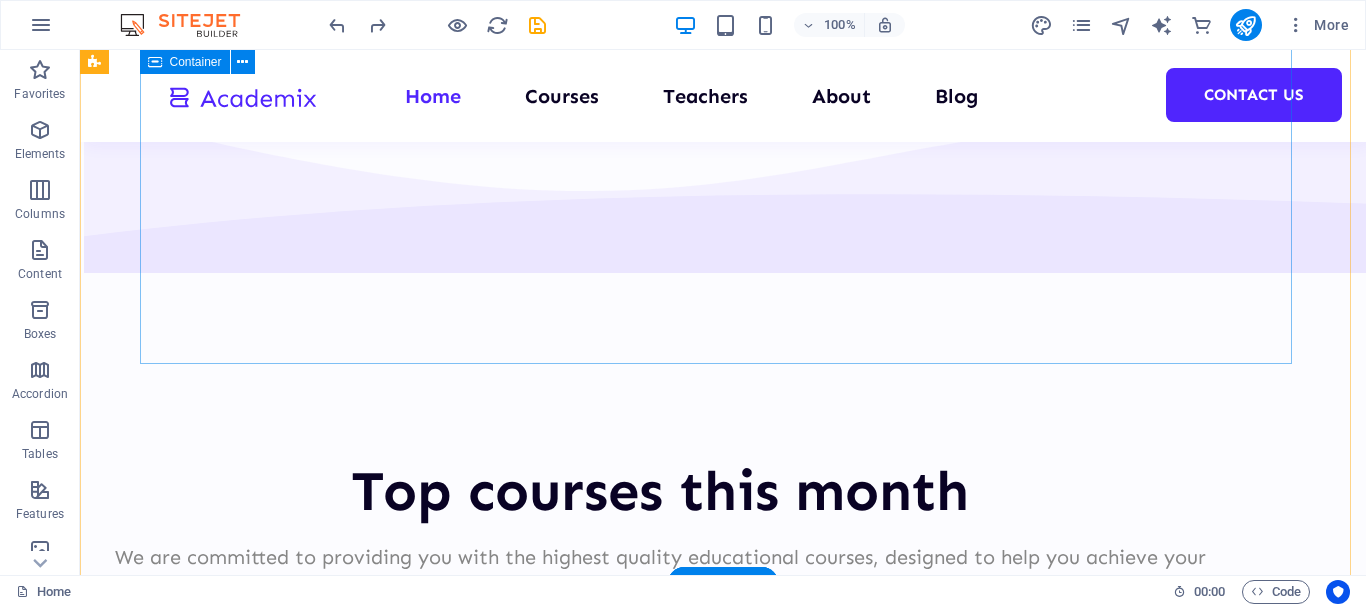 scroll, scrollTop: 1799, scrollLeft: 0, axis: vertical 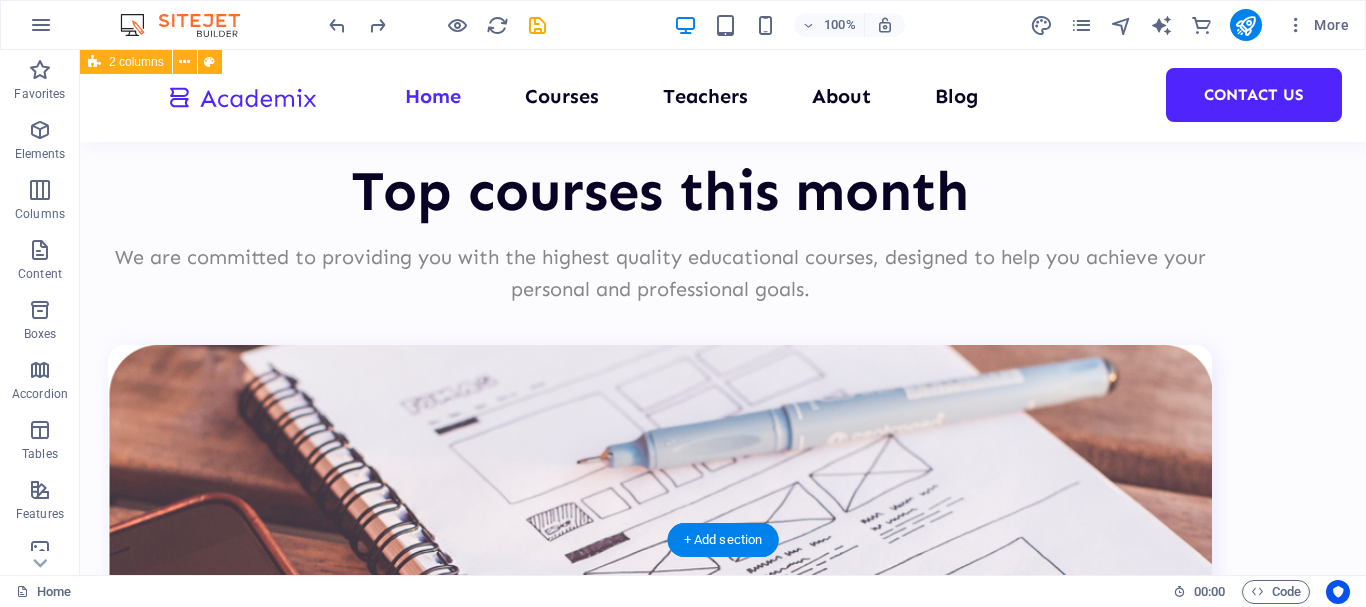 click on "Top courses this month We are committed to providing you with the highest quality educational courses, designed to help you achieve your personal and professional goals. UI/UX Design Lorem ipsum dolor sit amet consectetur. 8hrs $499 Programming 101 Lorem ipsum dolor sit amet consectetur. 8hrs $499 Management Lorem ipsum dolor sit amet consectetur. 8hrs $499  Vorherige Nächste  1000 Students 100 Courses 200 Reviews 20 TEACHERS All Courses" at bounding box center (723, 1731) 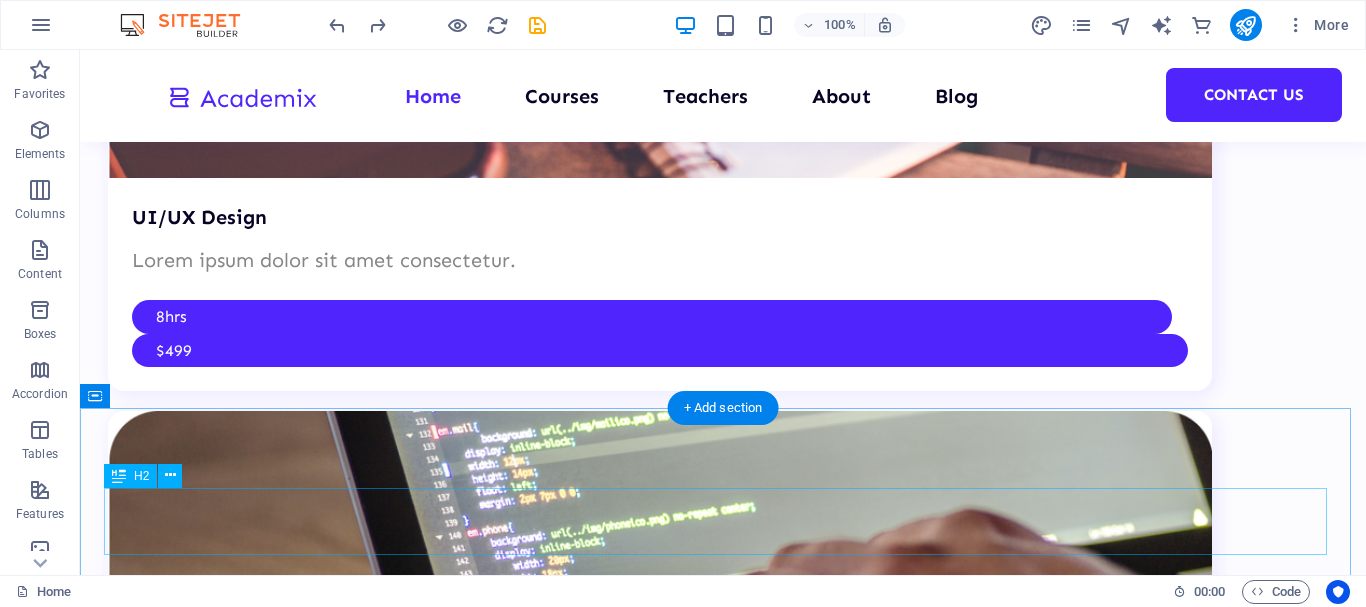 scroll, scrollTop: 2467, scrollLeft: 0, axis: vertical 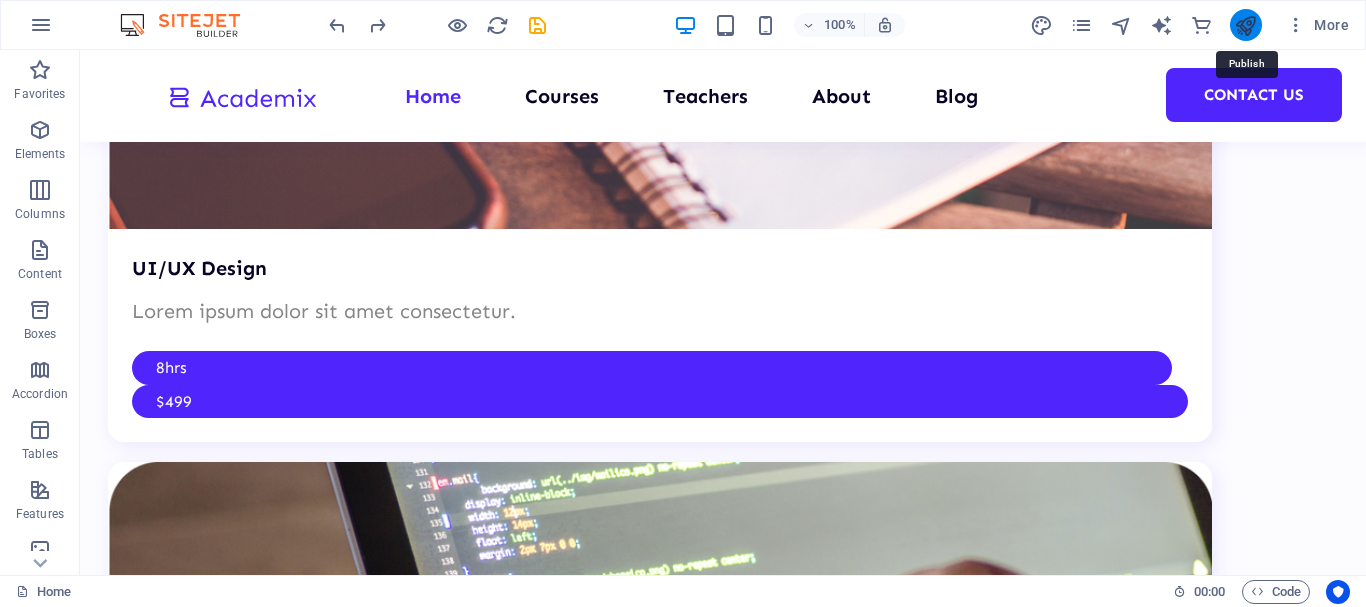 click at bounding box center (1245, 25) 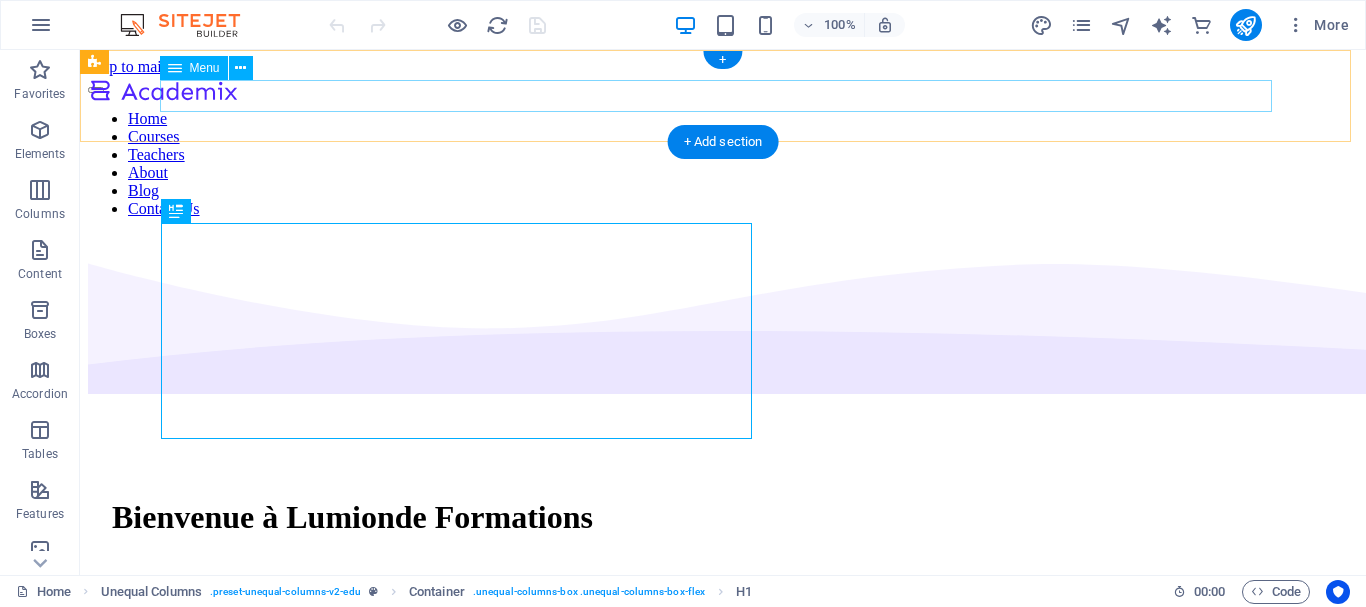 scroll, scrollTop: 0, scrollLeft: 0, axis: both 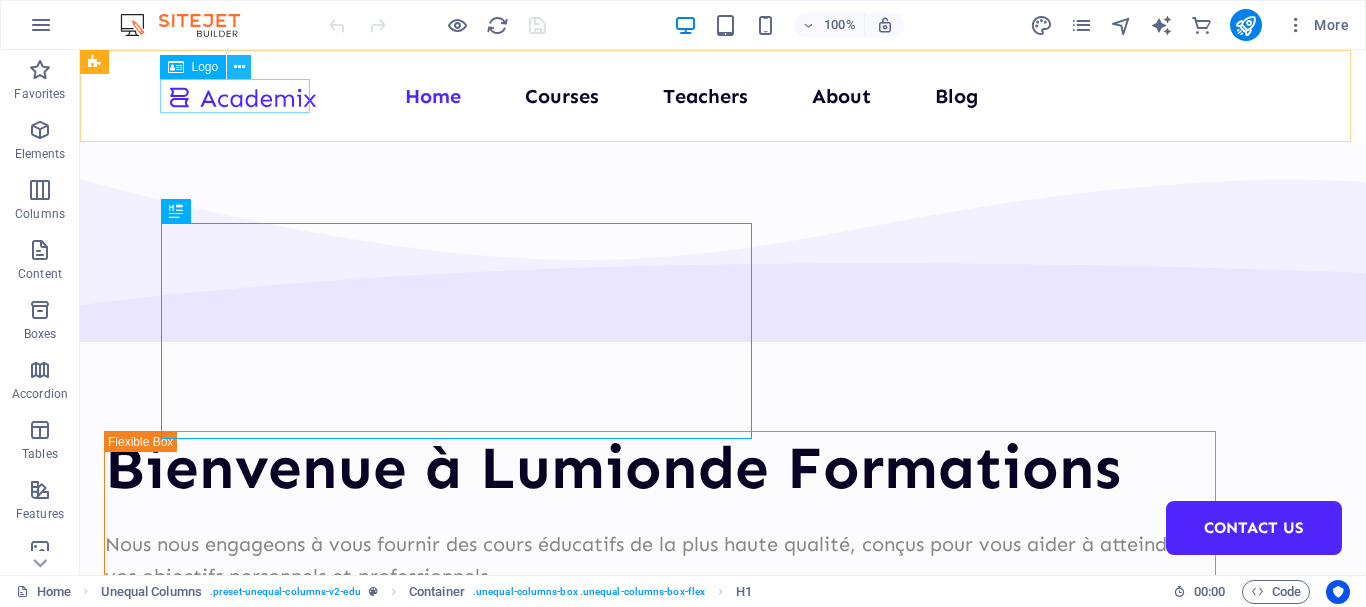 click at bounding box center [239, 67] 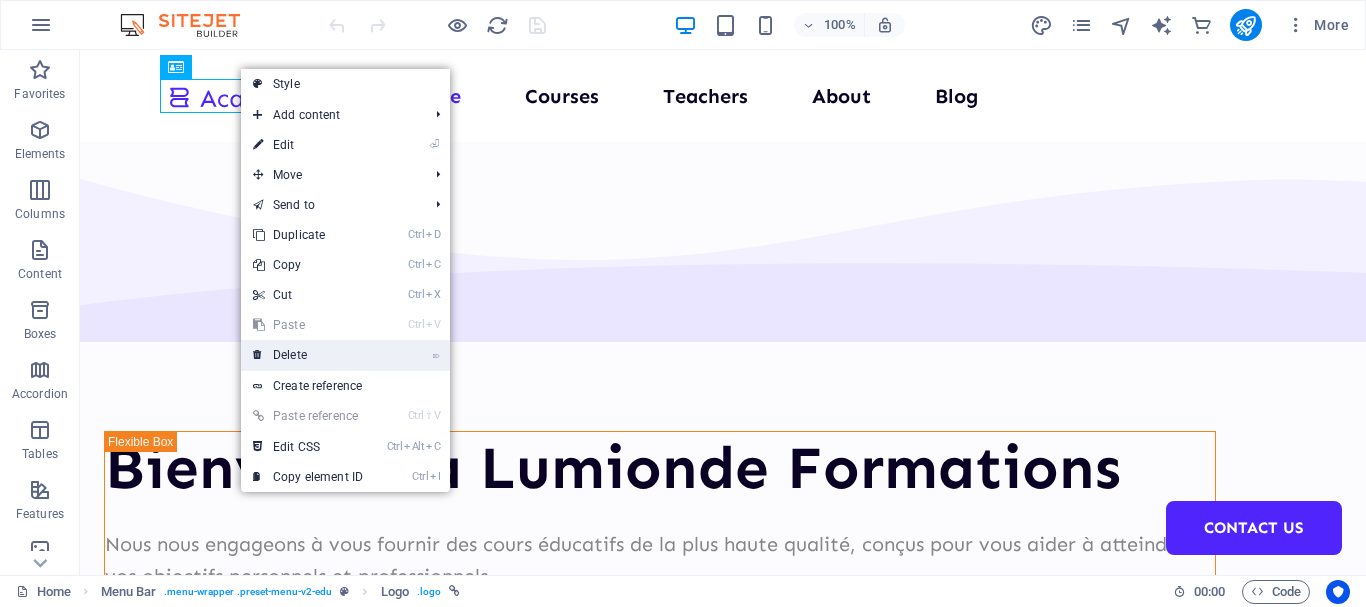 click on "⌦  Delete" at bounding box center (308, 355) 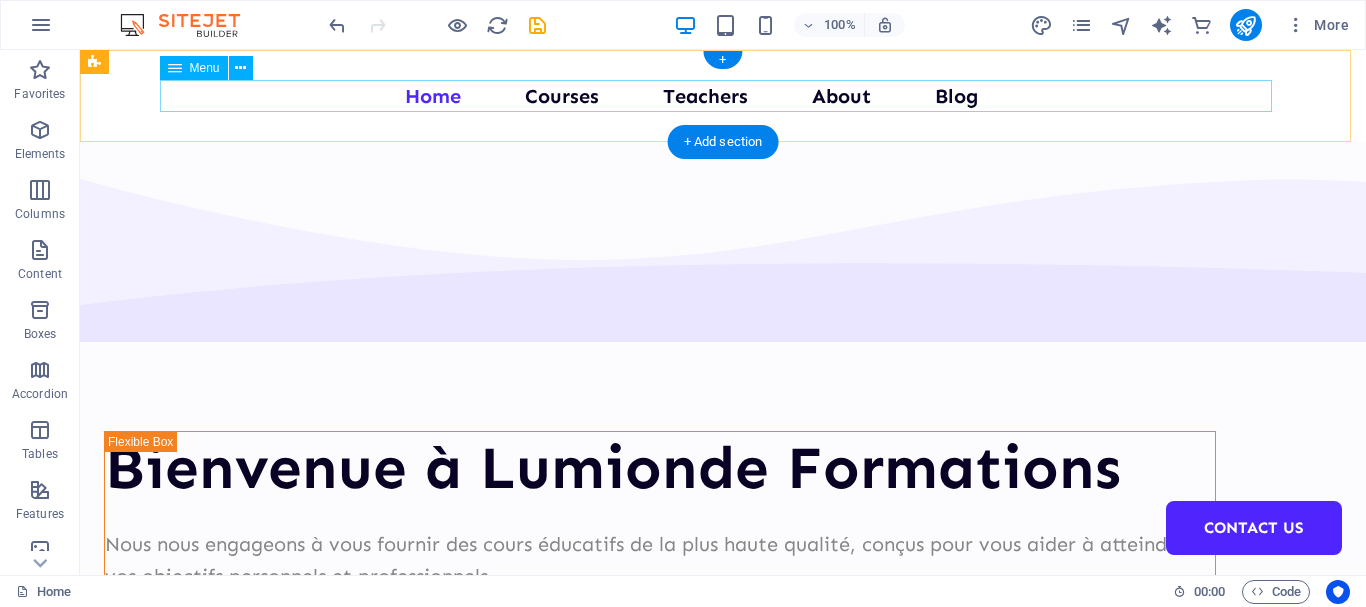 click on "Home Courses Teachers About Blog Contact Us" at bounding box center (723, 96) 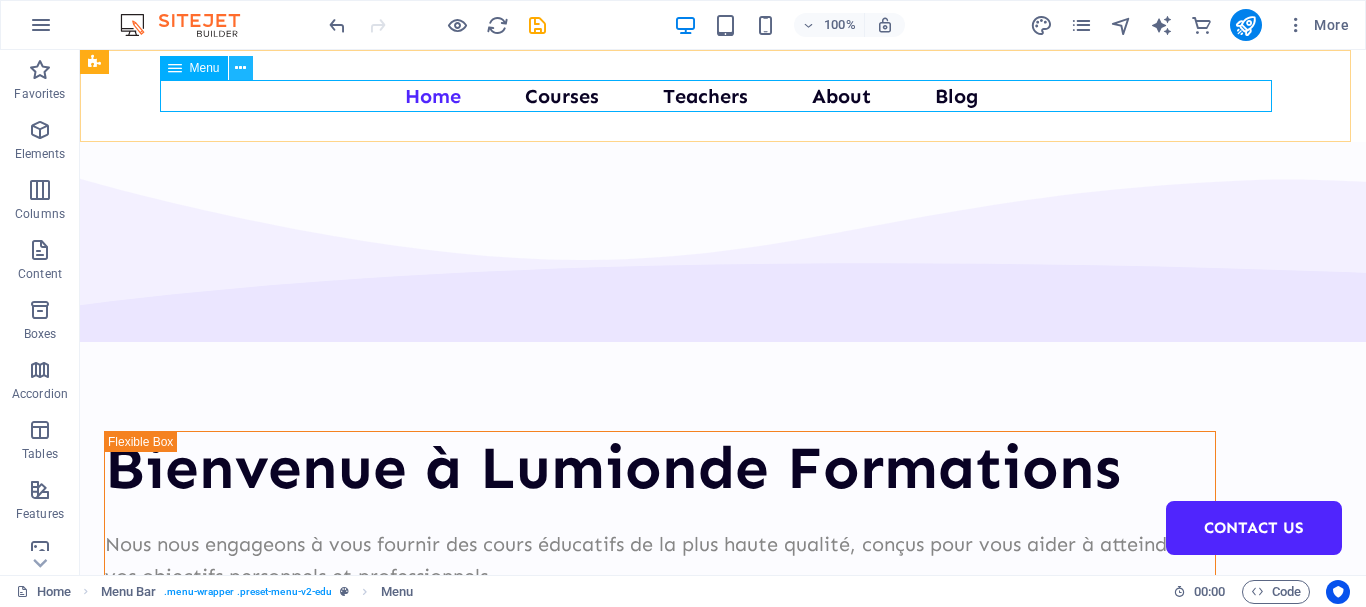 click at bounding box center [240, 68] 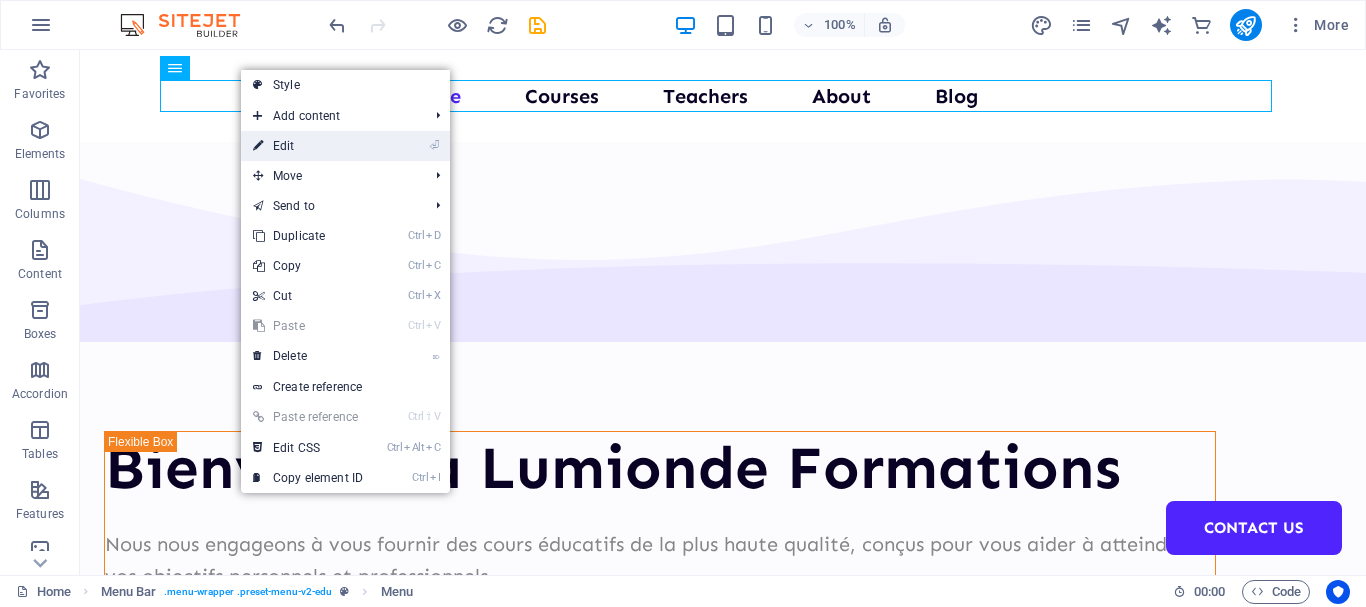 click on "⏎  Edit" at bounding box center (308, 146) 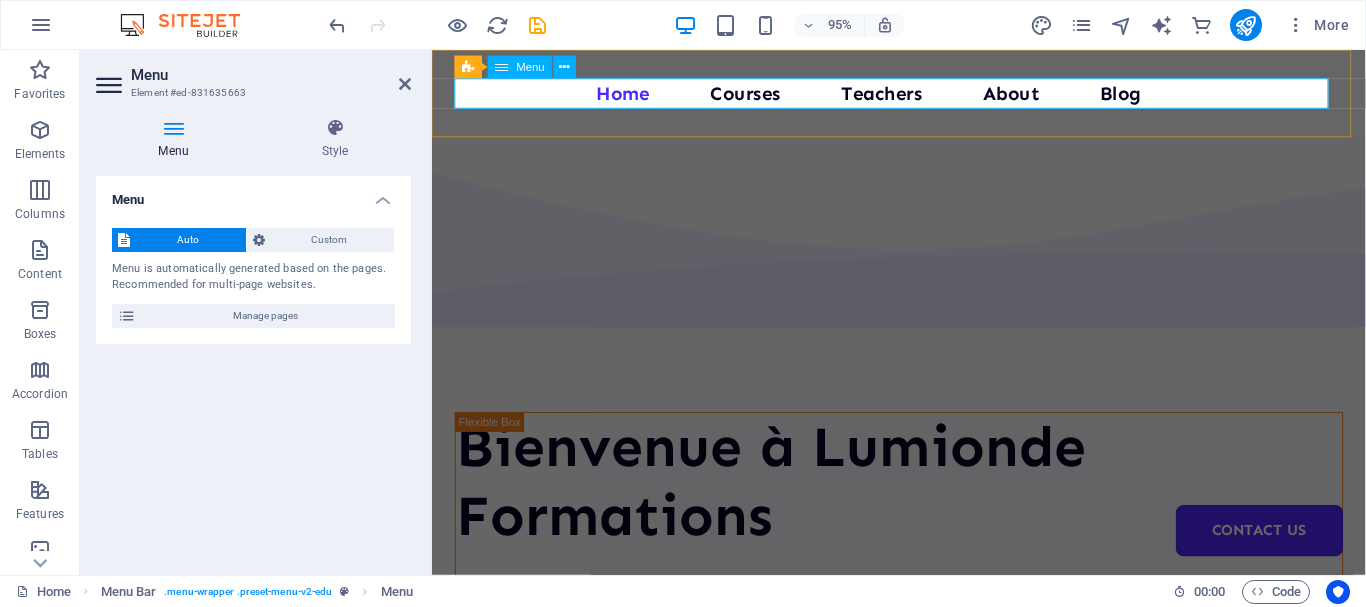 click on "Home Courses Teachers About Blog Contact Us" at bounding box center (923, 96) 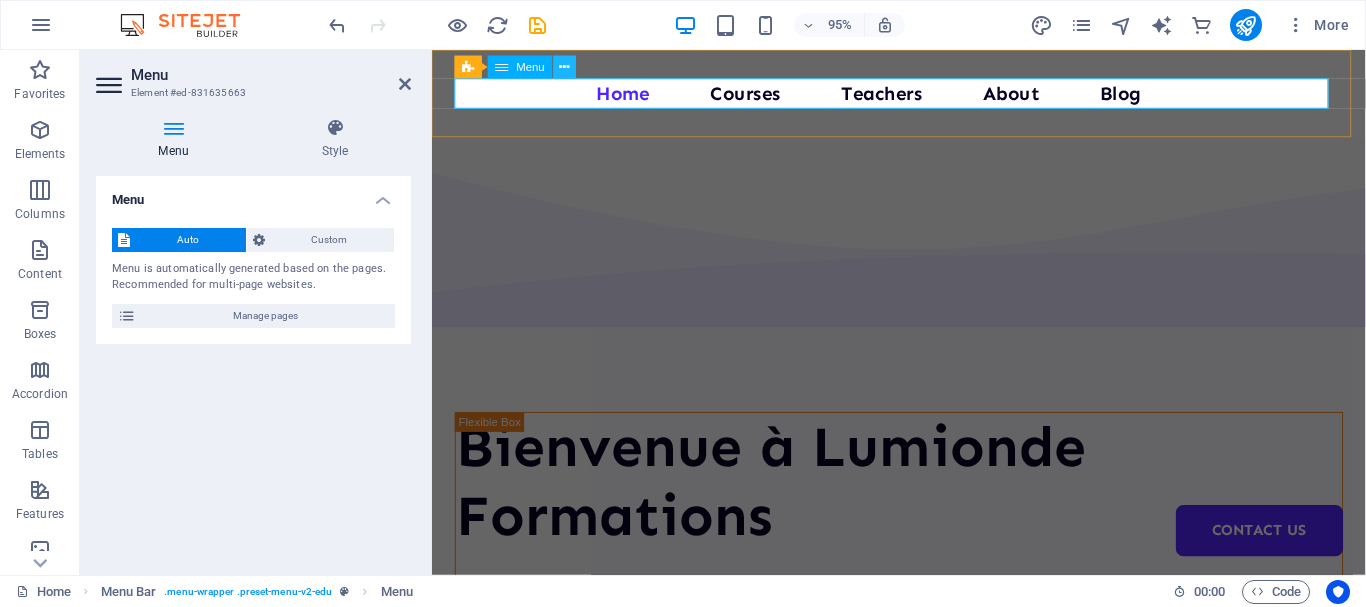 click at bounding box center (565, 67) 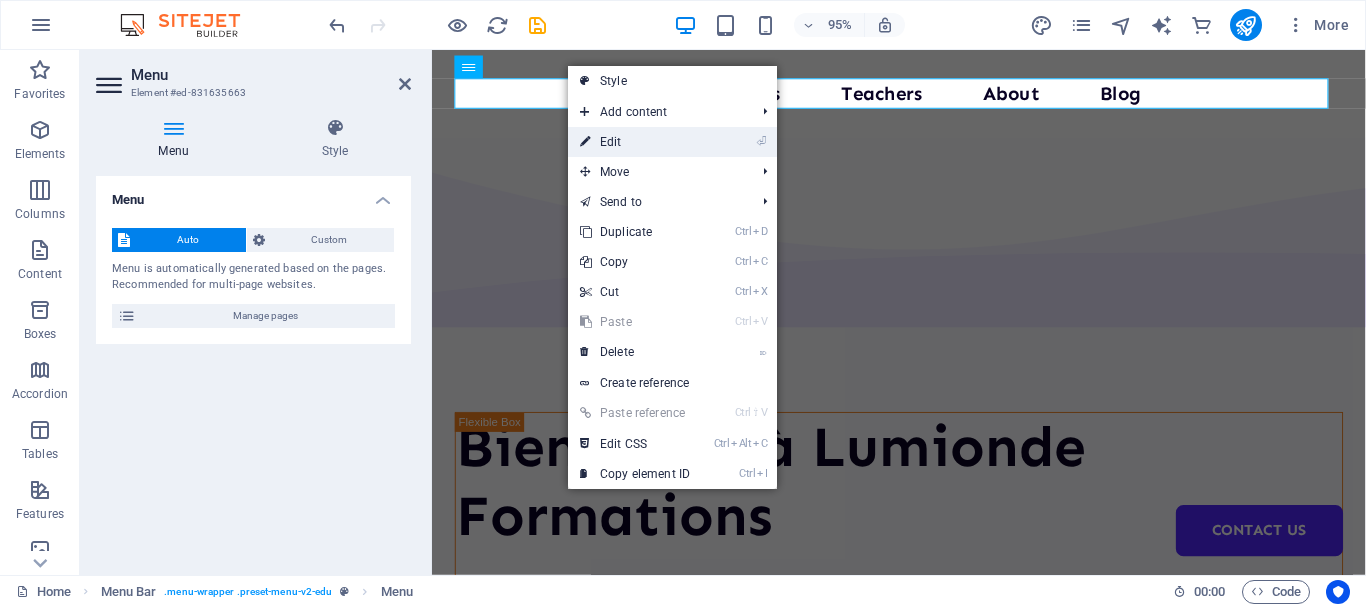 click on "⏎  Edit" at bounding box center (635, 142) 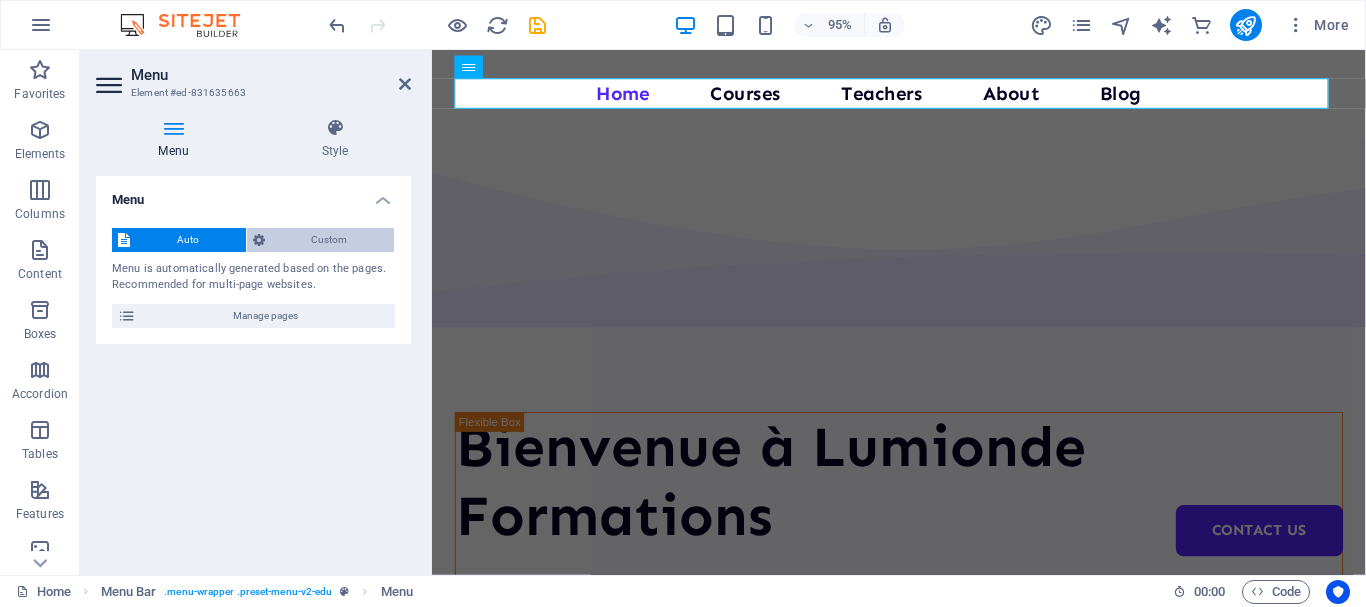 click on "Custom" at bounding box center [330, 240] 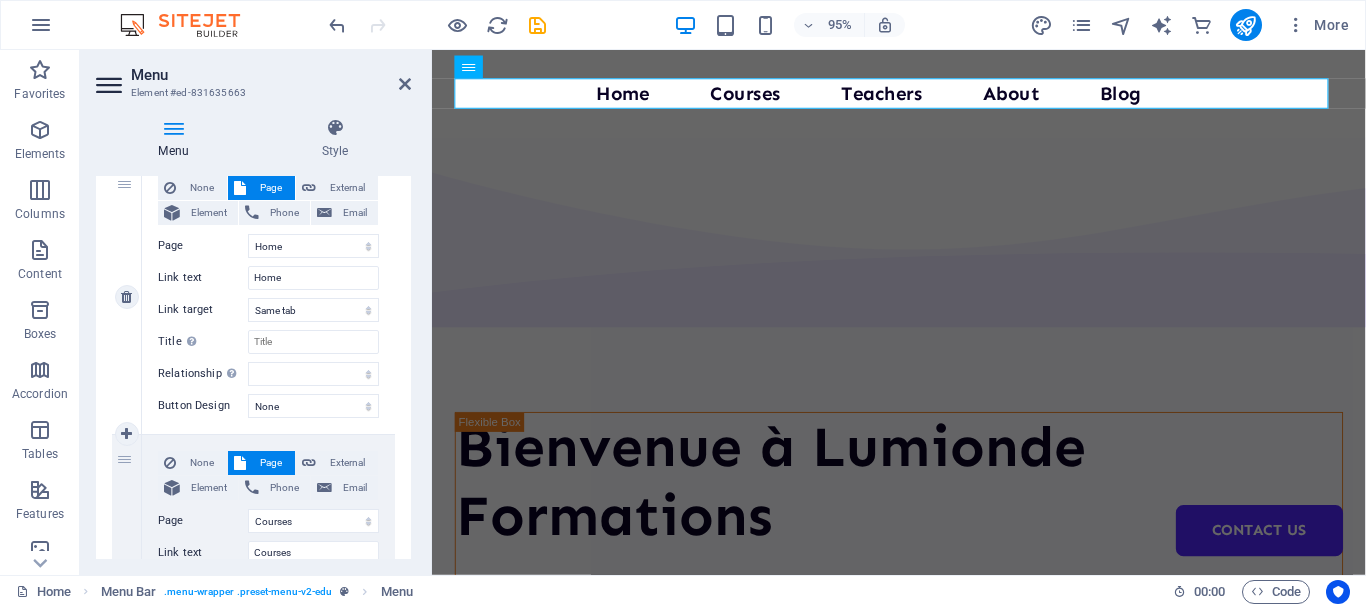 scroll, scrollTop: 200, scrollLeft: 0, axis: vertical 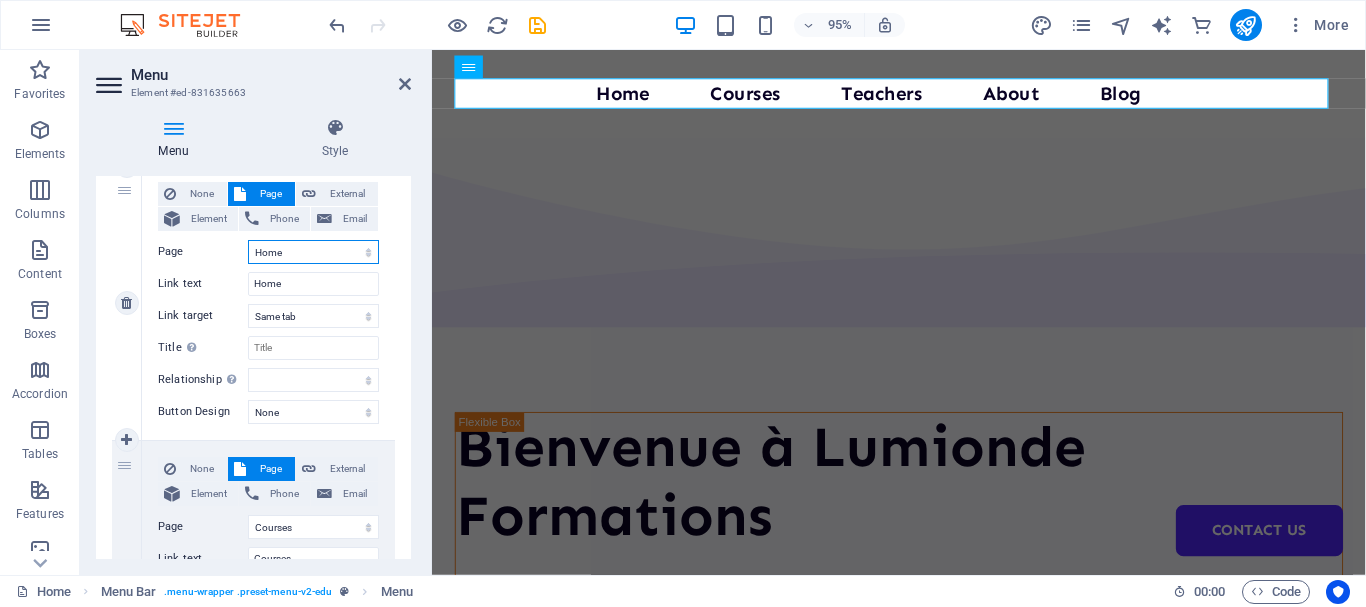 click on "Home Courses Teachers About Blog Contact Us Legal Notice Privacy" at bounding box center [313, 252] 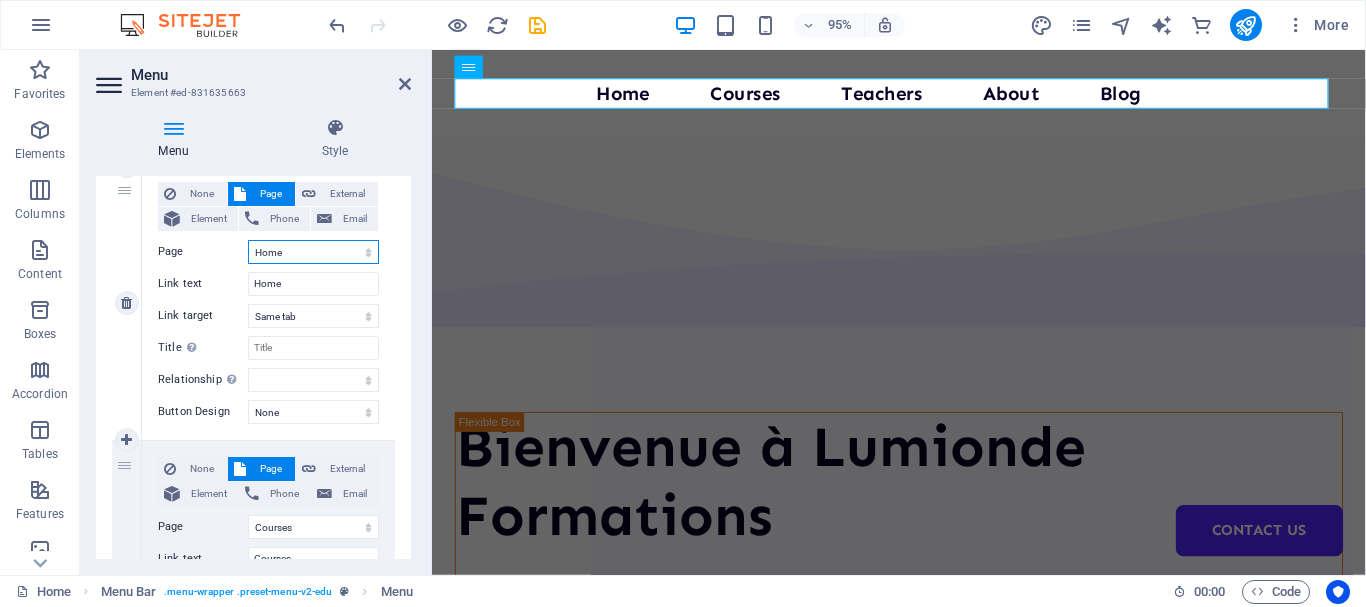 click on "Home Courses Teachers About Blog Contact Us Legal Notice Privacy" at bounding box center (313, 252) 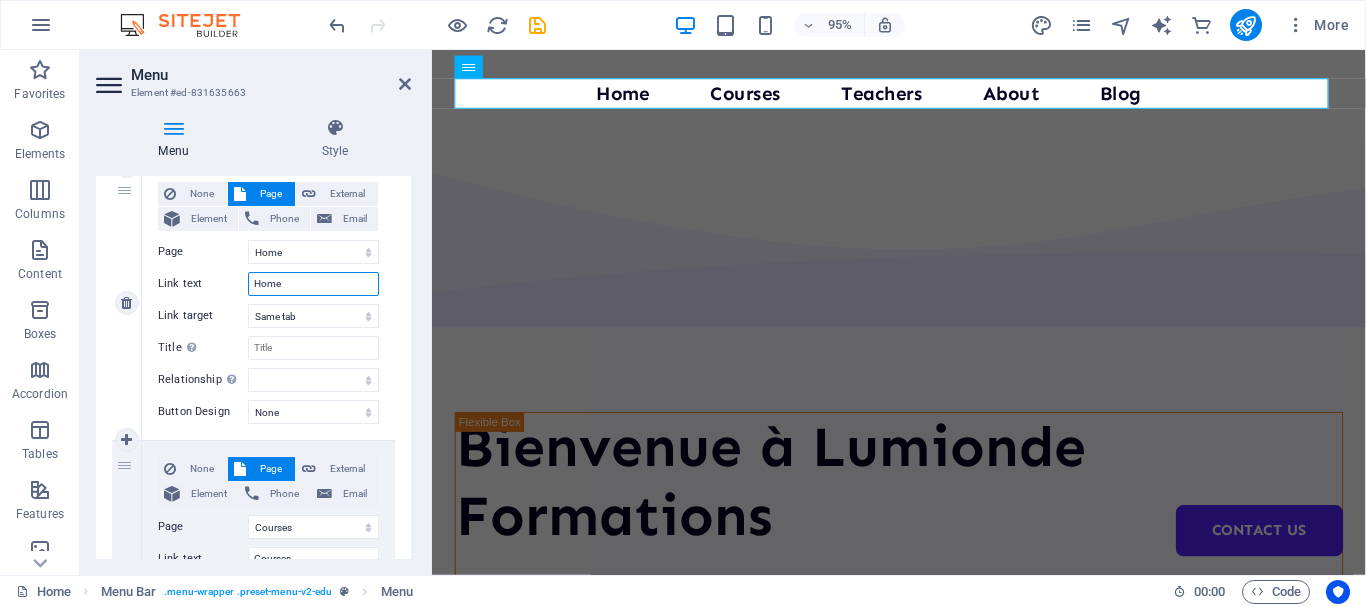 drag, startPoint x: 291, startPoint y: 284, endPoint x: 249, endPoint y: 282, distance: 42.047592 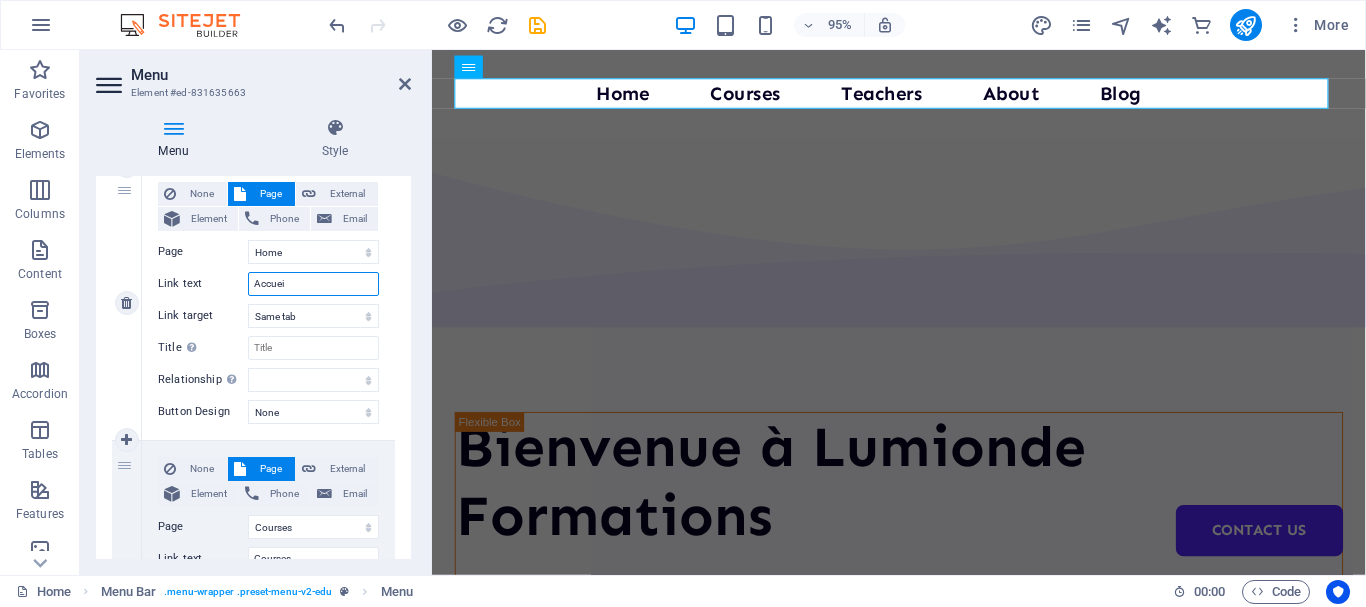 type on "Accueil" 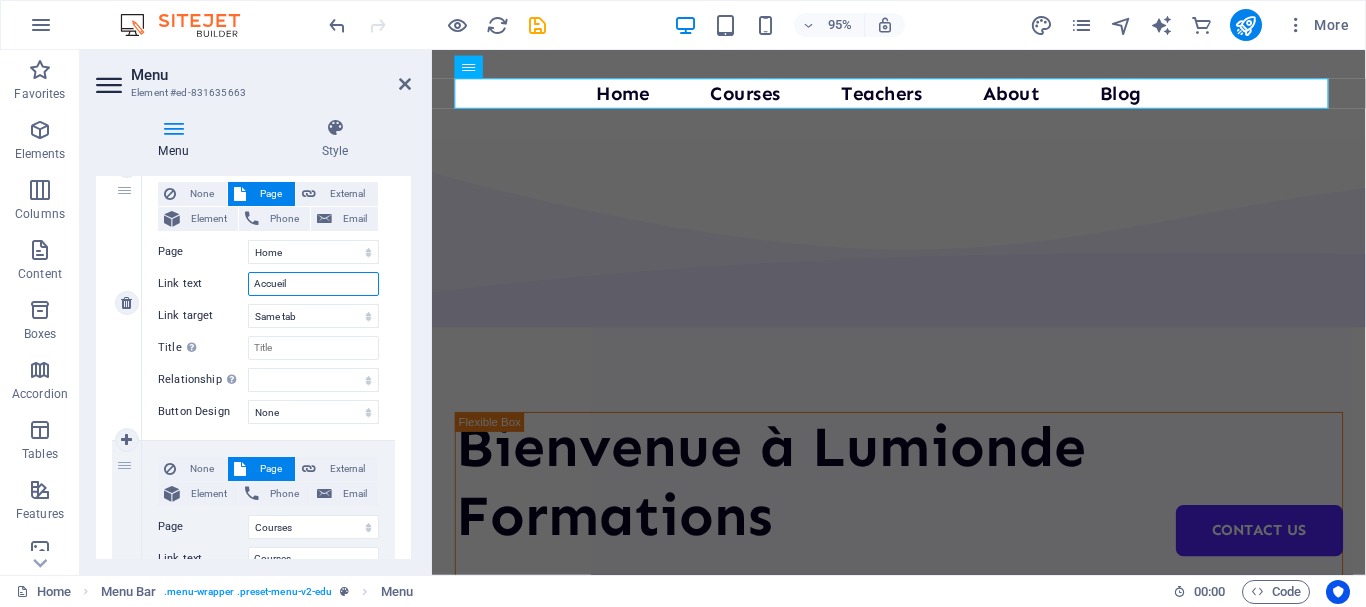 select 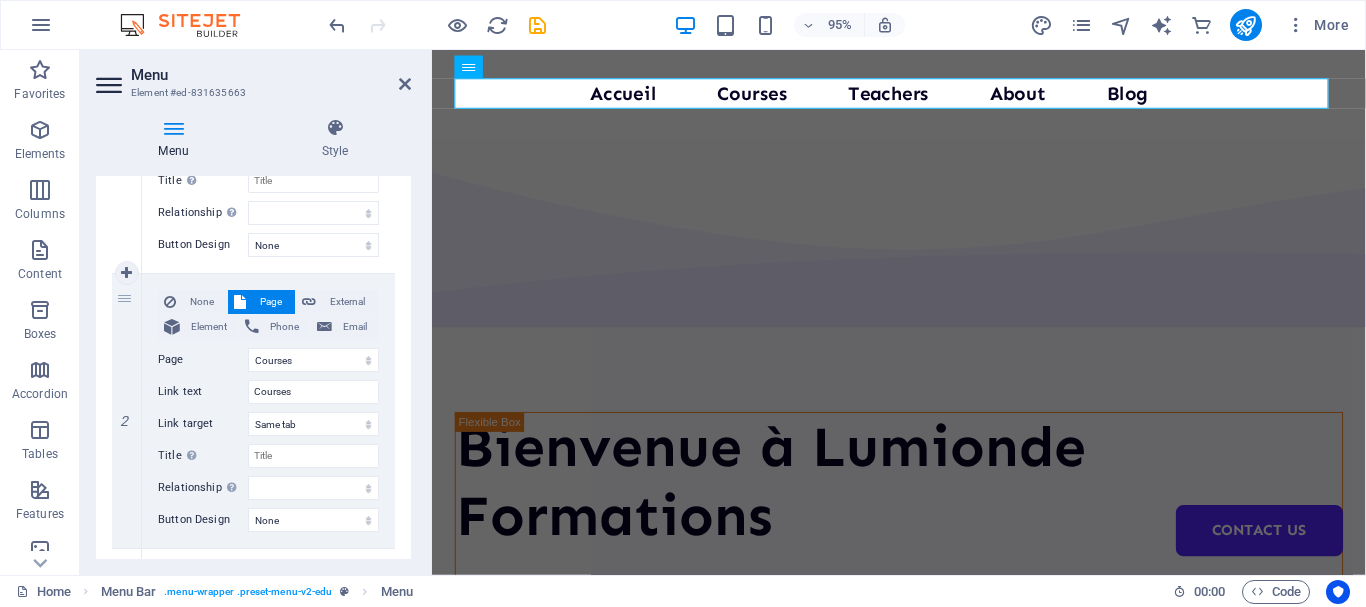 scroll, scrollTop: 400, scrollLeft: 0, axis: vertical 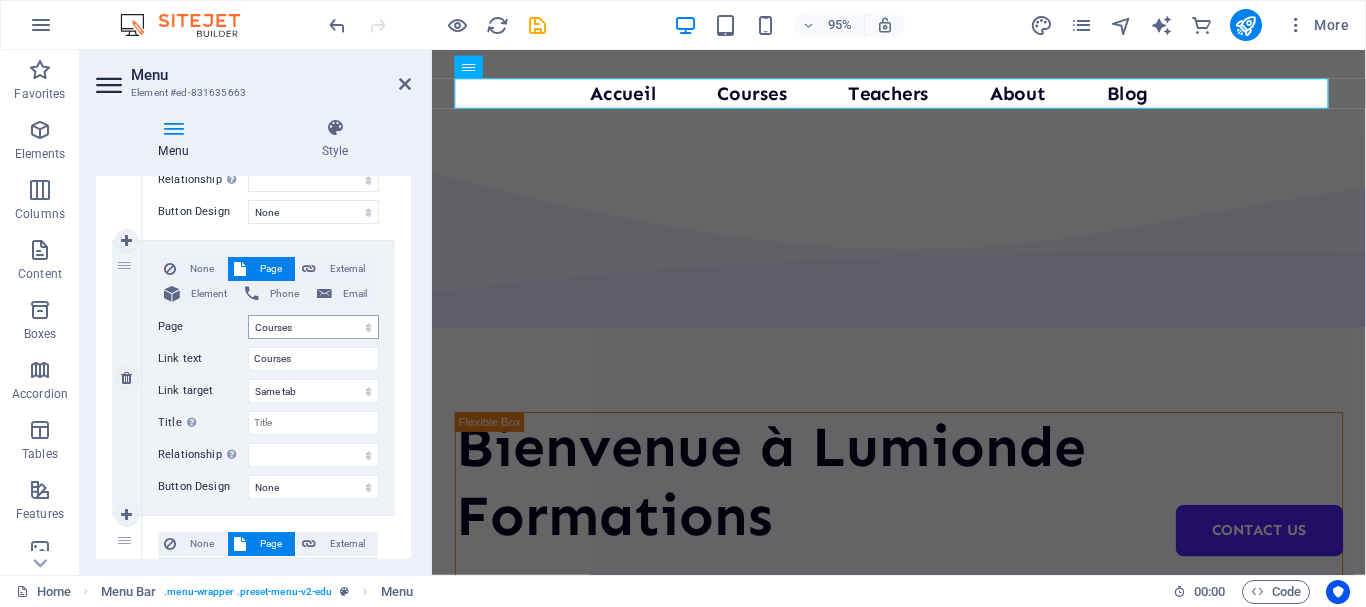type on "Accueil" 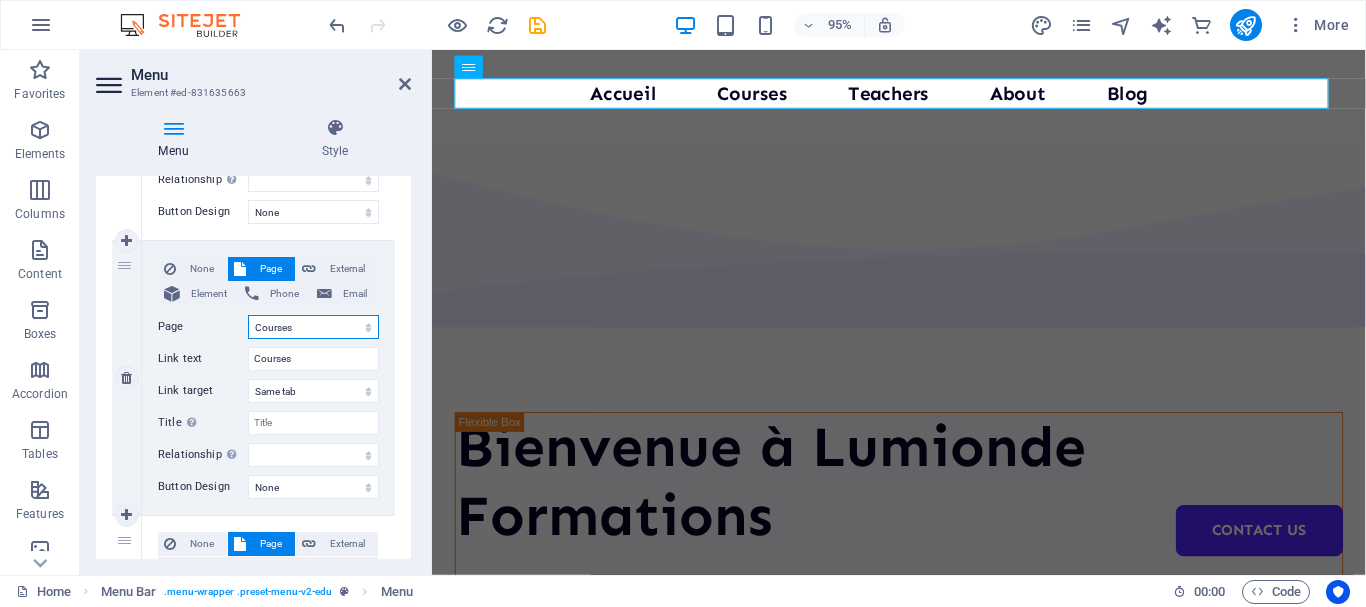 click on "Home Courses Teachers About Blog Contact Us Legal Notice Privacy" at bounding box center [313, 327] 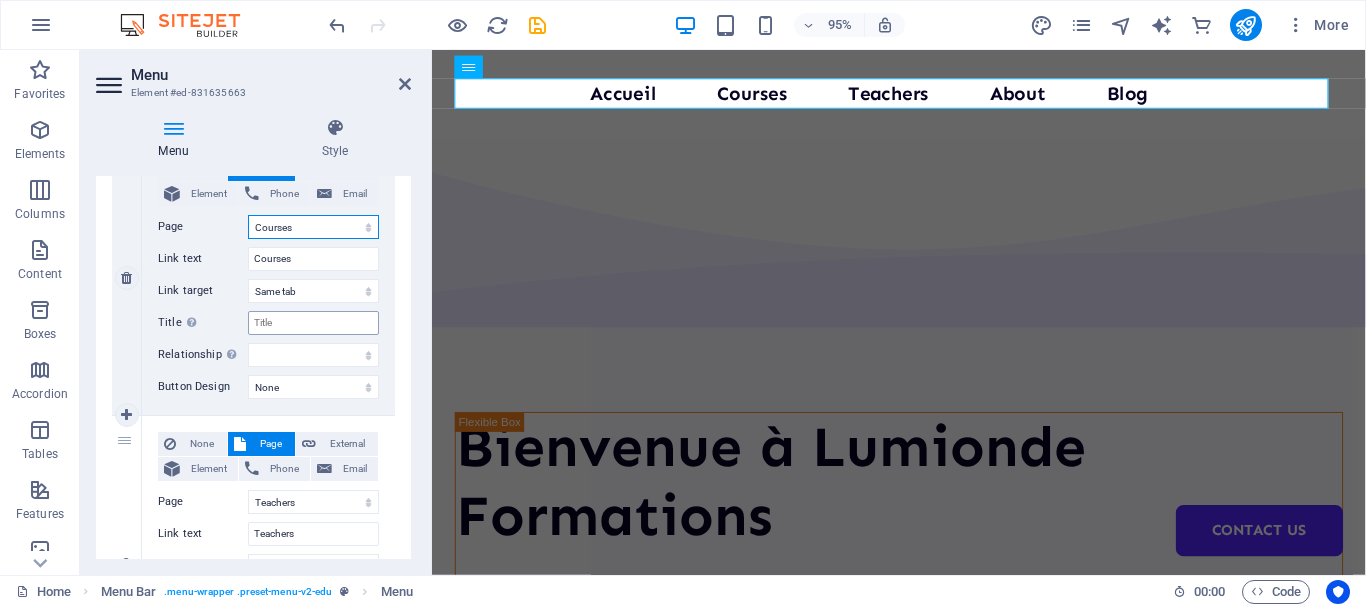 scroll, scrollTop: 400, scrollLeft: 0, axis: vertical 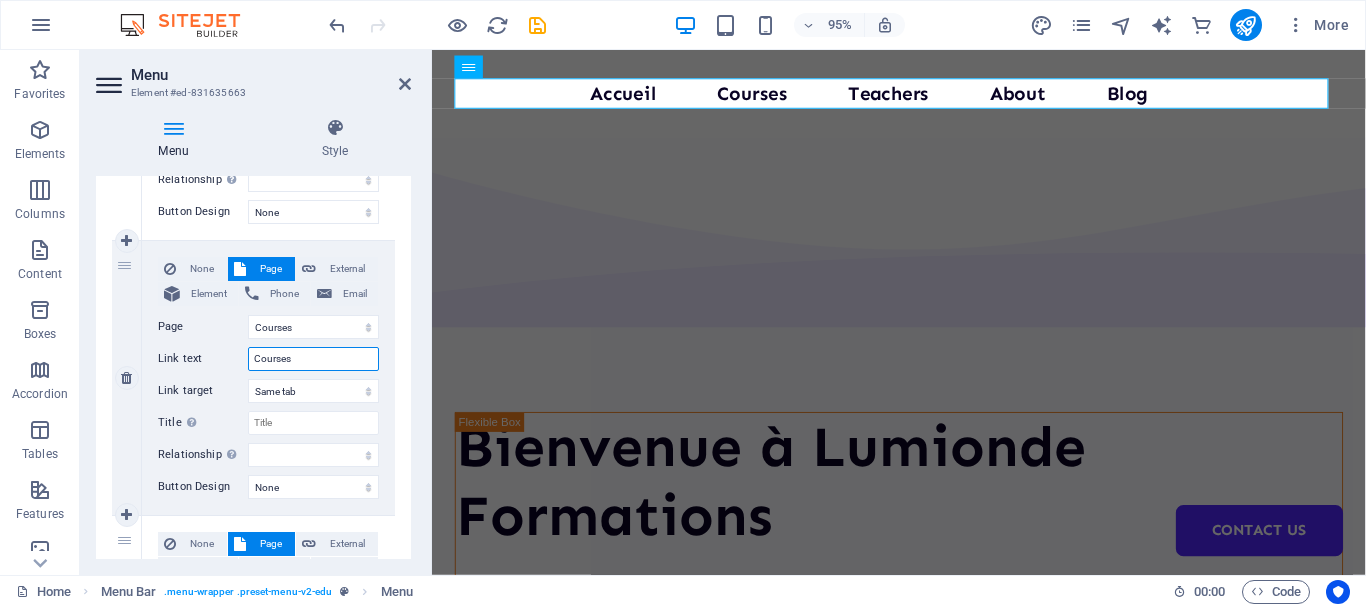 drag, startPoint x: 306, startPoint y: 352, endPoint x: 297, endPoint y: 359, distance: 11.401754 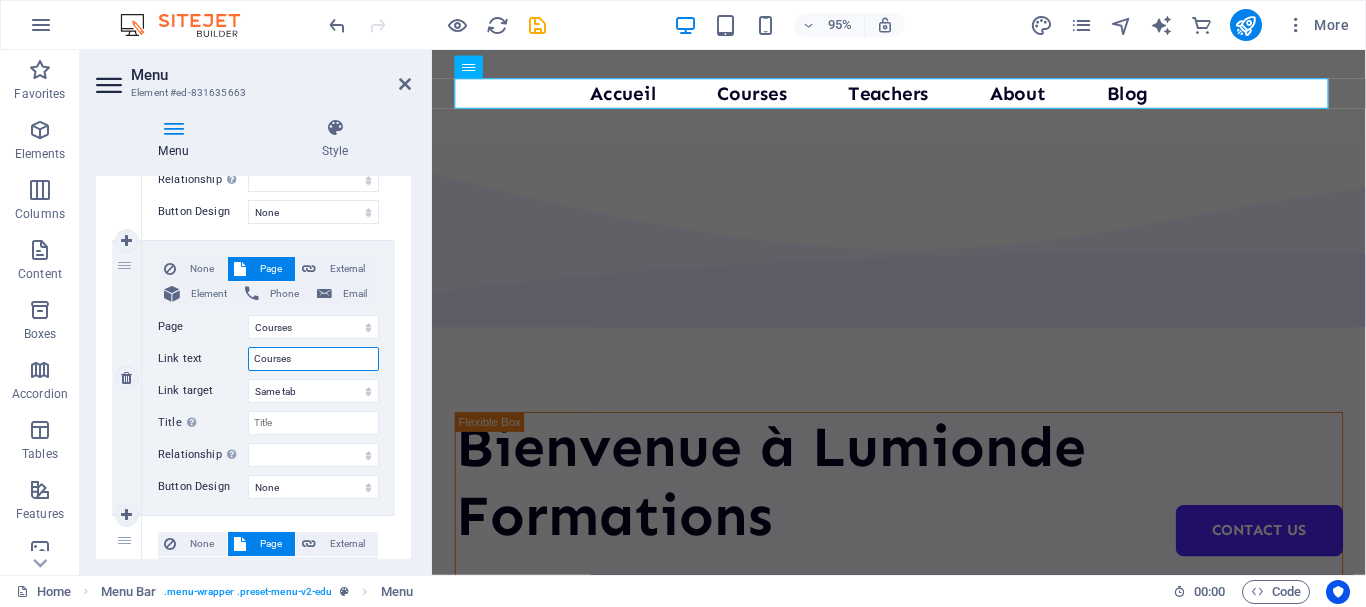 click on "Courses" at bounding box center [313, 359] 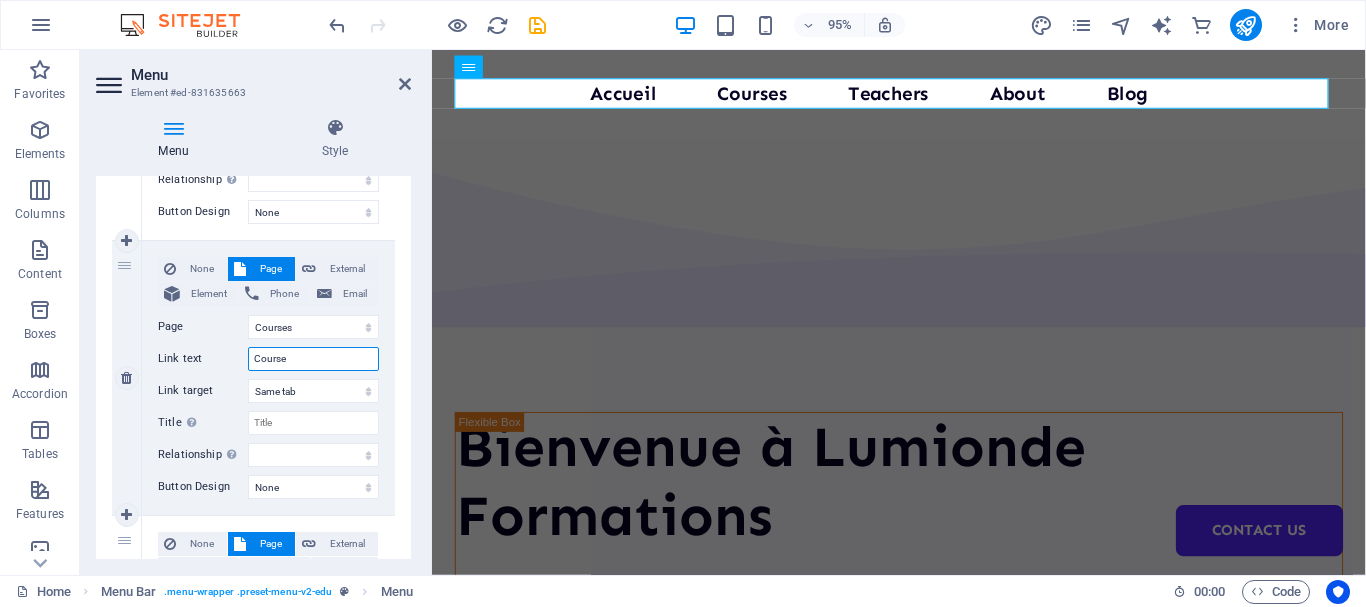 type on "Cours" 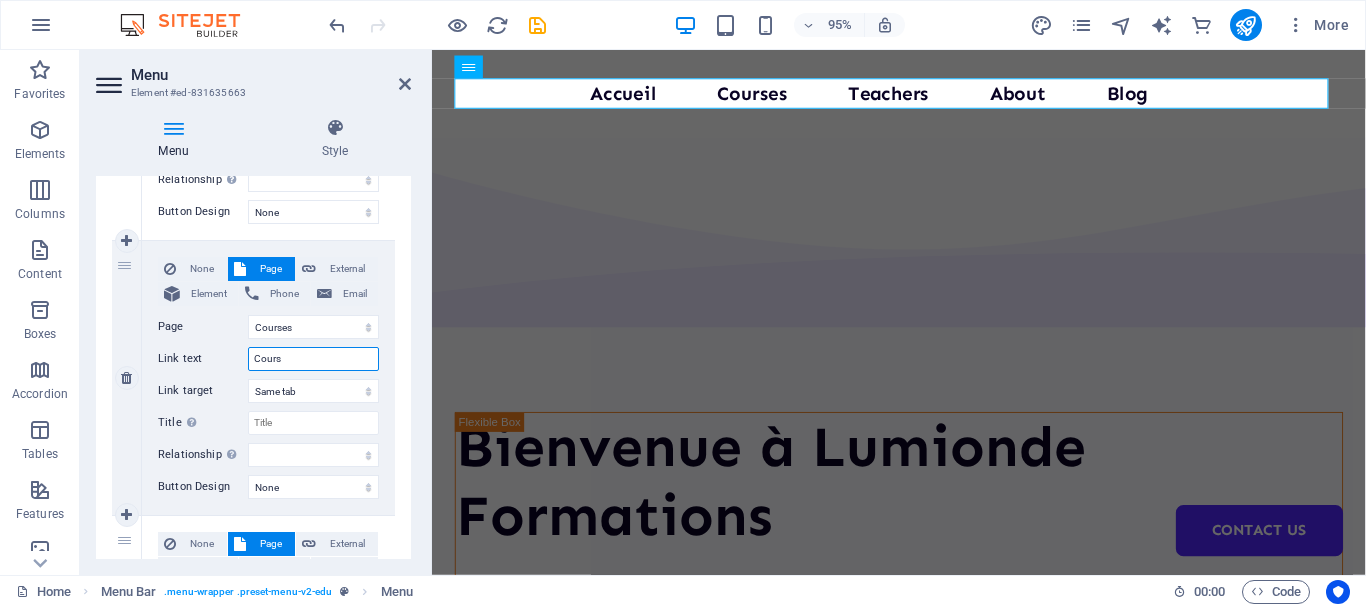 select 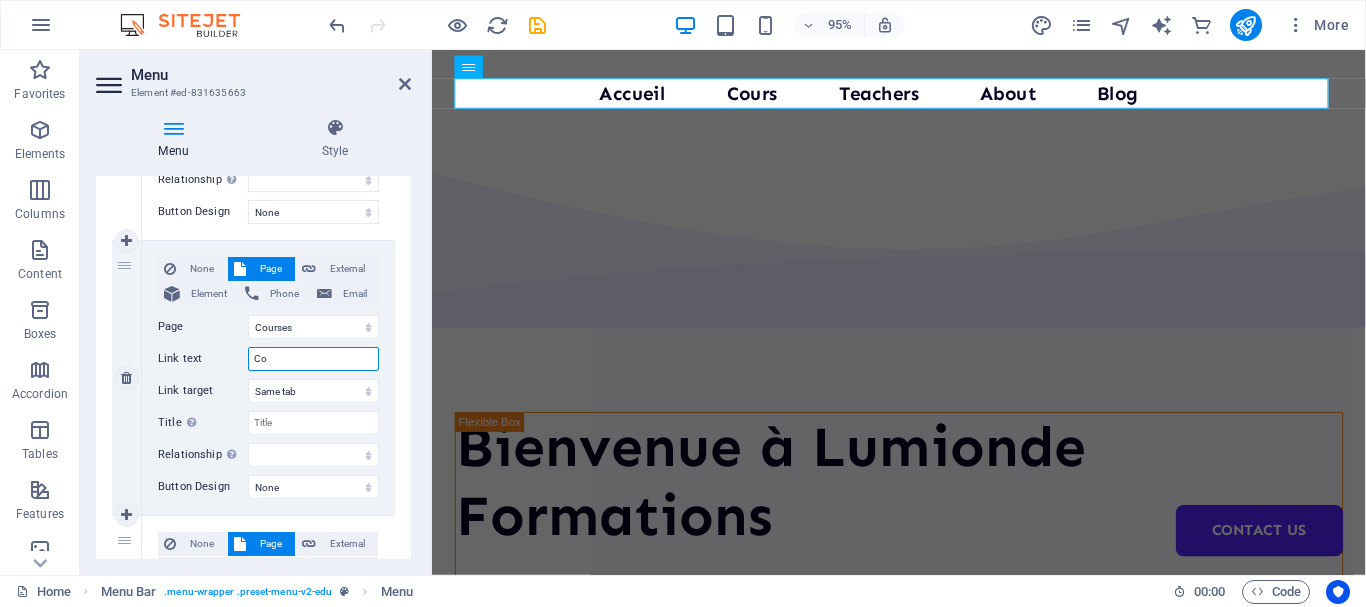 type on "C" 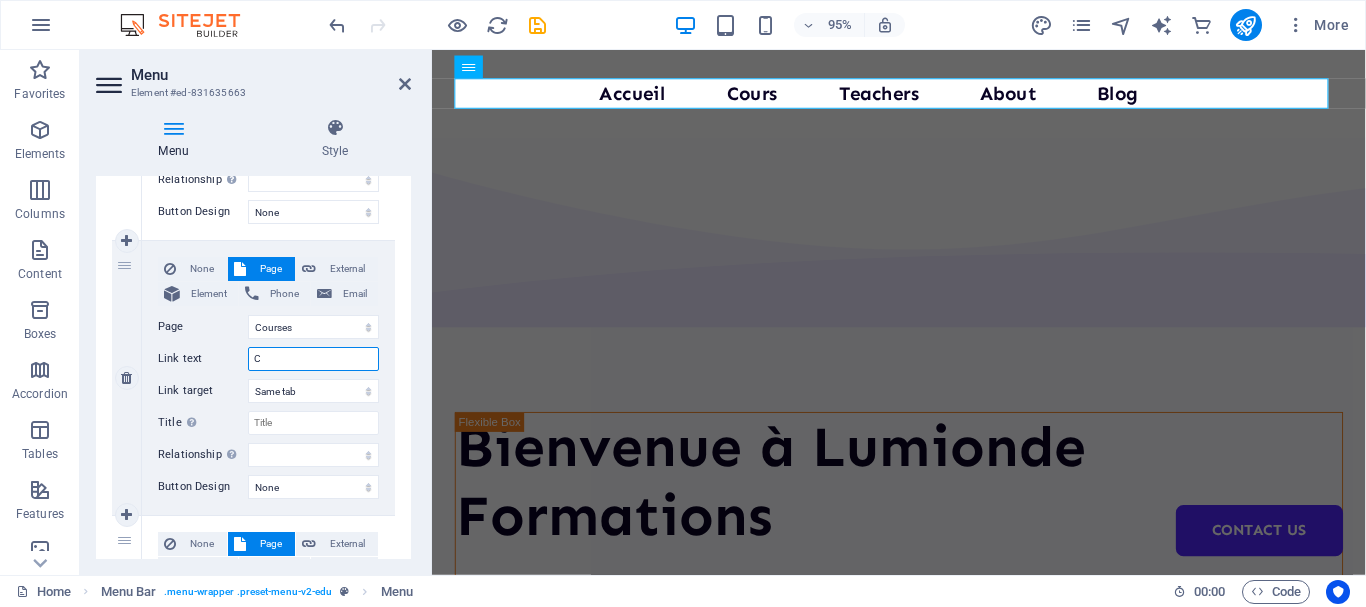select 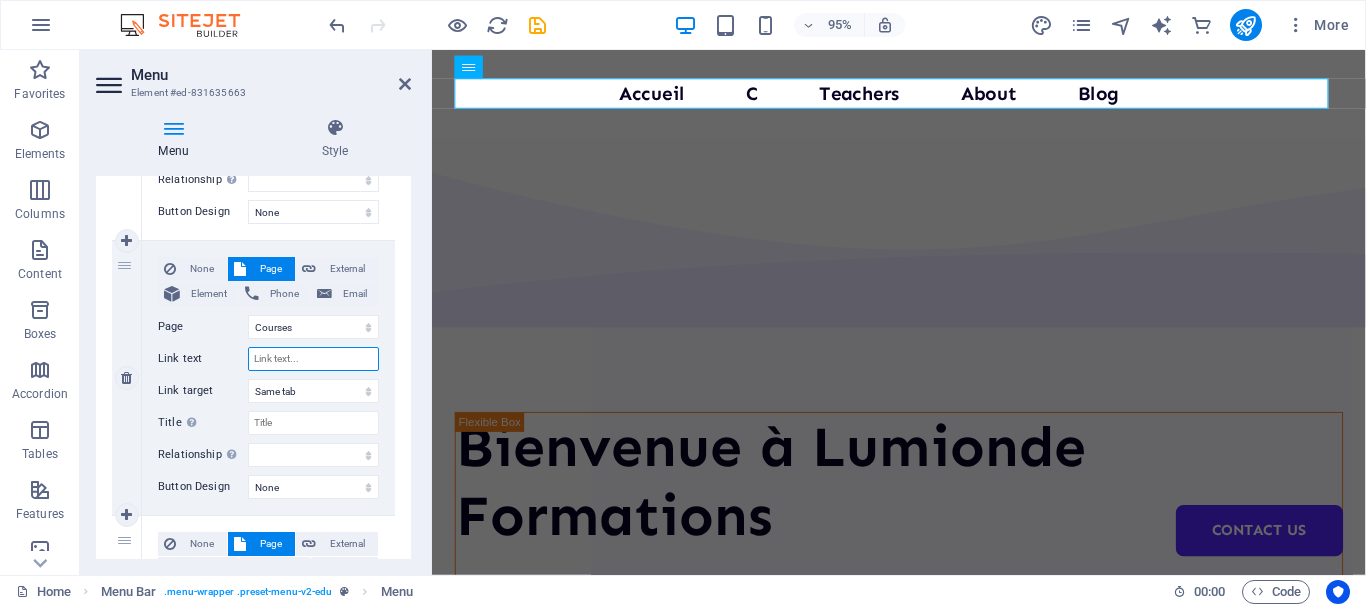 select 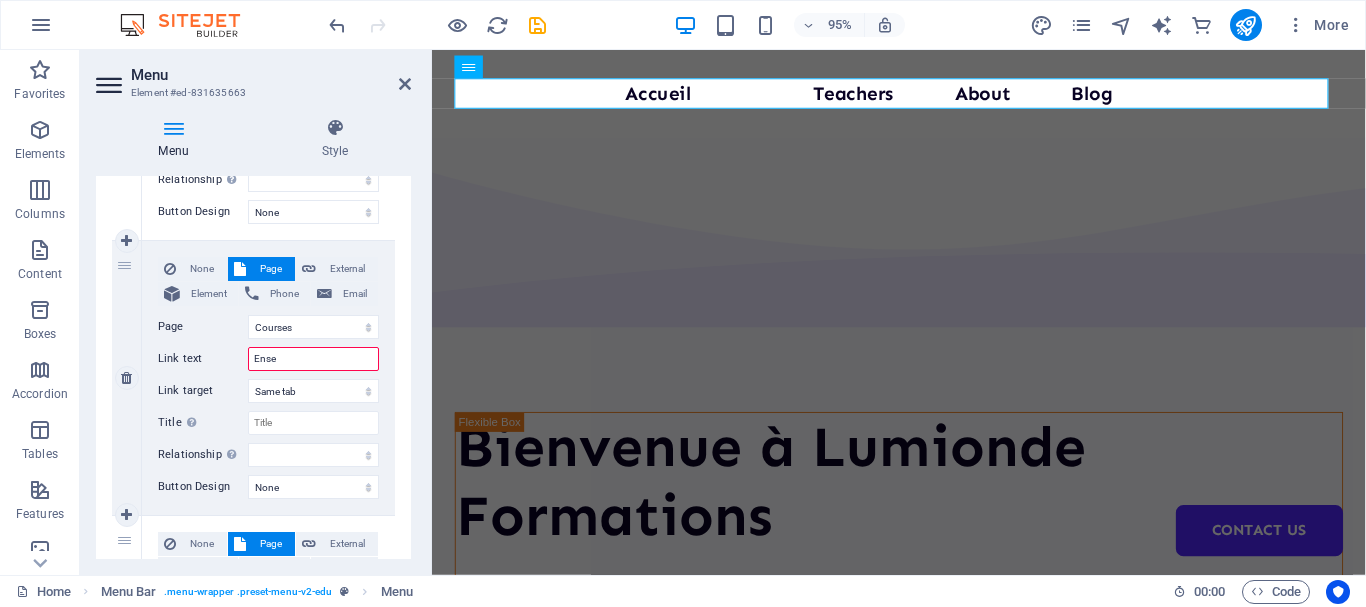 type on "Ensei" 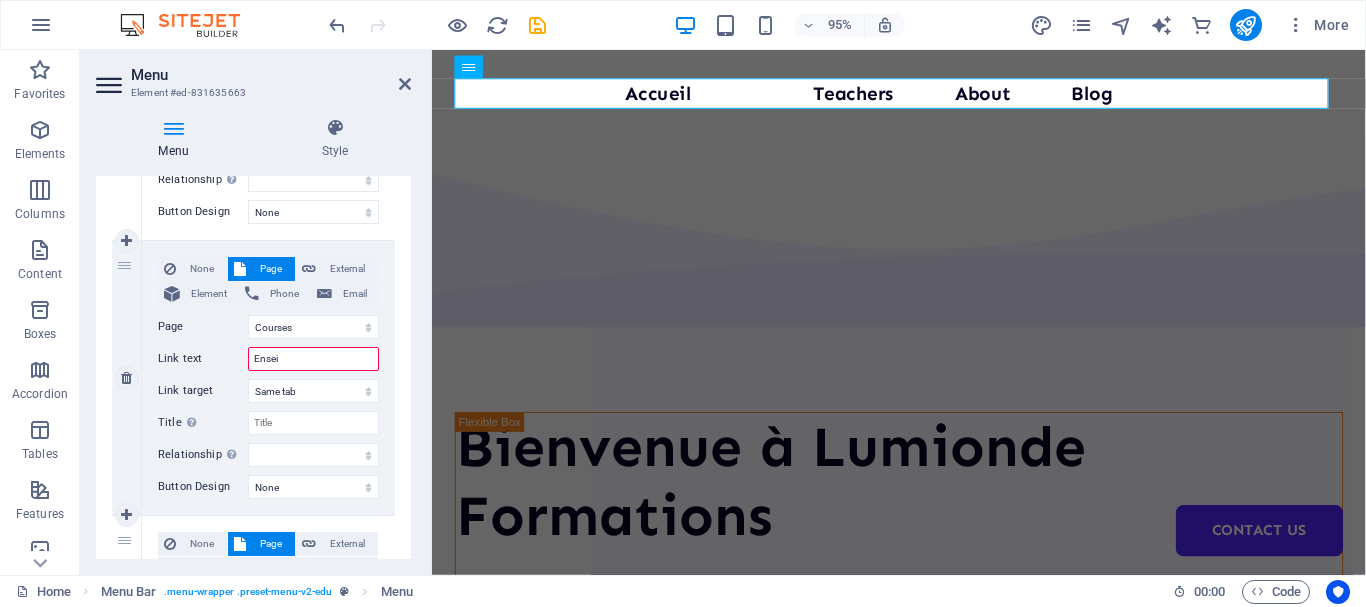 select 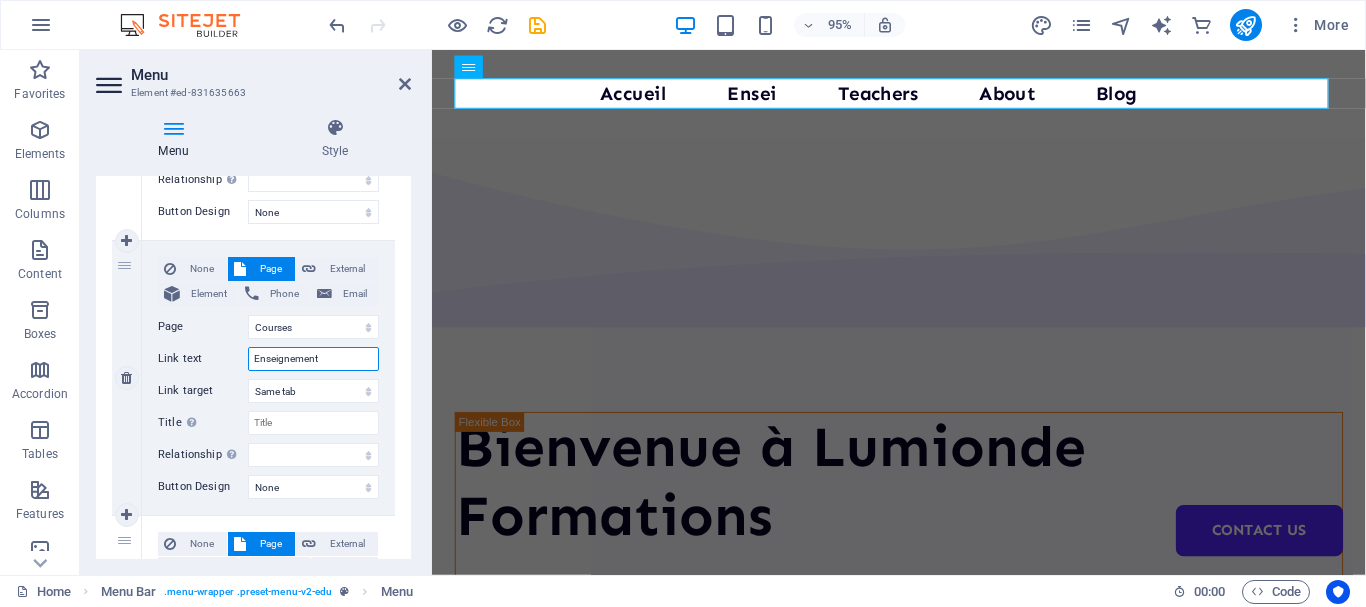 type on "Enseignements" 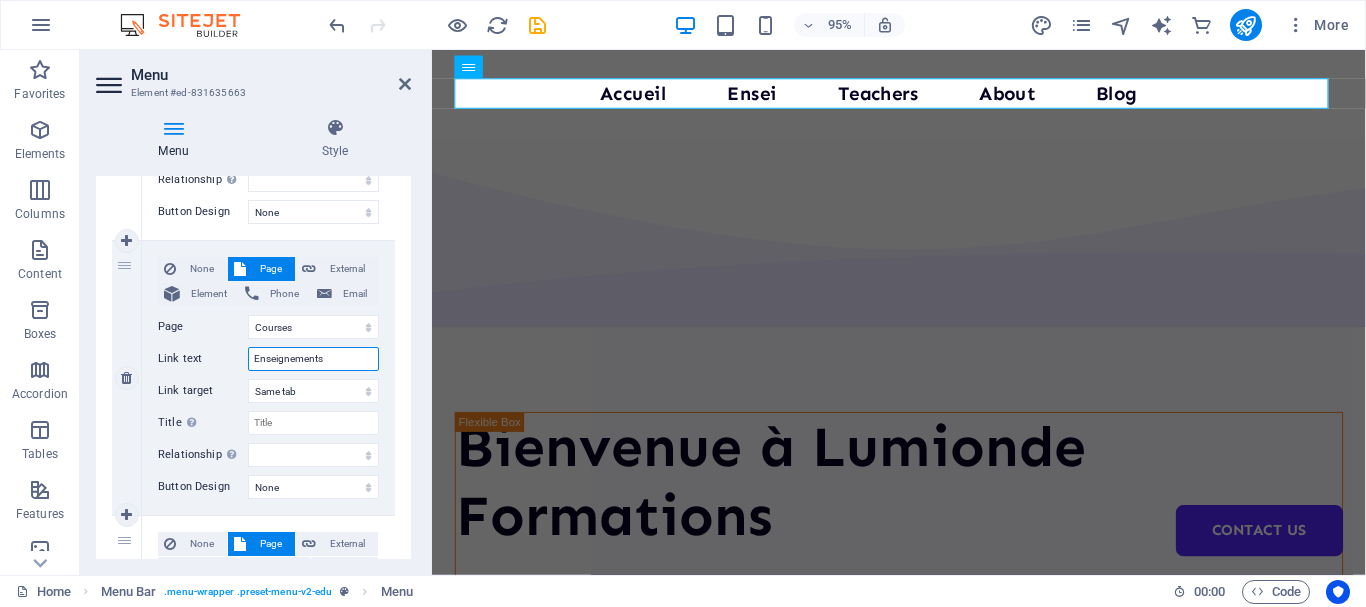 select 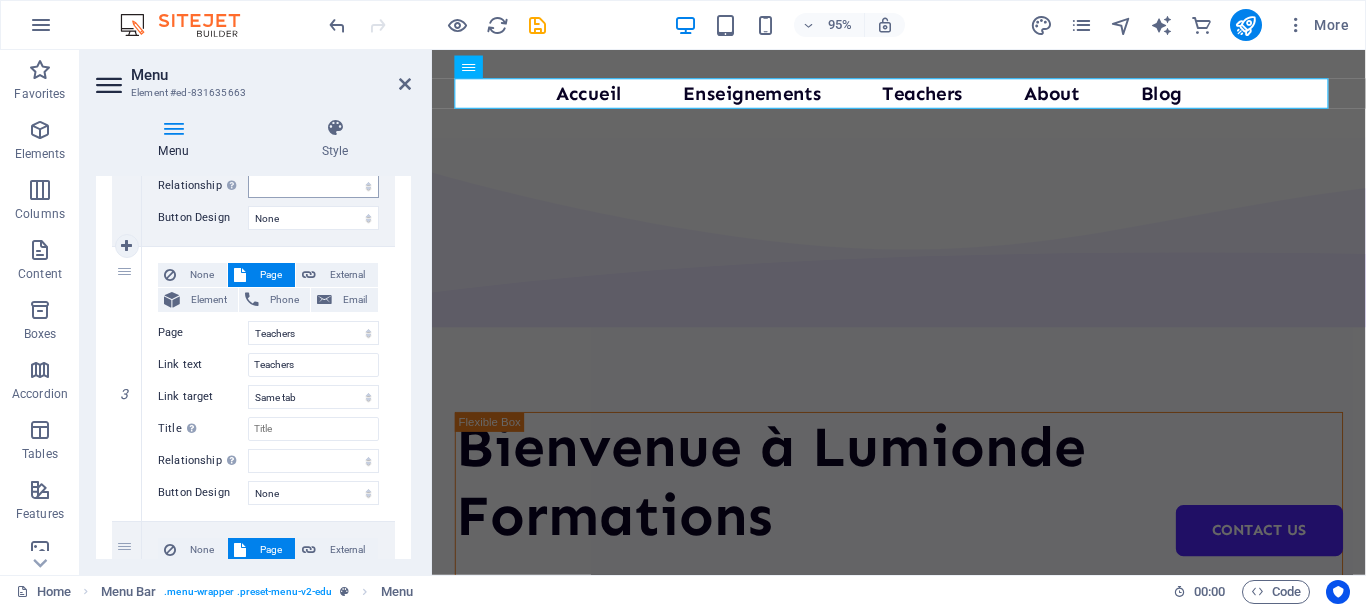 scroll, scrollTop: 700, scrollLeft: 0, axis: vertical 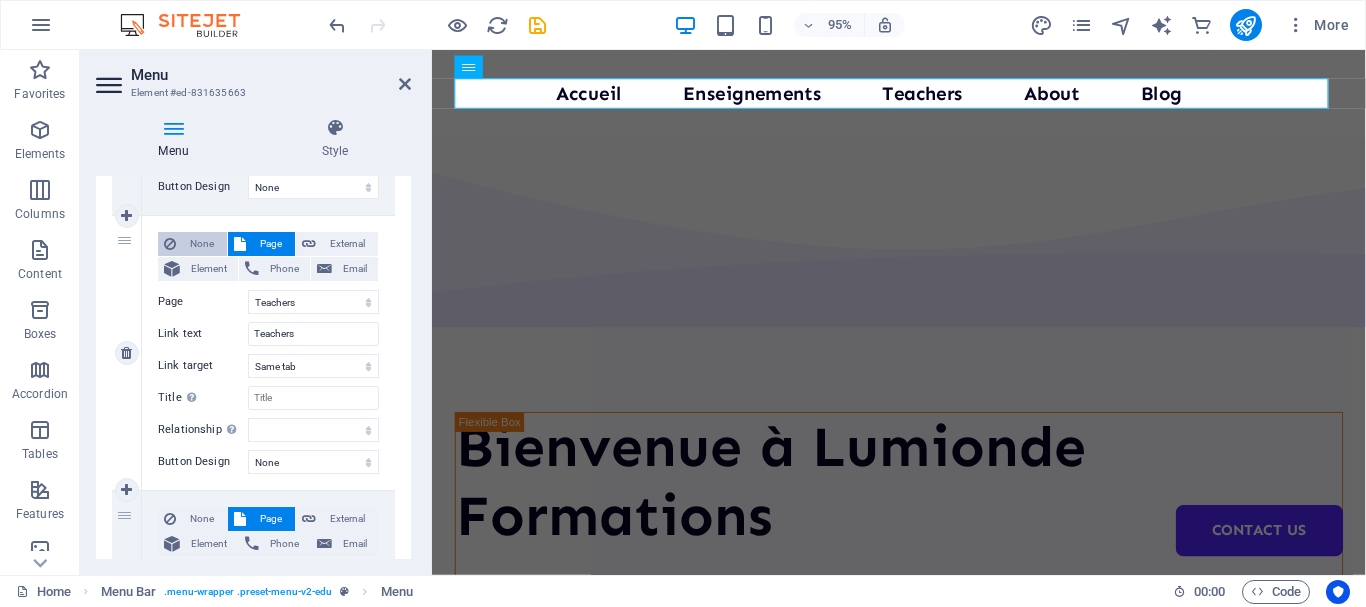type on "Enseignements" 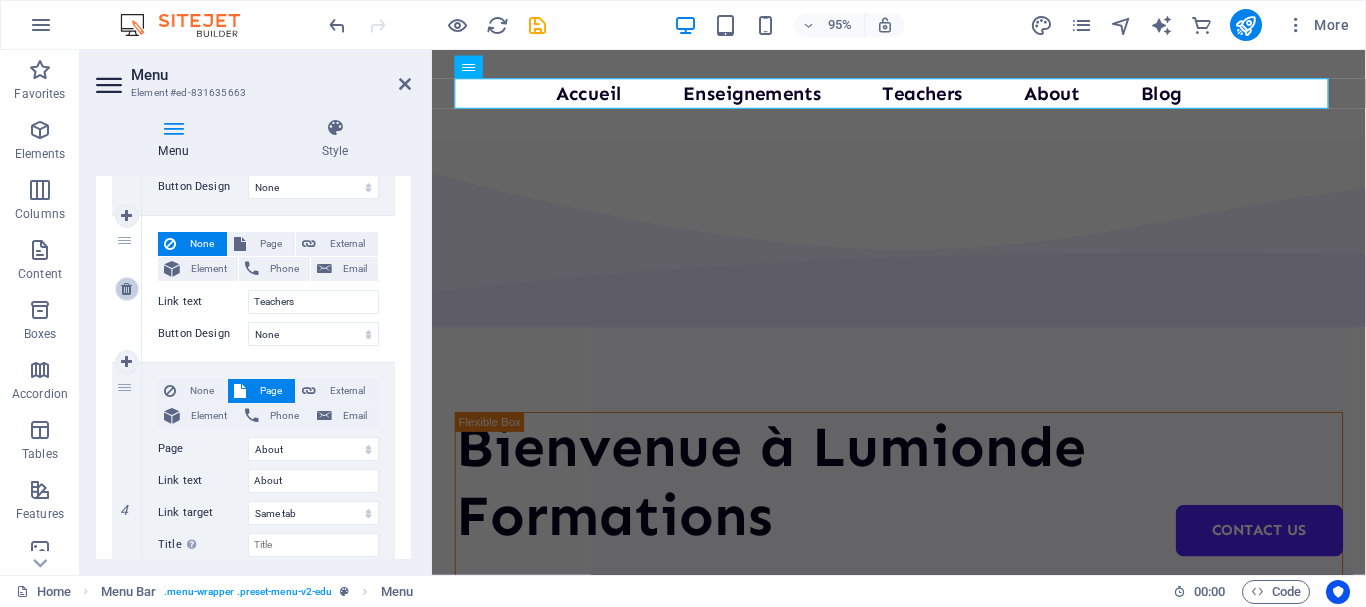 click at bounding box center (126, 289) 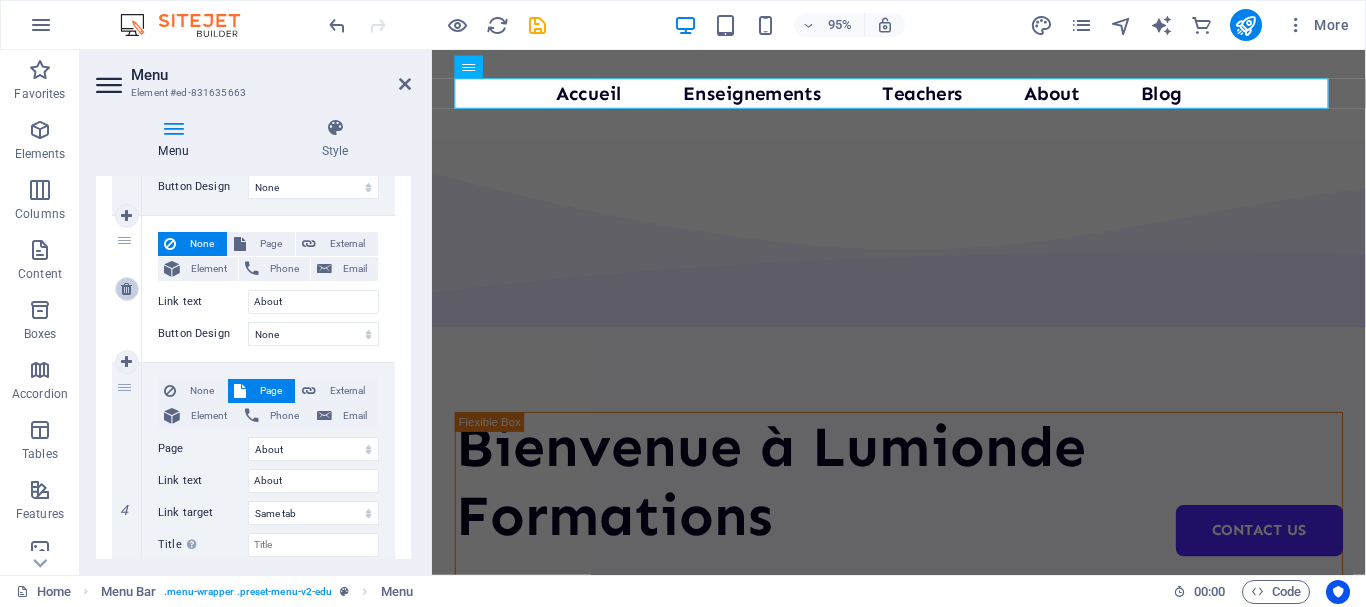 select on "4" 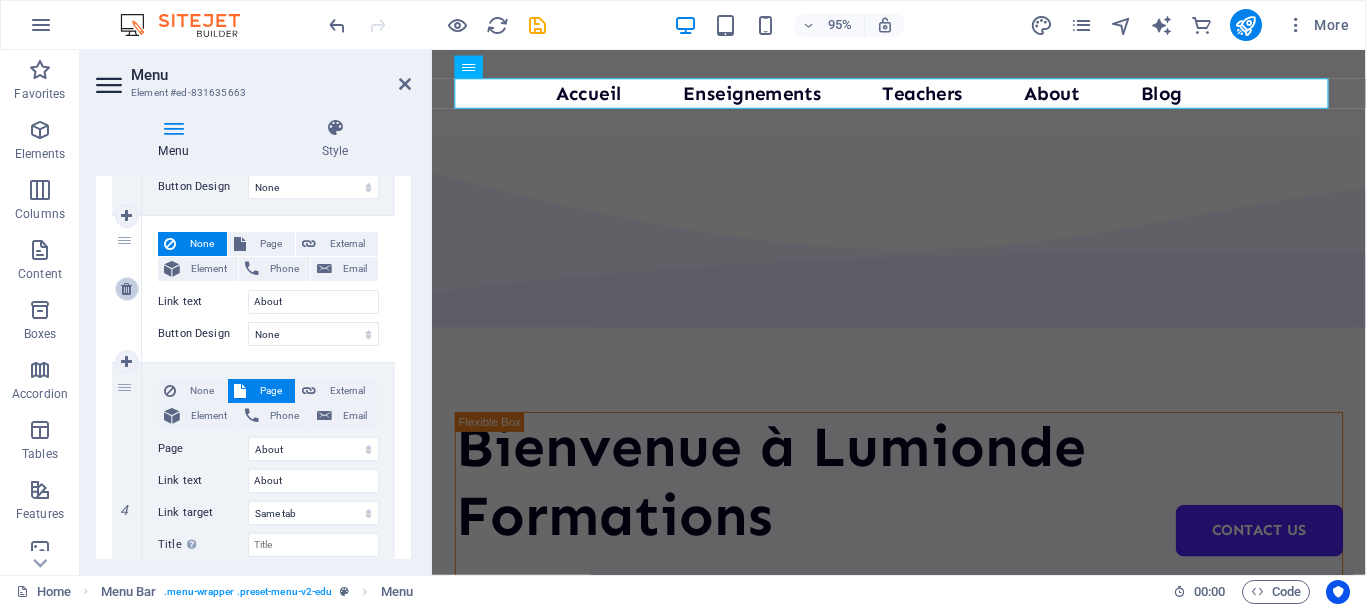 select on "5" 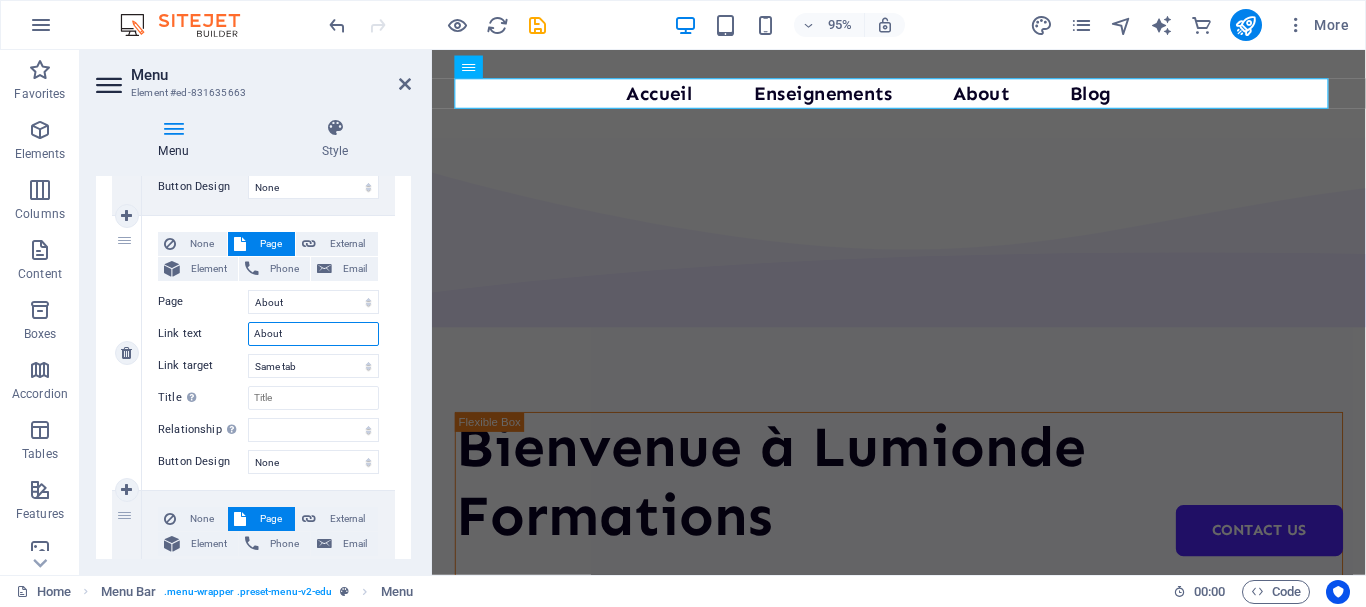 drag, startPoint x: 281, startPoint y: 337, endPoint x: 224, endPoint y: 322, distance: 58.940647 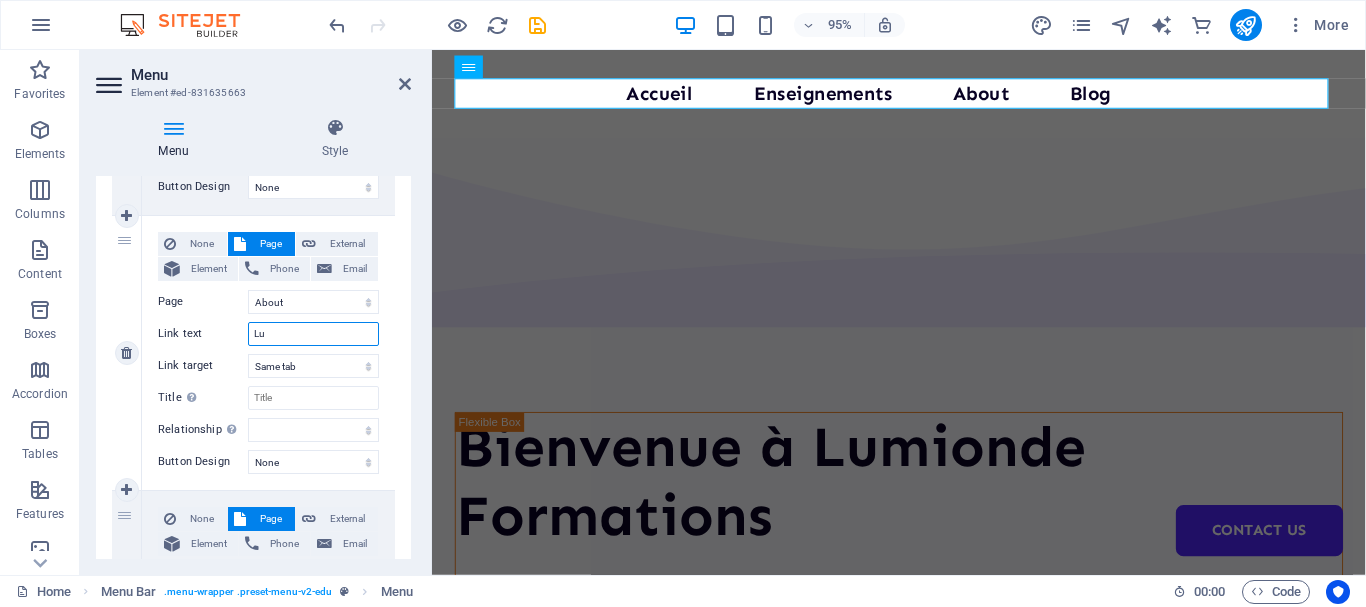 type on "Lum" 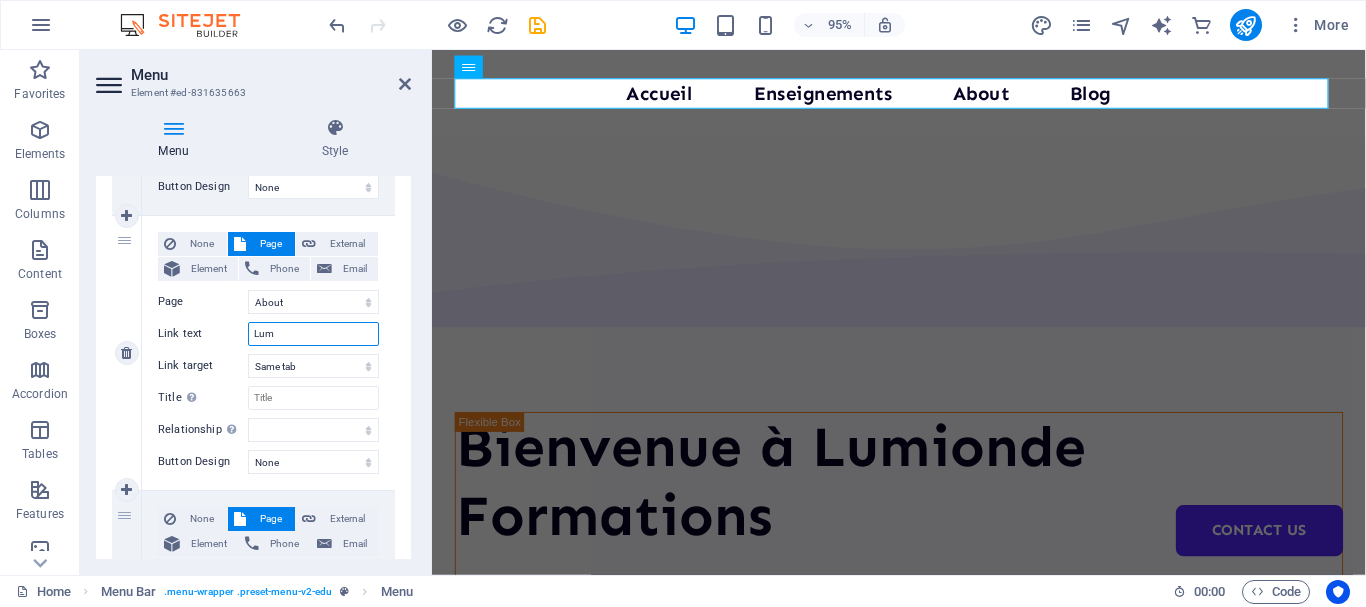 select 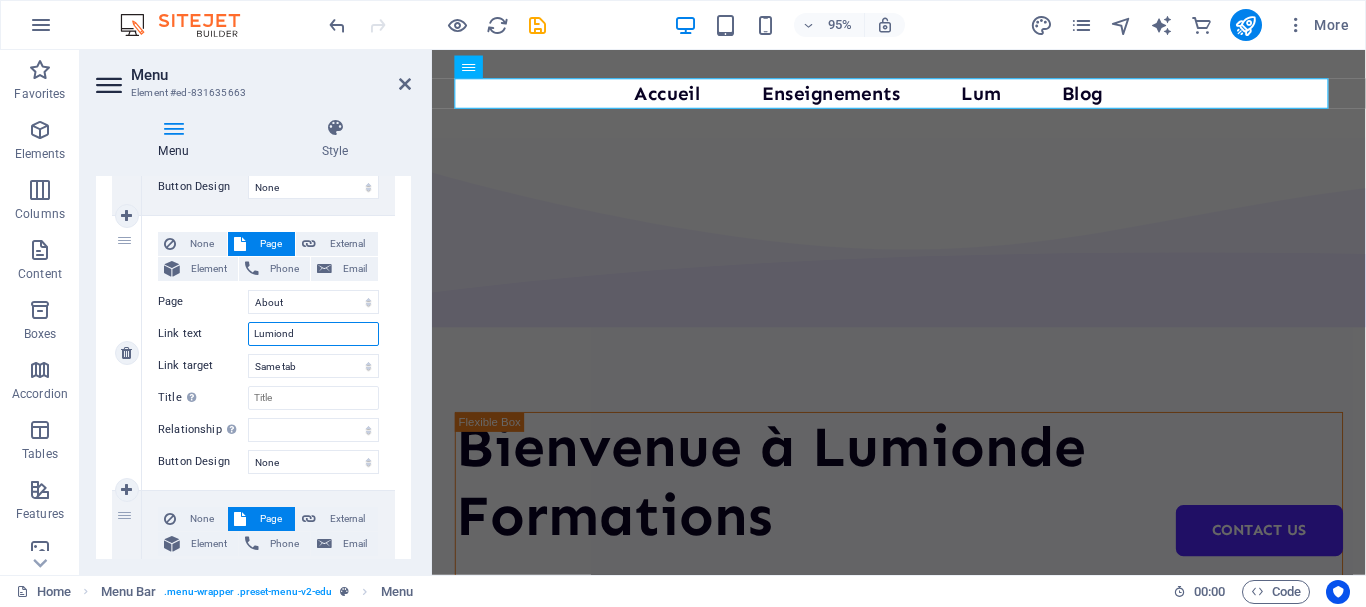 type on "Lumionde" 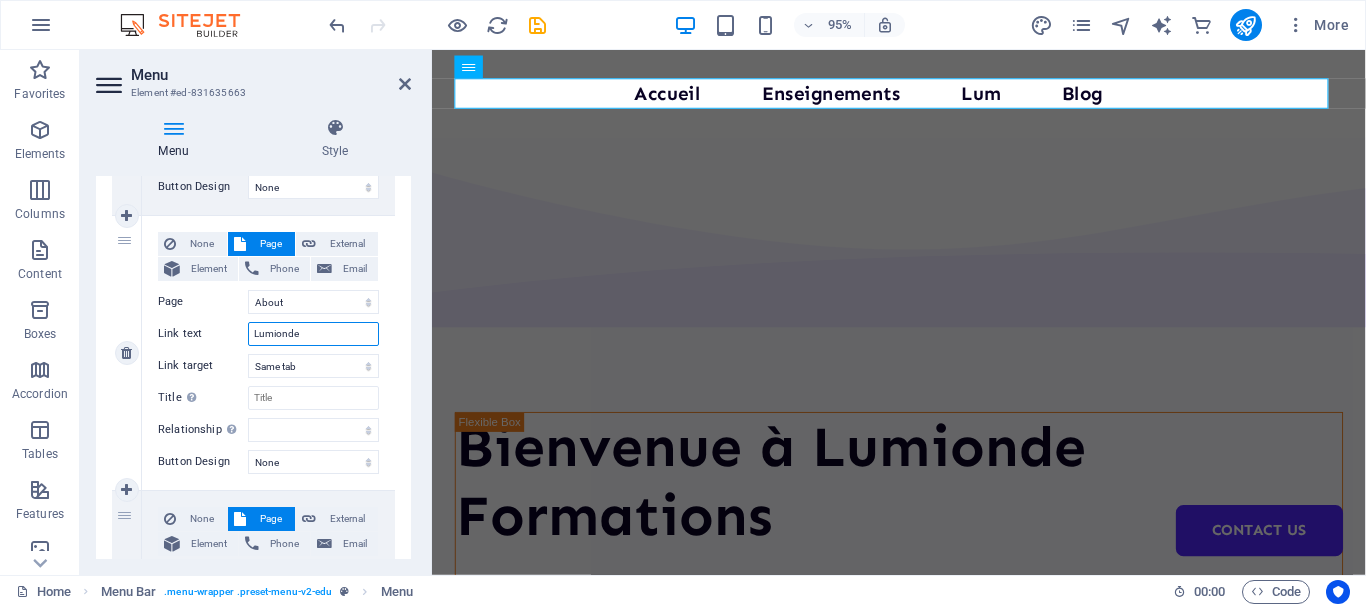 select 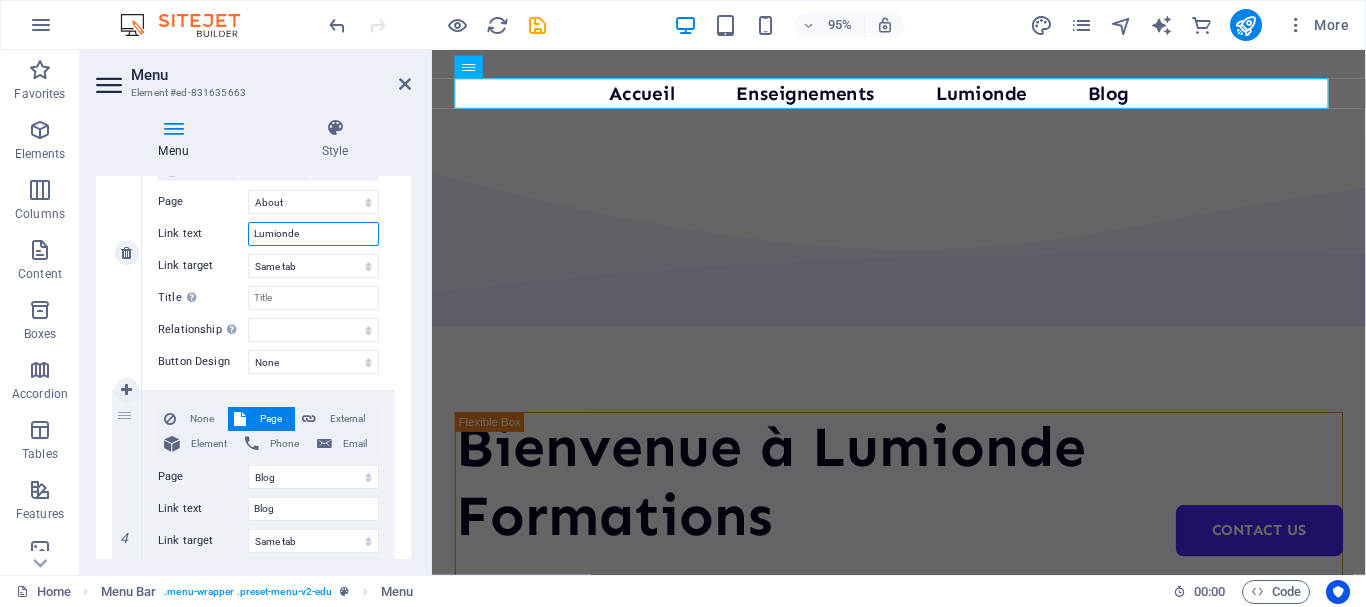 scroll, scrollTop: 900, scrollLeft: 0, axis: vertical 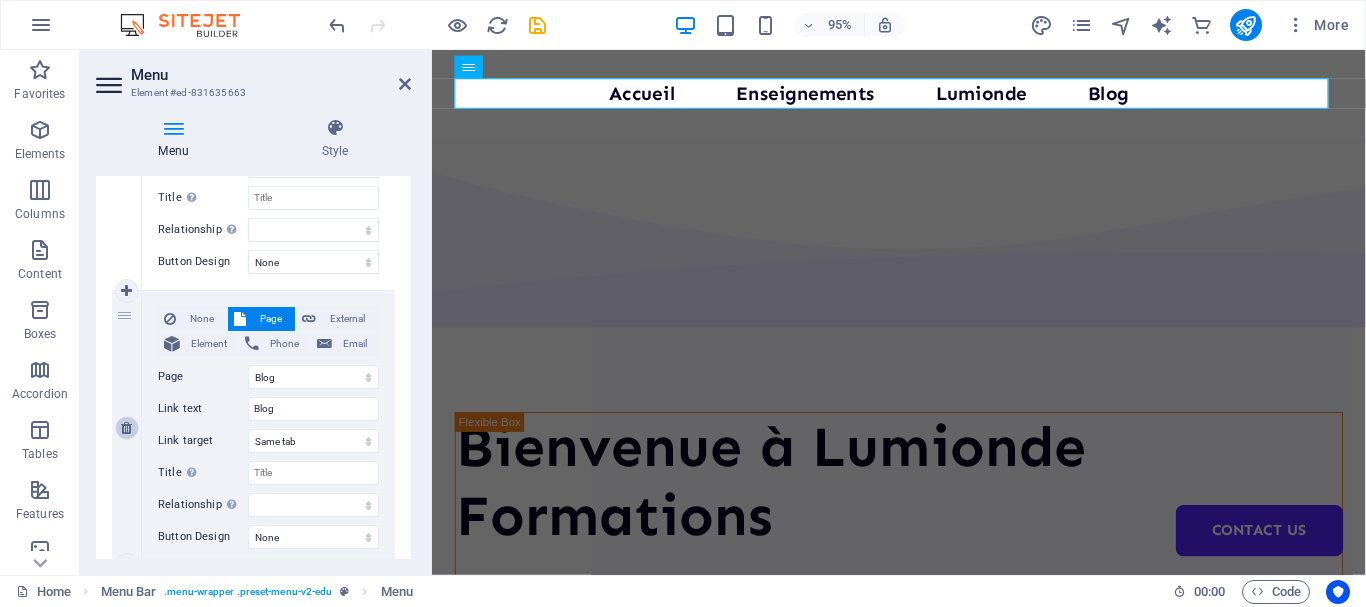 type on "Lumionde" 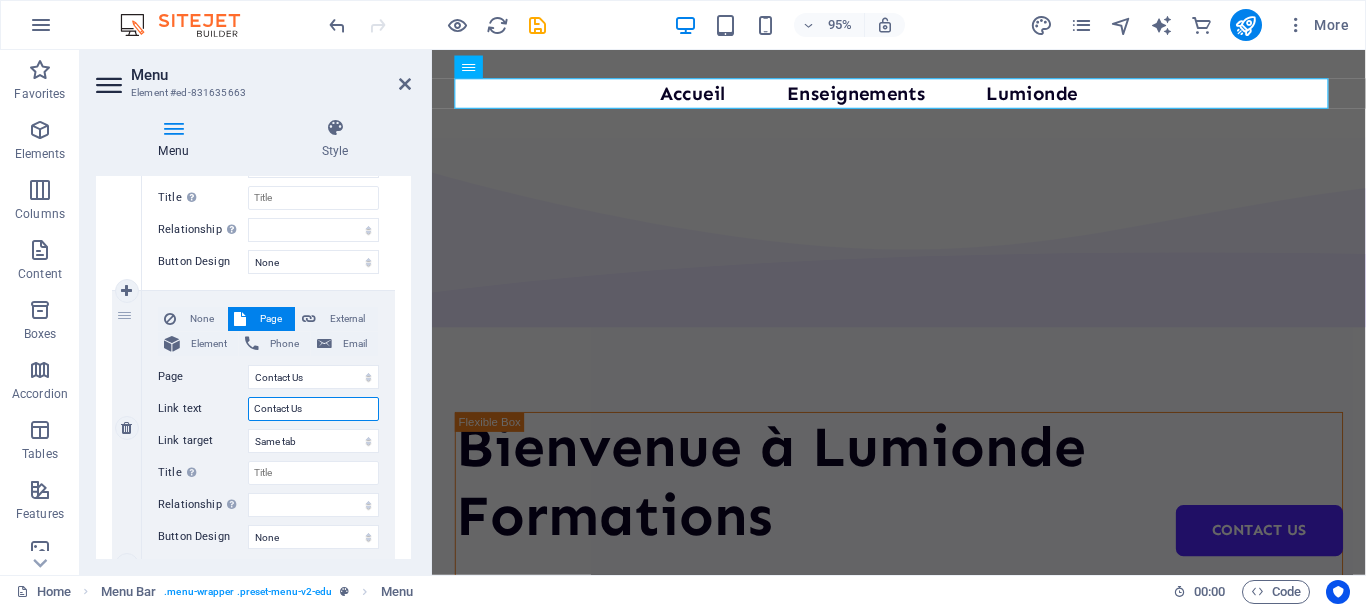 drag, startPoint x: 318, startPoint y: 407, endPoint x: 253, endPoint y: 408, distance: 65.00769 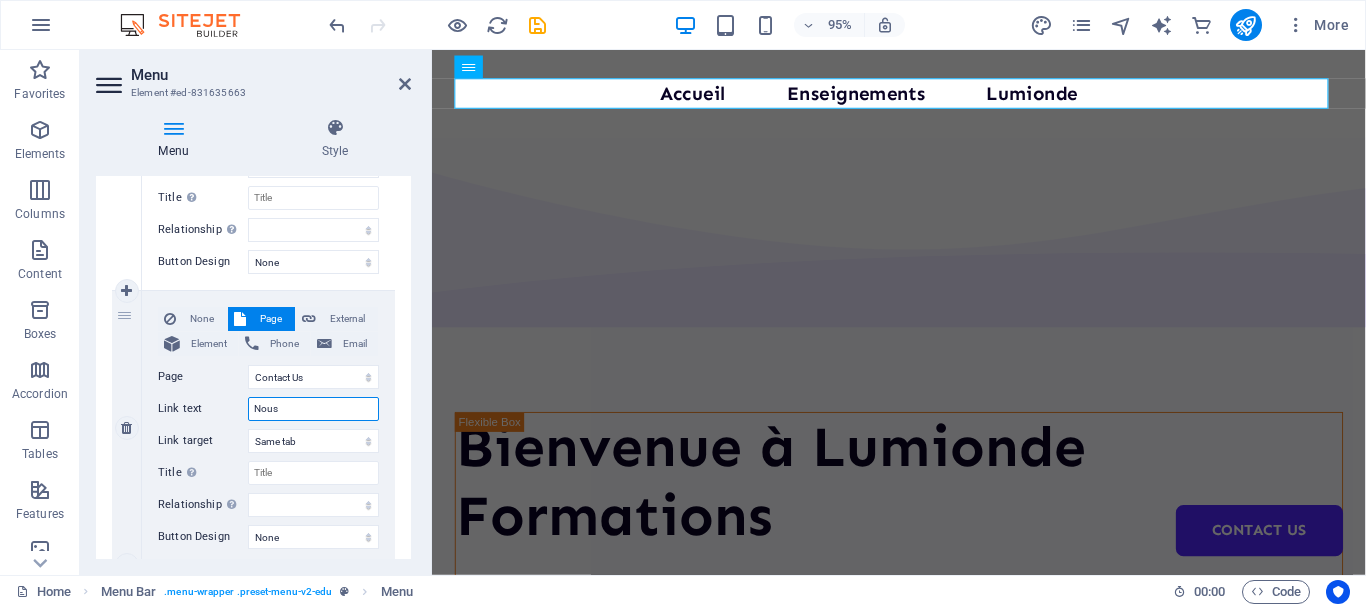 type on "Nous" 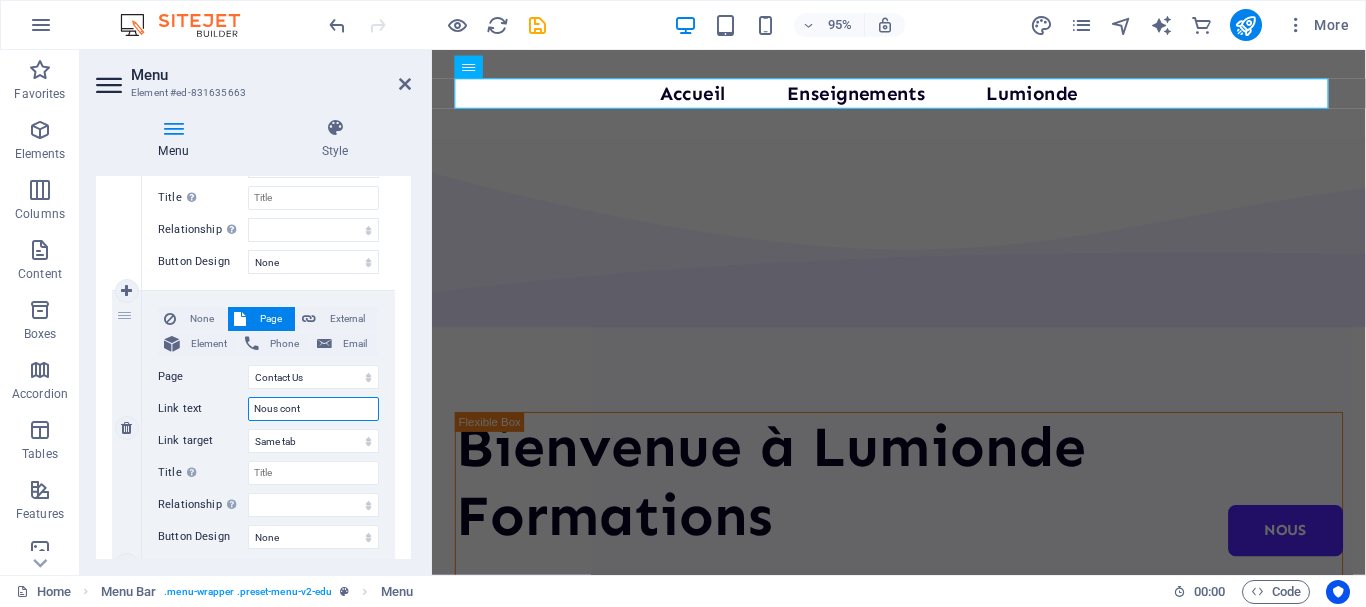 type on "Nous conta" 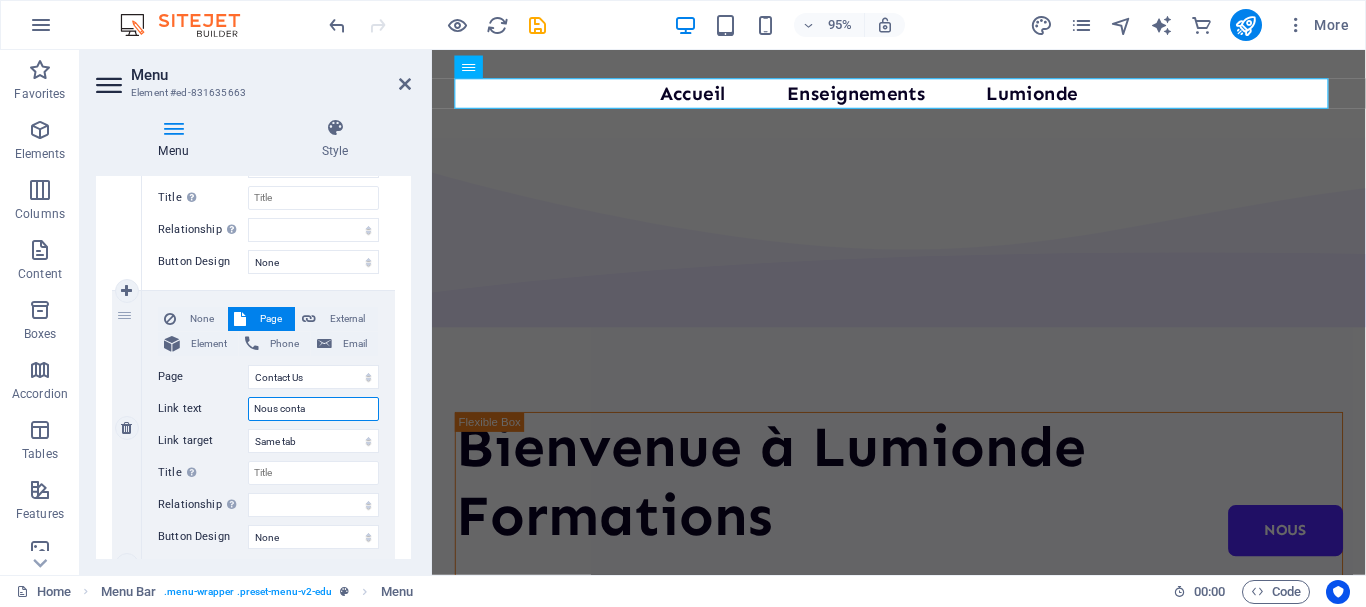 select 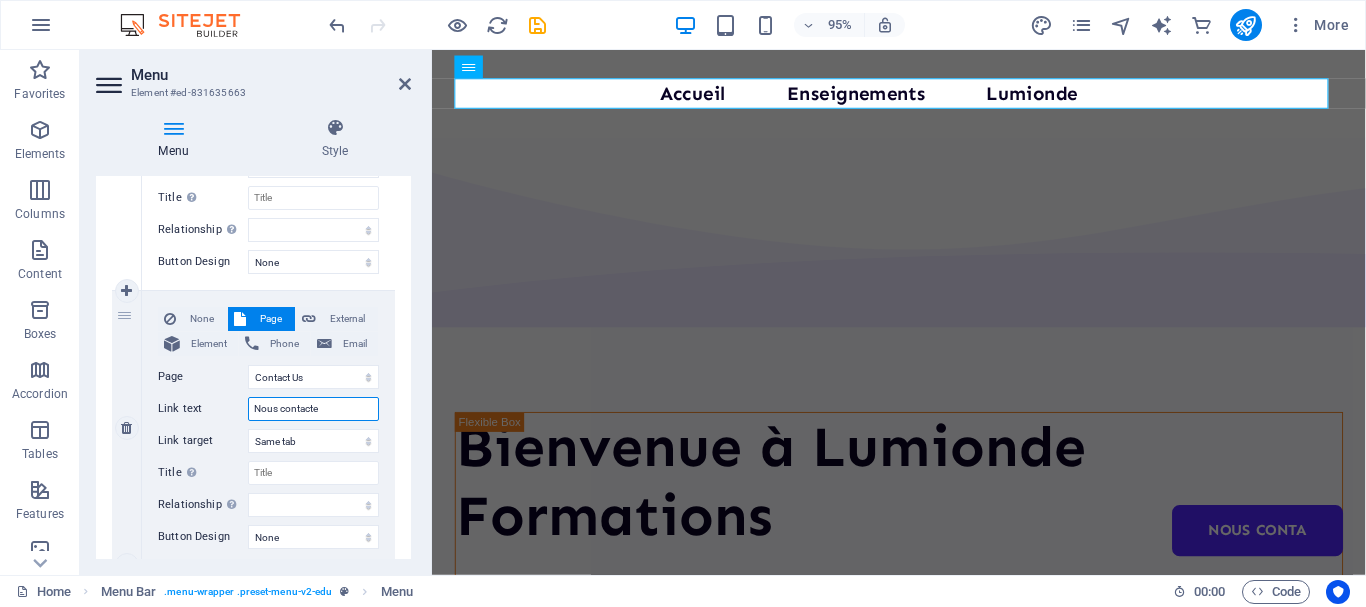 type on "Nous contacter" 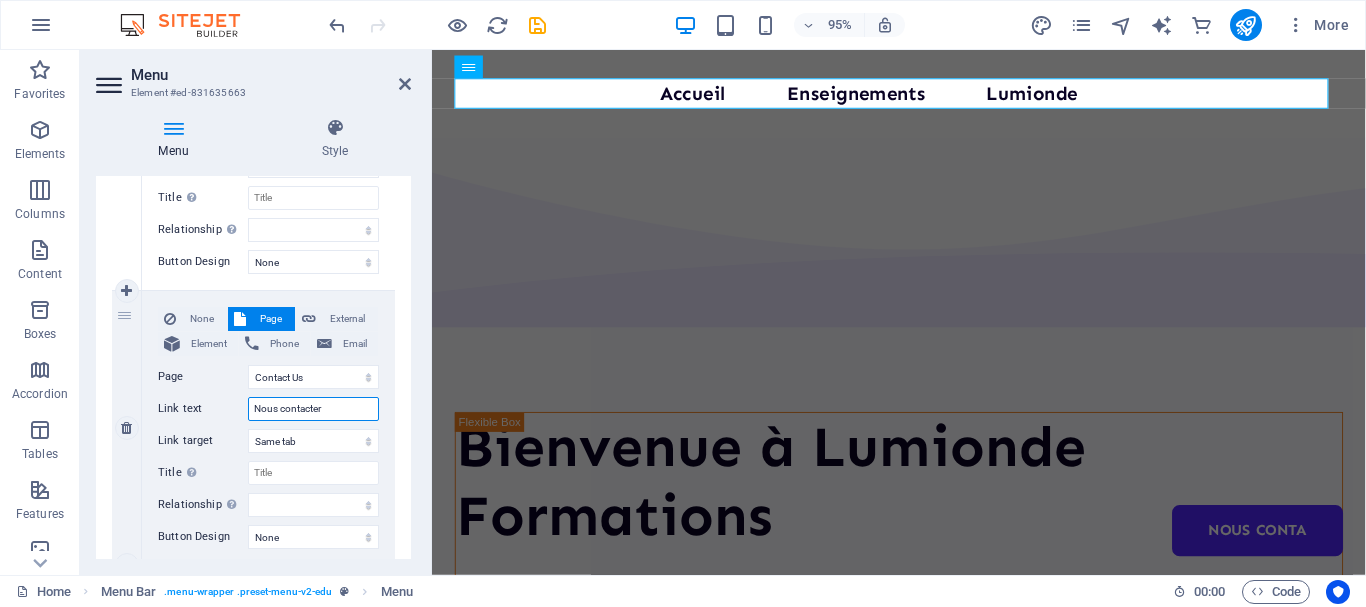 select 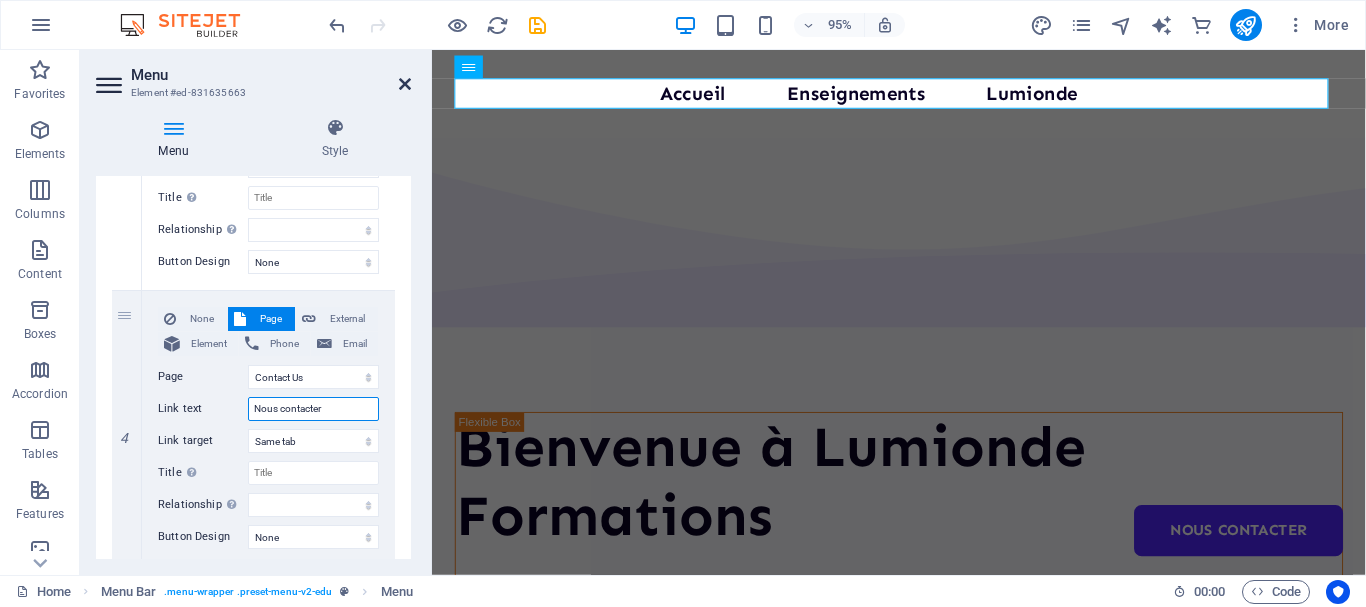 type on "Nous contacter" 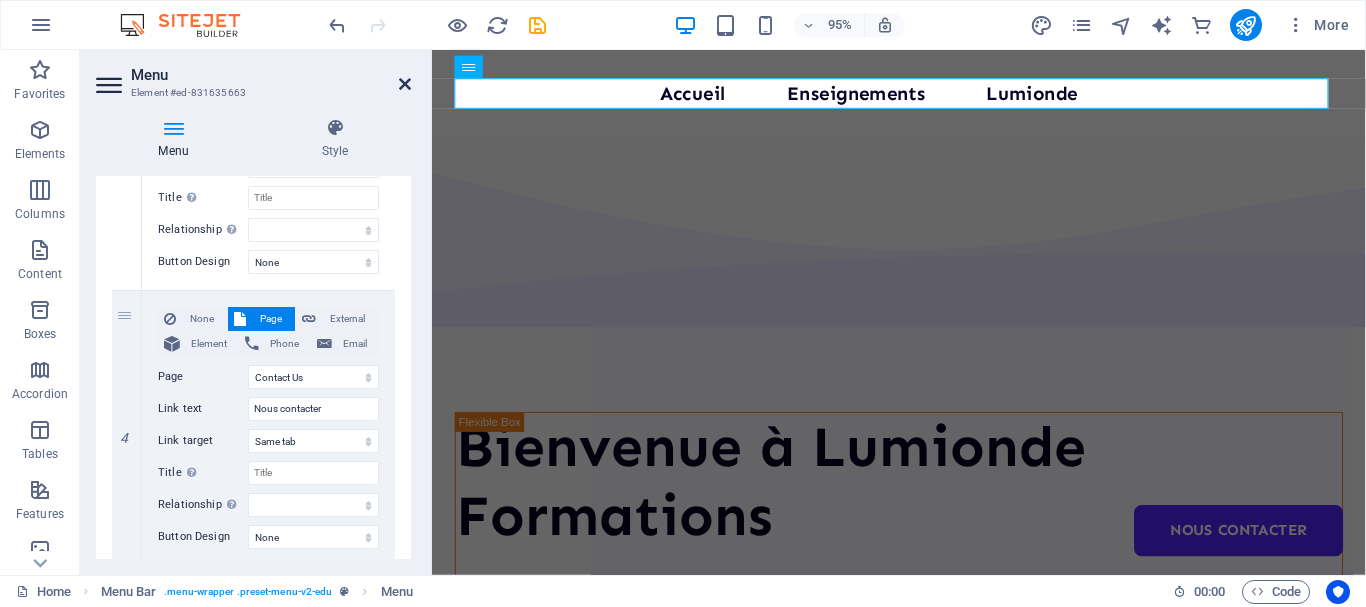 click at bounding box center [405, 84] 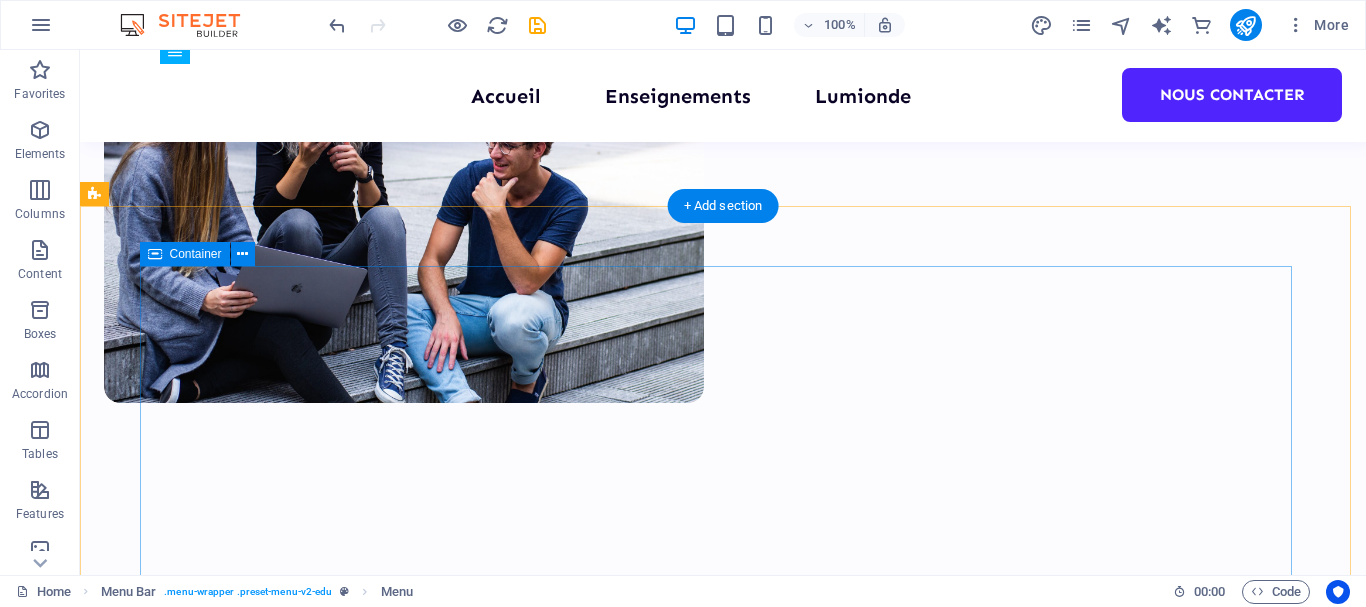 scroll, scrollTop: 800, scrollLeft: 0, axis: vertical 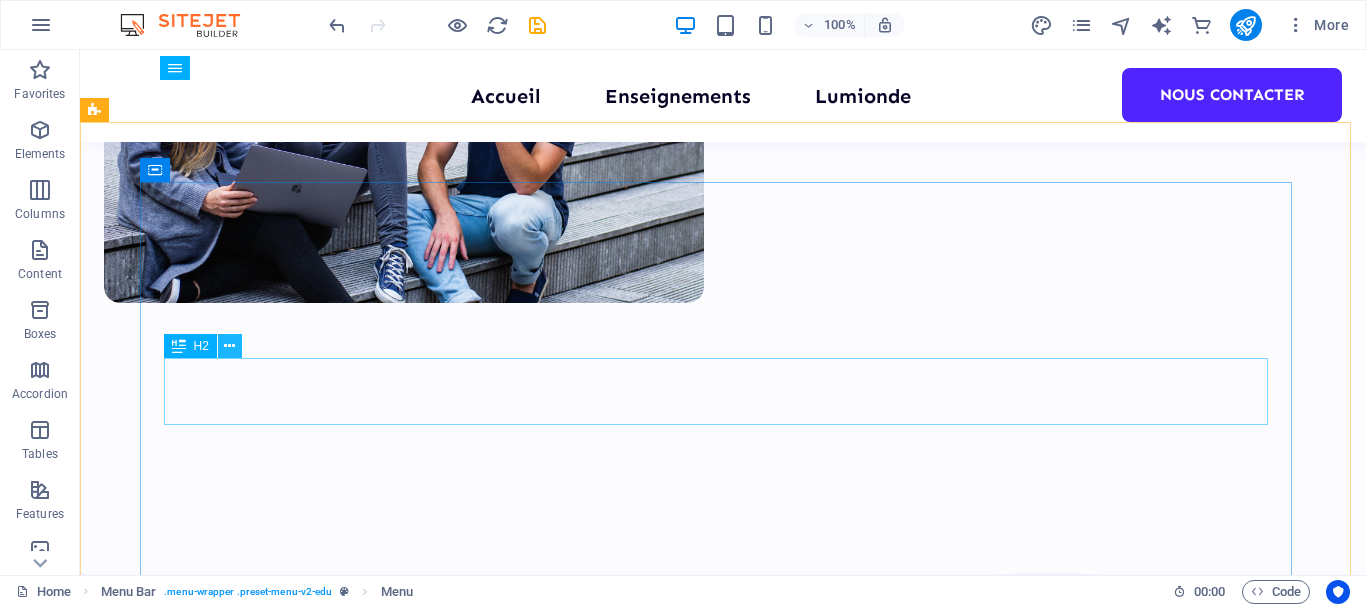 click at bounding box center (230, 346) 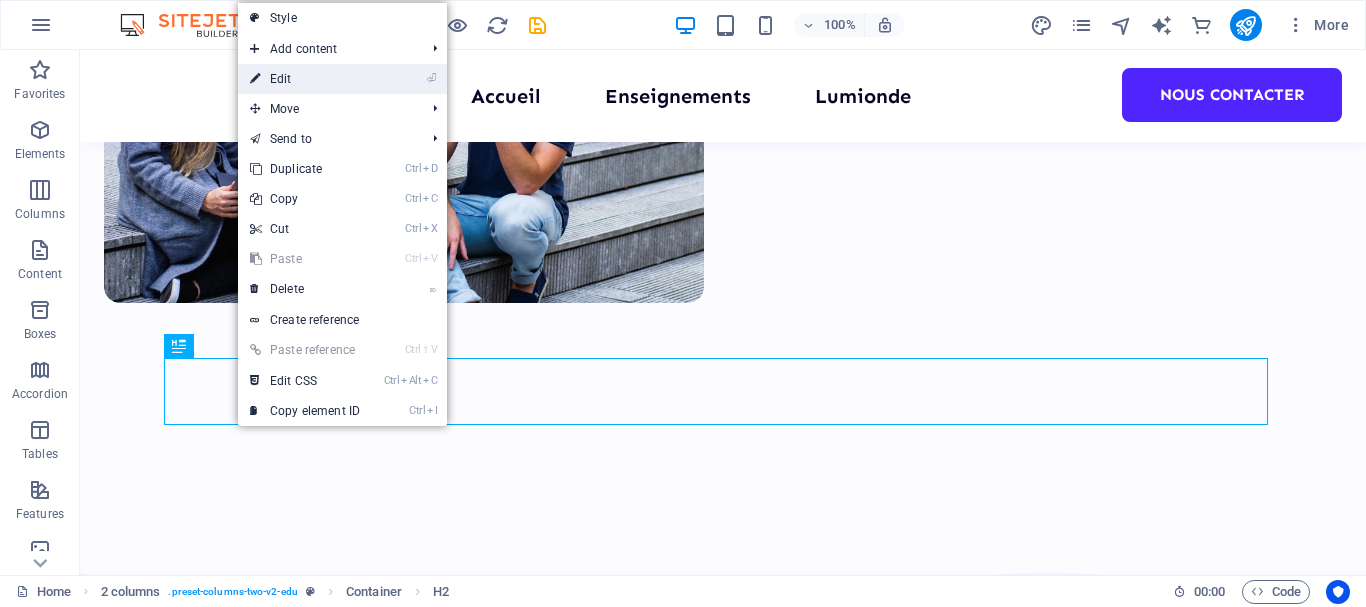 click on "⏎  Edit" at bounding box center (305, 79) 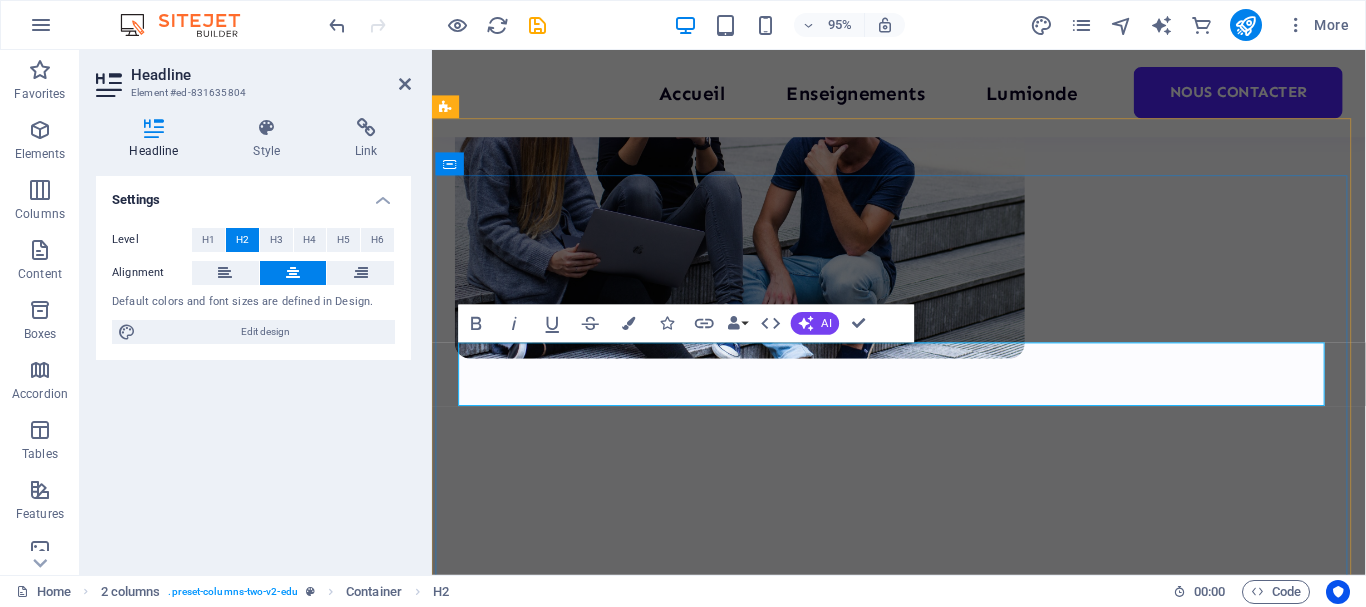type 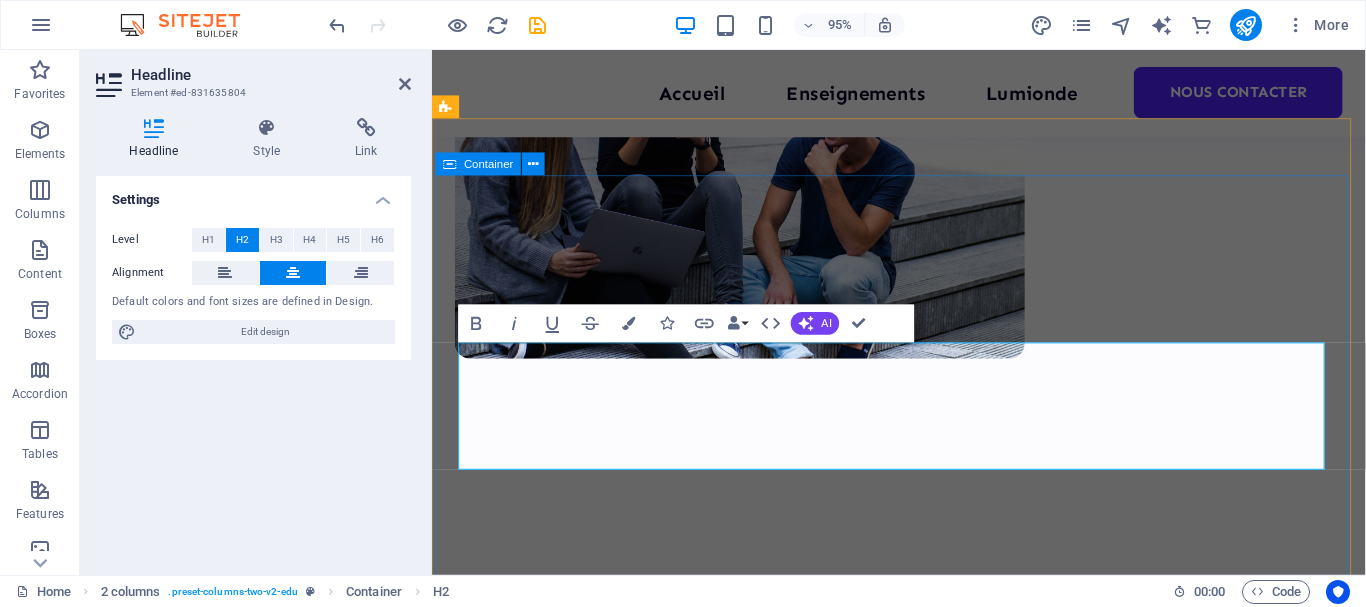 click on "Top des enseignements de la semaine We are committed to providing you with the highest quality educational courses, designed to help you achieve your personal and professional goals. UI/UX Design Lorem ipsum dolor sit amet consectetur. 8hrs $499 Programming 101 Lorem ipsum dolor sit amet consectetur. 8hrs $499 Management Lorem ipsum dolor sit amet consectetur. 8hrs $499  Vorherige Nächste  1000 Students 100 Courses 200 Reviews 20 TEACHERS All Courses" at bounding box center [923, 2707] 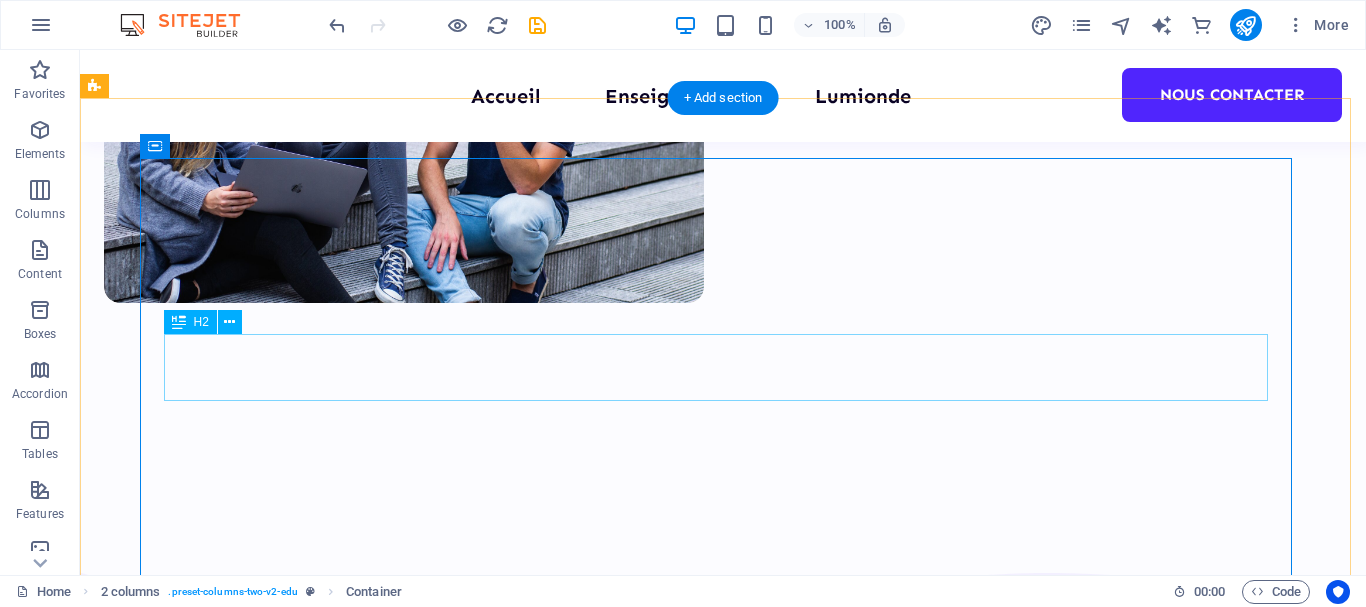 scroll, scrollTop: 900, scrollLeft: 0, axis: vertical 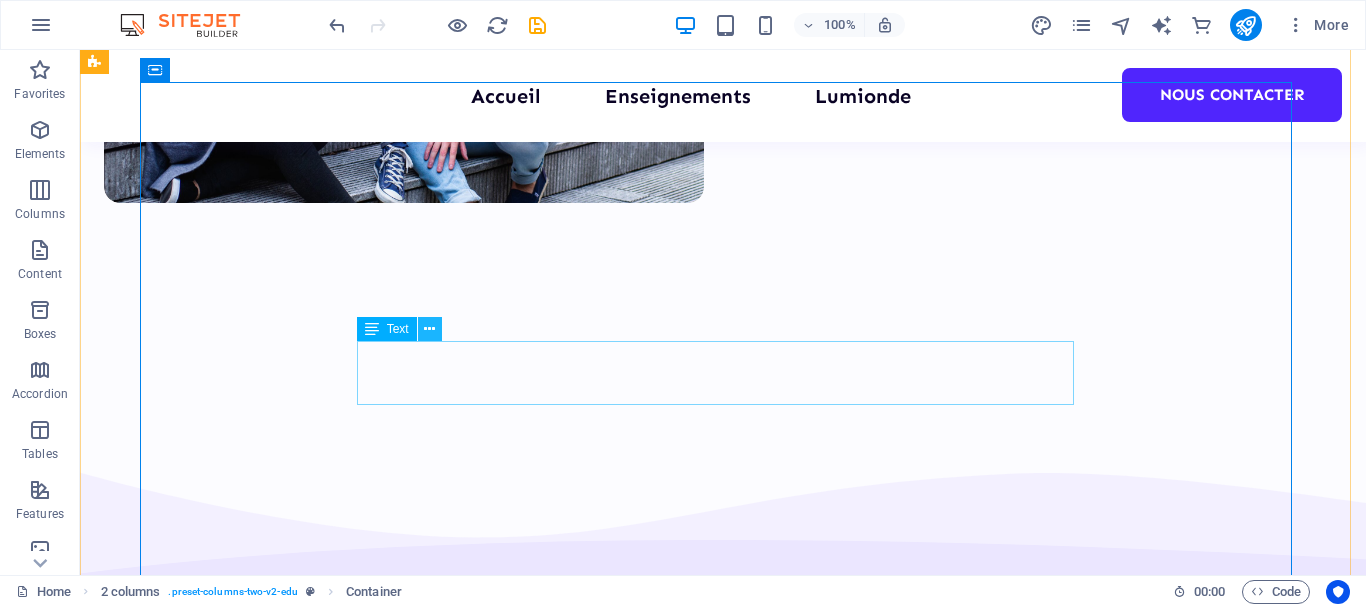 click at bounding box center (429, 329) 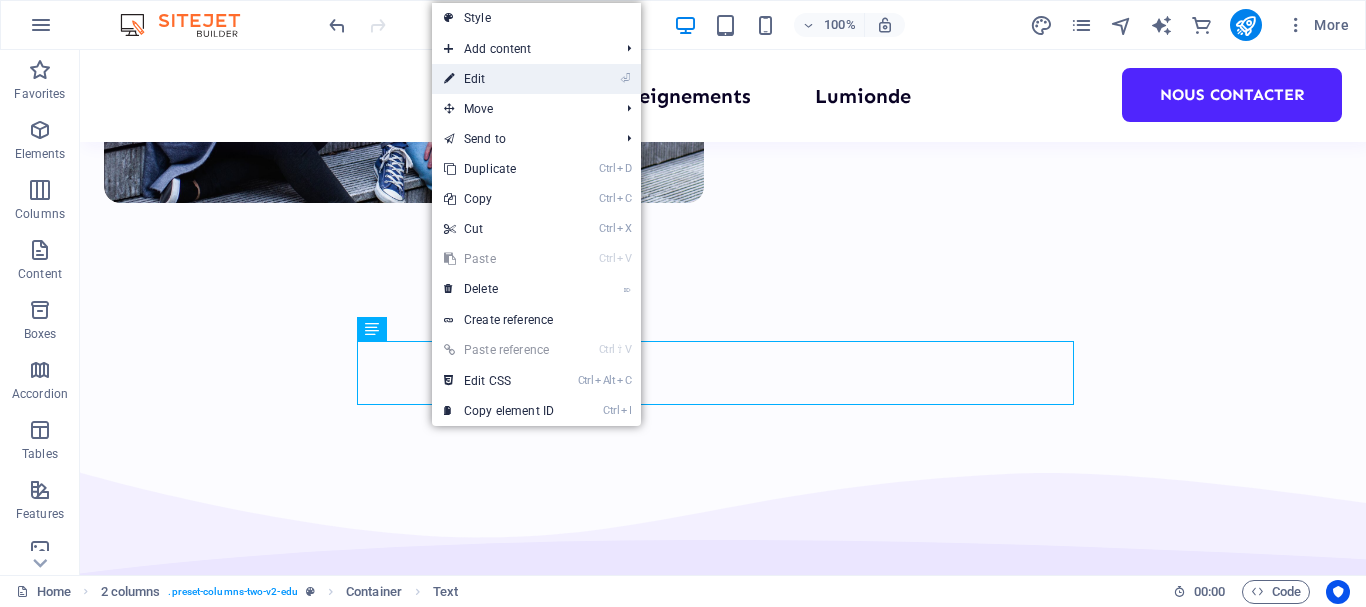 drag, startPoint x: 499, startPoint y: 73, endPoint x: 69, endPoint y: 54, distance: 430.41956 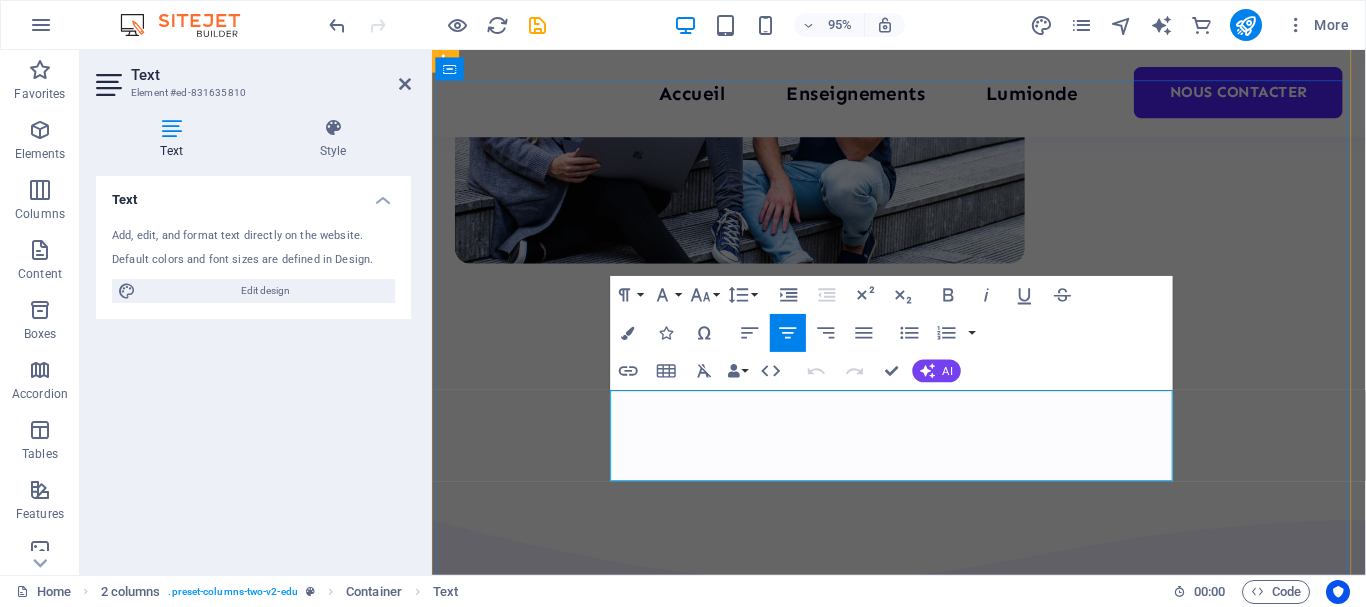 drag, startPoint x: 1079, startPoint y: 485, endPoint x: 636, endPoint y: 419, distance: 447.8895 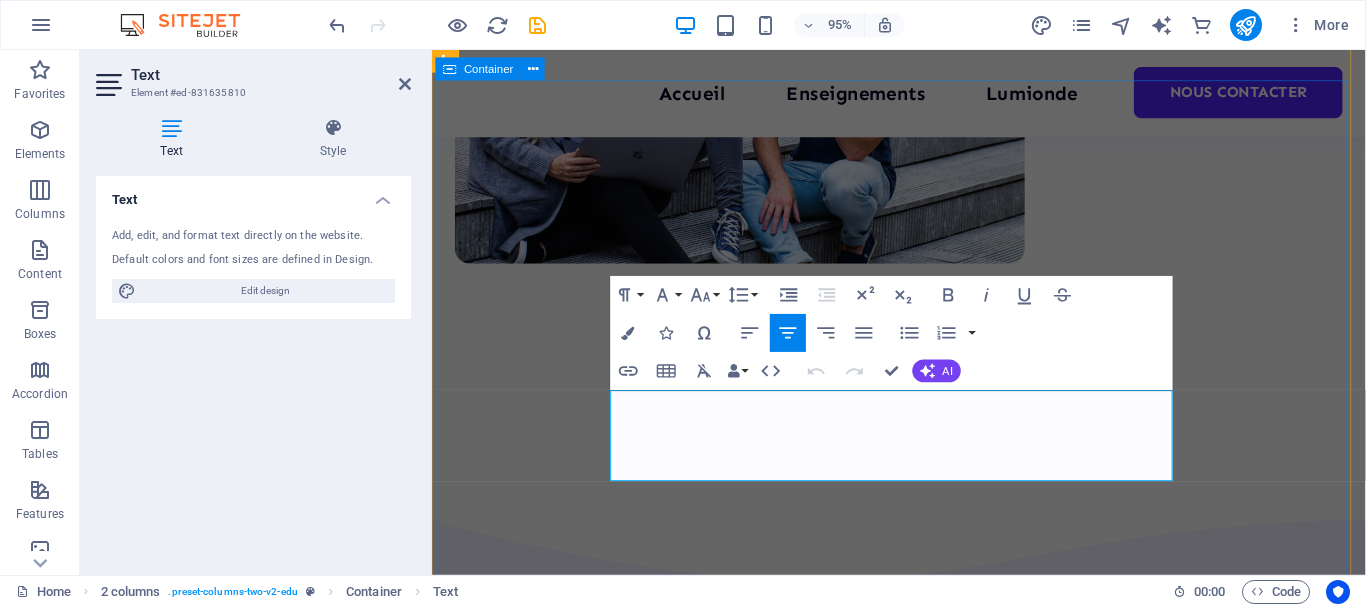 copy on "We are committed to providing you with the highest quality educational courses, designed to help you achieve your personal and professional goals." 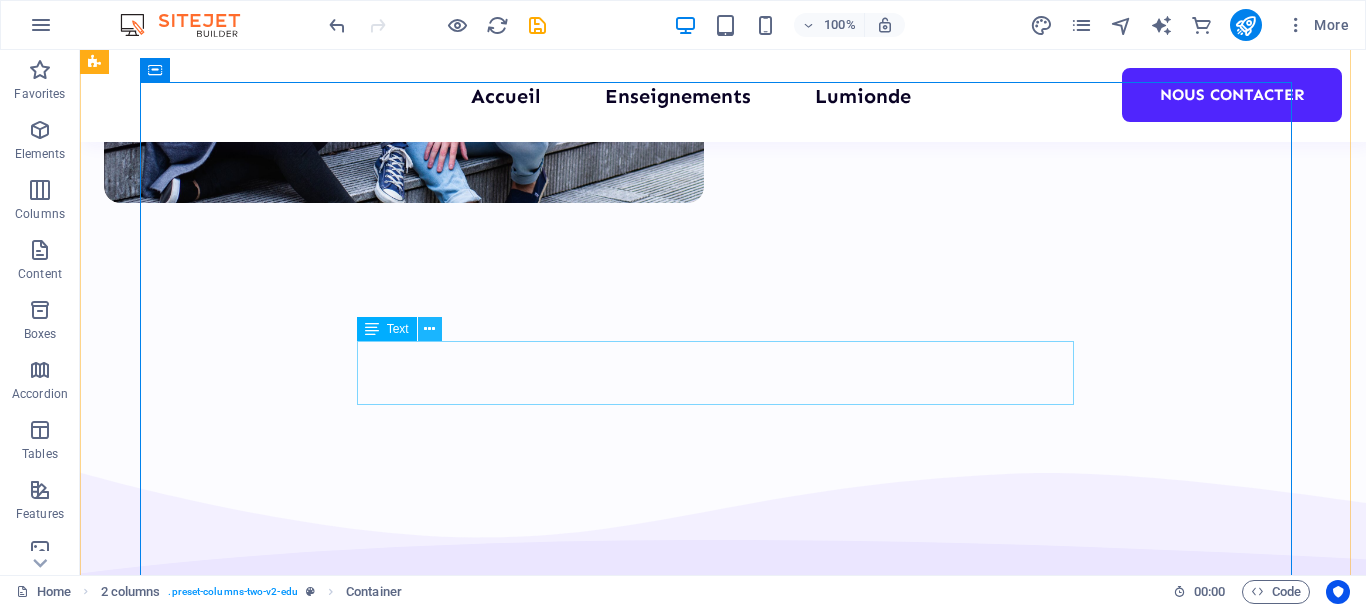 click at bounding box center (429, 329) 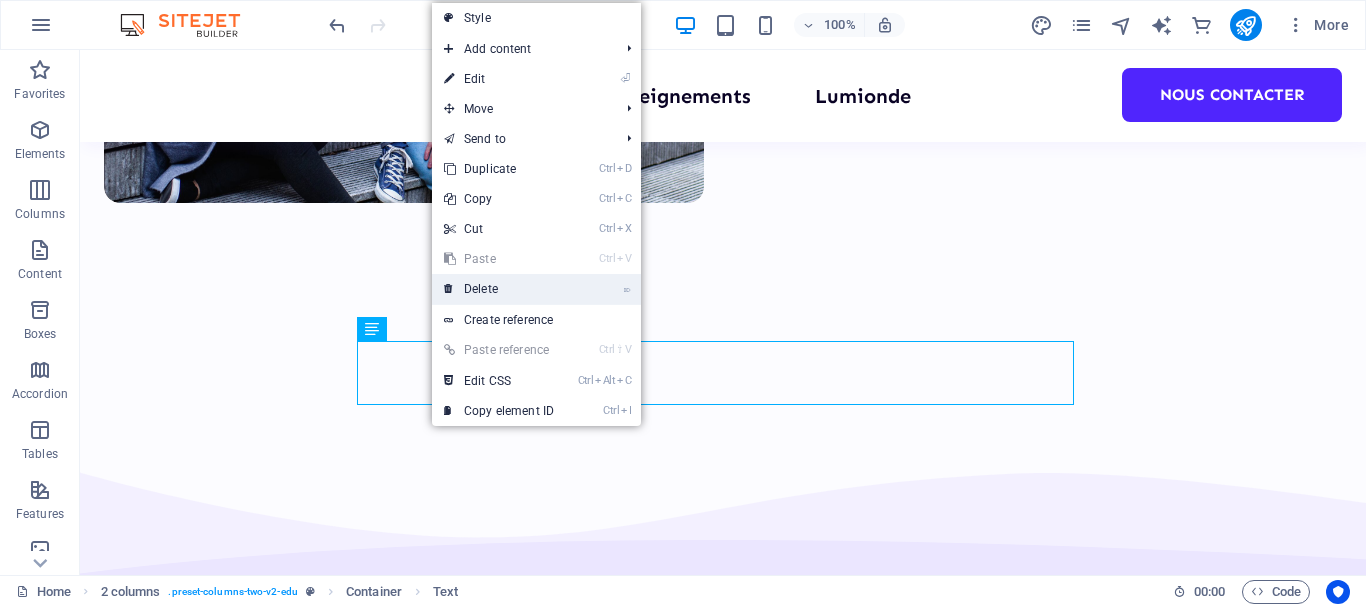click on "⌦  Delete" at bounding box center [499, 289] 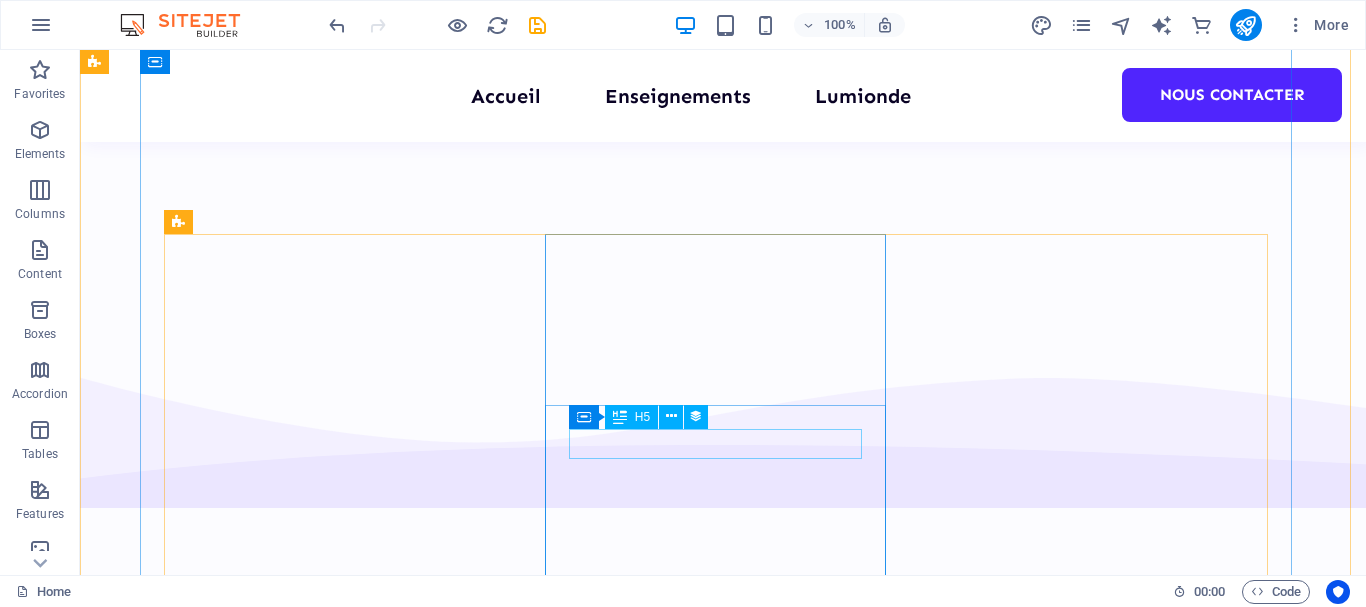 scroll, scrollTop: 1100, scrollLeft: 0, axis: vertical 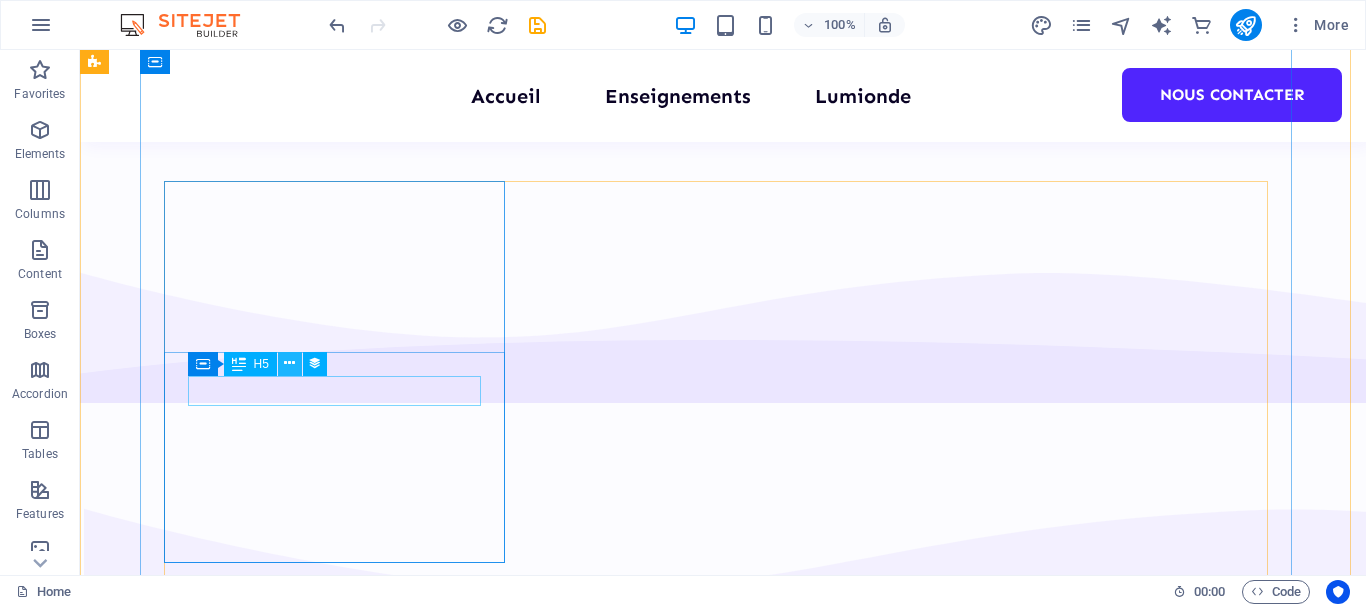click at bounding box center [289, 363] 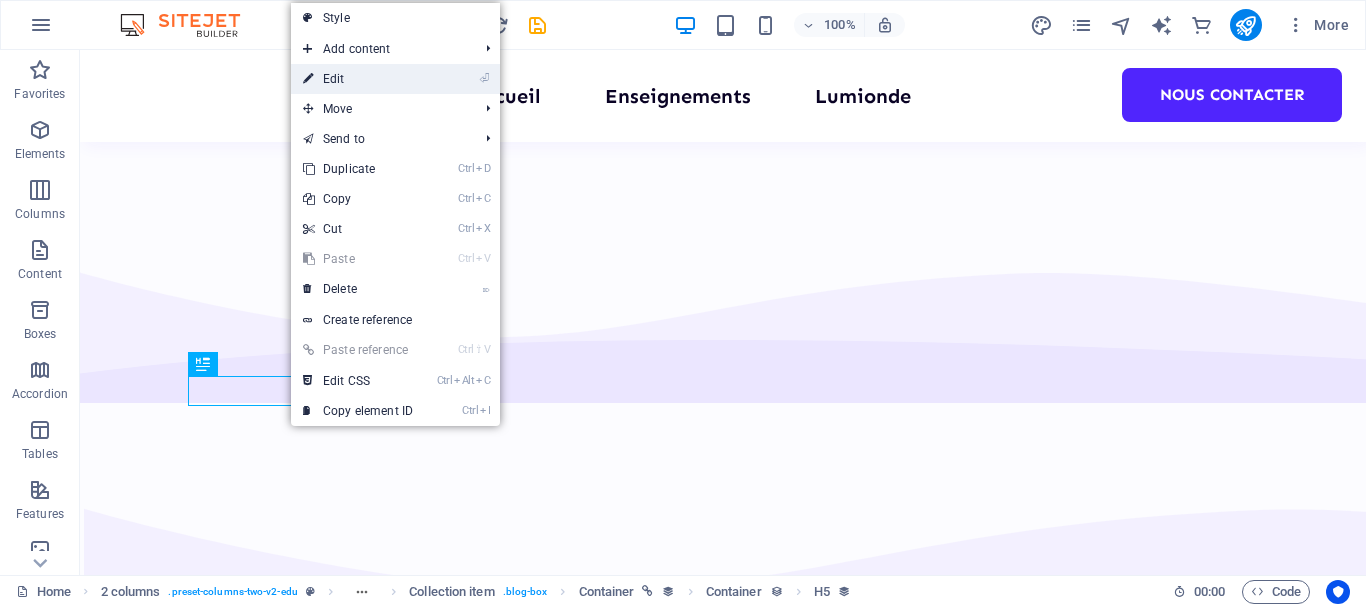 click on "⏎  Edit" at bounding box center [358, 79] 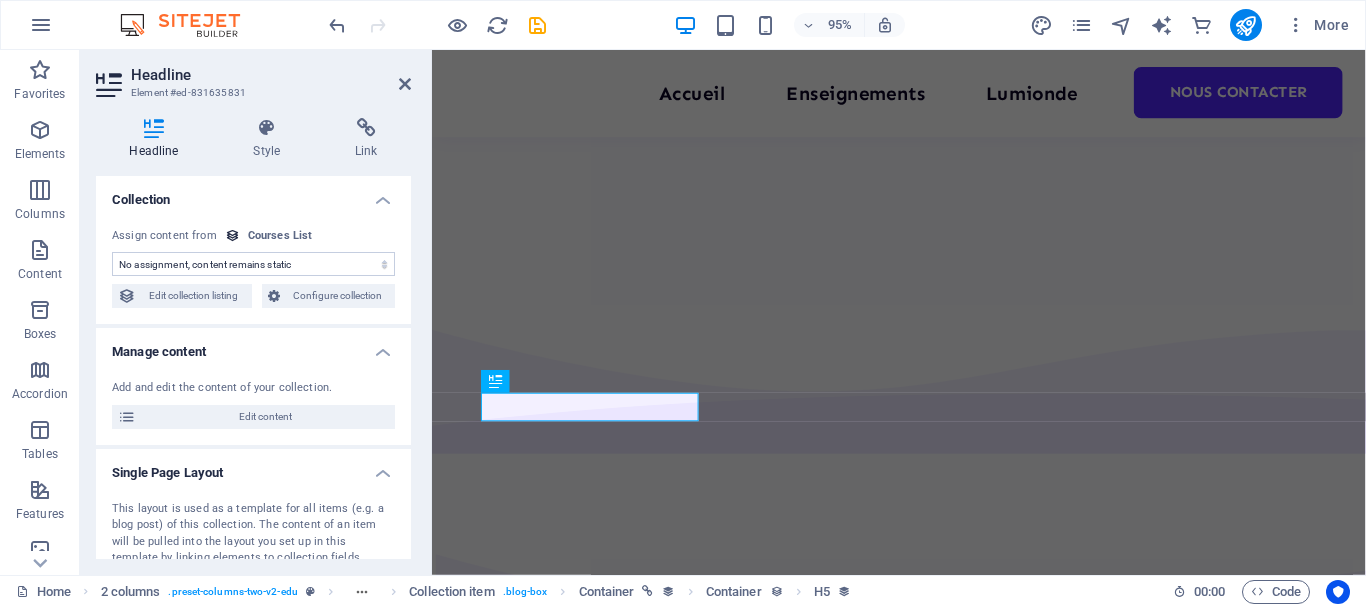 select on "name" 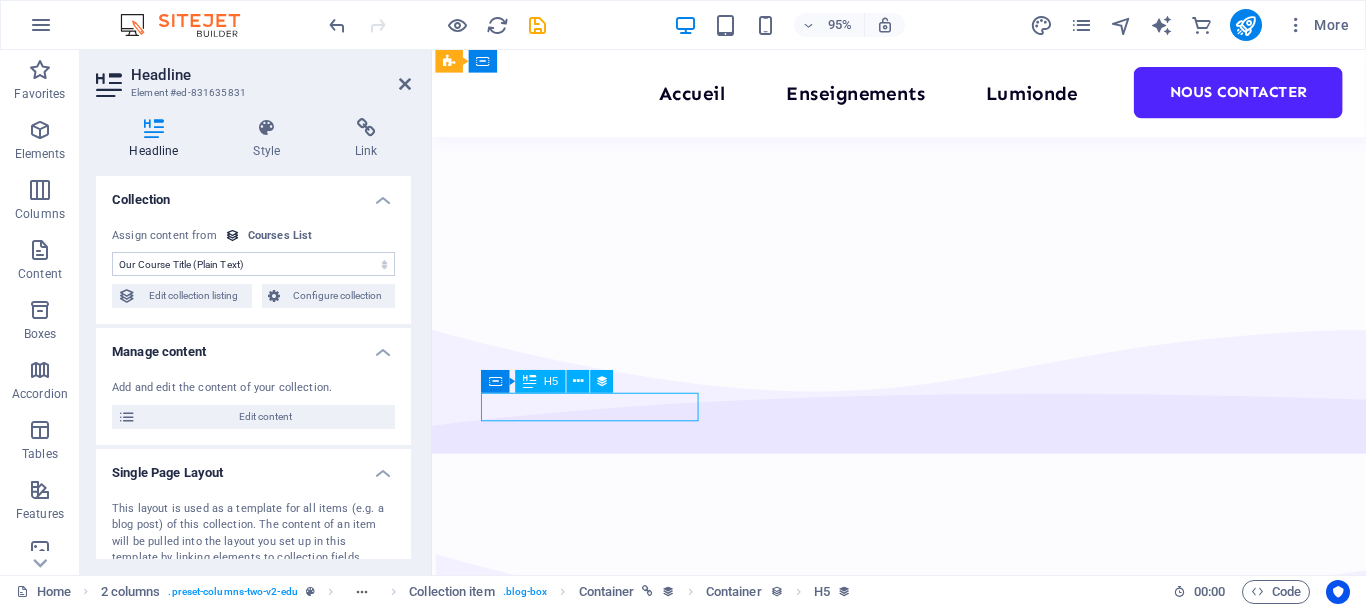 drag, startPoint x: 624, startPoint y: 425, endPoint x: 537, endPoint y: 424, distance: 87.005745 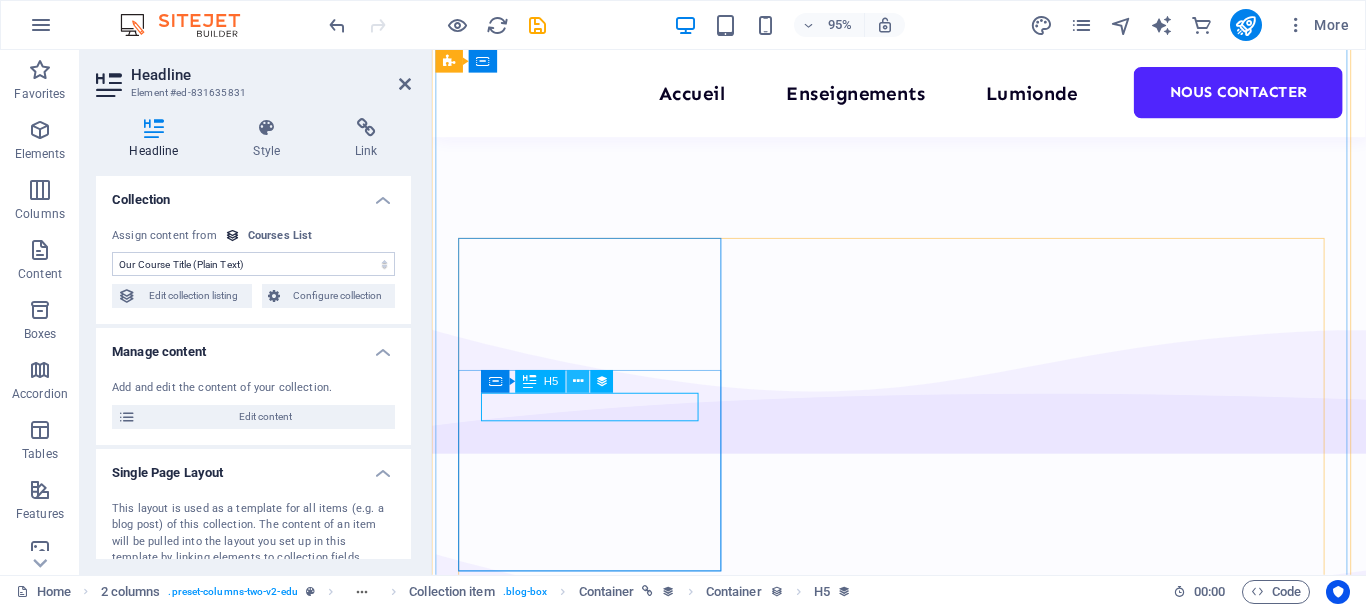 click at bounding box center [578, 382] 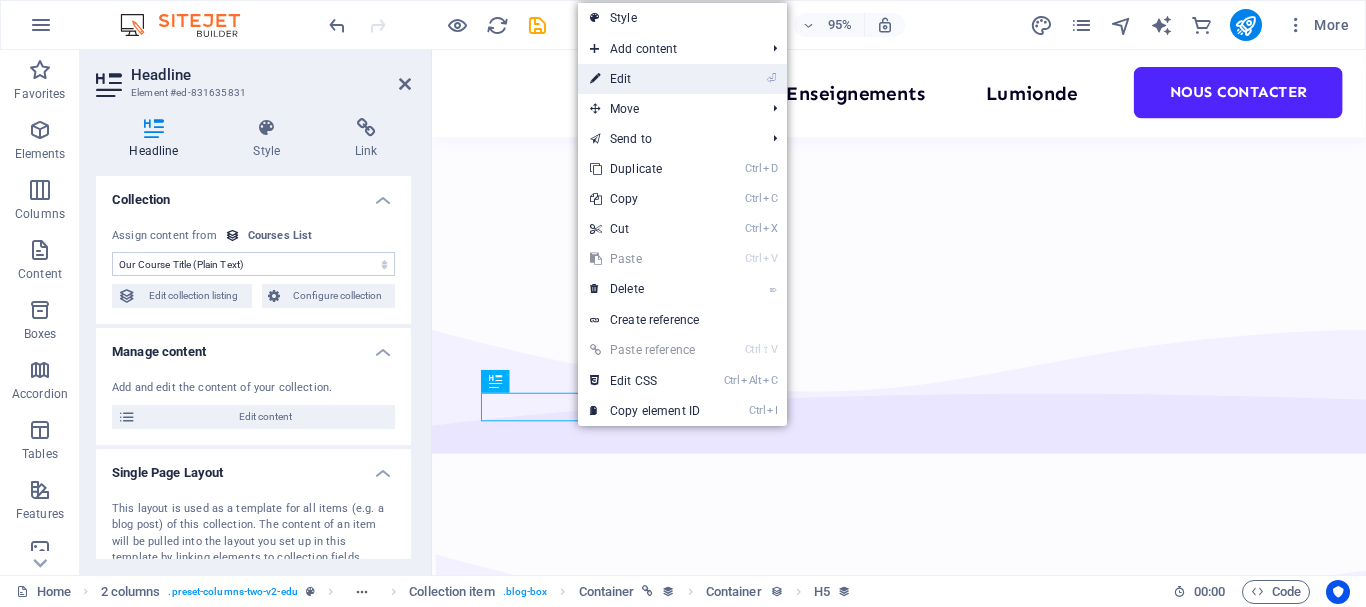 click on "⏎  Edit" at bounding box center [645, 79] 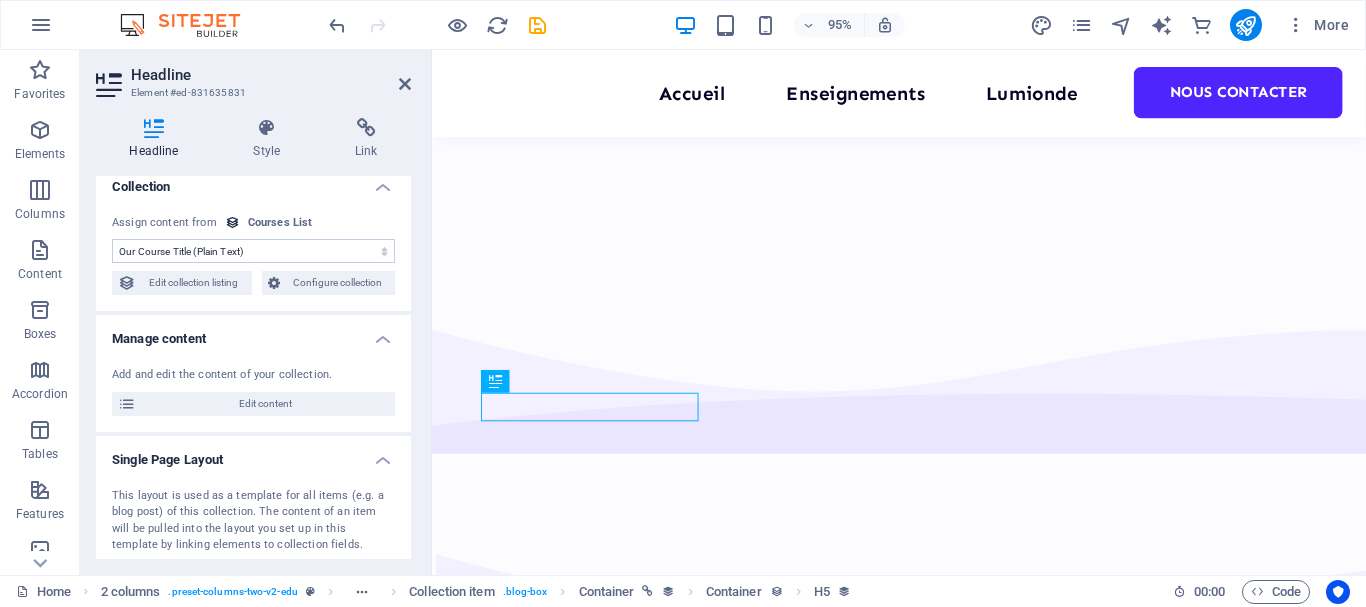 scroll, scrollTop: 0, scrollLeft: 0, axis: both 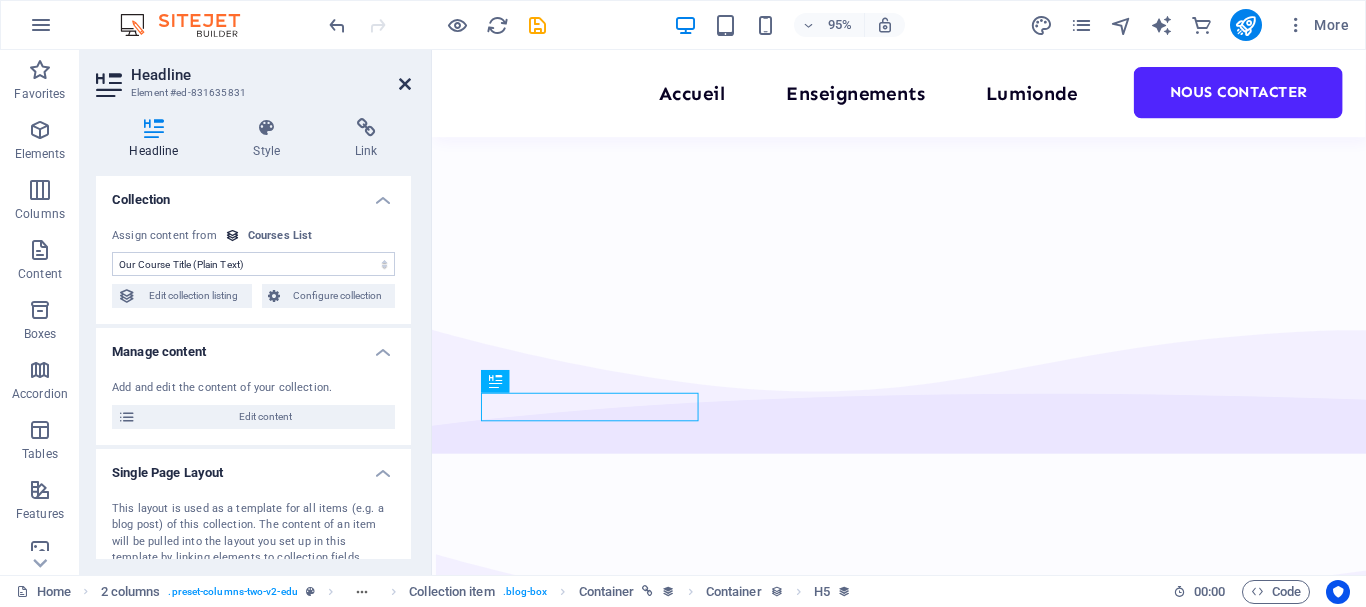 drag, startPoint x: 401, startPoint y: 78, endPoint x: 326, endPoint y: 42, distance: 83.19255 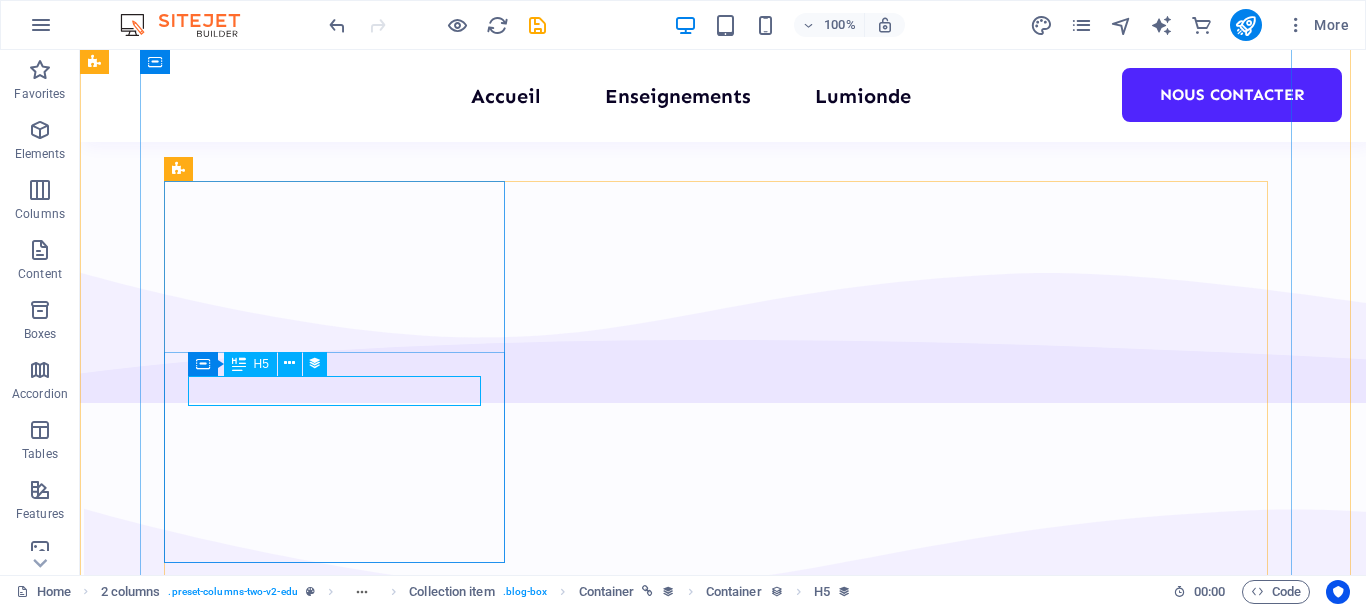 click on "UI/UX Design" at bounding box center (660, 1571) 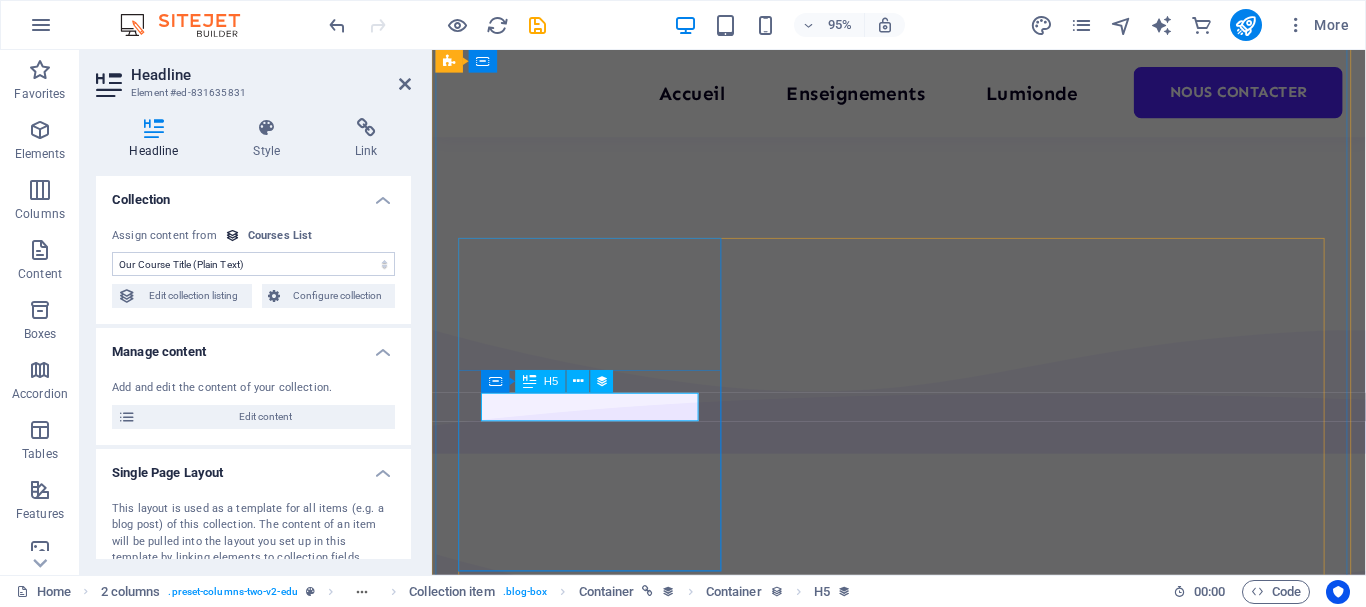 click on "UI/UX Design" at bounding box center [923, 1622] 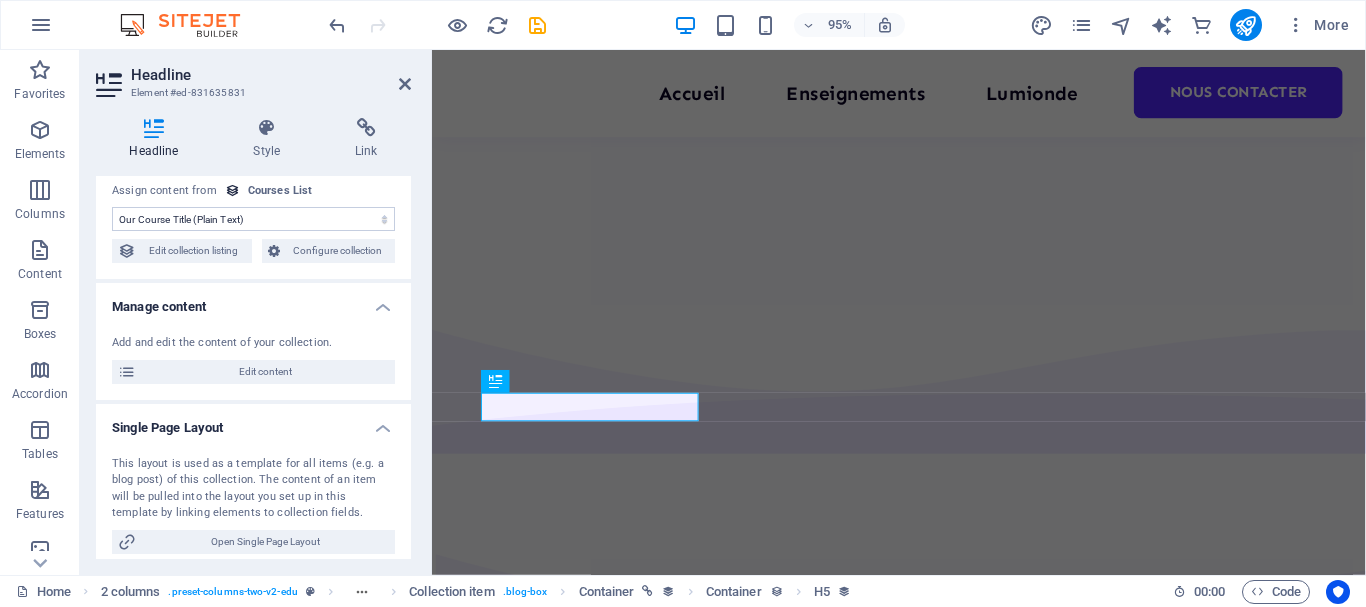 scroll, scrollTop: 44, scrollLeft: 0, axis: vertical 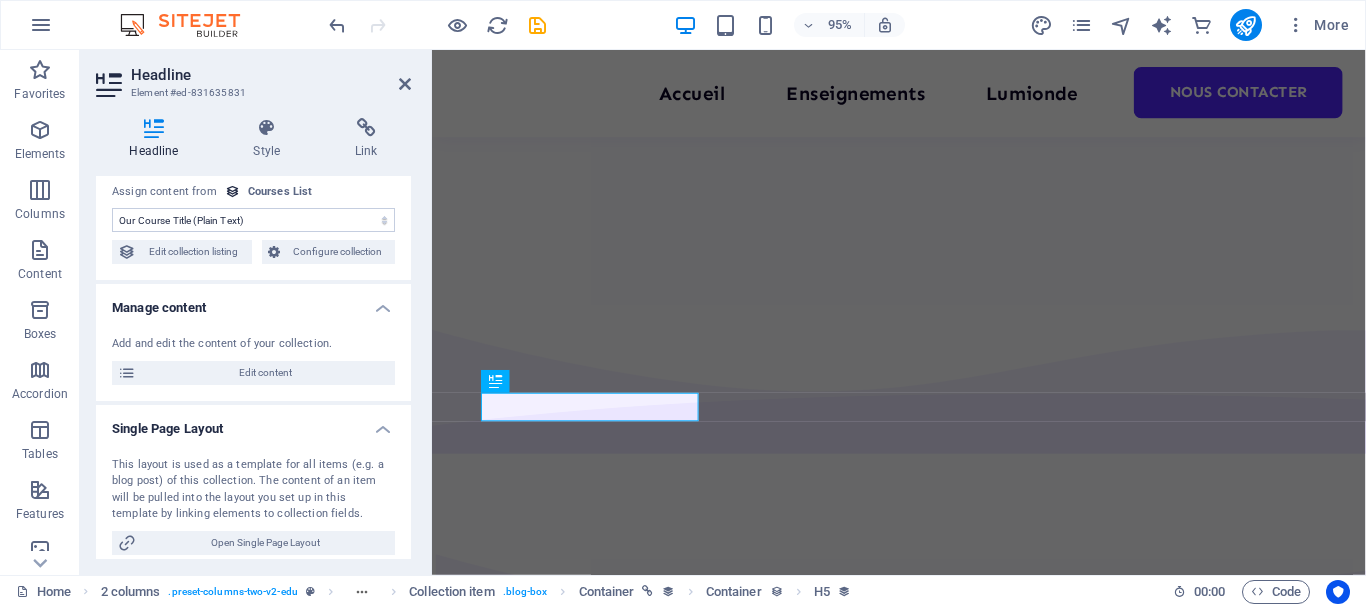 click on "Edit content" at bounding box center (265, 373) 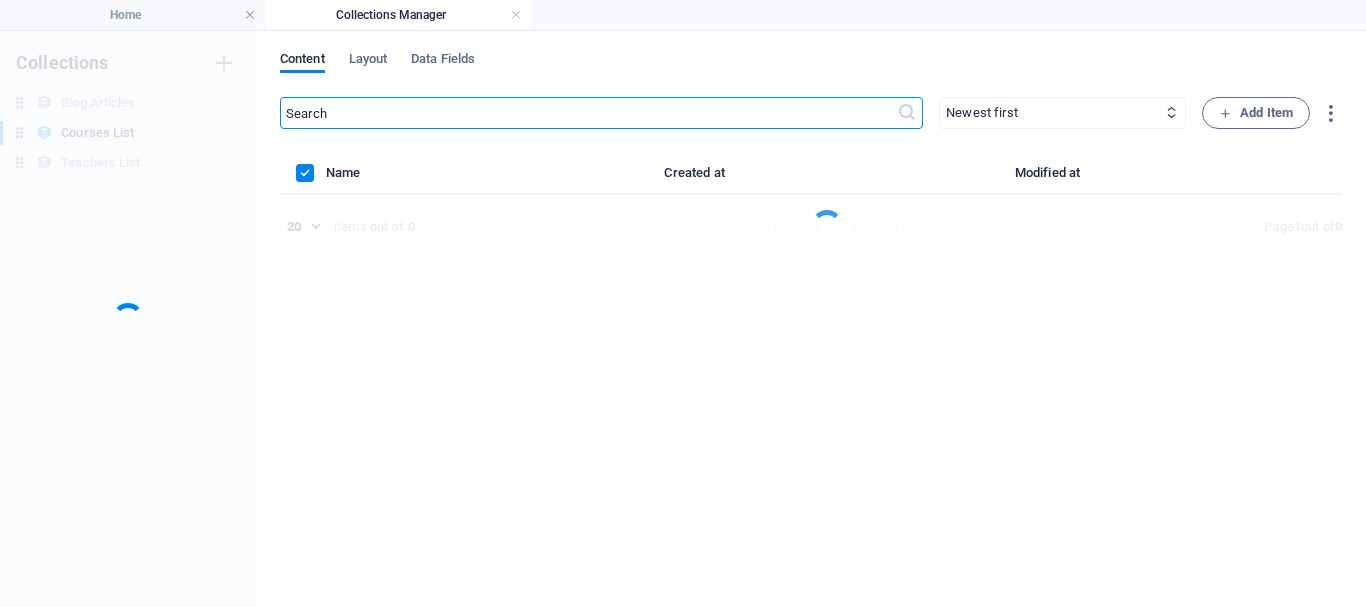scroll, scrollTop: 0, scrollLeft: 0, axis: both 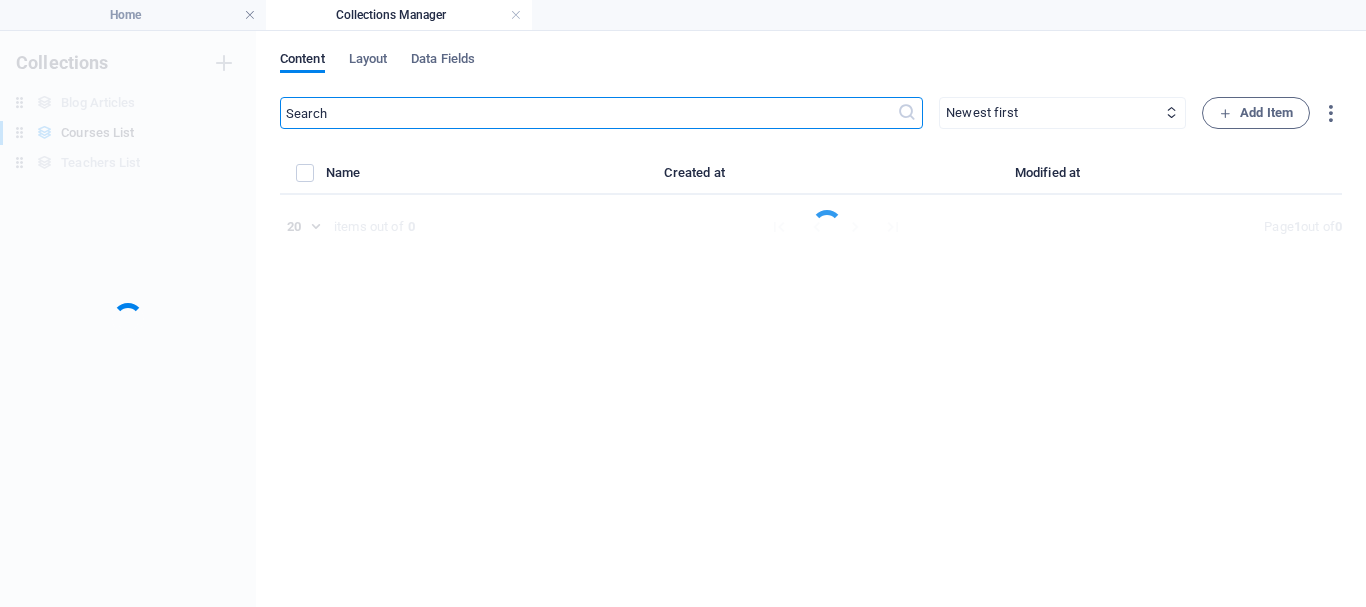 select on "Design" 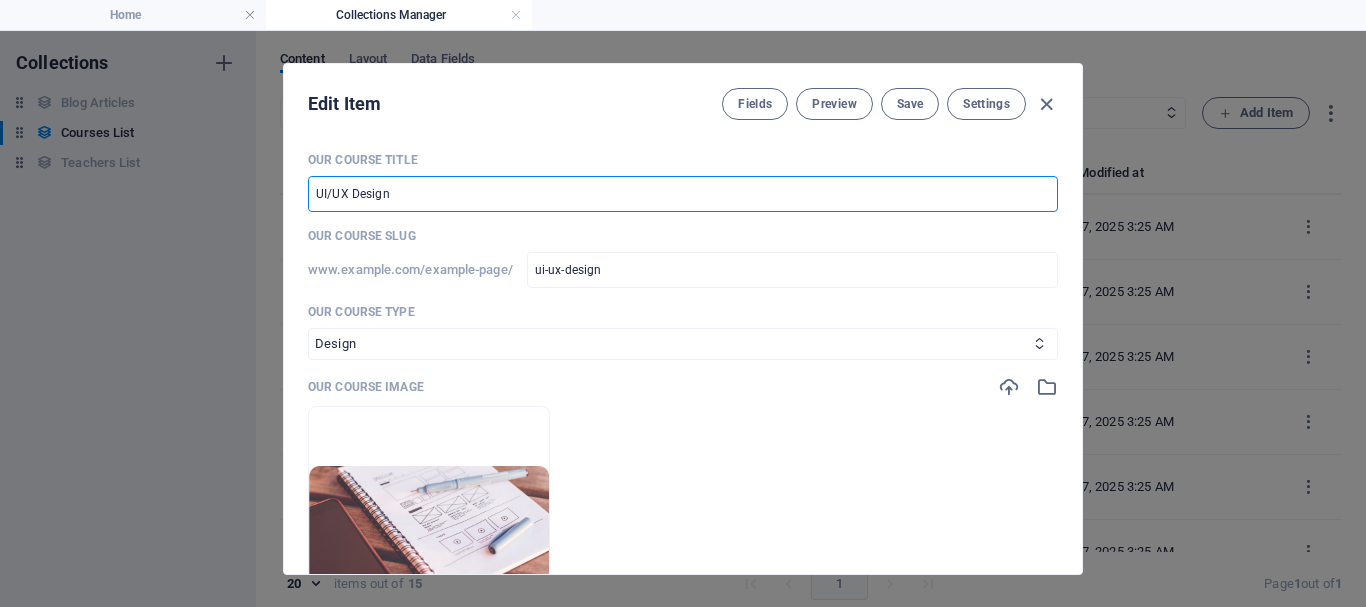 drag, startPoint x: 435, startPoint y: 198, endPoint x: 307, endPoint y: 197, distance: 128.0039 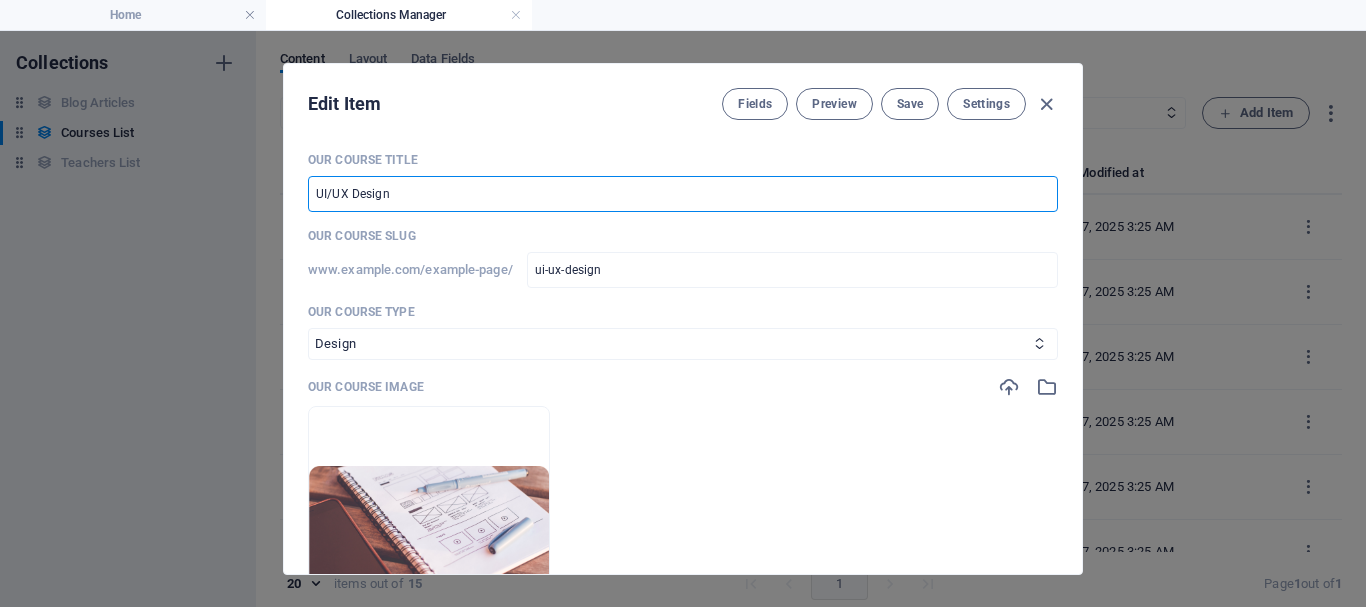 type on "E" 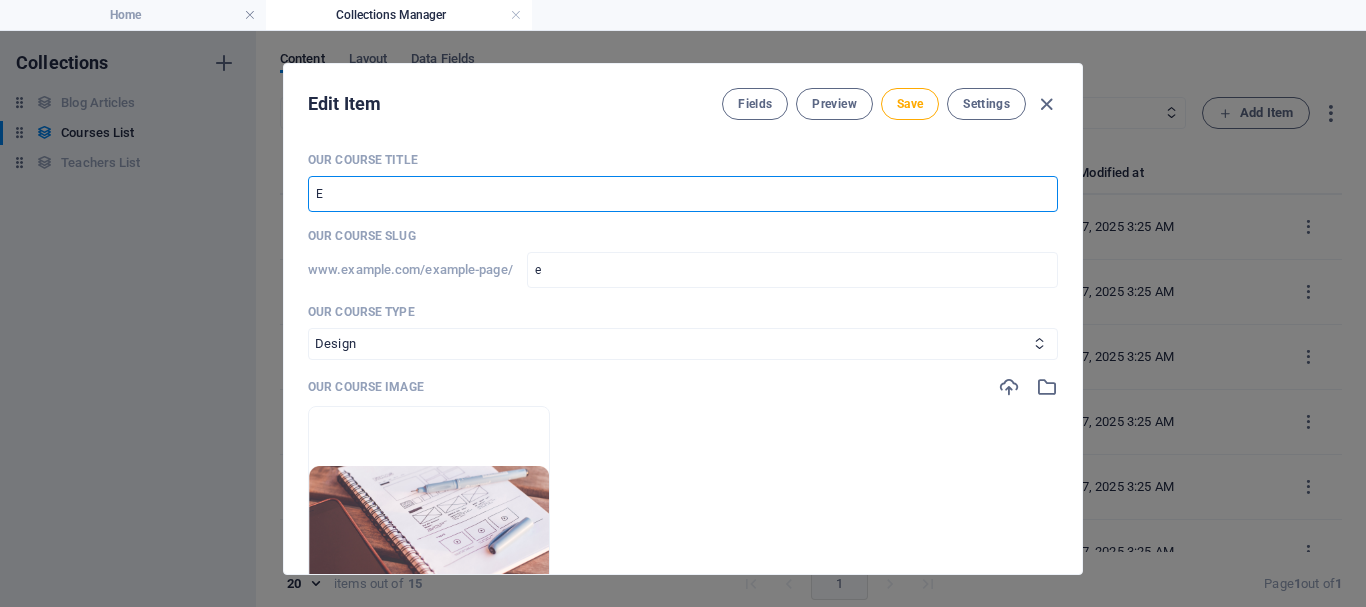 type on "Ec" 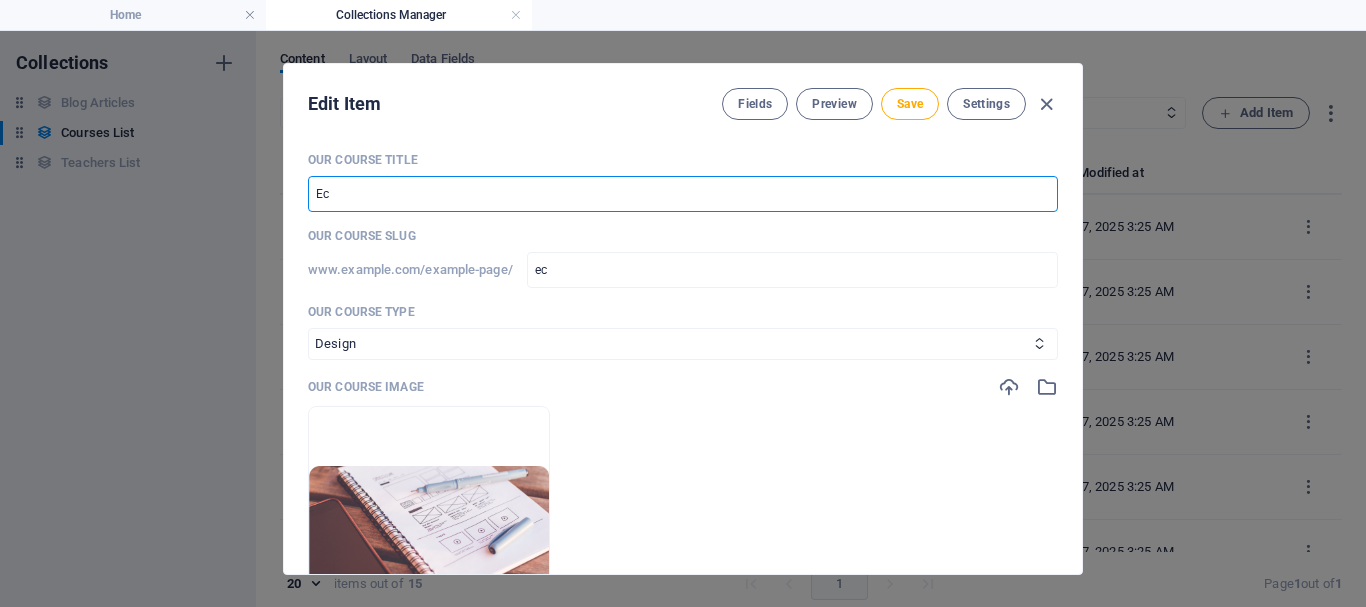 type on "Eco" 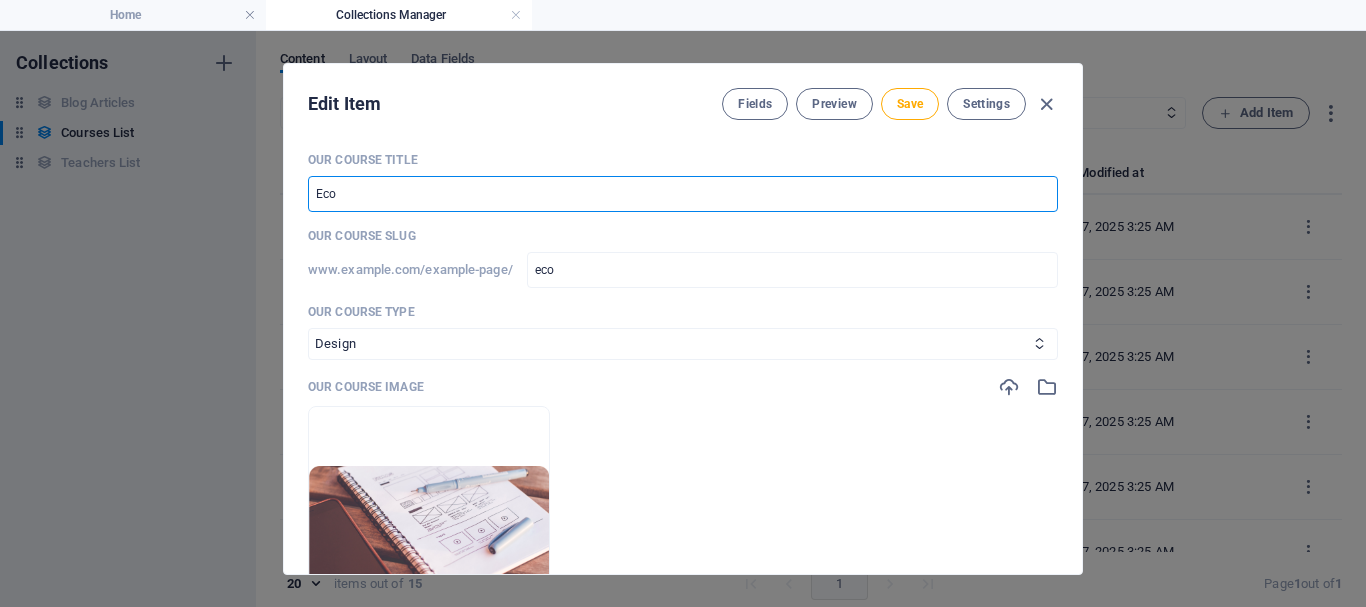 type on "Ecou" 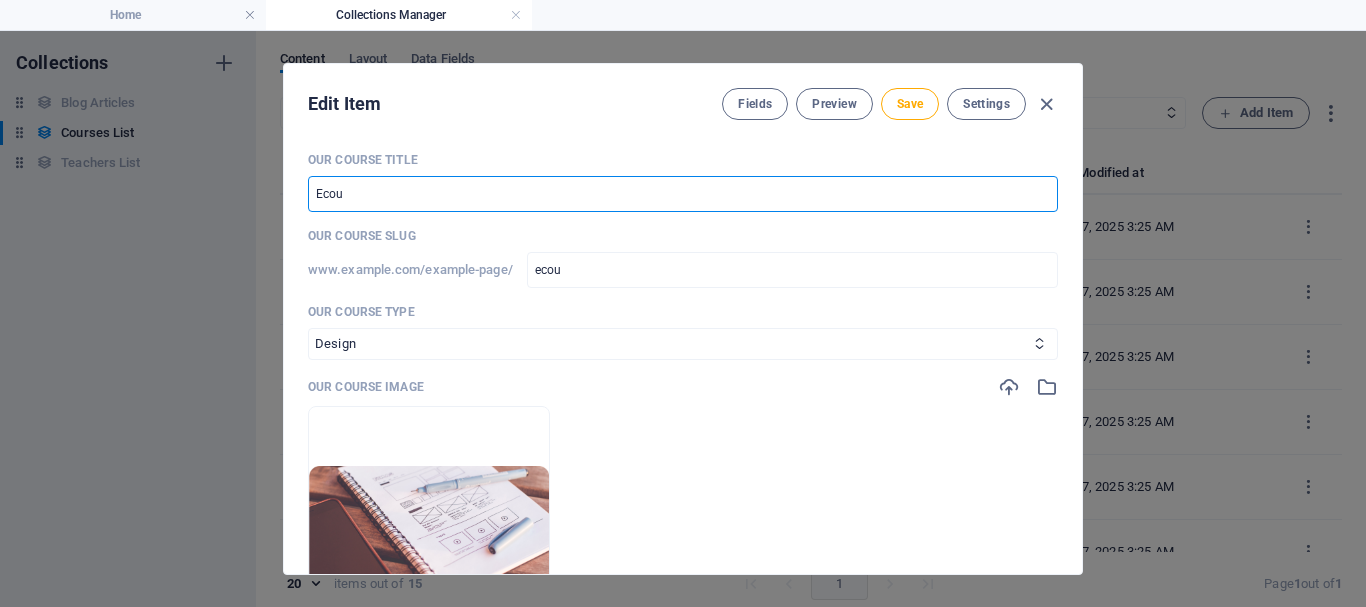 type on "Ecout" 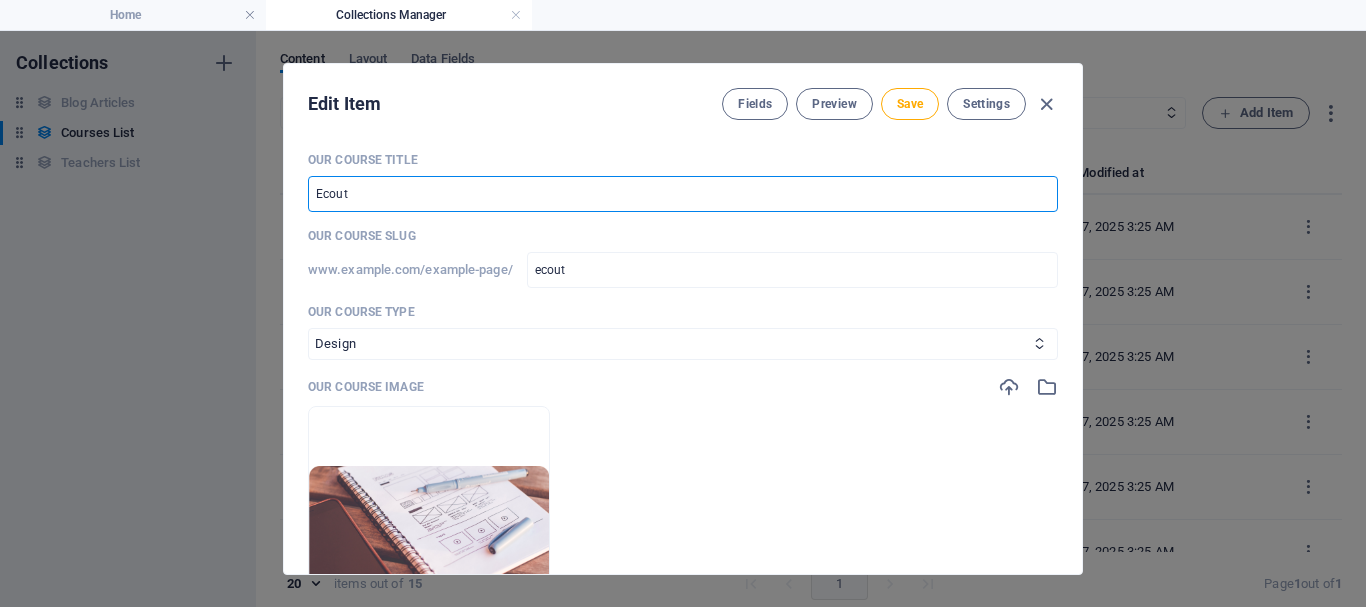 type on "Ecoute" 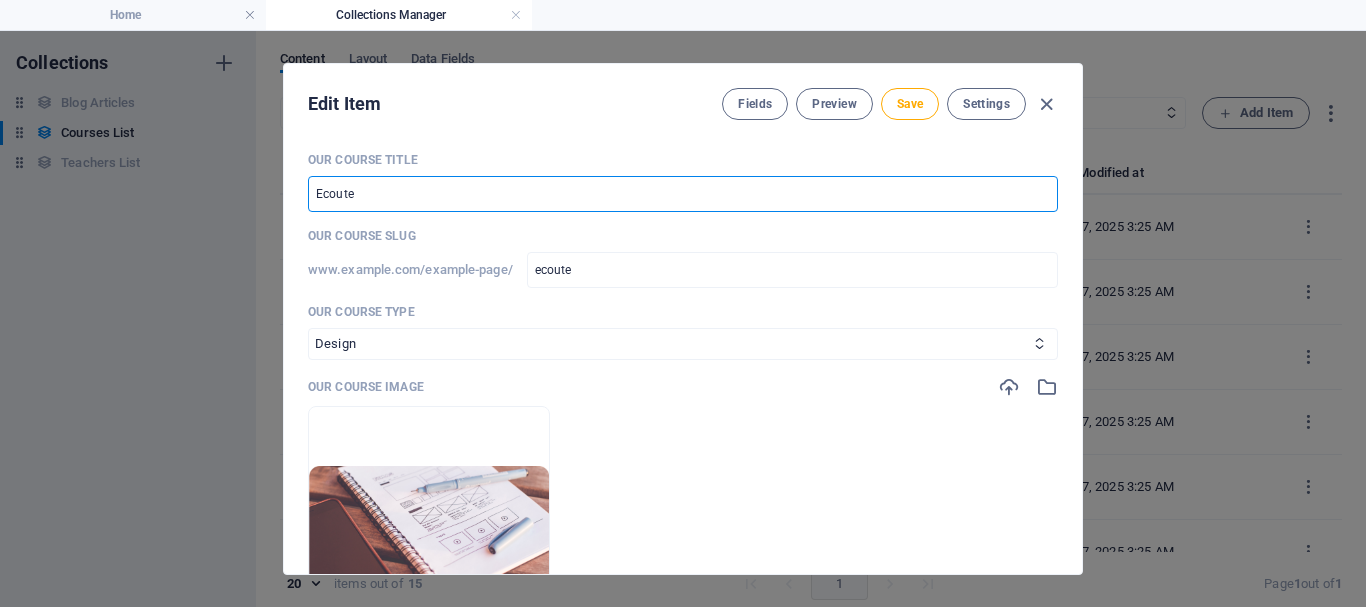 type on "Ecoute e" 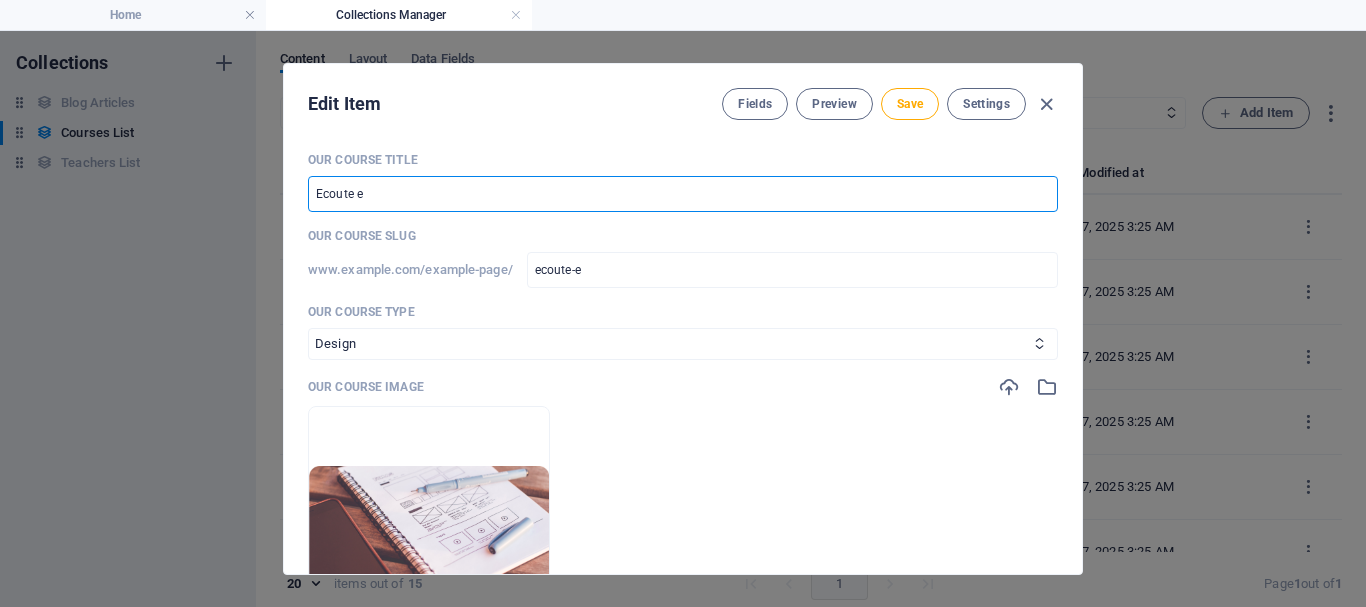 type on "Ecoute em" 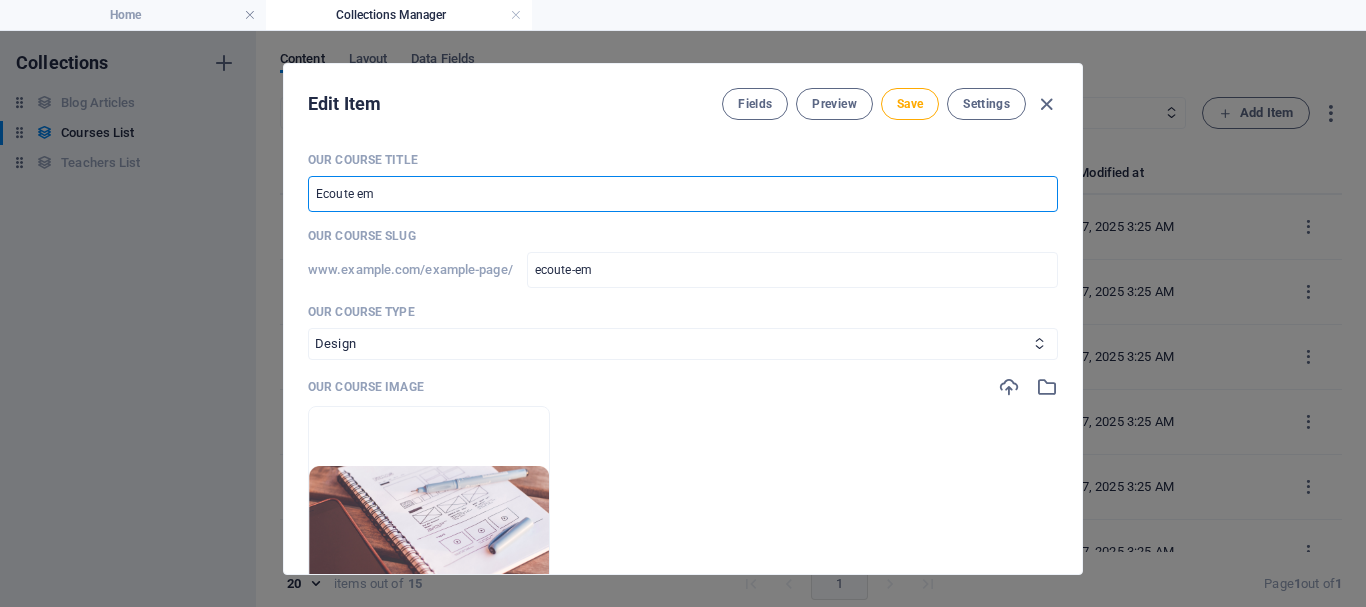 type on "Ecoute emp" 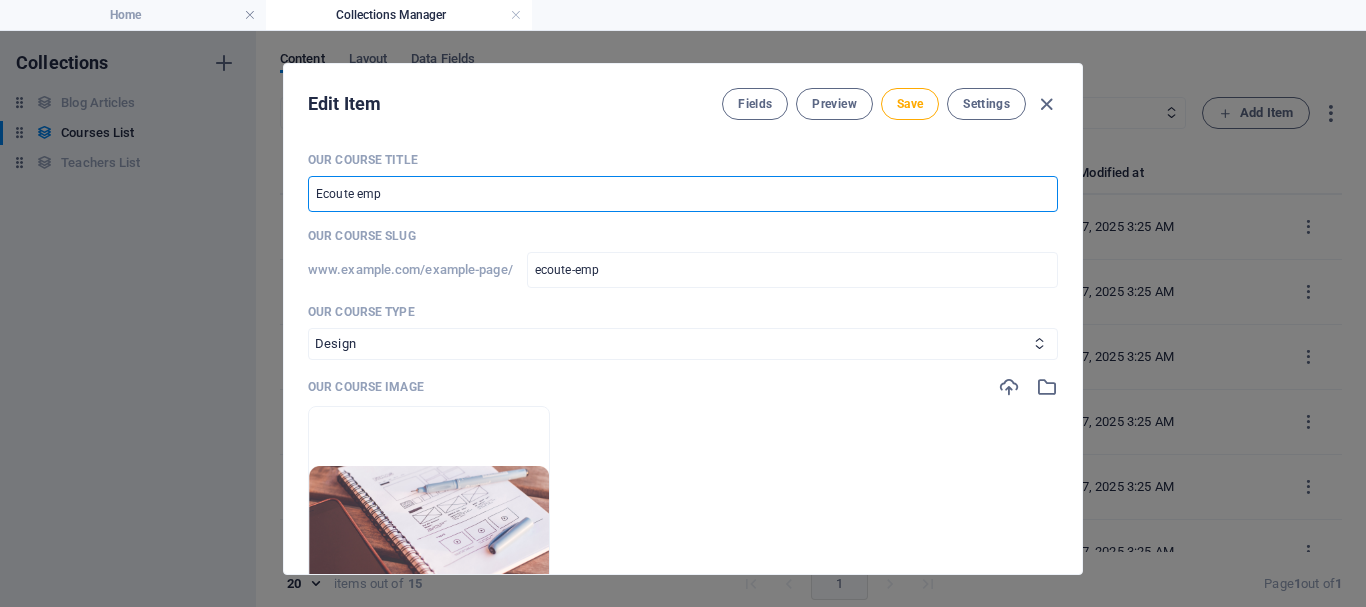 type on "Ecoute empa" 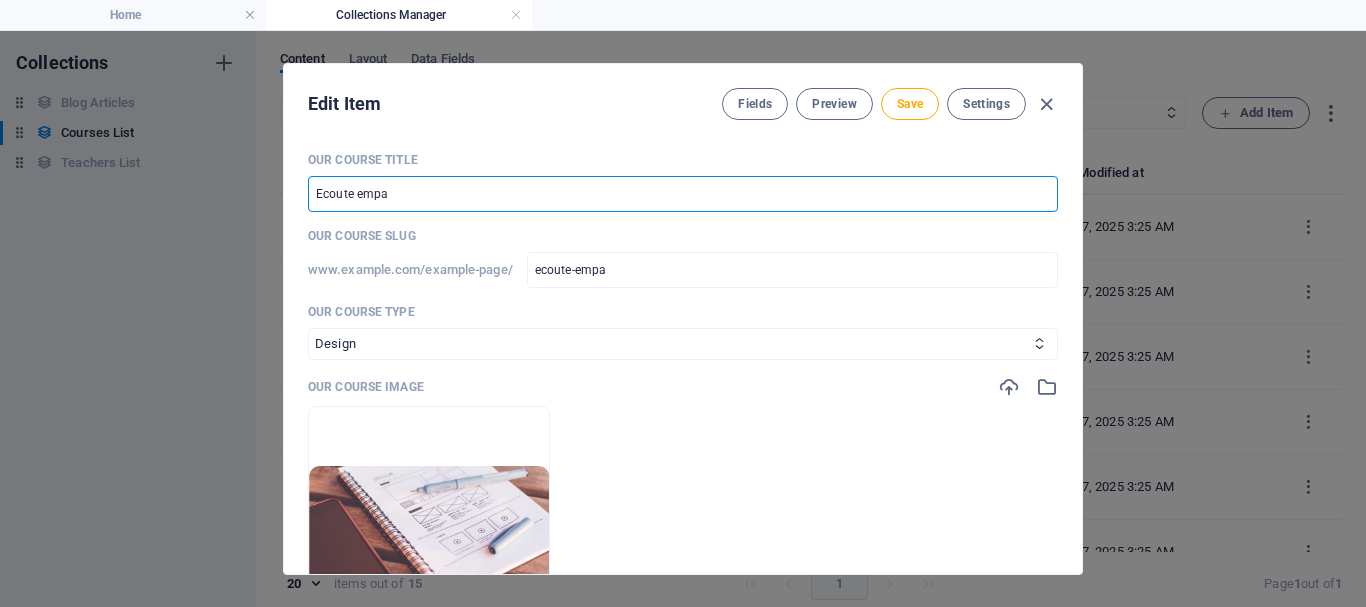 type on "Ecoute empat" 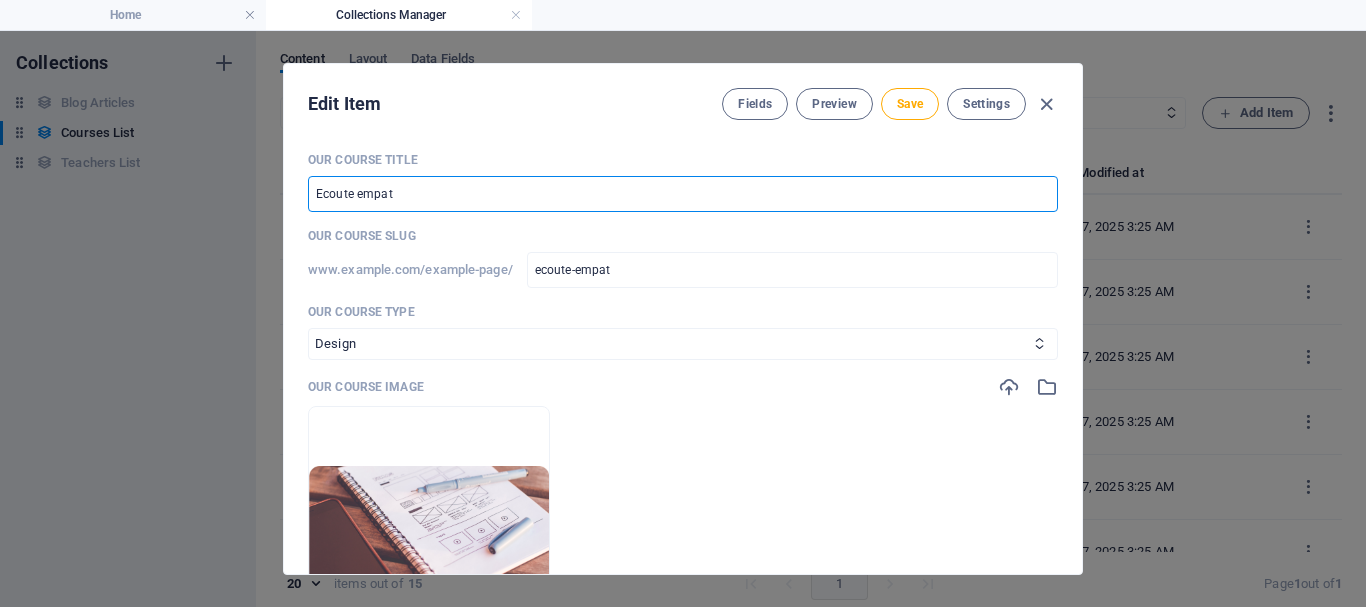 type on "Ecoute empath" 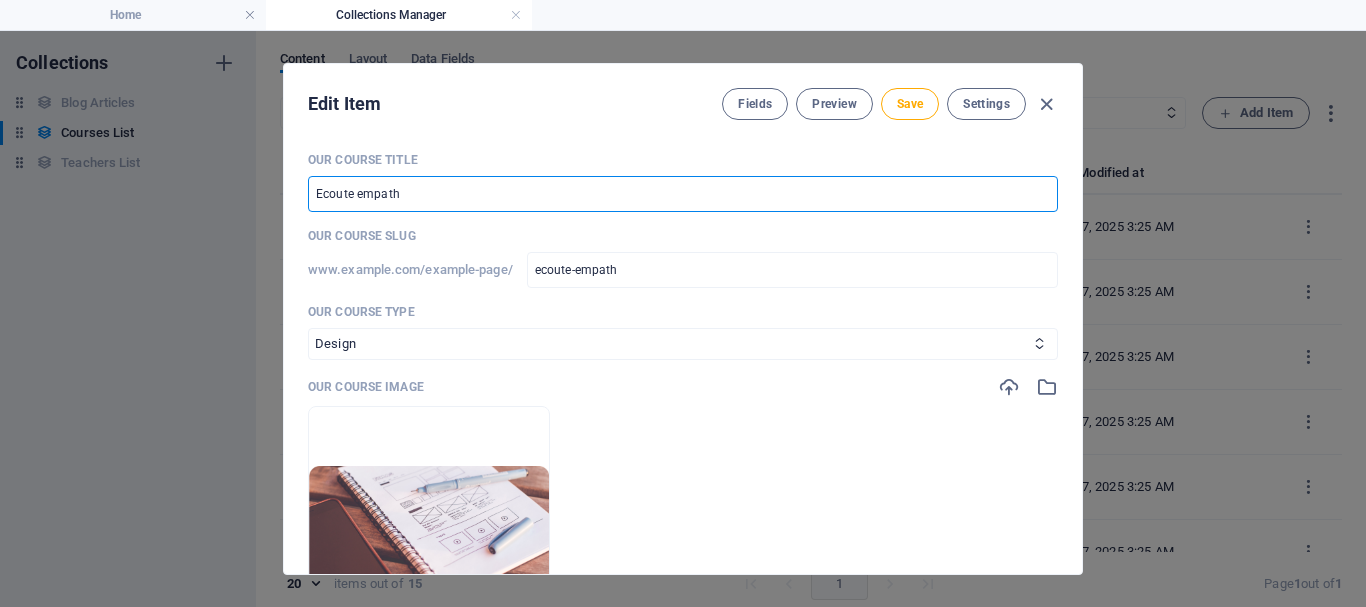 type on "Ecoute empathi" 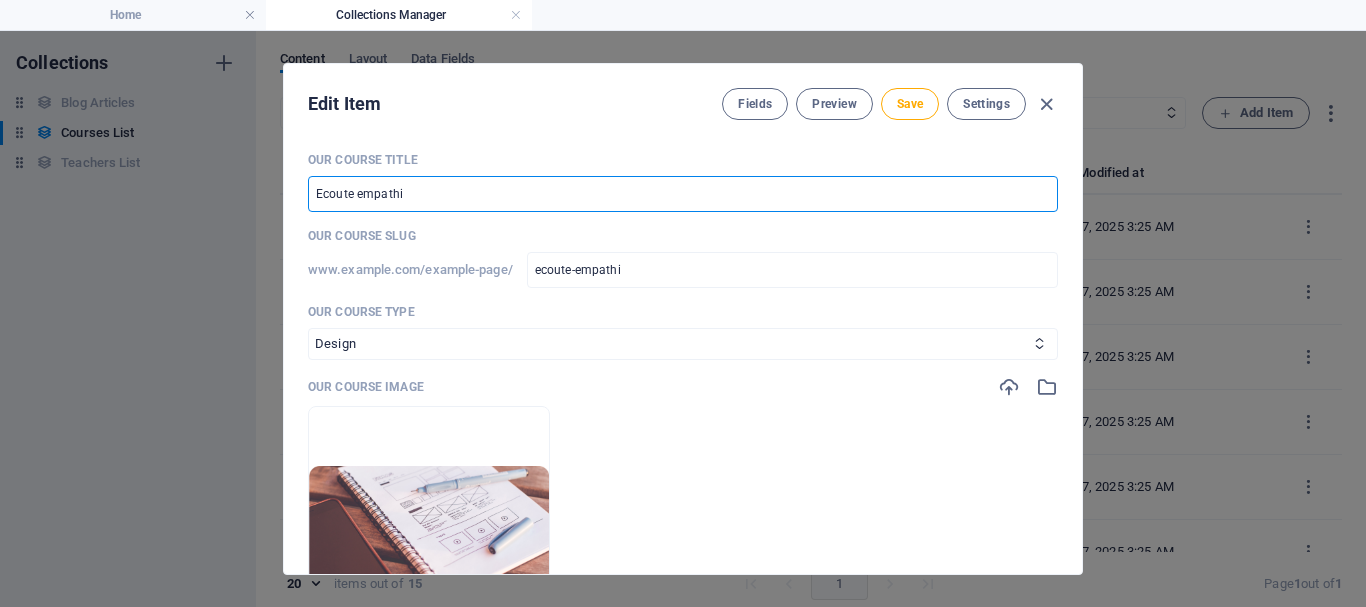 type on "Ecoute empathiq" 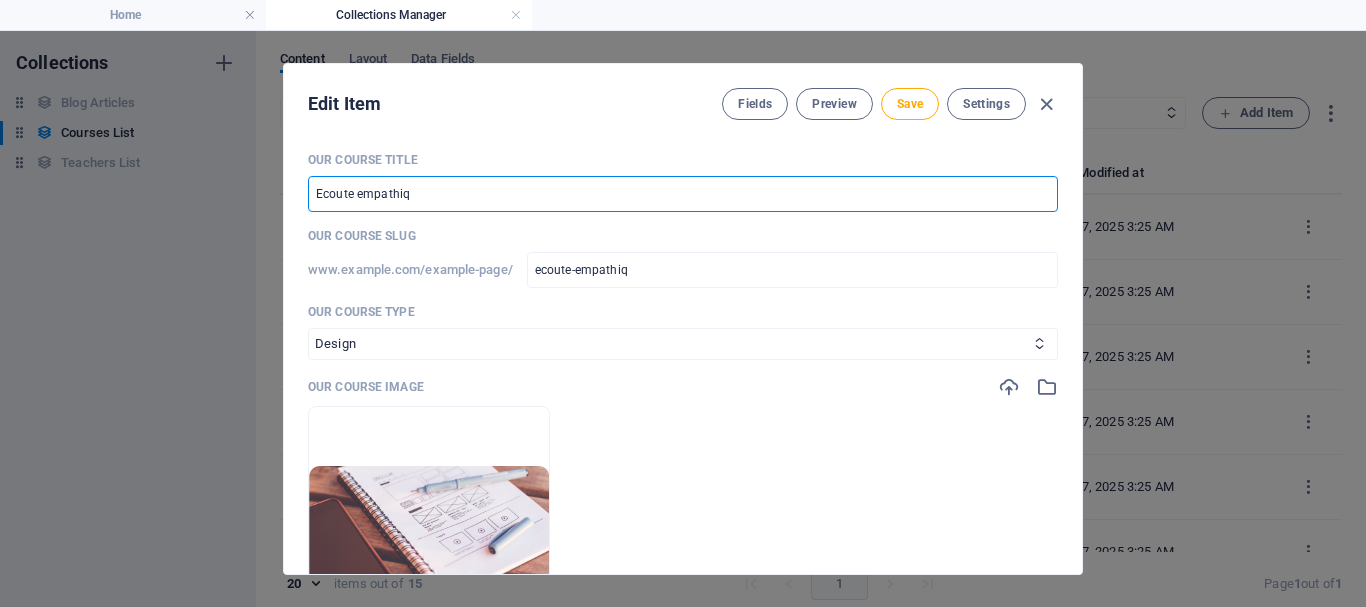type on "Ecoute empathiqu" 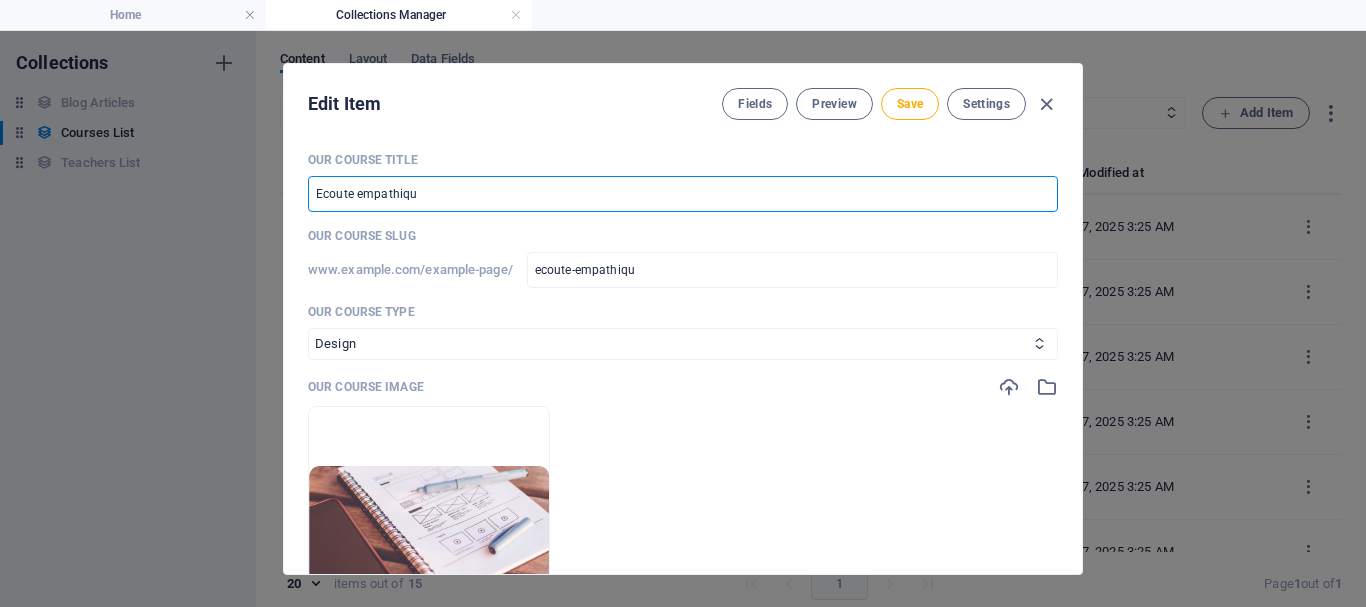 type on "Ecoute empathique" 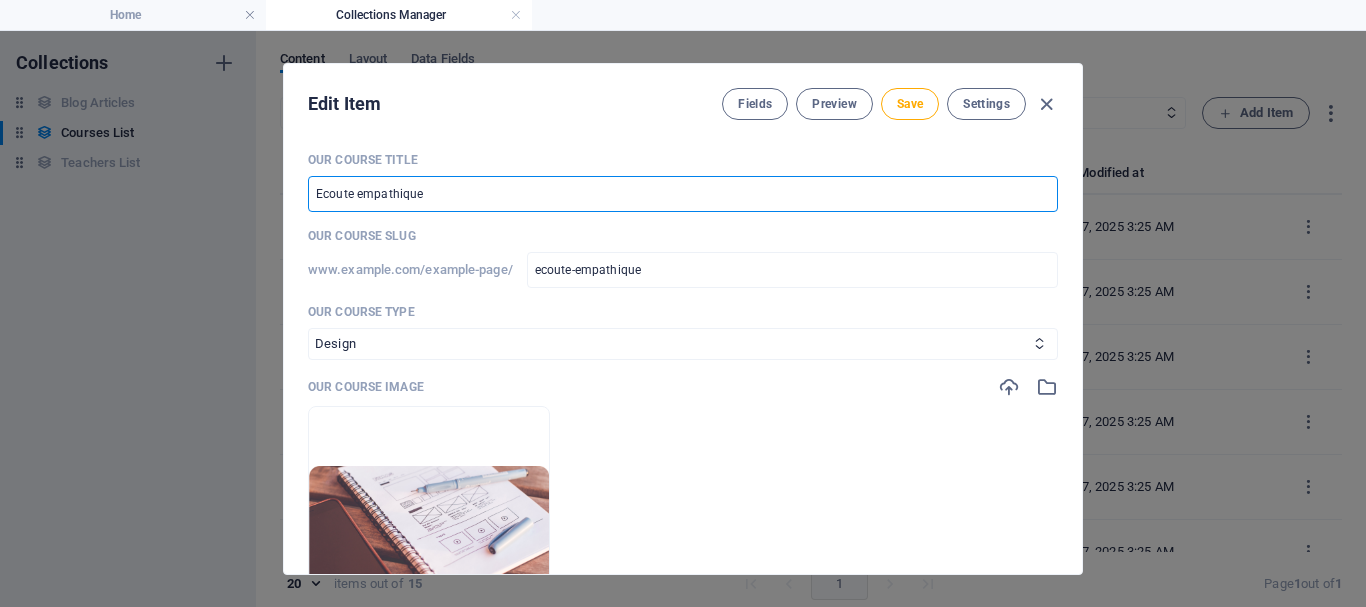 type on "Ecoute empathique e" 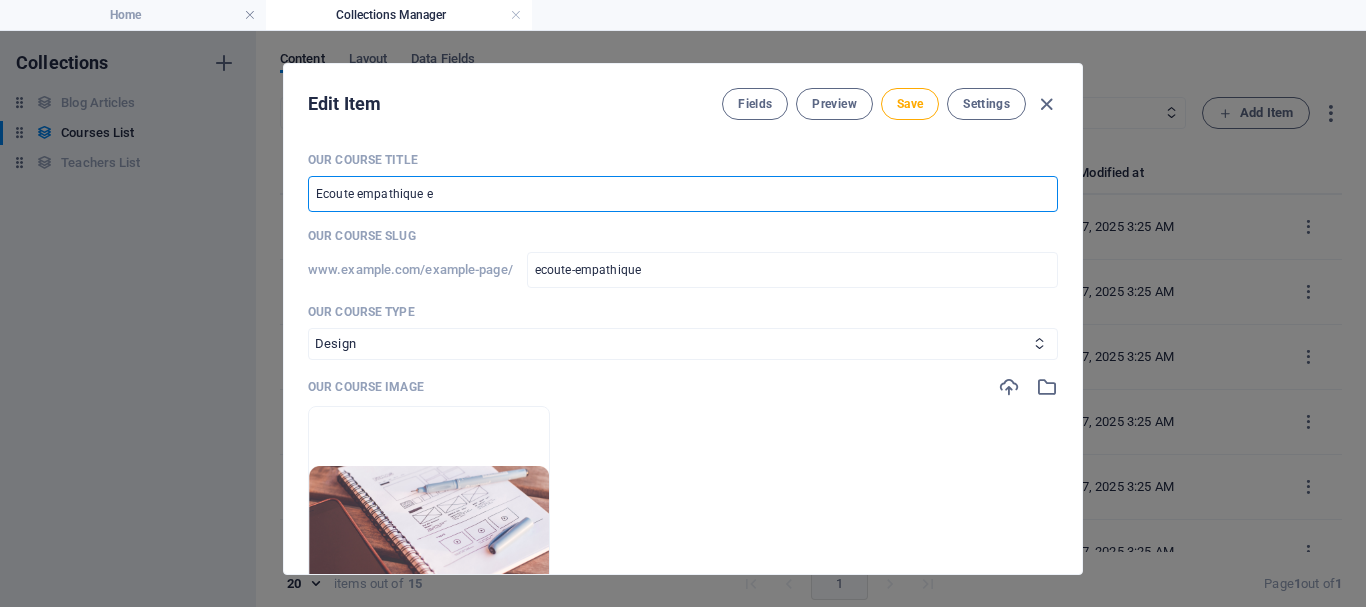 type on "ecoute-empathique-e" 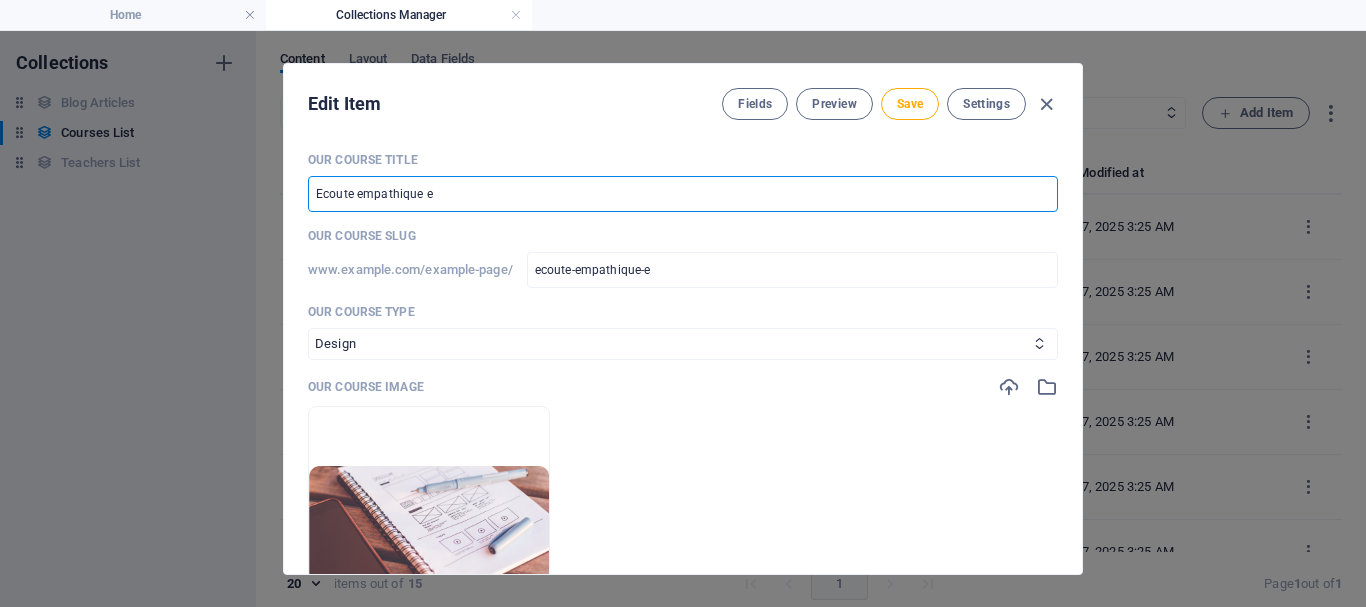 type on "Ecoute empathique et" 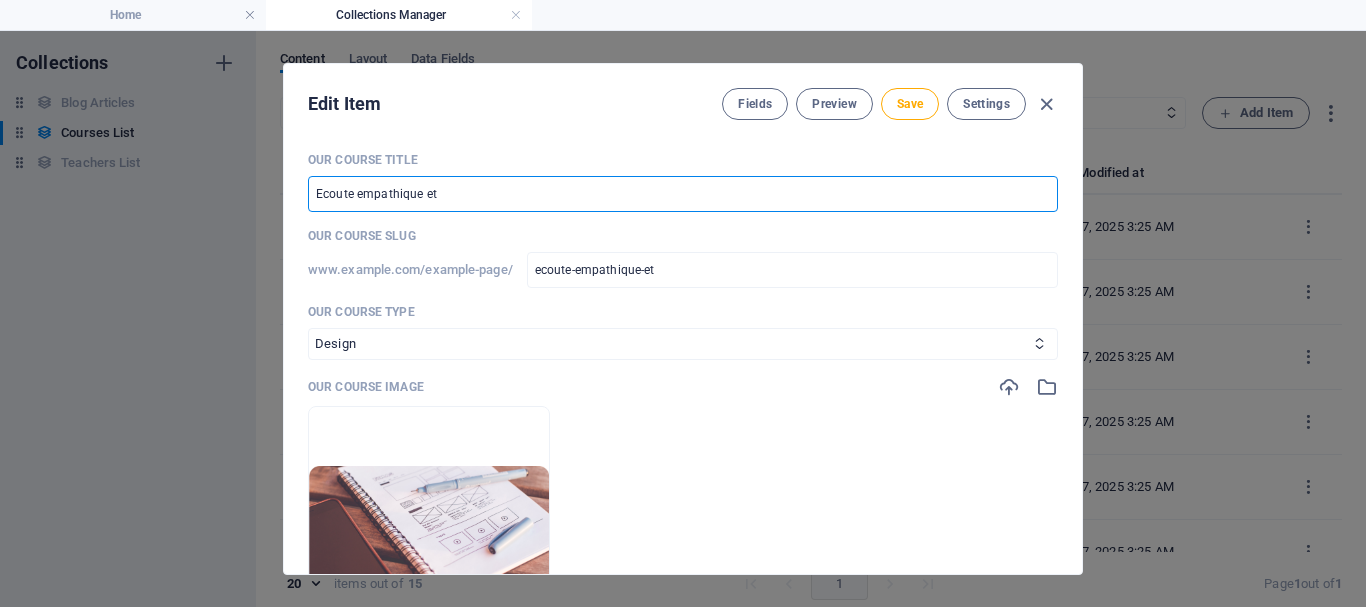 type on "Ecoute empathique et a" 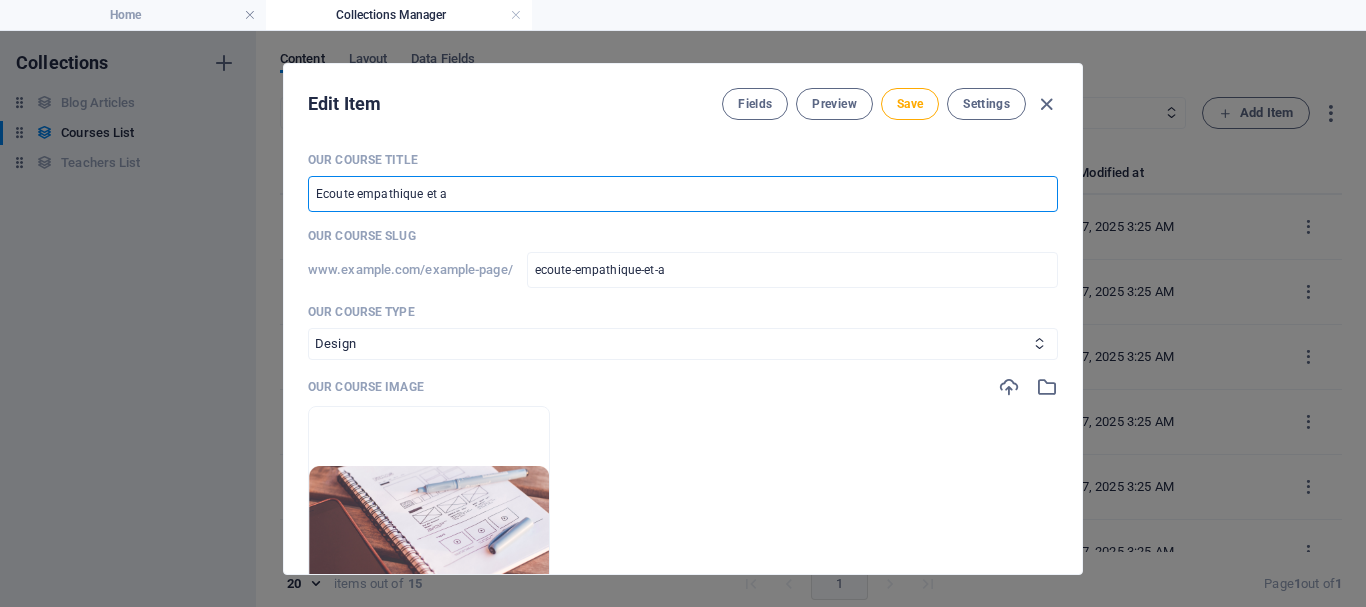 type on "Ecoute empathique et ac" 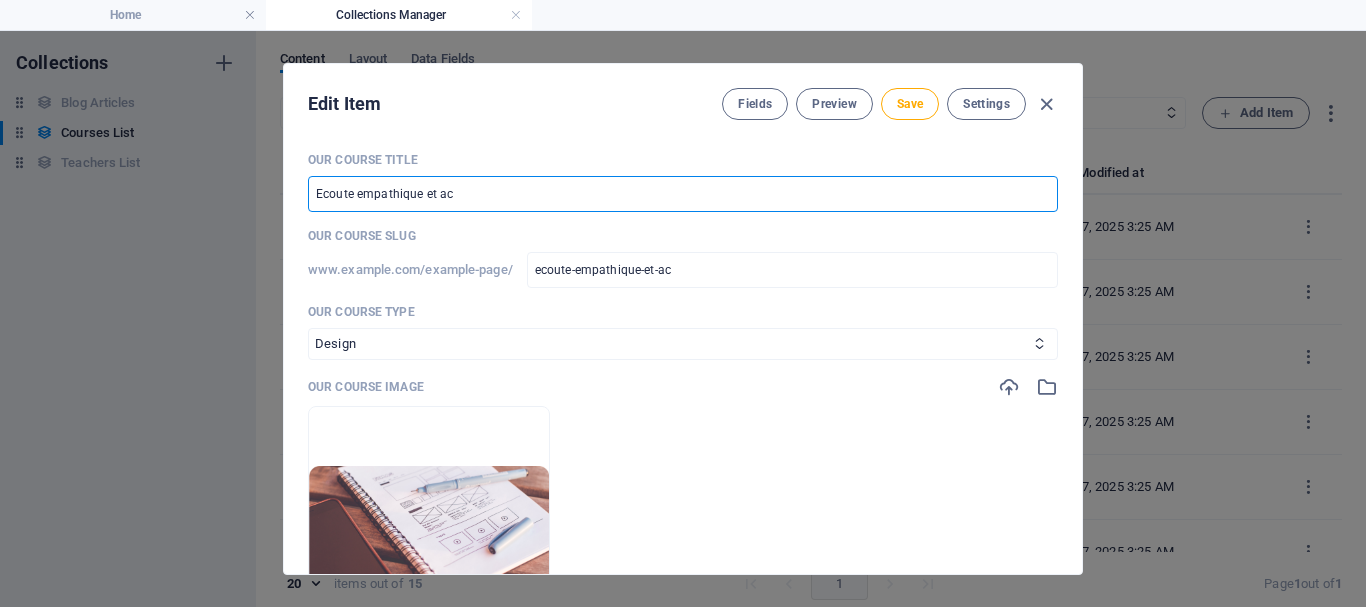 type on "Ecoute empathique et aco" 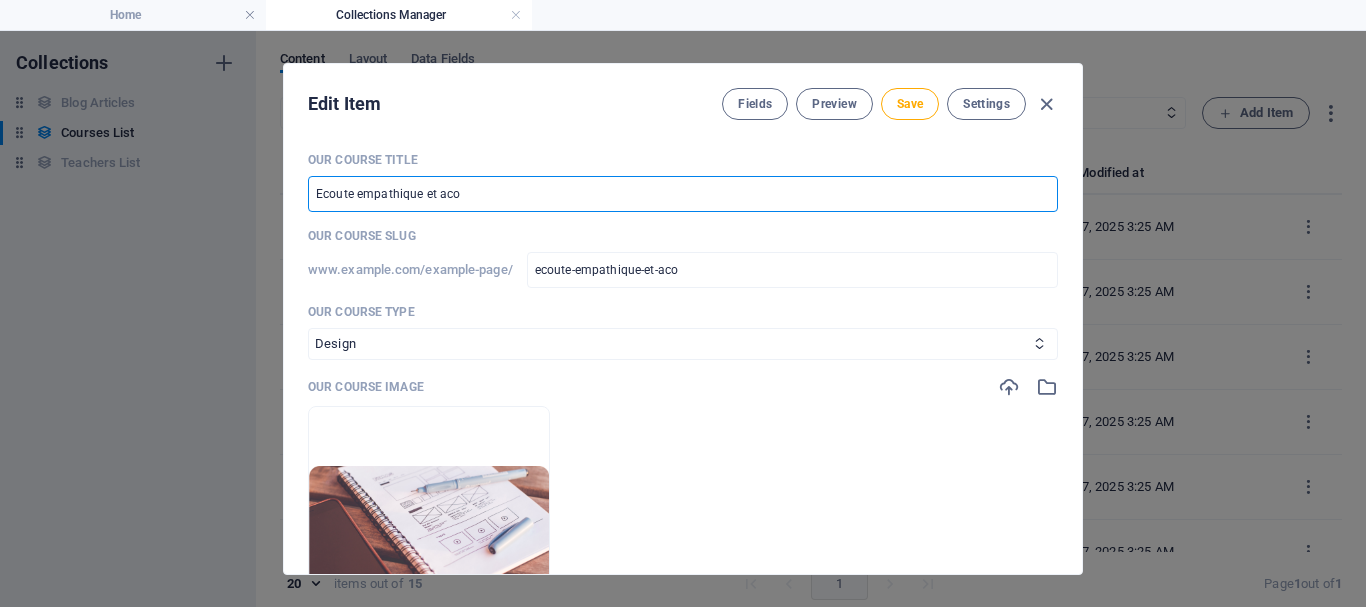 type on "Ecoute empathique et acom" 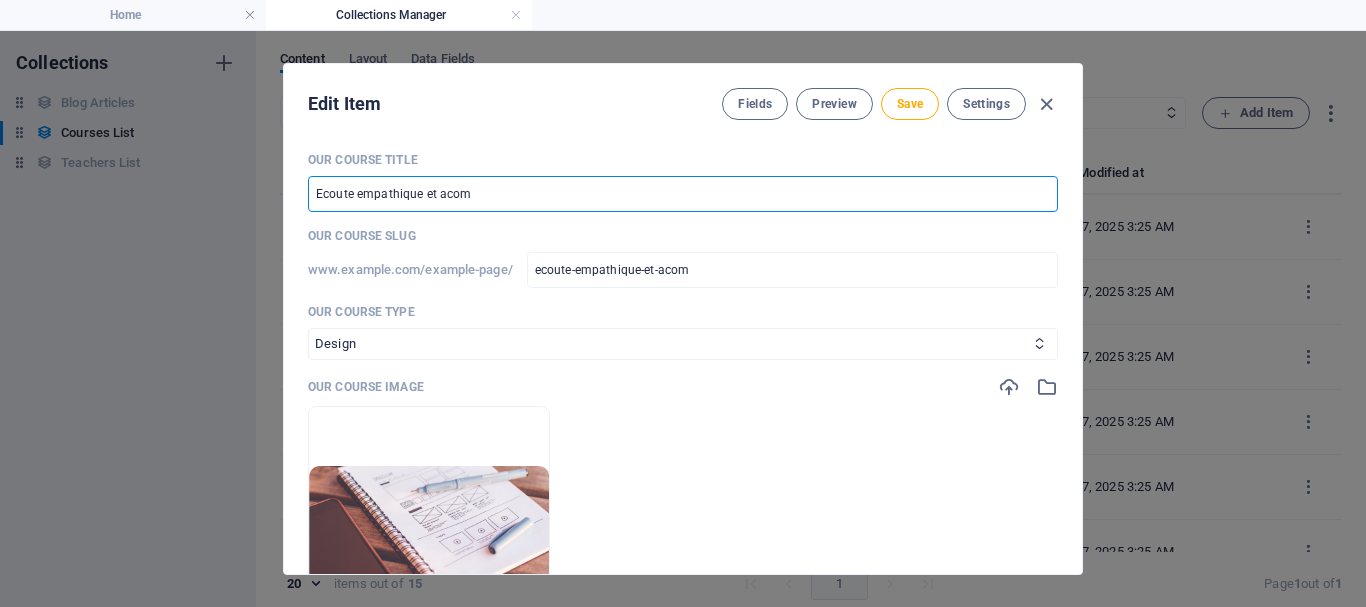 type on "Ecoute empathique et acomp" 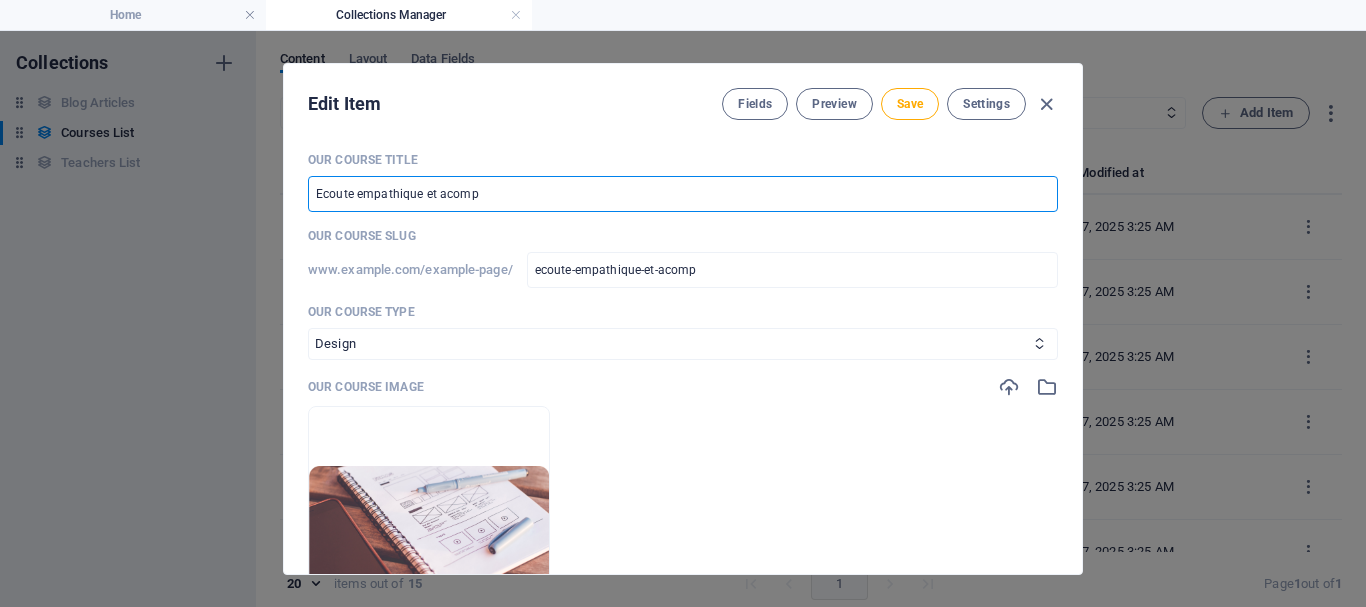 type on "Ecoute empathique et acompa" 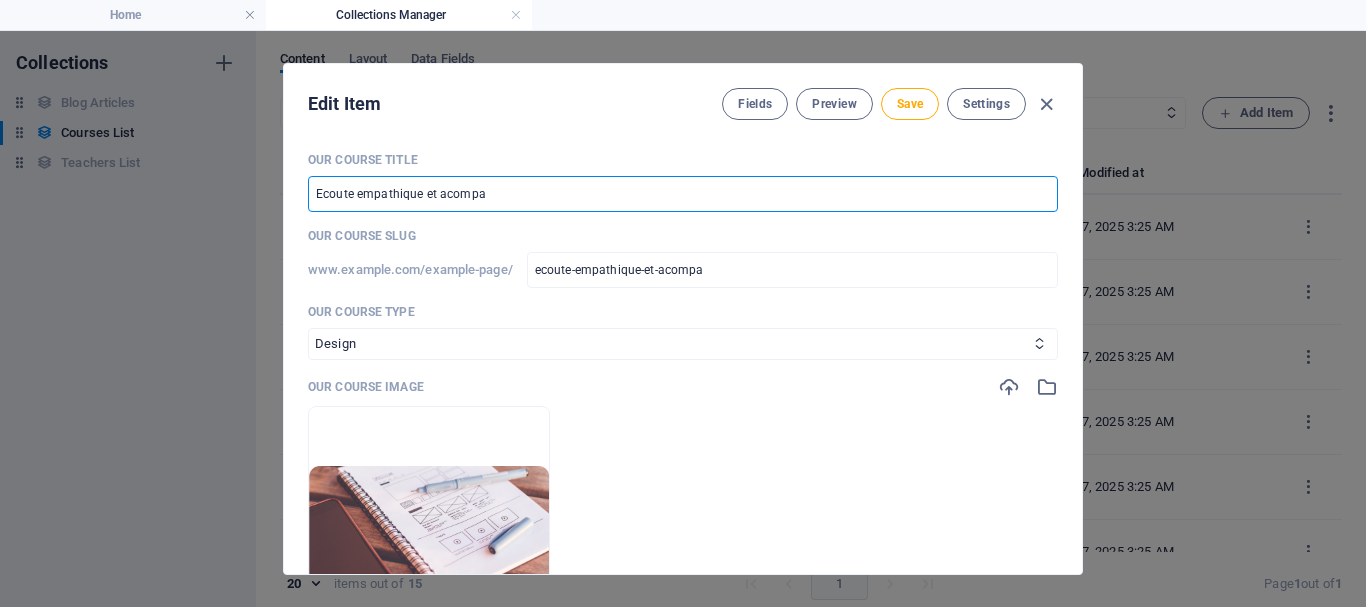 type on "Ecoute empathique et acompag" 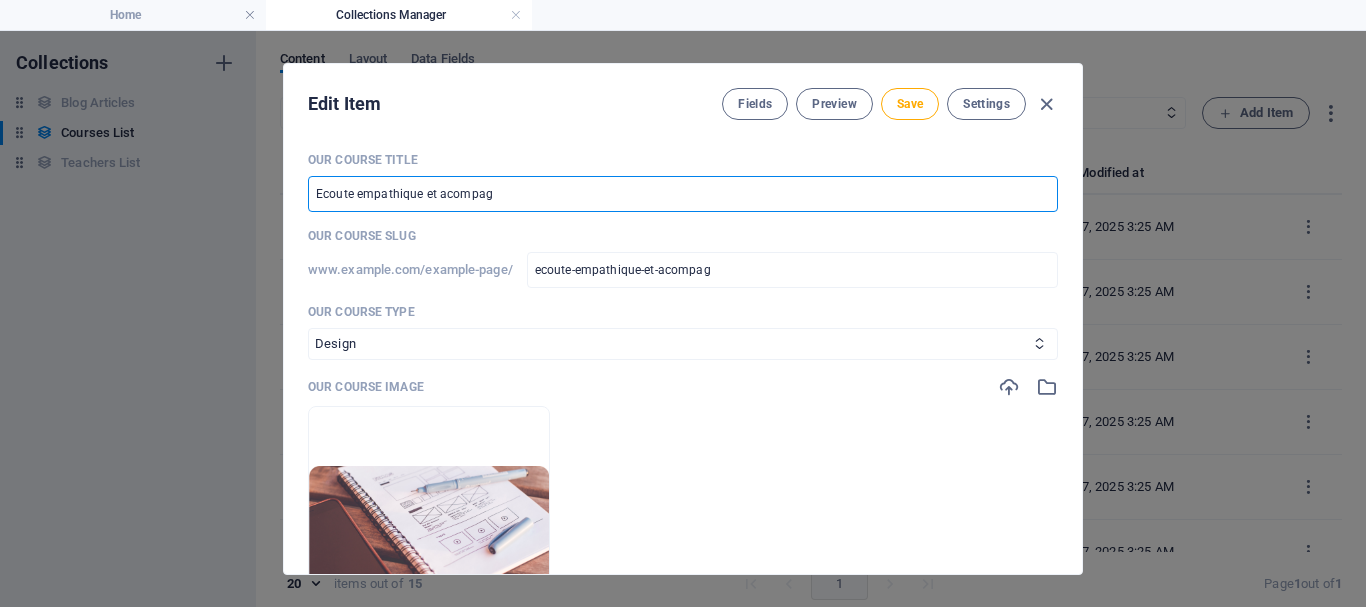 type on "Ecoute empathique et acompagn" 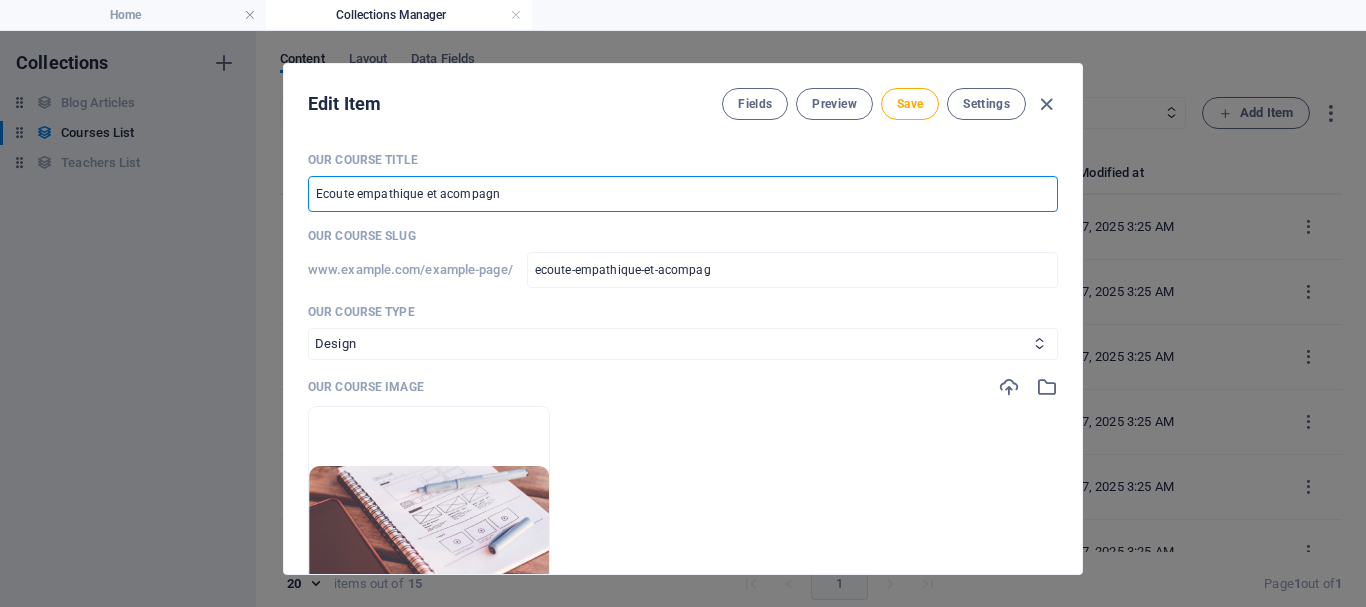 type on "ecoute-empathique-et-acompagn" 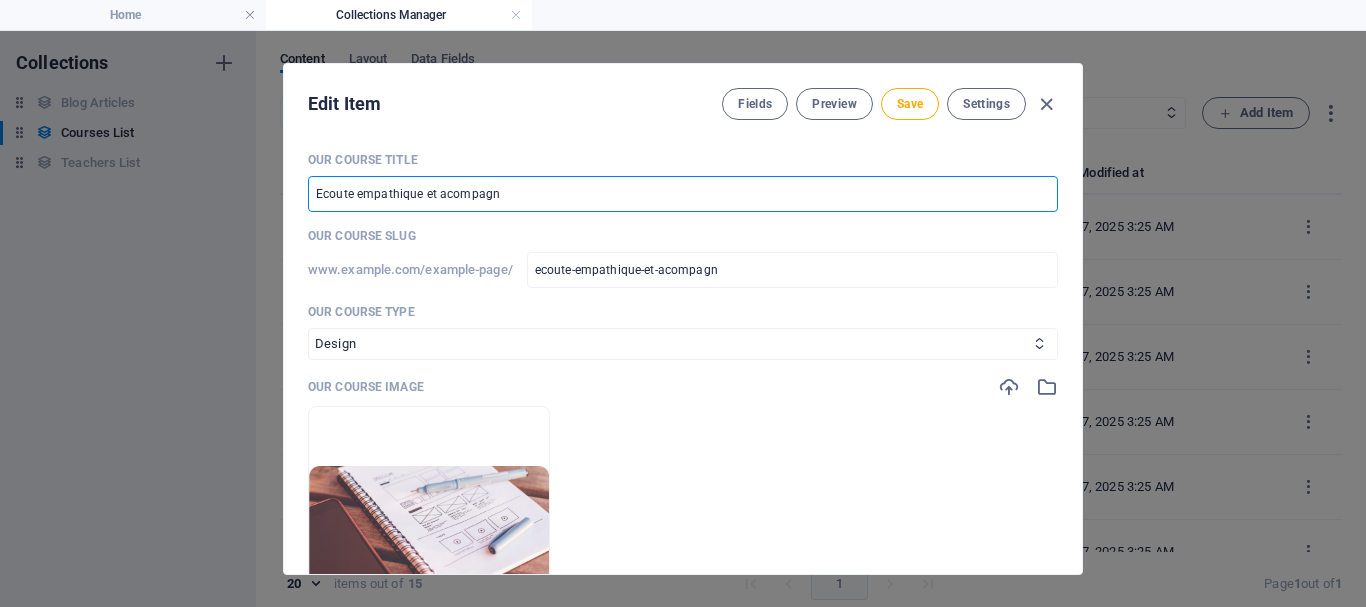 type on "Ecoute empathique et acompagne" 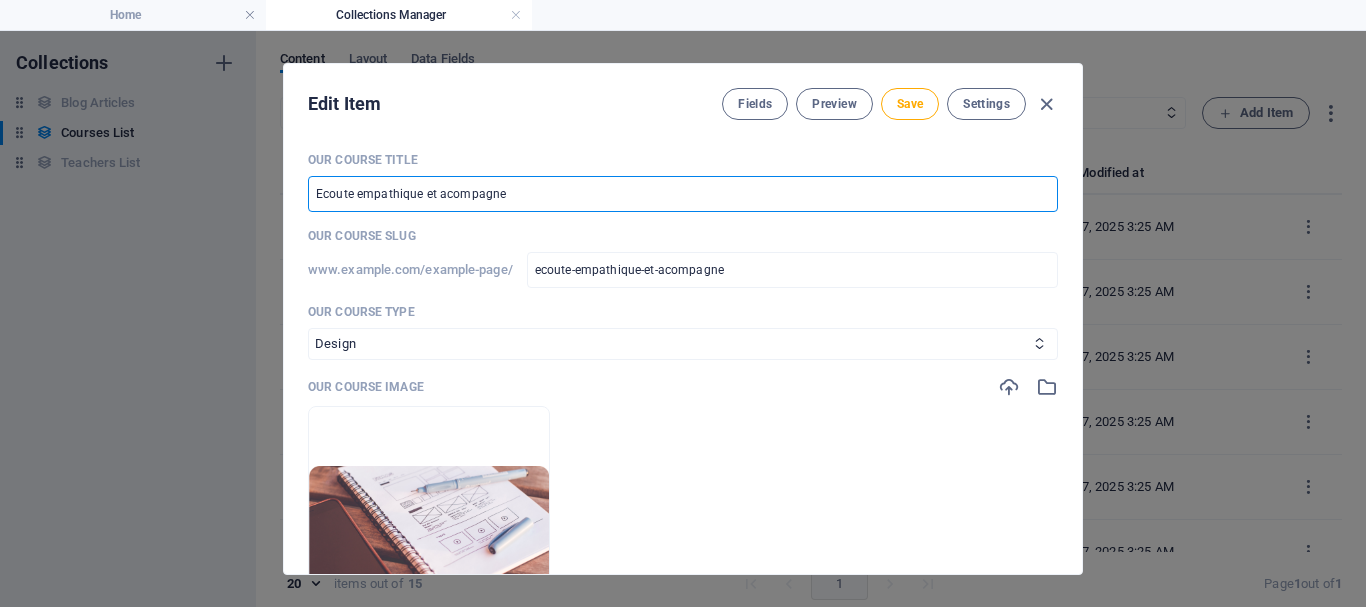 type on "Ecoute empathique et acompagnem" 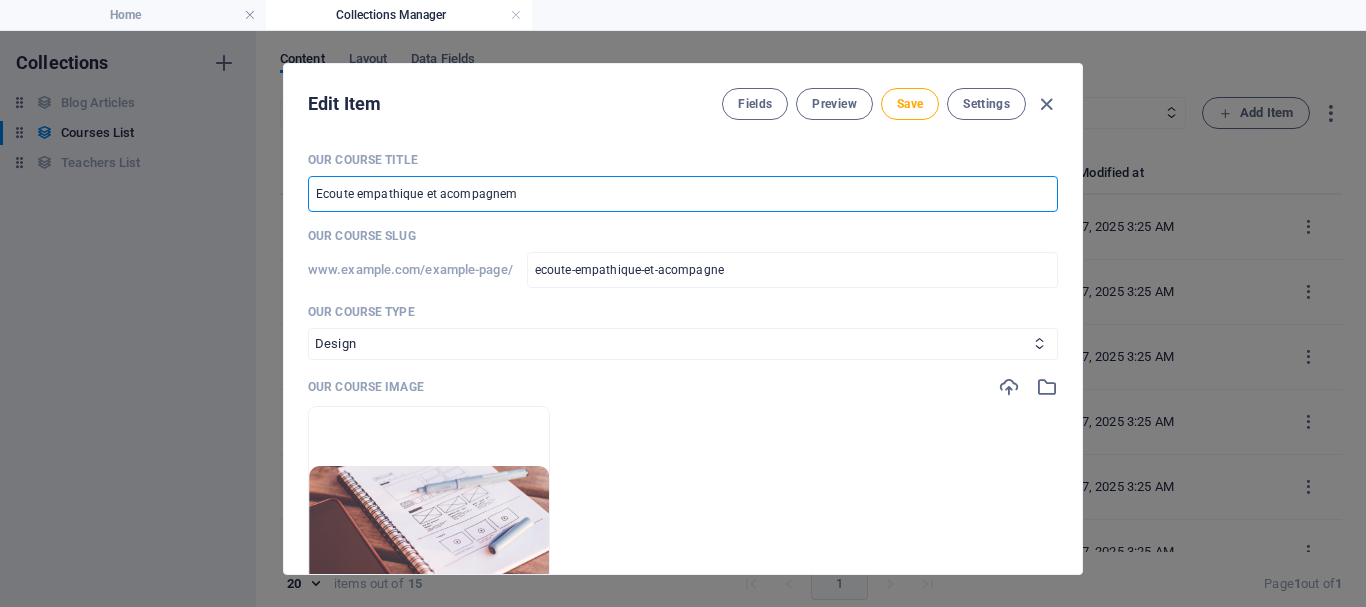 type on "ecoute-empathique-et-acompagnem" 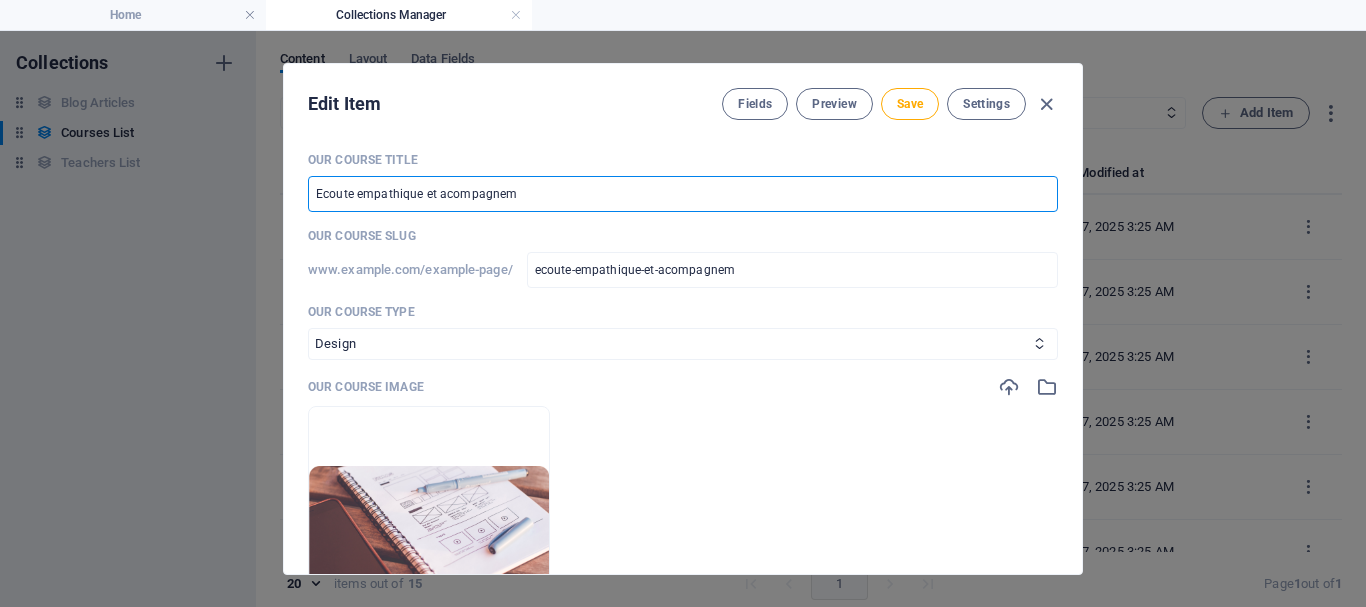 type on "Ecoute empathique et acompagneme" 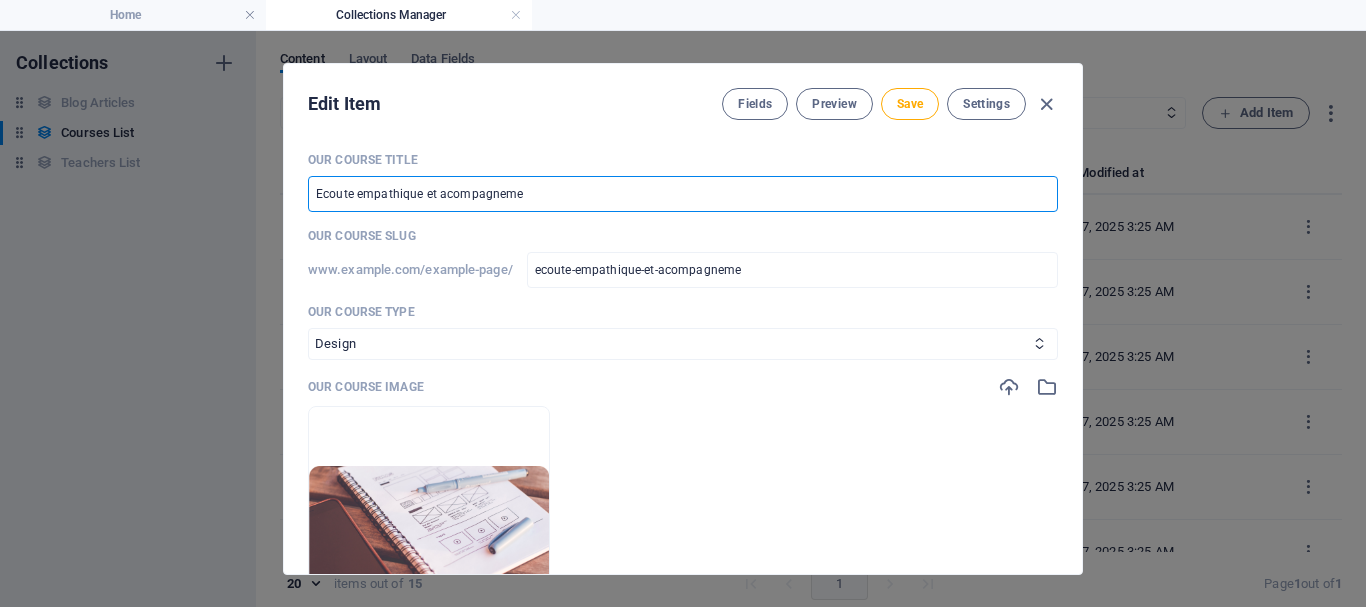 type on "Ecoute empathique et acompagnemen" 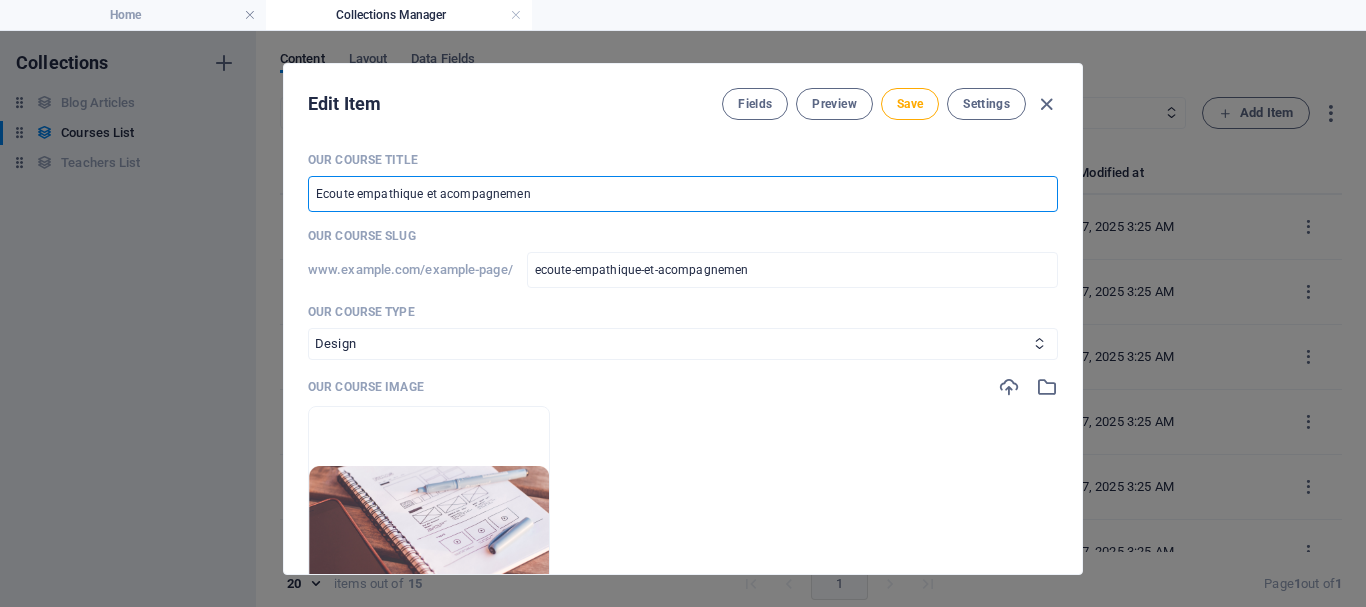 type on "Ecoute empathique et acompagnement" 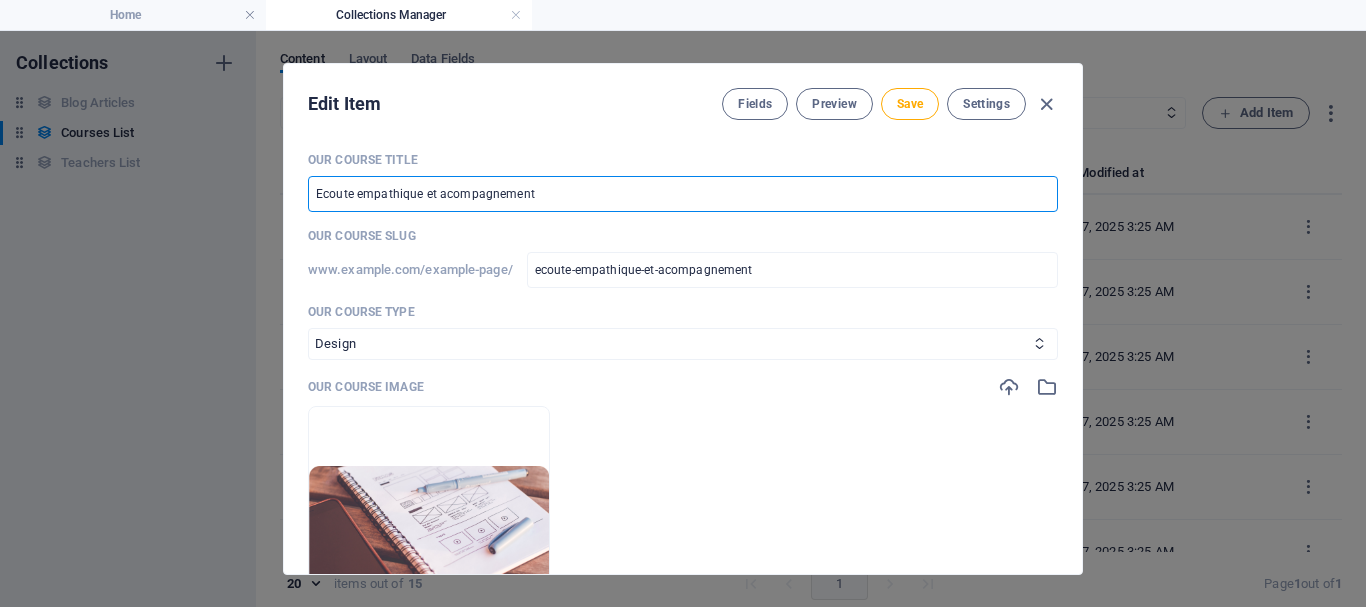 type on "Ecoute empathique et acompagnement p" 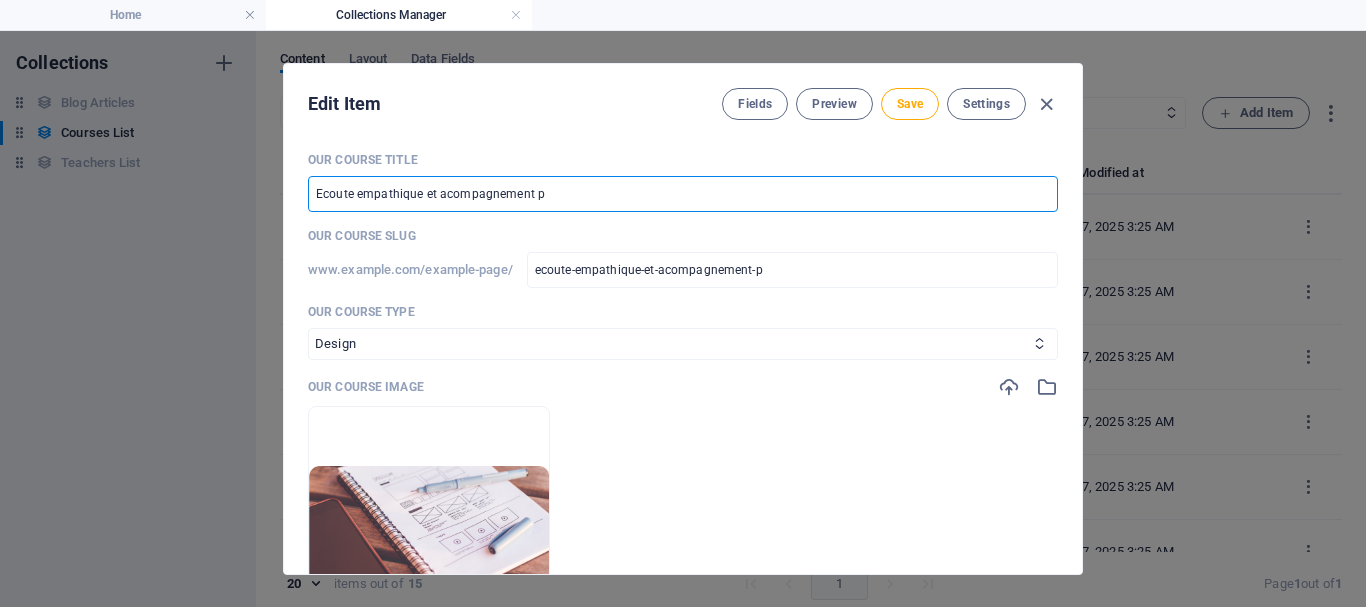 type on "Ecoute empathique et acompagnement ps" 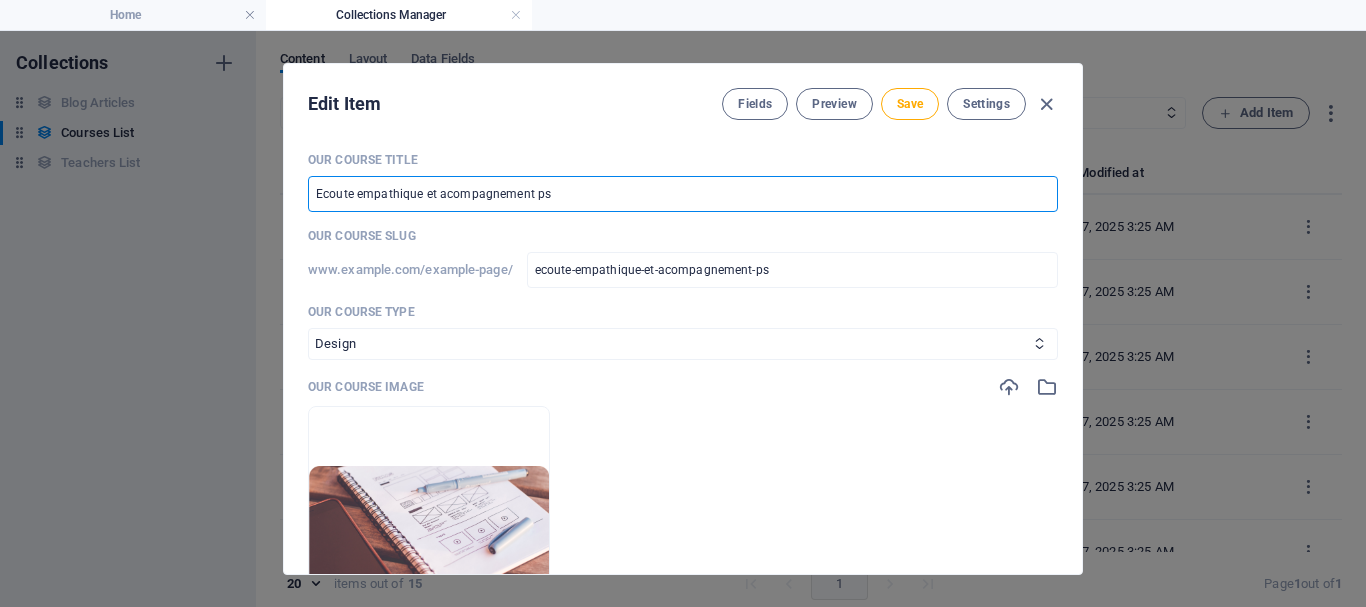 type on "Ecoute empathique et acompagnement psy" 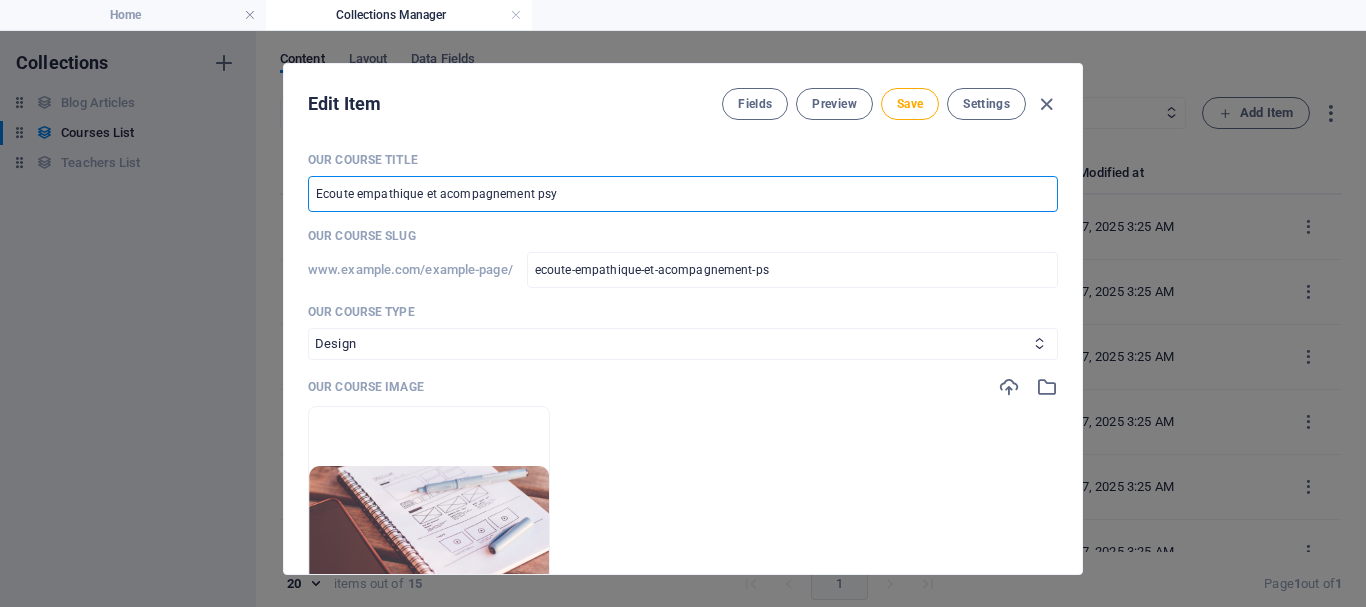 type on "ecoute-empathique-et-acompagnement-psy" 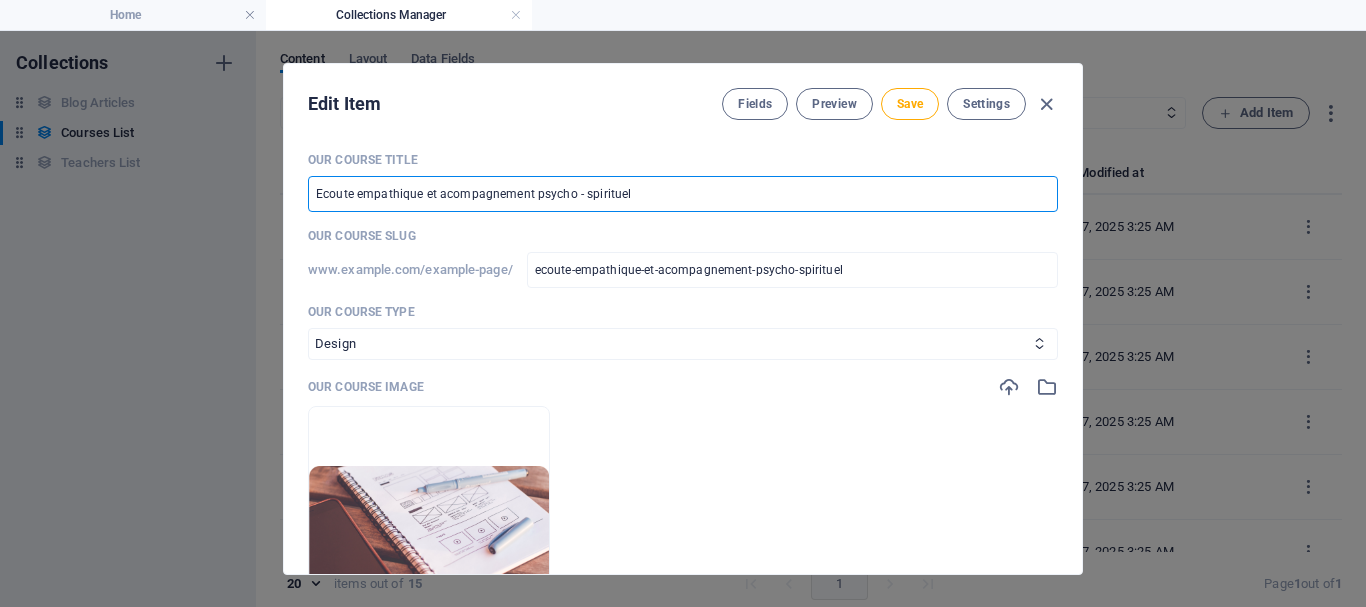 click on "Ecoute empathique et acompagnement psycho - spirituel" at bounding box center [683, 194] 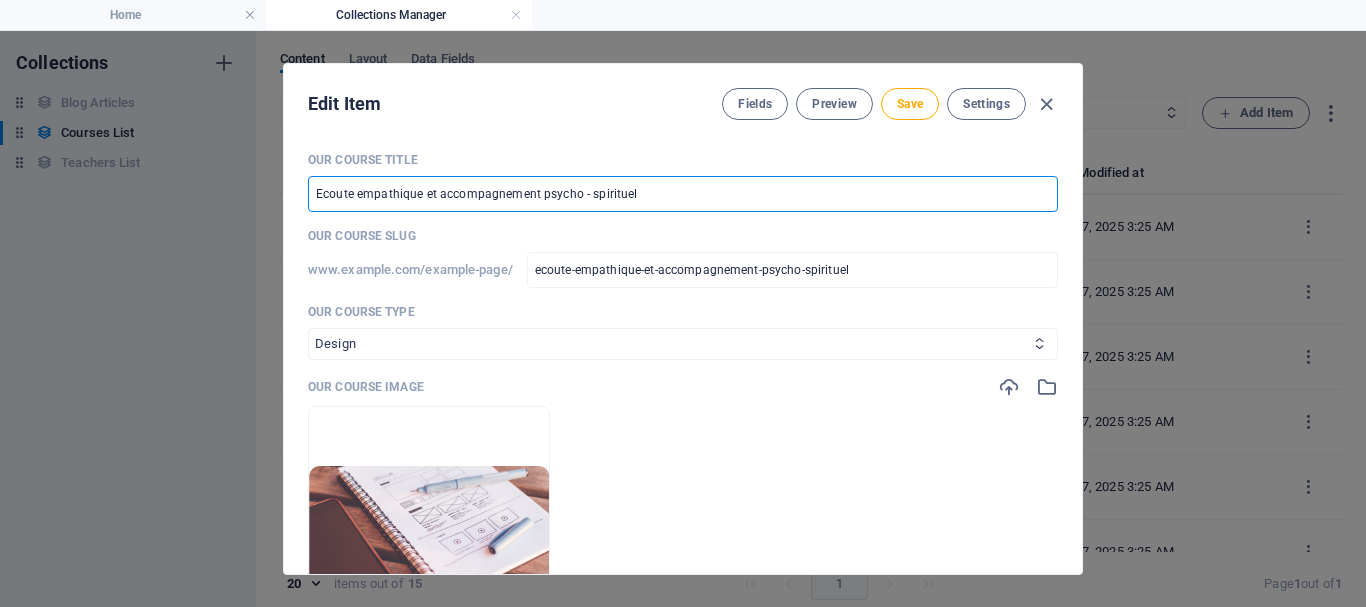 click at bounding box center [1039, 343] 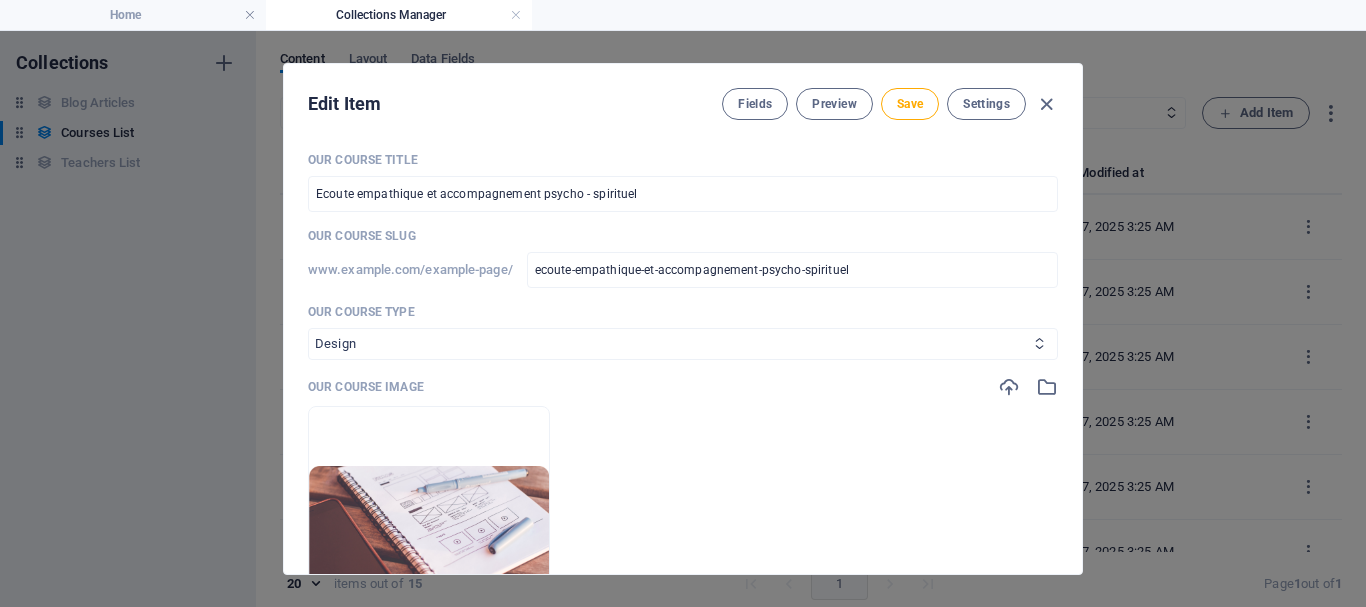 click on "Business/Finances Creativity Programming Psychology Science Speaking Management Marketing Design" at bounding box center [683, 344] 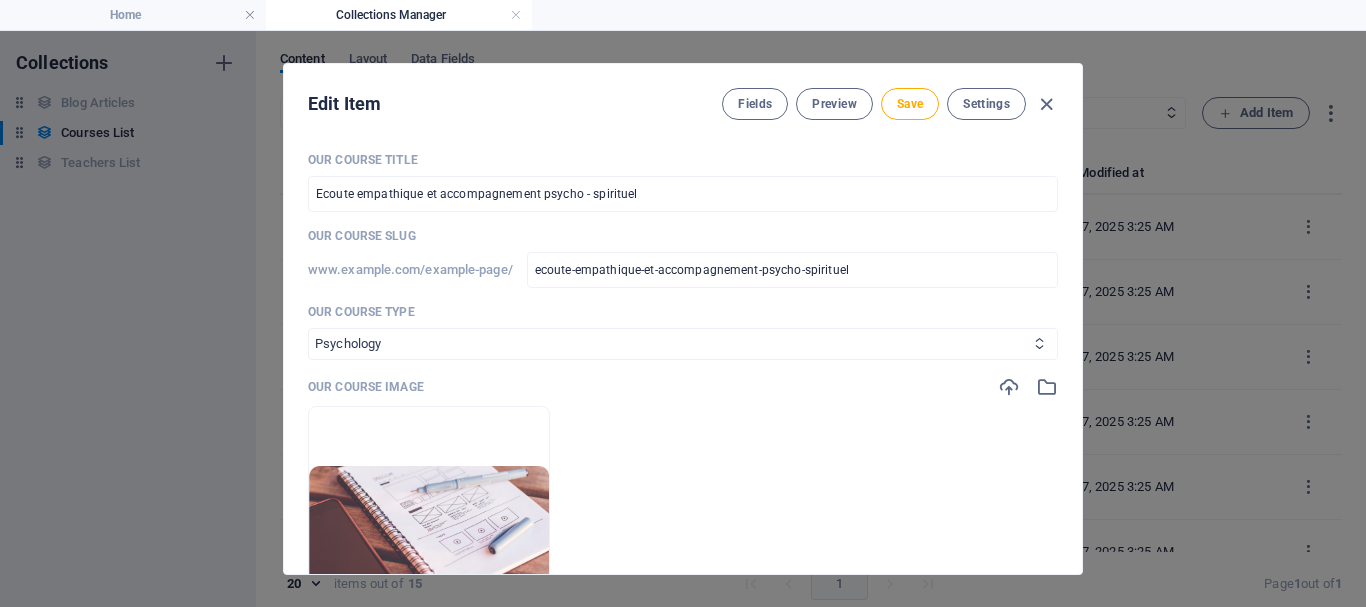 click on "Business/Finances Creativity Programming Psychology Science Speaking Management Marketing Design" at bounding box center [683, 344] 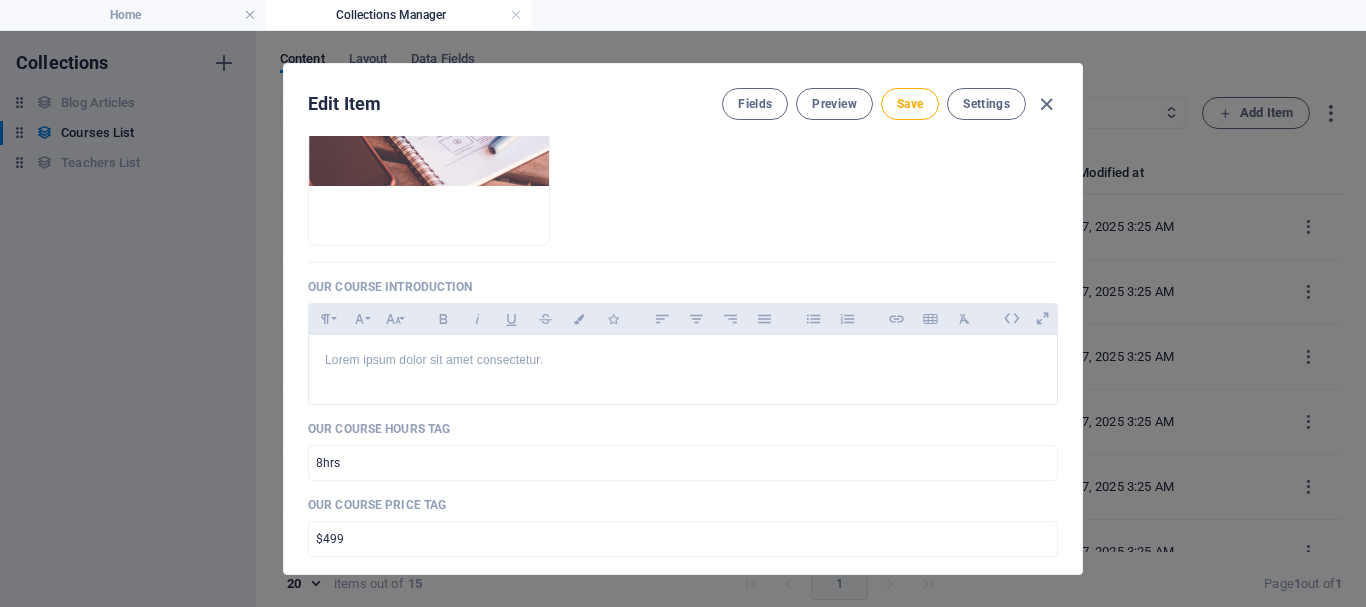 scroll, scrollTop: 500, scrollLeft: 0, axis: vertical 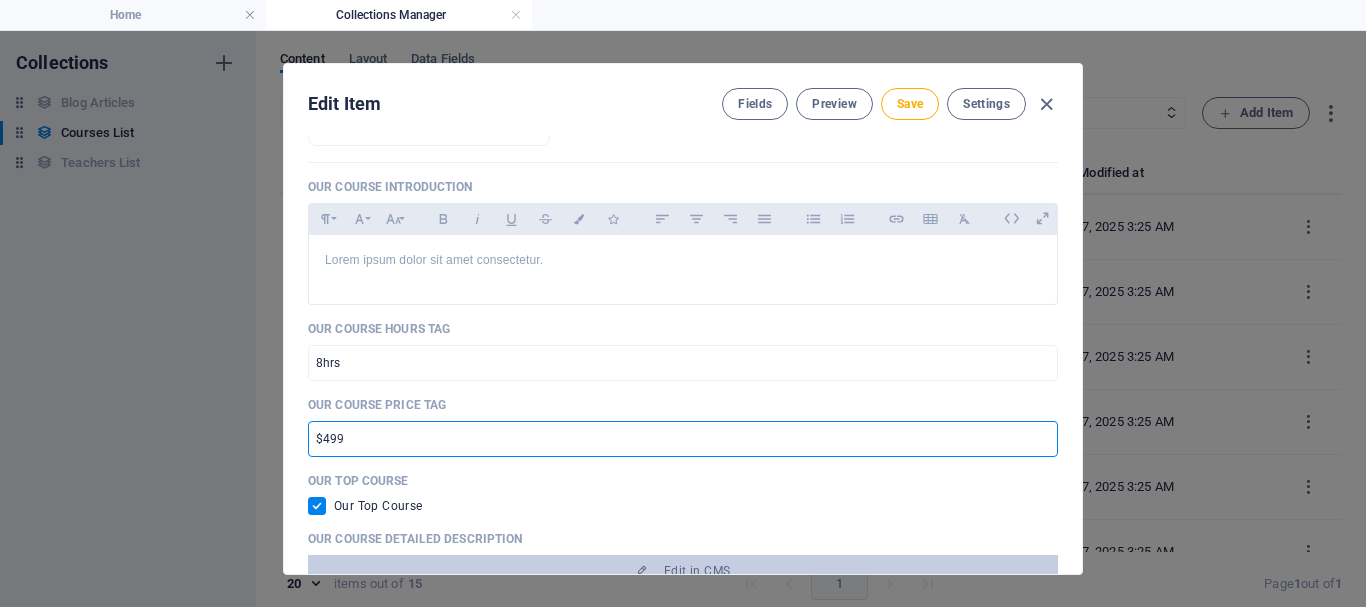 click on "$499" at bounding box center [683, 439] 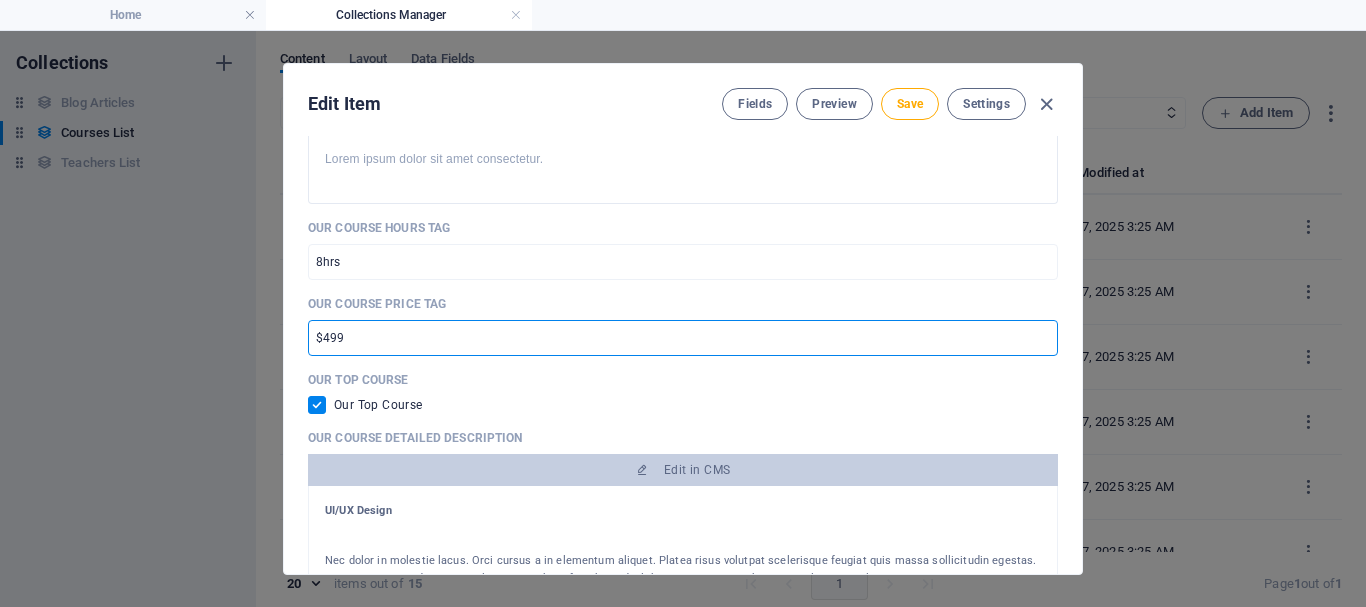 scroll, scrollTop: 700, scrollLeft: 0, axis: vertical 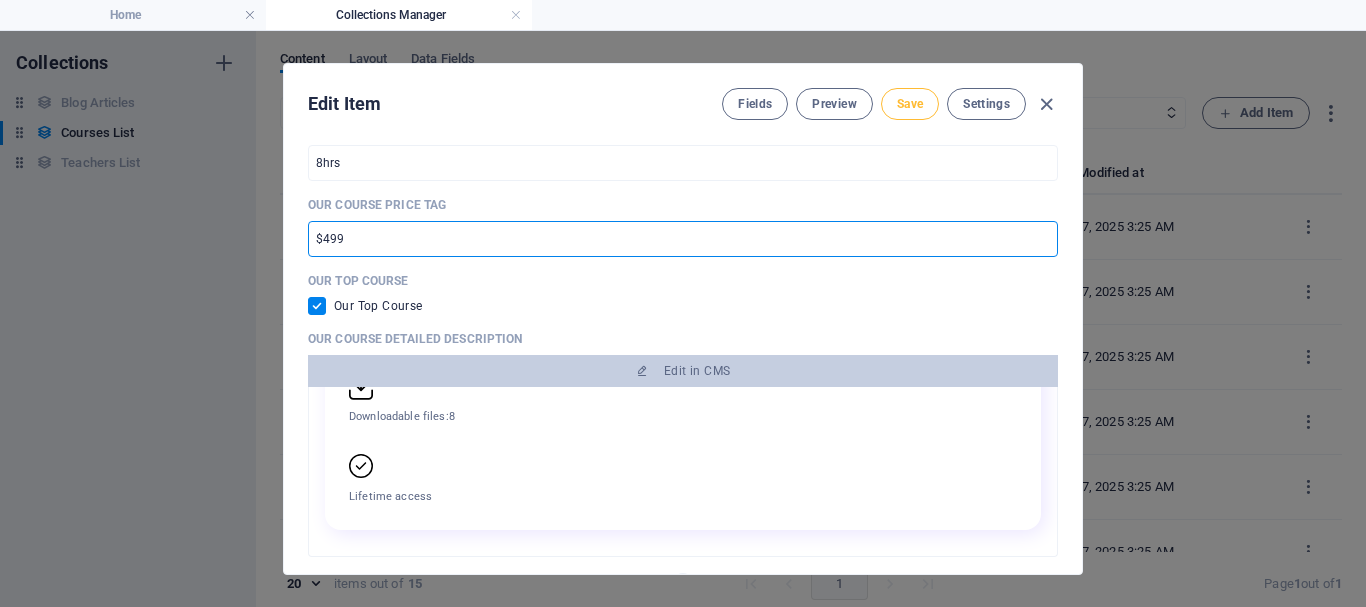 click on "Save" at bounding box center (910, 104) 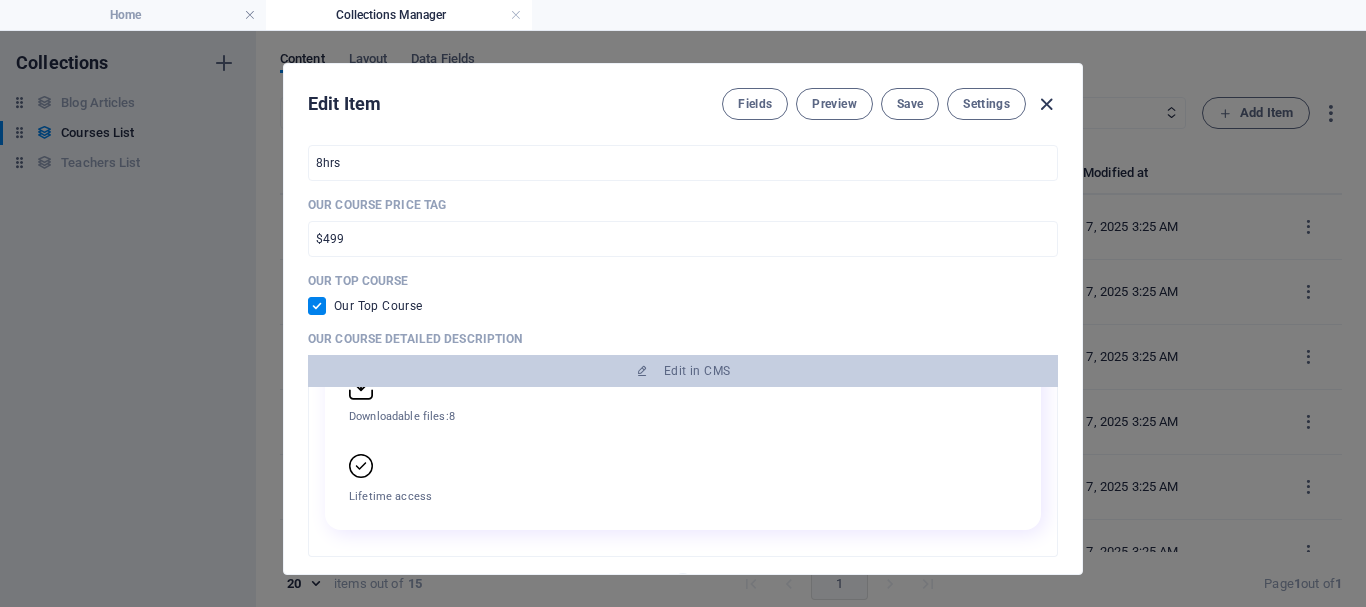 click at bounding box center [1046, 104] 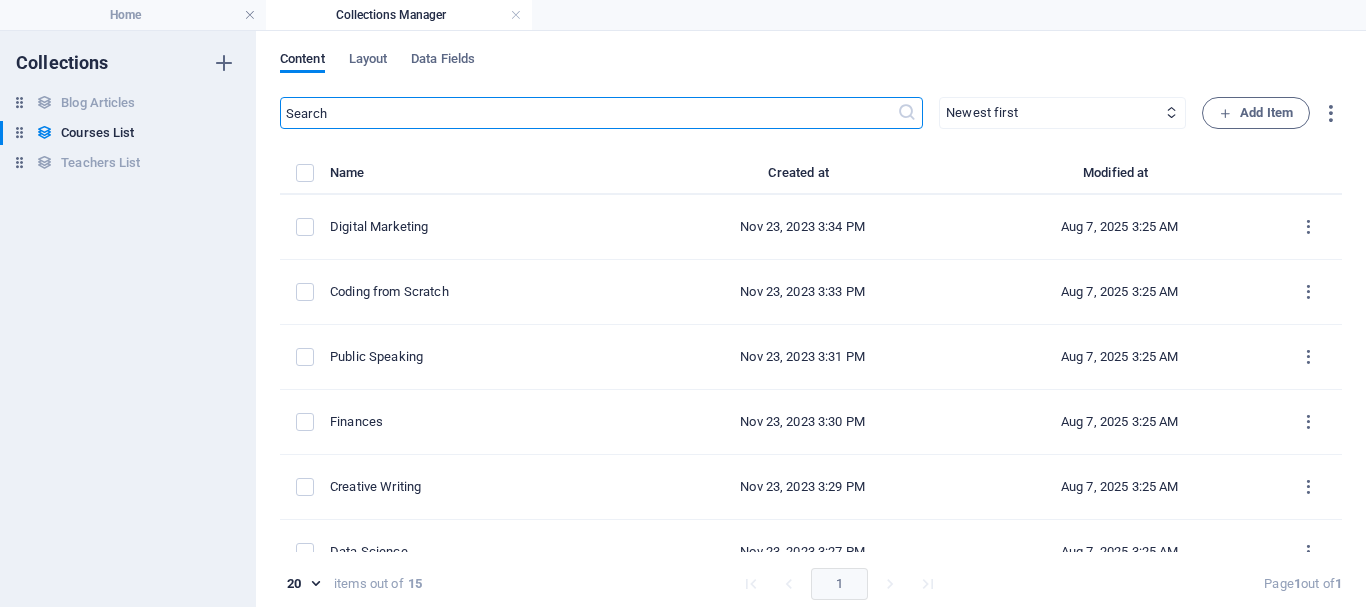scroll, scrollTop: 0, scrollLeft: 0, axis: both 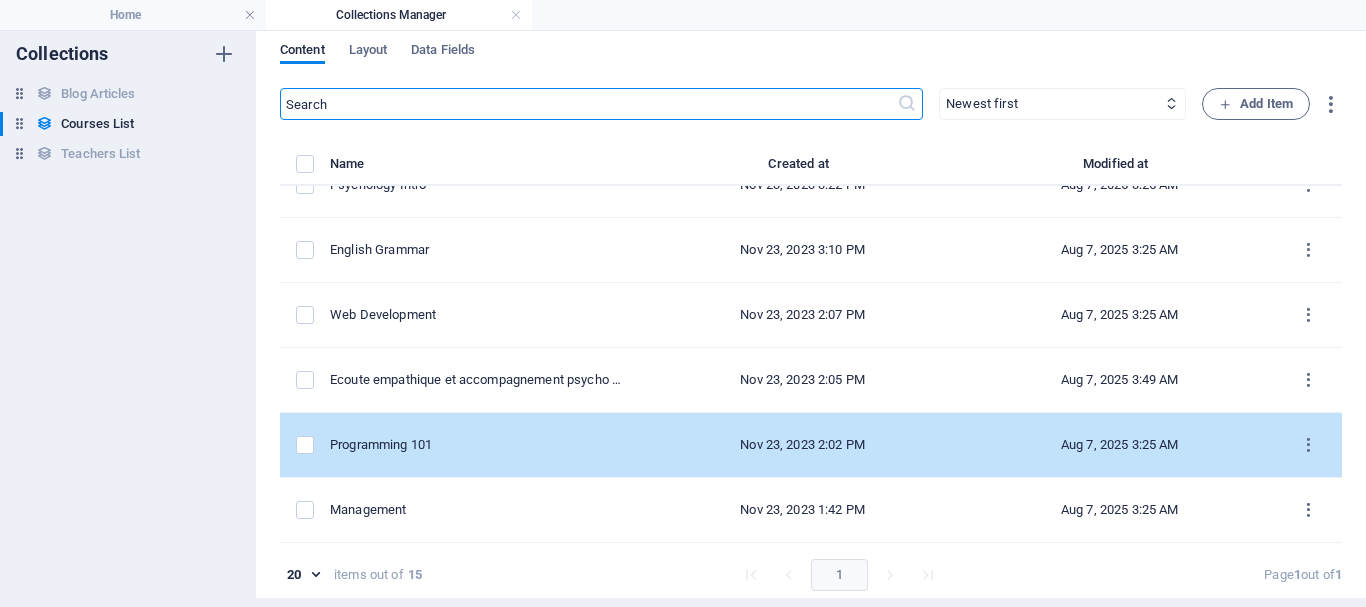 click on "Programming 101" at bounding box center (477, 445) 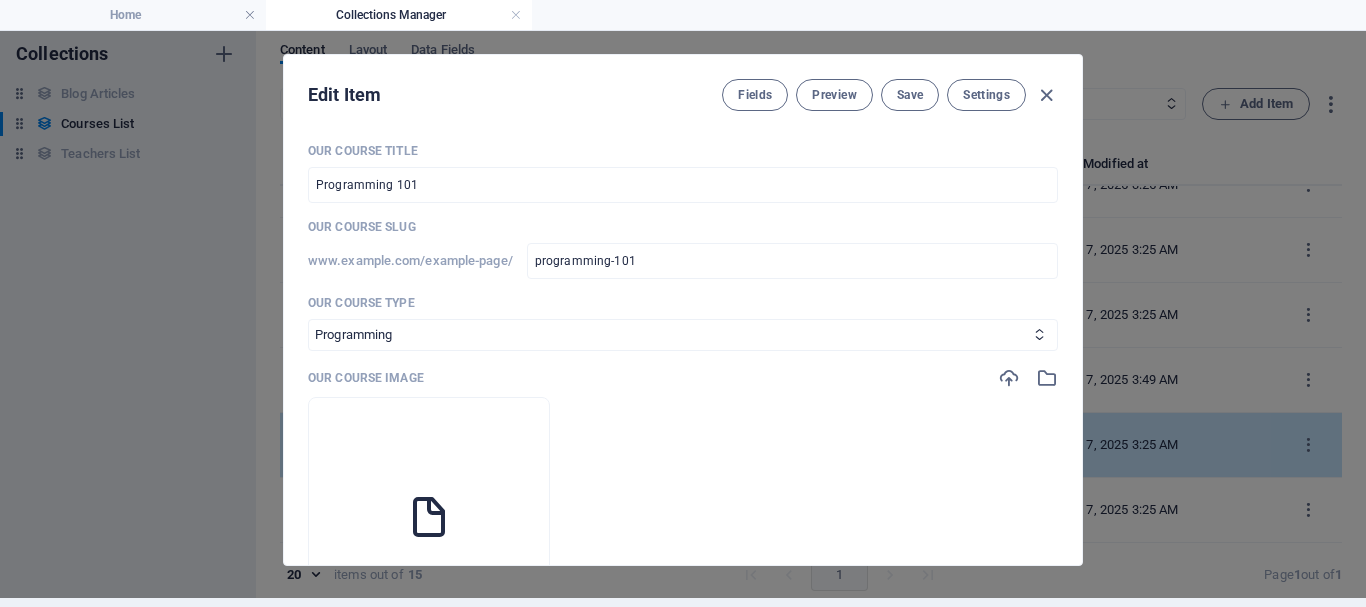 scroll, scrollTop: 0, scrollLeft: 0, axis: both 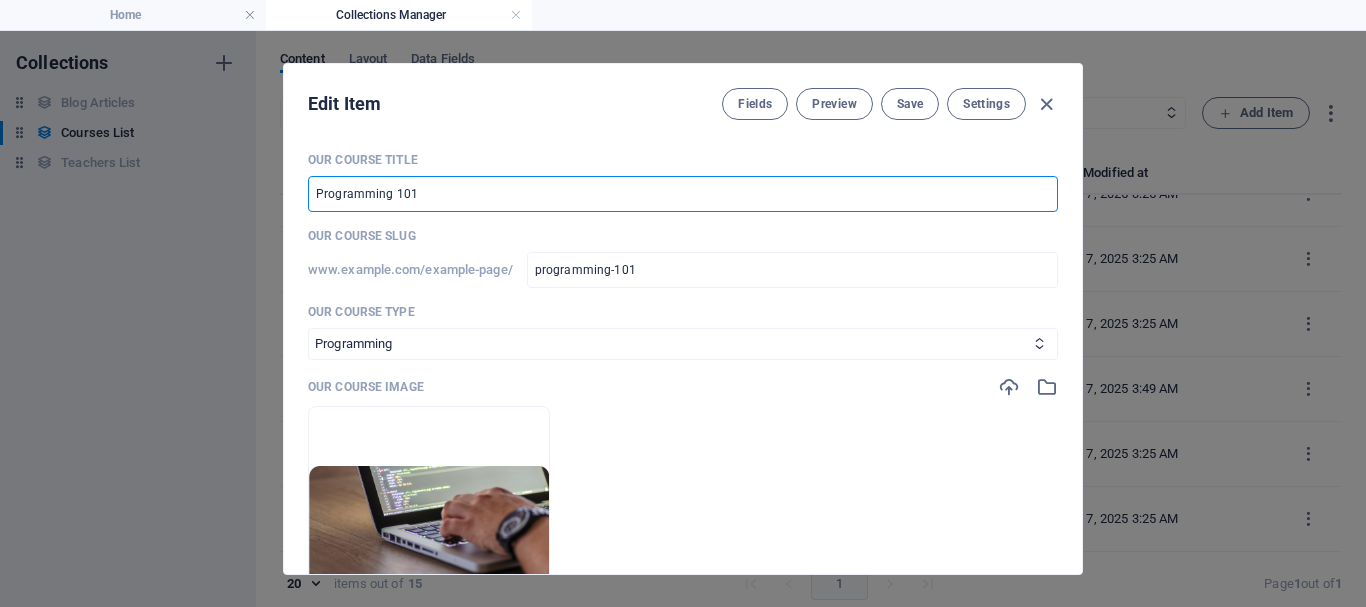 drag, startPoint x: 434, startPoint y: 195, endPoint x: 127, endPoint y: 184, distance: 307.197 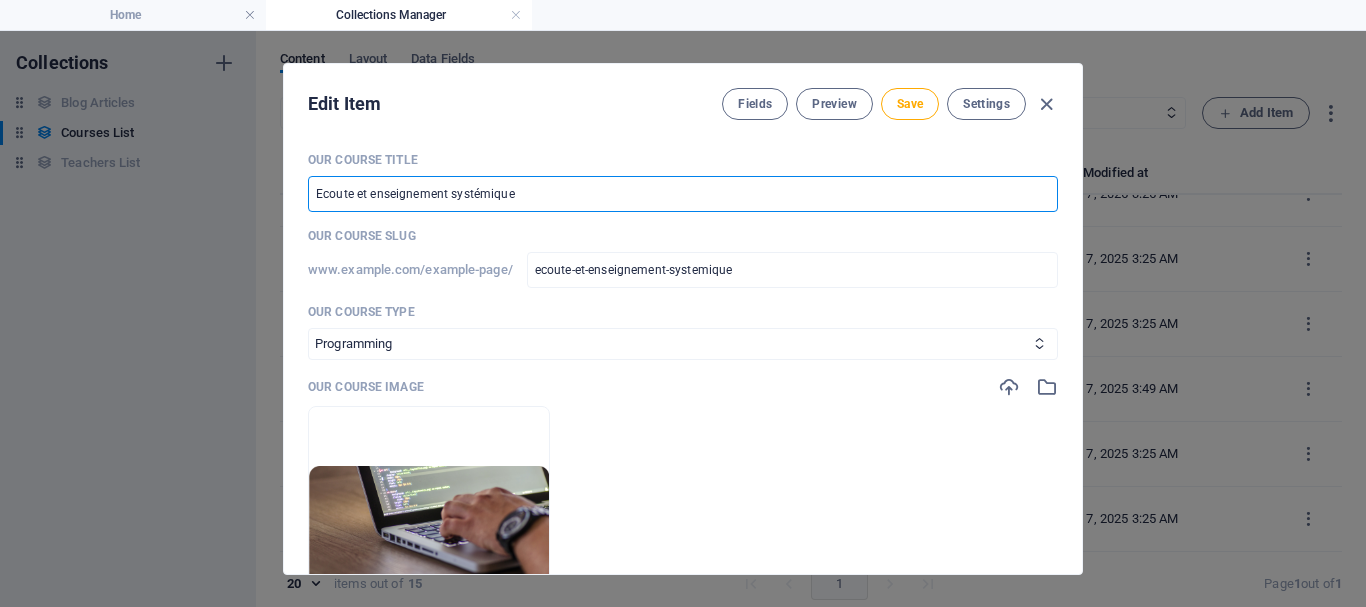 click on "Ecoute et enseignement systémique" at bounding box center [683, 194] 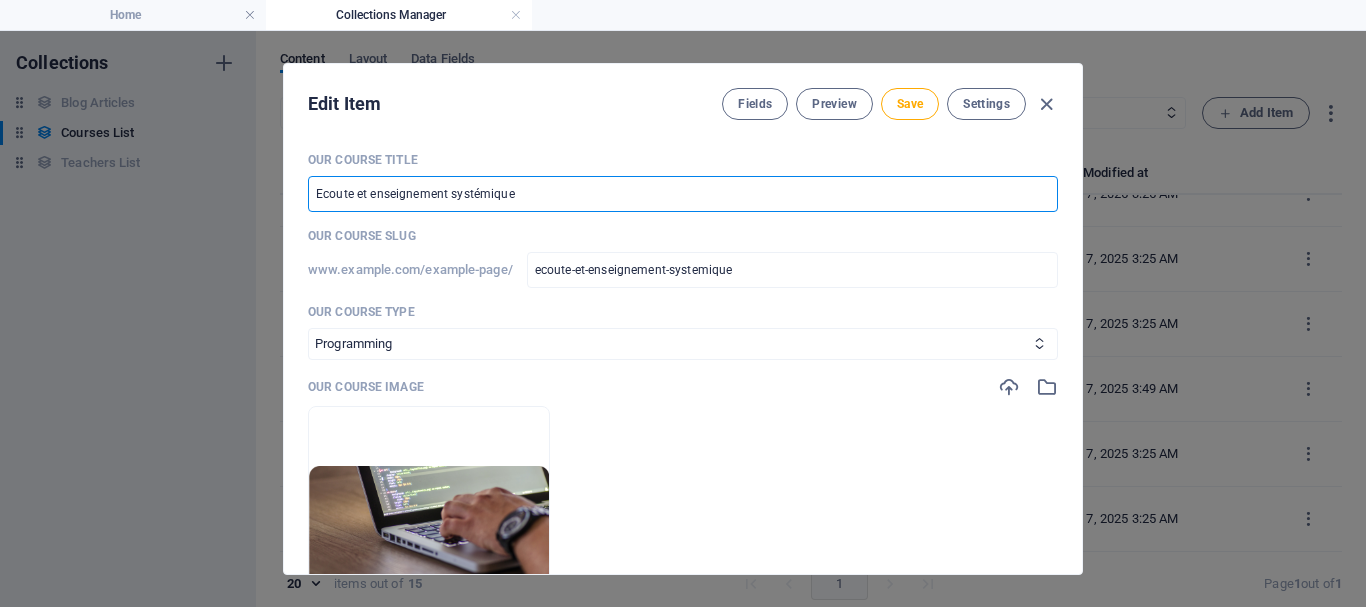 click on "Ecoute et enseignement systémique" at bounding box center [683, 194] 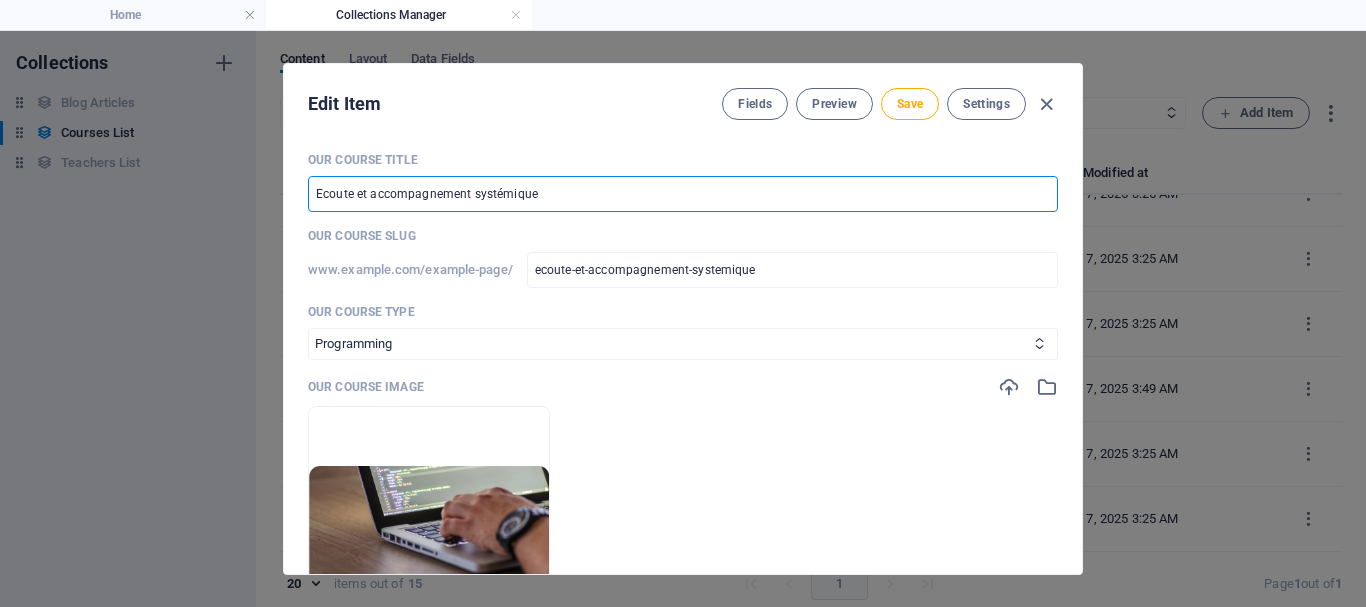 click on "Ecoute et accompagnement systémique" at bounding box center [683, 194] 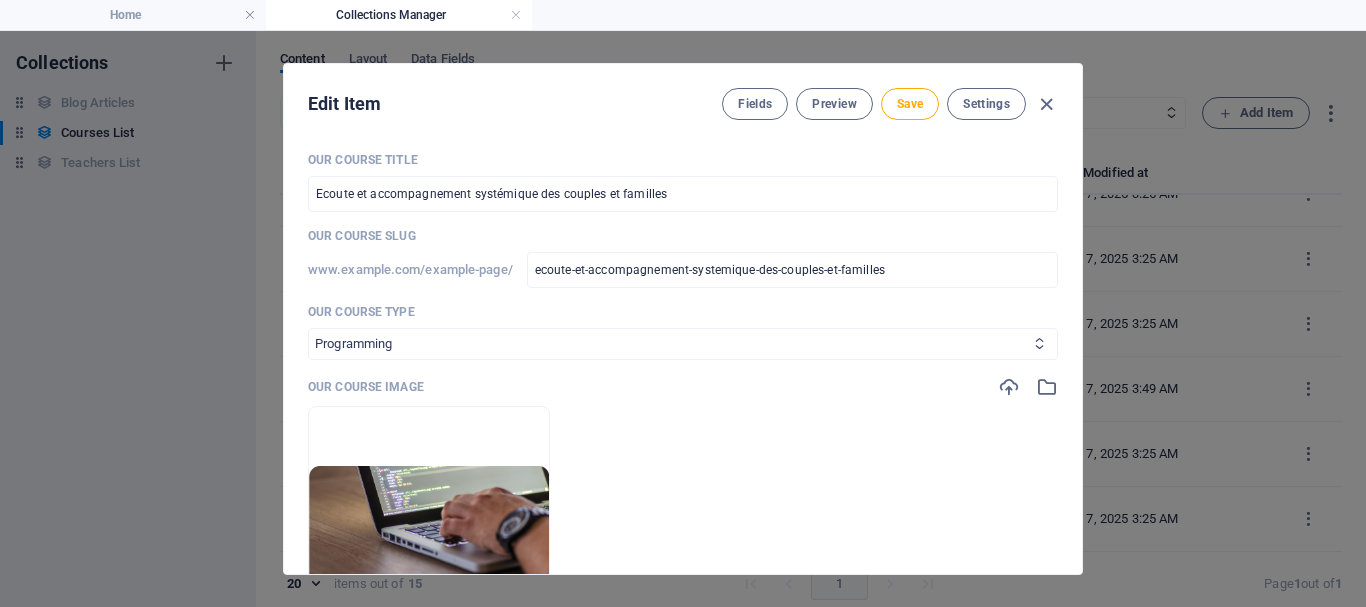 click on "Business/Finances Creativity Programming Psychology Science Speaking Management Marketing Design" at bounding box center [683, 344] 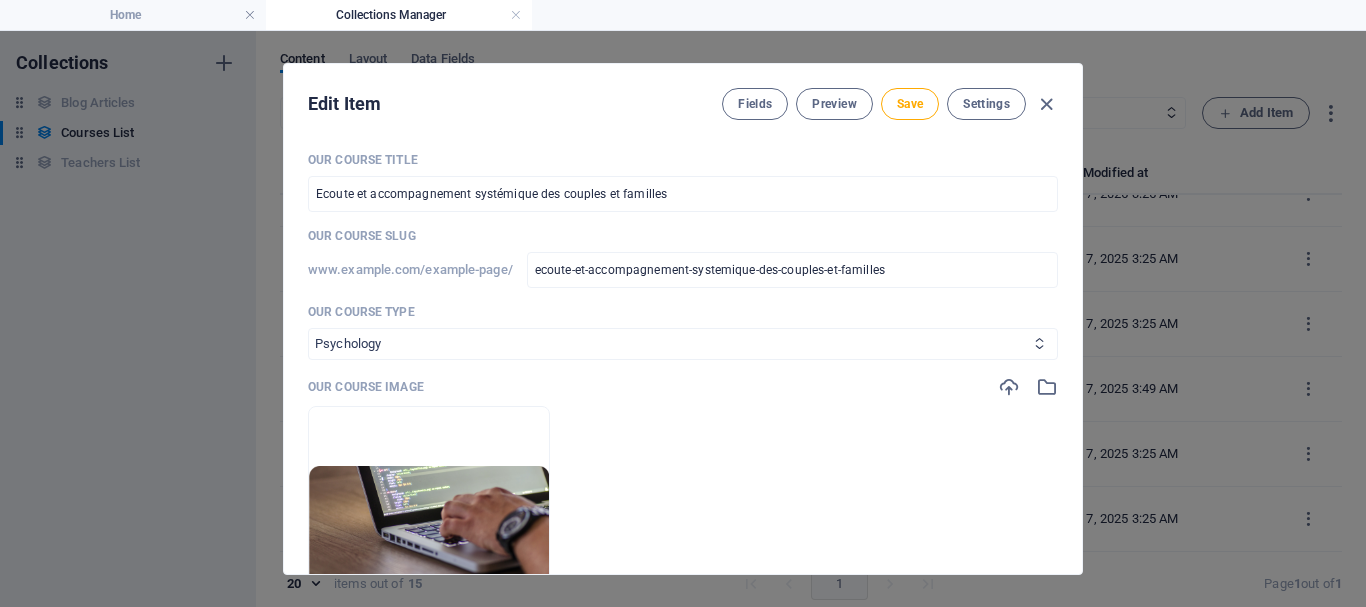 click on "Business/Finances Creativity Programming Psychology Science Speaking Management Marketing Design" at bounding box center (683, 344) 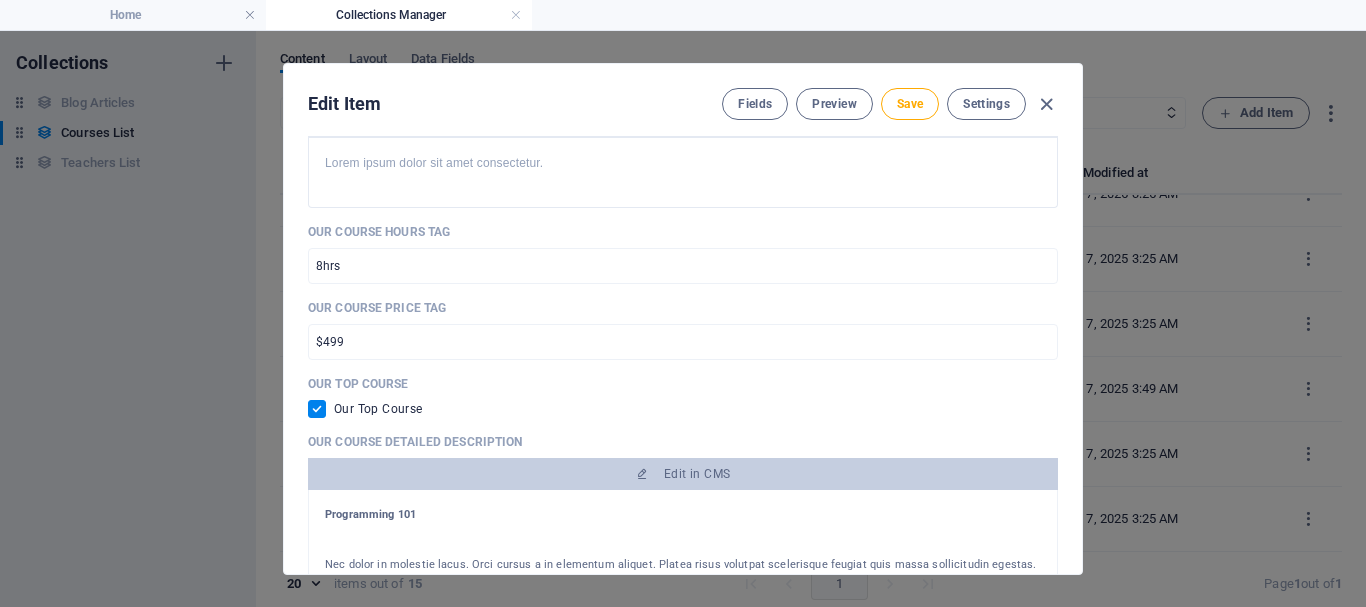 scroll, scrollTop: 700, scrollLeft: 0, axis: vertical 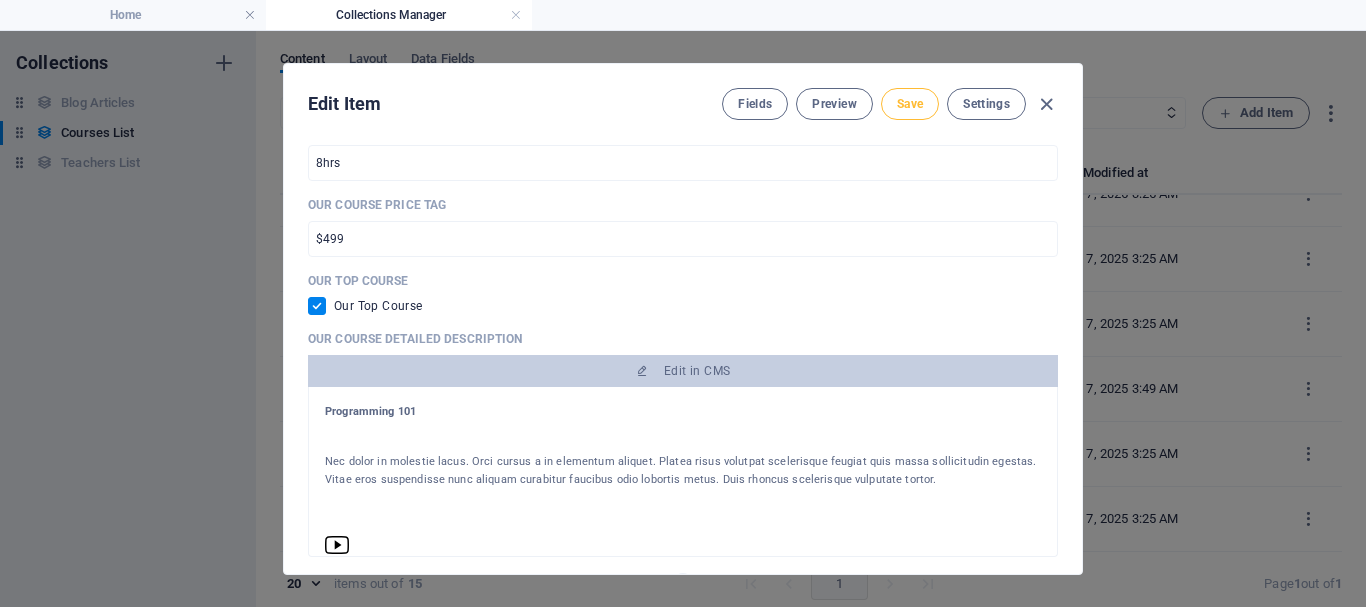 click on "Save" at bounding box center [910, 104] 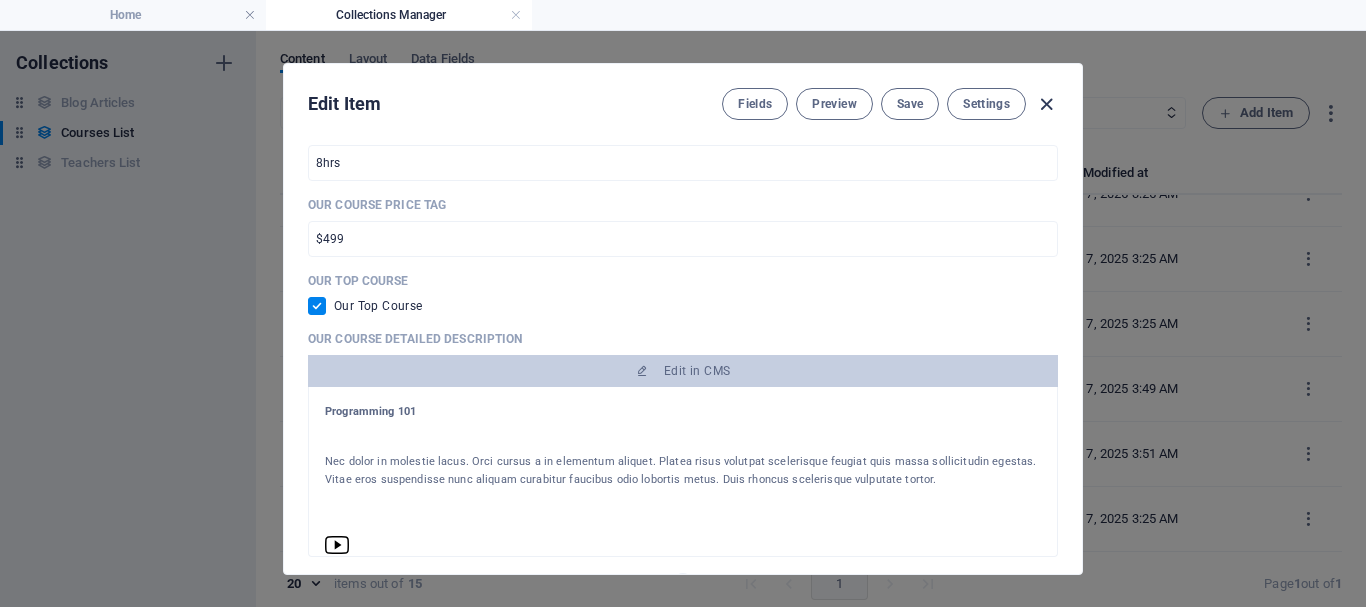 click at bounding box center [1046, 104] 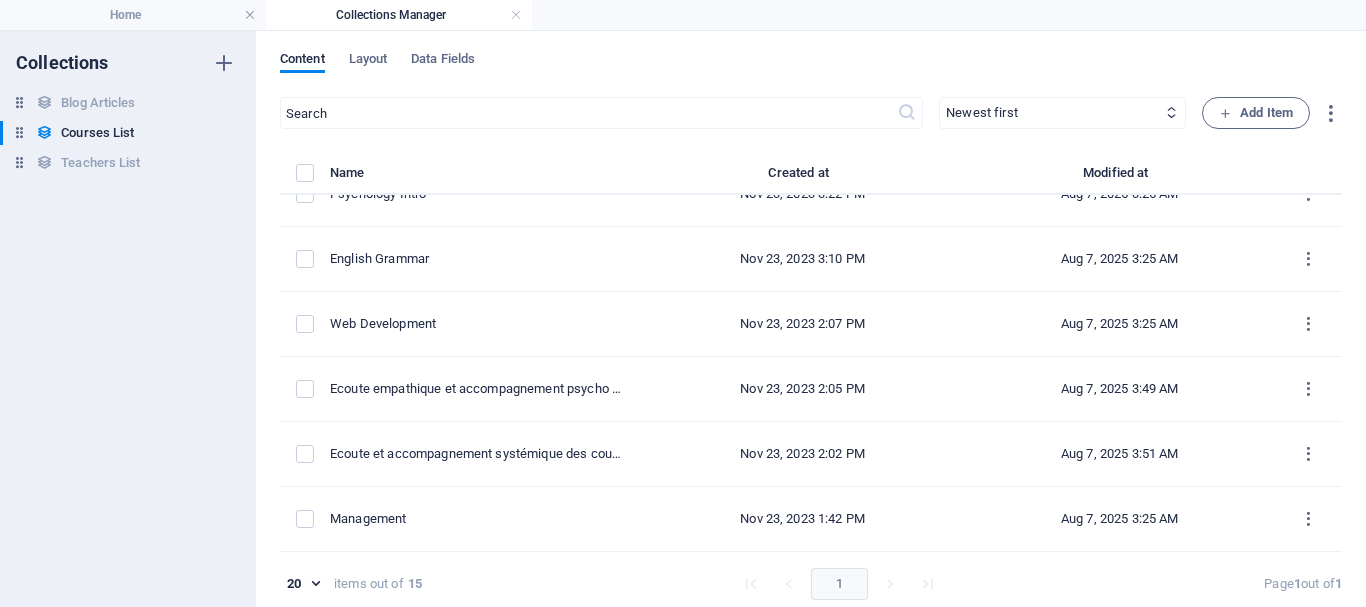 scroll, scrollTop: 621, scrollLeft: 0, axis: vertical 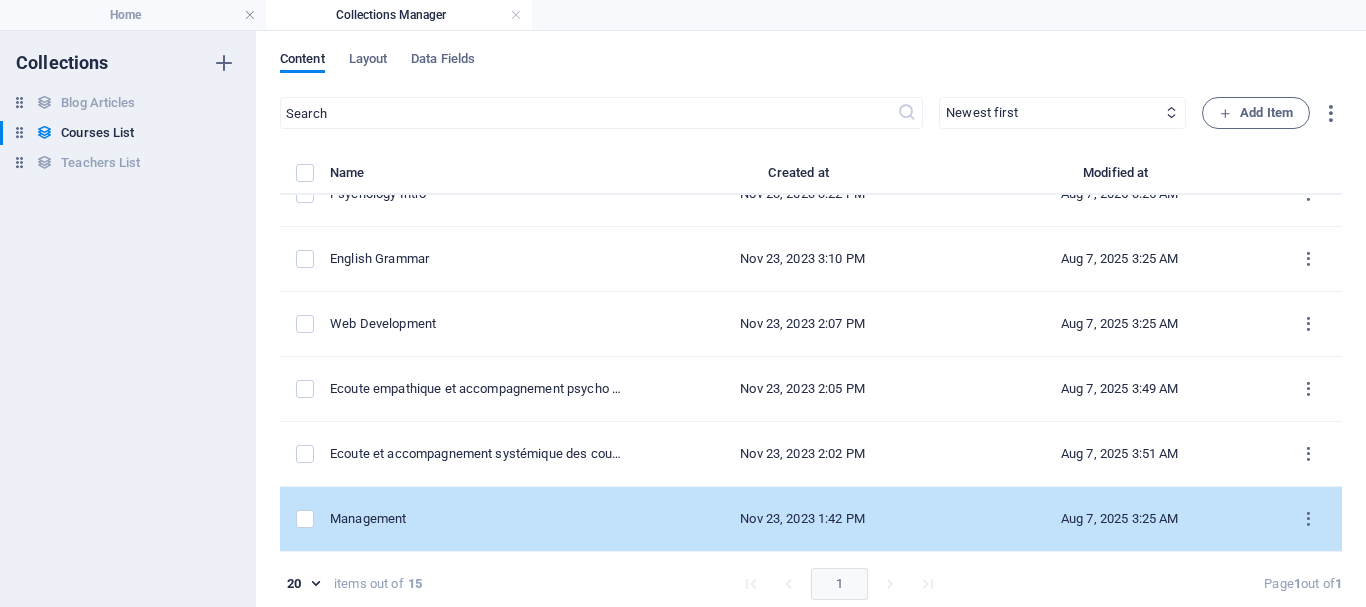 click on "Management" at bounding box center [477, 519] 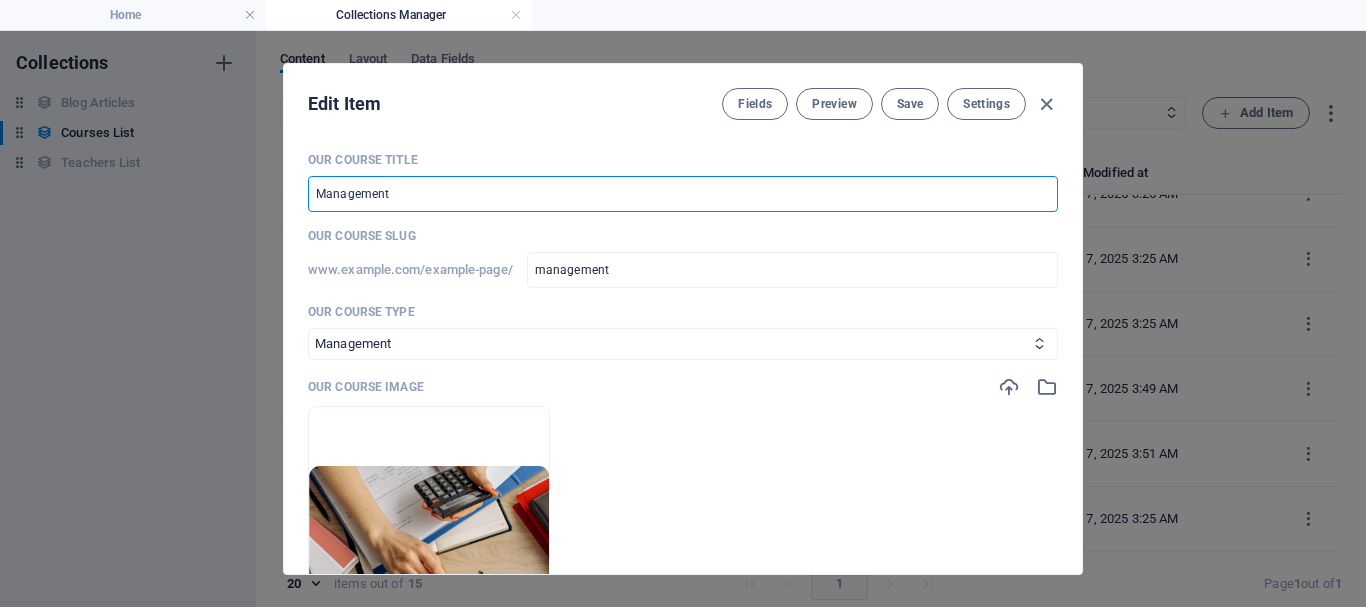 drag, startPoint x: 411, startPoint y: 187, endPoint x: 272, endPoint y: 187, distance: 139 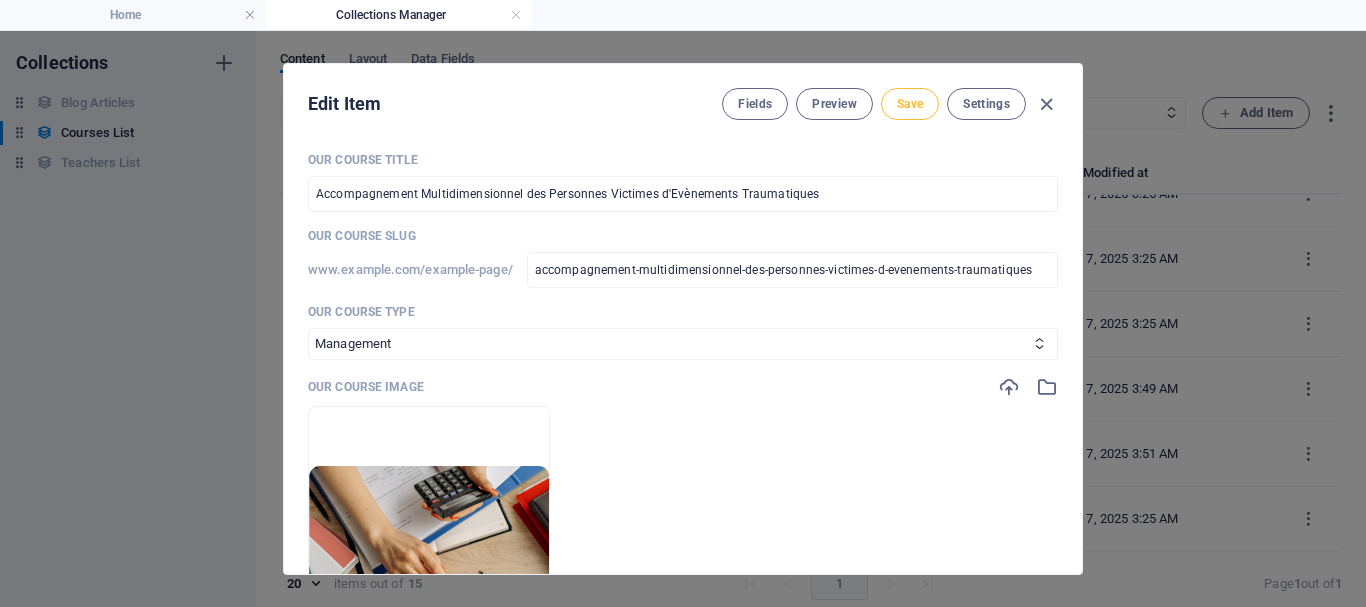 click on "Save" at bounding box center [910, 104] 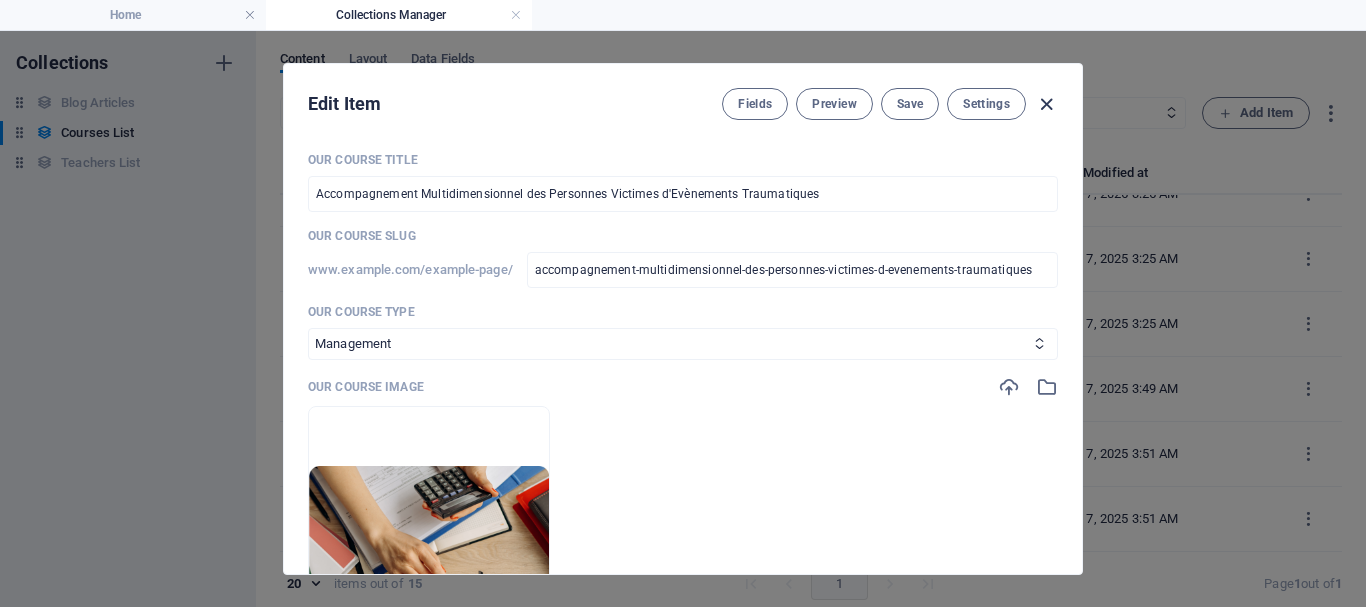 click at bounding box center [1046, 104] 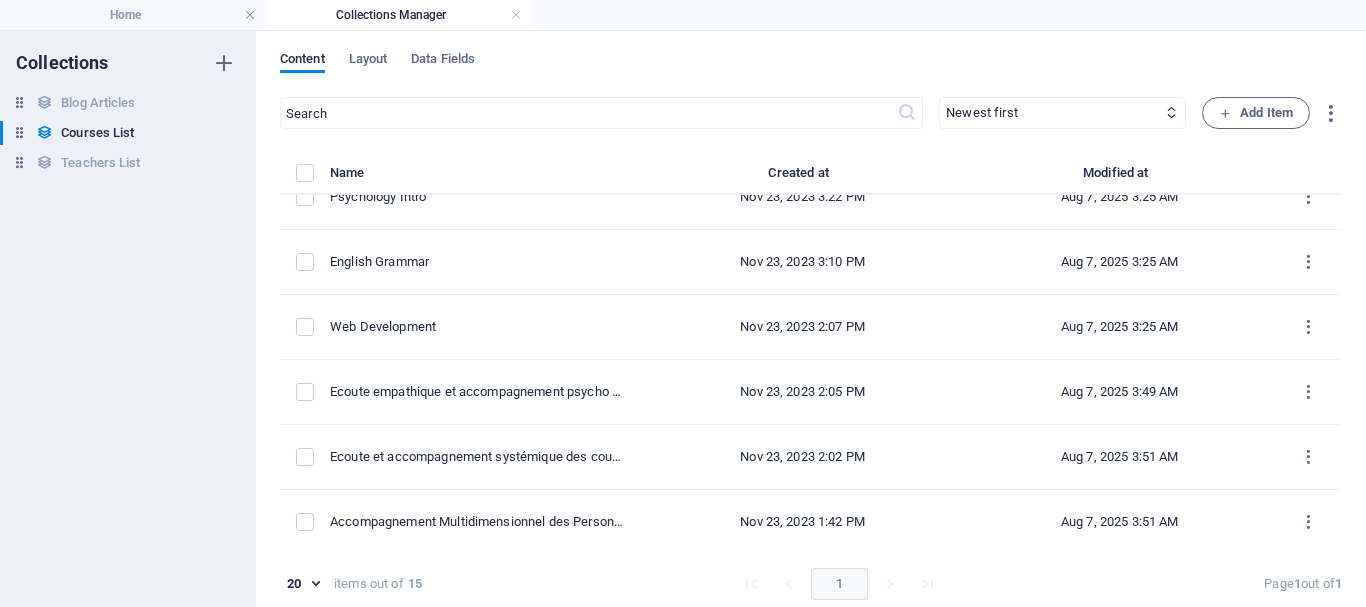 scroll, scrollTop: 618, scrollLeft: 0, axis: vertical 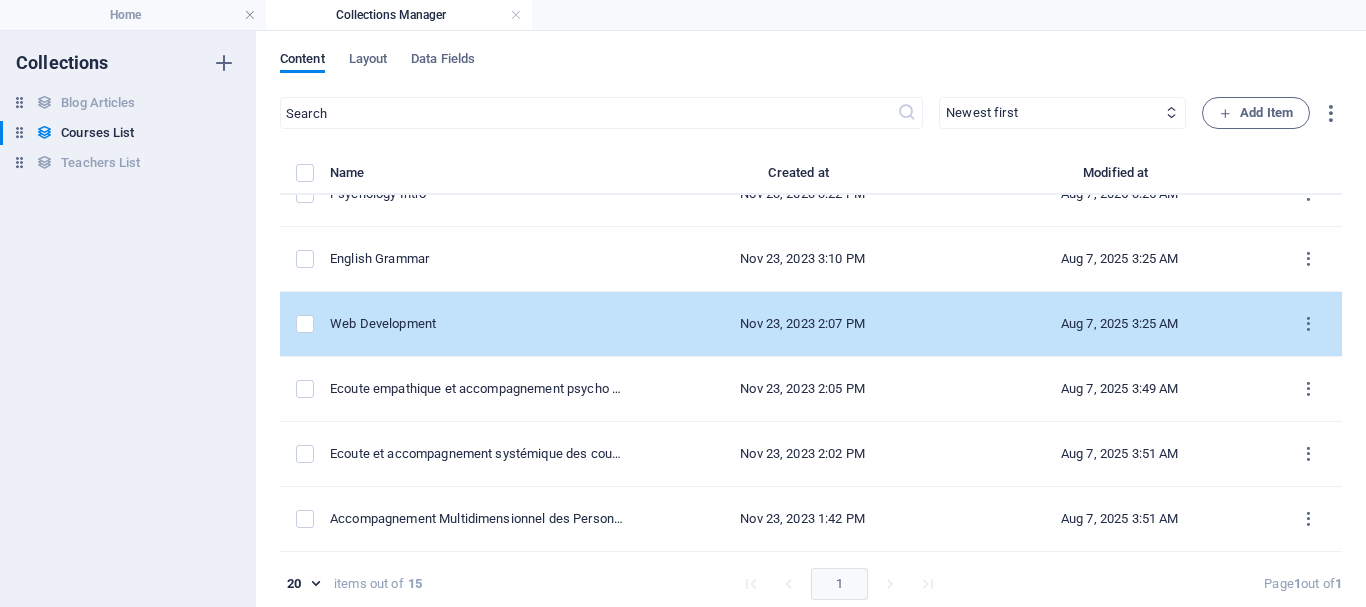 click on "Web Development" at bounding box center [477, 324] 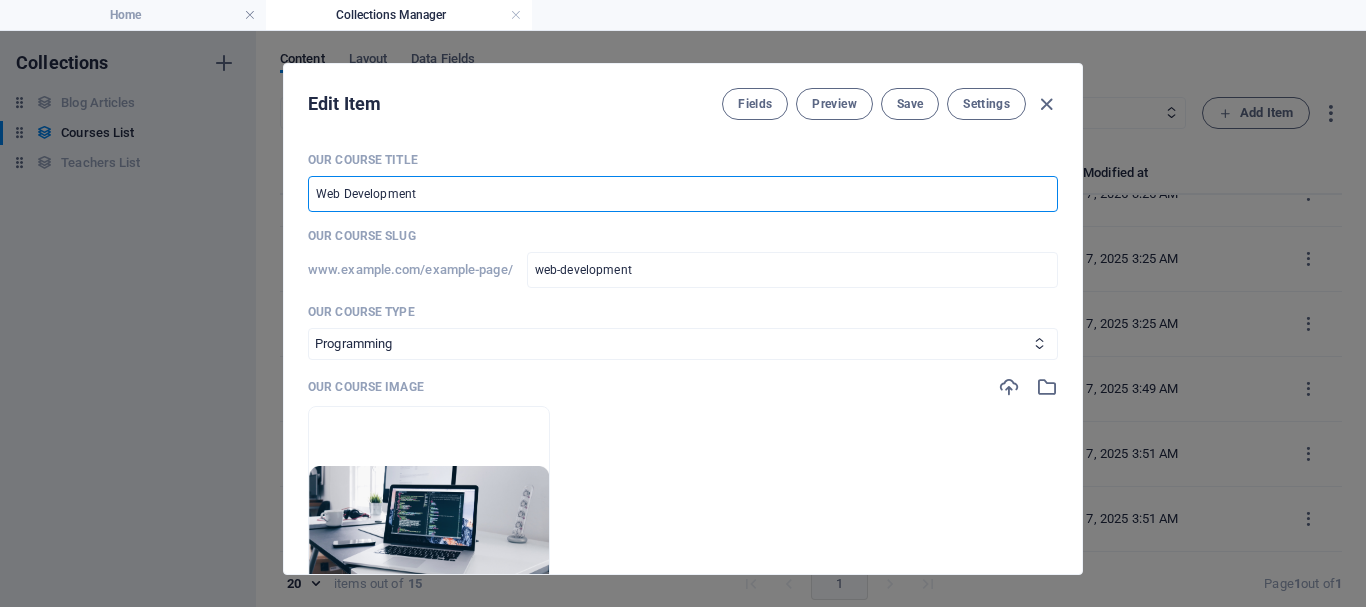 drag, startPoint x: 427, startPoint y: 194, endPoint x: 331, endPoint y: 192, distance: 96.02083 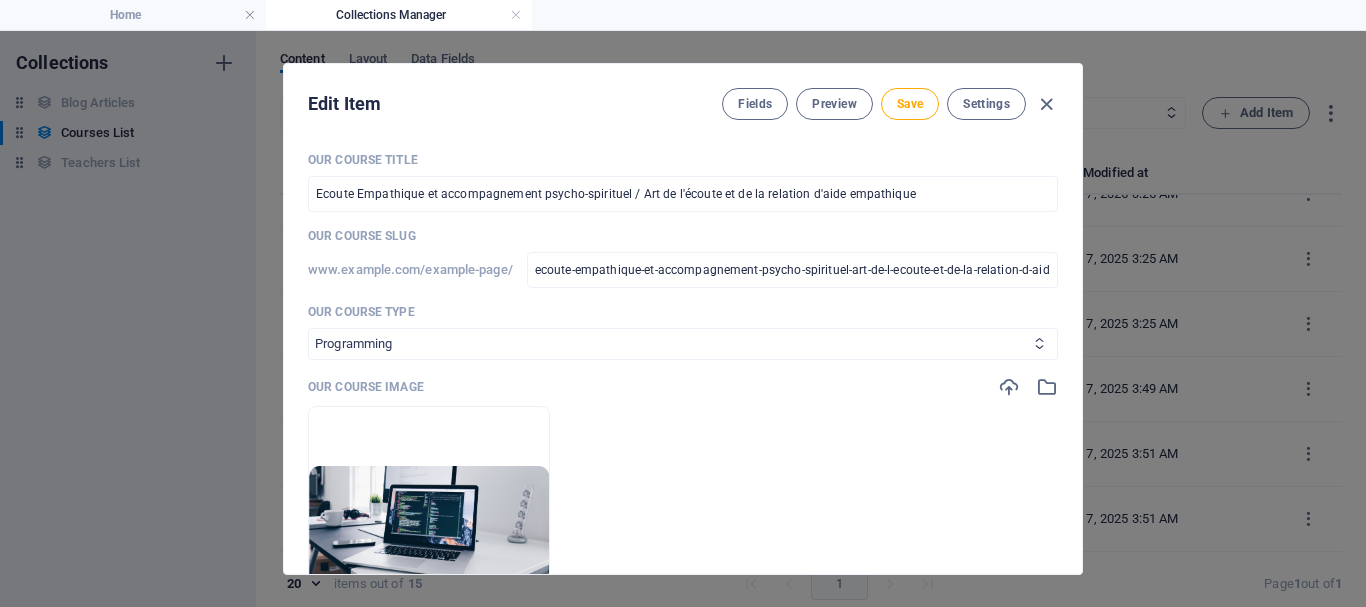 click on "Business/Finances Creativity Programming Psychology Science Speaking Management Marketing Design" at bounding box center [683, 344] 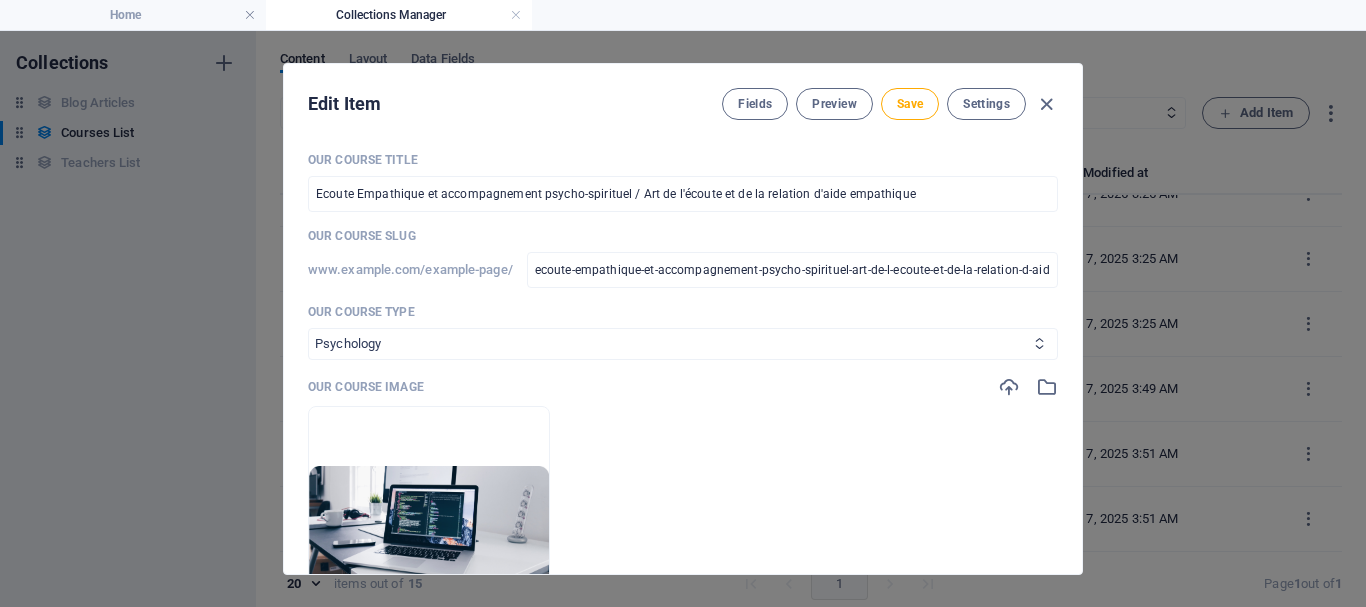 click on "Business/Finances Creativity Programming Psychology Science Speaking Management Marketing Design" at bounding box center (683, 344) 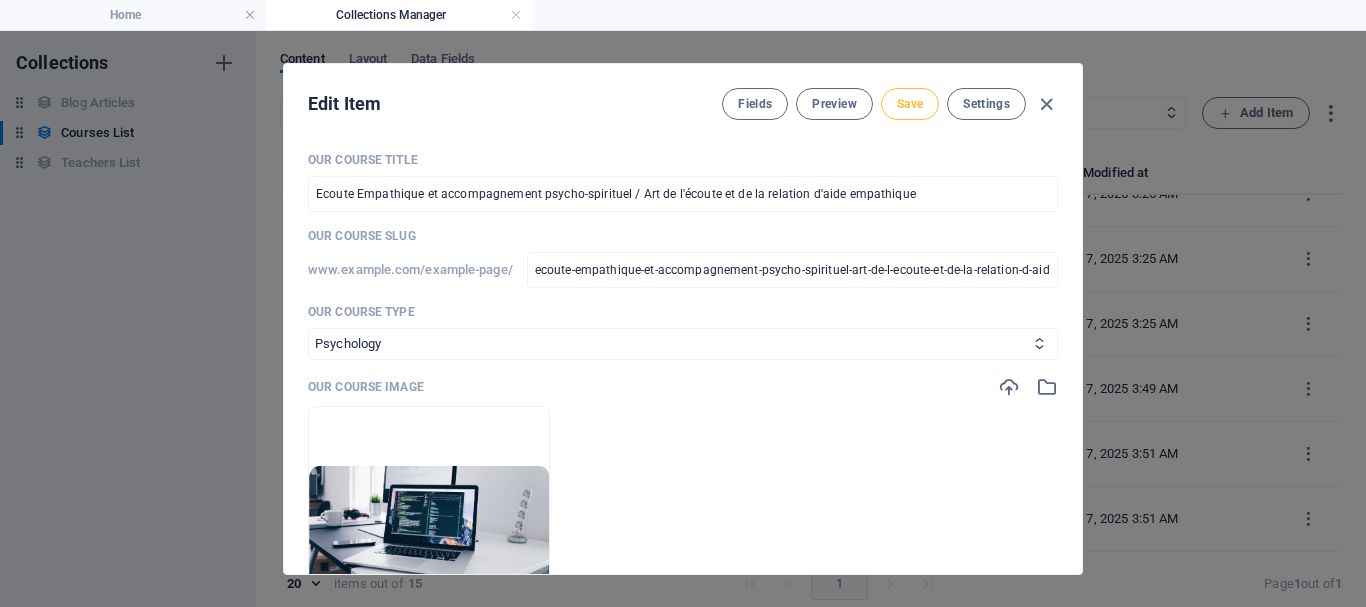 click on "Save" at bounding box center (910, 104) 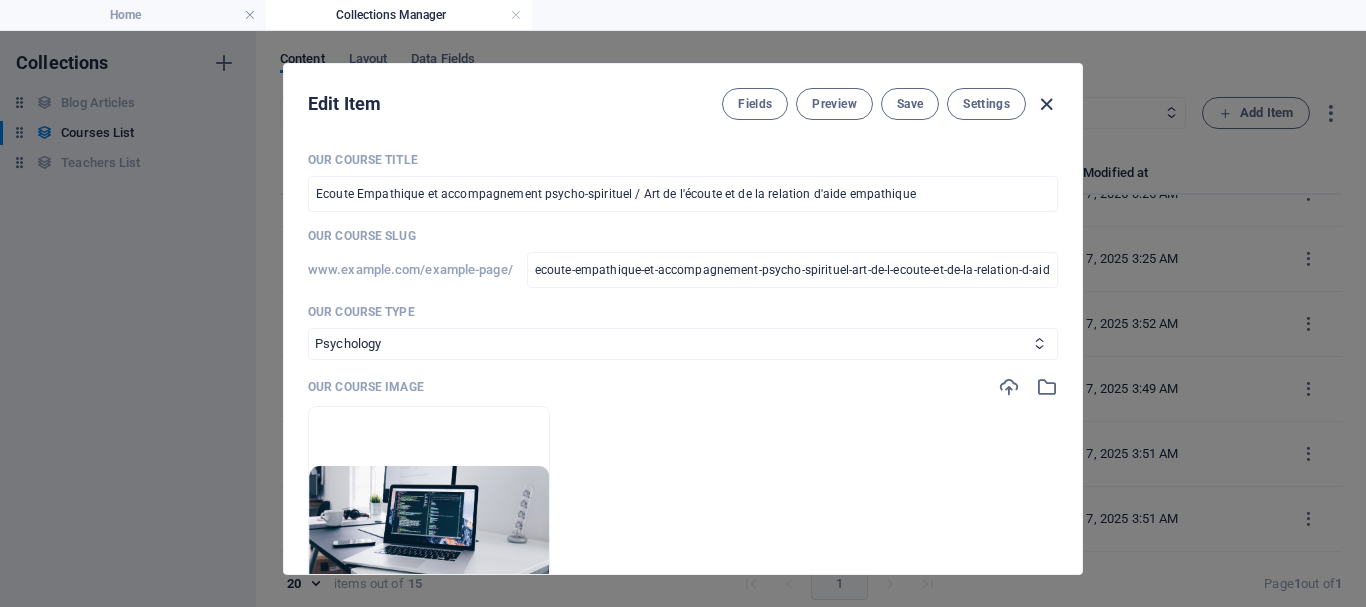 click at bounding box center [1046, 104] 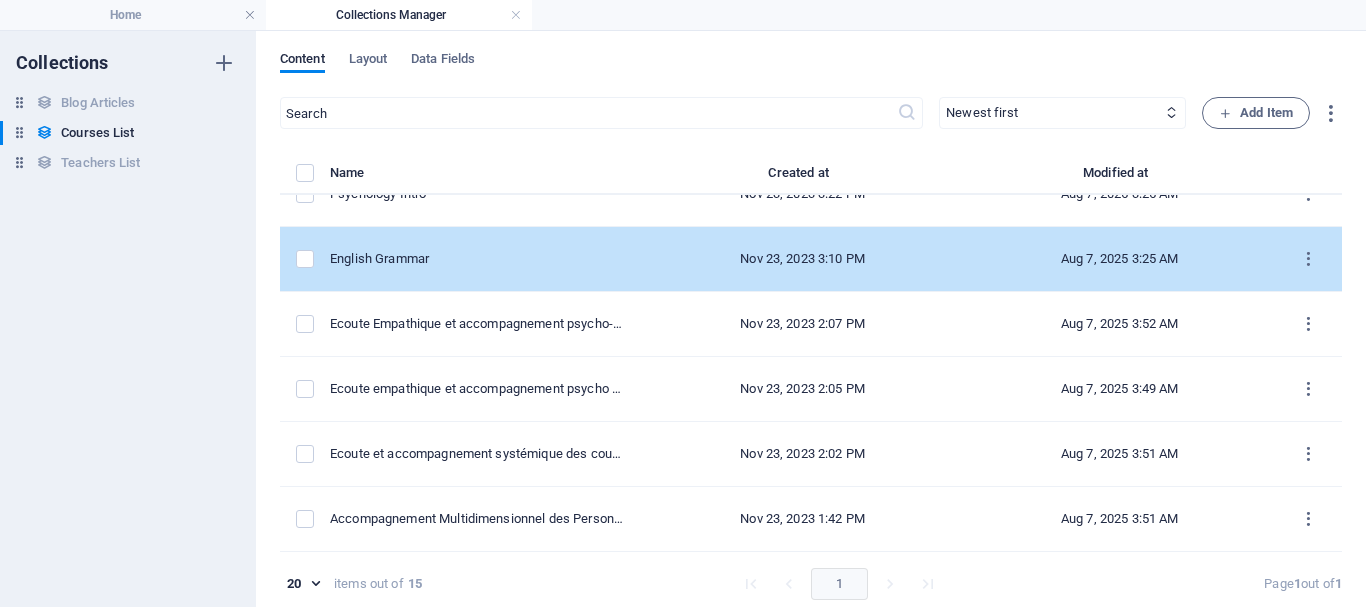 click on "English Grammar" at bounding box center (477, 259) 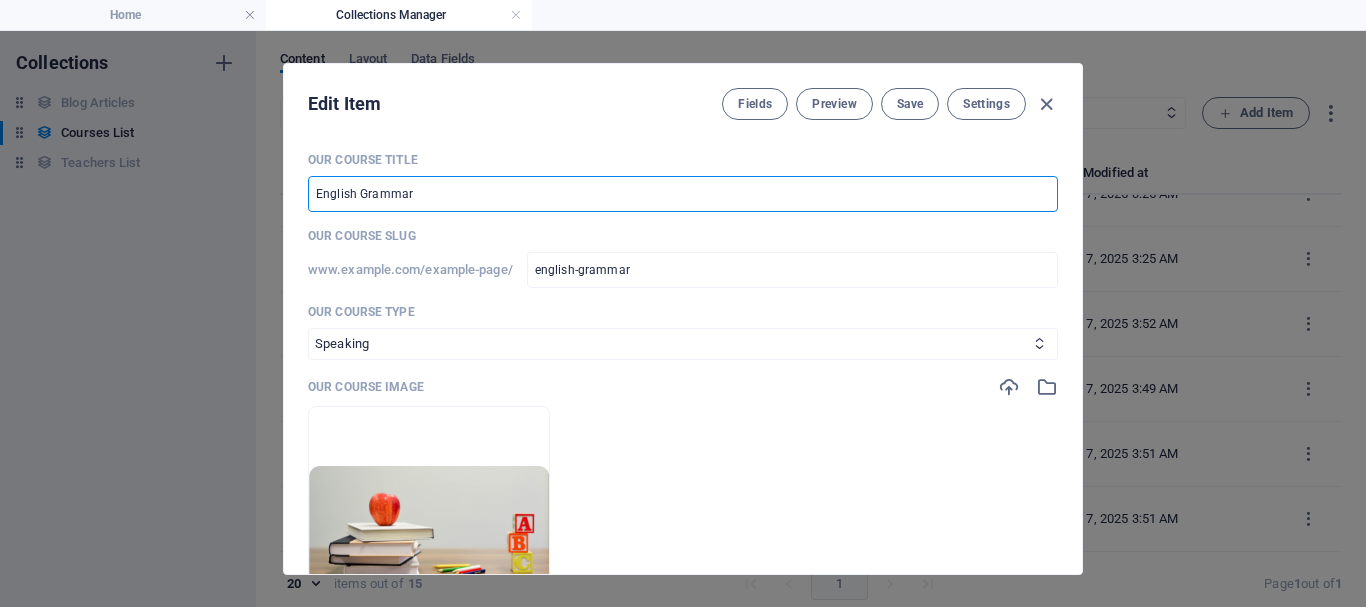 drag, startPoint x: 420, startPoint y: 194, endPoint x: 296, endPoint y: 196, distance: 124.01613 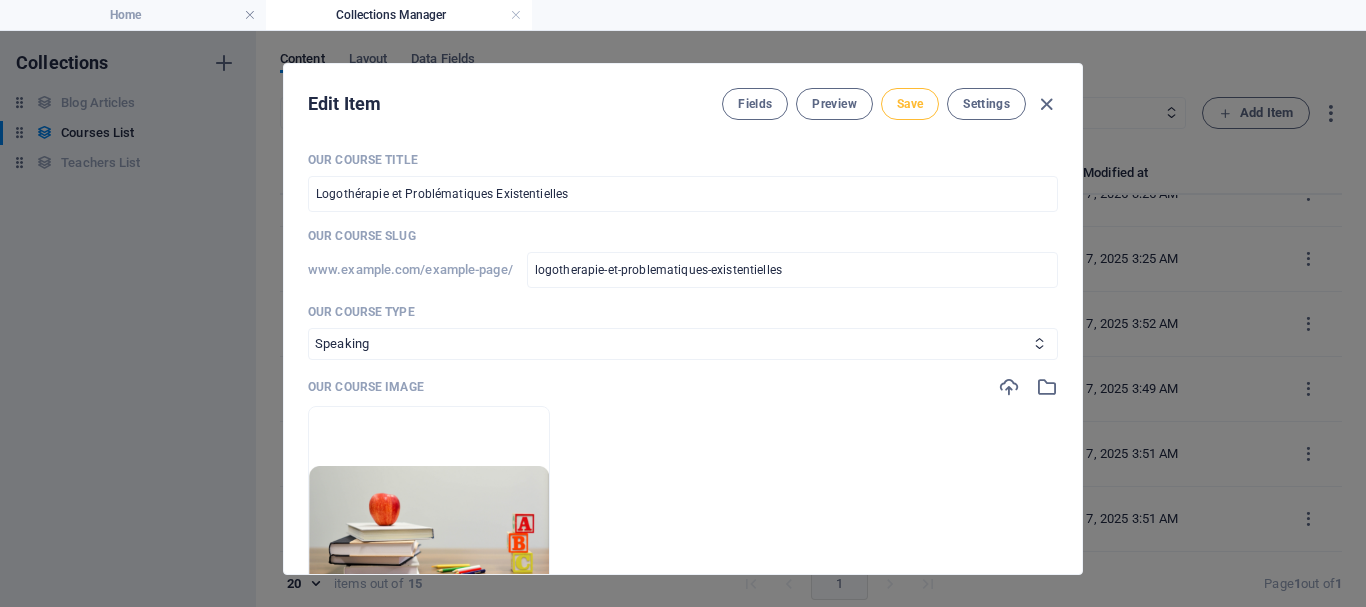 click on "Save" at bounding box center (910, 104) 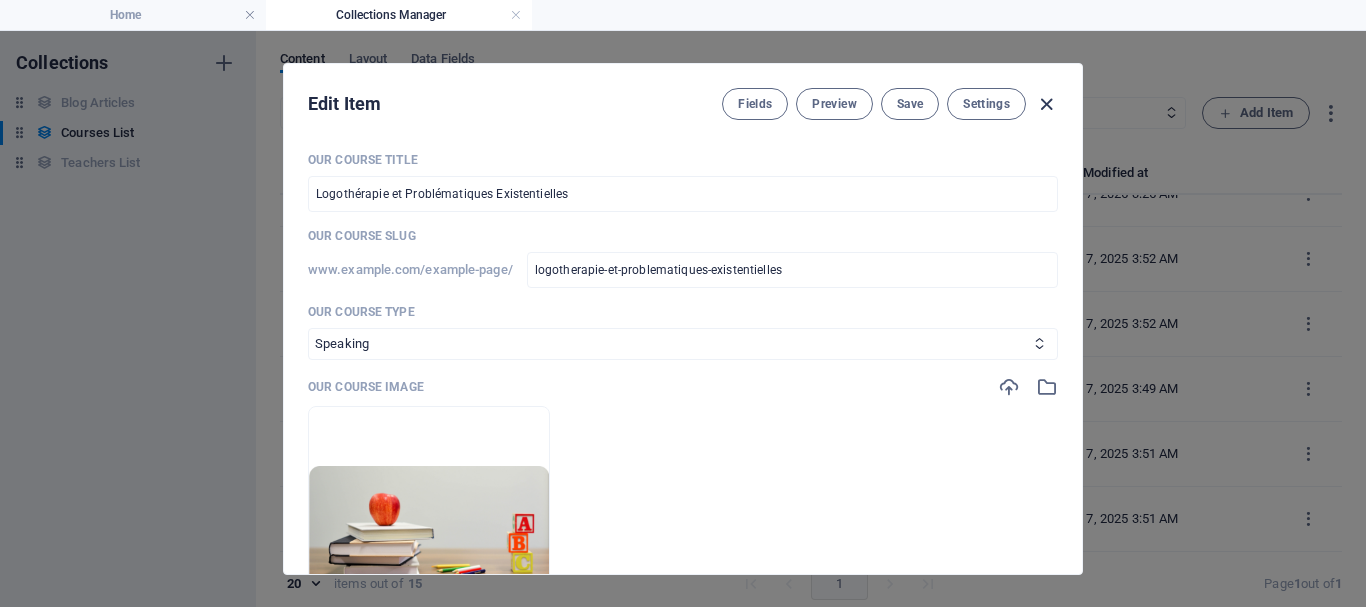 click at bounding box center [1046, 104] 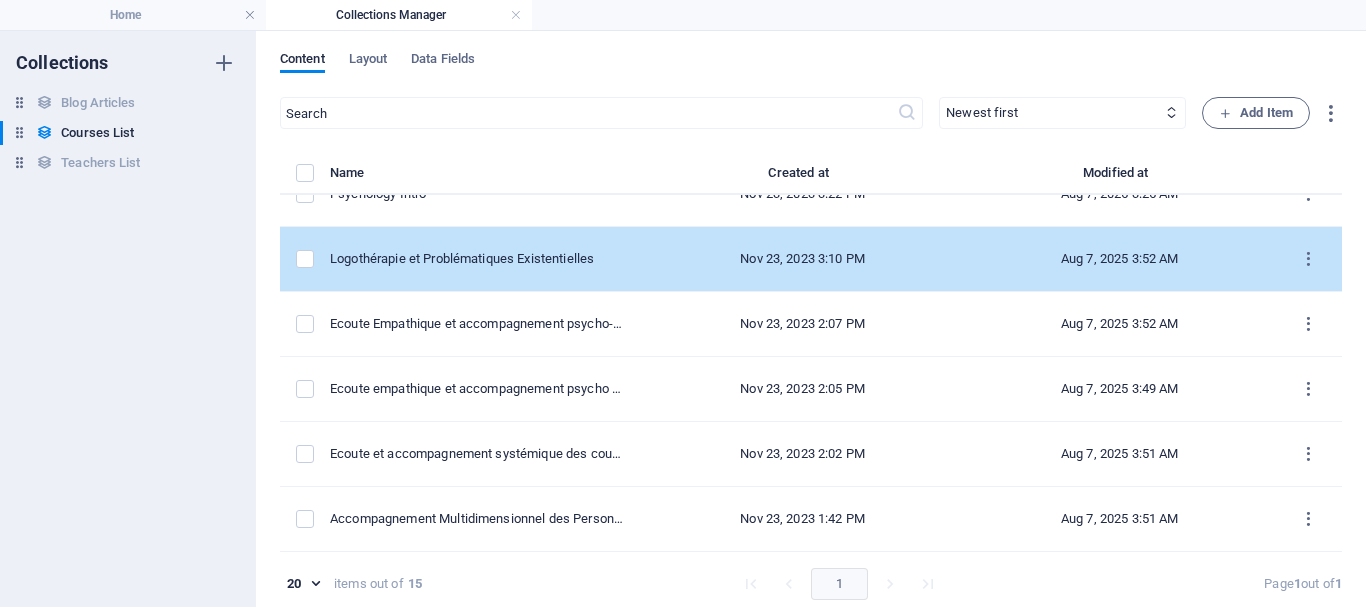 scroll, scrollTop: 518, scrollLeft: 0, axis: vertical 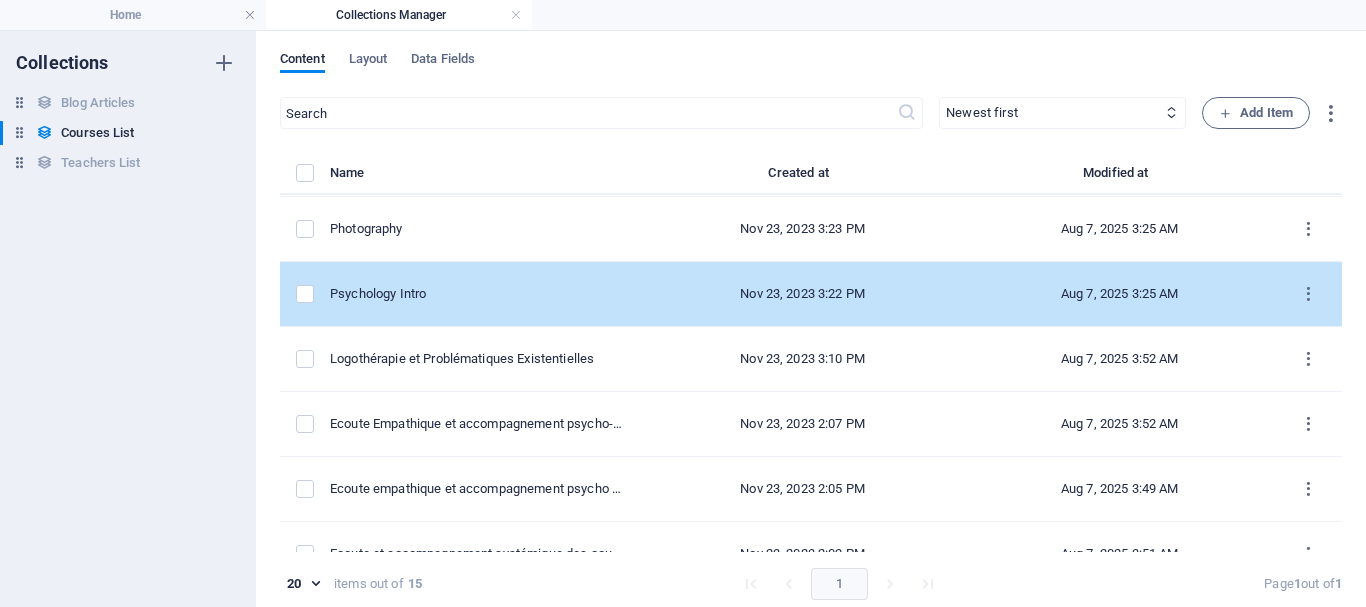 click on "Psychology Intro" at bounding box center [477, 294] 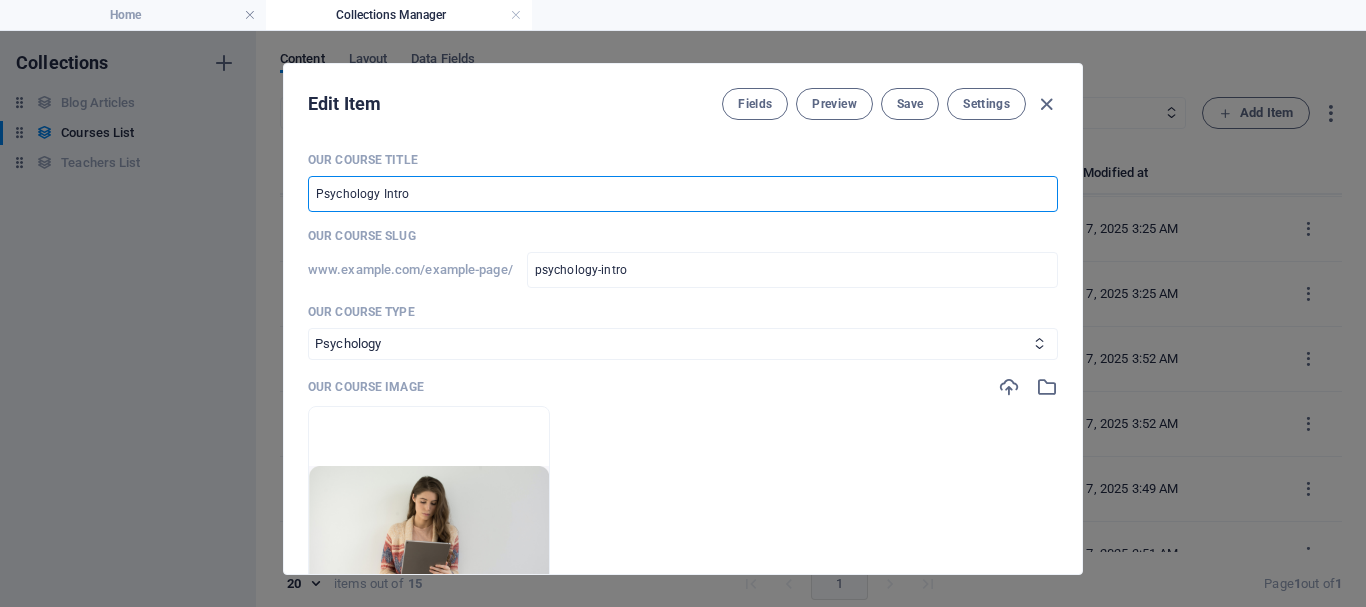 drag, startPoint x: 448, startPoint y: 185, endPoint x: 265, endPoint y: 186, distance: 183.00273 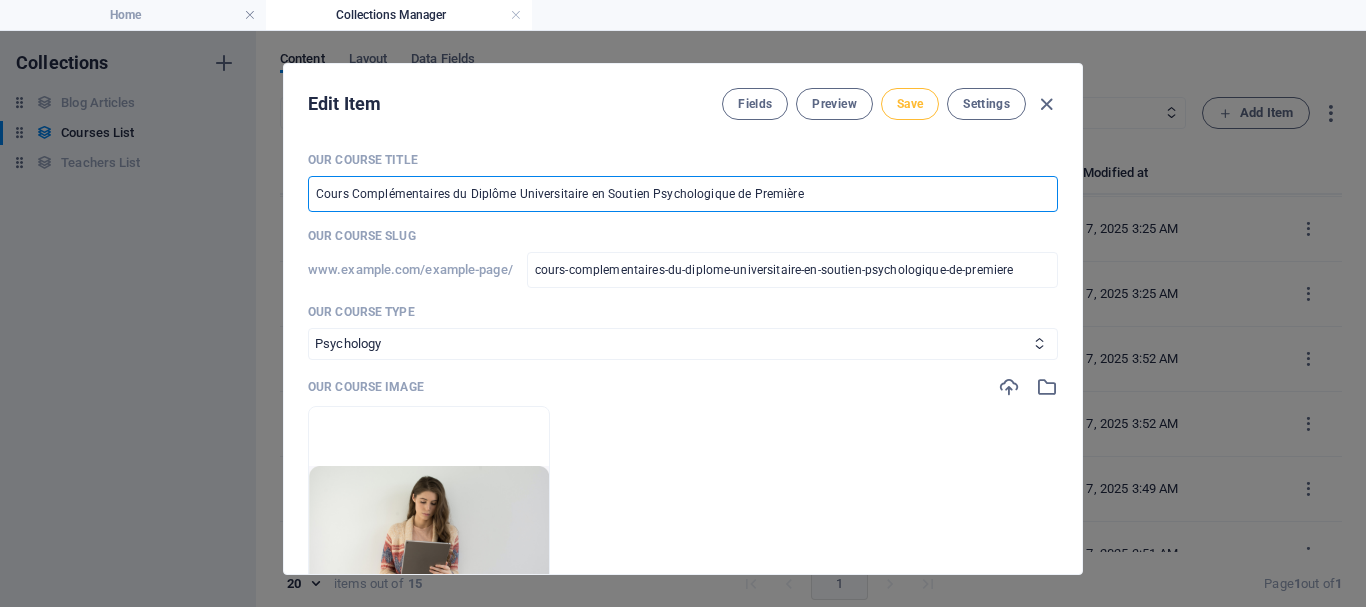 click on "Save" at bounding box center (910, 104) 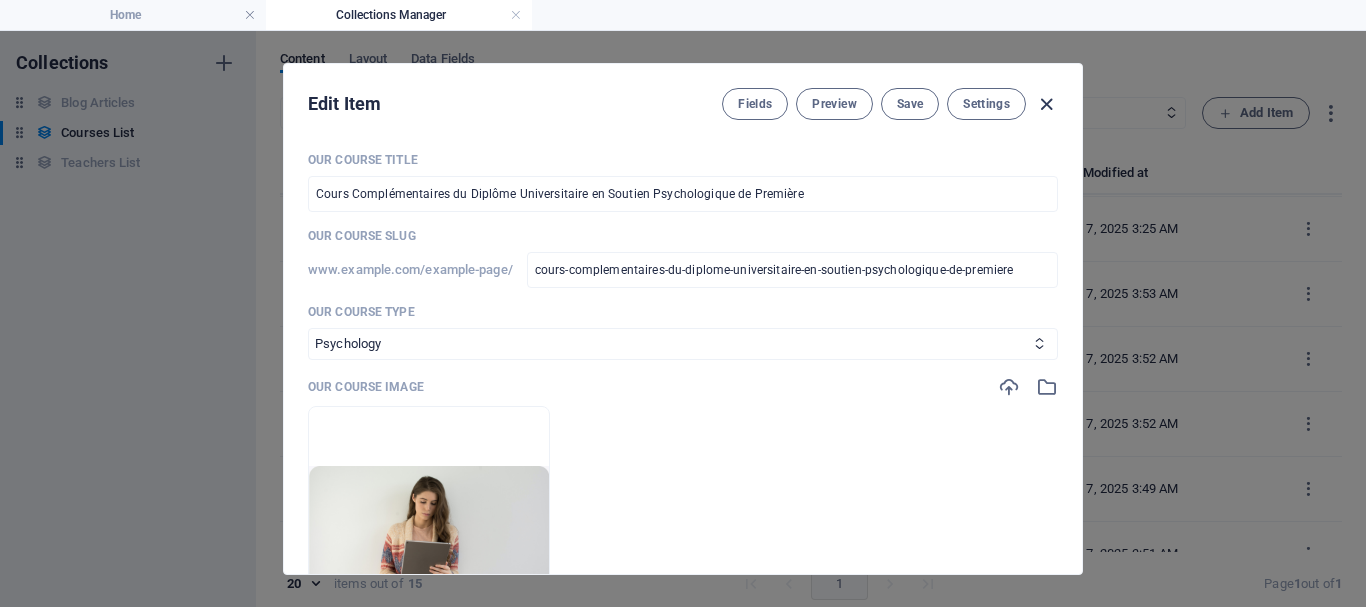 click at bounding box center (1046, 104) 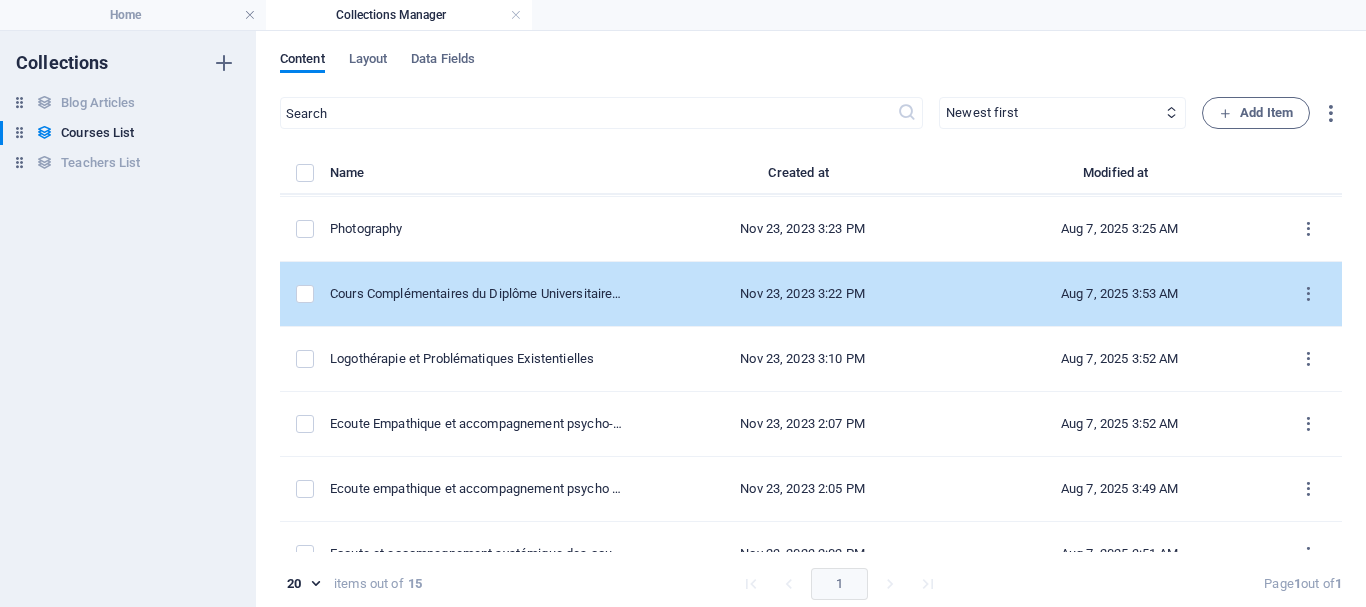 click on "Cours Complémentaires du Diplôme Universitaire en Soutien Psychologique de Première" at bounding box center [477, 294] 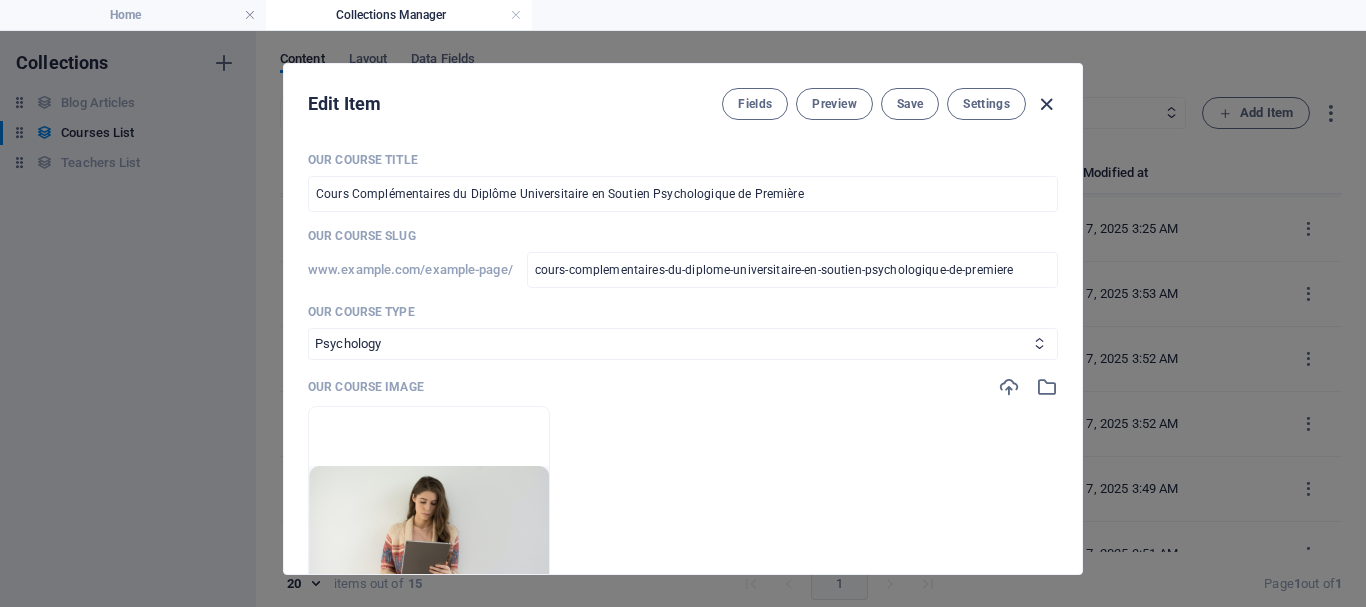 click at bounding box center [1046, 104] 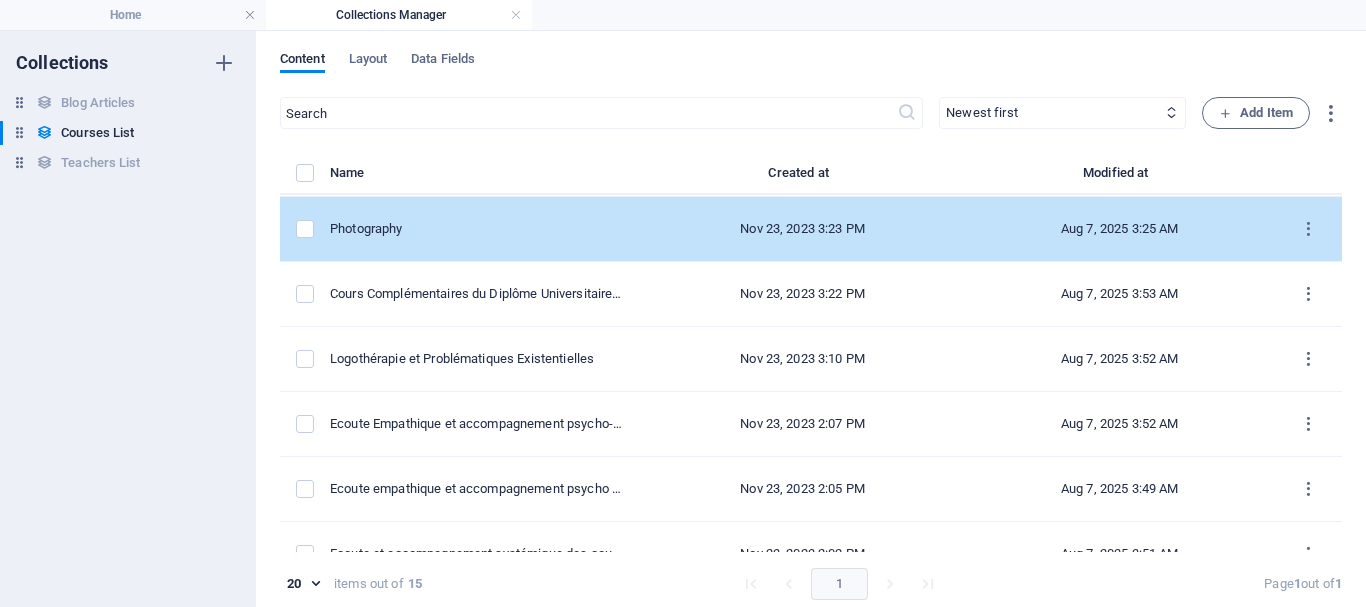 click on "Photography" at bounding box center (477, 229) 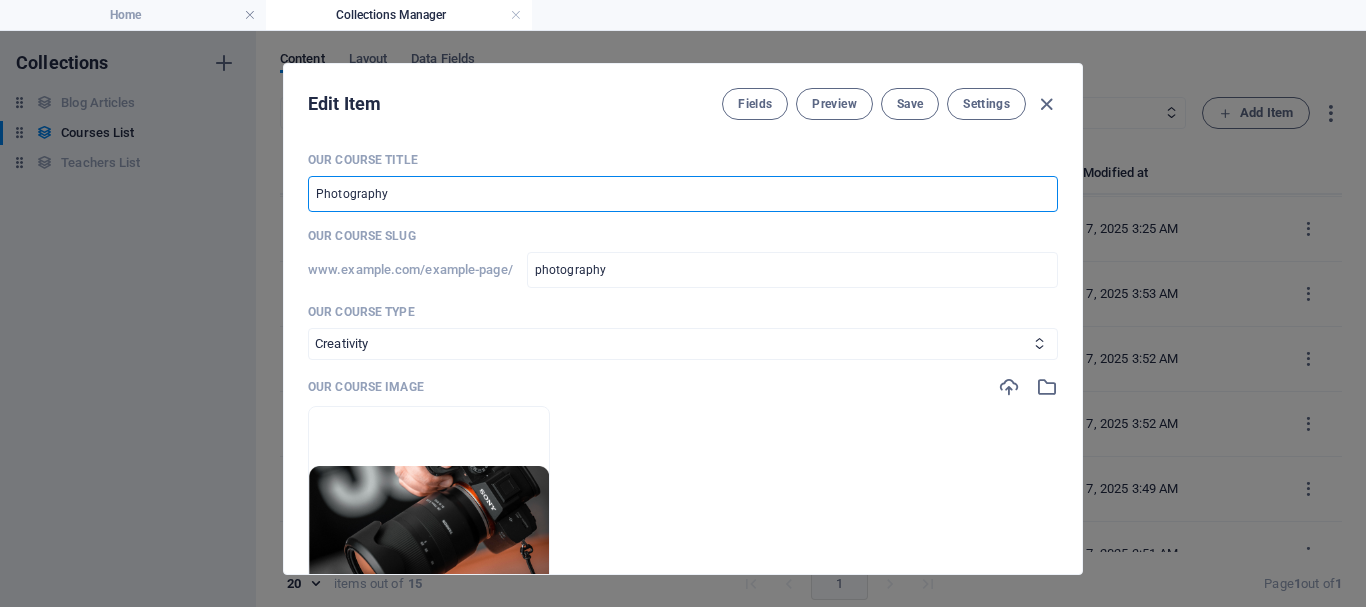 drag, startPoint x: 453, startPoint y: 196, endPoint x: 309, endPoint y: 193, distance: 144.03125 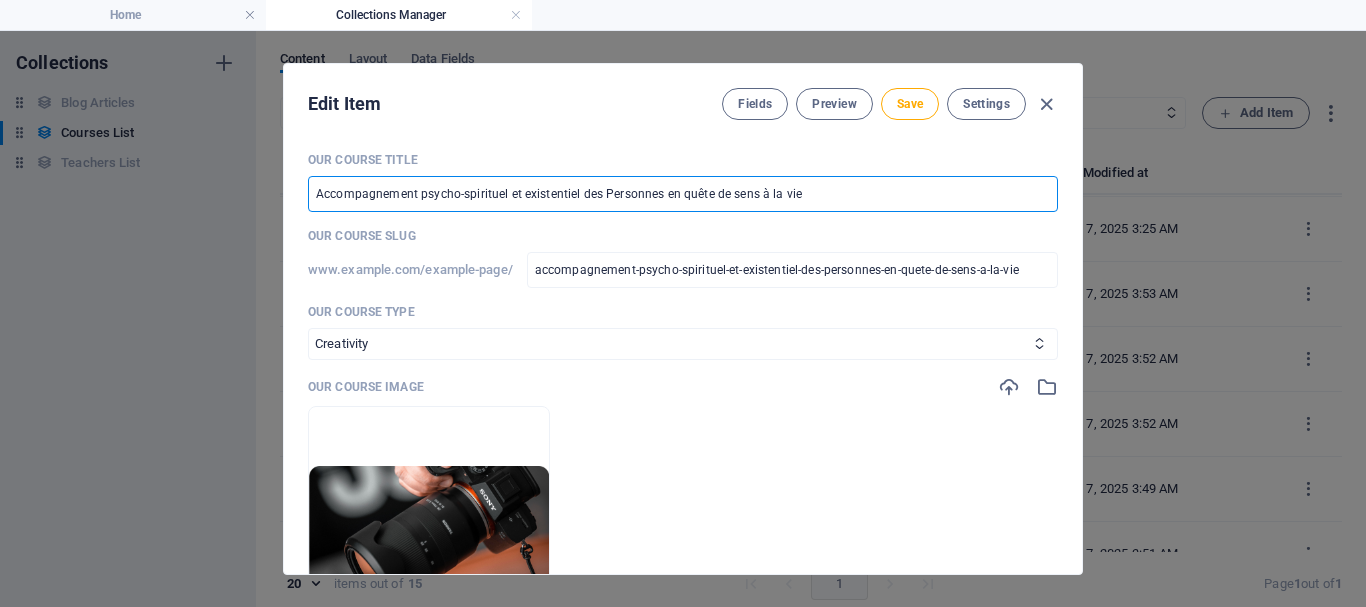 drag, startPoint x: 309, startPoint y: 193, endPoint x: 329, endPoint y: 214, distance: 29 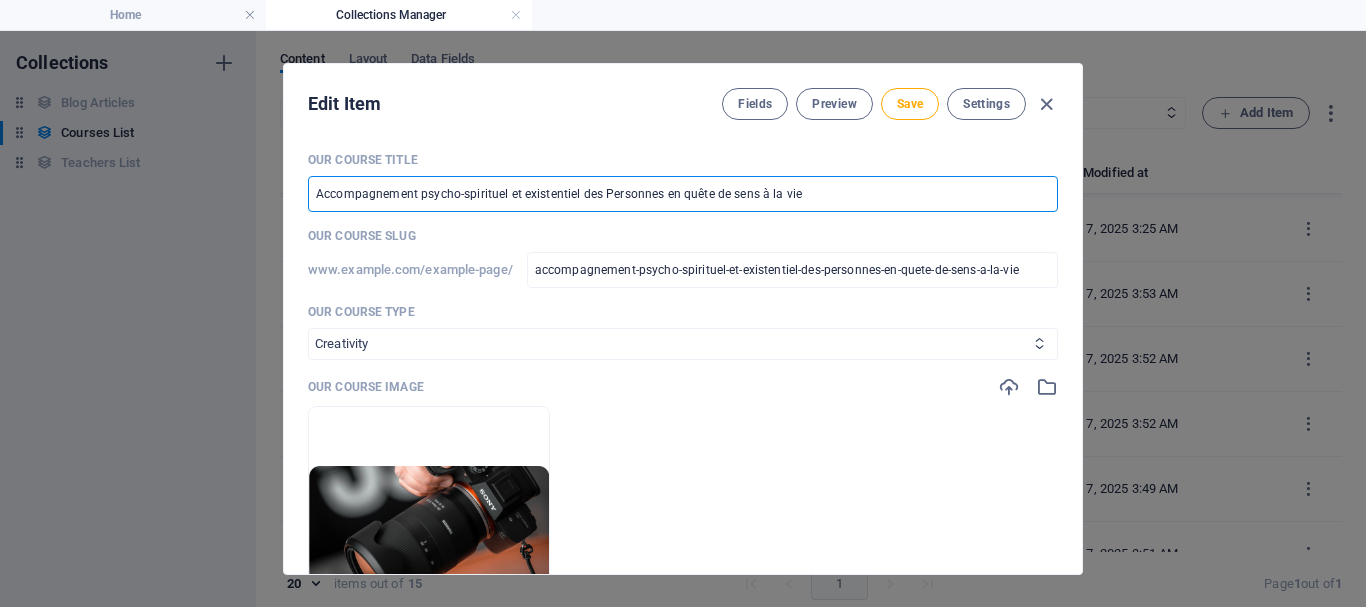 click on "Business/Finances Creativity Programming Psychology Science Speaking Management Marketing Design" at bounding box center (683, 344) 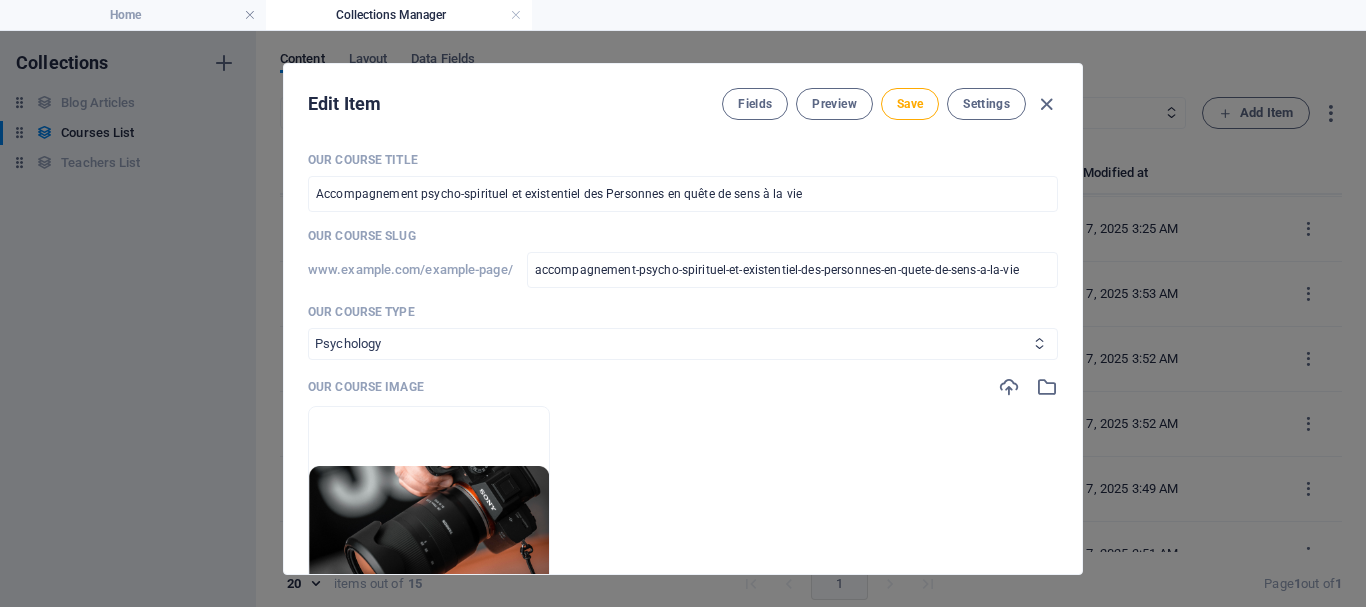 click on "Business/Finances Creativity Programming Psychology Science Speaking Management Marketing Design" at bounding box center [683, 344] 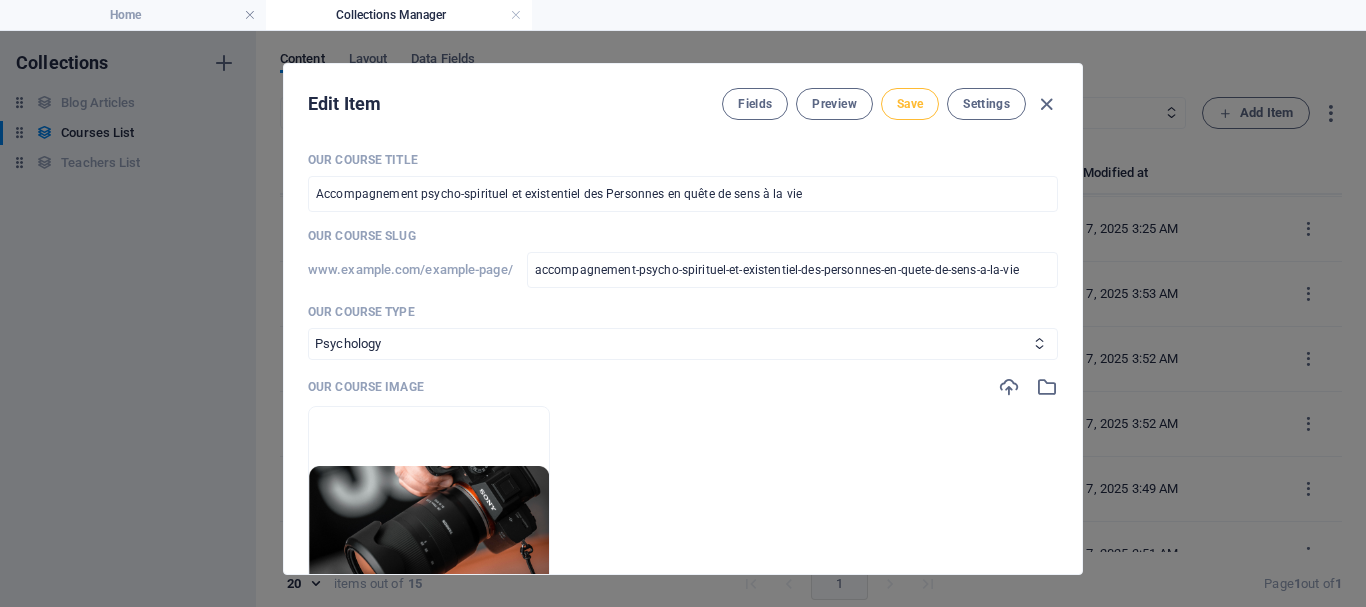 click on "Save" at bounding box center (910, 104) 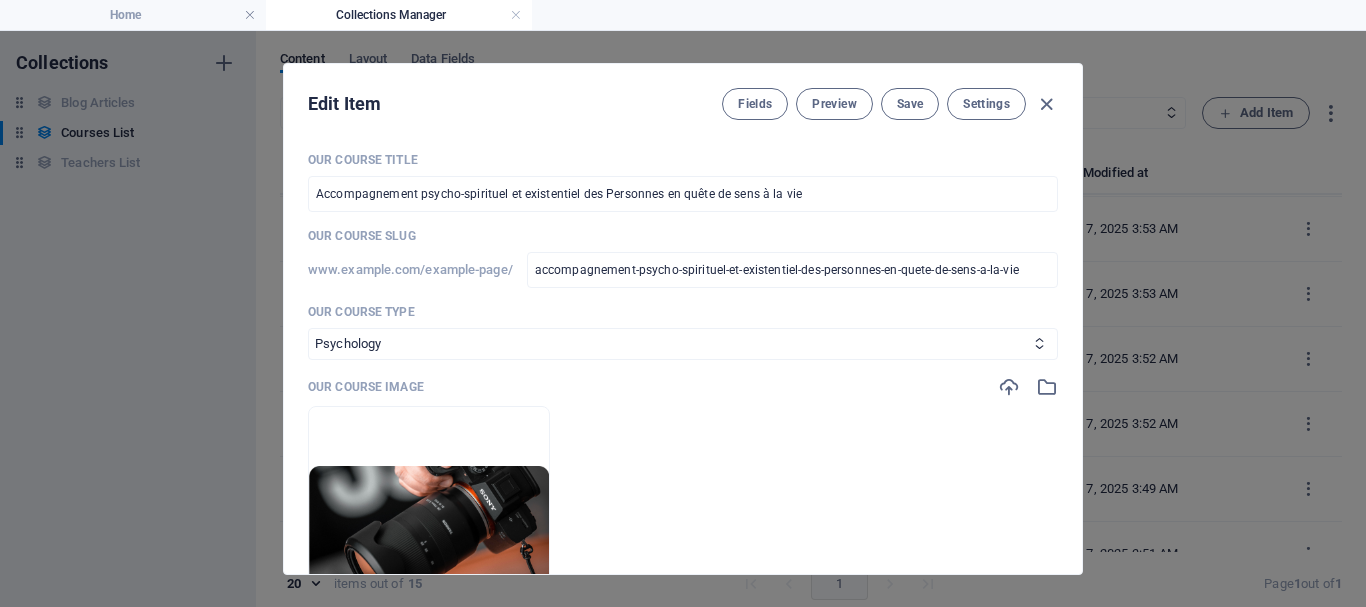 click at bounding box center [1046, 104] 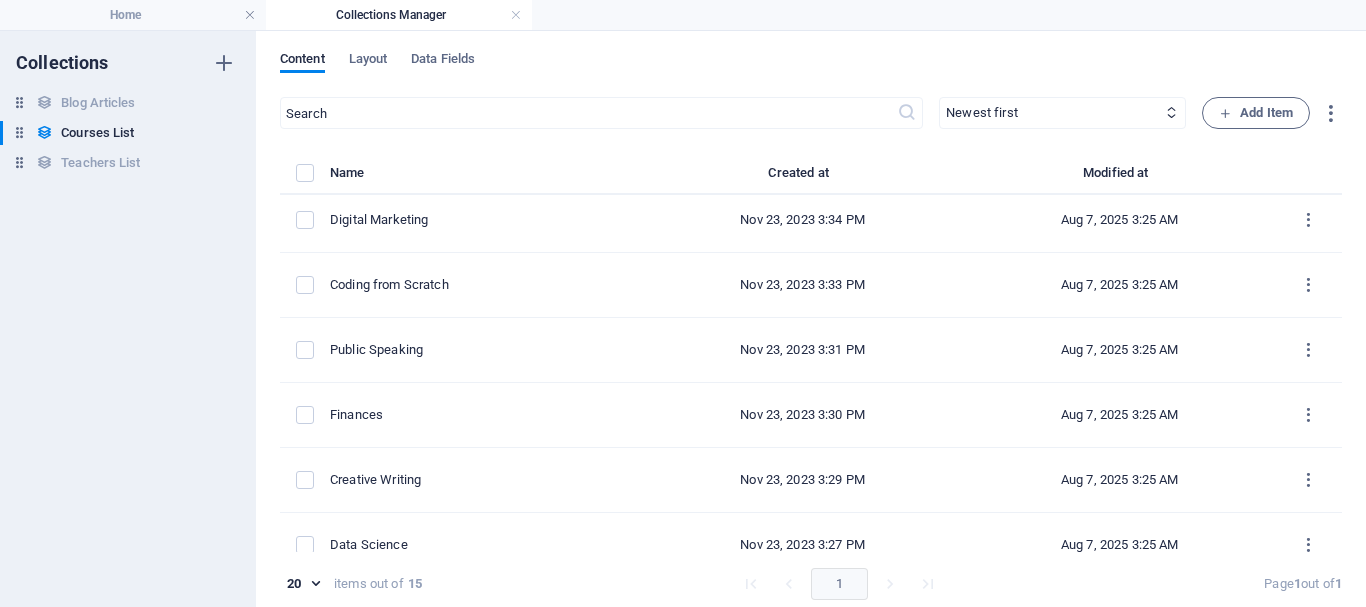 scroll, scrollTop: 0, scrollLeft: 0, axis: both 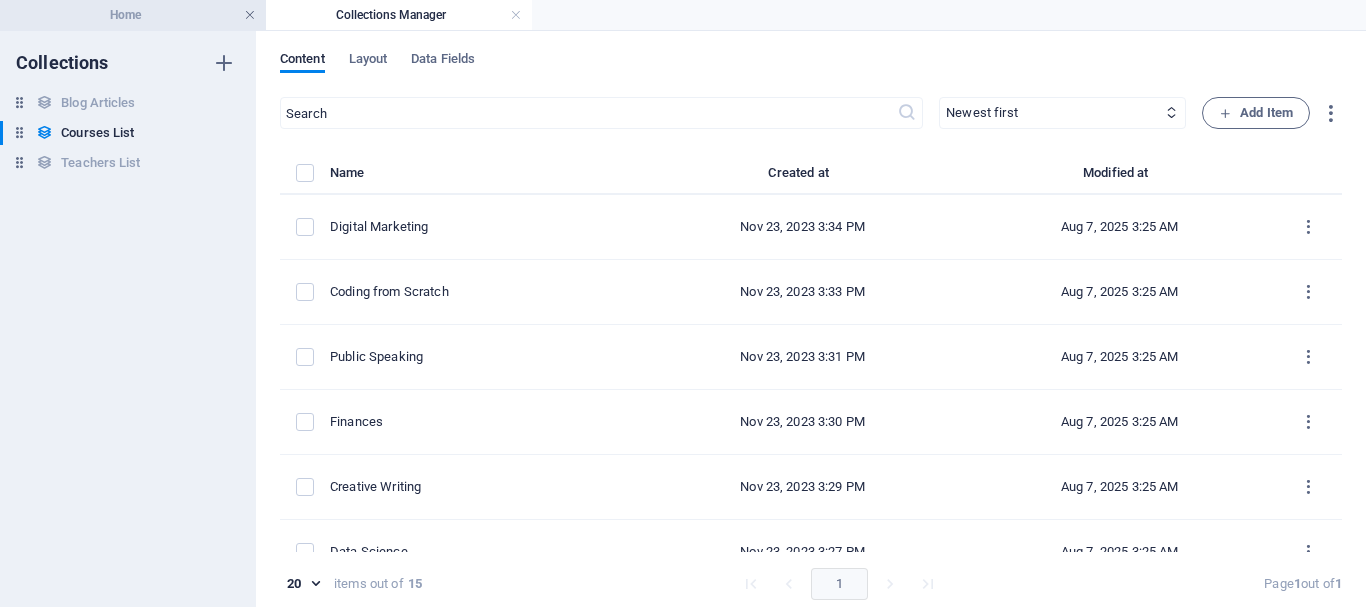 click at bounding box center [250, 15] 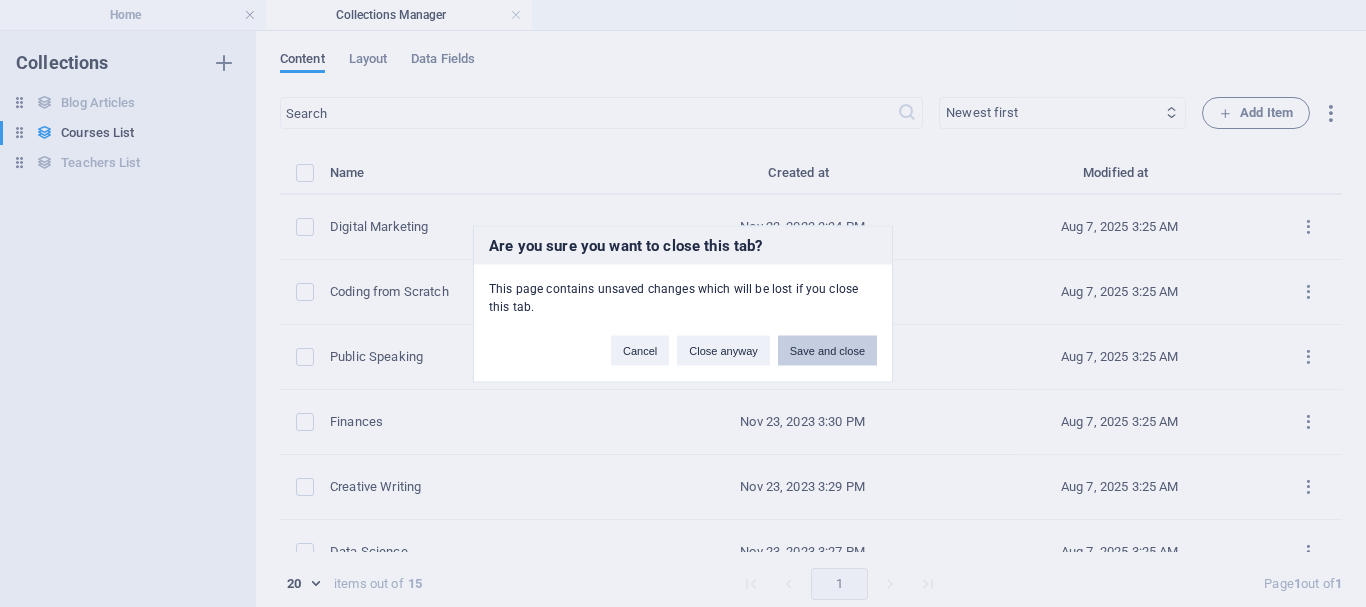 click on "Save and close" at bounding box center (827, 350) 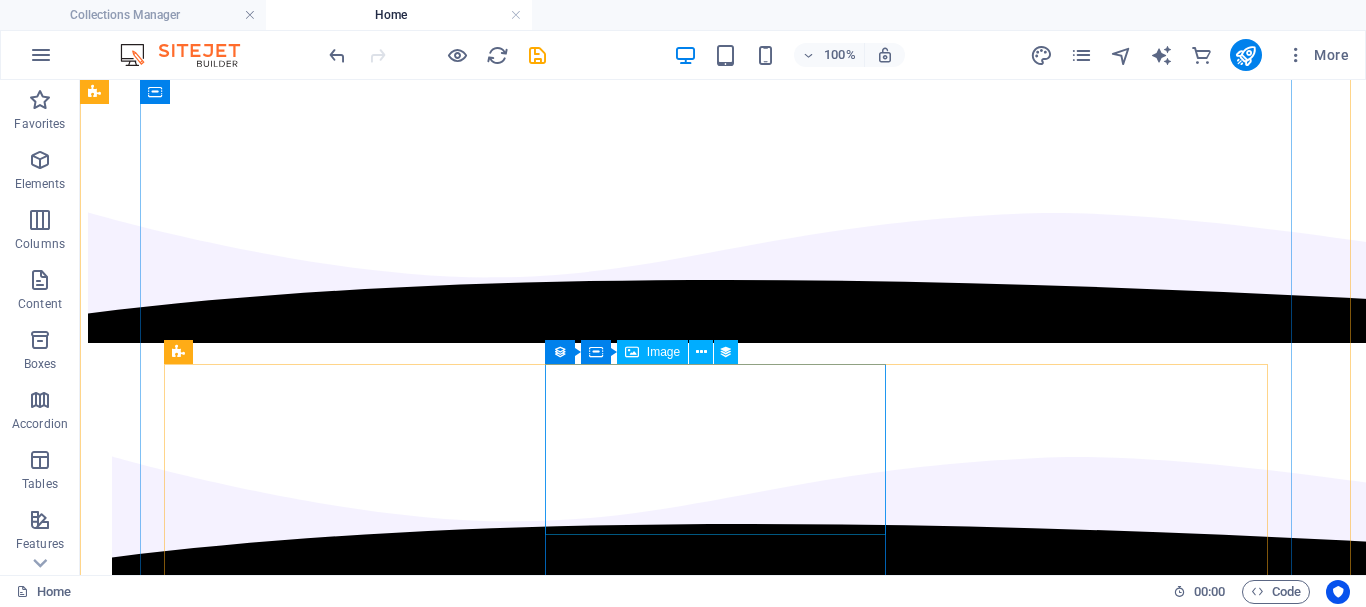 scroll, scrollTop: 1200, scrollLeft: 0, axis: vertical 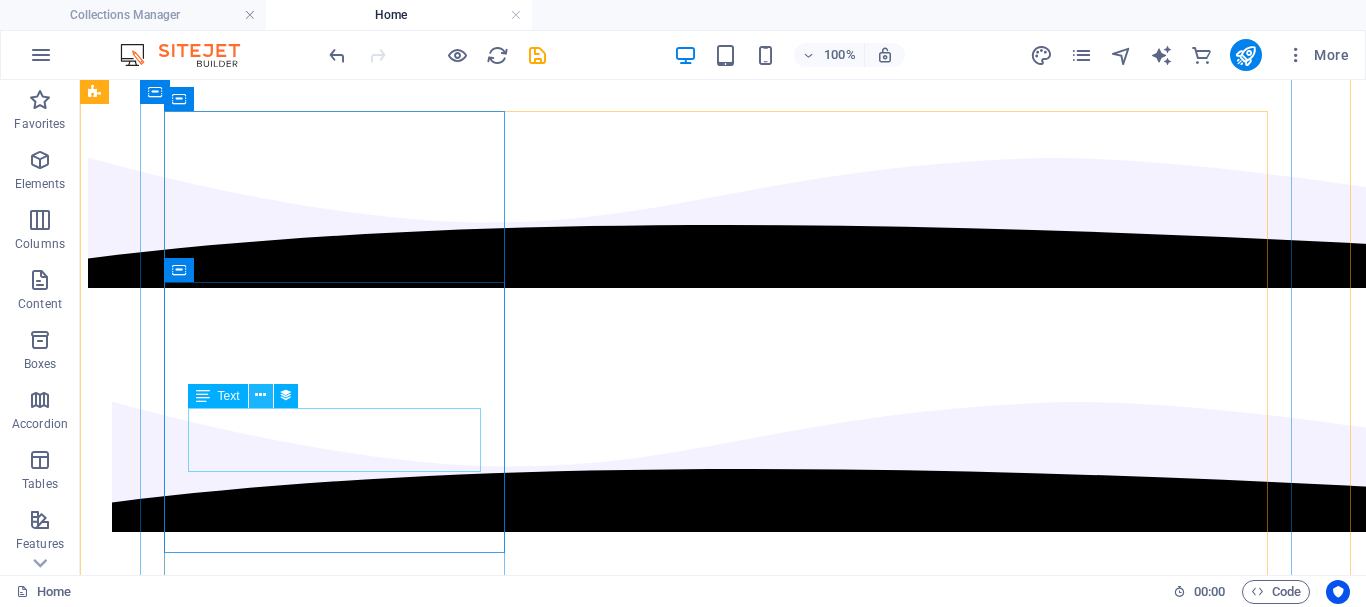 click at bounding box center (260, 395) 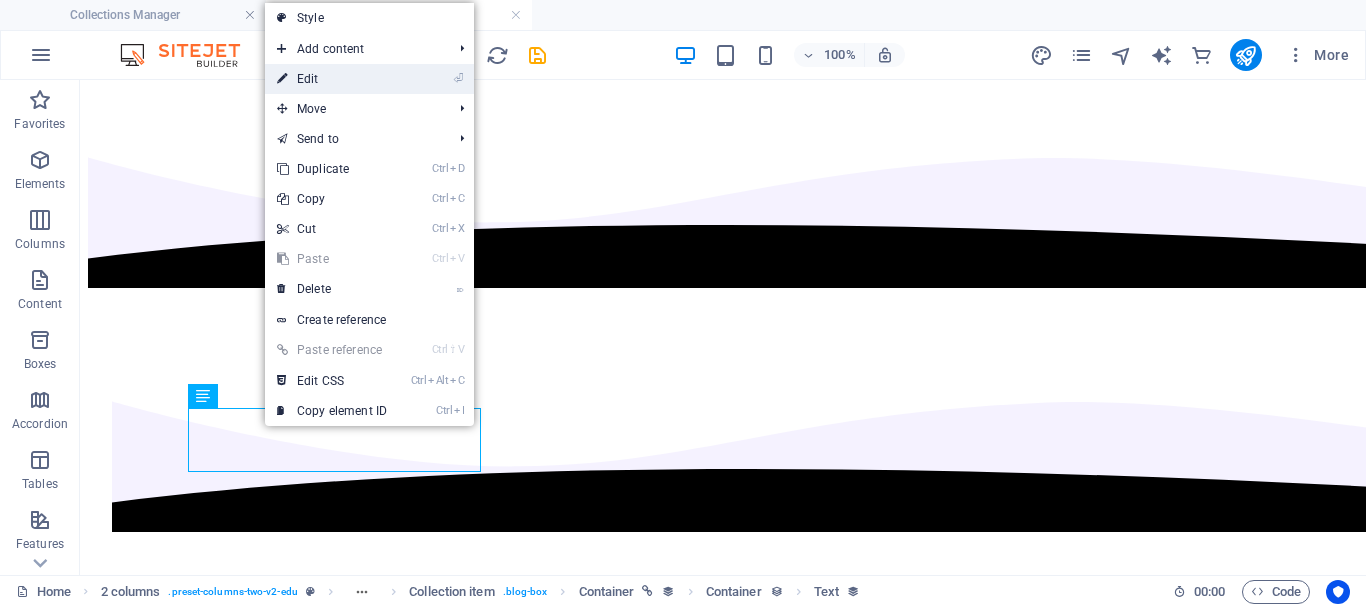 click on "⏎  Edit" at bounding box center (332, 79) 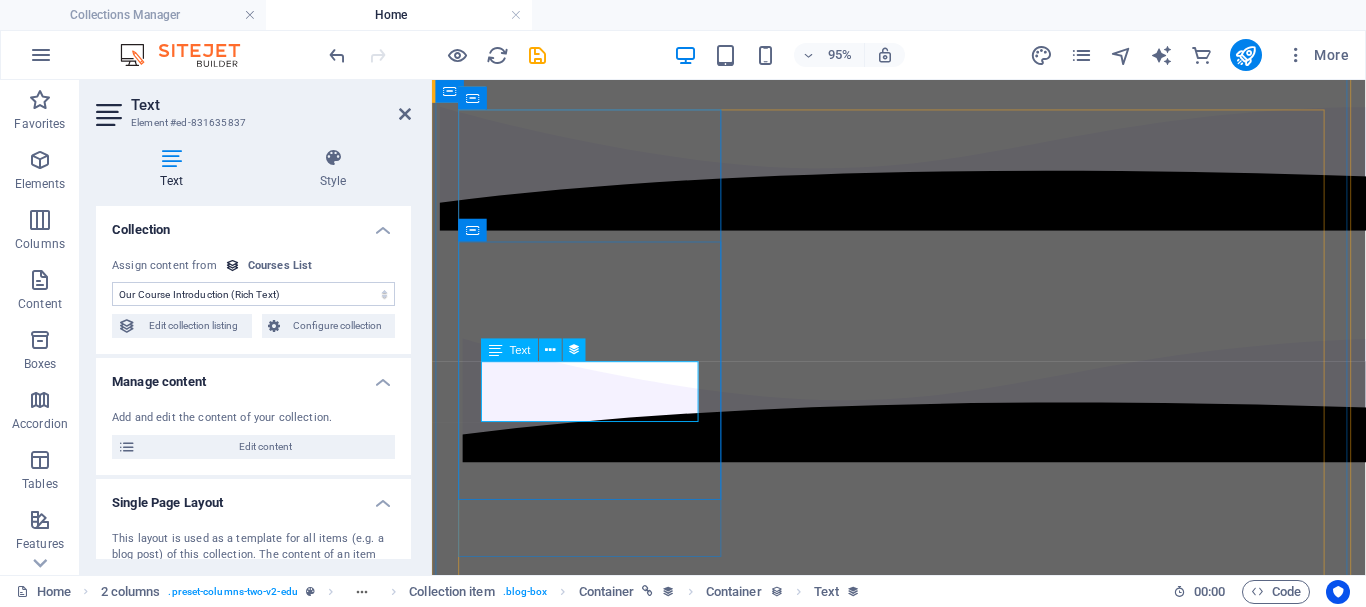 click on "Lorem ipsum dolor sit amet consectetur." at bounding box center [923, 1347] 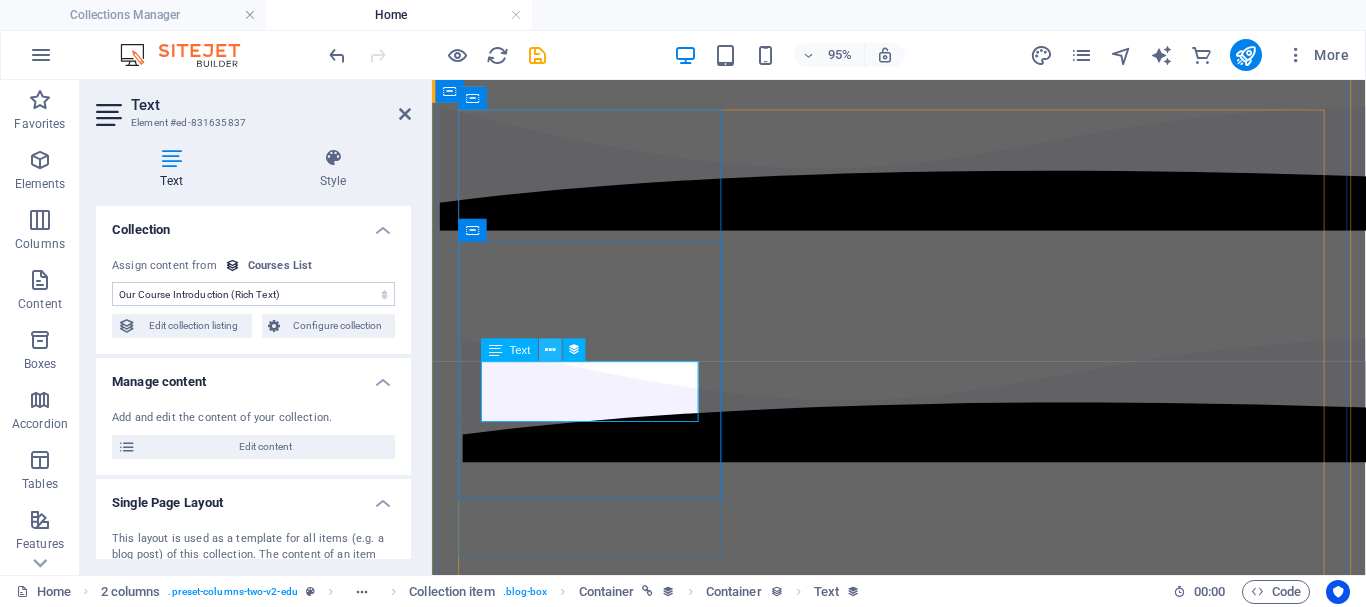 click at bounding box center [551, 350] 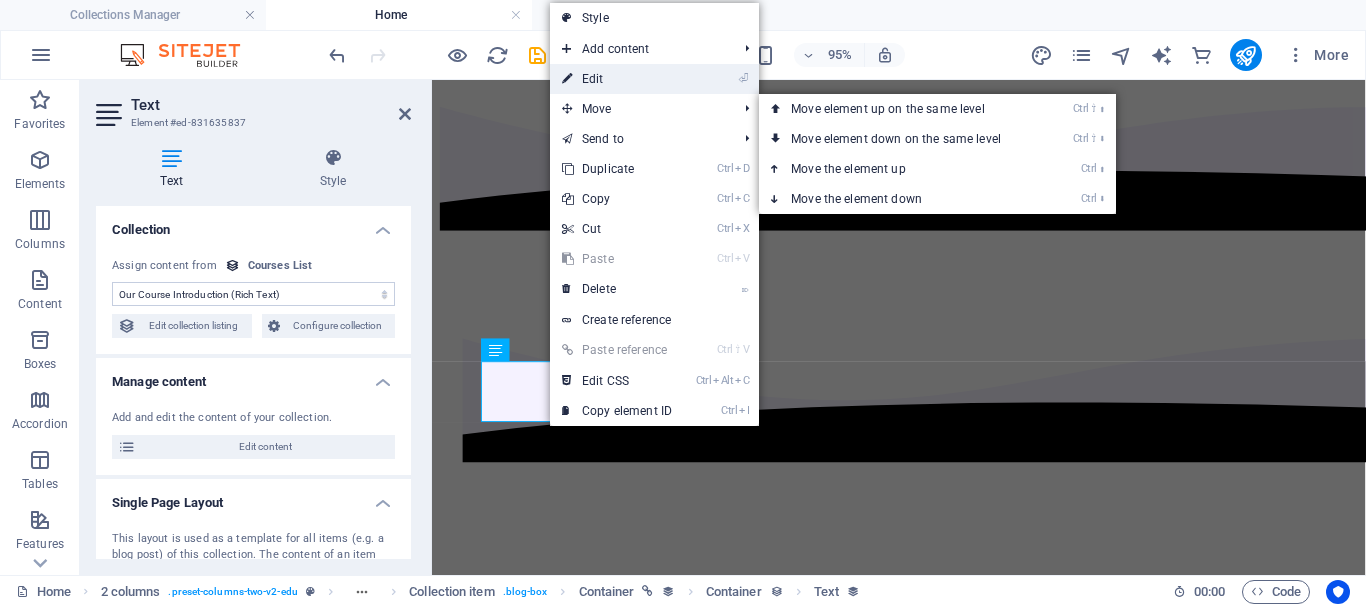 click on "⏎  Edit" at bounding box center [617, 79] 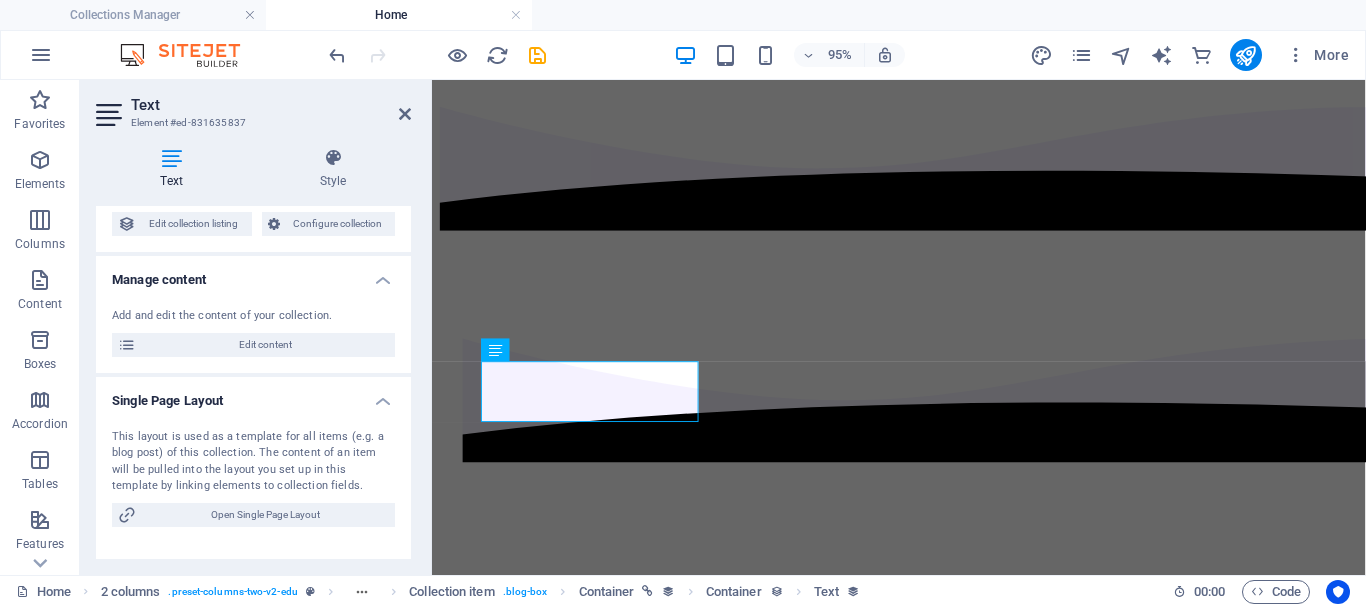 scroll, scrollTop: 0, scrollLeft: 0, axis: both 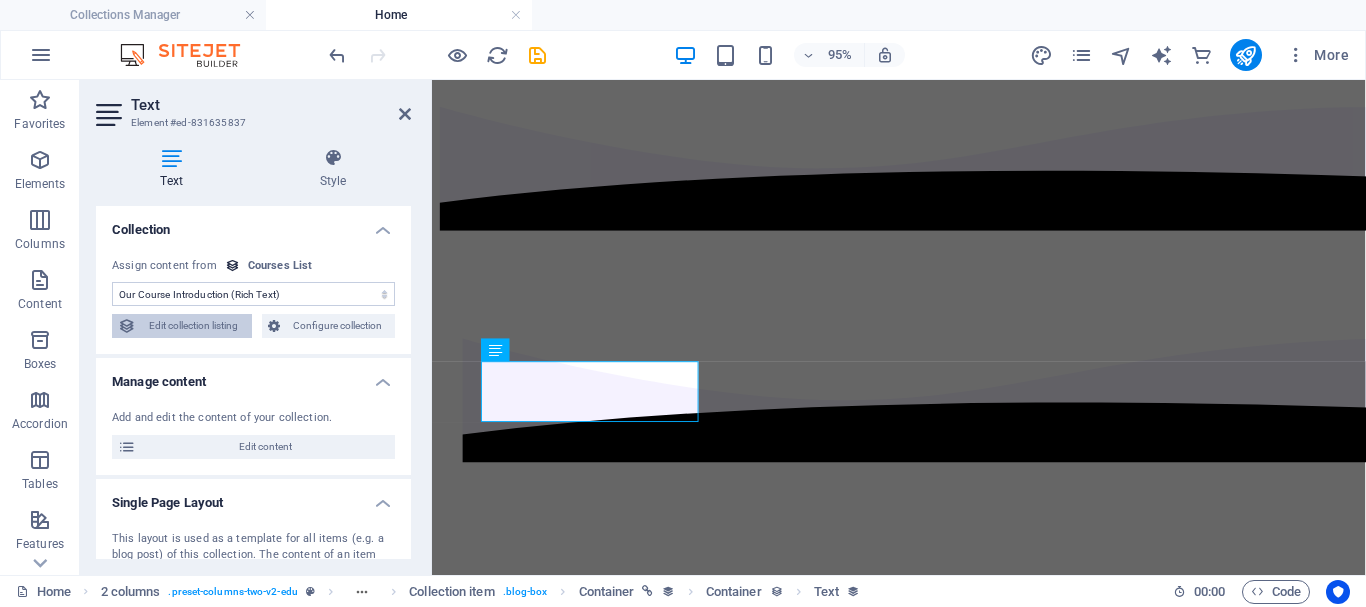 click on "Edit collection listing" at bounding box center [194, 326] 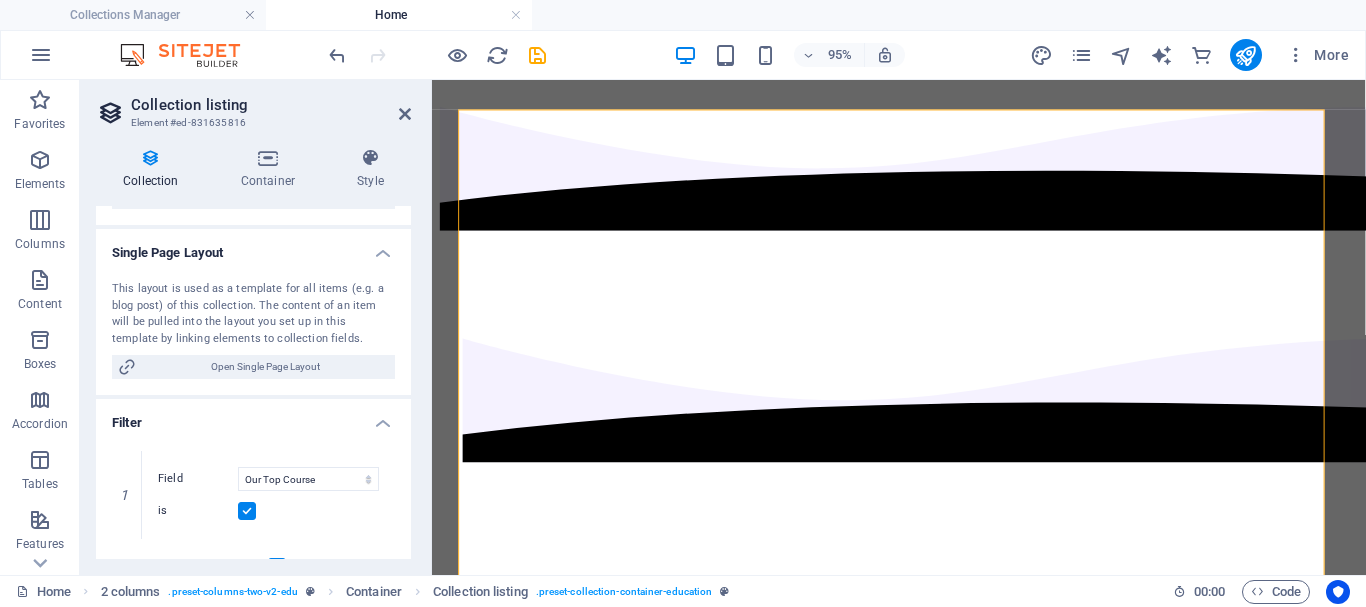 scroll, scrollTop: 0, scrollLeft: 0, axis: both 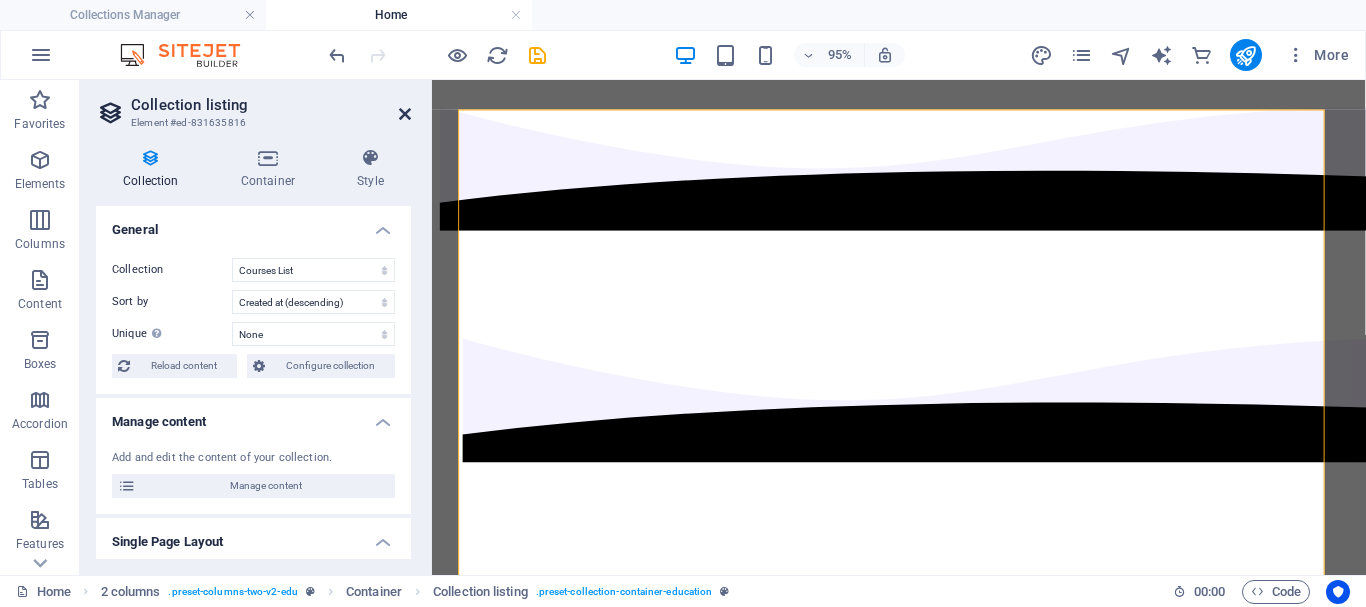 click at bounding box center (405, 114) 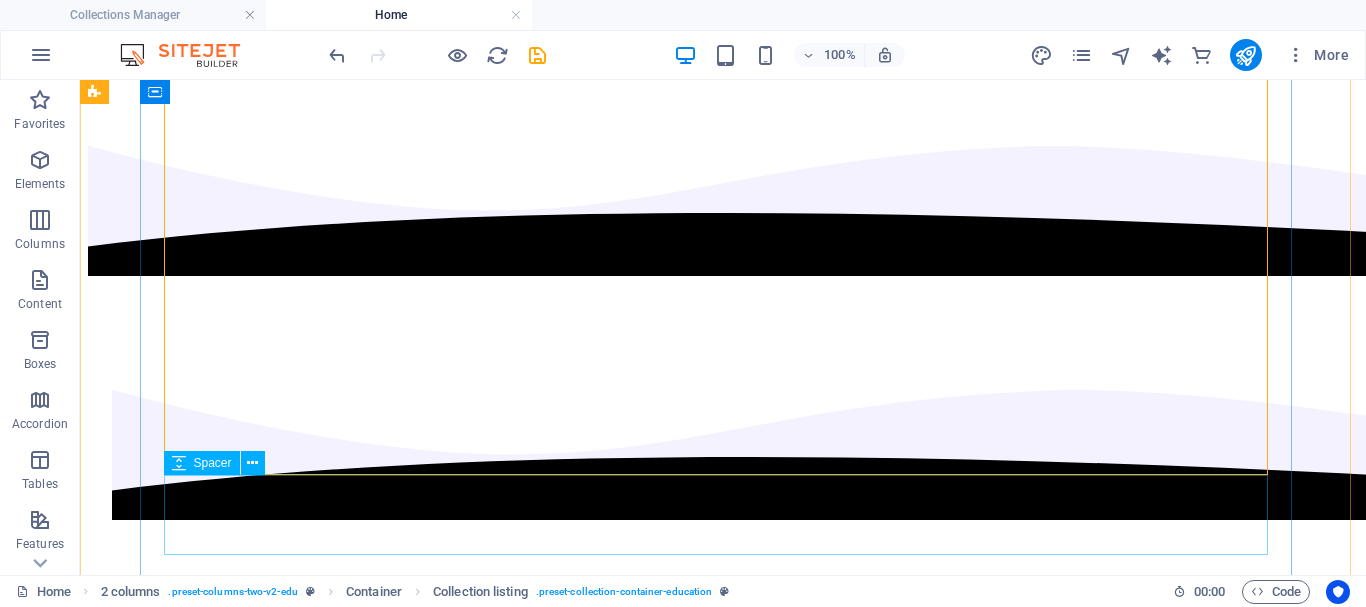 scroll, scrollTop: 1200, scrollLeft: 0, axis: vertical 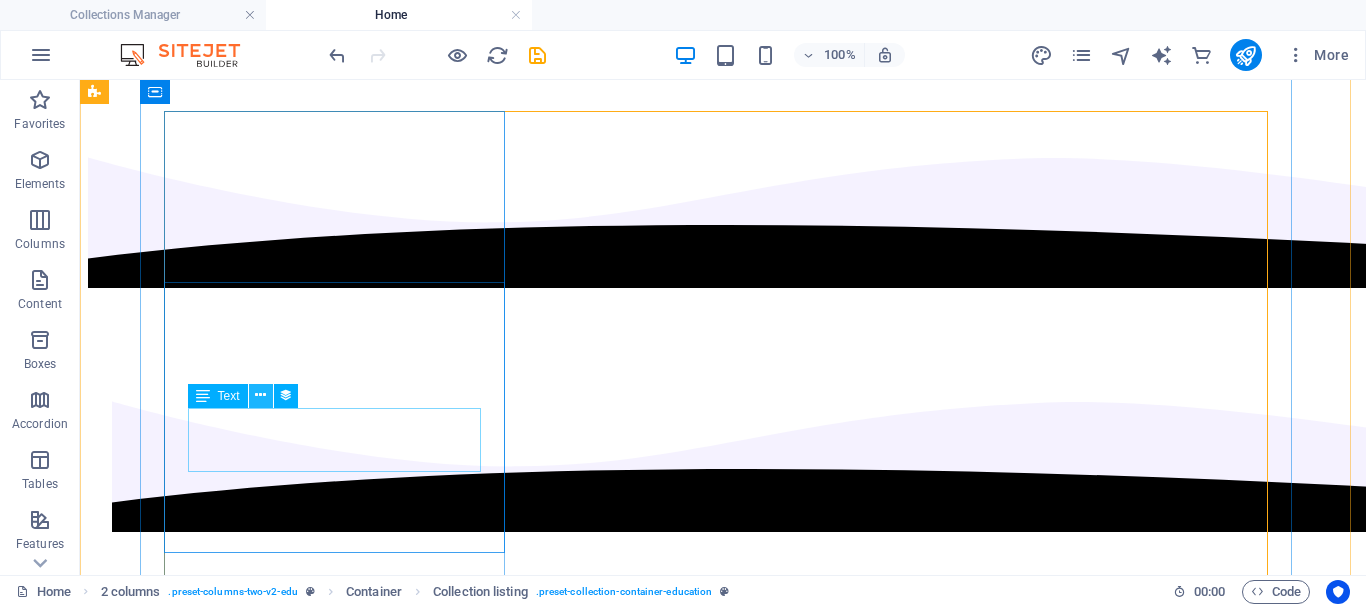 click at bounding box center (260, 395) 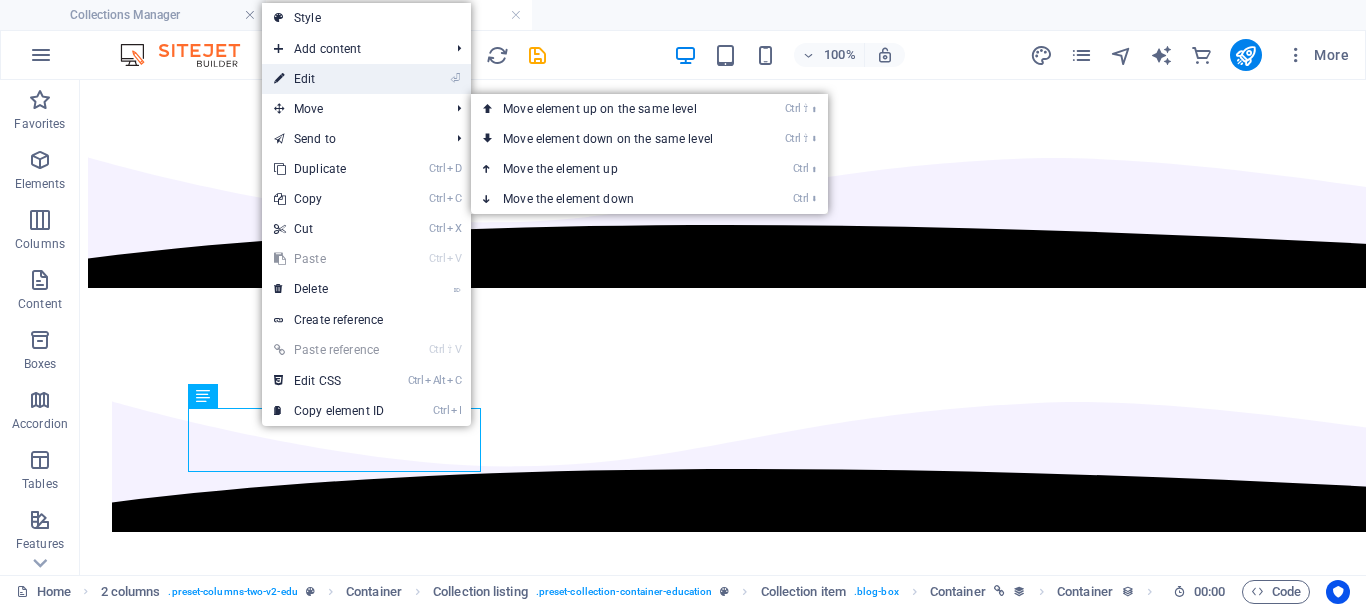 click on "⏎  Edit" at bounding box center (329, 79) 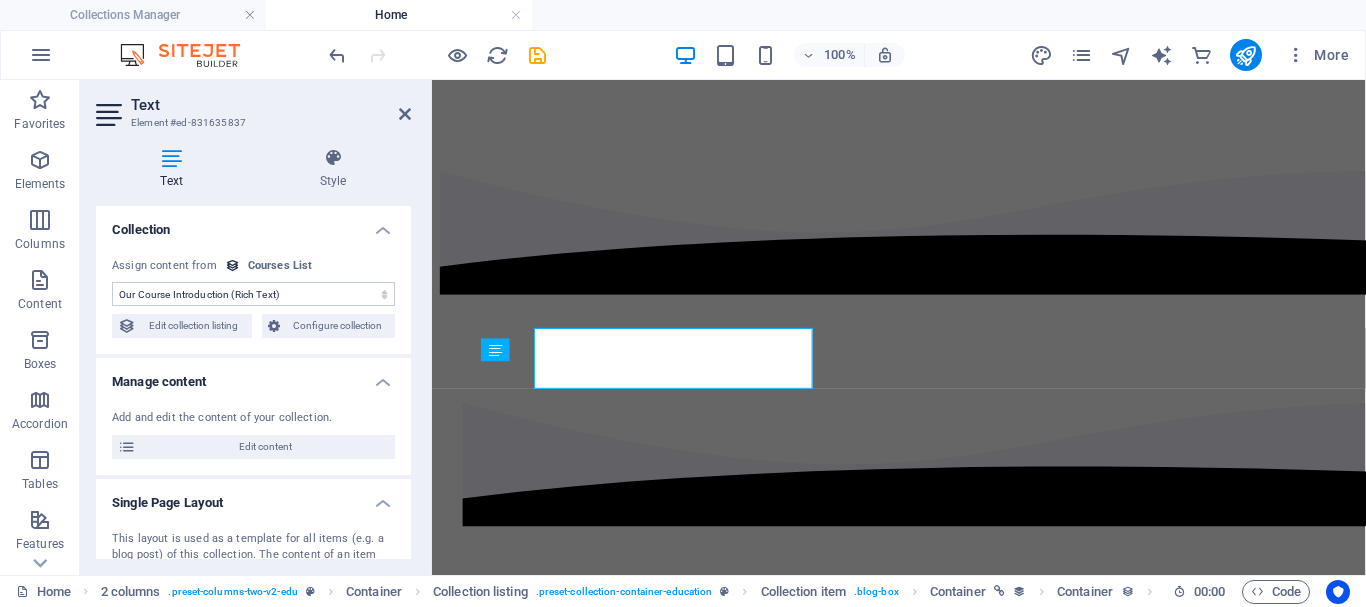 scroll, scrollTop: 1267, scrollLeft: 0, axis: vertical 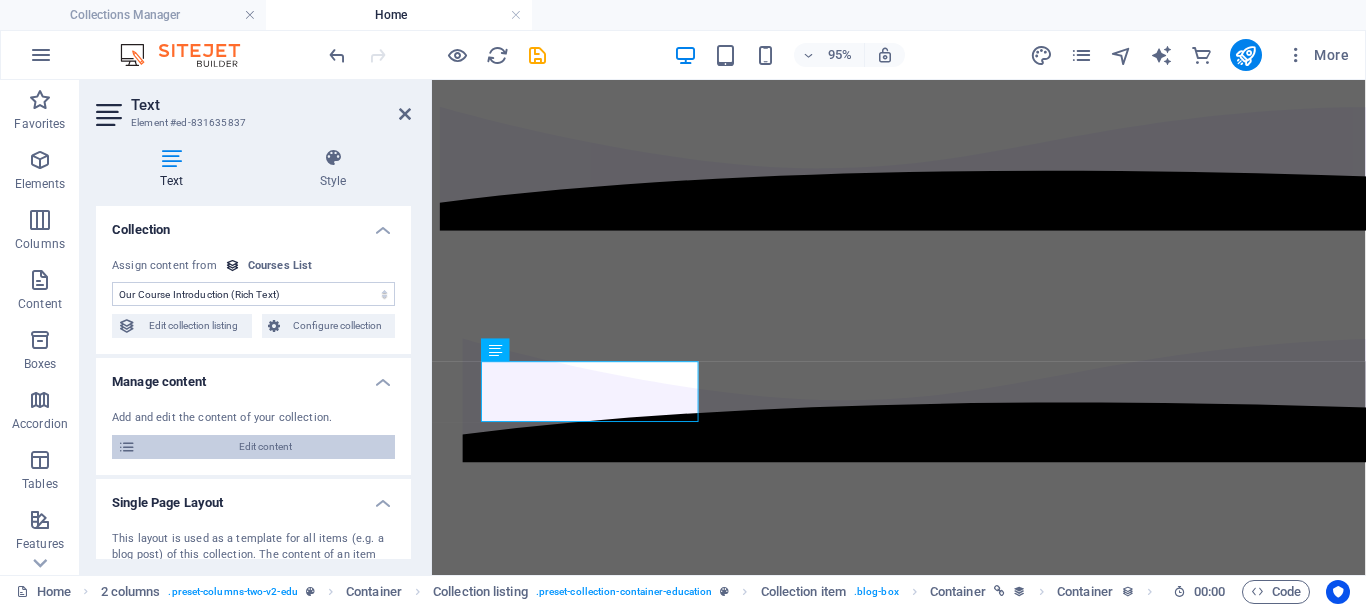 click on "Edit content" at bounding box center [265, 447] 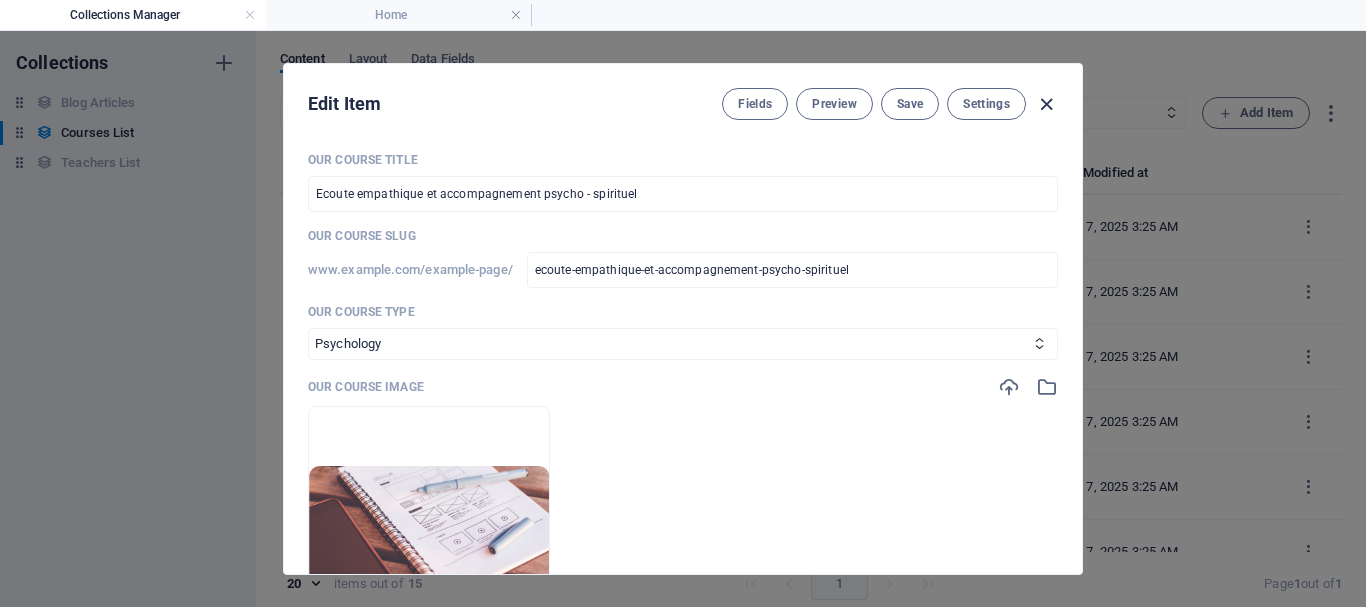 click at bounding box center (1046, 104) 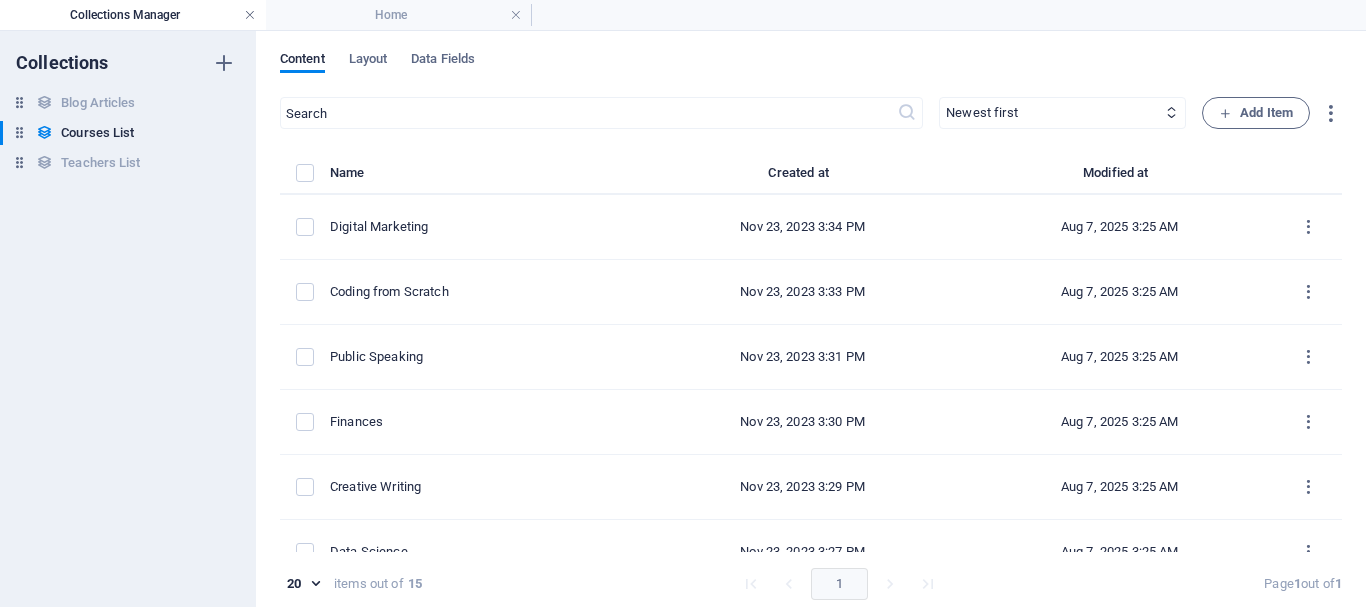 click at bounding box center [250, 15] 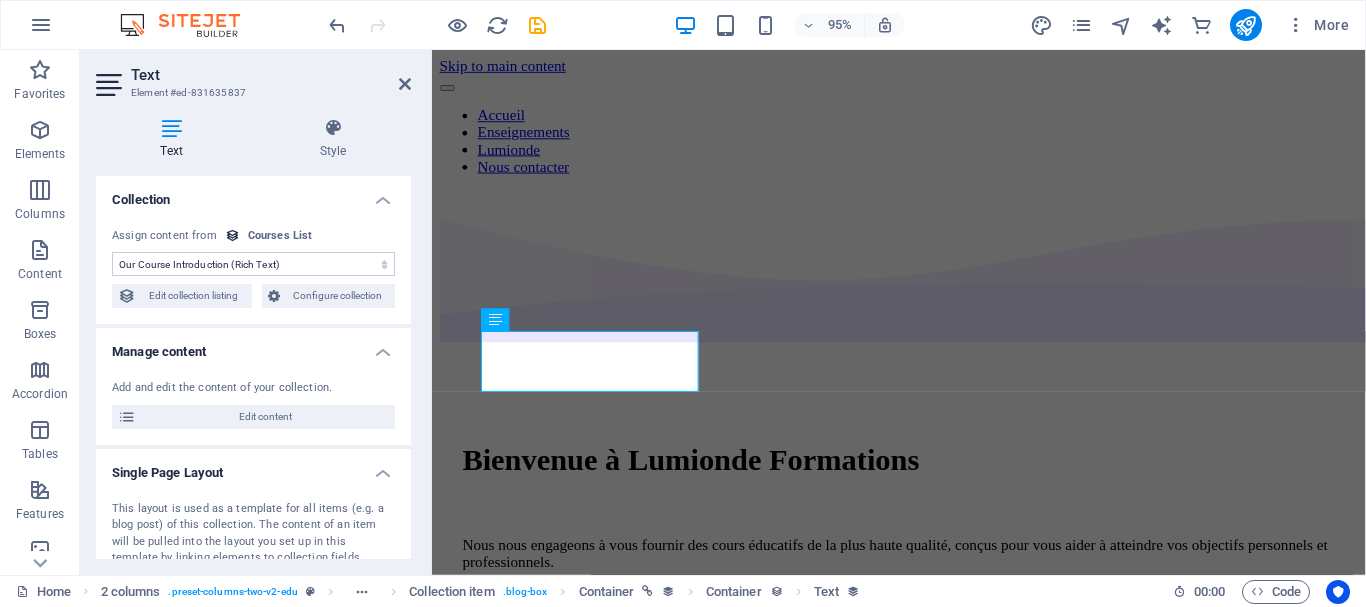 scroll, scrollTop: 1267, scrollLeft: 0, axis: vertical 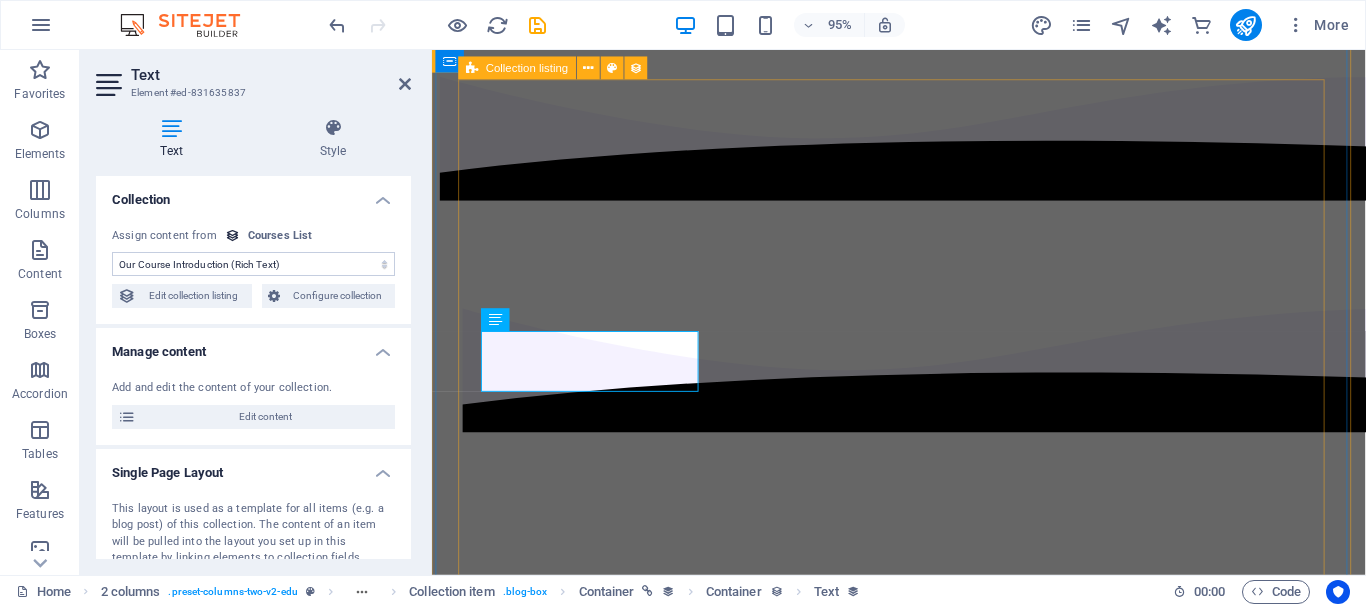 click on "Ecoute empathique et accompagnement psycho - spirituel Lorem ipsum dolor sit amet consectetur. 8hrs $499 Ecoute et accompagnement systémique des couples et familles Lorem ipsum dolor sit amet consectetur. 8hrs $499 Accompagnement Multidimensionnel des Personnes Victimes d'Evènements Traumatiques Lorem ipsum dolor sit amet consectetur. 8hrs $499  Vorherige Nächste" at bounding box center [923, 1934] 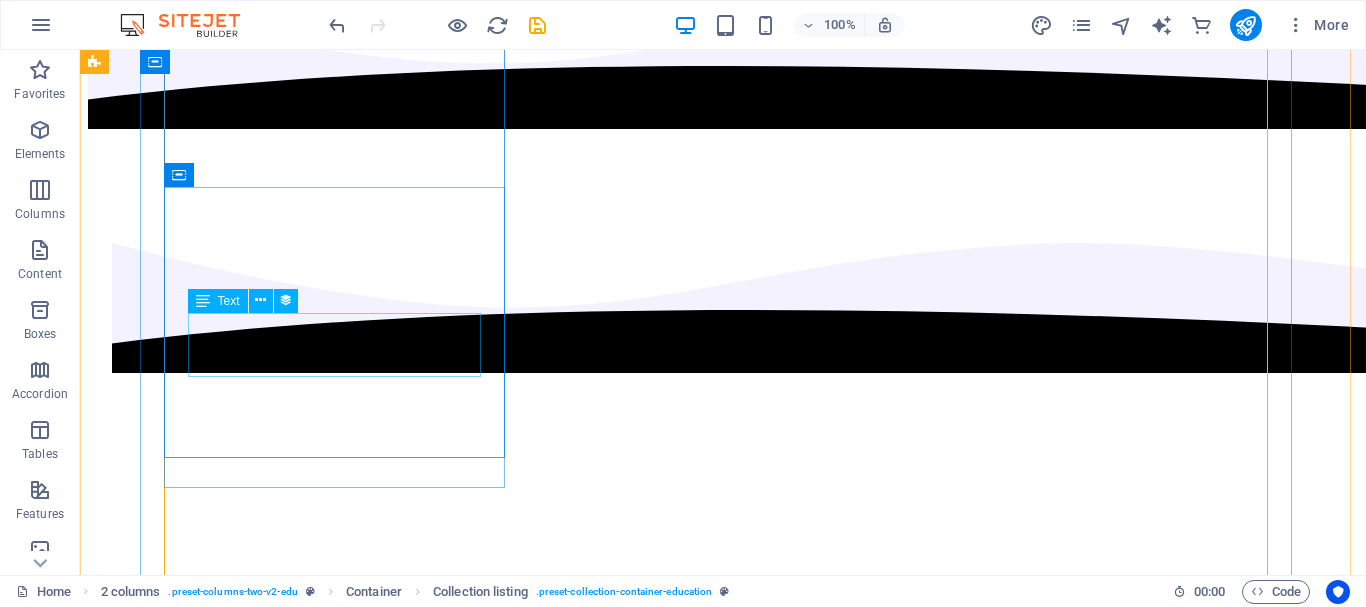 scroll, scrollTop: 1400, scrollLeft: 0, axis: vertical 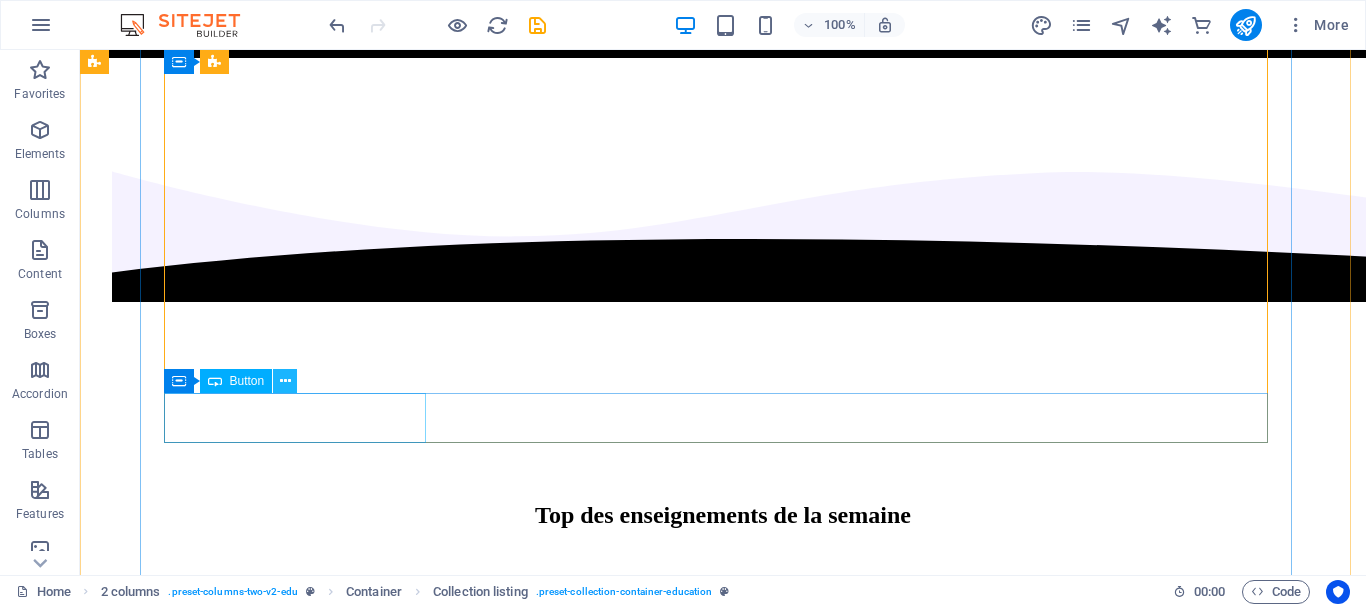 click at bounding box center (285, 381) 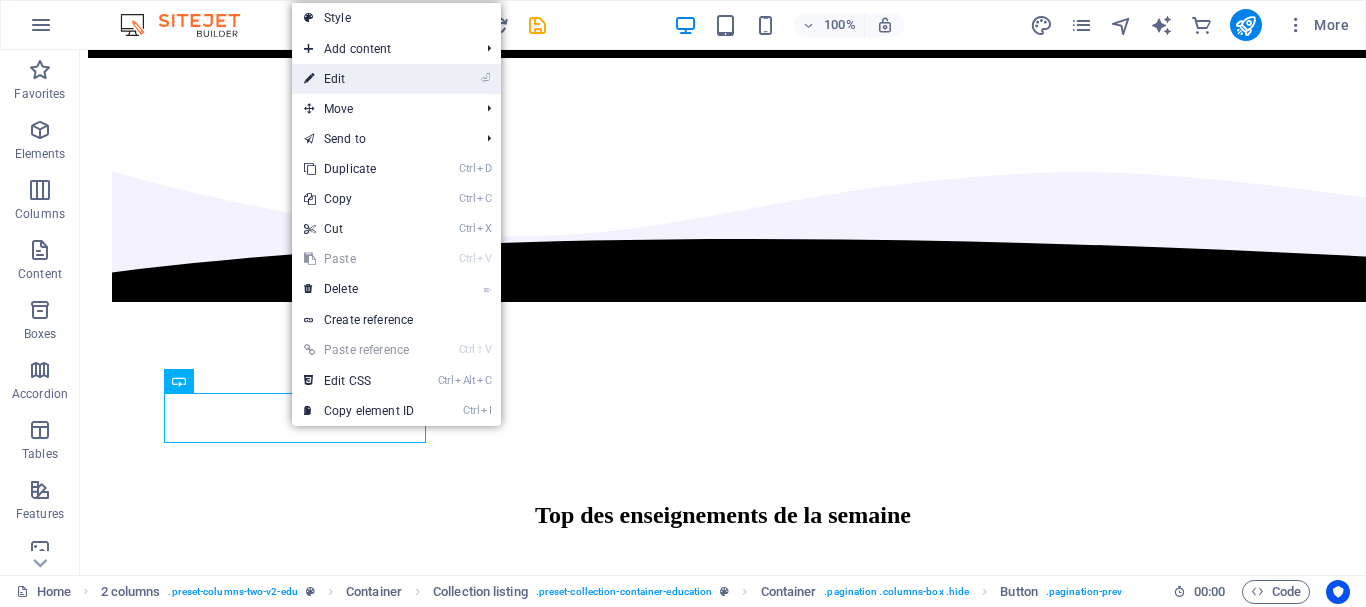 click on "⏎  Edit" at bounding box center [359, 79] 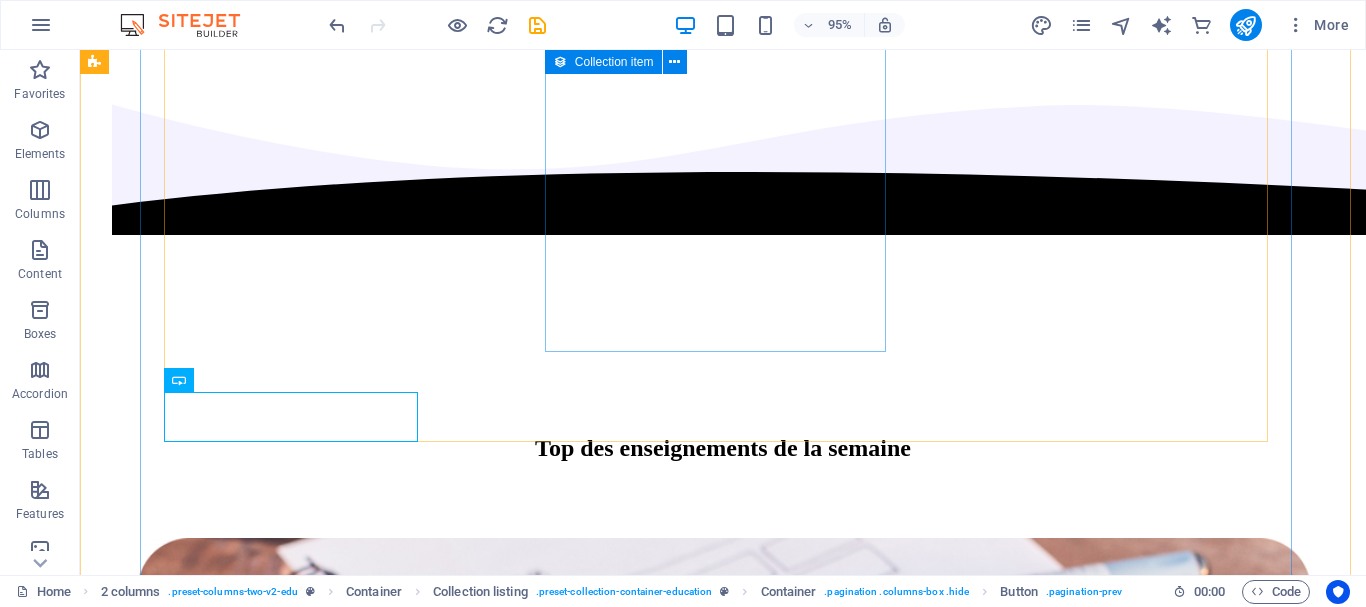 scroll, scrollTop: 1401, scrollLeft: 0, axis: vertical 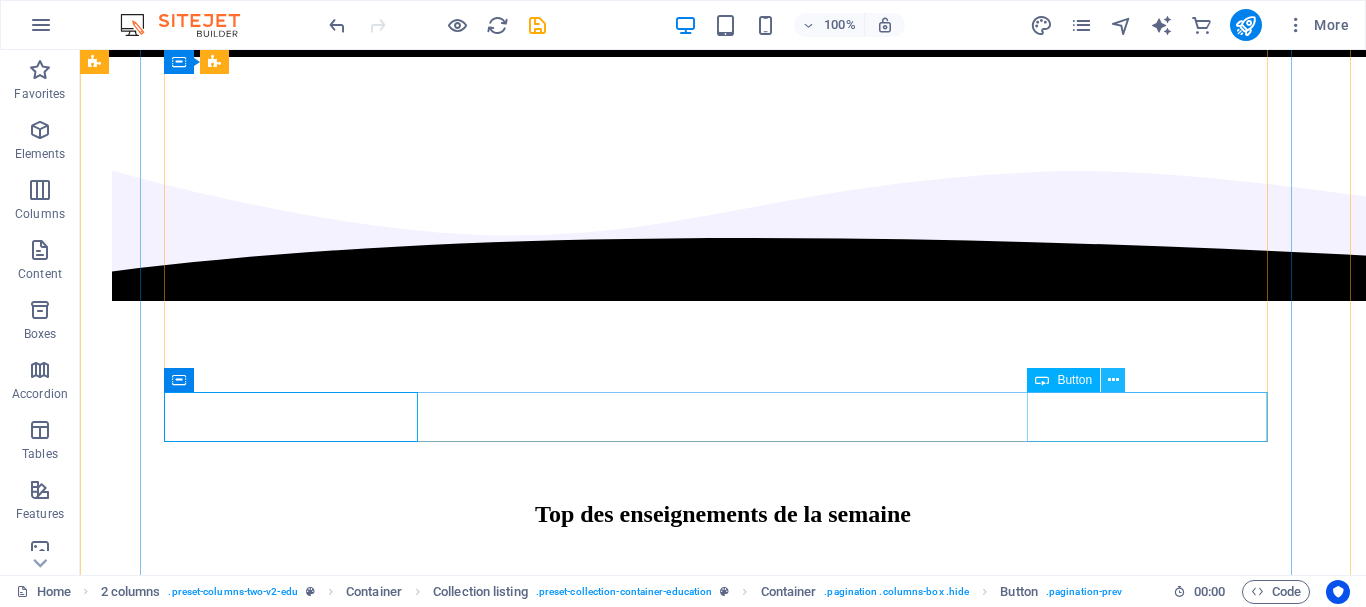 click at bounding box center (1113, 380) 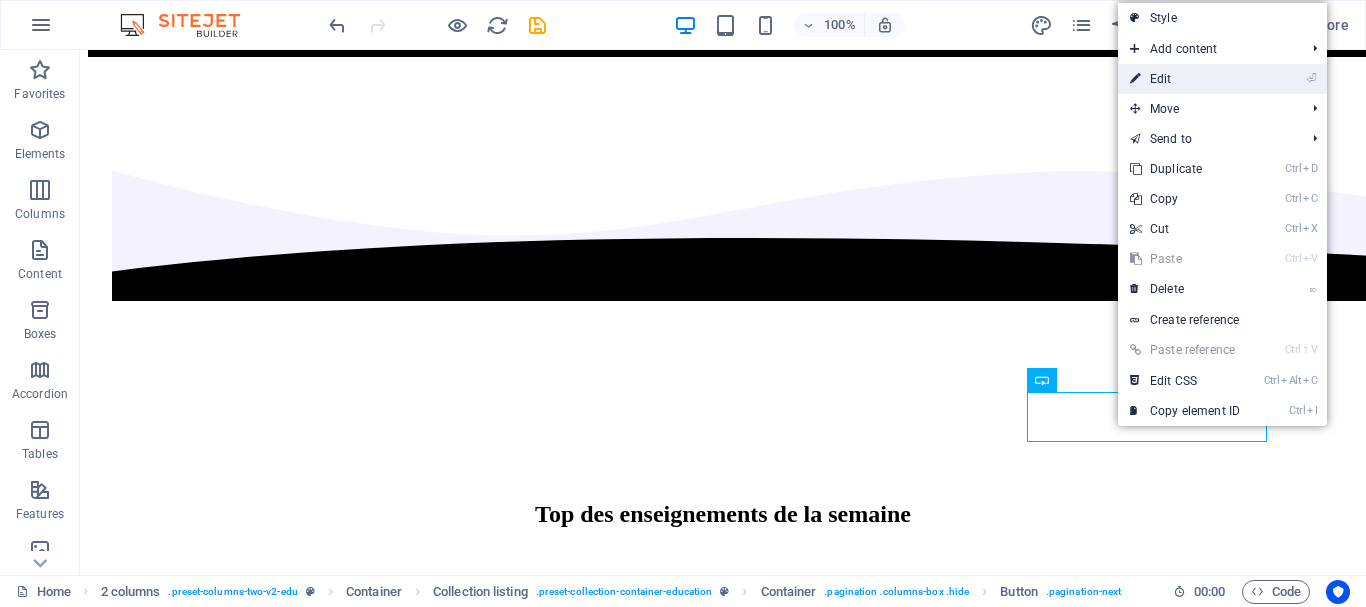 drag, startPoint x: 1198, startPoint y: 66, endPoint x: 785, endPoint y: 99, distance: 414.3163 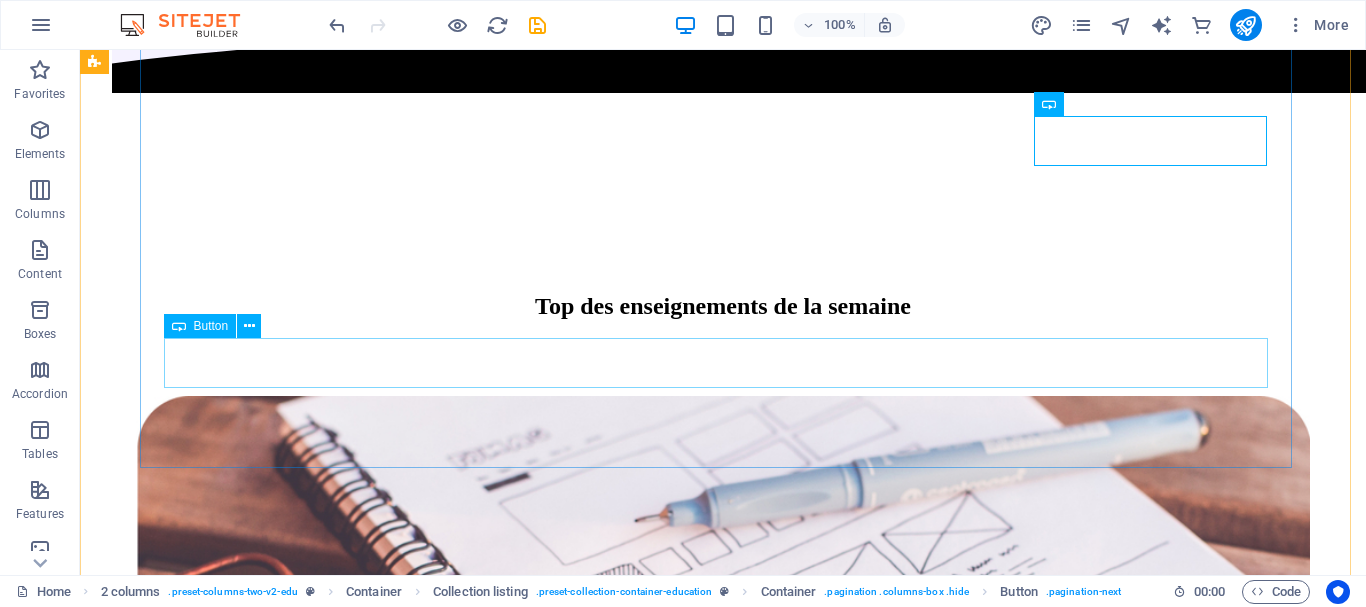 scroll, scrollTop: 1702, scrollLeft: 0, axis: vertical 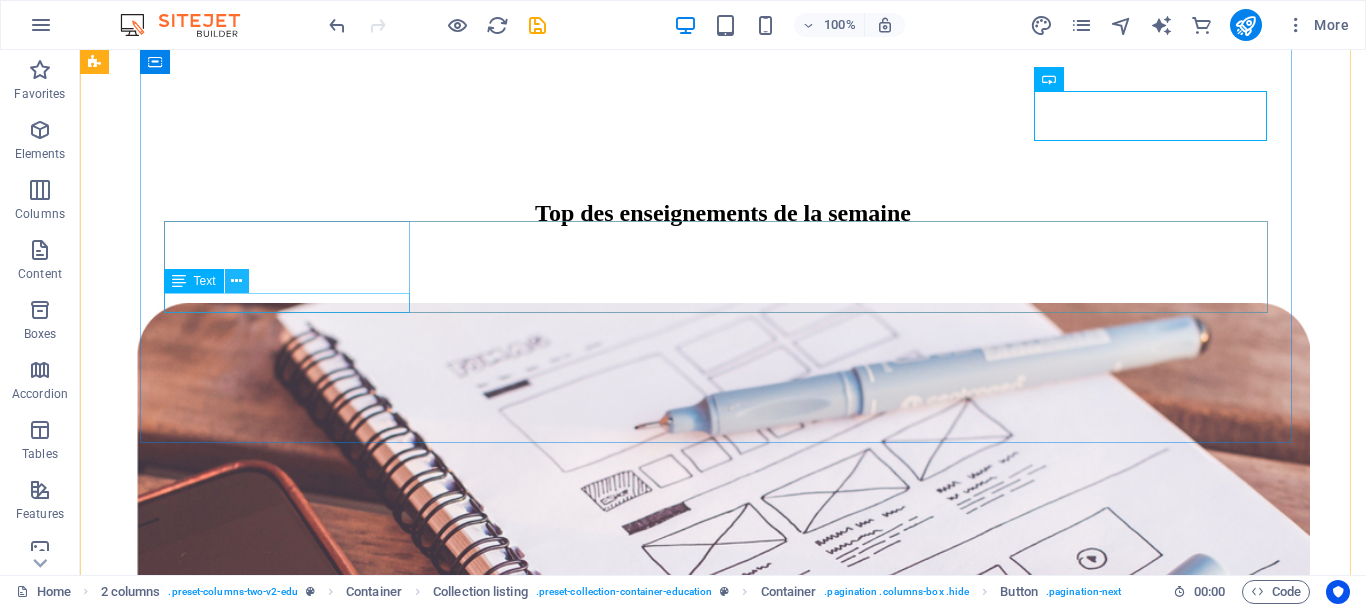 click at bounding box center [236, 281] 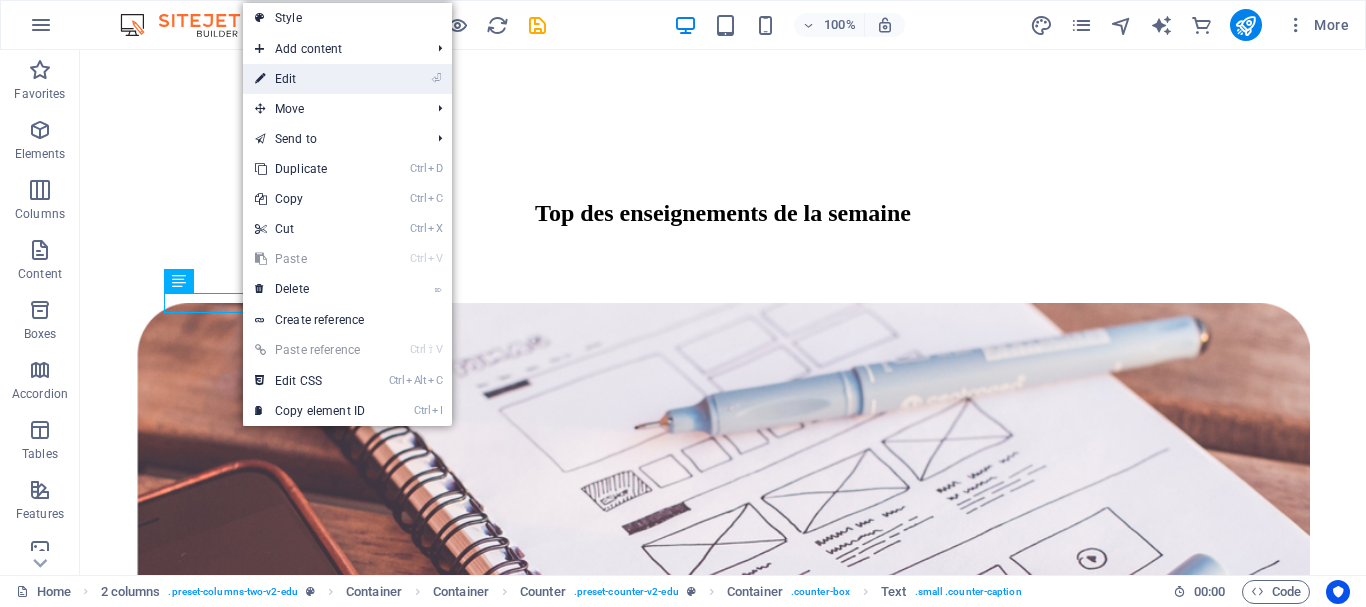 click on "⏎  Edit" at bounding box center [310, 79] 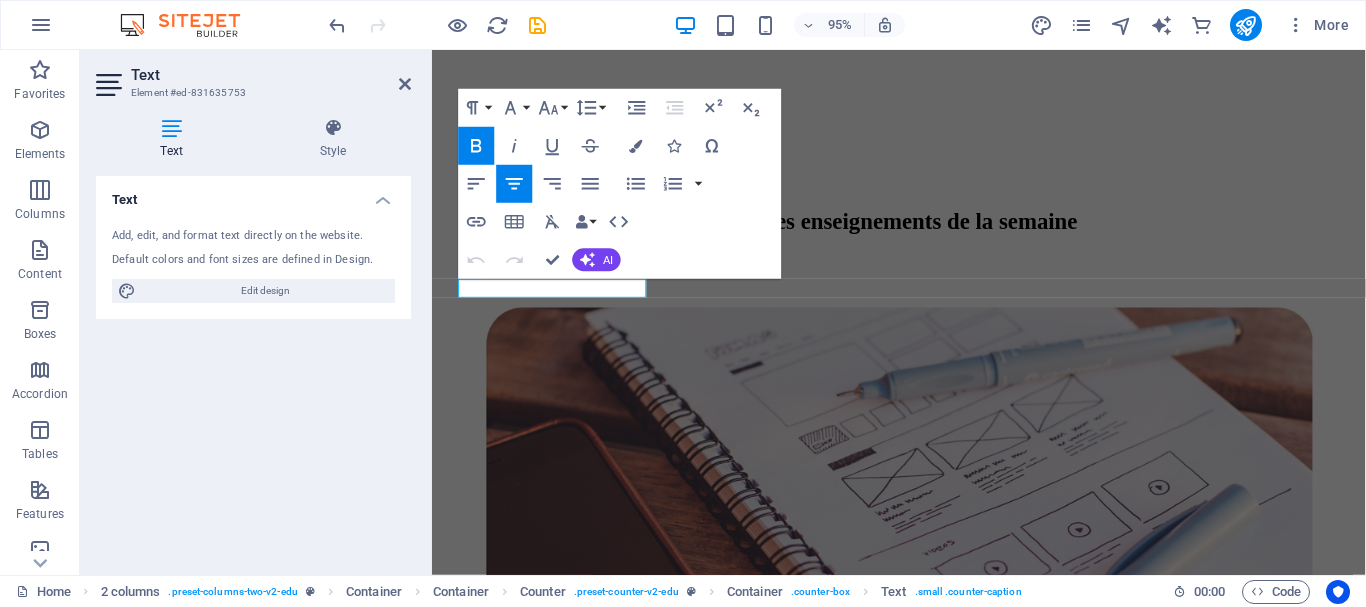 scroll, scrollTop: 1768, scrollLeft: 0, axis: vertical 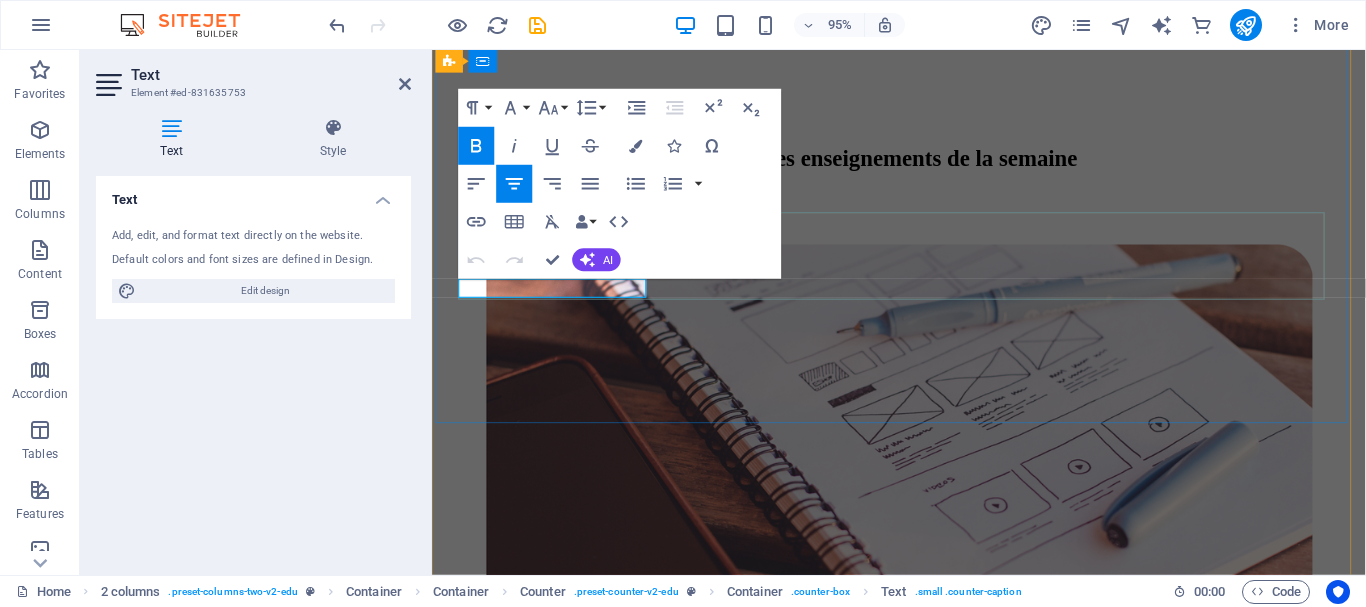 drag, startPoint x: 616, startPoint y: 300, endPoint x: 488, endPoint y: 291, distance: 128.31601 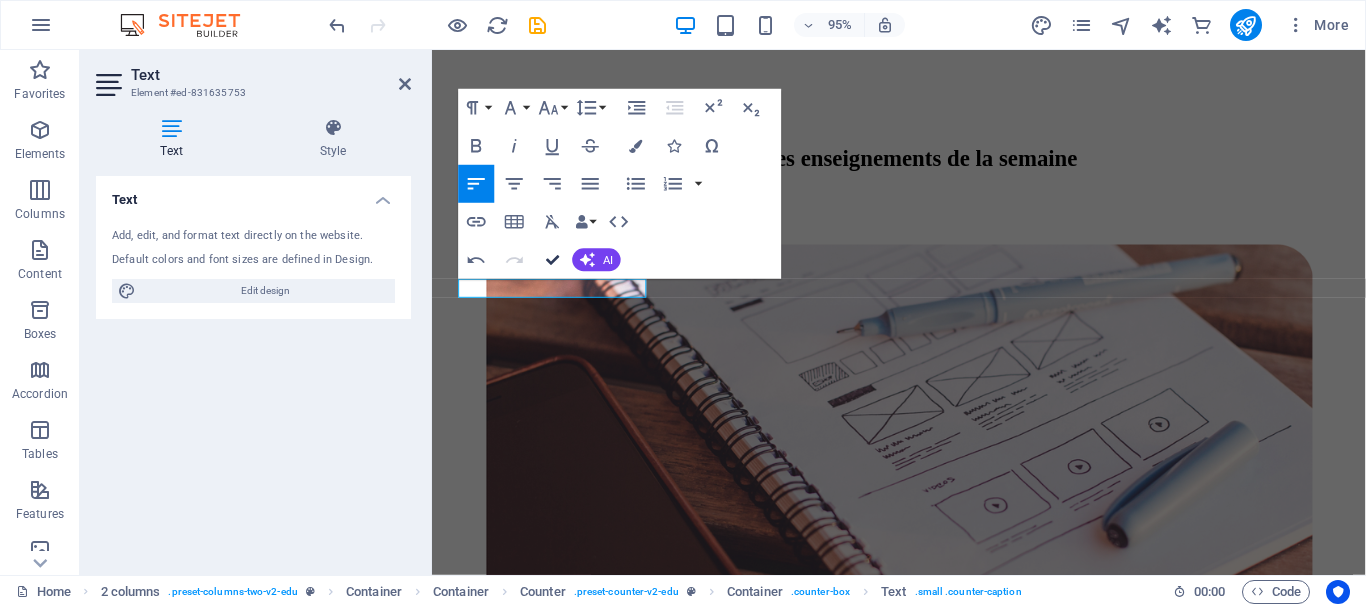 scroll, scrollTop: 1702, scrollLeft: 0, axis: vertical 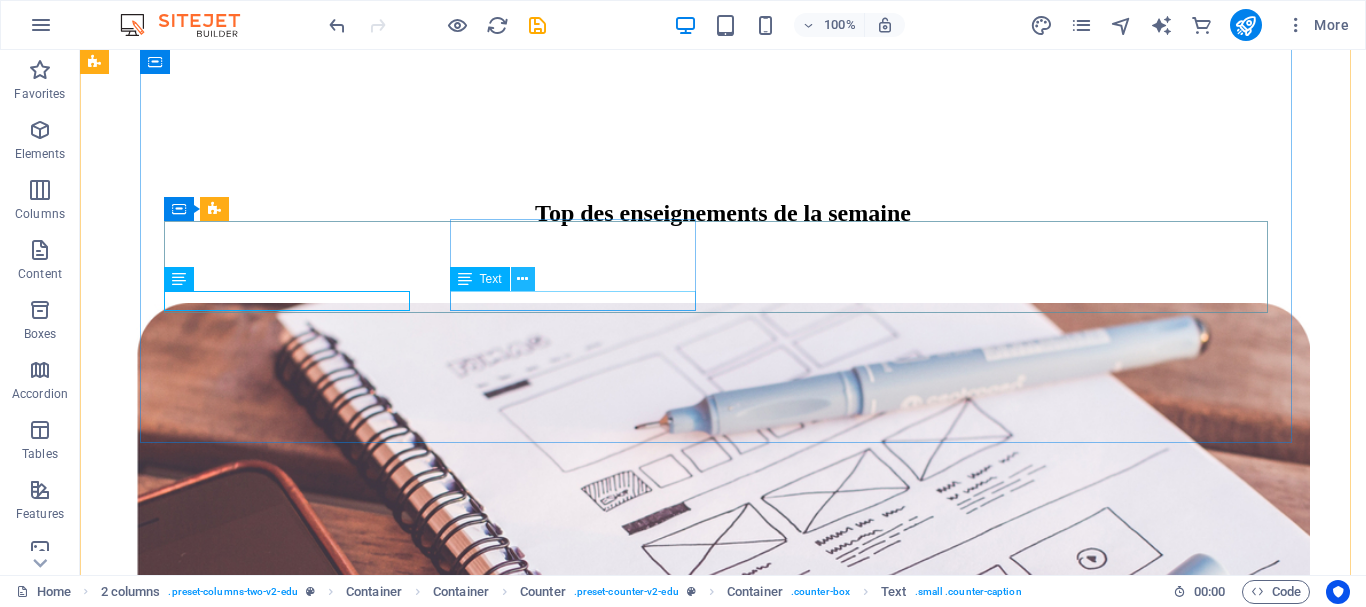 click at bounding box center (522, 279) 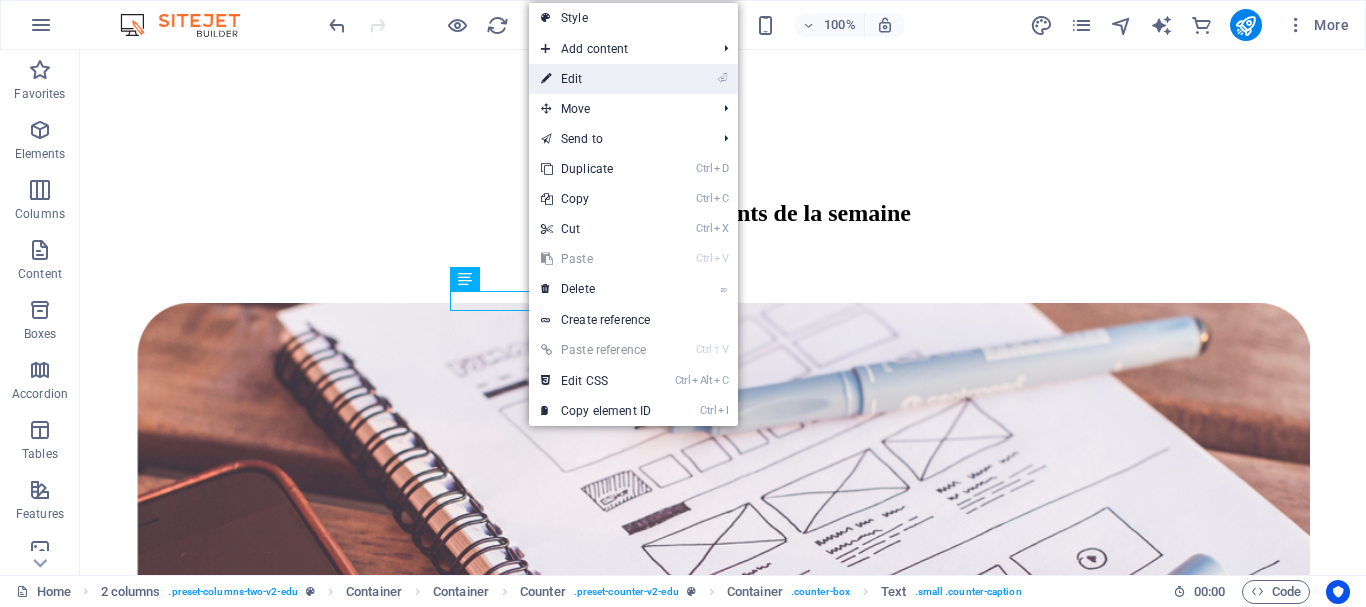 click on "⏎  Edit" at bounding box center [596, 79] 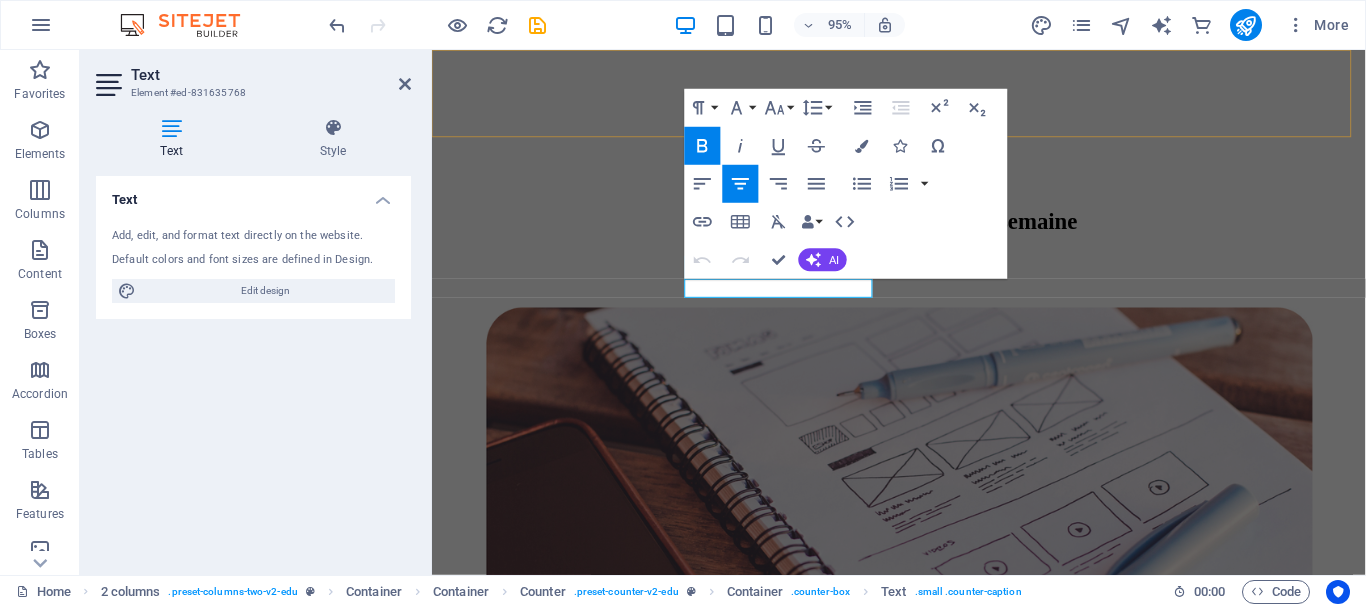 scroll, scrollTop: 1768, scrollLeft: 0, axis: vertical 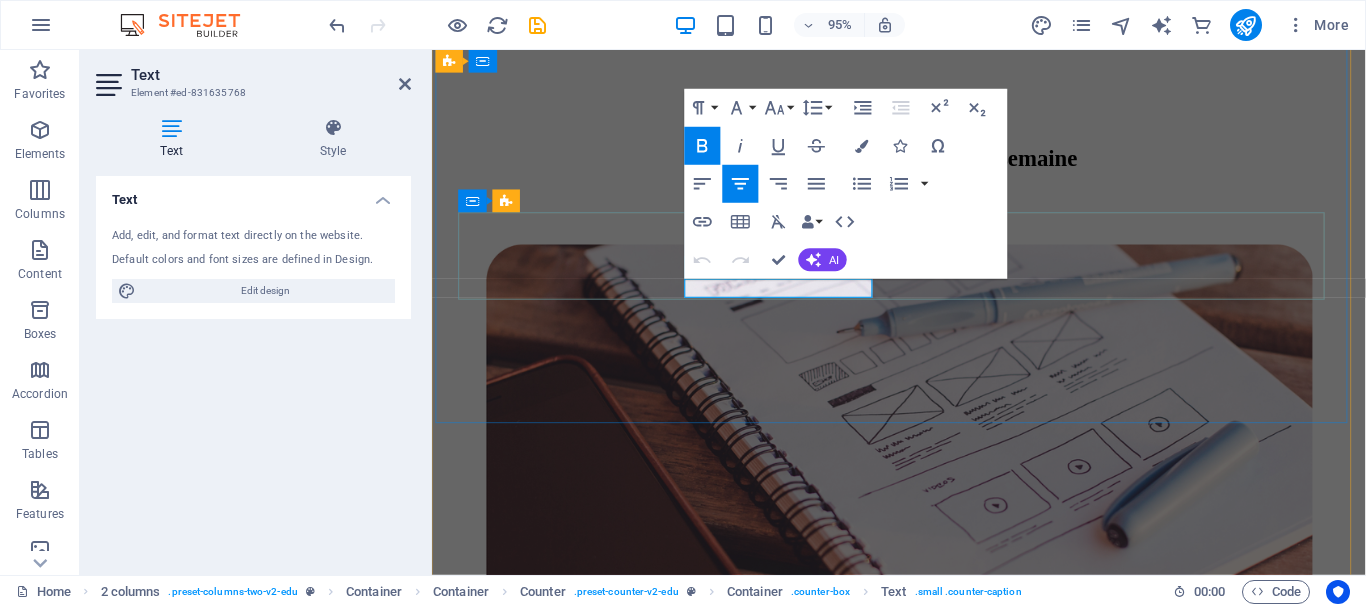 click on "Courses" at bounding box center [923, 3018] 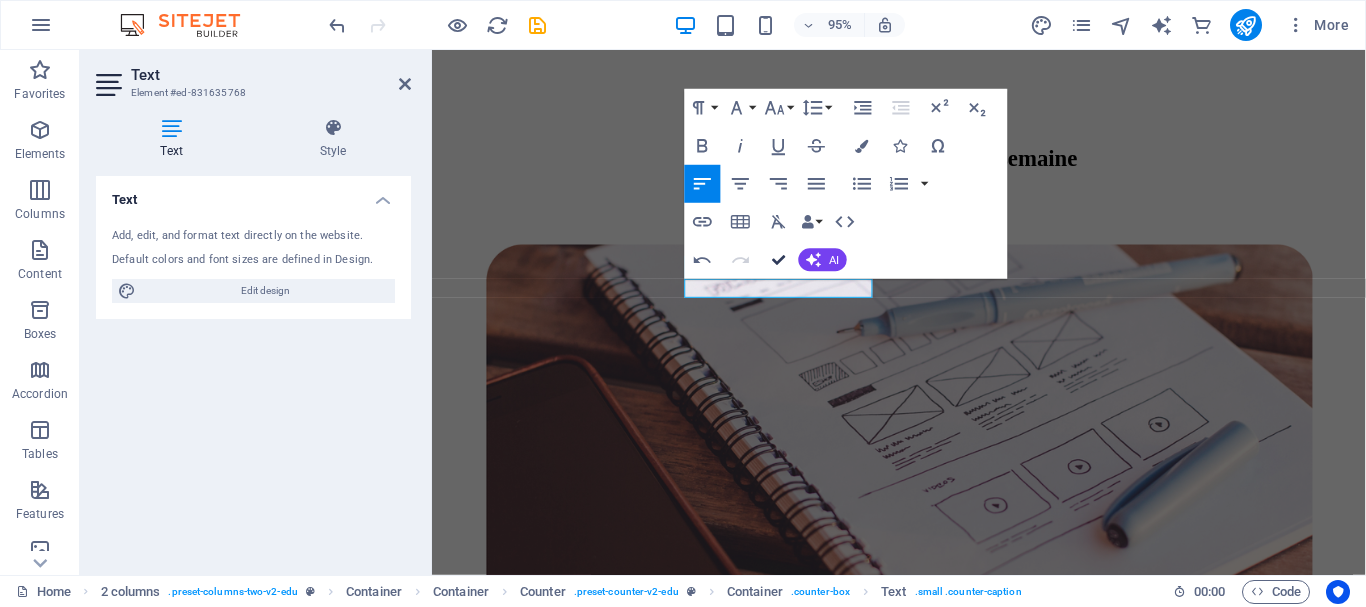 scroll, scrollTop: 1702, scrollLeft: 0, axis: vertical 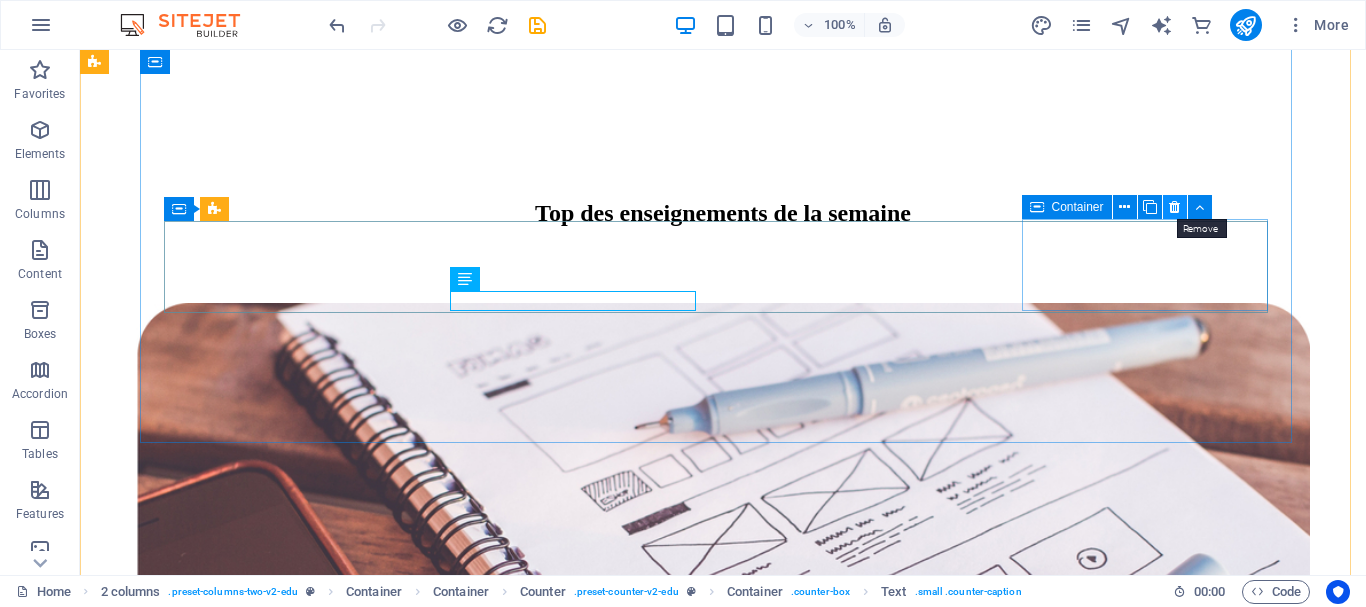 click at bounding box center (1174, 207) 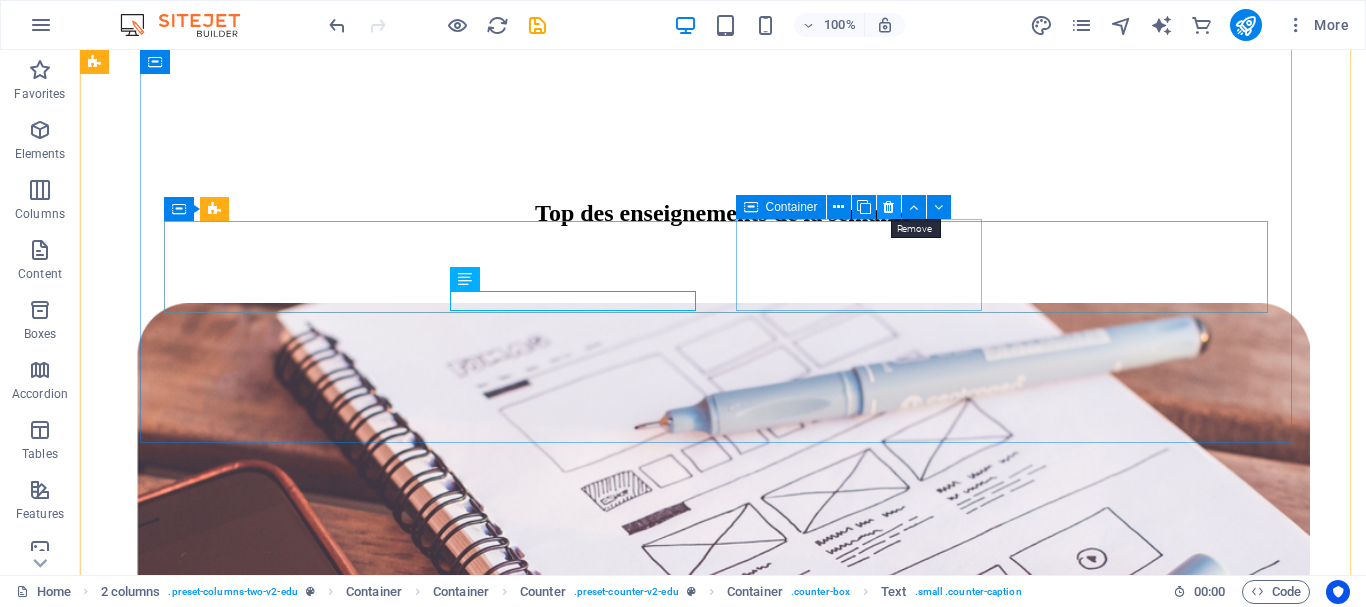 click at bounding box center (888, 207) 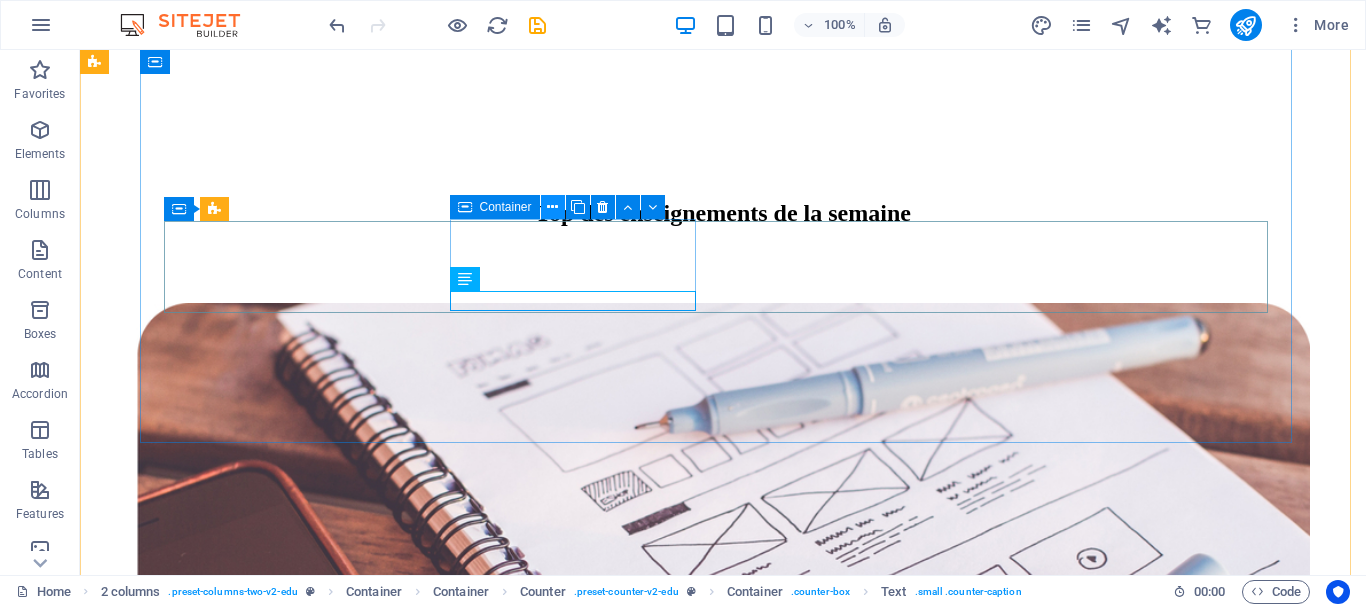 click at bounding box center [552, 207] 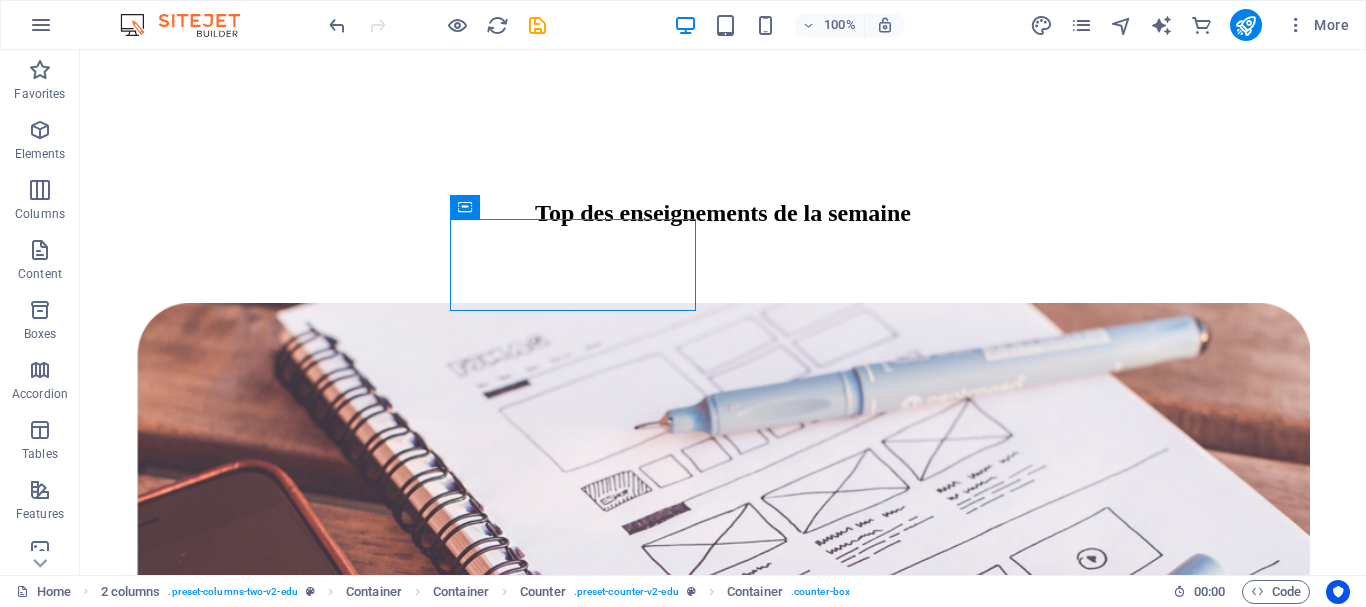 drag, startPoint x: 557, startPoint y: 255, endPoint x: 896, endPoint y: 225, distance: 340.32486 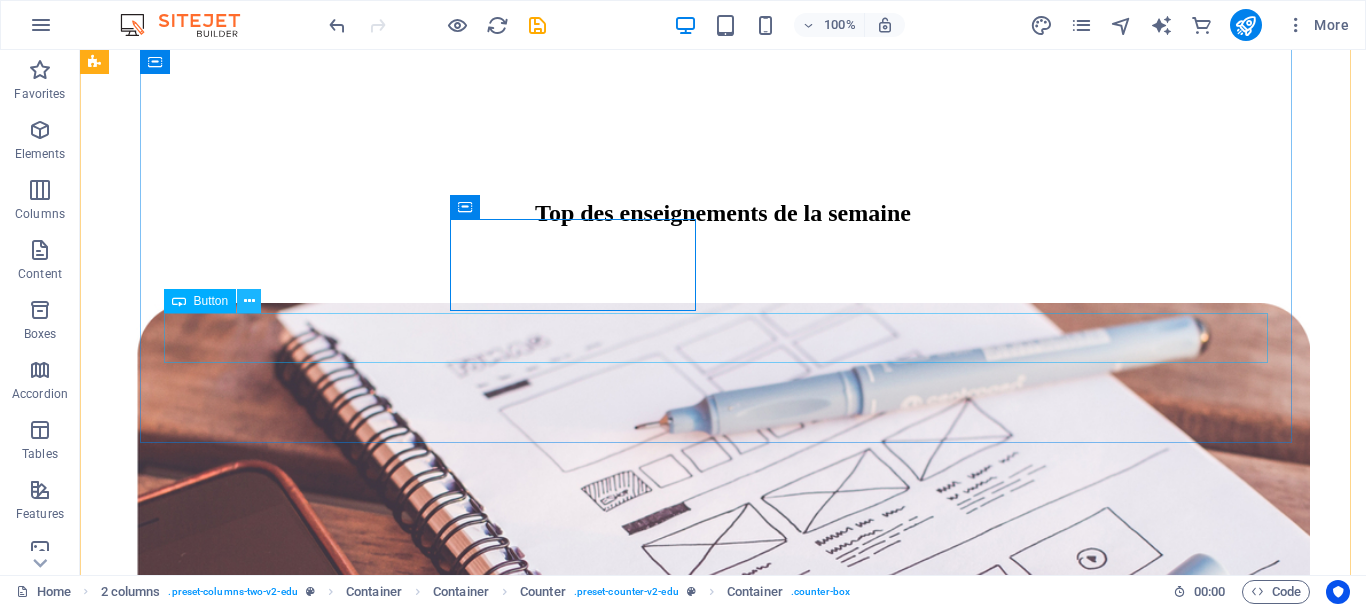 click at bounding box center [249, 301] 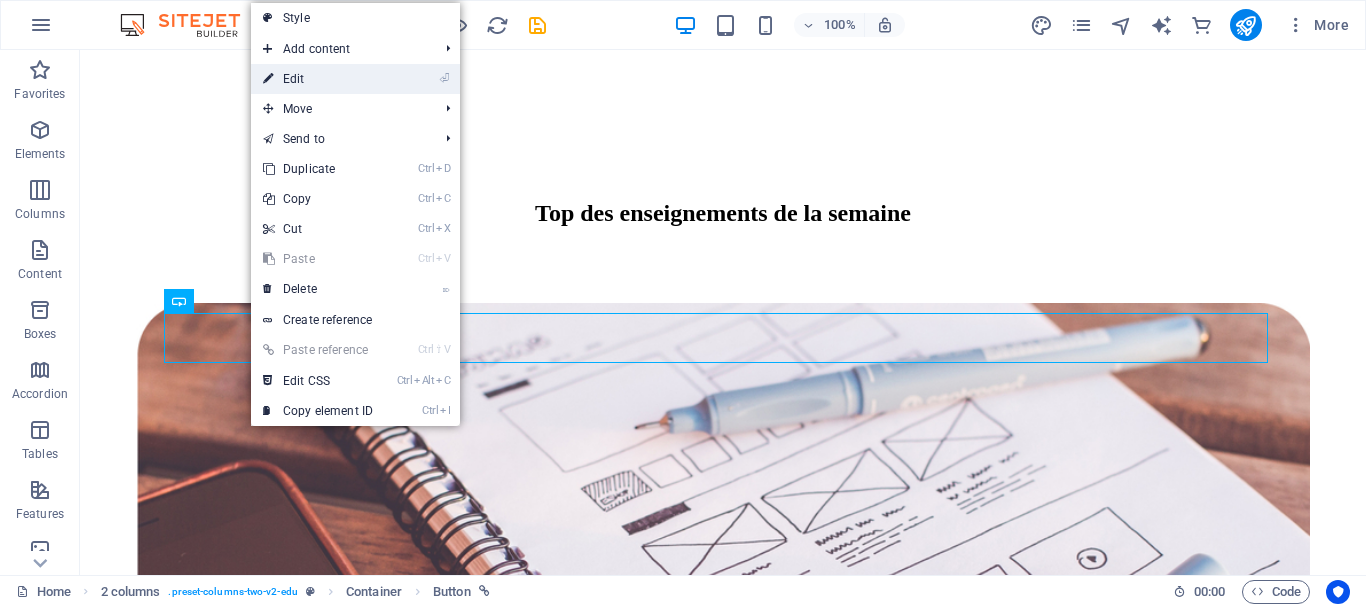 click on "⏎  Edit" at bounding box center (318, 79) 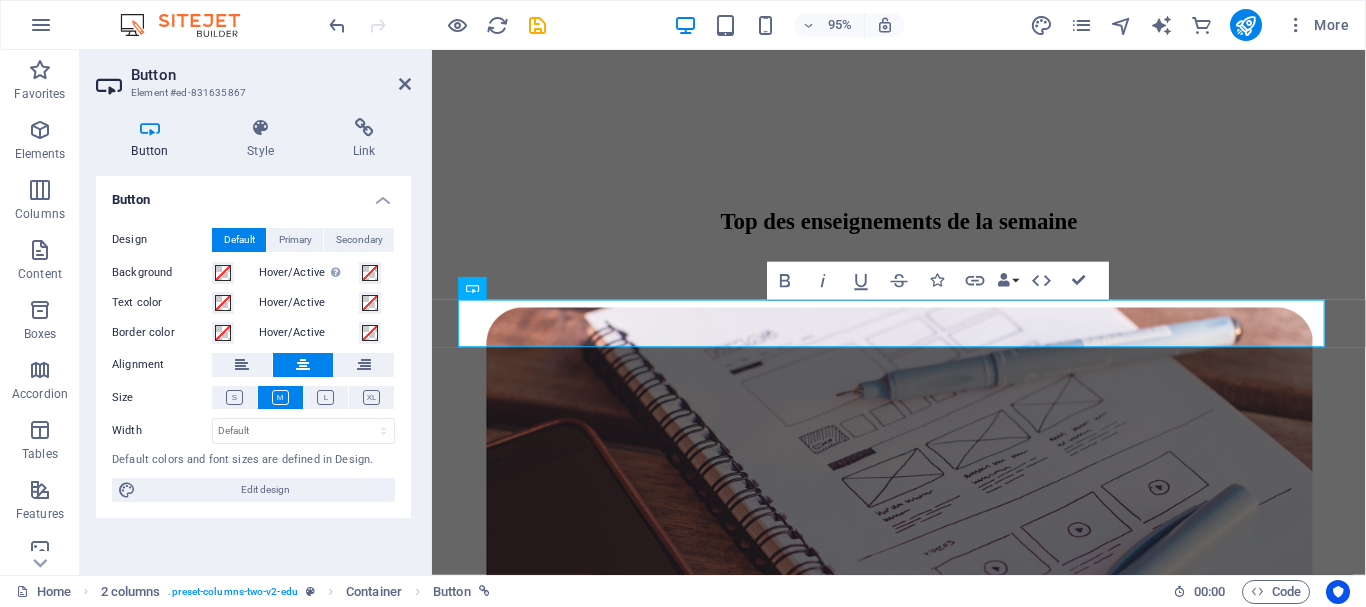 scroll, scrollTop: 1768, scrollLeft: 0, axis: vertical 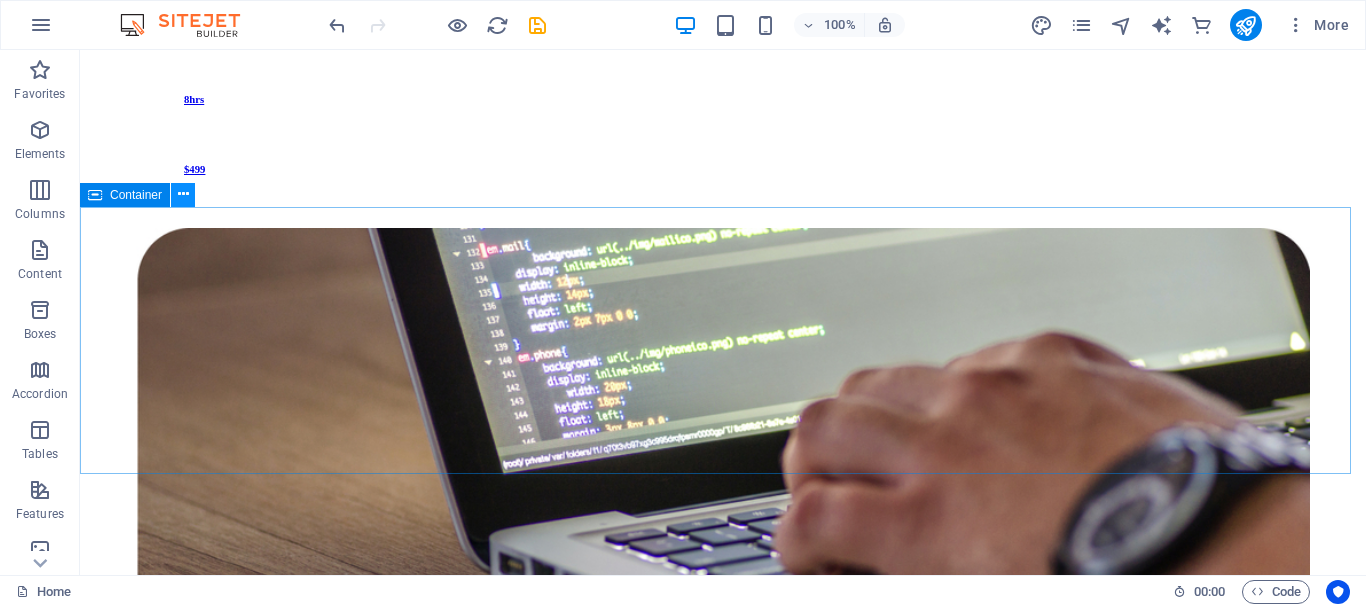 click at bounding box center (183, 194) 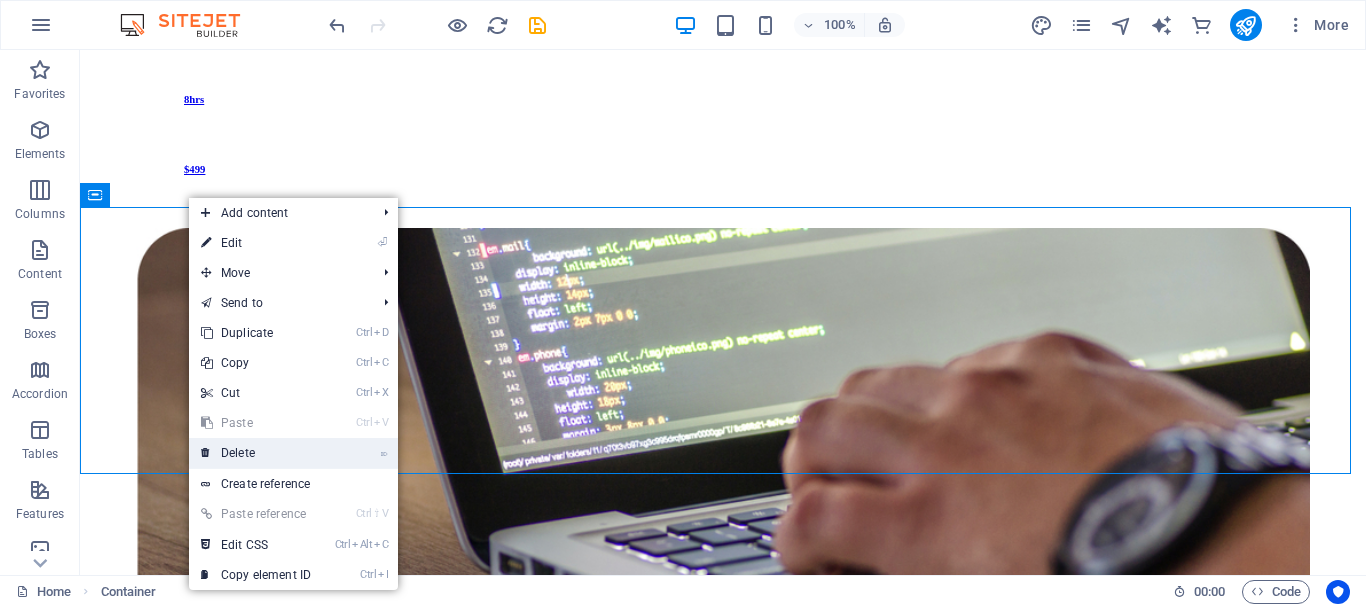 click on "⌦  Delete" at bounding box center (256, 453) 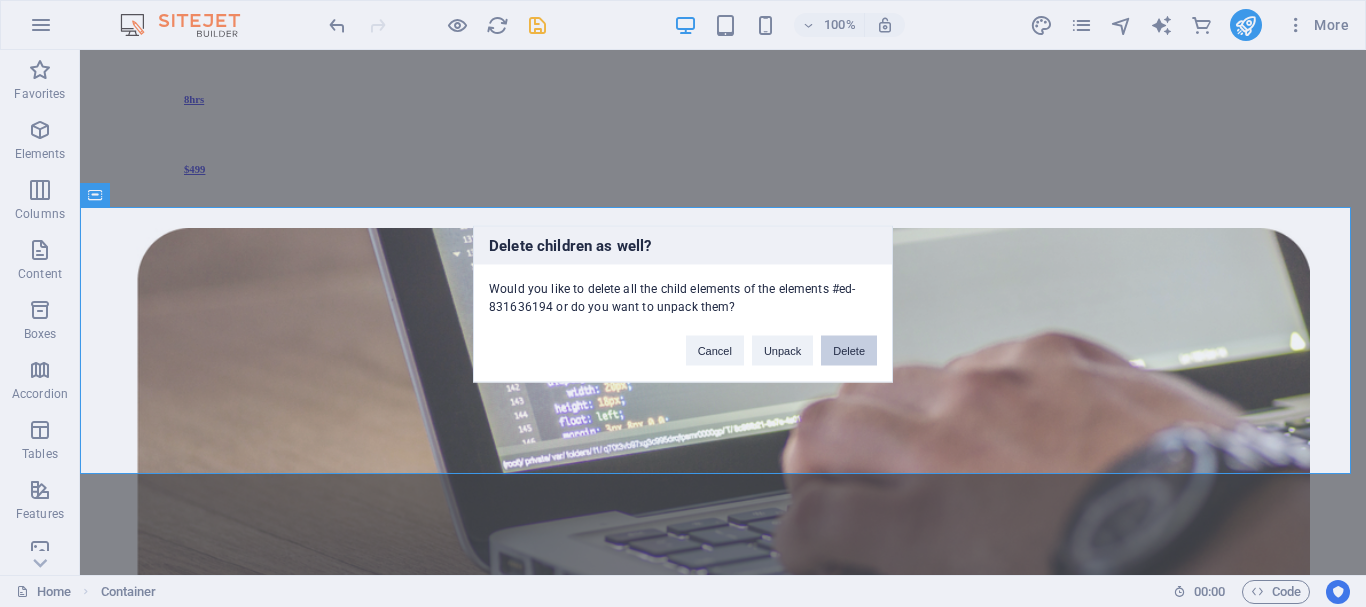 click on "Delete" at bounding box center [849, 350] 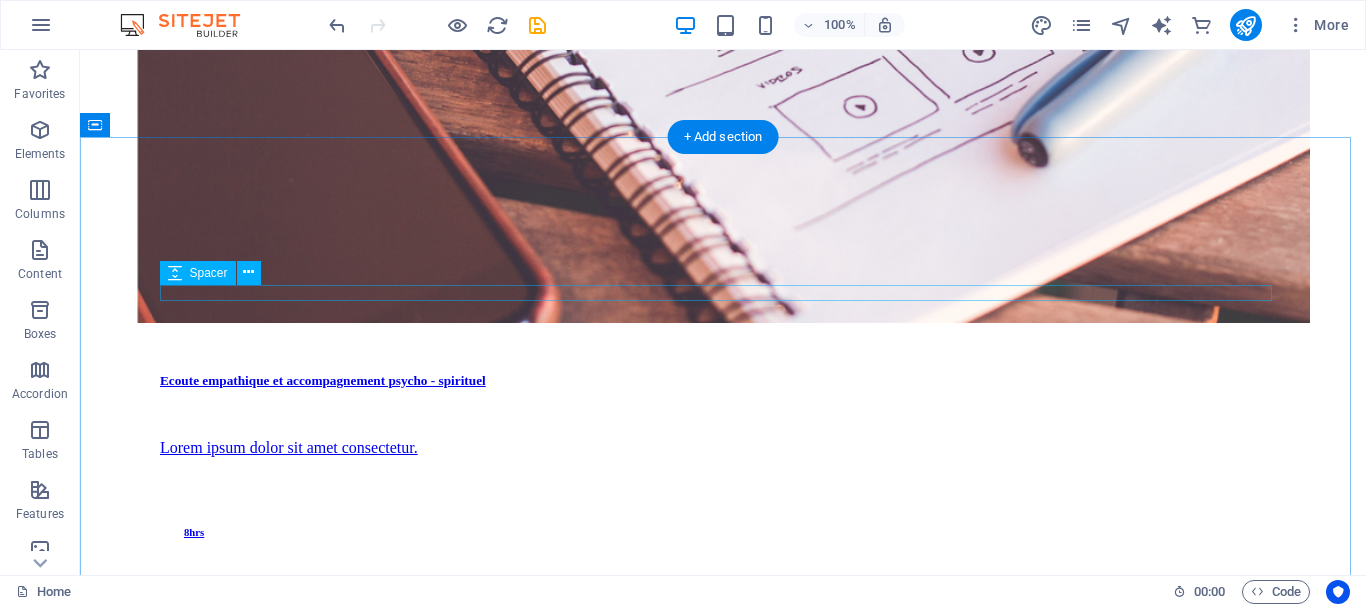scroll, scrollTop: 2226, scrollLeft: 0, axis: vertical 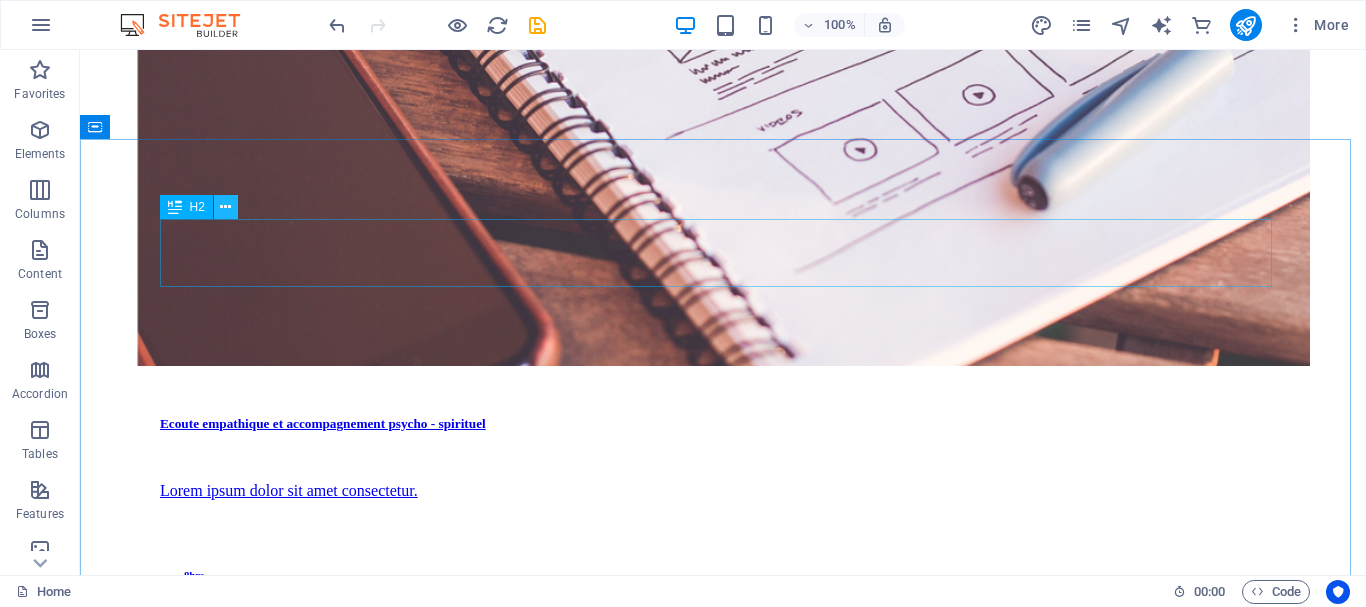 click at bounding box center (225, 207) 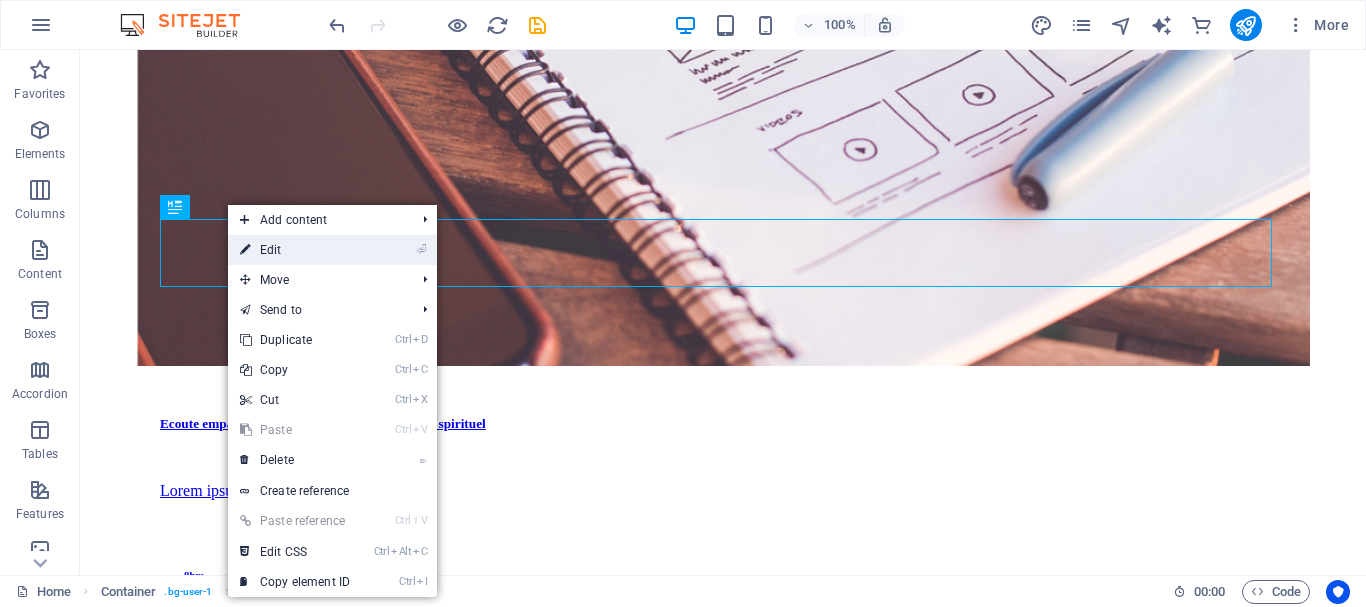 click on "⏎  Edit" at bounding box center [295, 250] 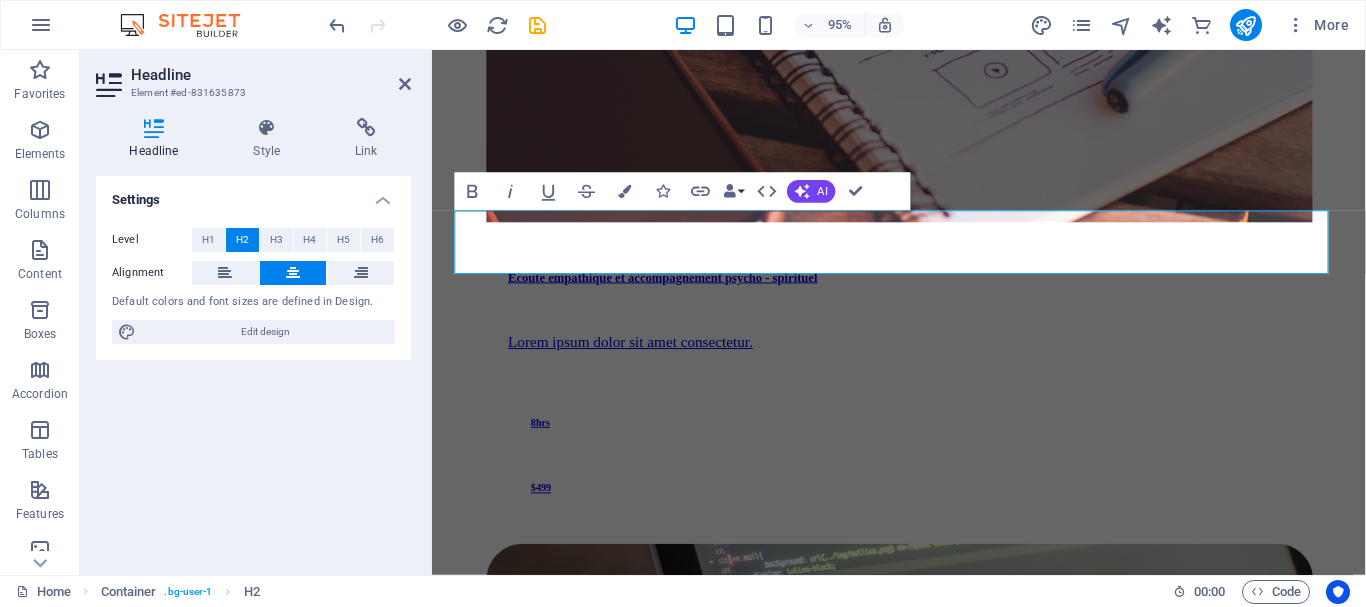 scroll, scrollTop: 2292, scrollLeft: 0, axis: vertical 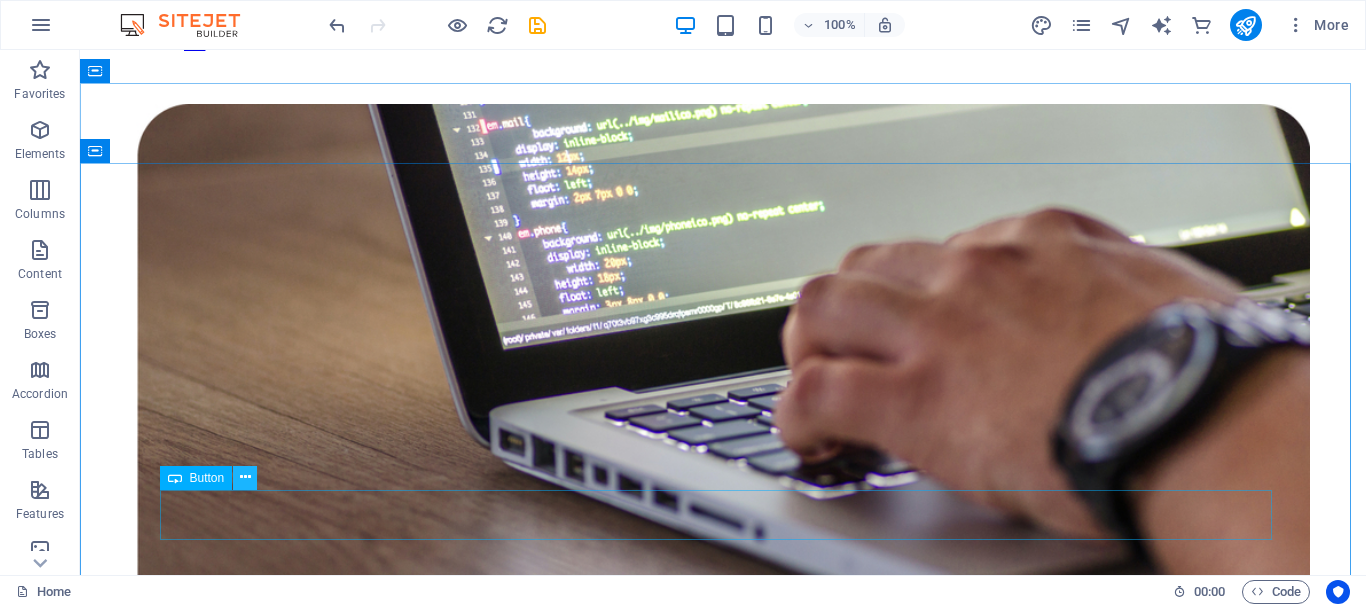 click at bounding box center [245, 477] 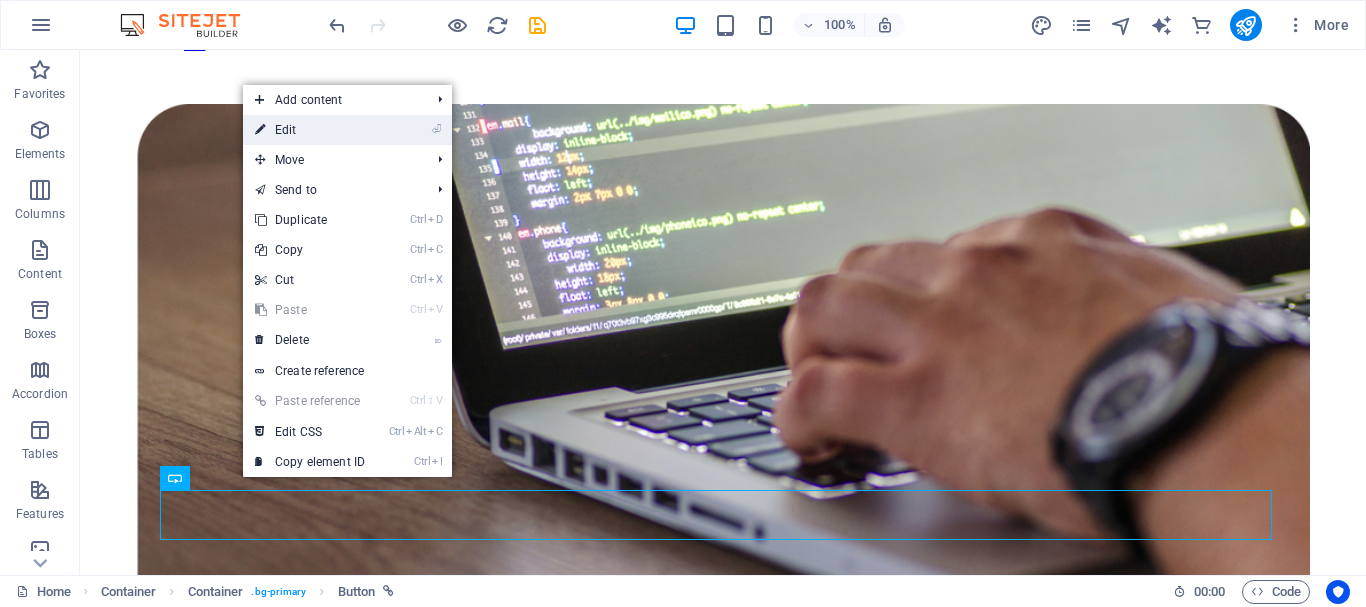 click on "⏎  Edit" at bounding box center (310, 130) 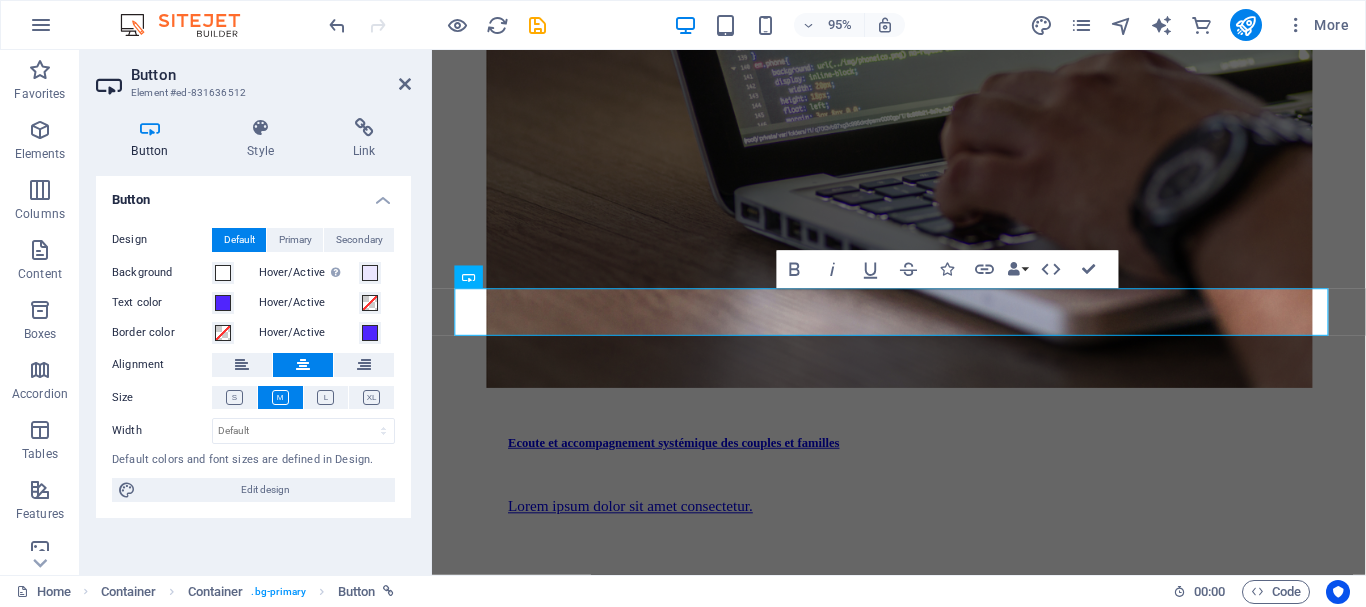 scroll, scrollTop: 3198, scrollLeft: 0, axis: vertical 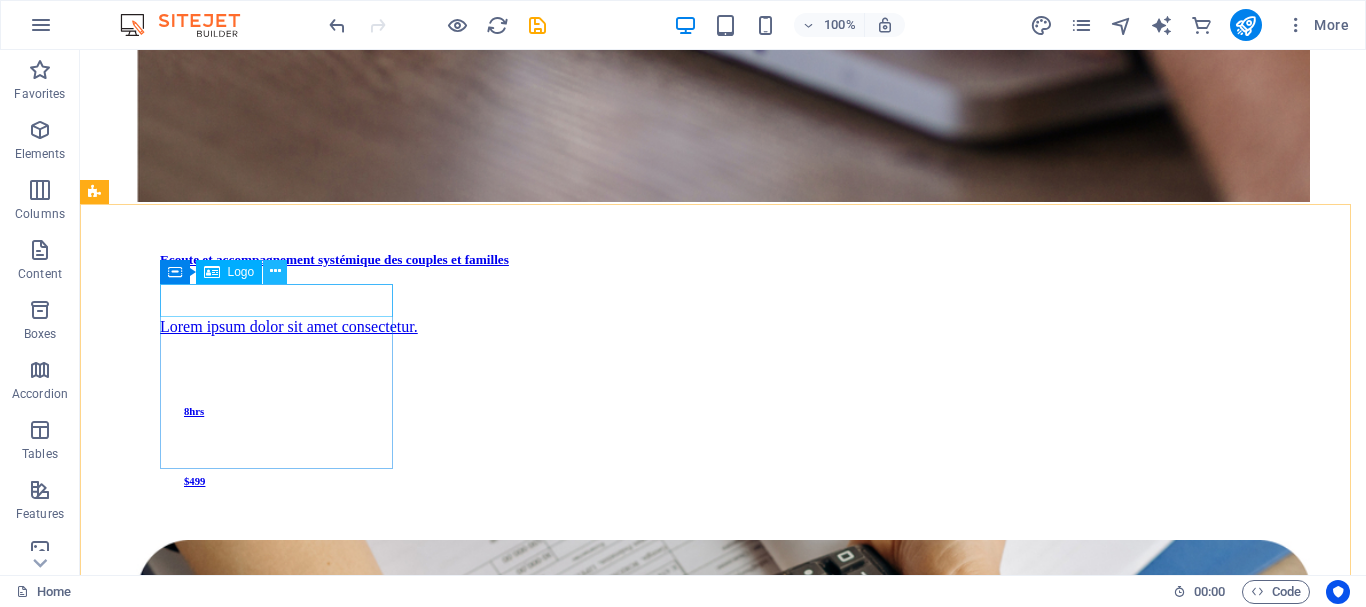 click at bounding box center (275, 271) 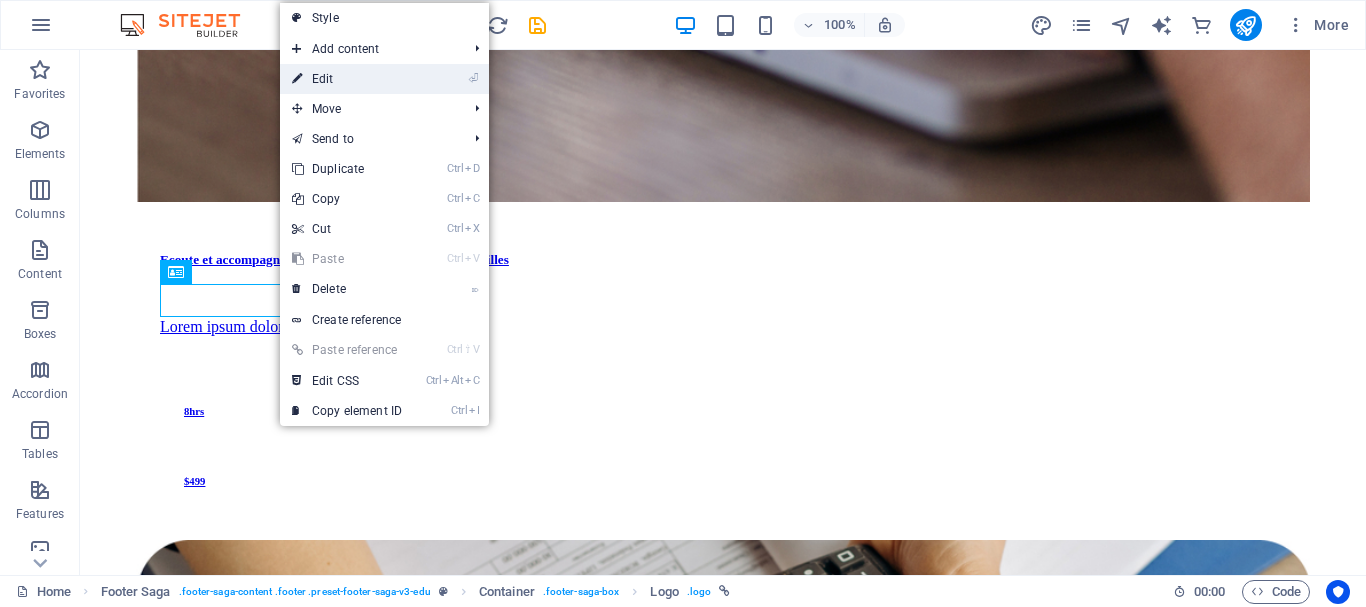 click on "⏎  Edit" at bounding box center [347, 79] 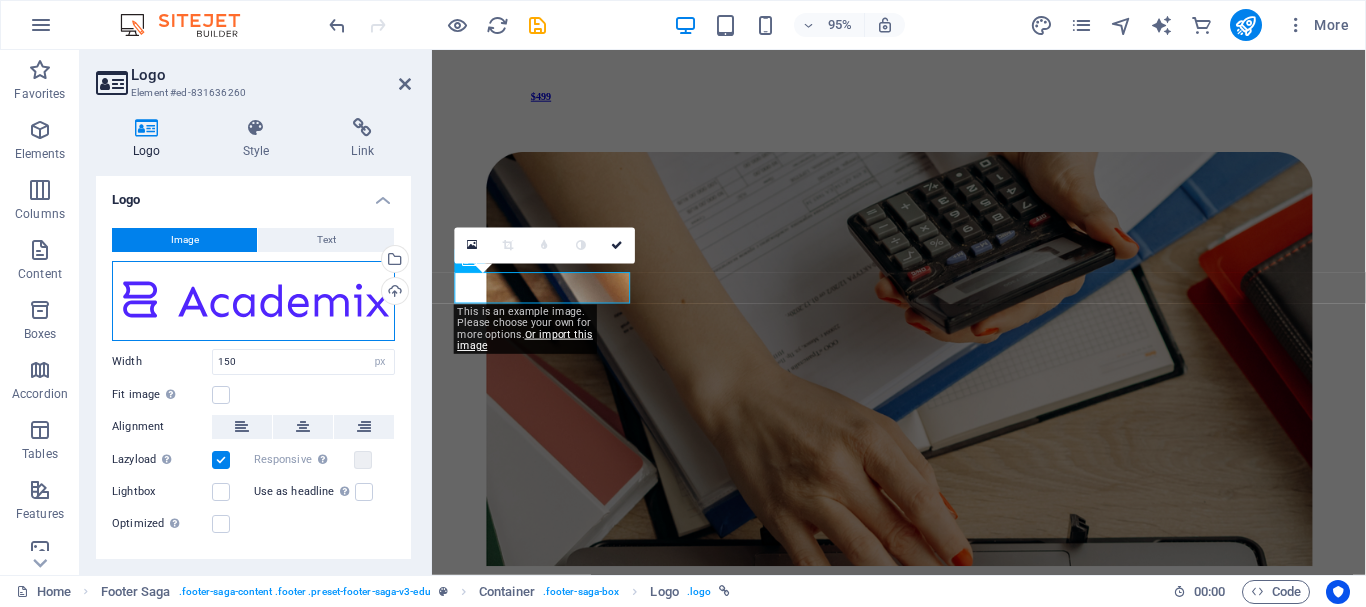 click on "Drag files here, click to choose files or select files from Files or our free stock photos & videos" at bounding box center (253, 301) 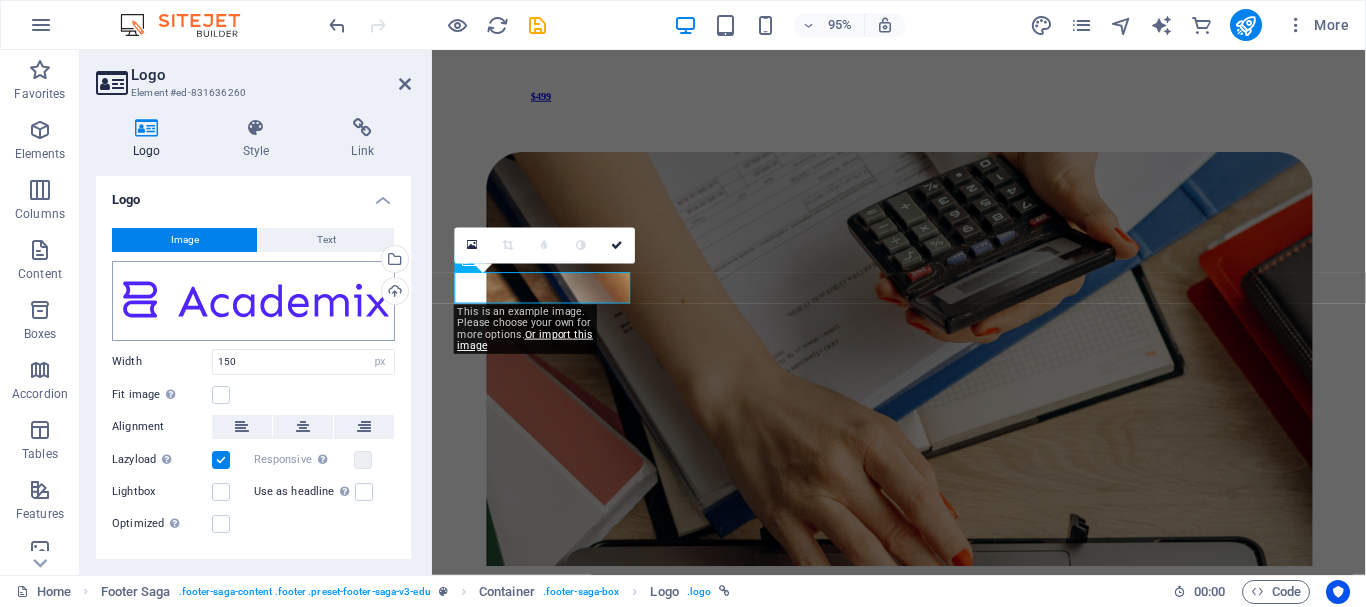 scroll, scrollTop: 2831, scrollLeft: 0, axis: vertical 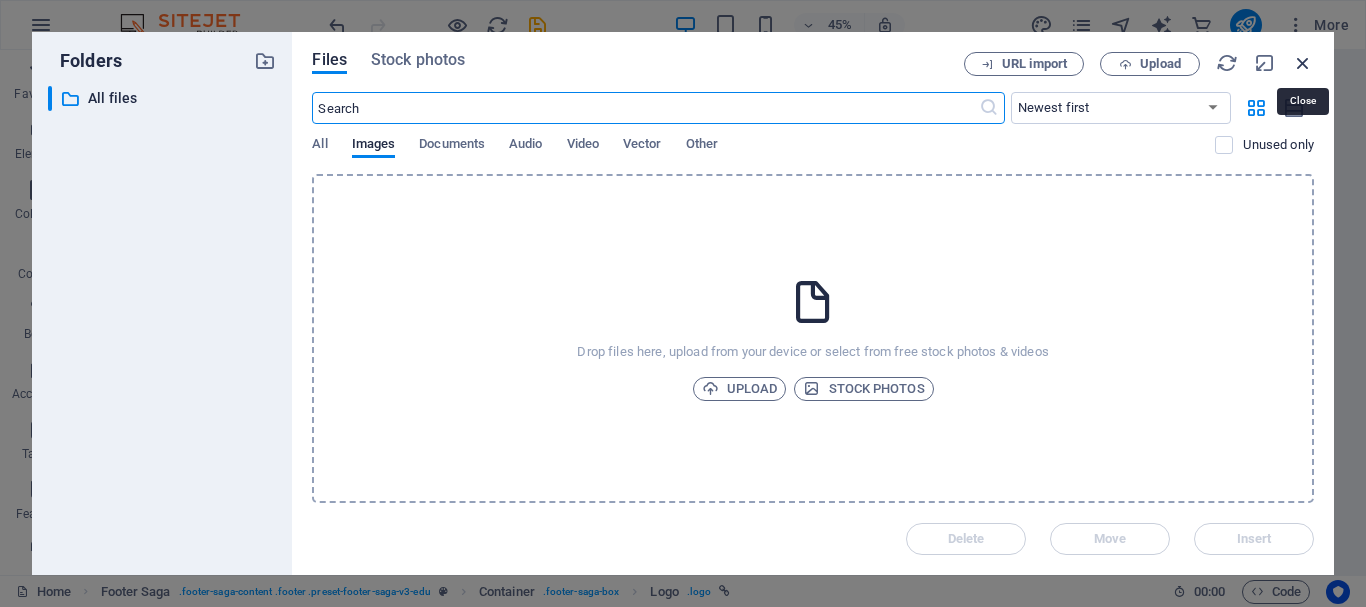 click at bounding box center [1303, 63] 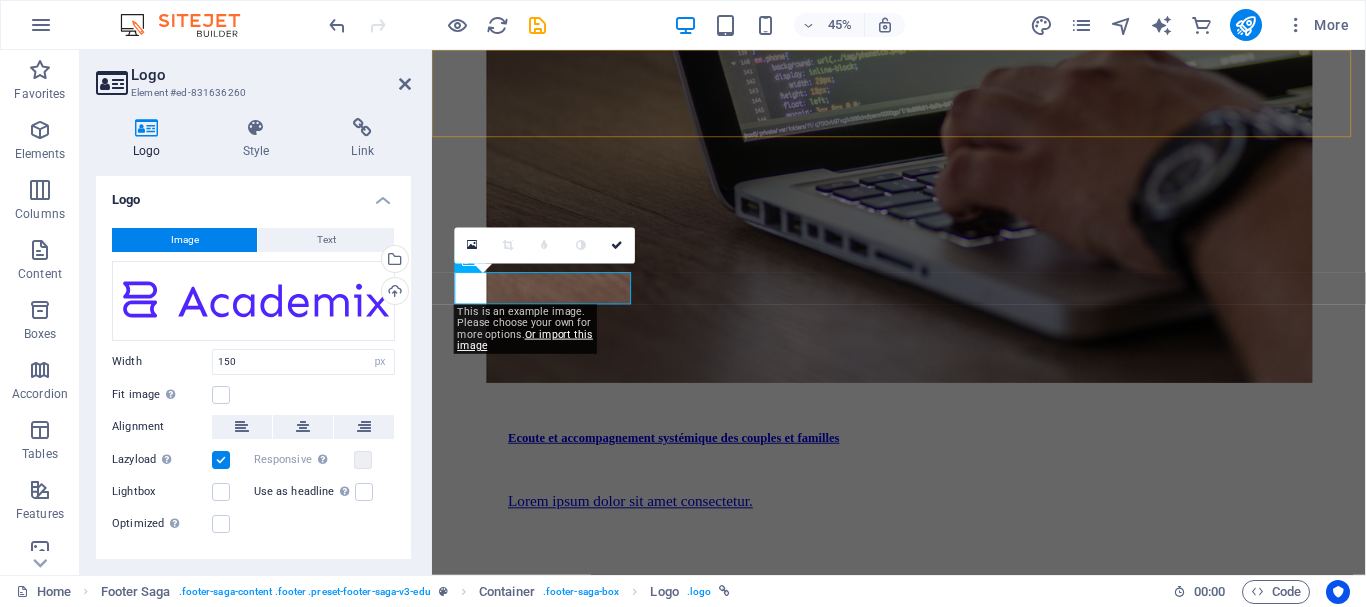 scroll, scrollTop: 3412, scrollLeft: 0, axis: vertical 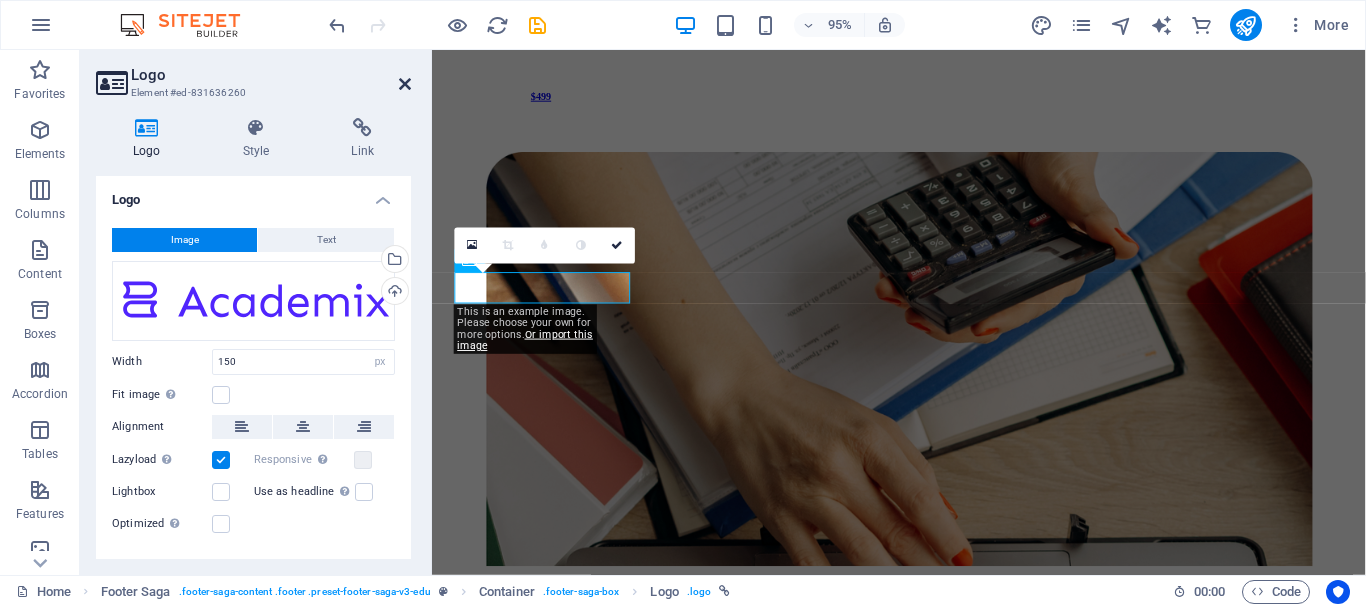 click at bounding box center (405, 84) 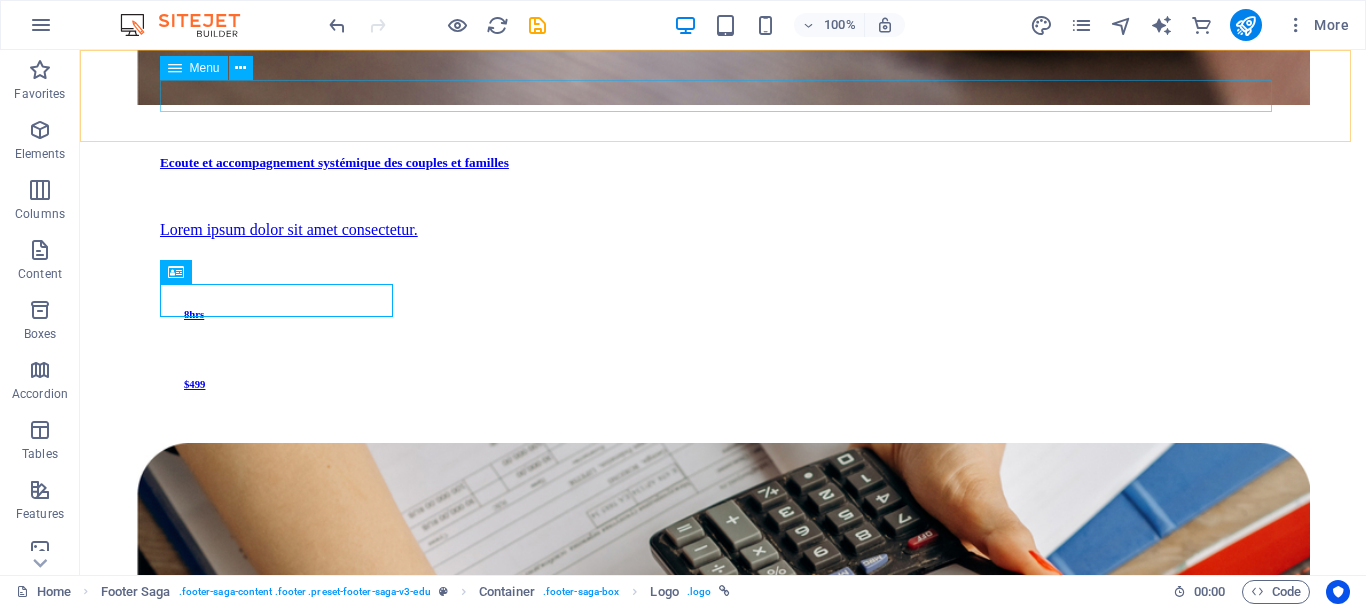 scroll, scrollTop: 3315, scrollLeft: 0, axis: vertical 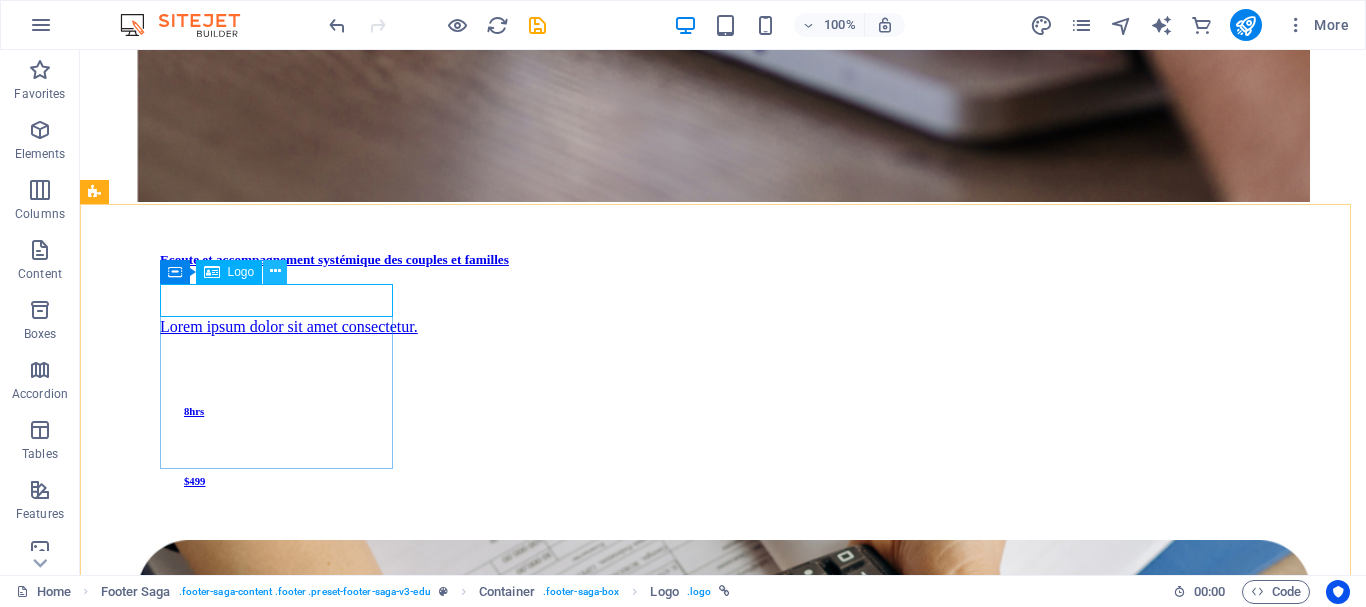 click at bounding box center [275, 271] 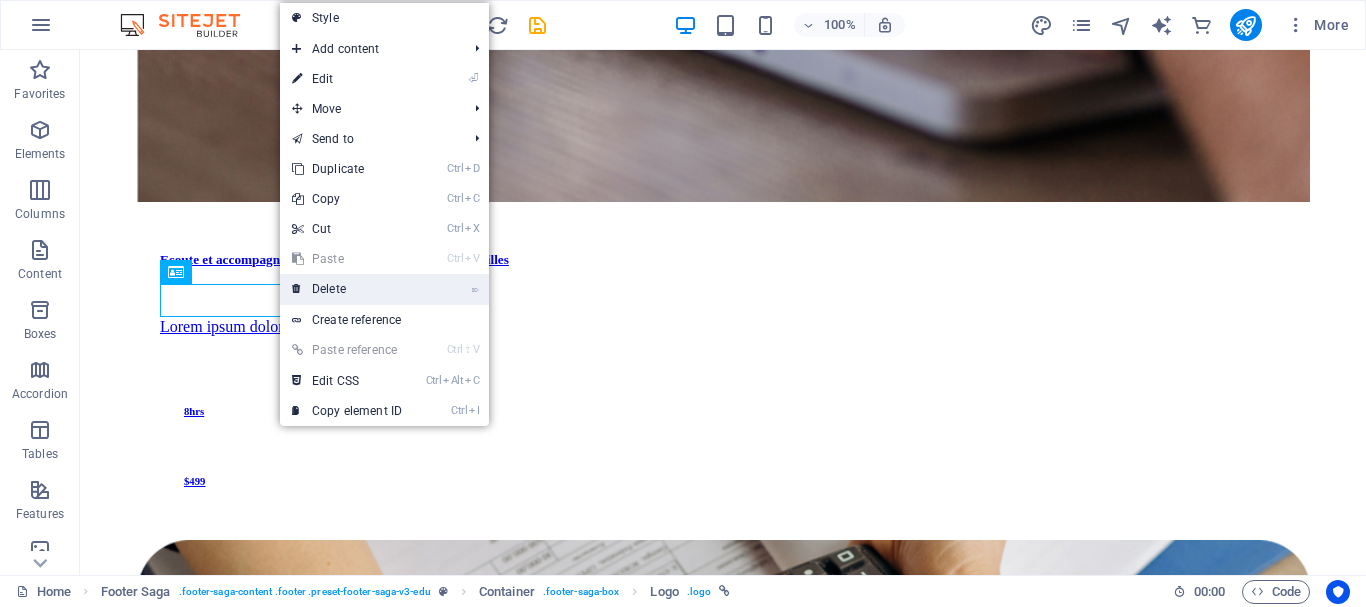 click on "⌦  Delete" at bounding box center (347, 289) 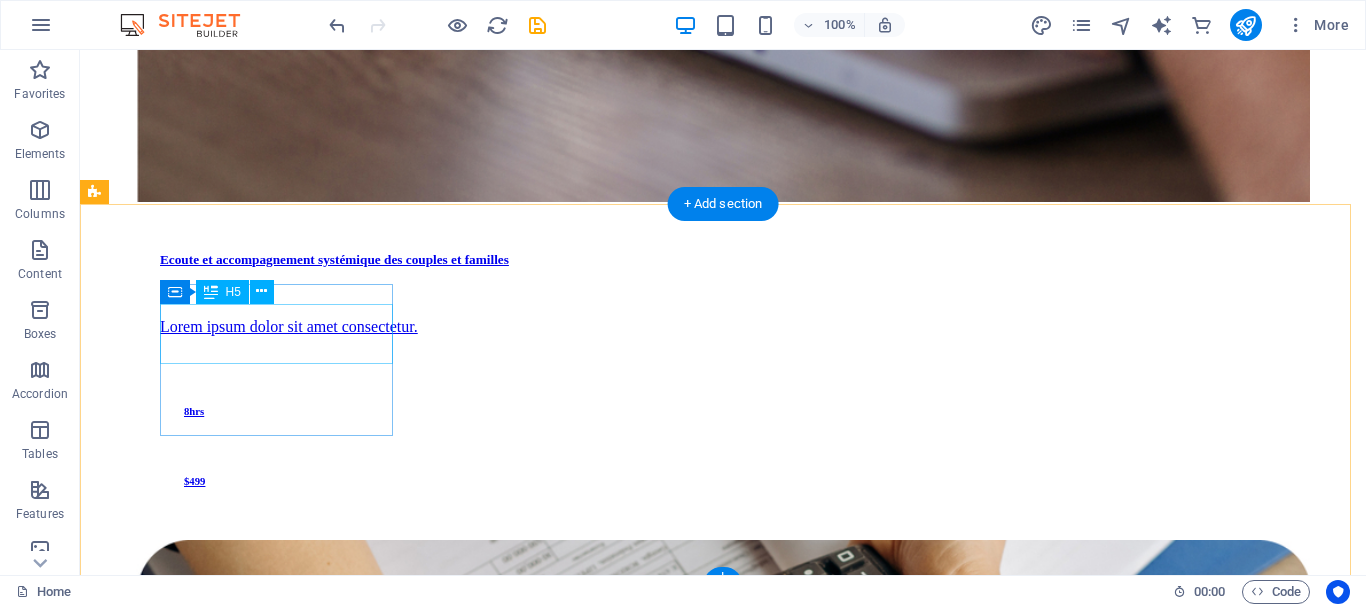 click on "Empowering learning for curious minds" at bounding box center (723, 4402) 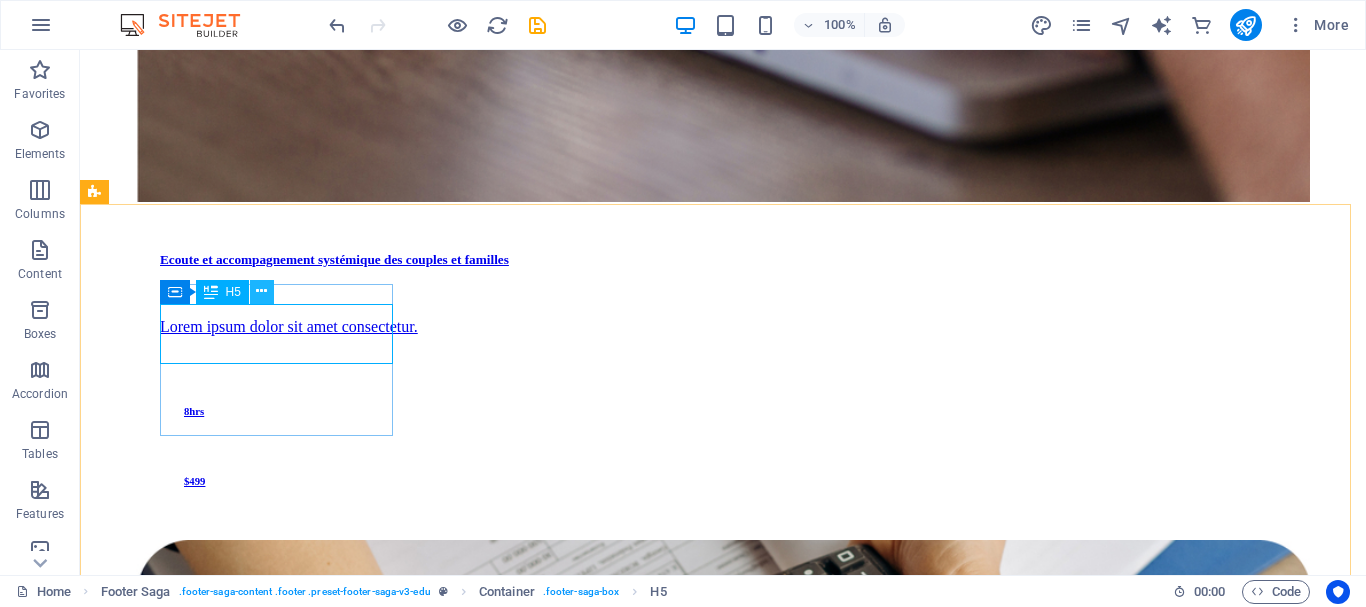 click at bounding box center [261, 291] 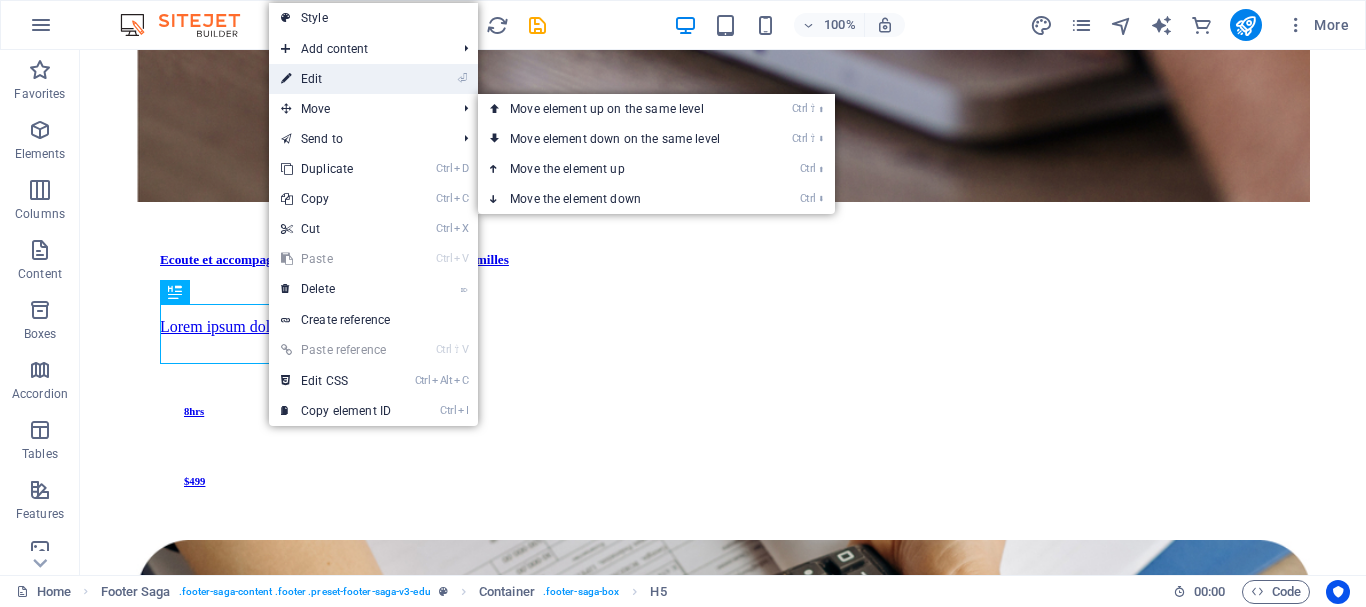 click on "⏎  Edit" at bounding box center [336, 79] 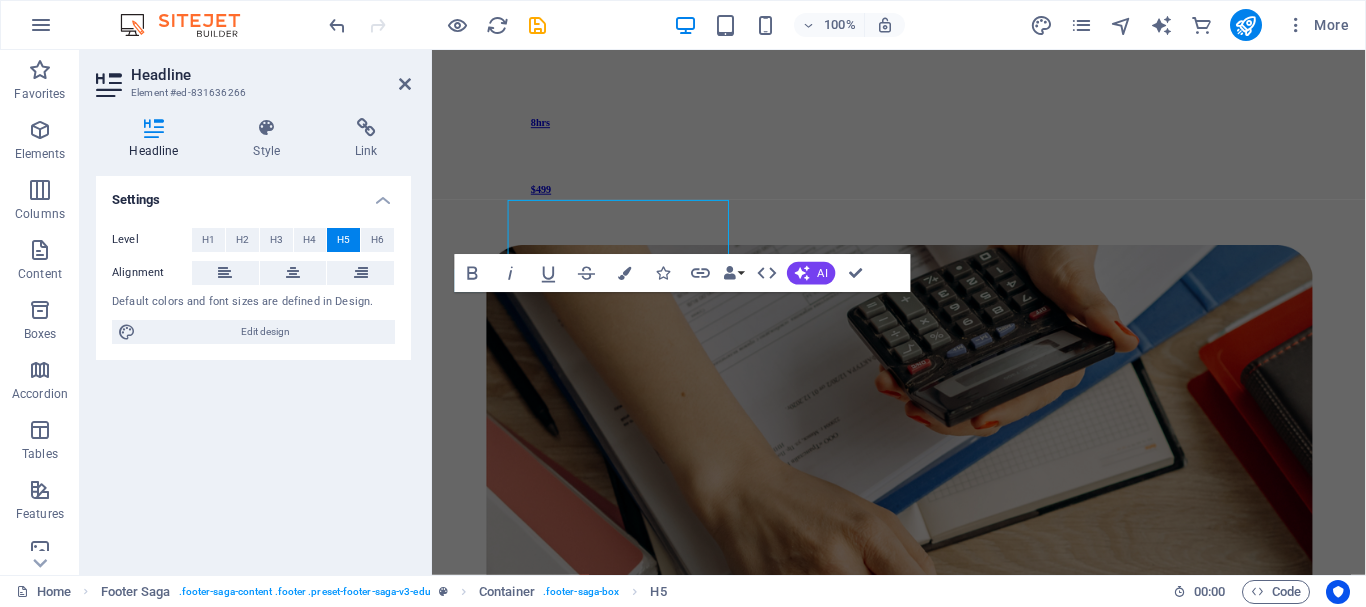 scroll, scrollTop: 3411, scrollLeft: 0, axis: vertical 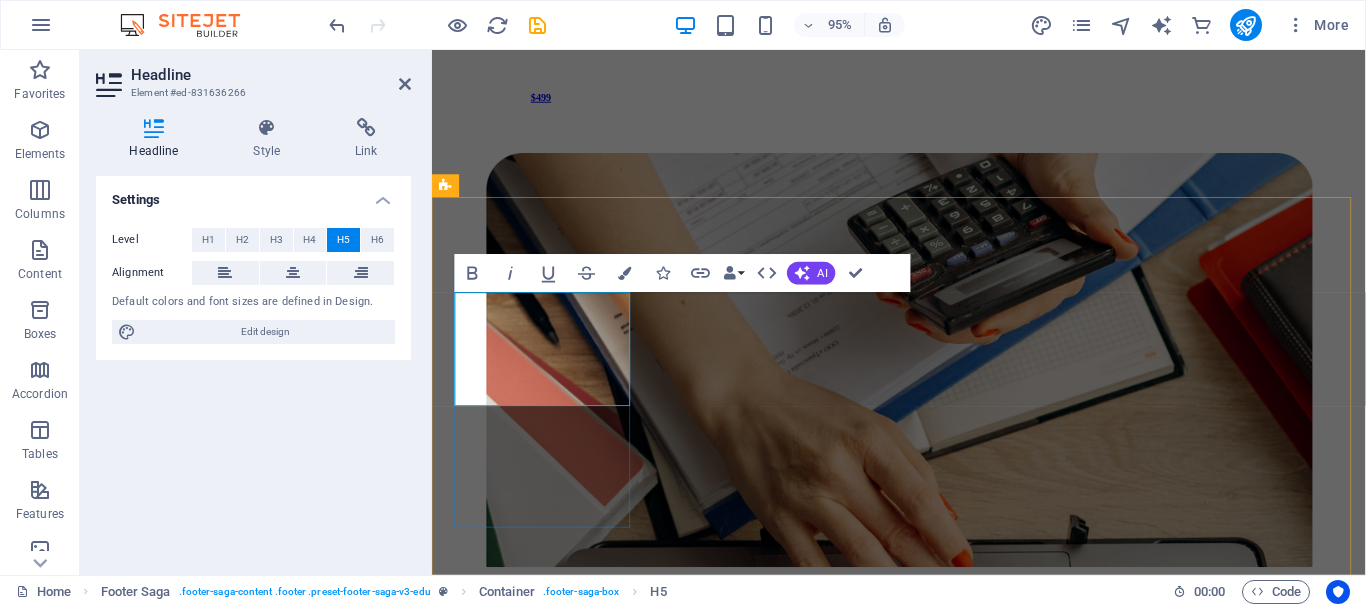 drag, startPoint x: 574, startPoint y: 405, endPoint x: 537, endPoint y: 380, distance: 44.65423 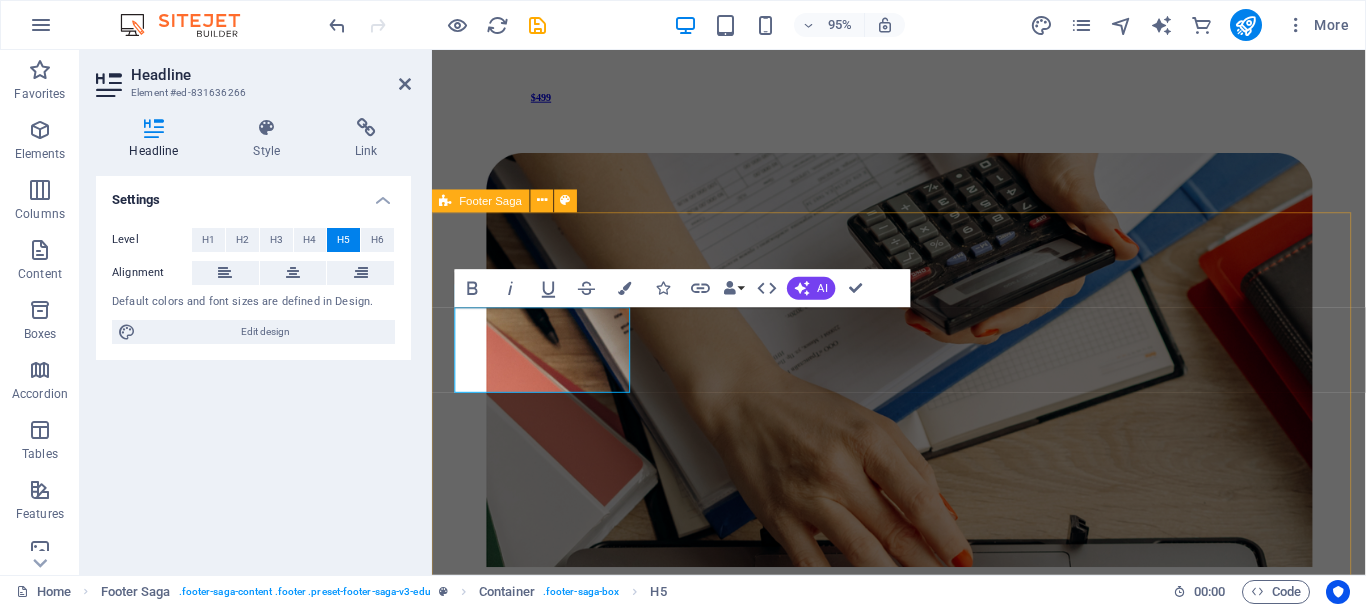 scroll, scrollTop: 3395, scrollLeft: 0, axis: vertical 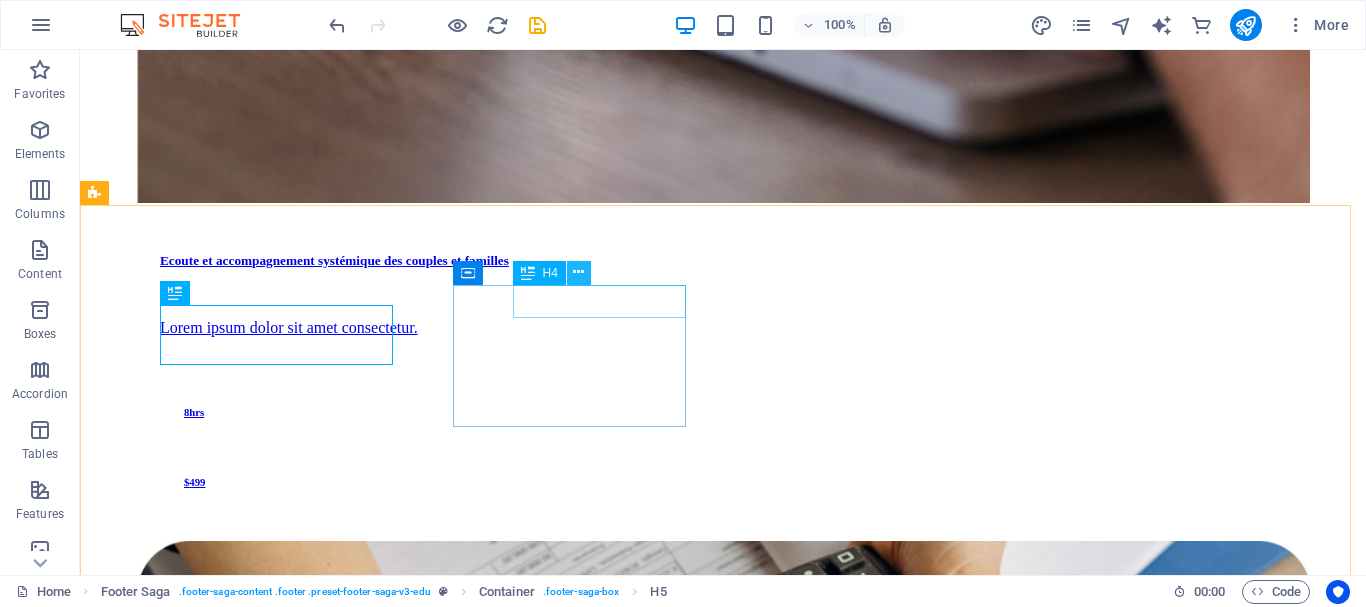click at bounding box center [579, 273] 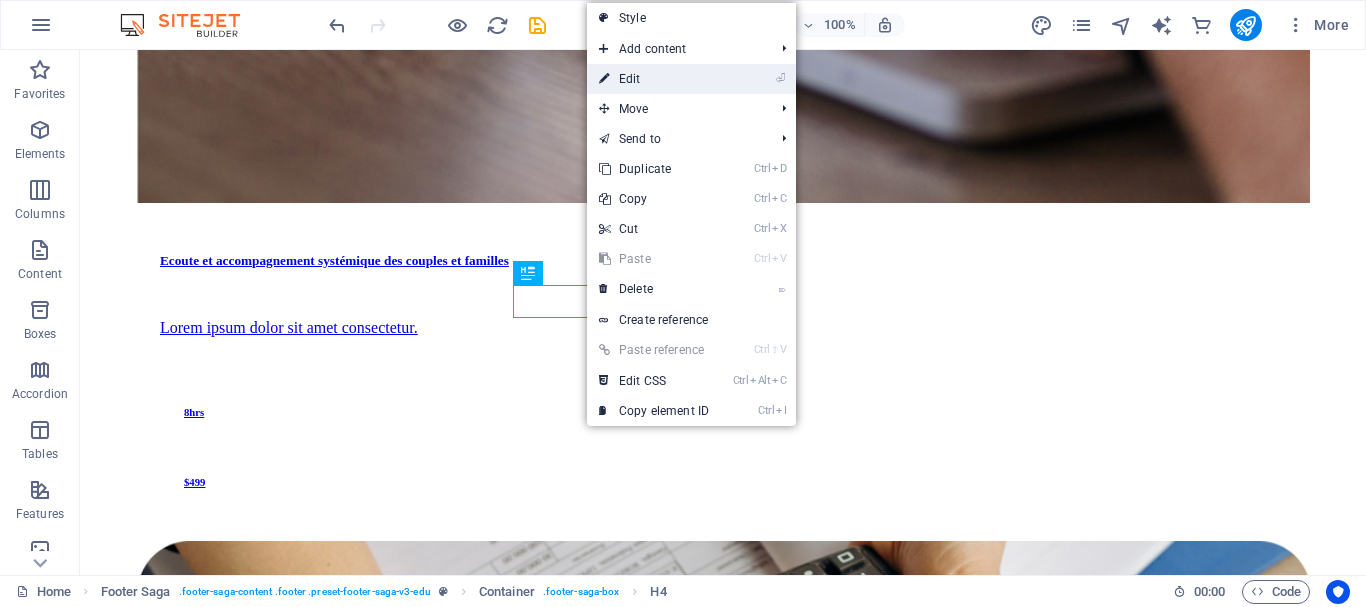 click on "⏎  Edit" at bounding box center [654, 79] 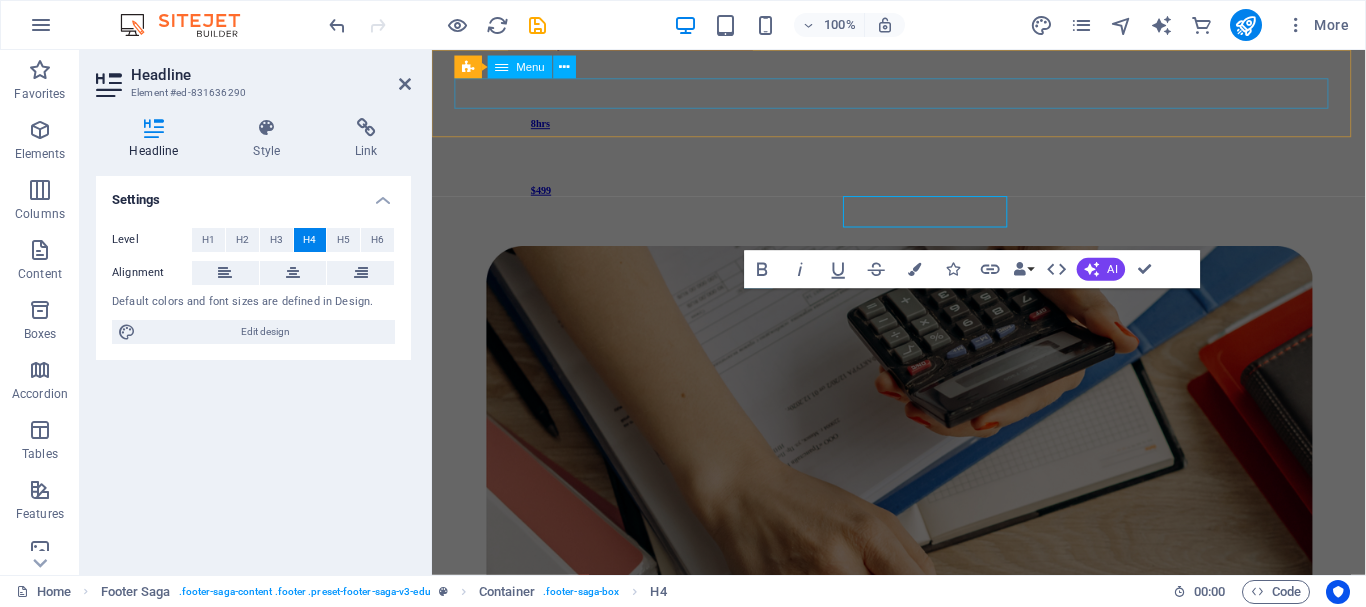 scroll, scrollTop: 3395, scrollLeft: 0, axis: vertical 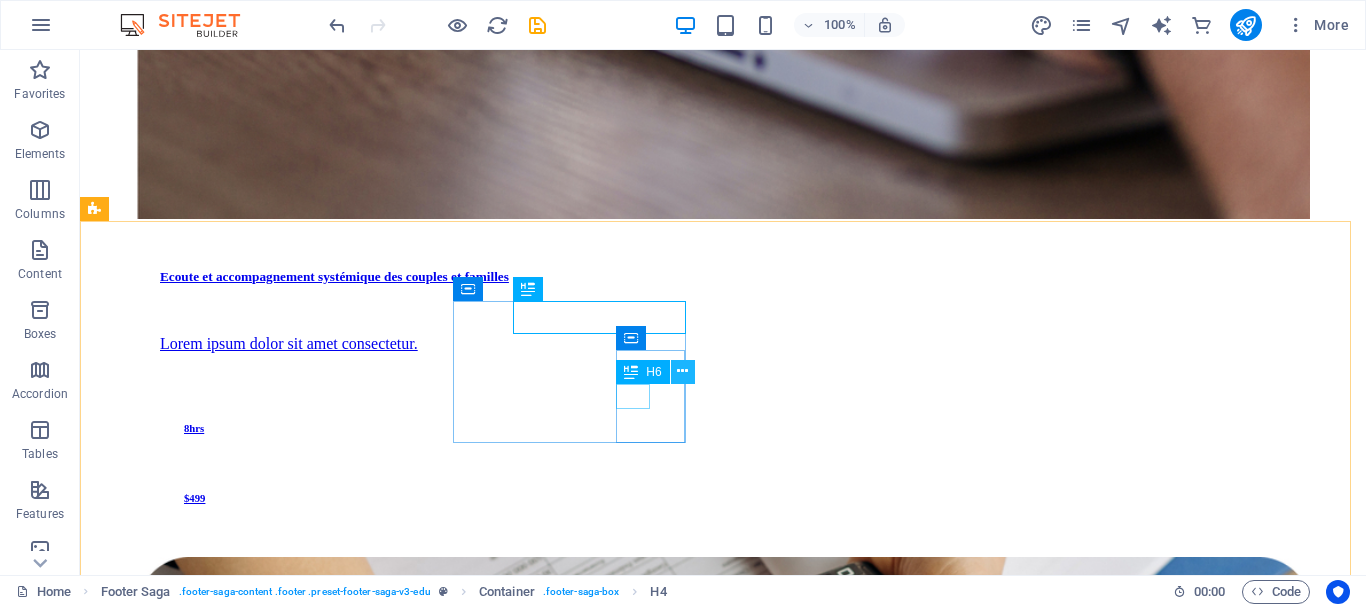 click at bounding box center [682, 371] 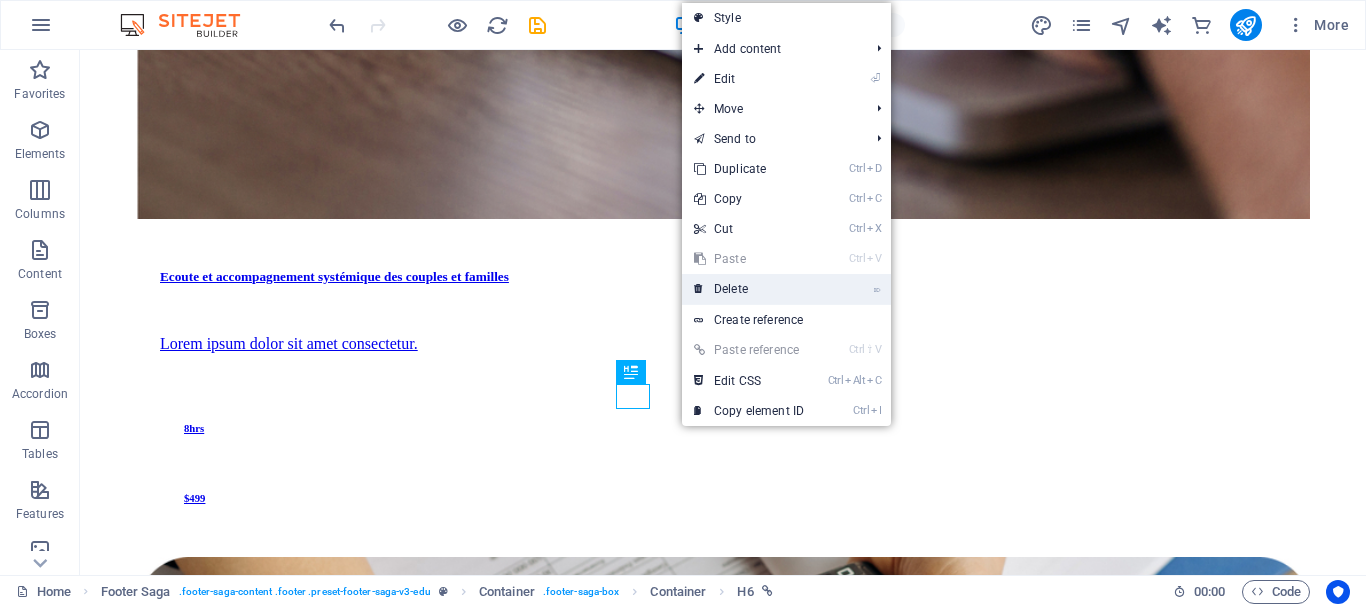 click on "⌦  Delete" at bounding box center [749, 289] 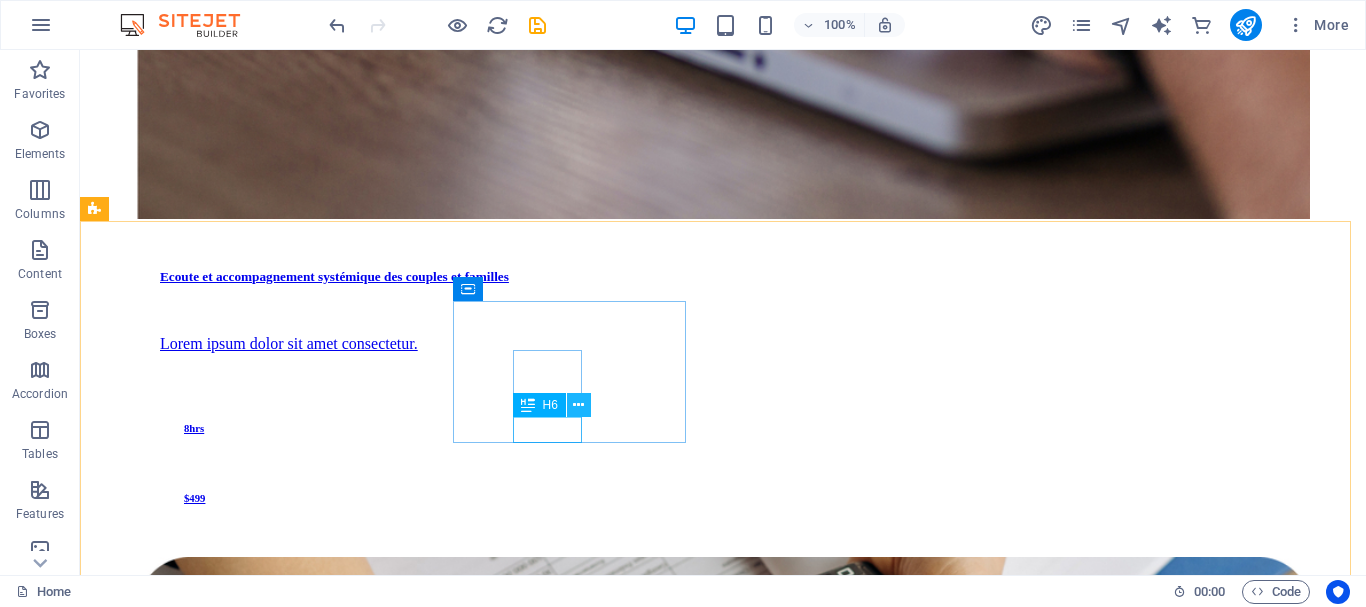 click at bounding box center (578, 405) 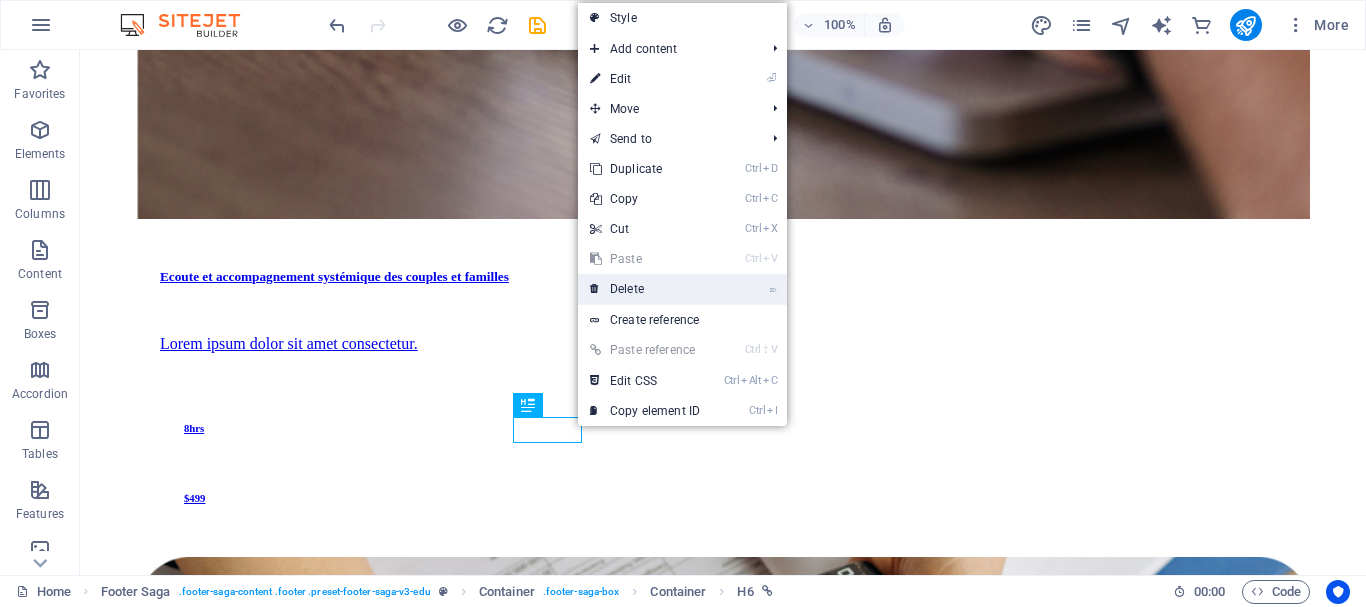 click on "⌦  Delete" at bounding box center (645, 289) 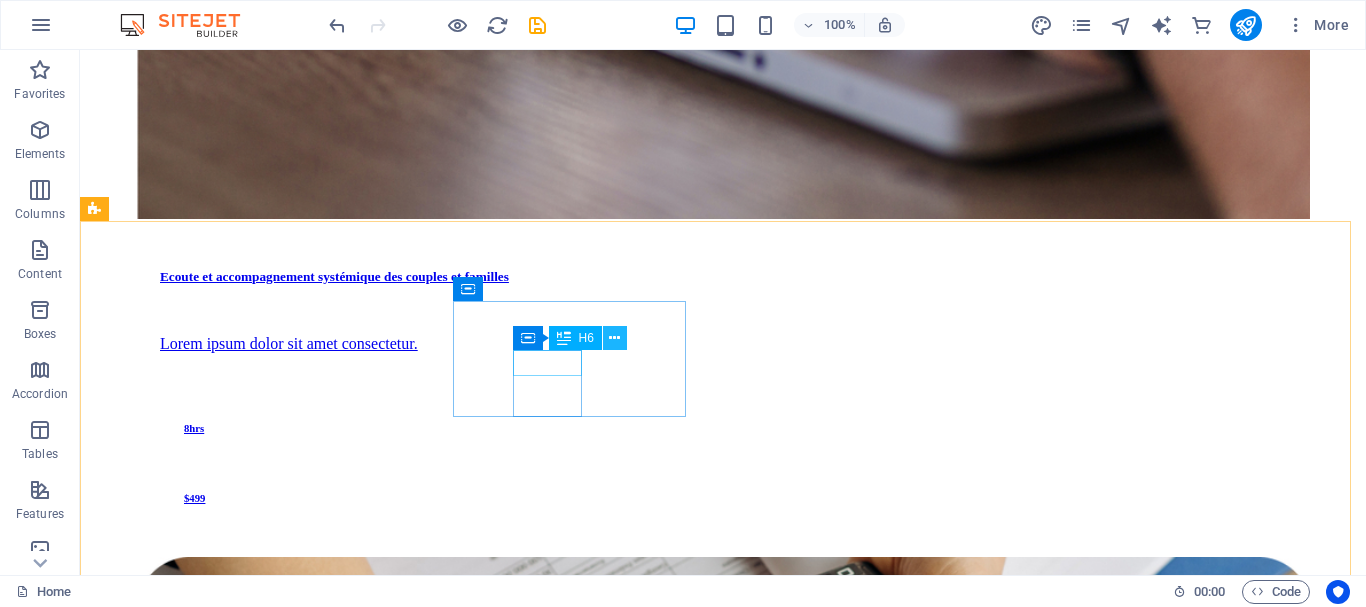 click at bounding box center [614, 338] 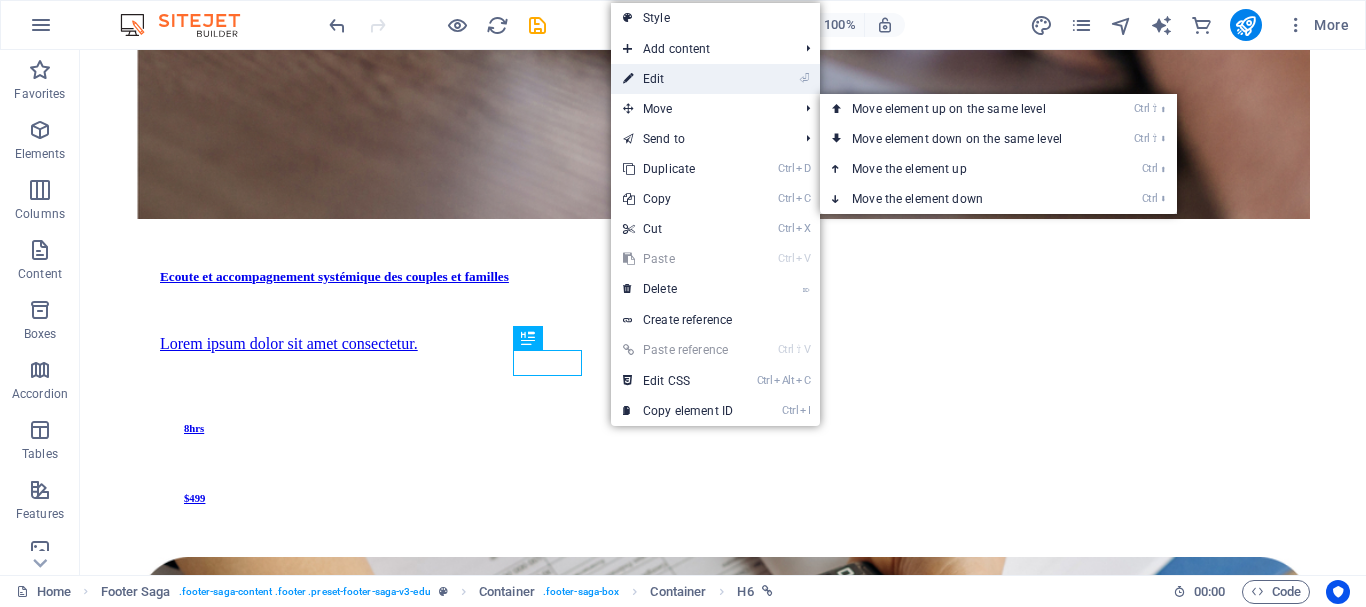 click on "⏎  Edit" at bounding box center [678, 79] 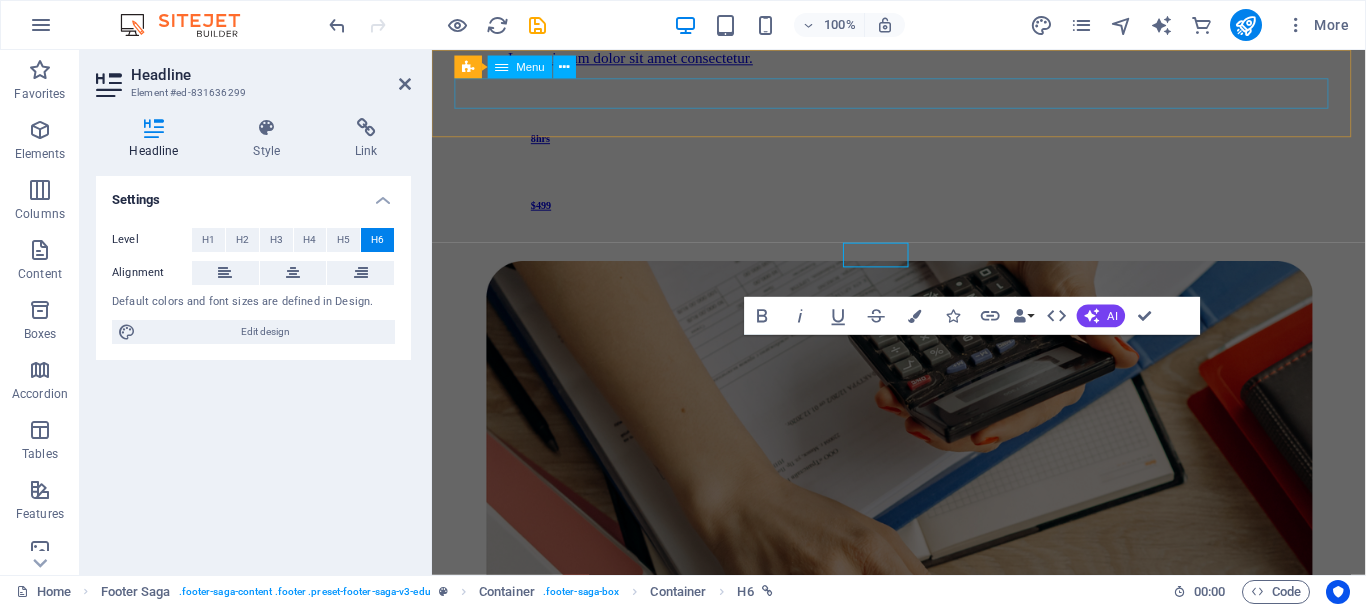 scroll, scrollTop: 3395, scrollLeft: 0, axis: vertical 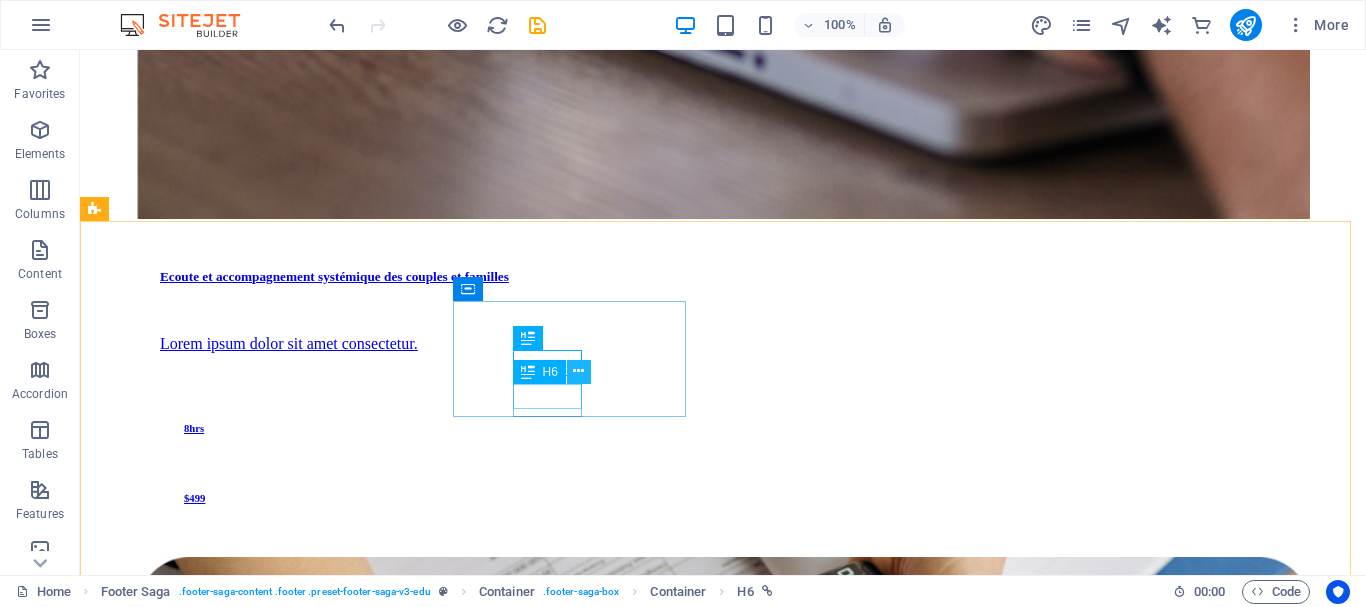 click at bounding box center (578, 371) 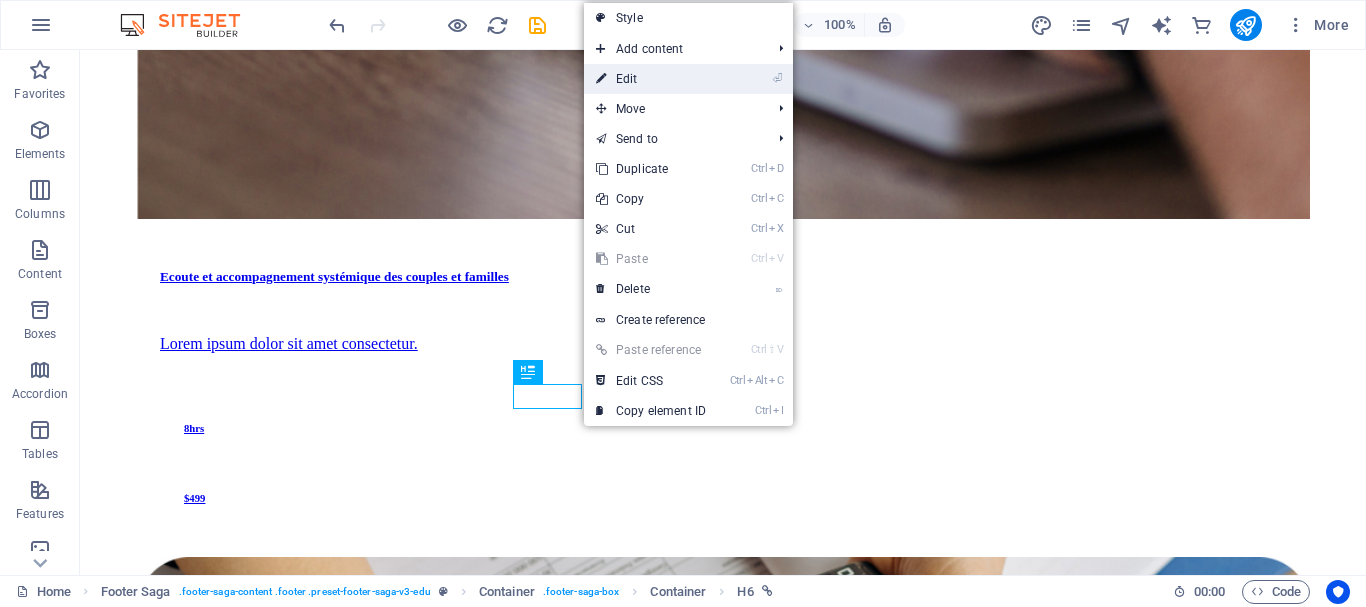 click on "⏎  Edit" at bounding box center [651, 79] 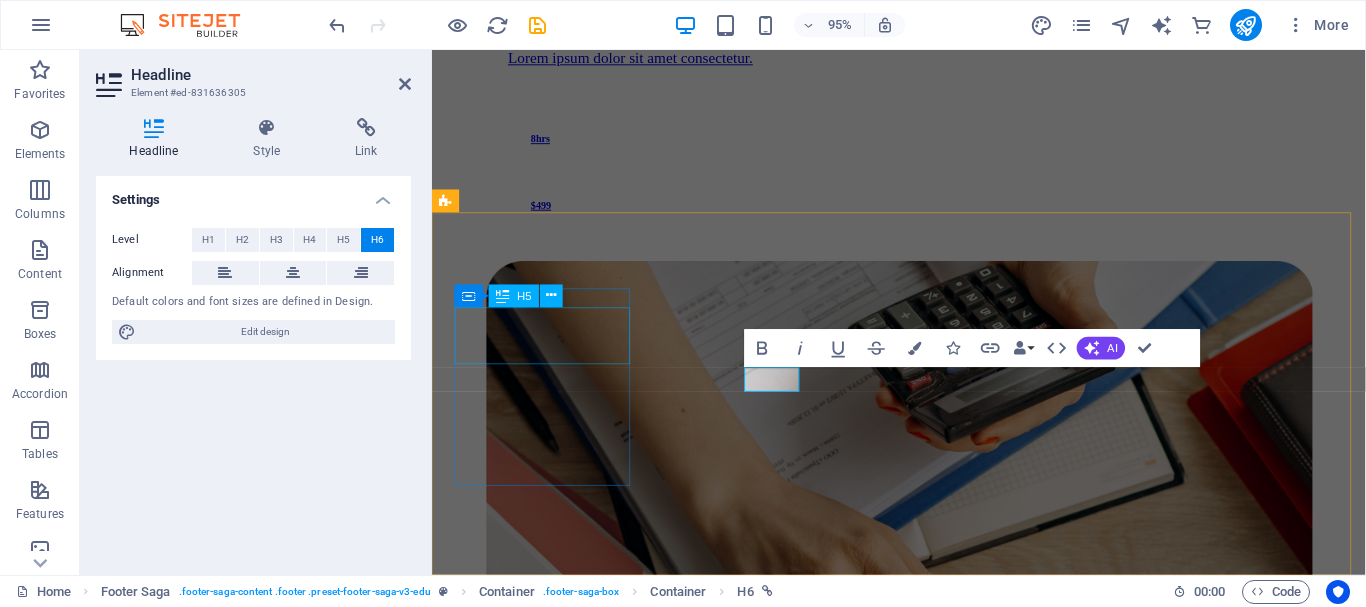 scroll, scrollTop: 3395, scrollLeft: 0, axis: vertical 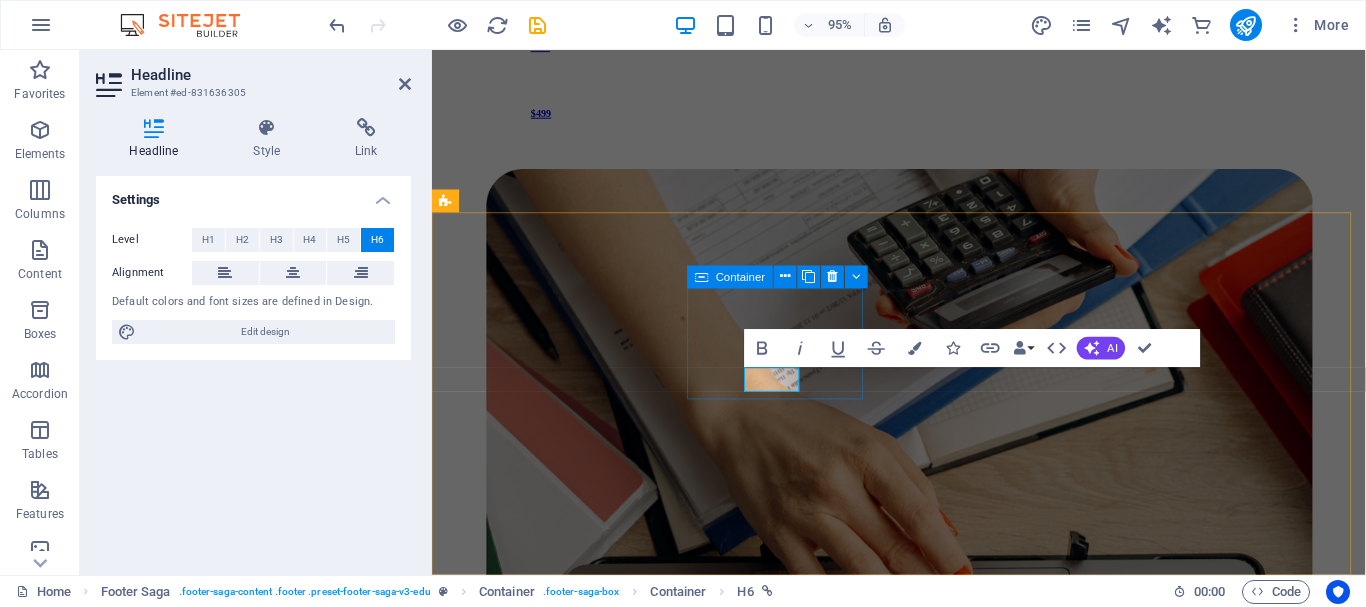 click on "Raccourcis Accueil Courses About Contact" at bounding box center (923, 8265) 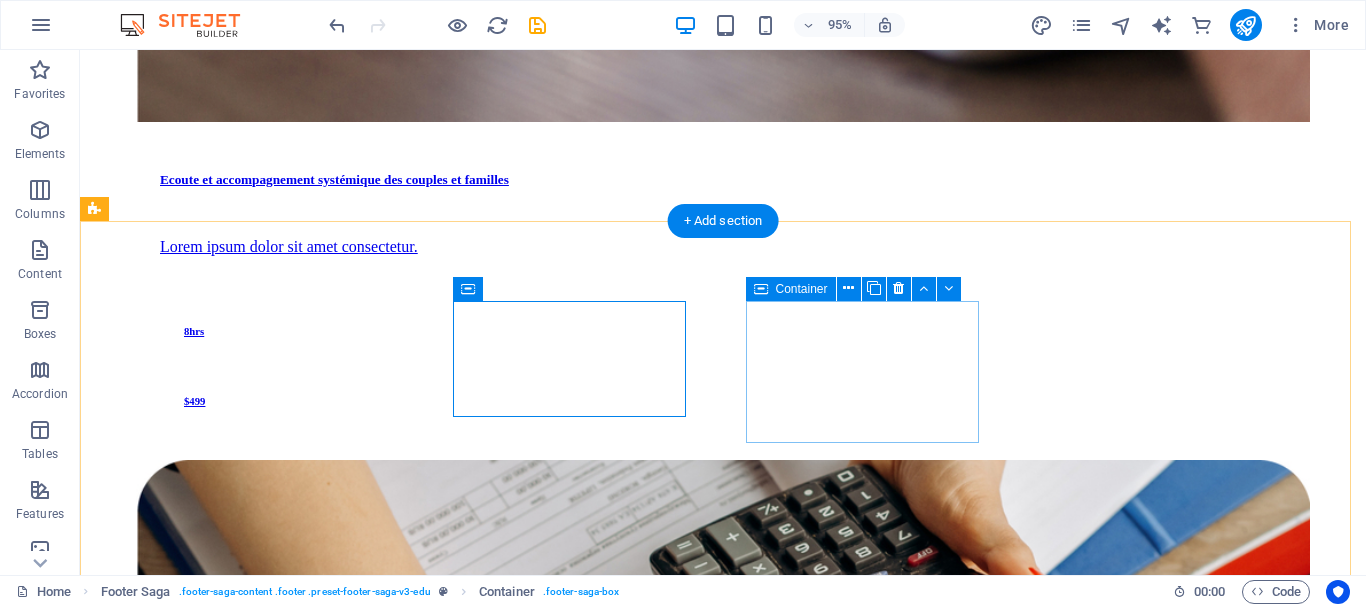 scroll, scrollTop: 3298, scrollLeft: 0, axis: vertical 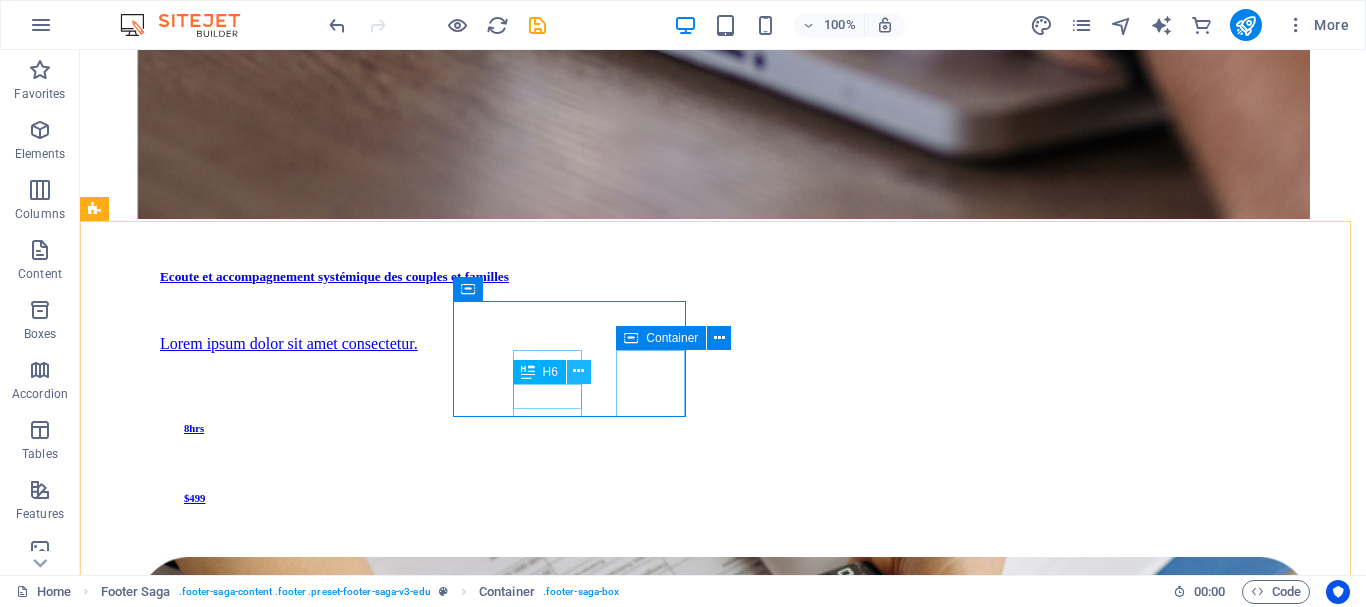 click at bounding box center [578, 371] 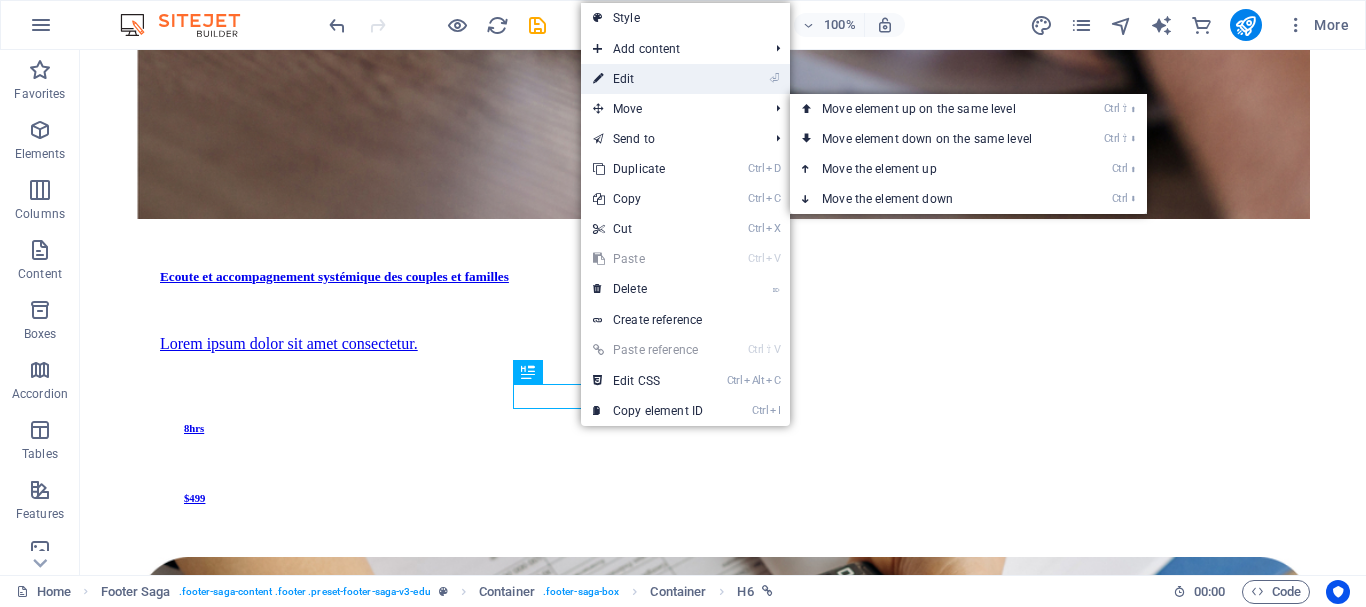 click on "⏎  Edit" at bounding box center [648, 79] 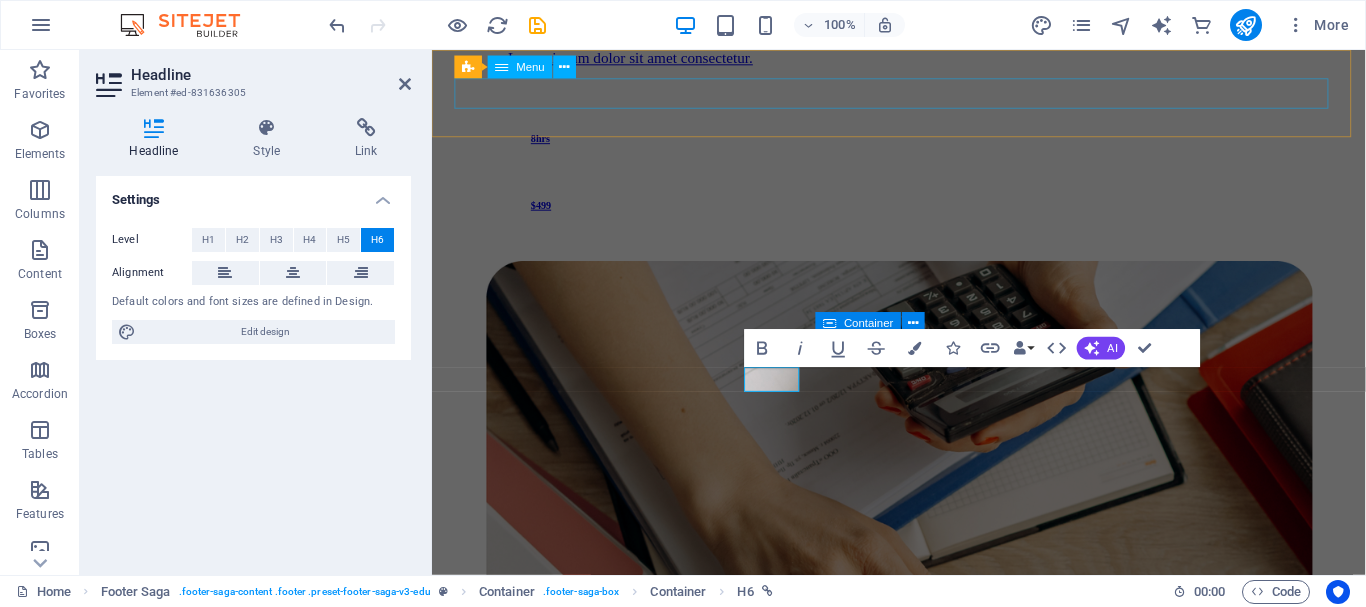 scroll, scrollTop: 3395, scrollLeft: 0, axis: vertical 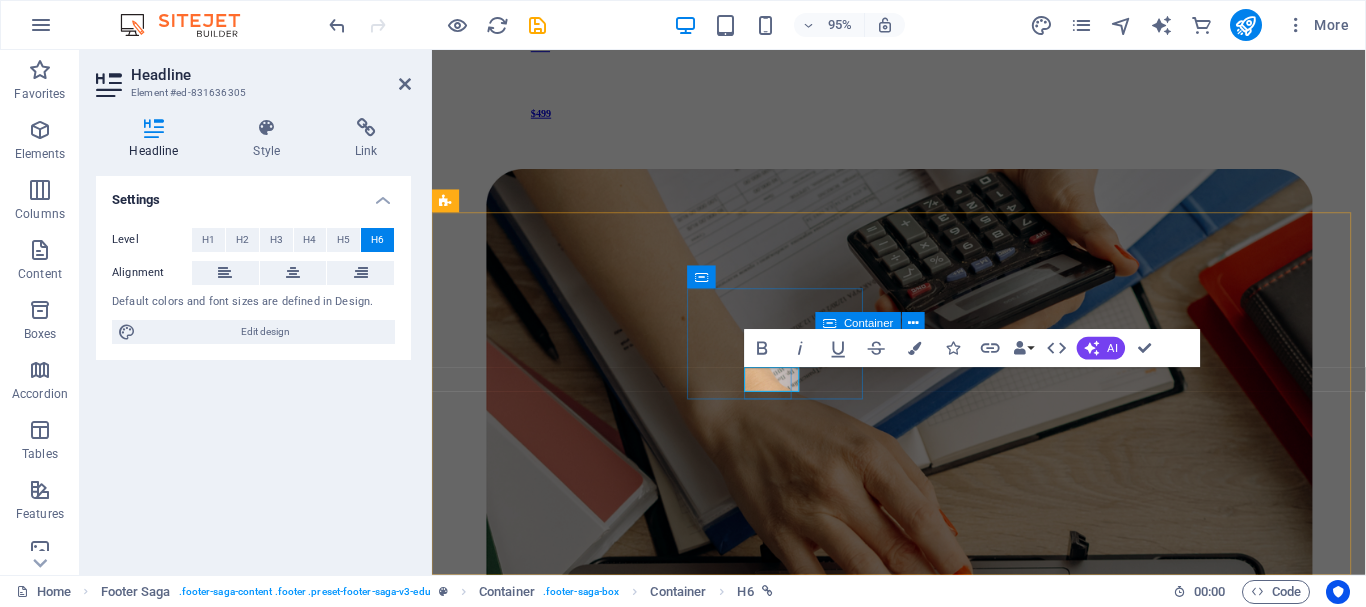 click on "Courses" at bounding box center [542, 8266] 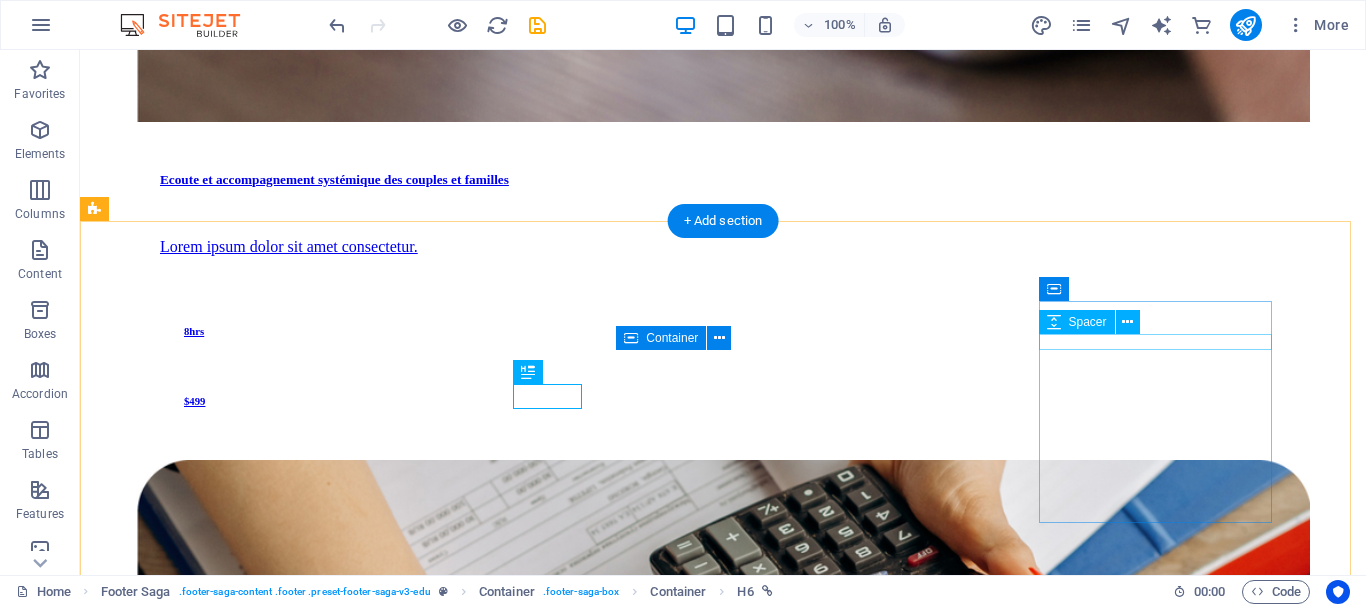 scroll, scrollTop: 3298, scrollLeft: 0, axis: vertical 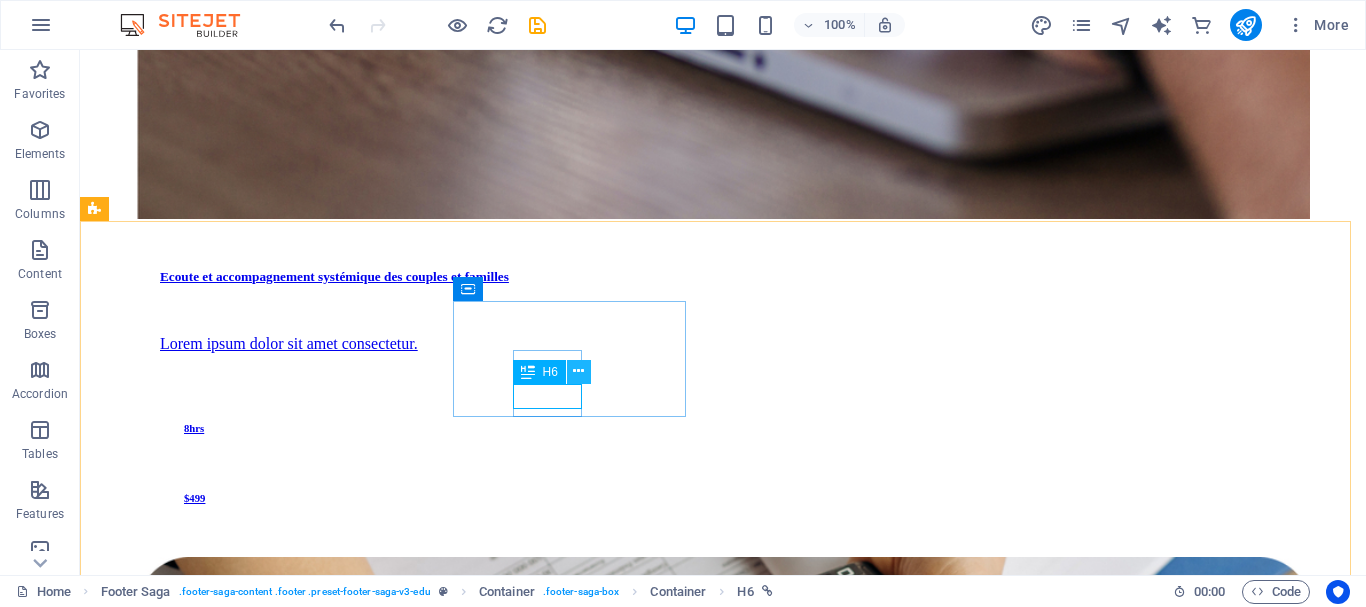 click at bounding box center [578, 371] 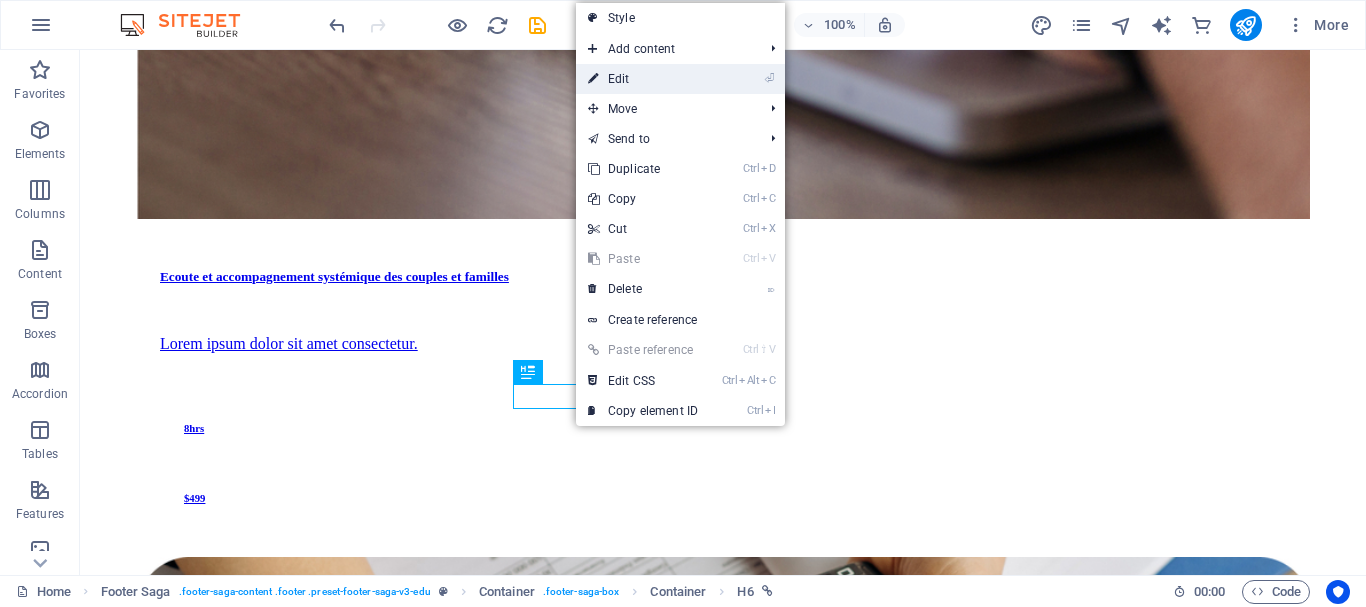 click on "⏎  Edit" at bounding box center [643, 79] 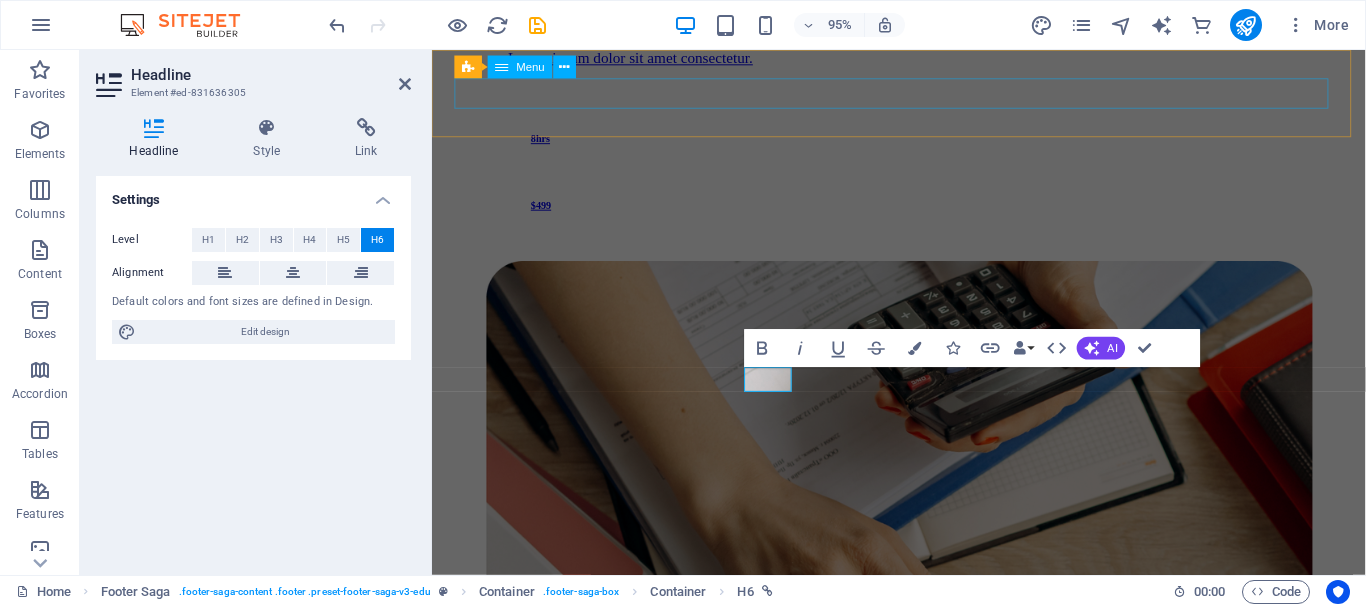 scroll, scrollTop: 3395, scrollLeft: 0, axis: vertical 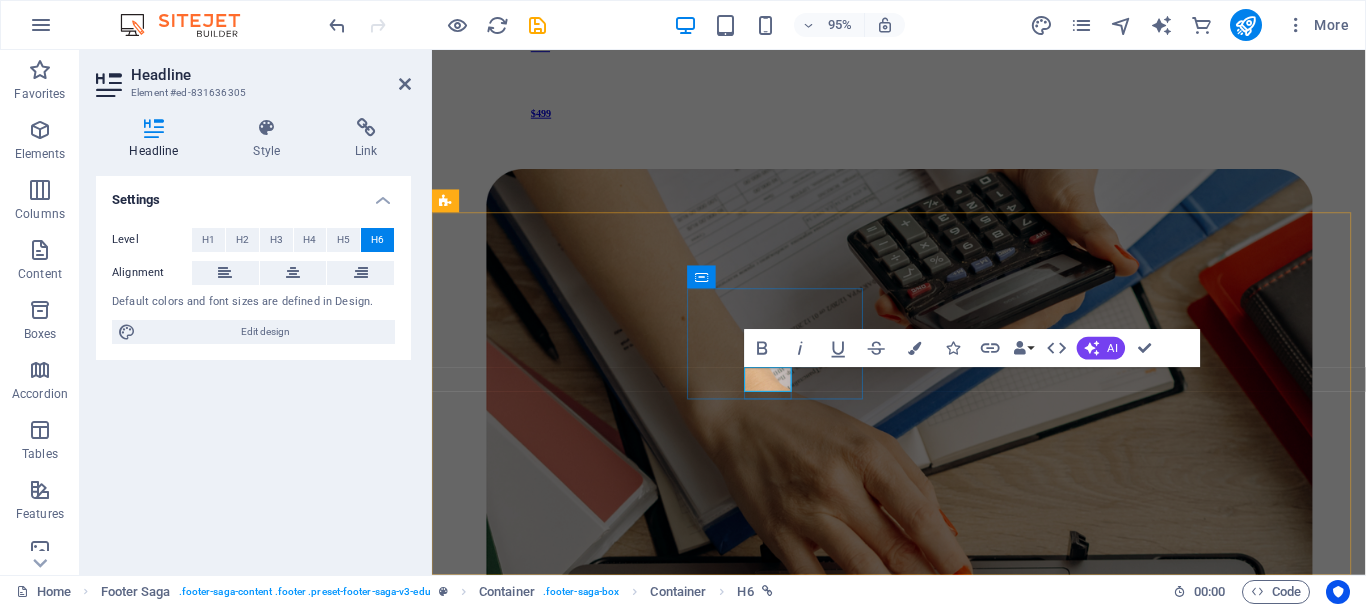 click on "Courss" at bounding box center (540, 8266) 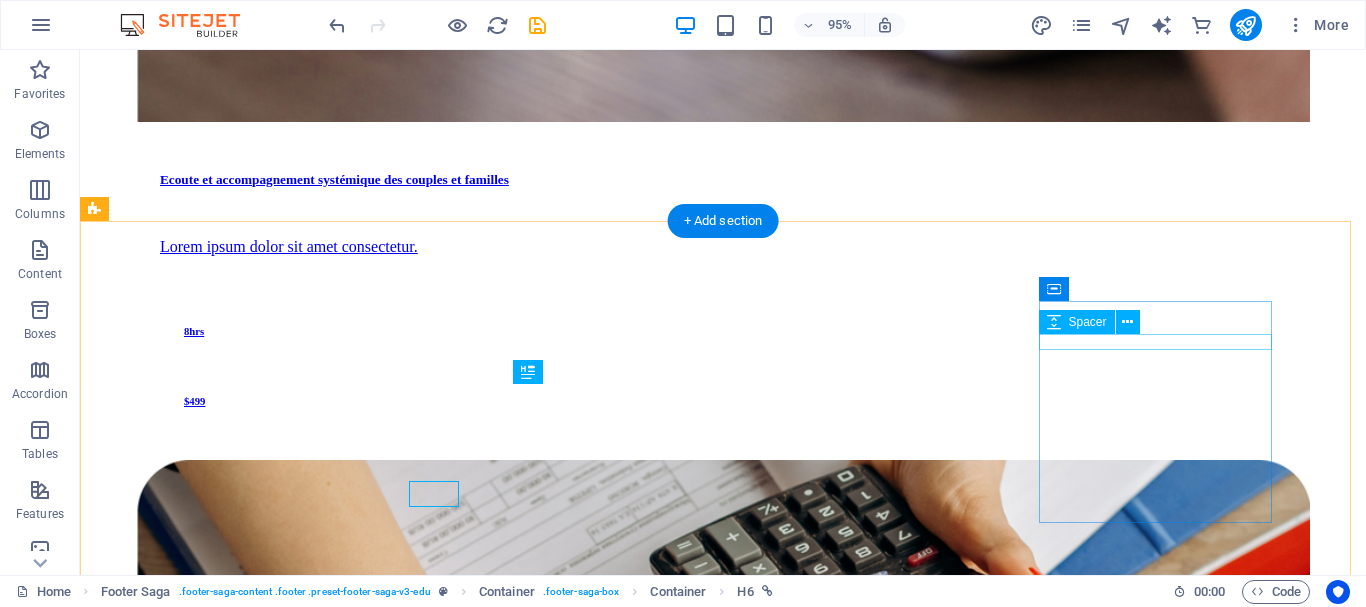 scroll, scrollTop: 3298, scrollLeft: 0, axis: vertical 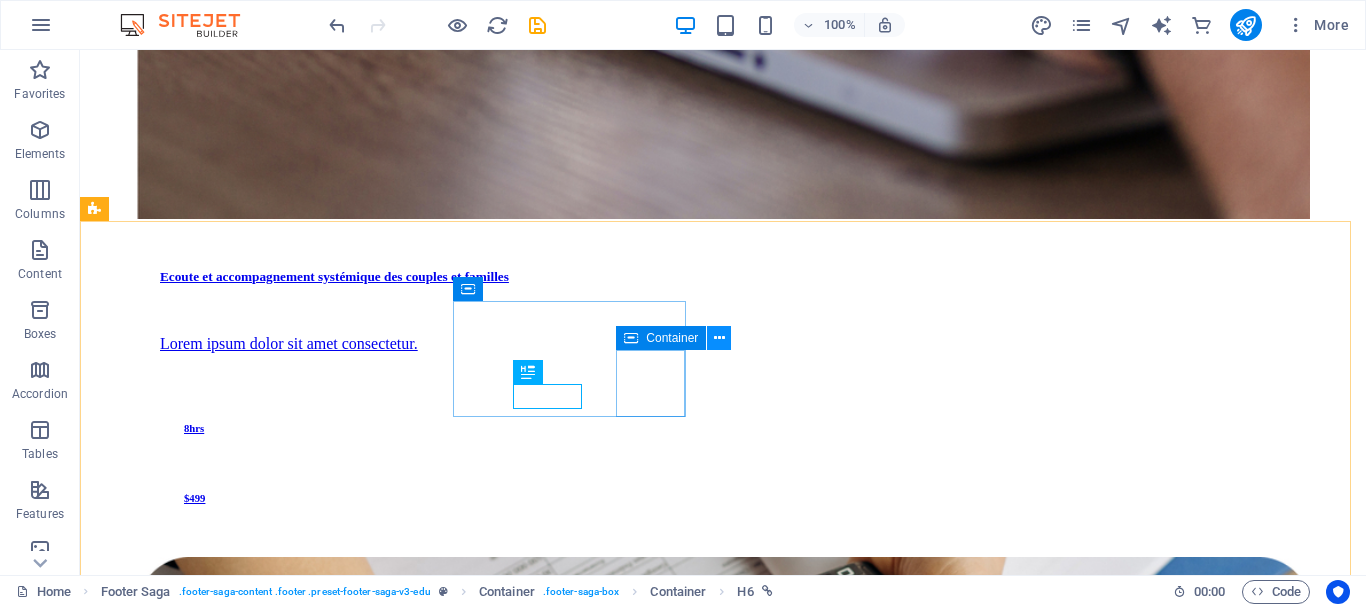 click at bounding box center [719, 338] 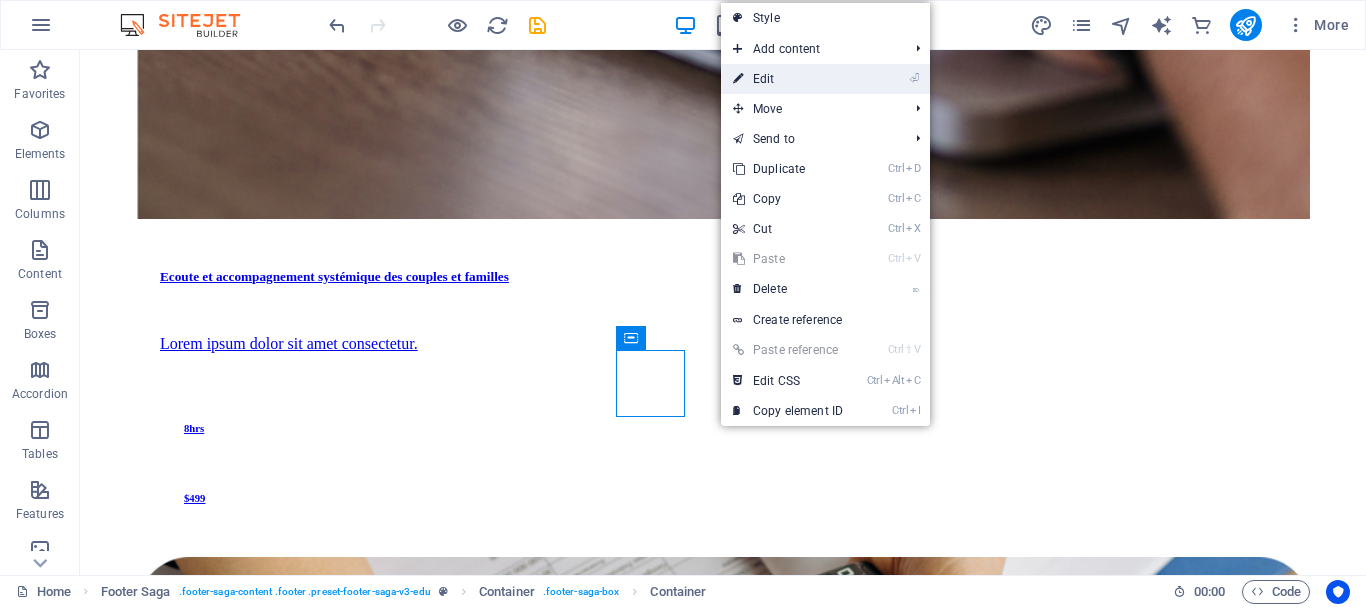 click on "⏎  Edit" at bounding box center [788, 79] 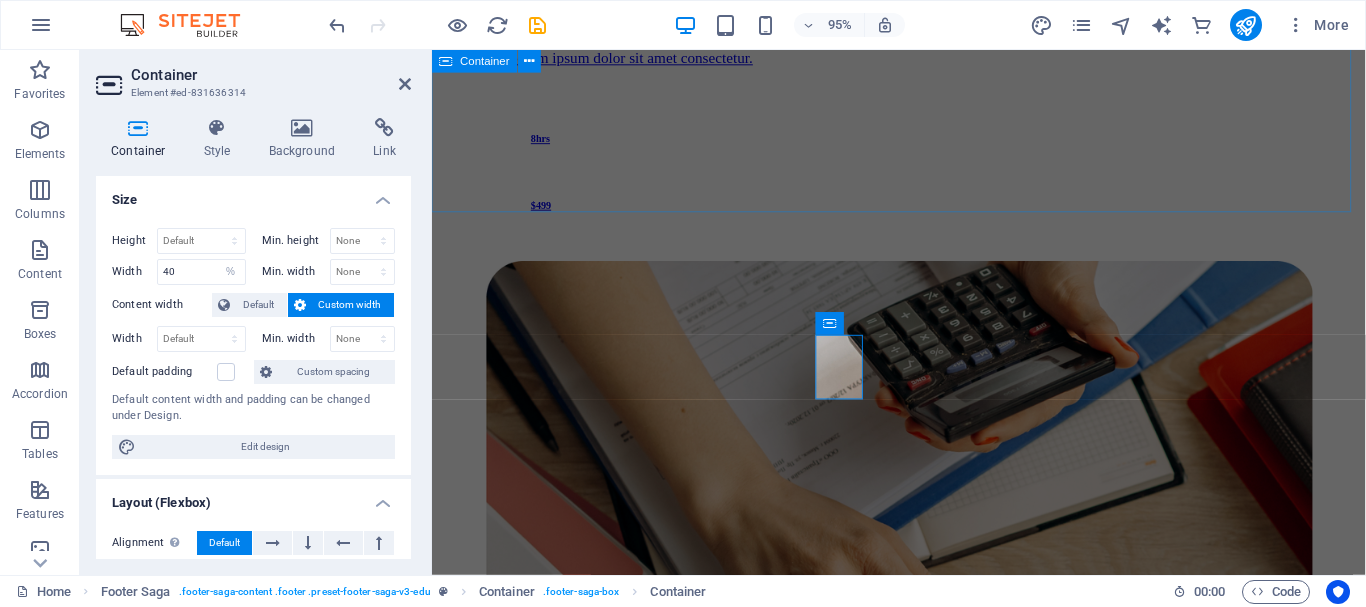 scroll, scrollTop: 3395, scrollLeft: 0, axis: vertical 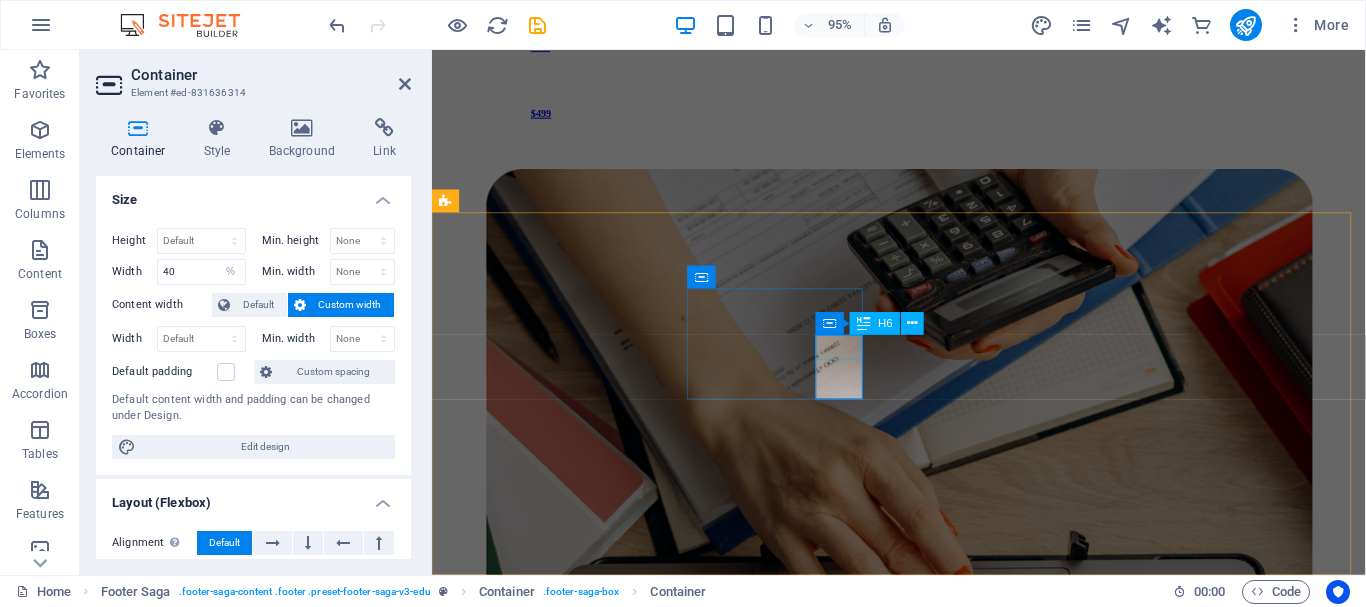 click on "About" at bounding box center (696, 8336) 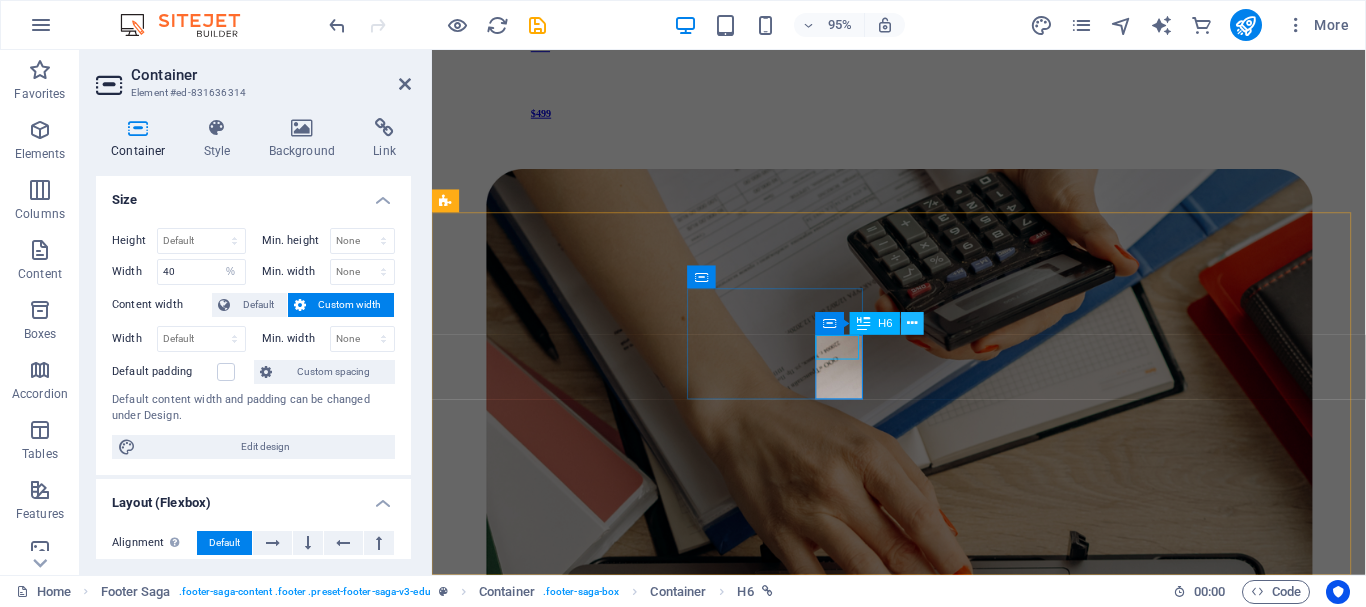 click at bounding box center (913, 324) 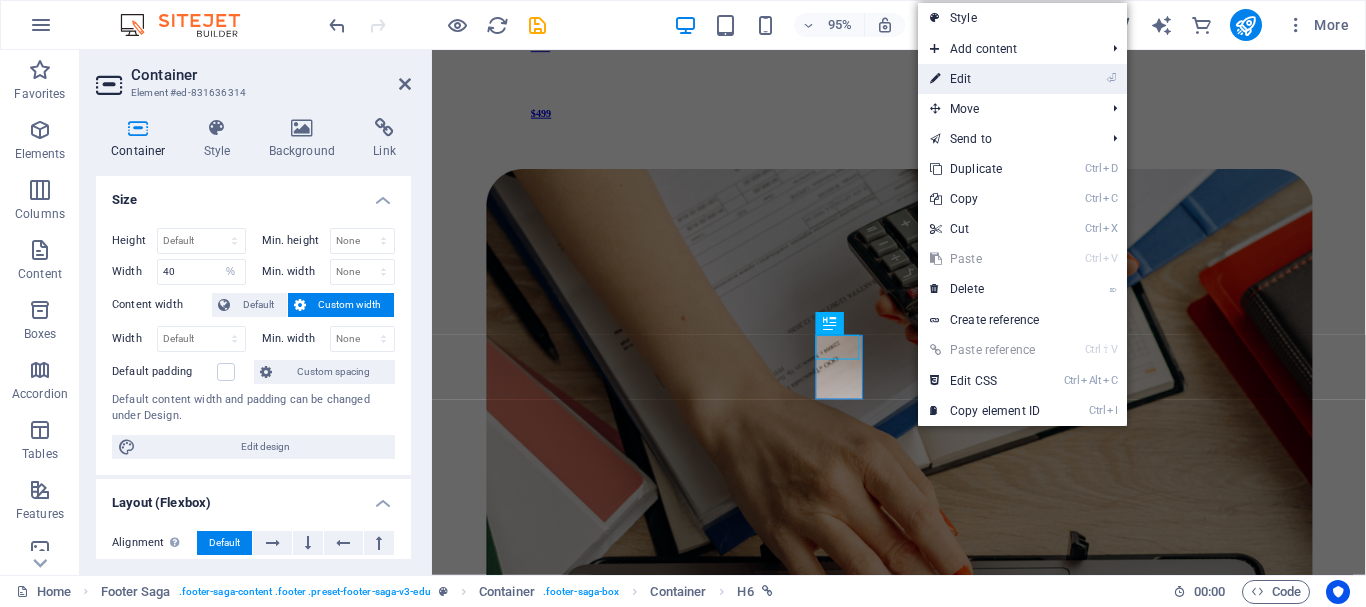 click on "⏎  Edit" at bounding box center [985, 79] 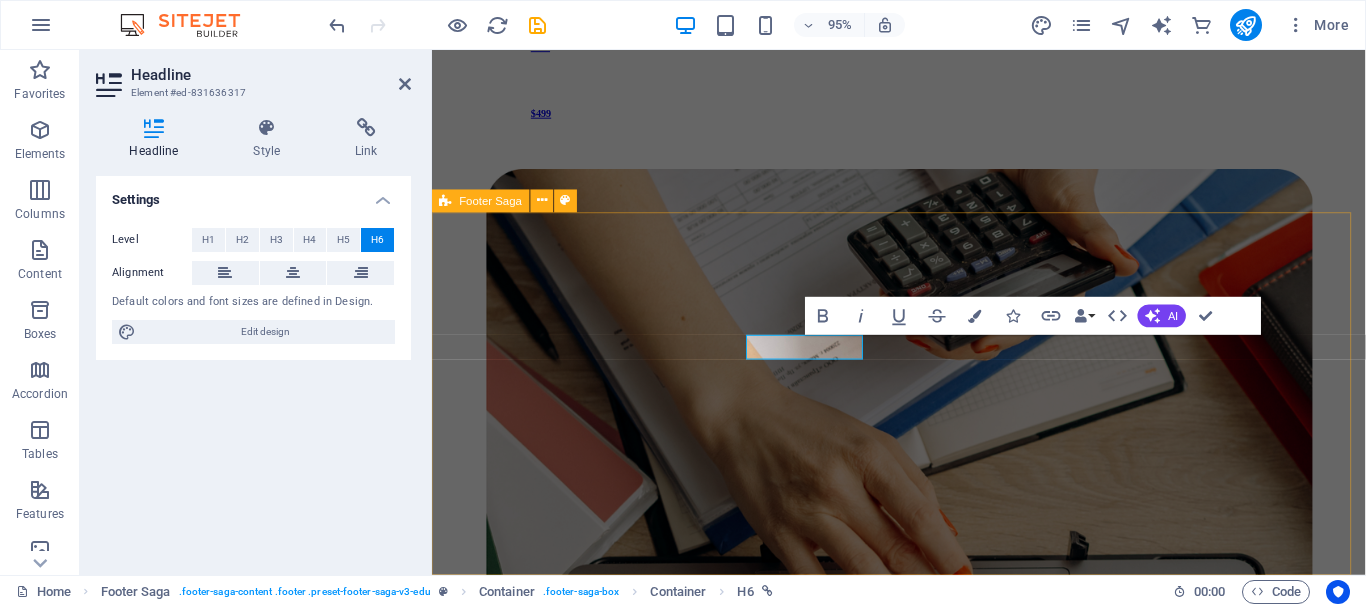 scroll, scrollTop: 0, scrollLeft: 11, axis: horizontal 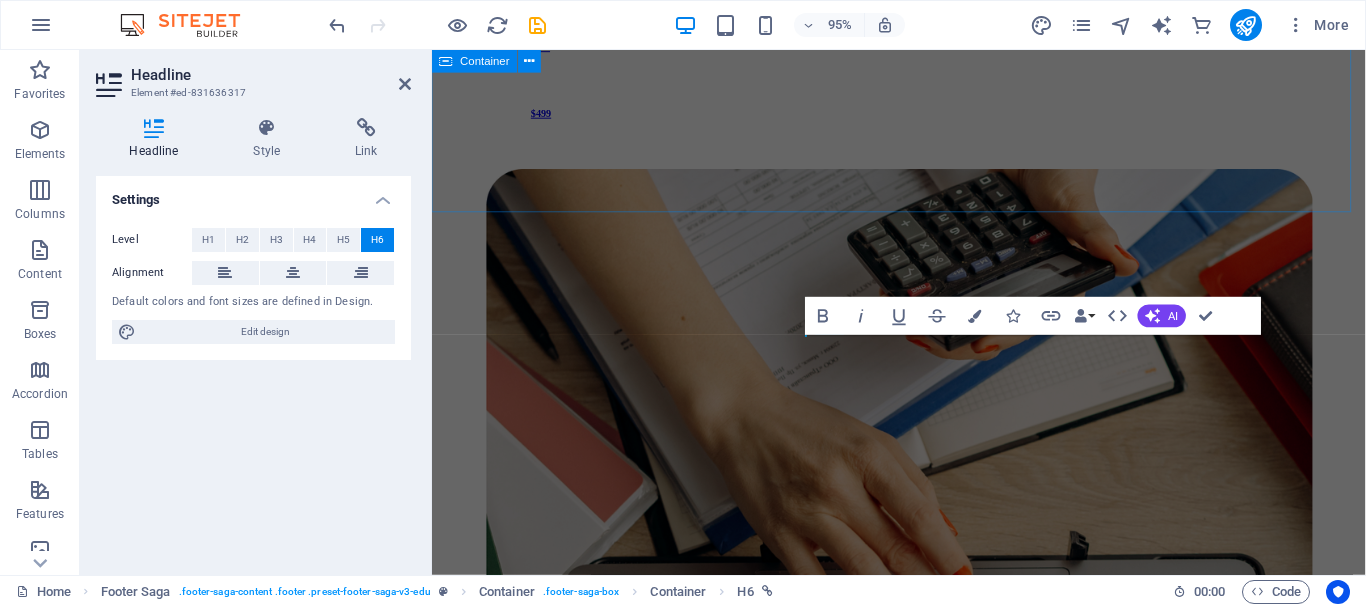 click on "Learn from and with the best teachers Lorem ipsum dolor sit amet consectetur. Commodo morbi quisque eget amet netus semper egestas. Exprimez vous" at bounding box center [923, 3450] 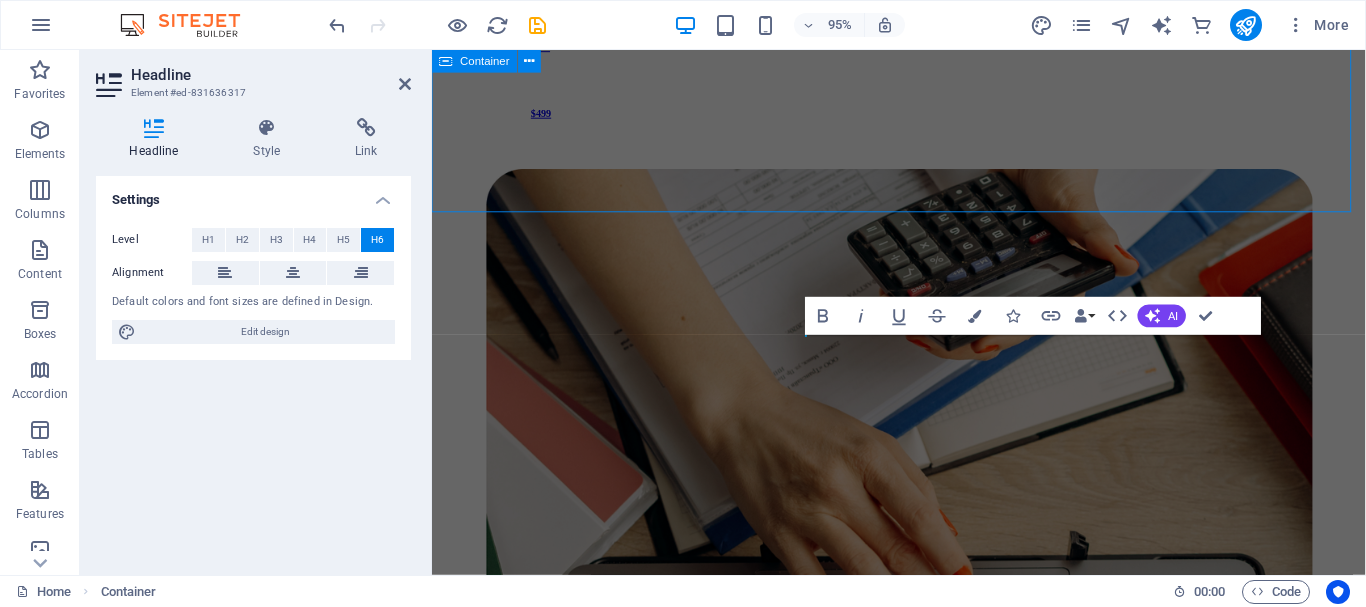 scroll, scrollTop: 3298, scrollLeft: 0, axis: vertical 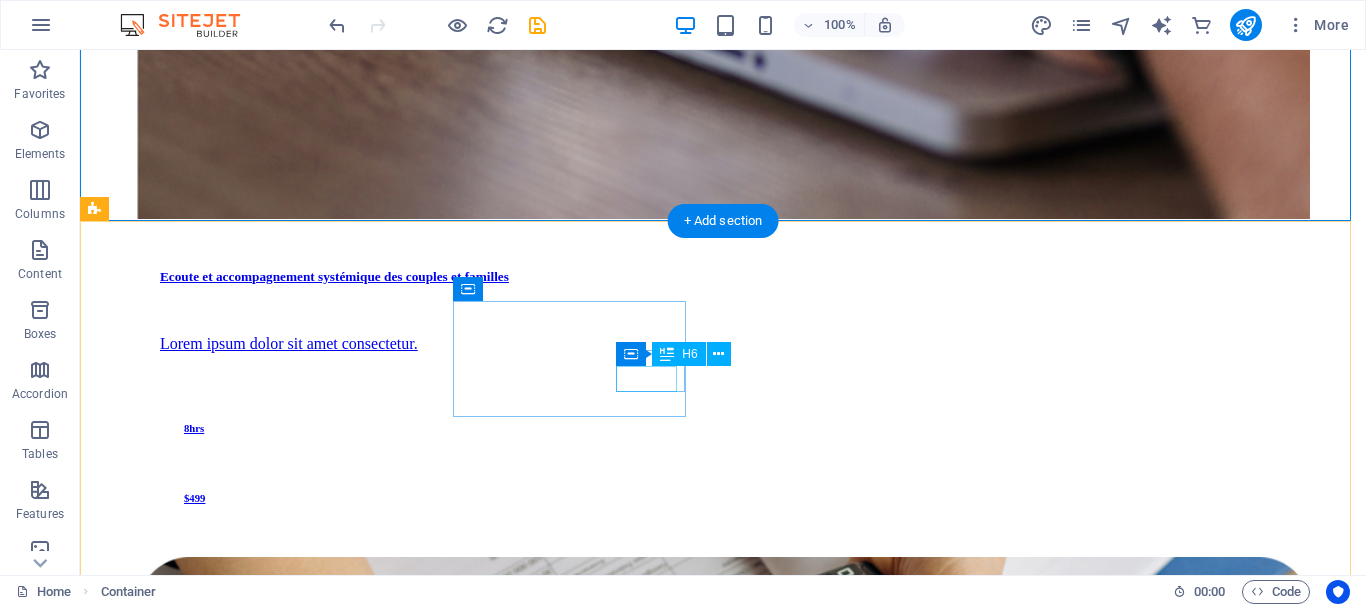 click on "Contact" at bounding box center [404, 10246] 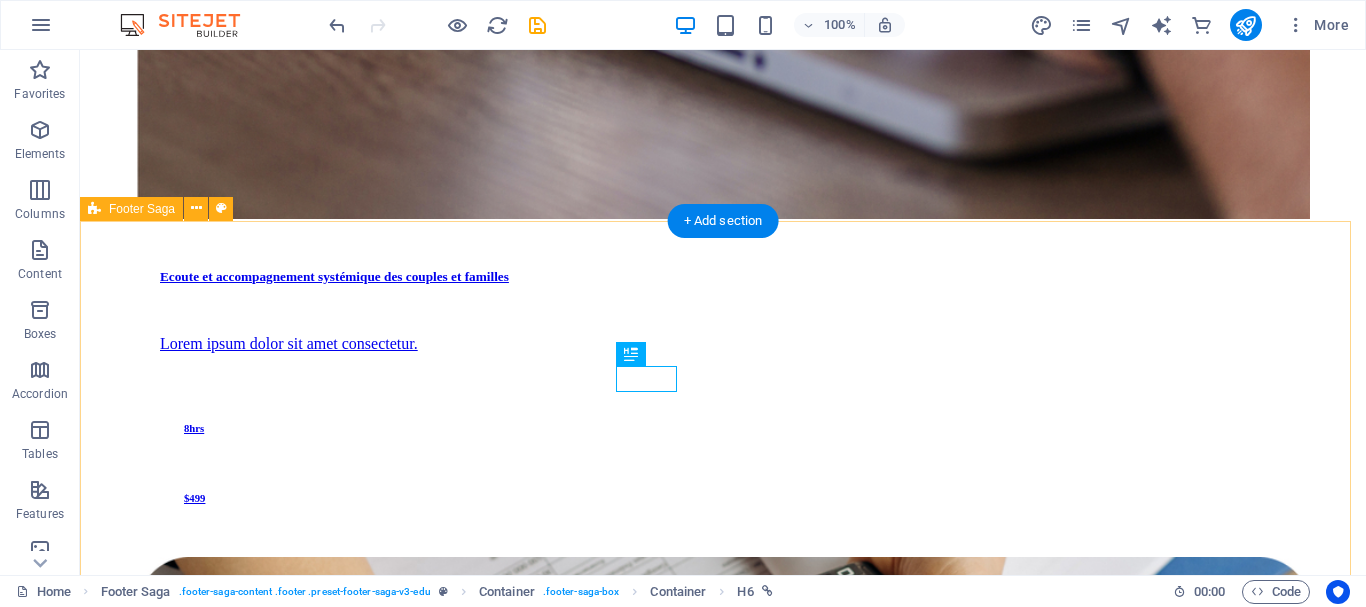 click on "Favoriser l'apprentissage! Raccourcis Accueil Cours Contact Details Legal Notice Privacy Policy All rights reserved Contact 0123 - 456789 2245b13de5c265f23fac0ad1b385e4@cpanel.local 08:00 AM - 07:00 PM" at bounding box center (723, 7638) 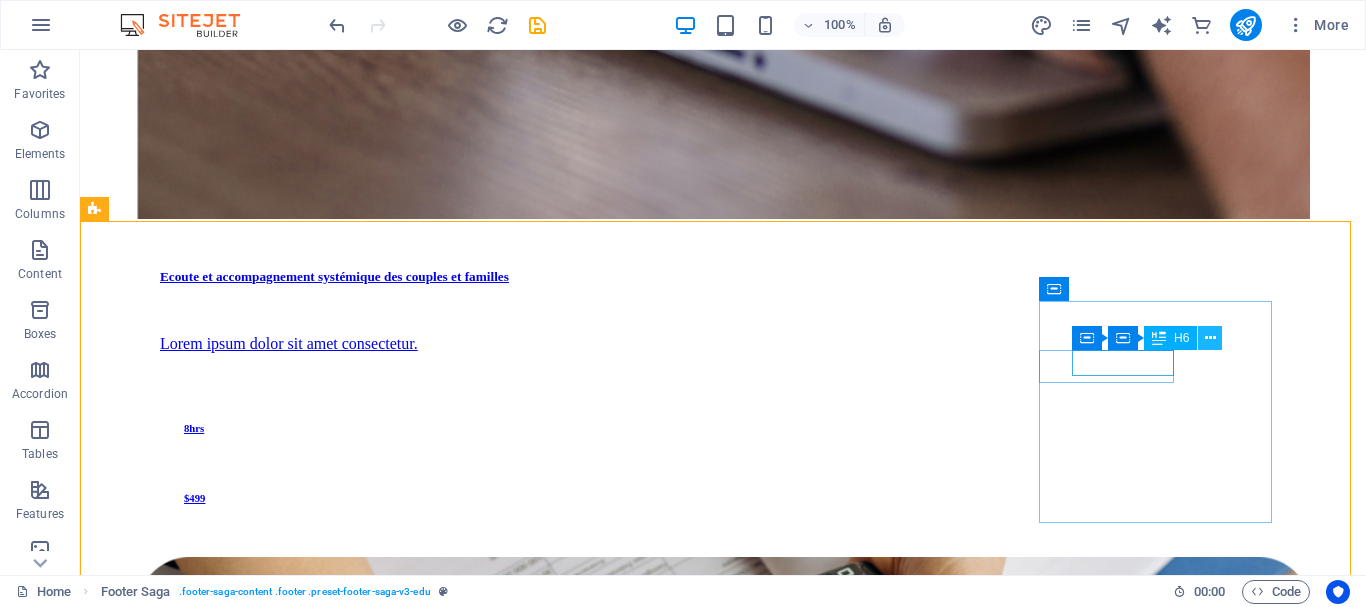 click at bounding box center (1210, 338) 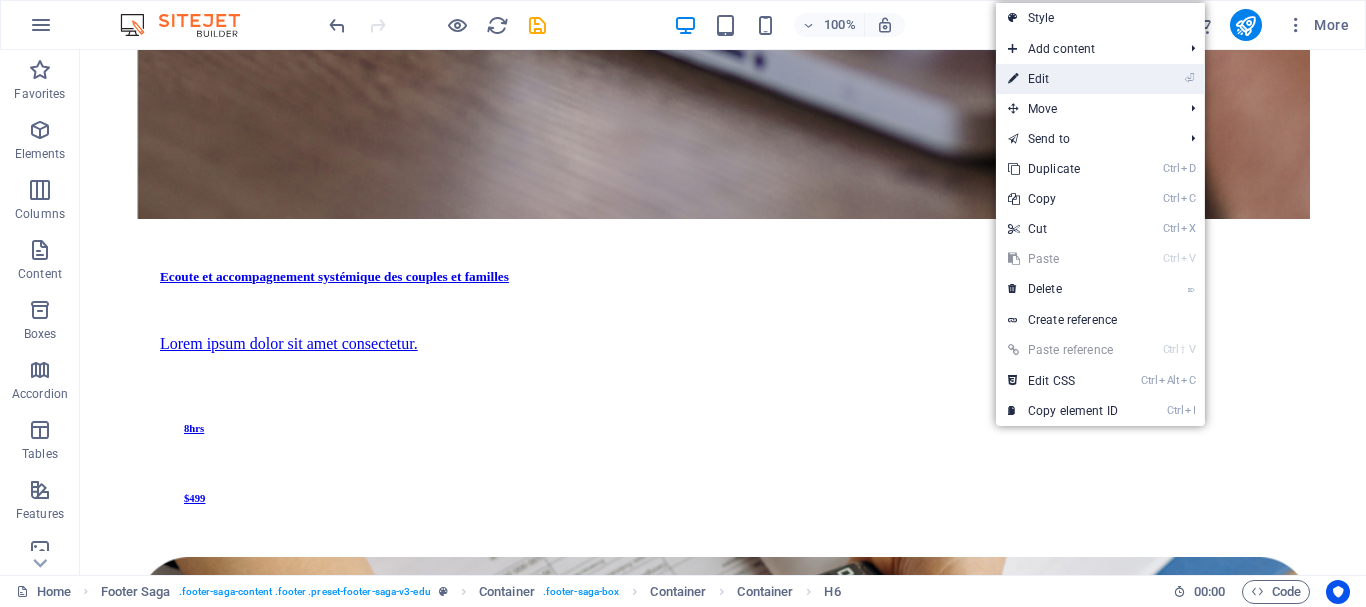 click on "⏎  Edit" at bounding box center [1063, 79] 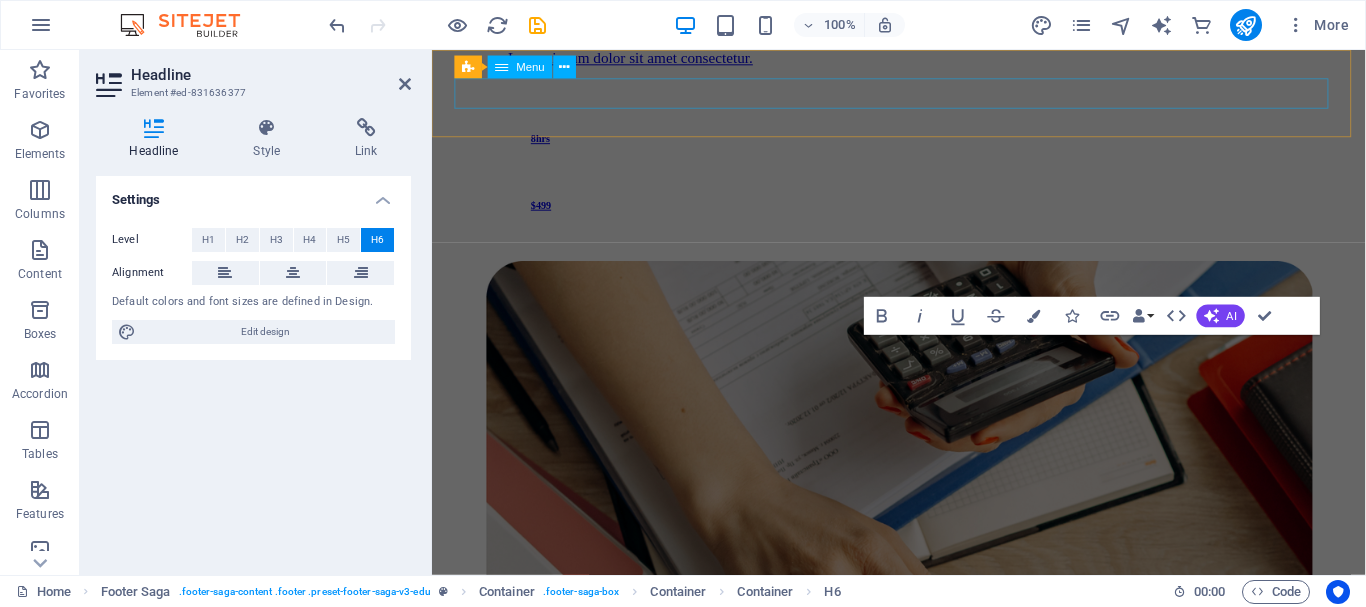 scroll, scrollTop: 3395, scrollLeft: 0, axis: vertical 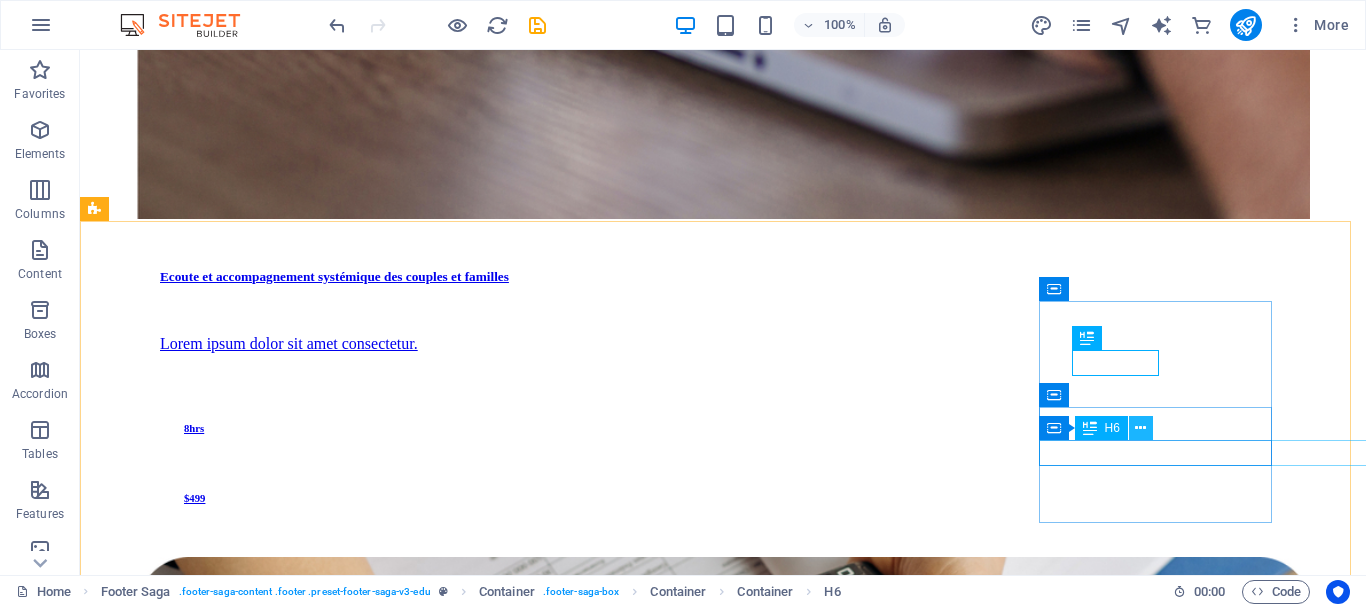 click at bounding box center [1141, 428] 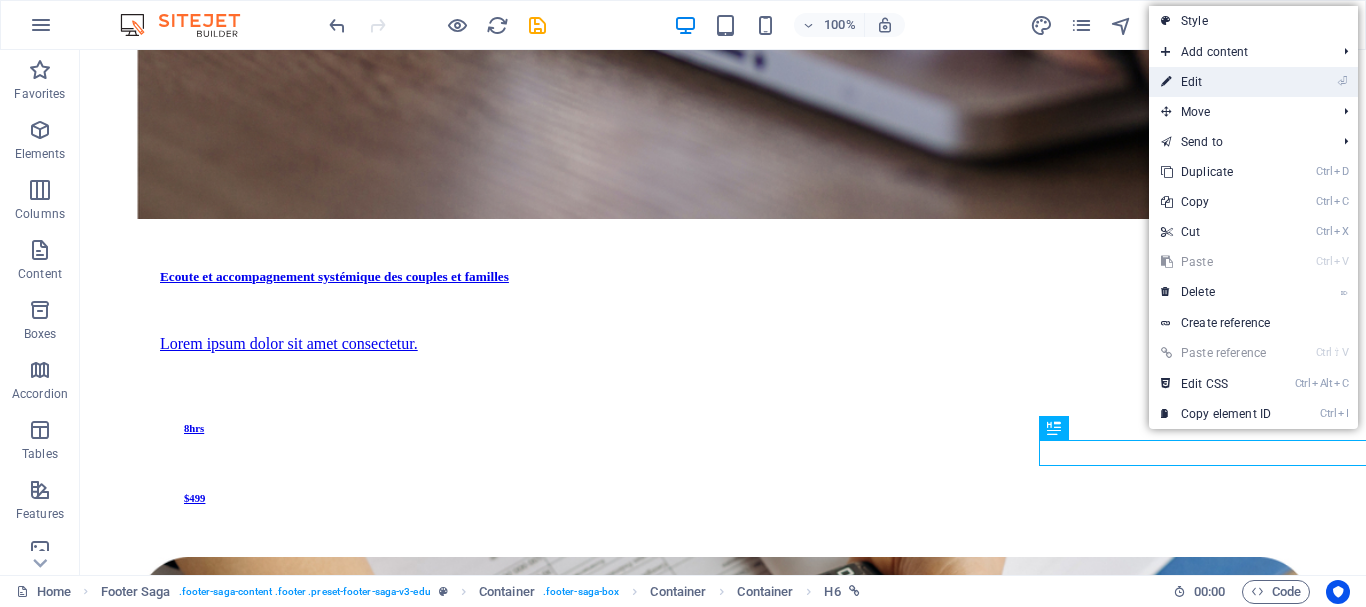 click on "⏎  Edit" at bounding box center (1216, 82) 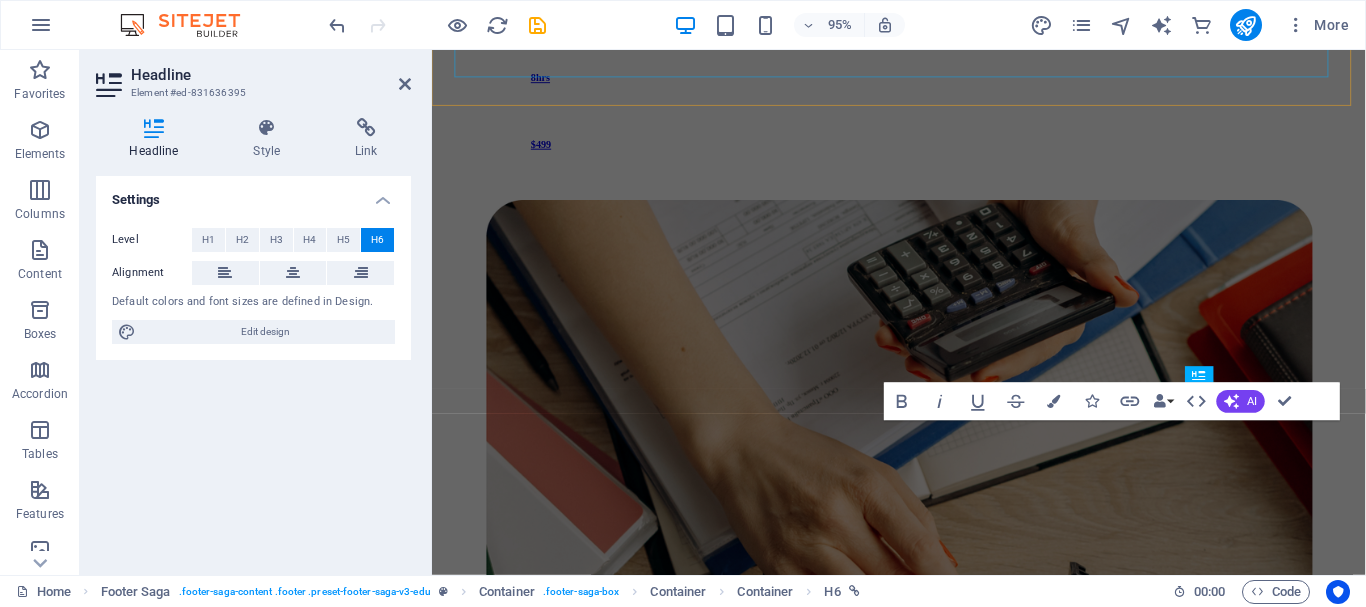 scroll, scrollTop: 3395, scrollLeft: 0, axis: vertical 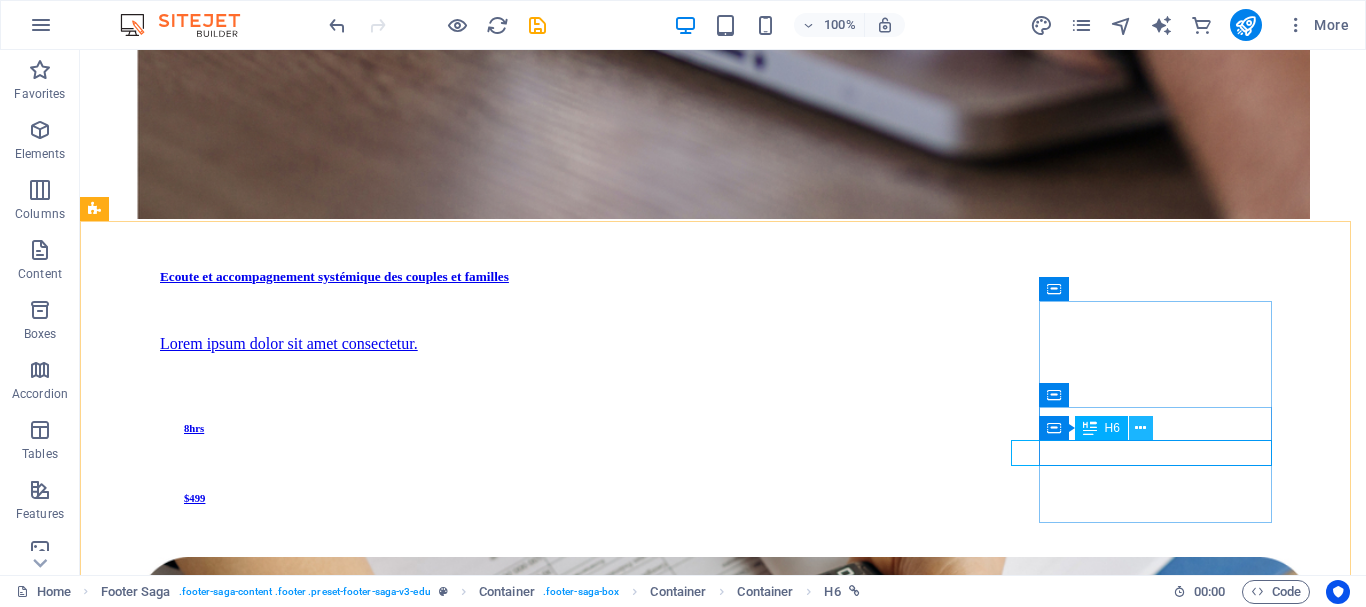 click at bounding box center [1141, 428] 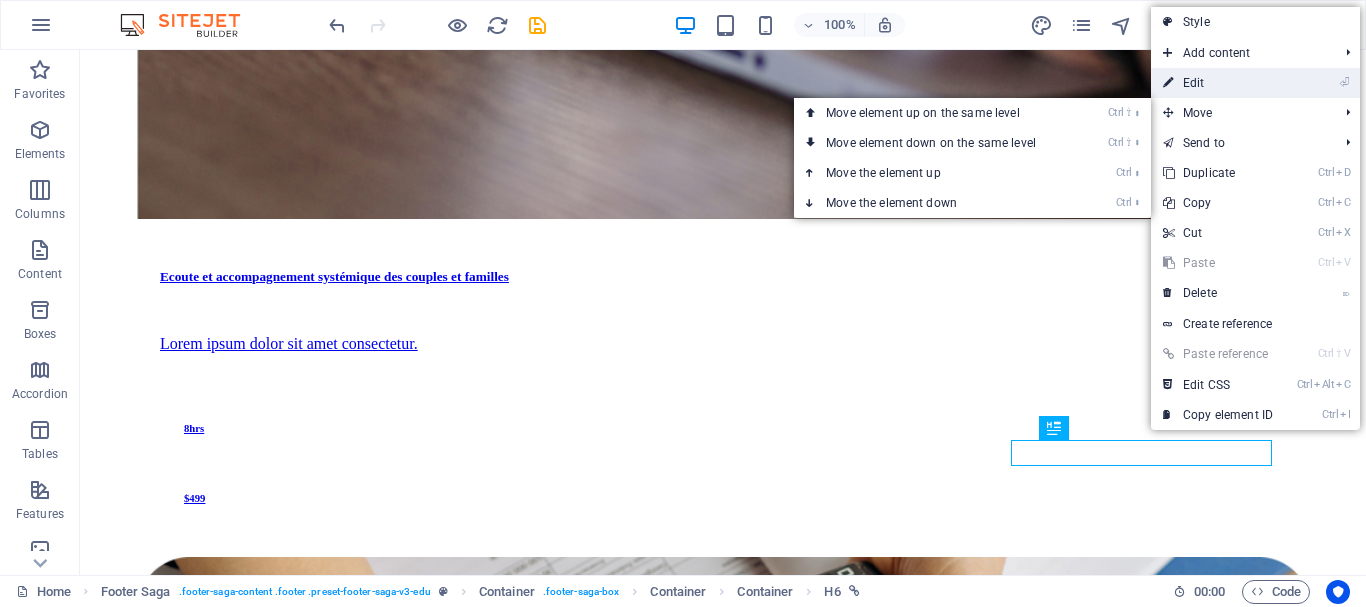 click on "⏎  Edit" at bounding box center (1218, 83) 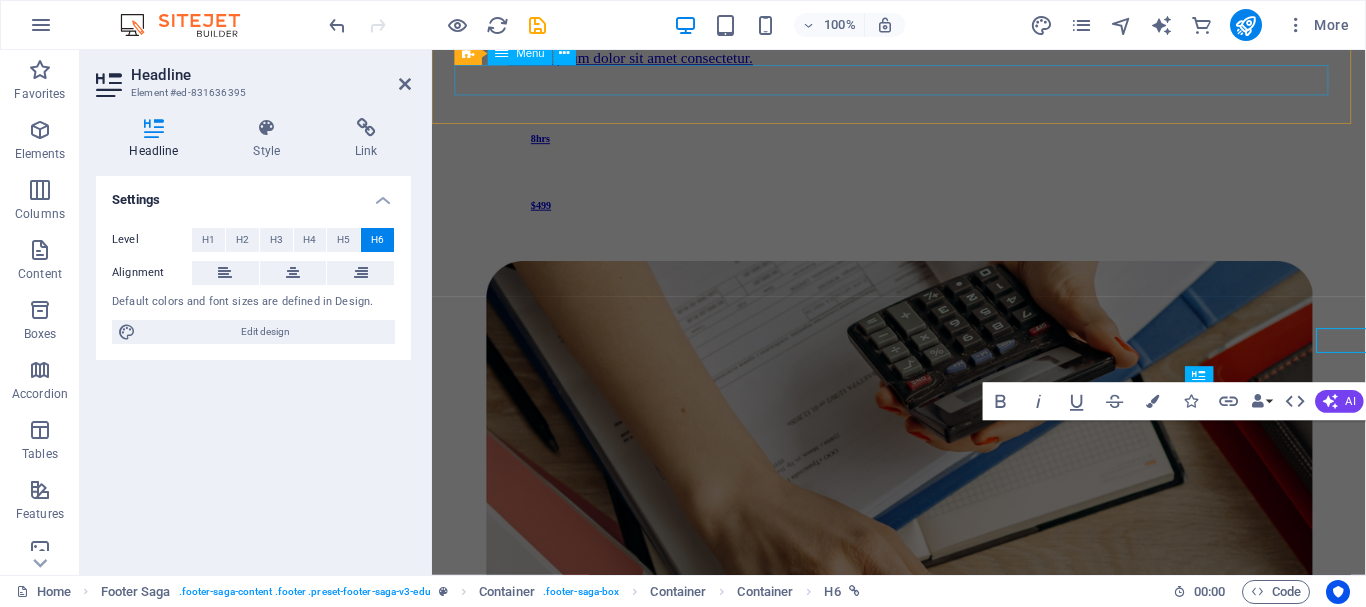scroll, scrollTop: 3395, scrollLeft: 0, axis: vertical 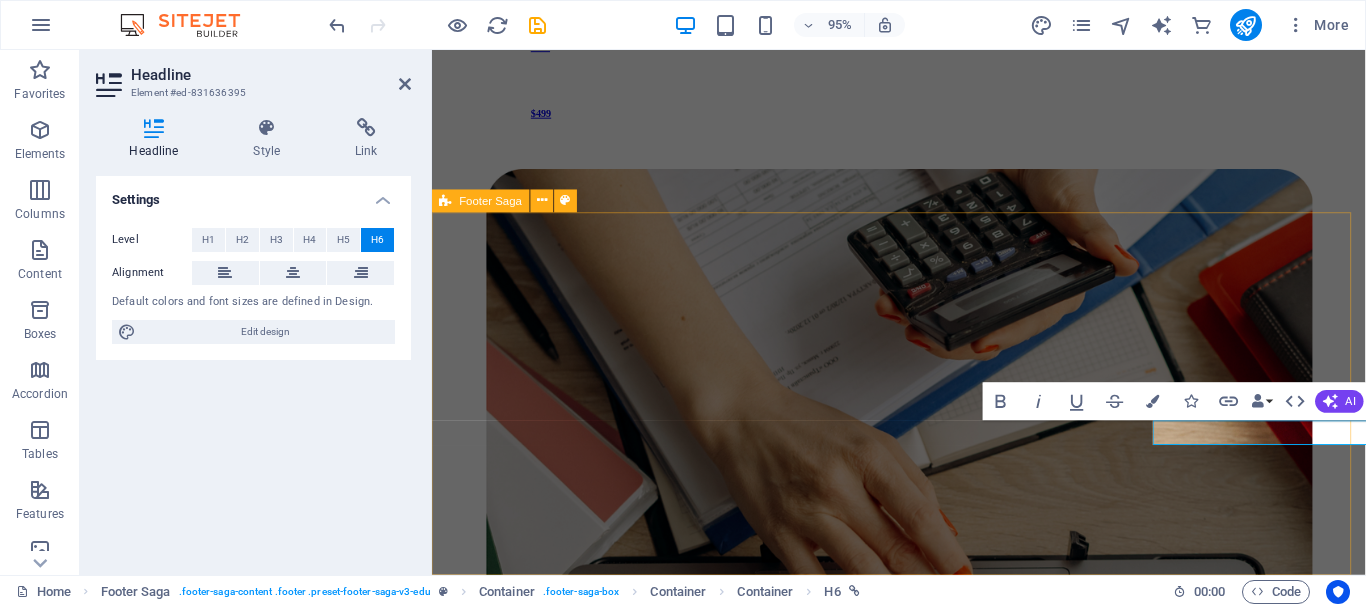 click on "Favoriser l'apprentissage! Raccourcis Accueil Cours Contact Details Legal Notice Privacy Policy All rights reserved Contact +226 .......... contact@lumiondeformations.com 08:00 AM - 07:00 PM" at bounding box center (923, 6424) 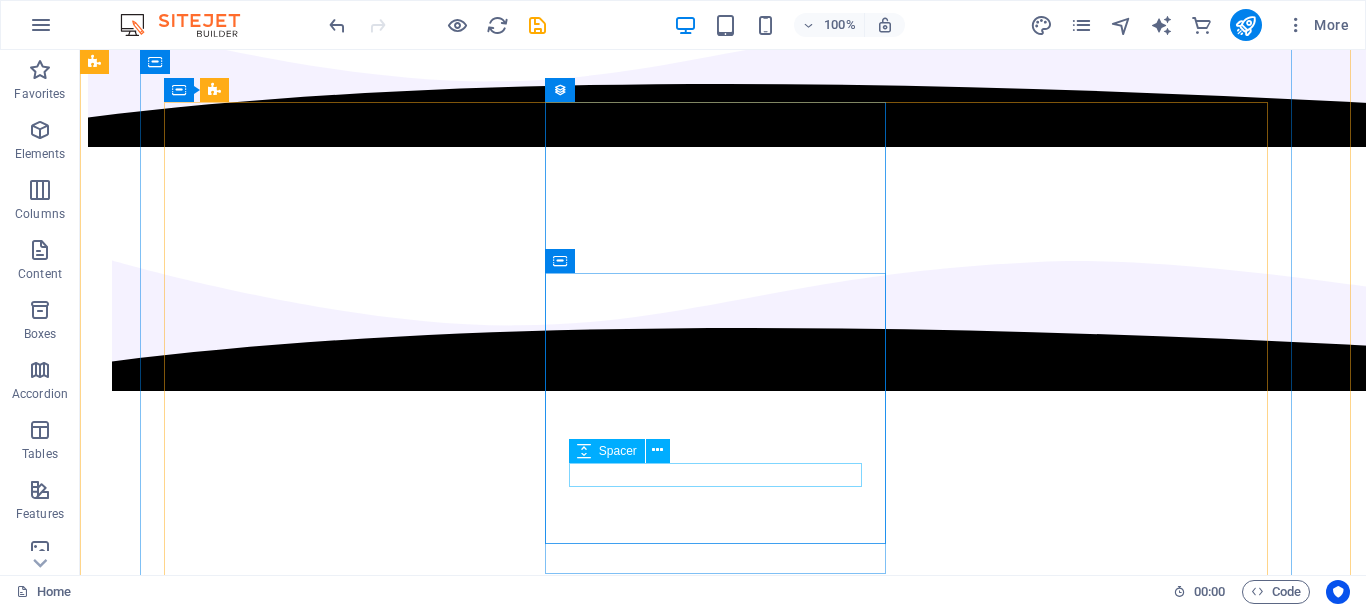 scroll, scrollTop: 998, scrollLeft: 0, axis: vertical 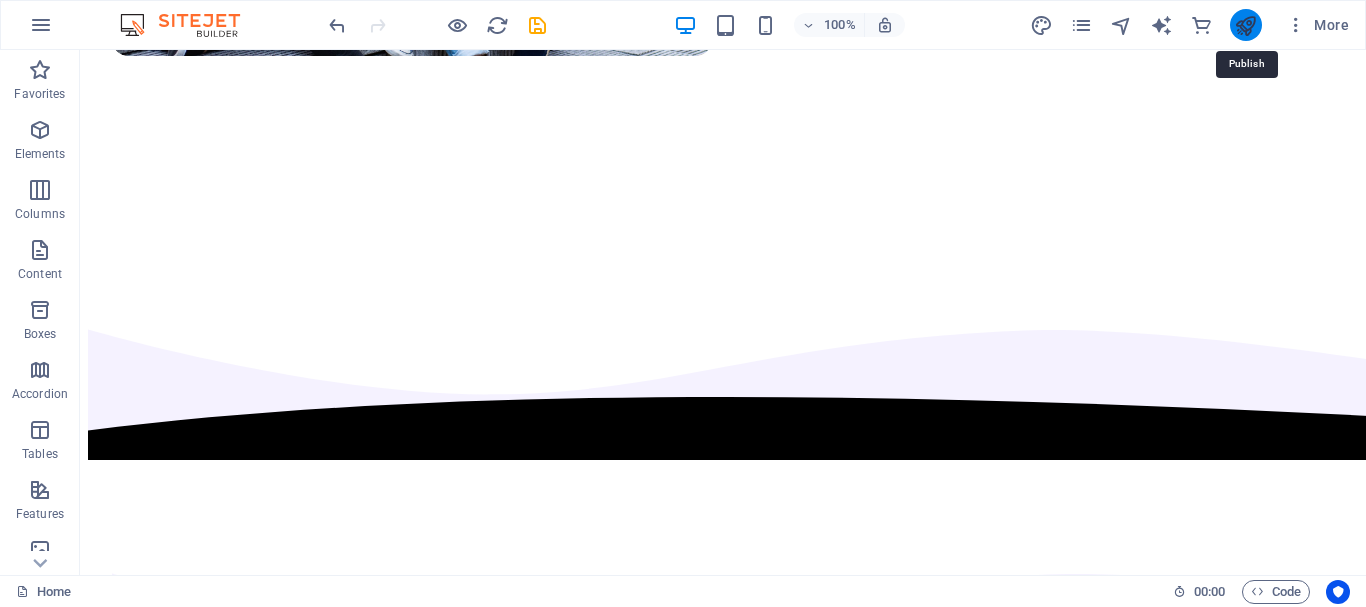 click at bounding box center [1245, 25] 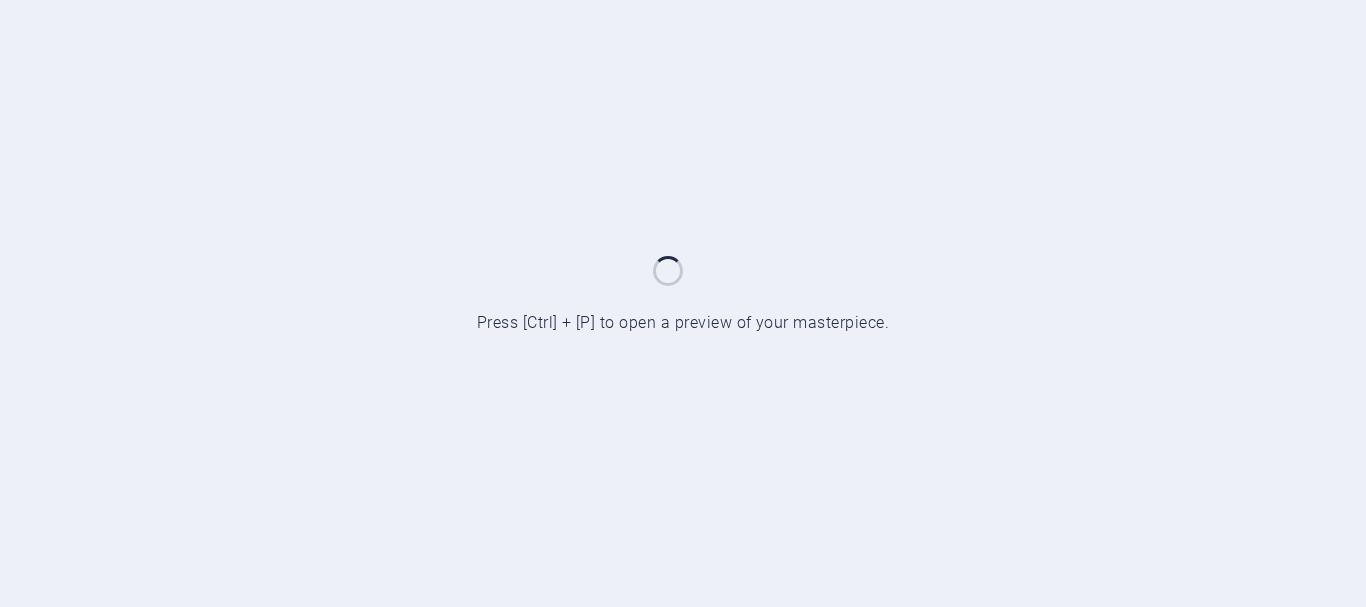scroll, scrollTop: 0, scrollLeft: 0, axis: both 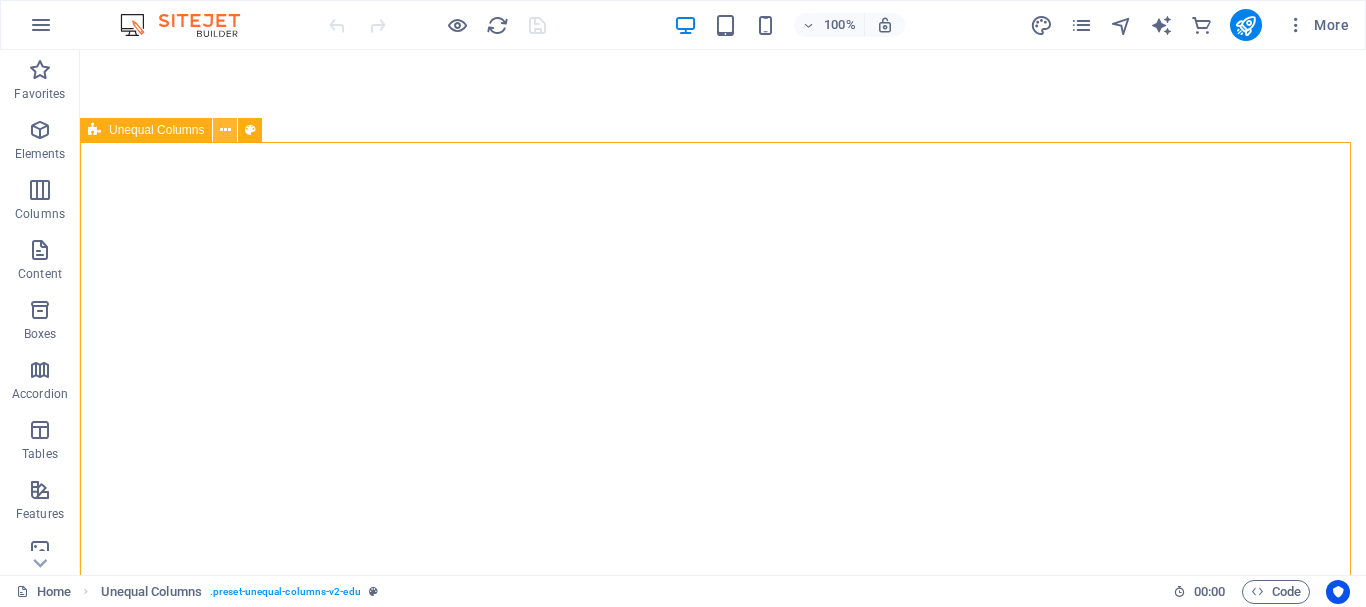 click at bounding box center (225, 130) 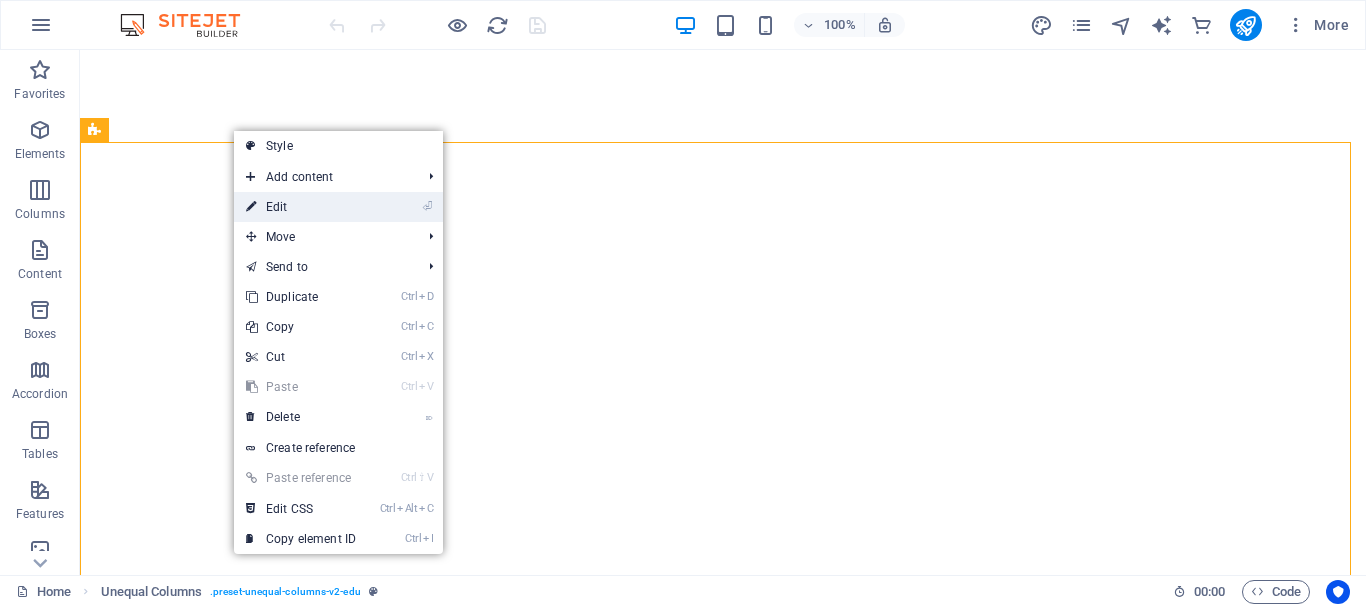 click on "⏎  Edit" at bounding box center (301, 207) 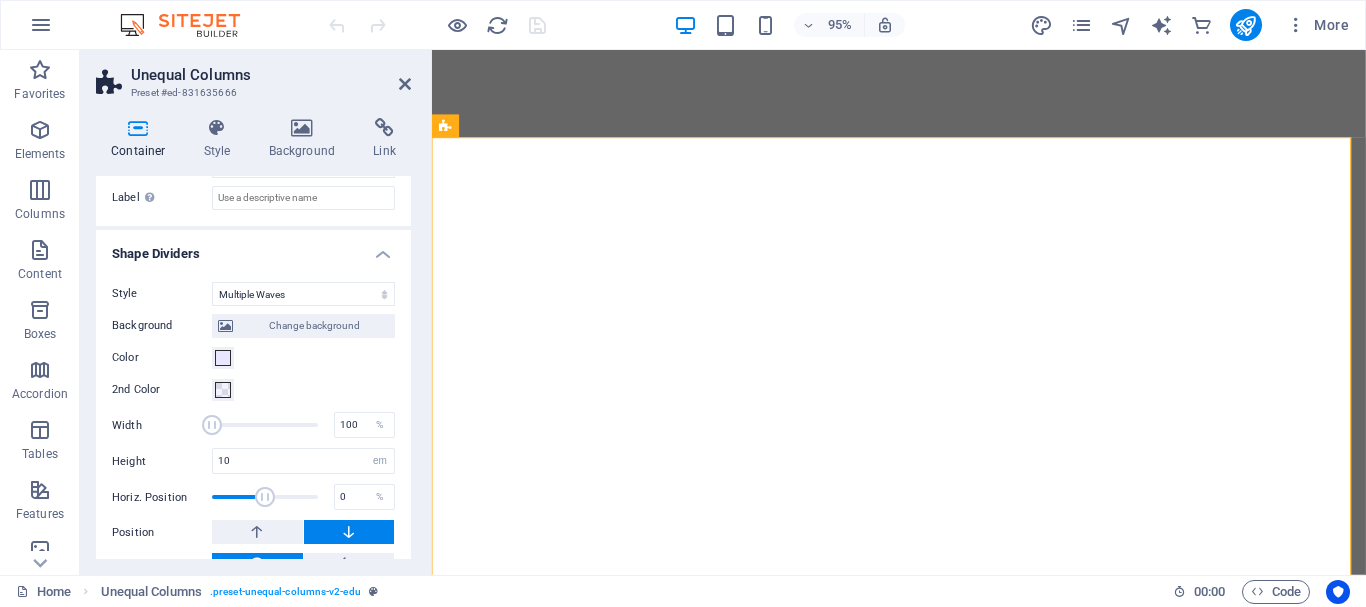 scroll, scrollTop: 697, scrollLeft: 0, axis: vertical 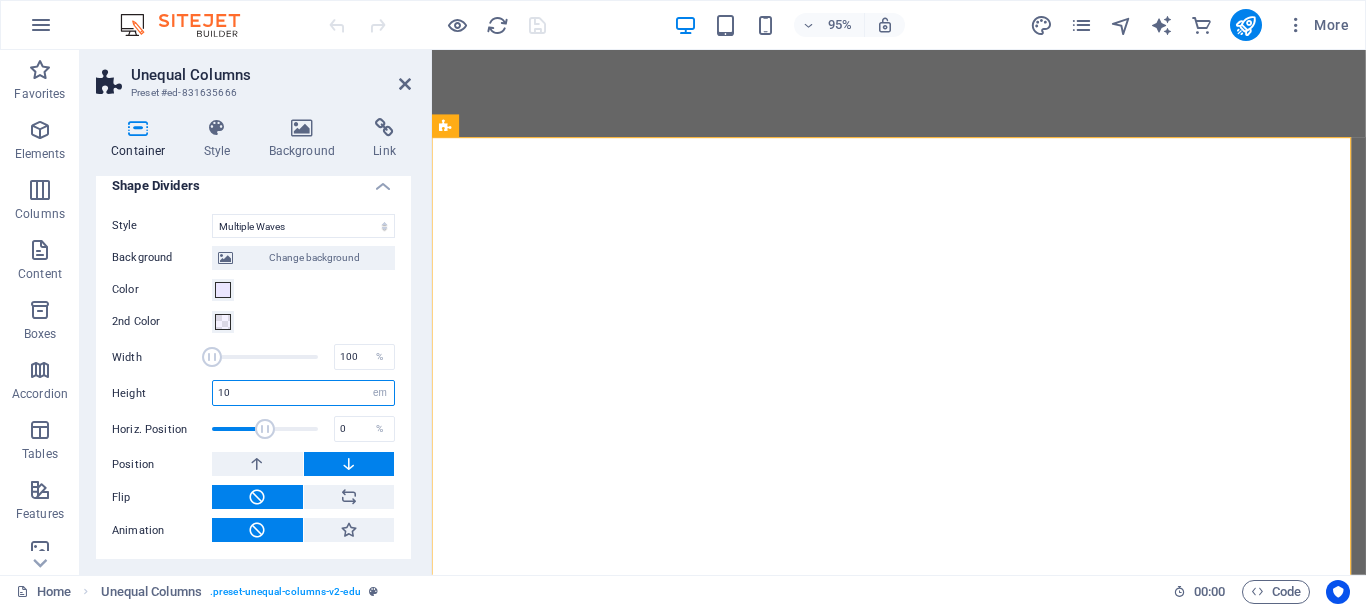 click on "10" at bounding box center [303, 393] 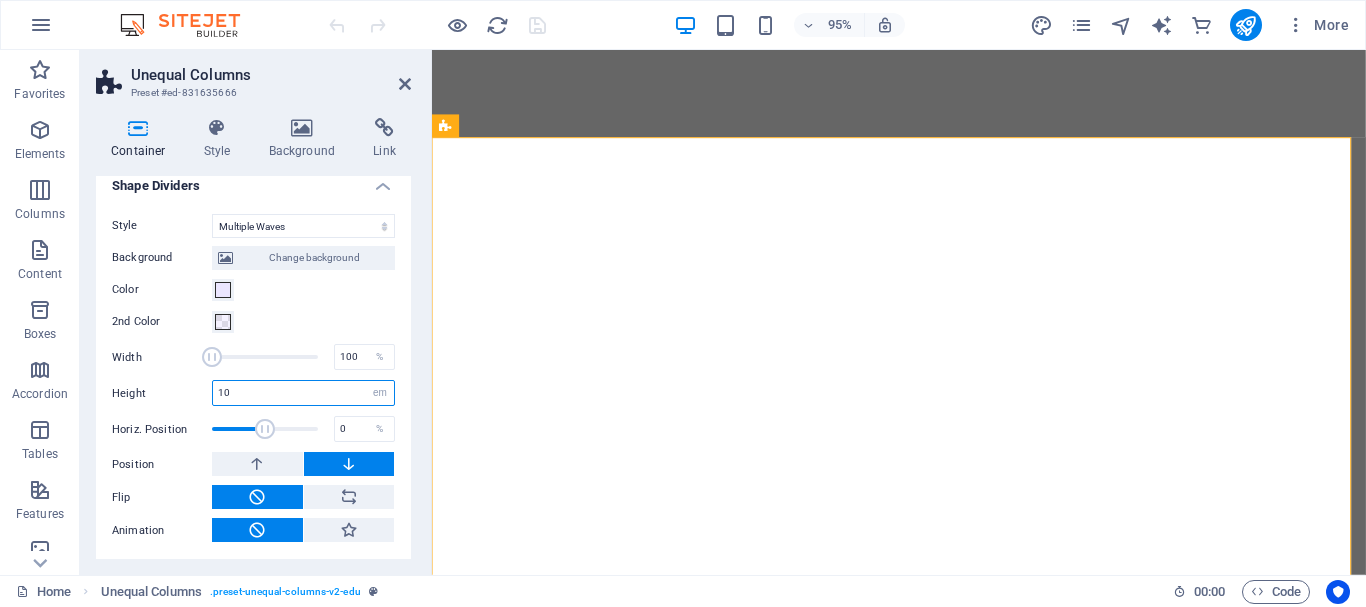 type on "0" 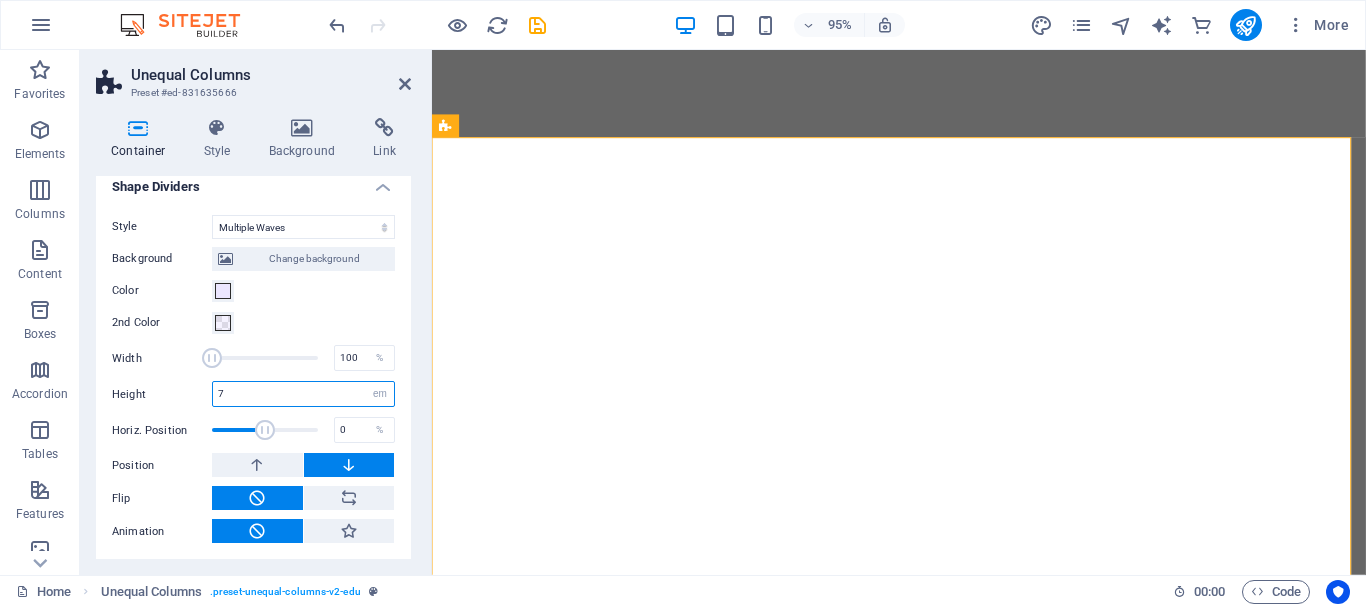 scroll, scrollTop: 697, scrollLeft: 0, axis: vertical 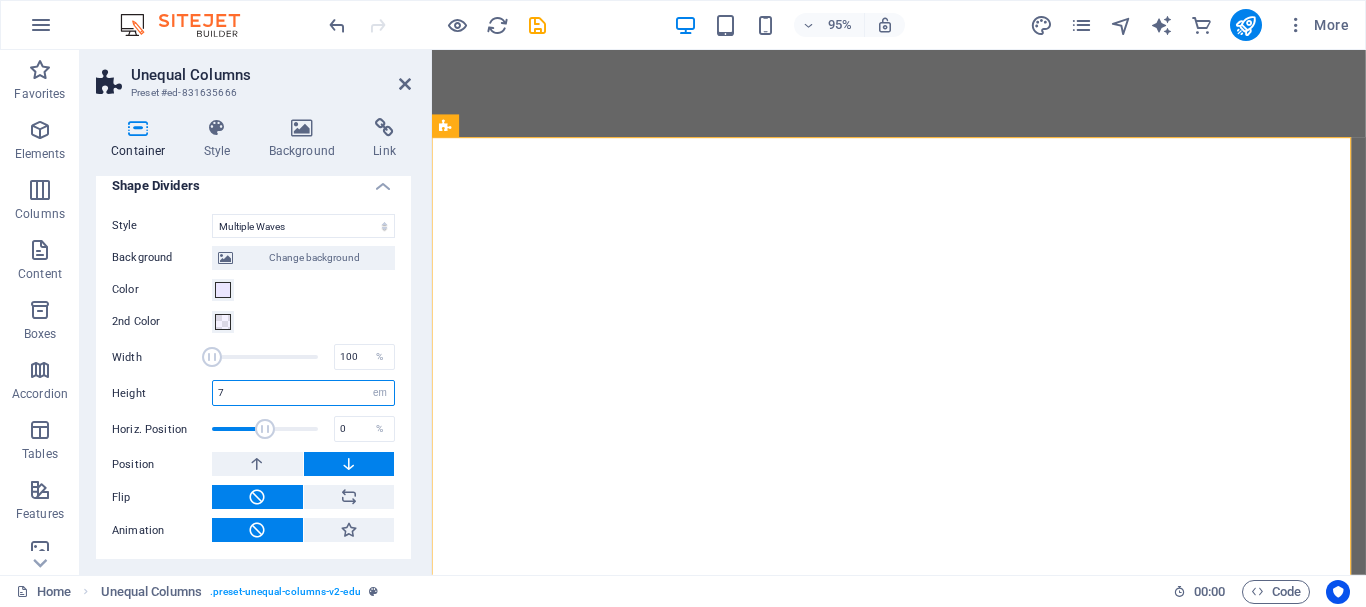type on "7" 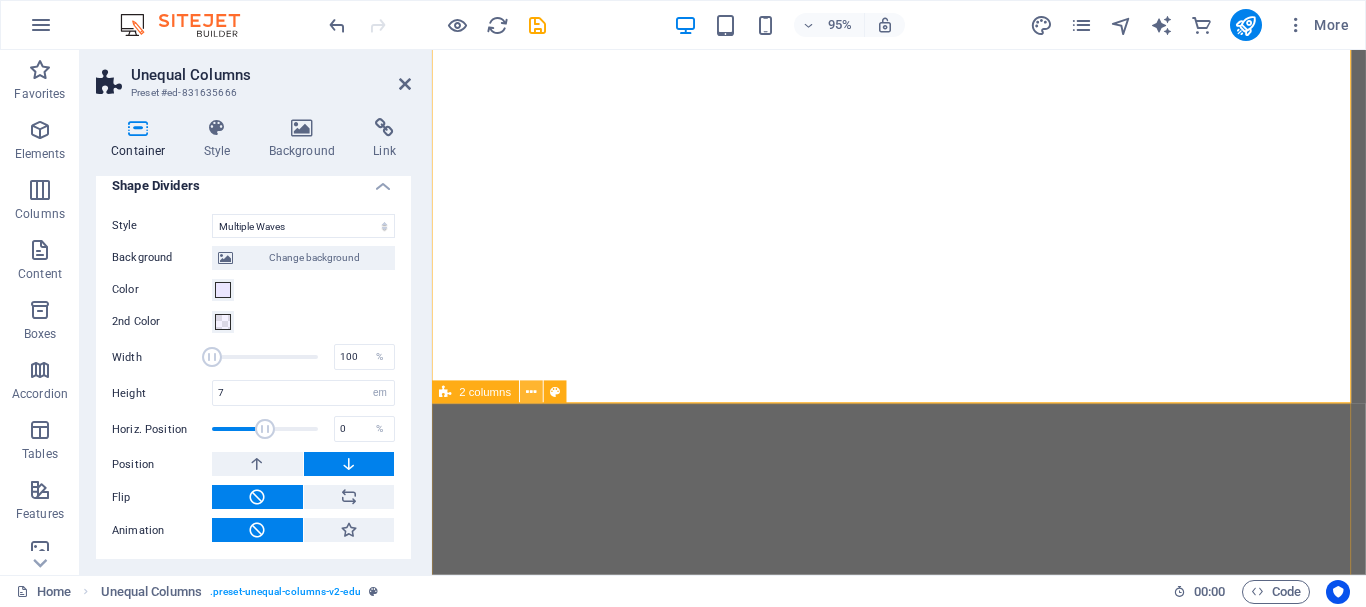 click at bounding box center [531, 392] 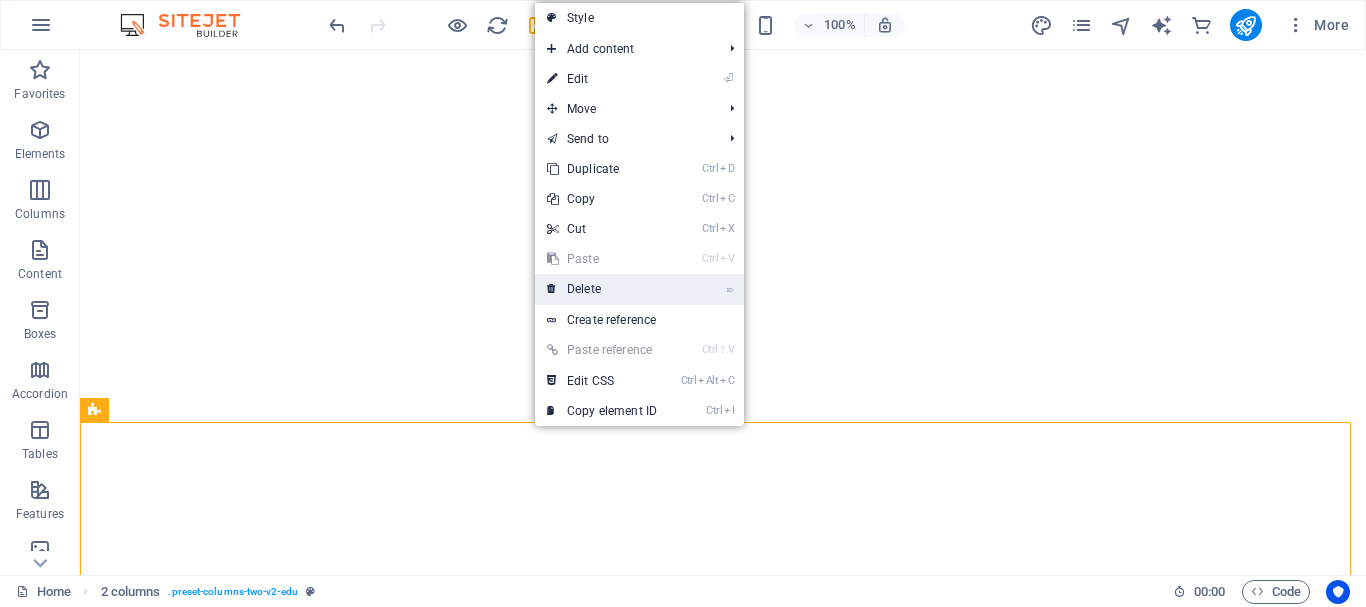 click on "⌦  Delete" at bounding box center (602, 289) 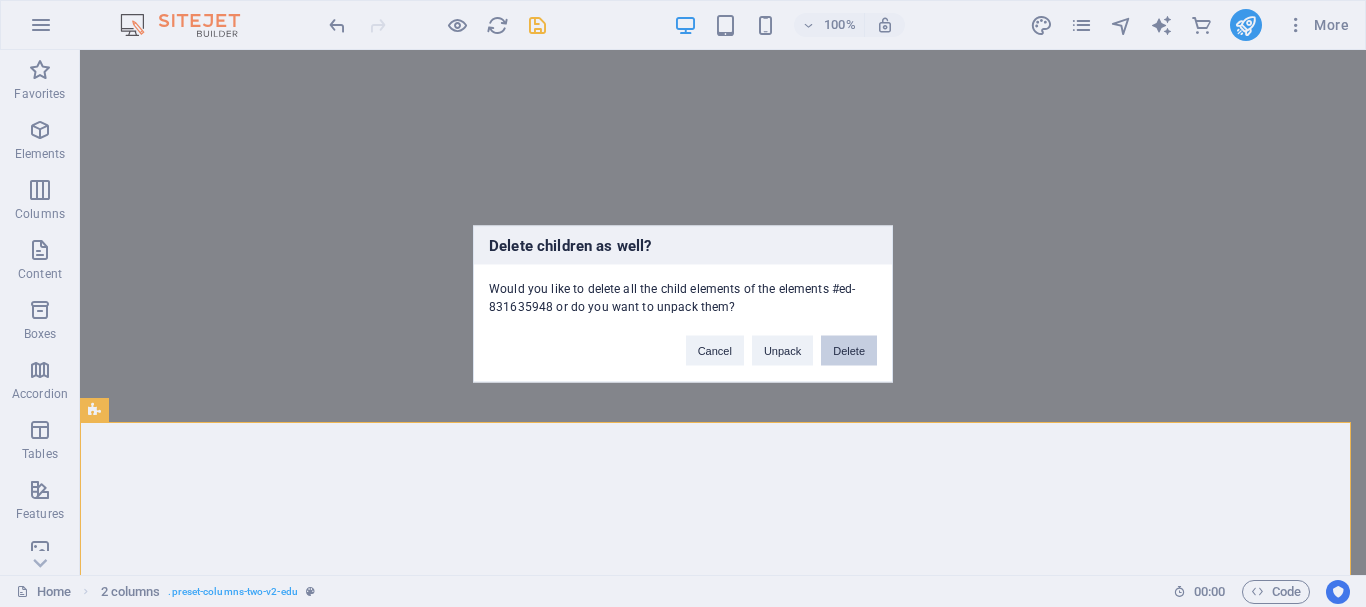 click on "Delete" at bounding box center (849, 350) 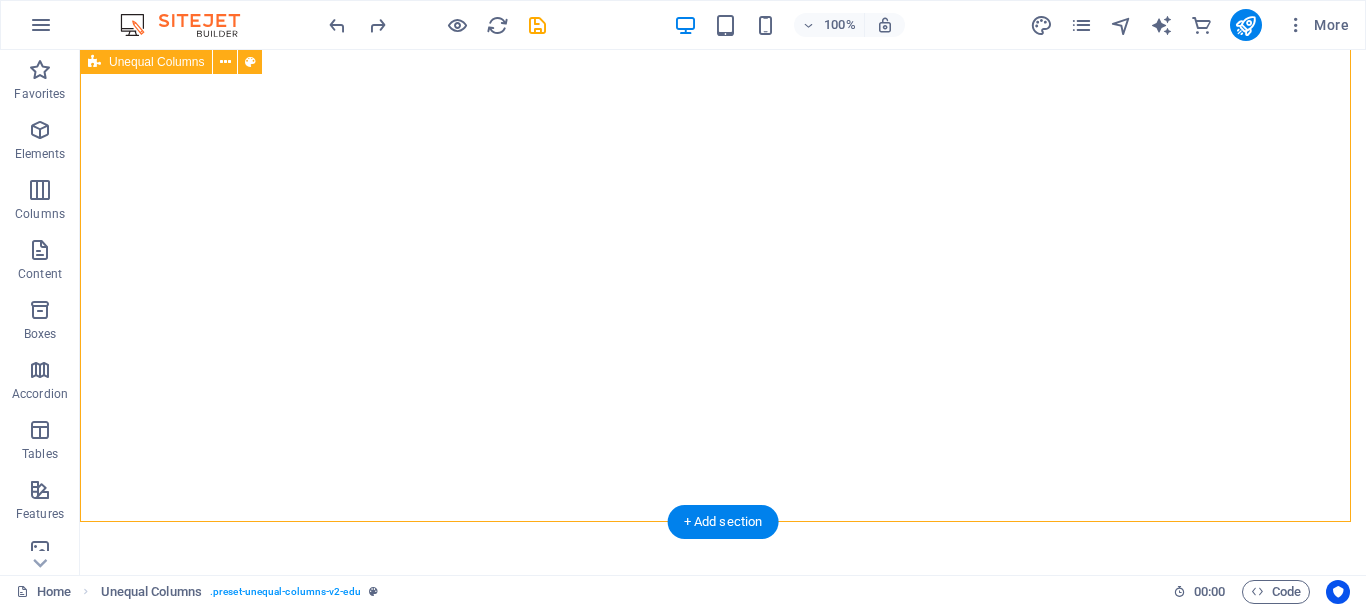 select on "multiple-waves" 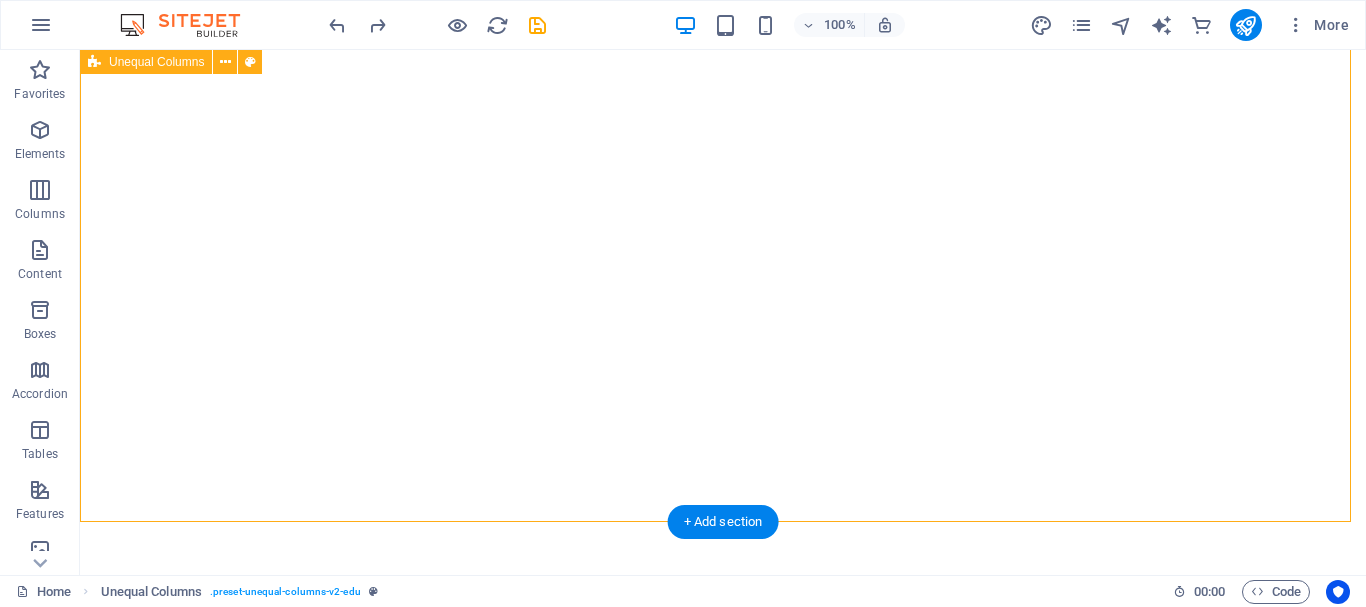 select on "em" 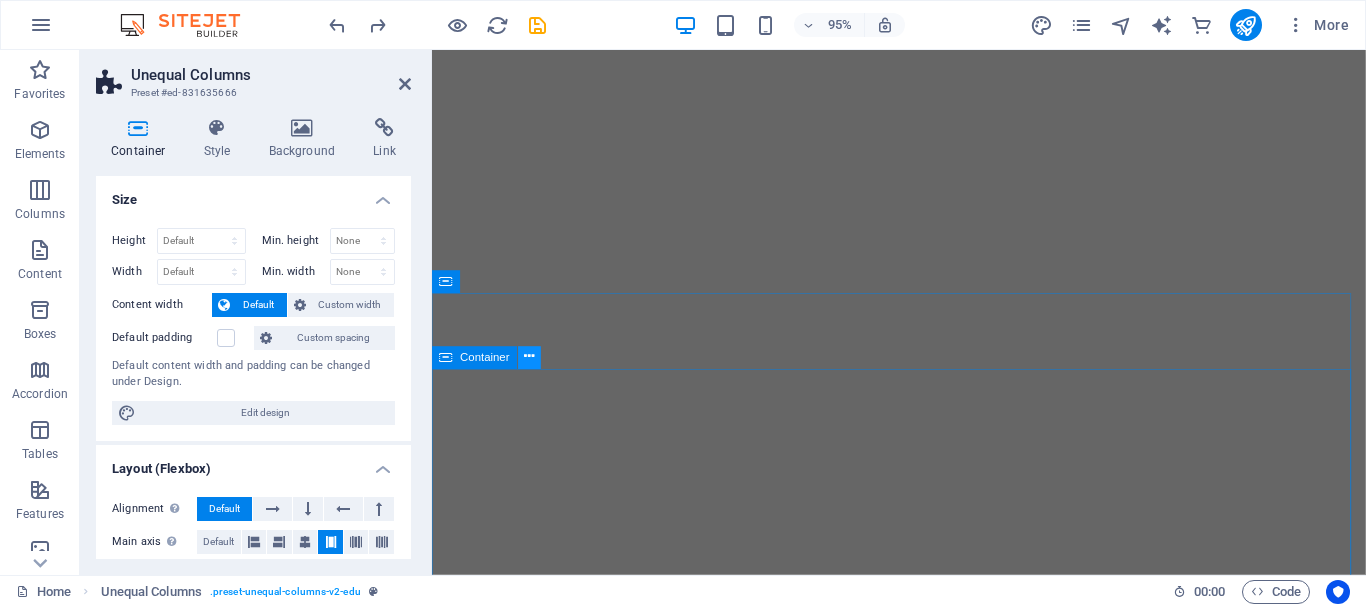 click at bounding box center (530, 358) 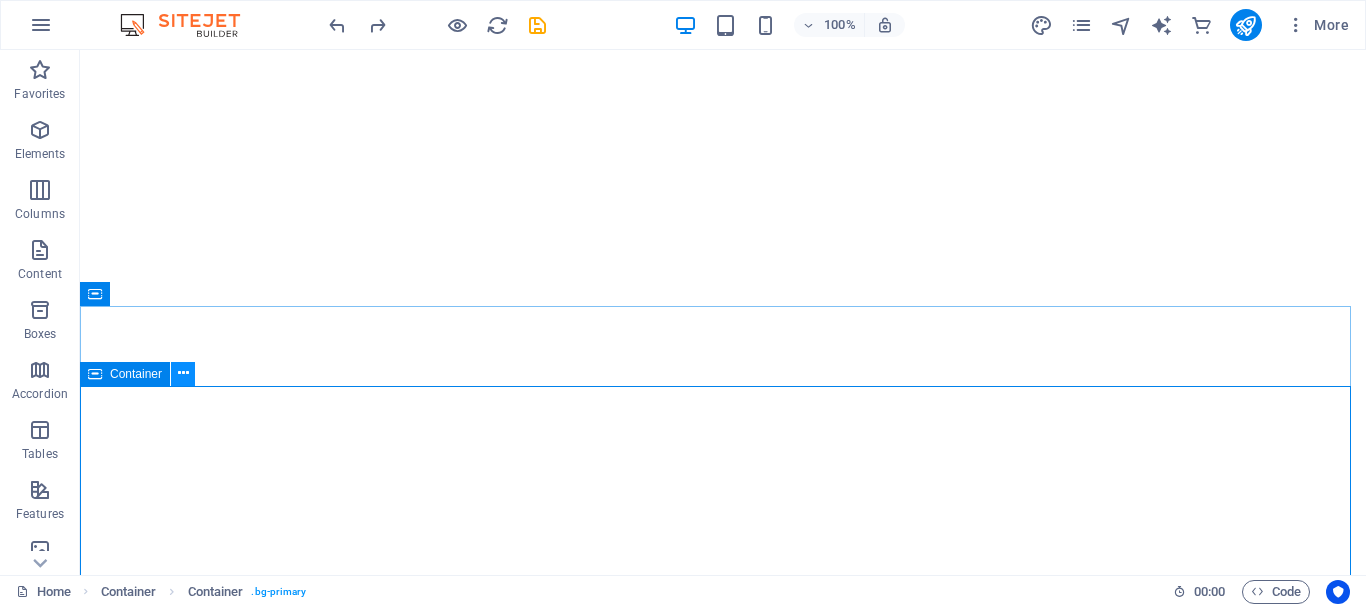 click at bounding box center [183, 373] 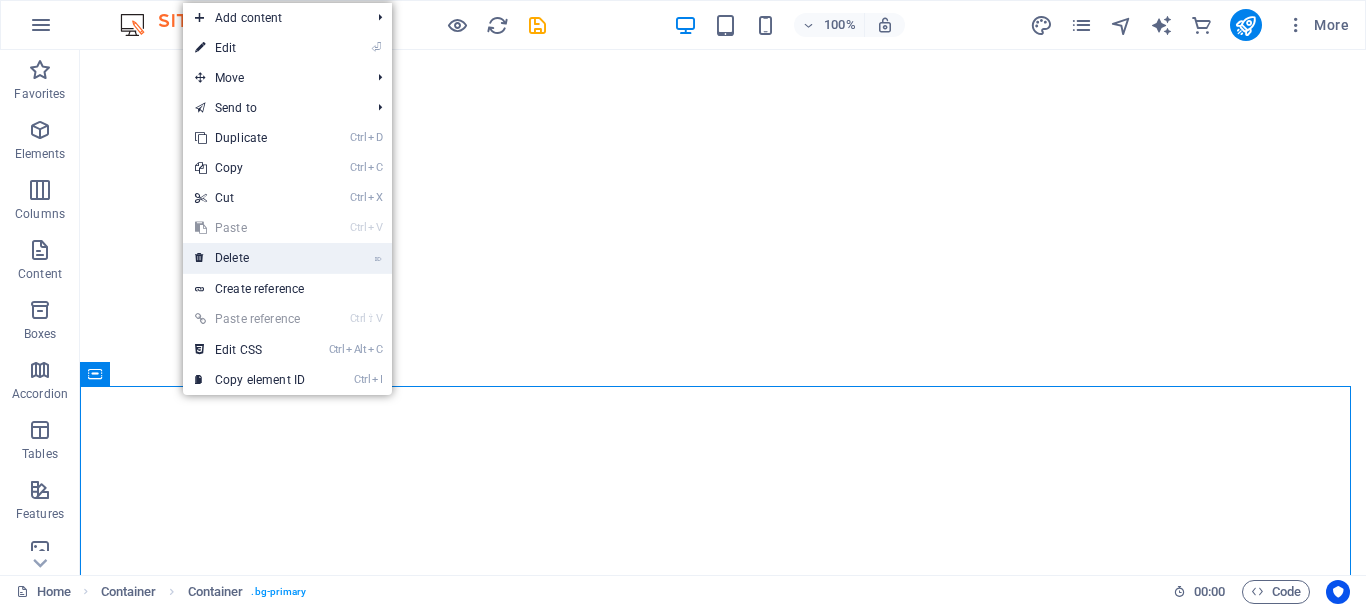 click on "⌦  Delete" at bounding box center [250, 258] 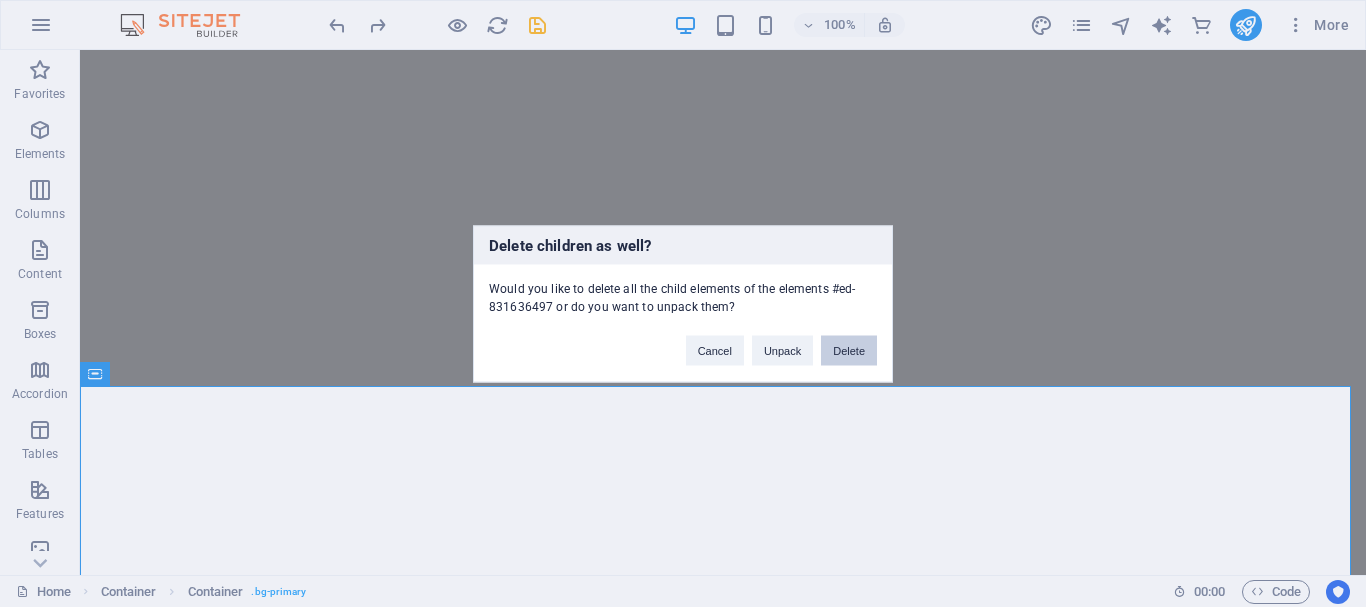 click on "Delete" at bounding box center [849, 350] 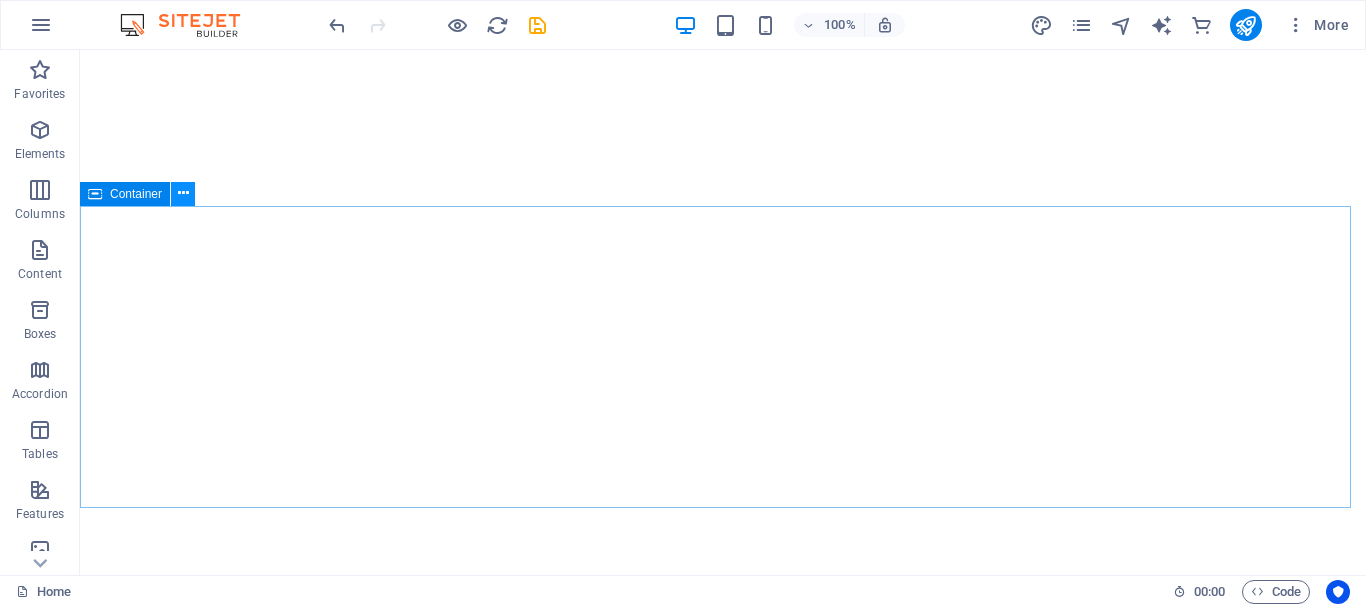 click at bounding box center [183, 193] 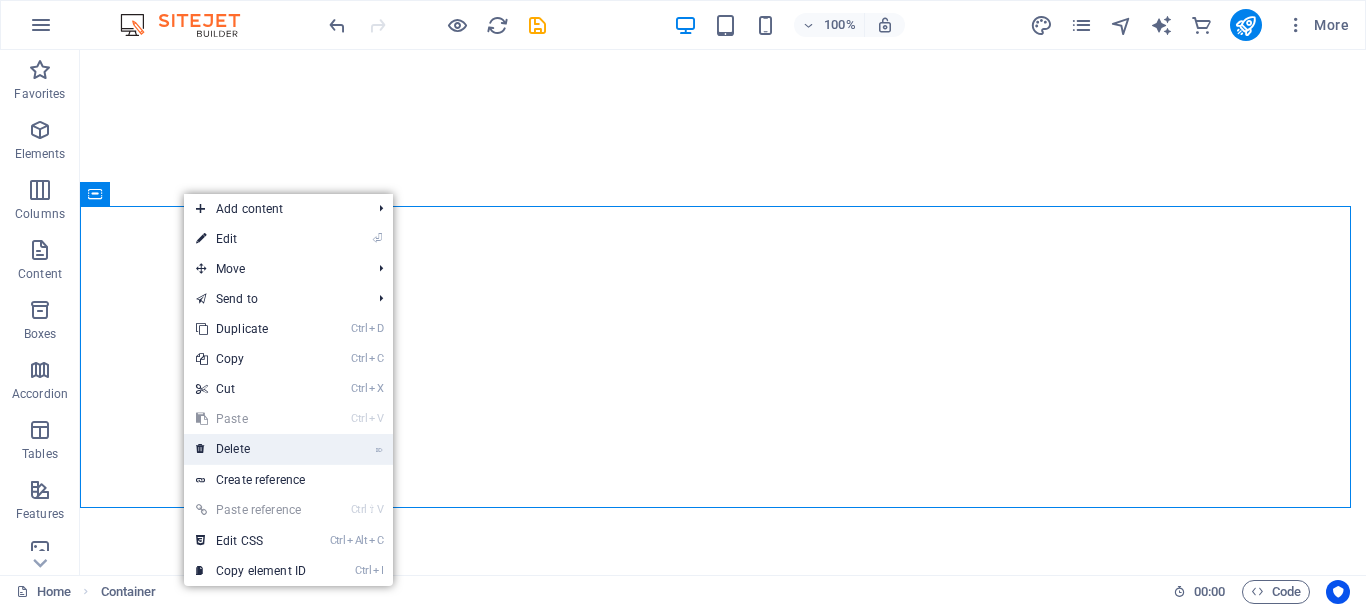 click on "⌦  Delete" at bounding box center (251, 449) 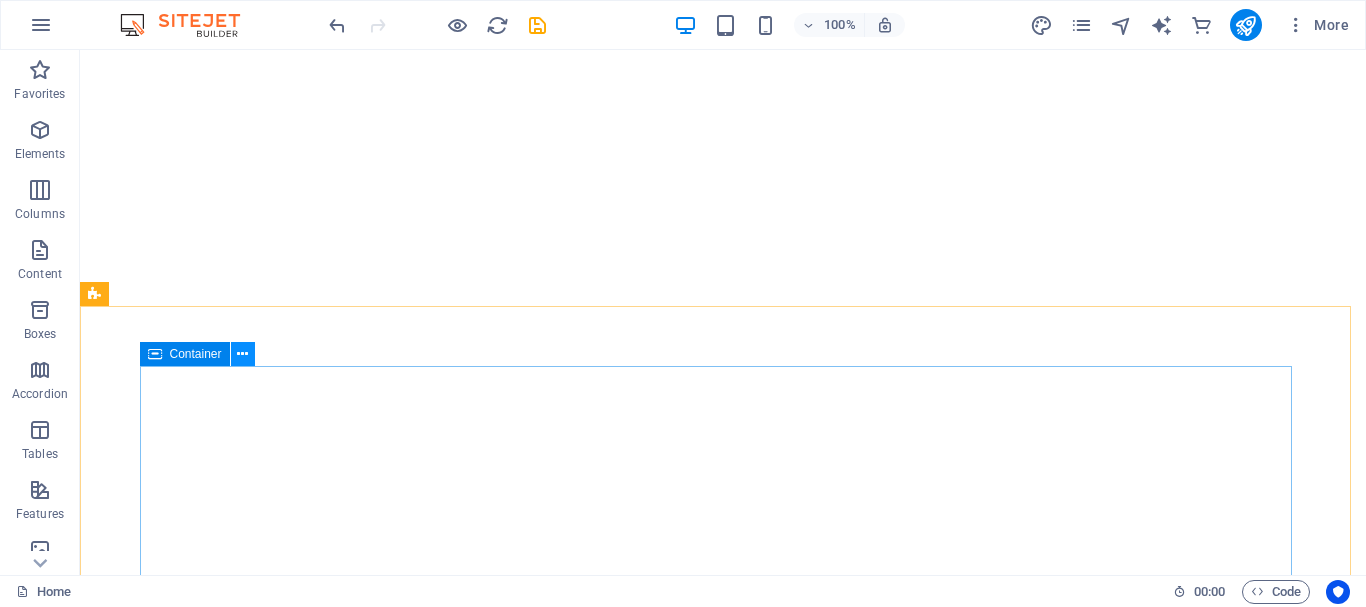 click at bounding box center (242, 354) 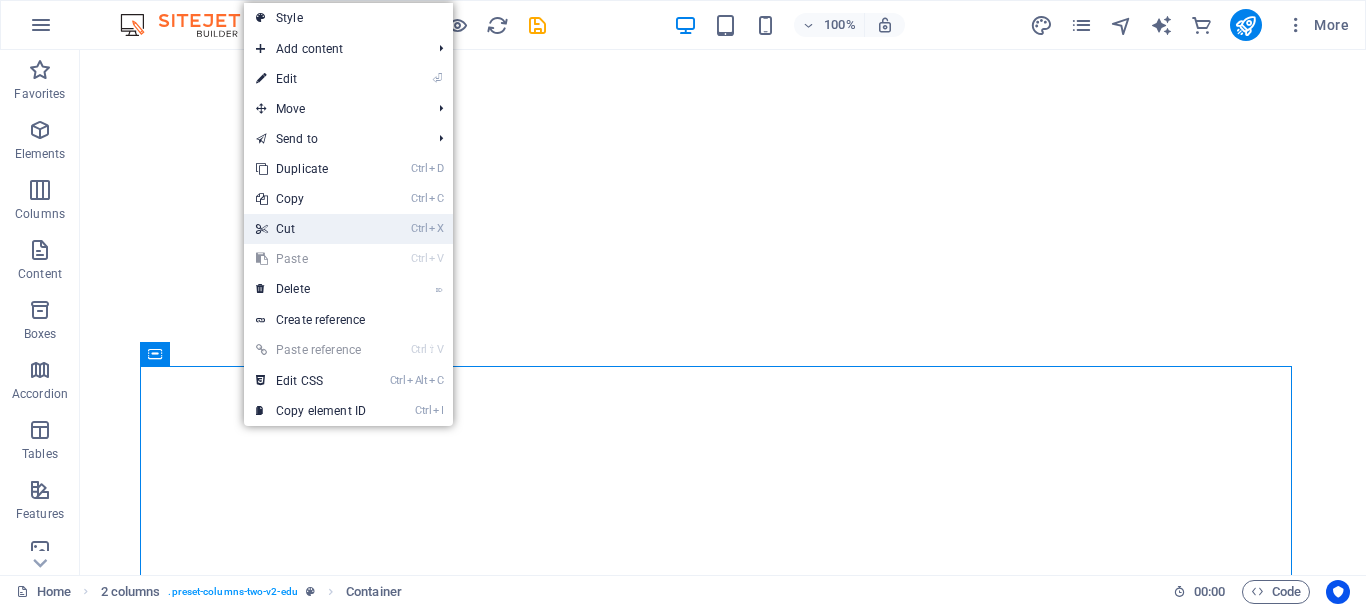 click on "Ctrl X  Cut" at bounding box center [311, 229] 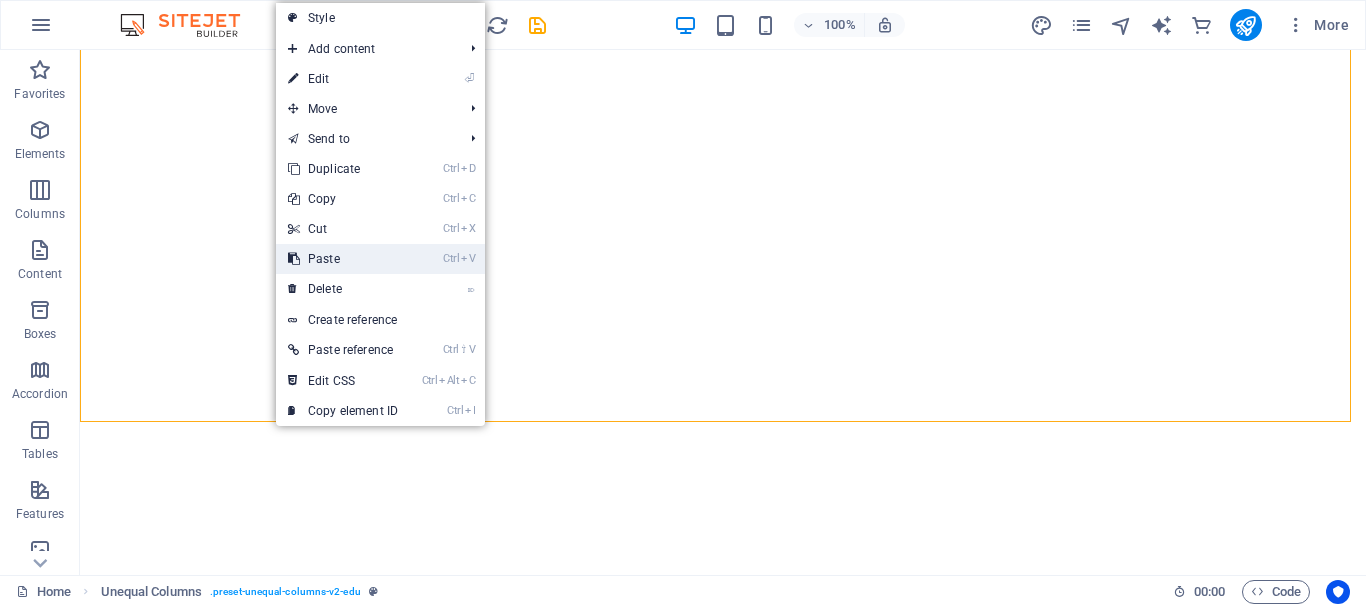click on "Ctrl V  Paste" at bounding box center [343, 259] 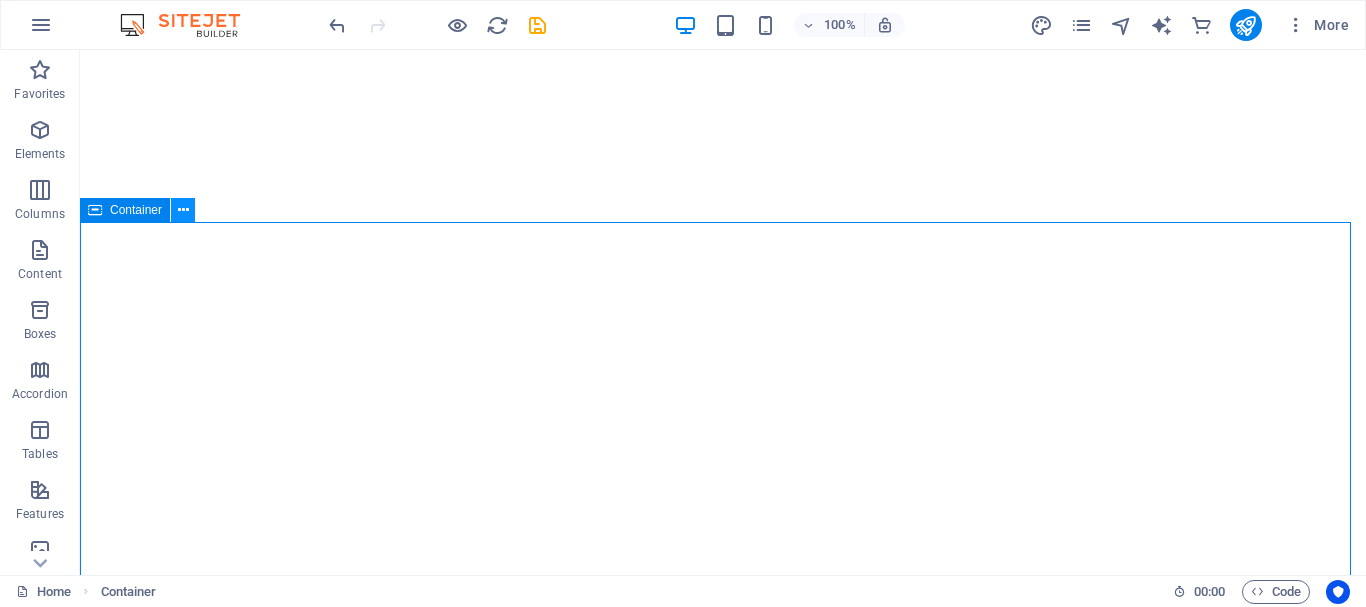 click at bounding box center [183, 210] 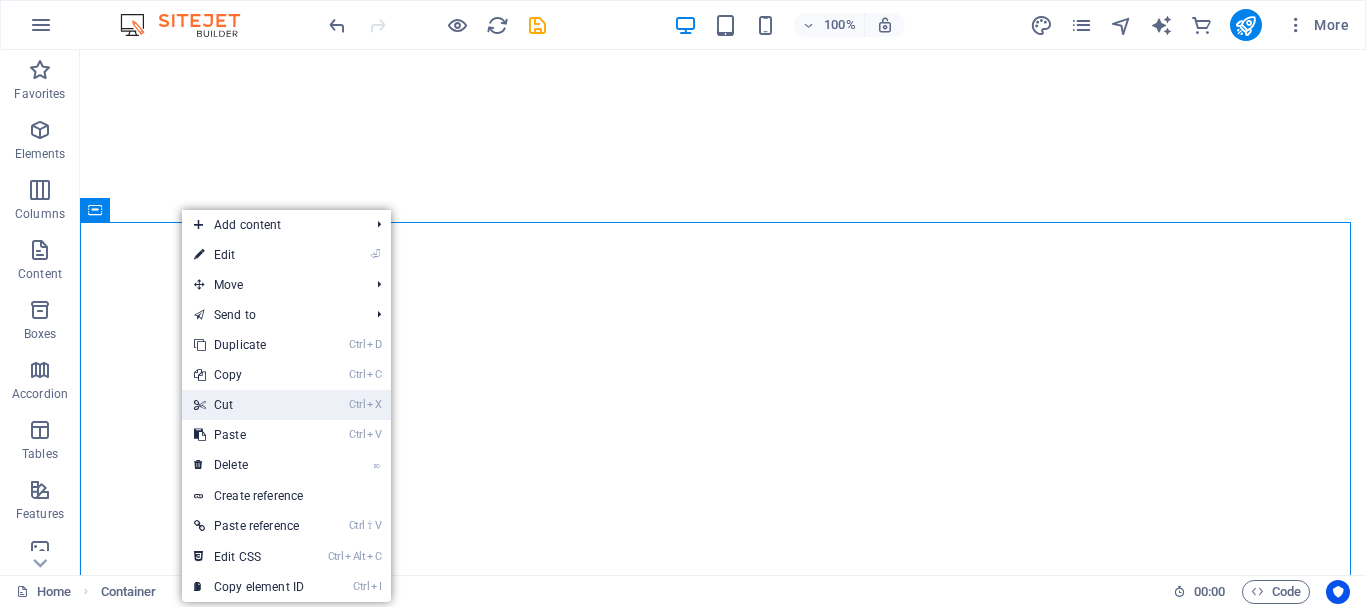 click on "Ctrl X  Cut" at bounding box center (249, 405) 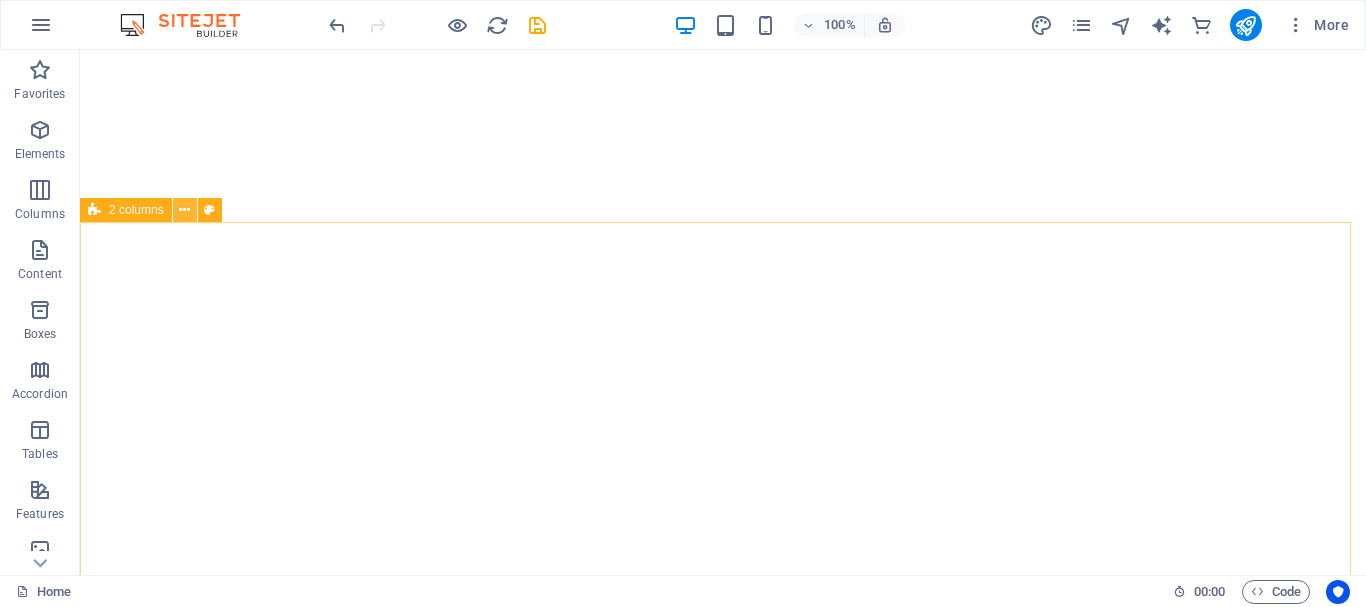 click at bounding box center (184, 210) 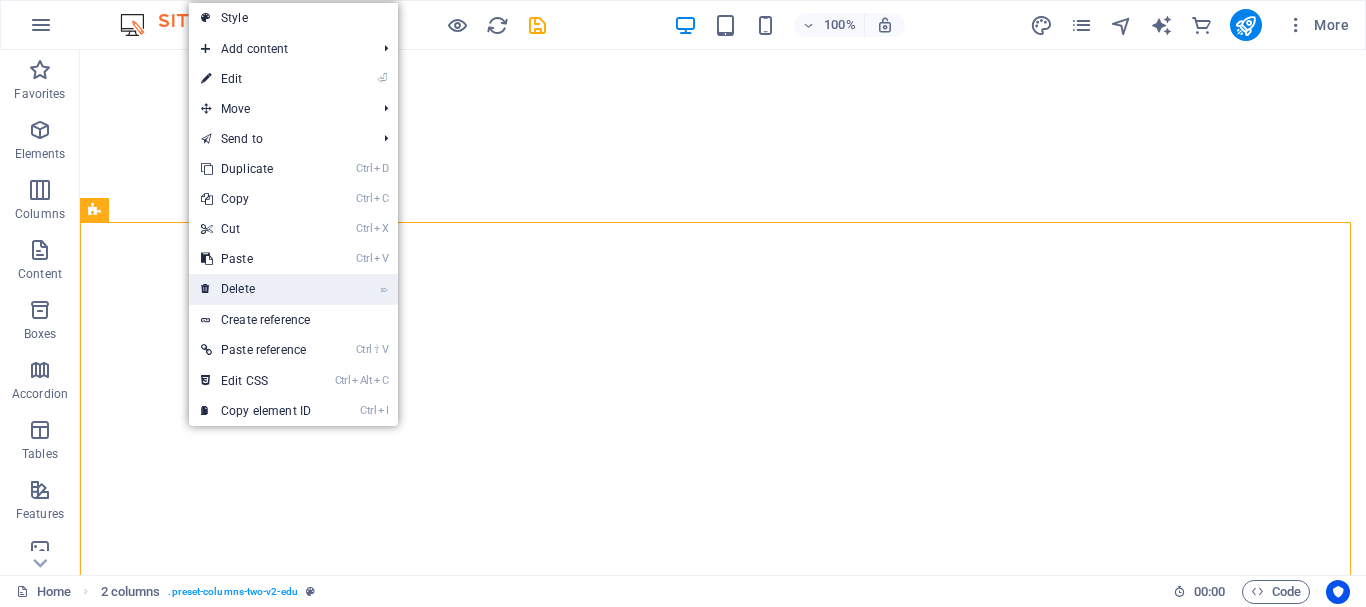 click on "⌦  Delete" at bounding box center [256, 289] 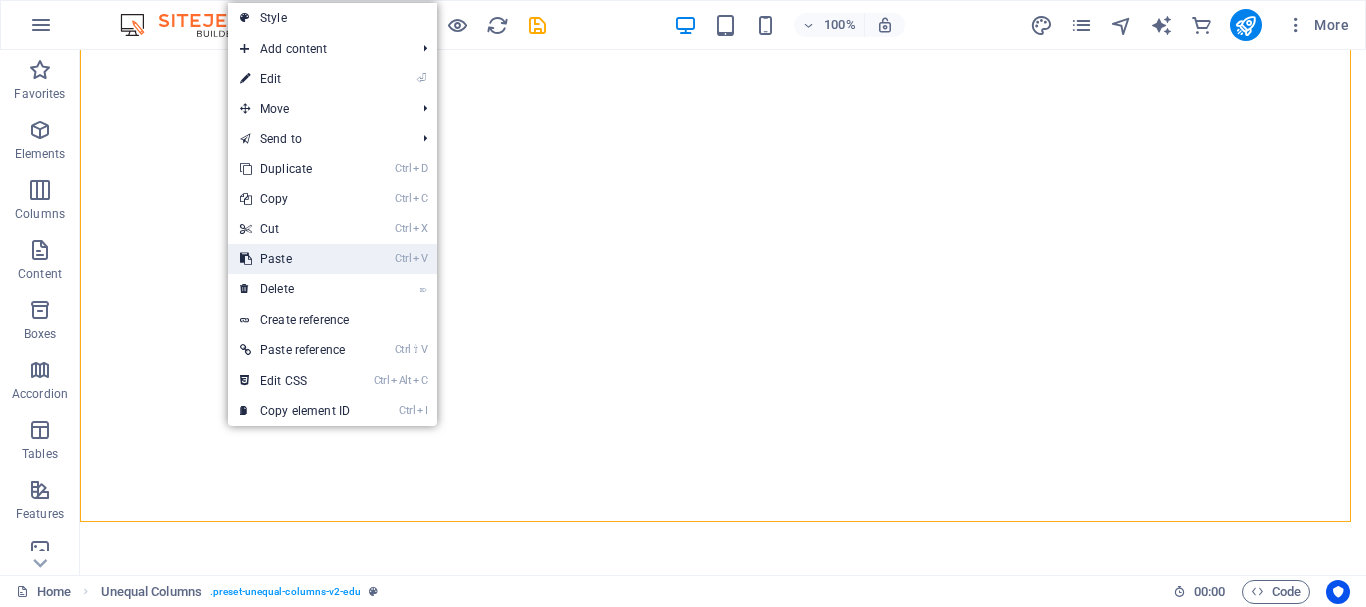 click on "Ctrl V  Paste" at bounding box center (295, 259) 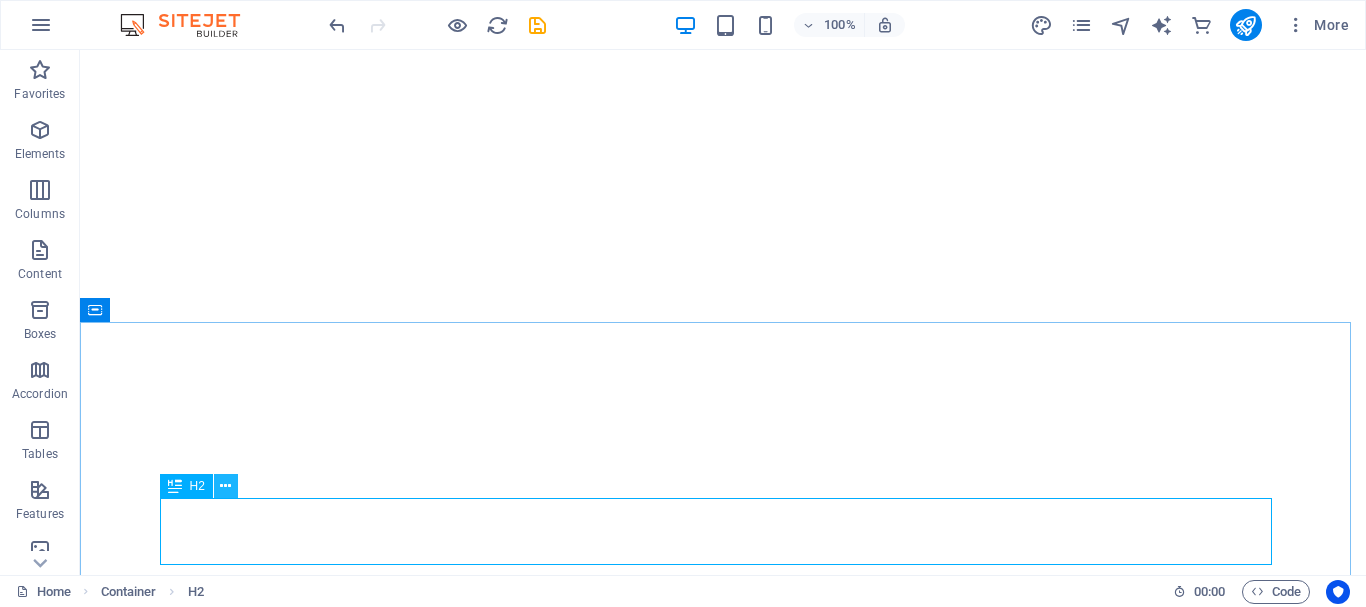 click at bounding box center [225, 486] 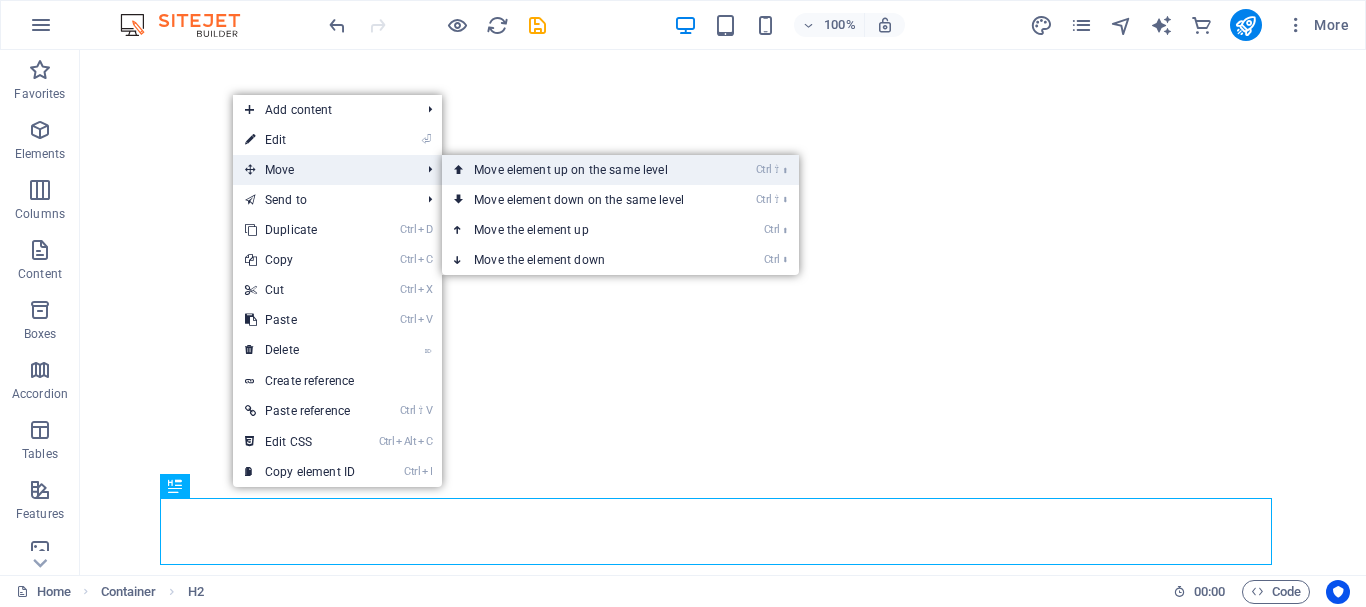 click on "Ctrl ⇧ ⬆  Move element up on the same level" at bounding box center [583, 170] 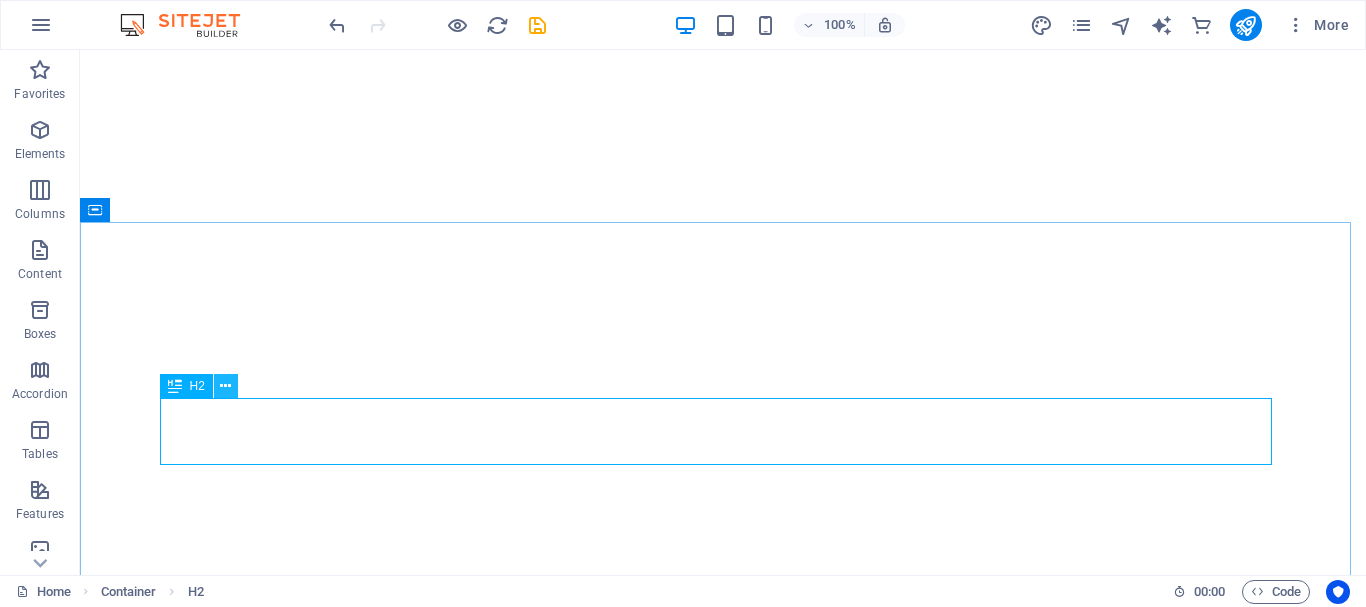 click at bounding box center [225, 386] 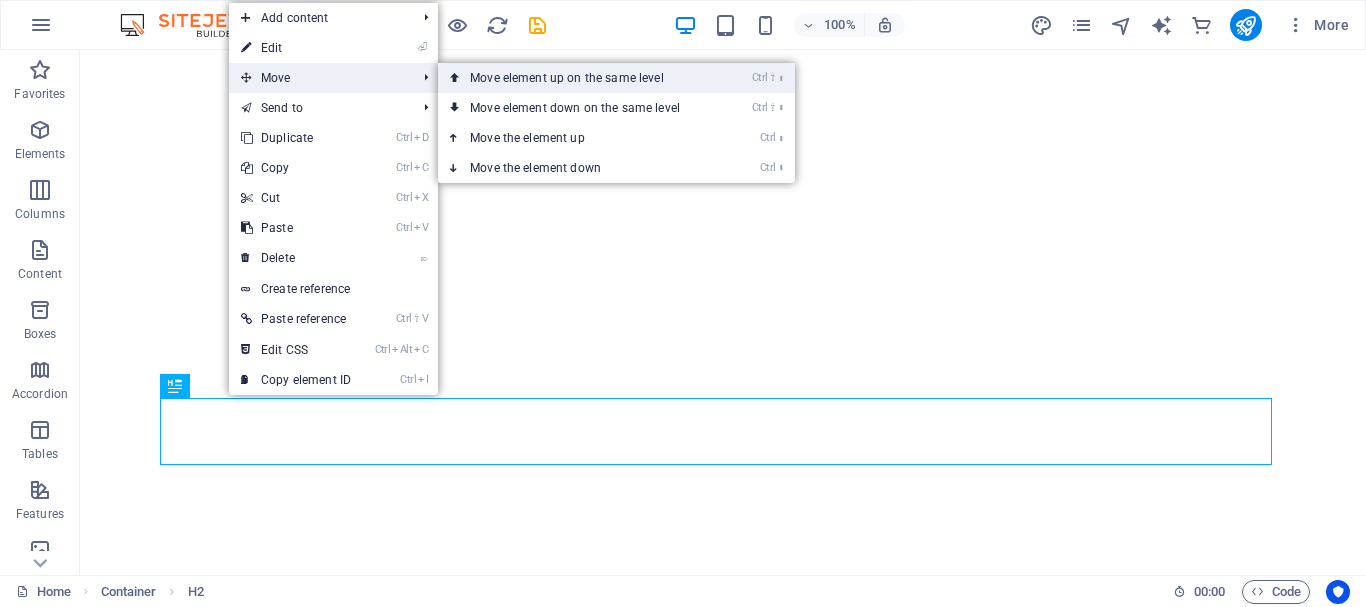click on "Ctrl ⇧ ⬆  Move element up on the same level" at bounding box center (579, 78) 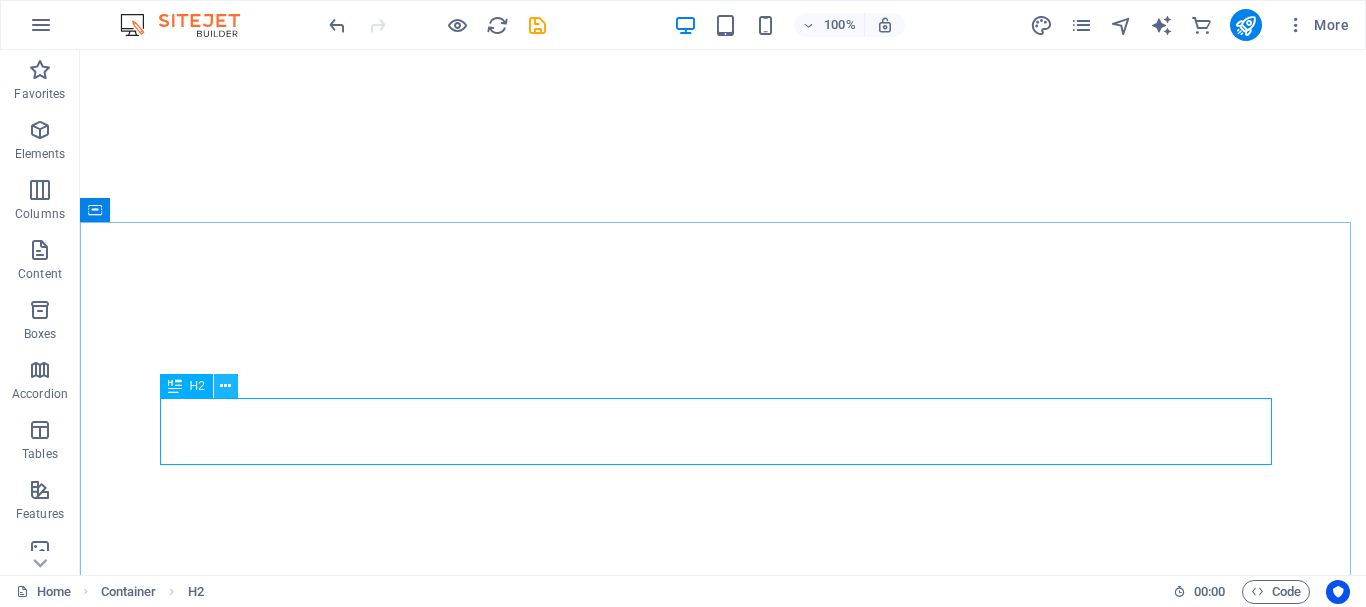click at bounding box center [226, 386] 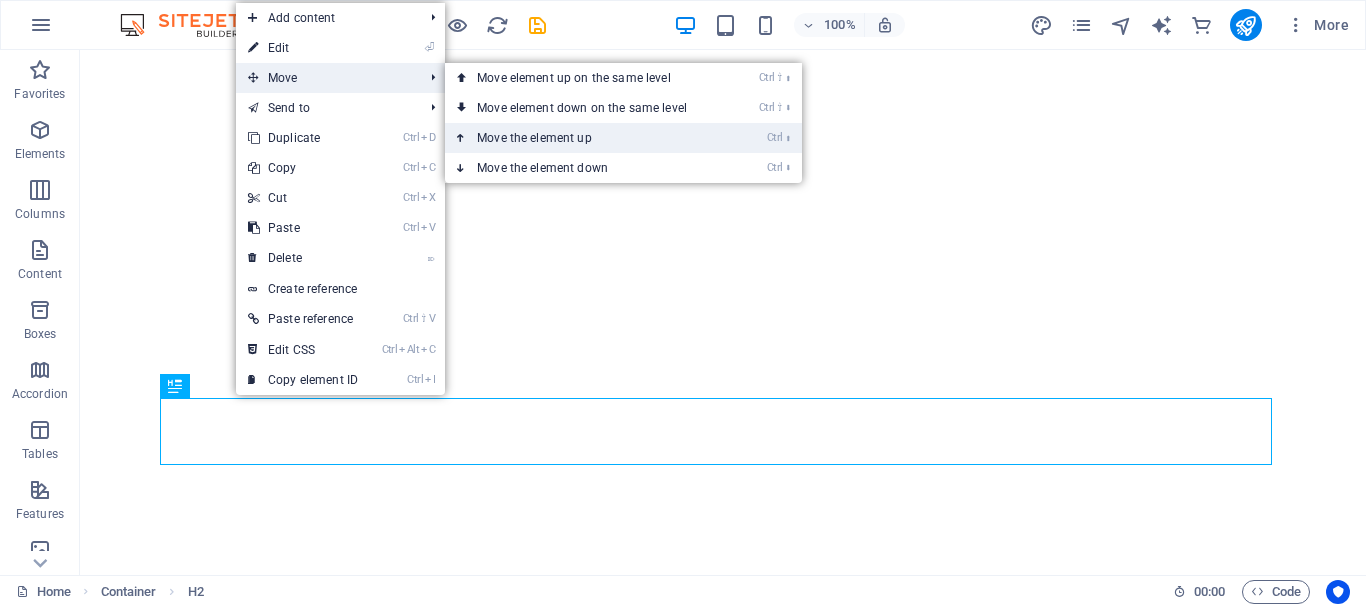 click on "Ctrl ⬆  Move the element up" at bounding box center [586, 138] 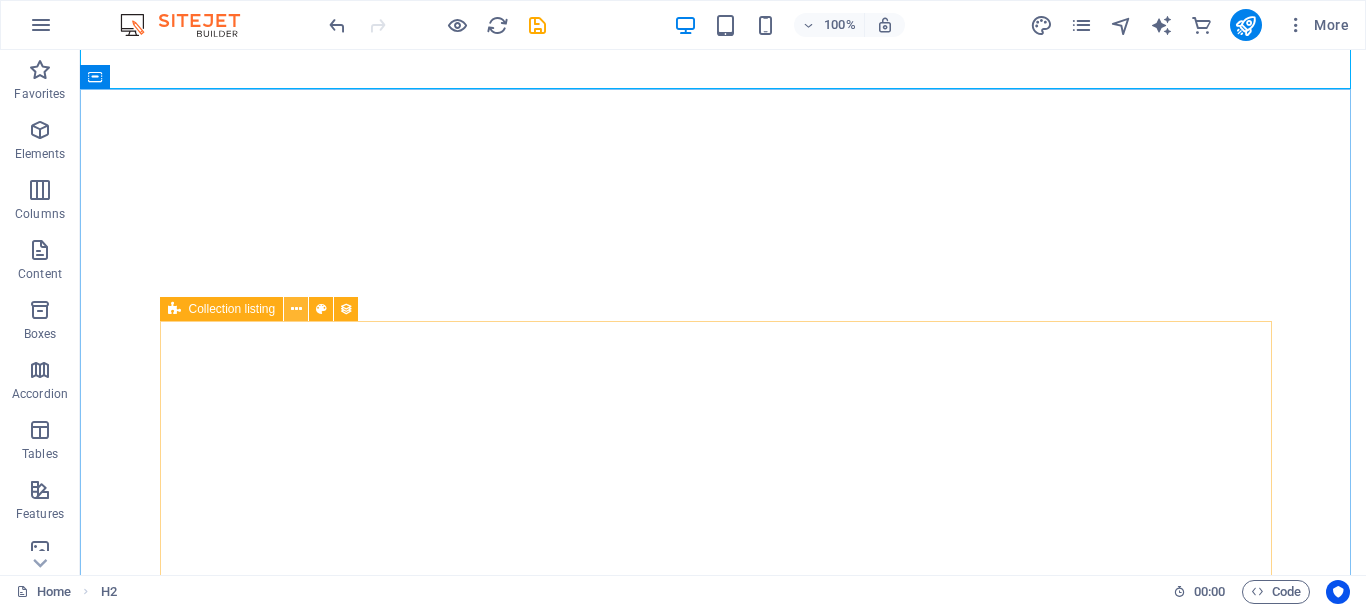 click at bounding box center (296, 309) 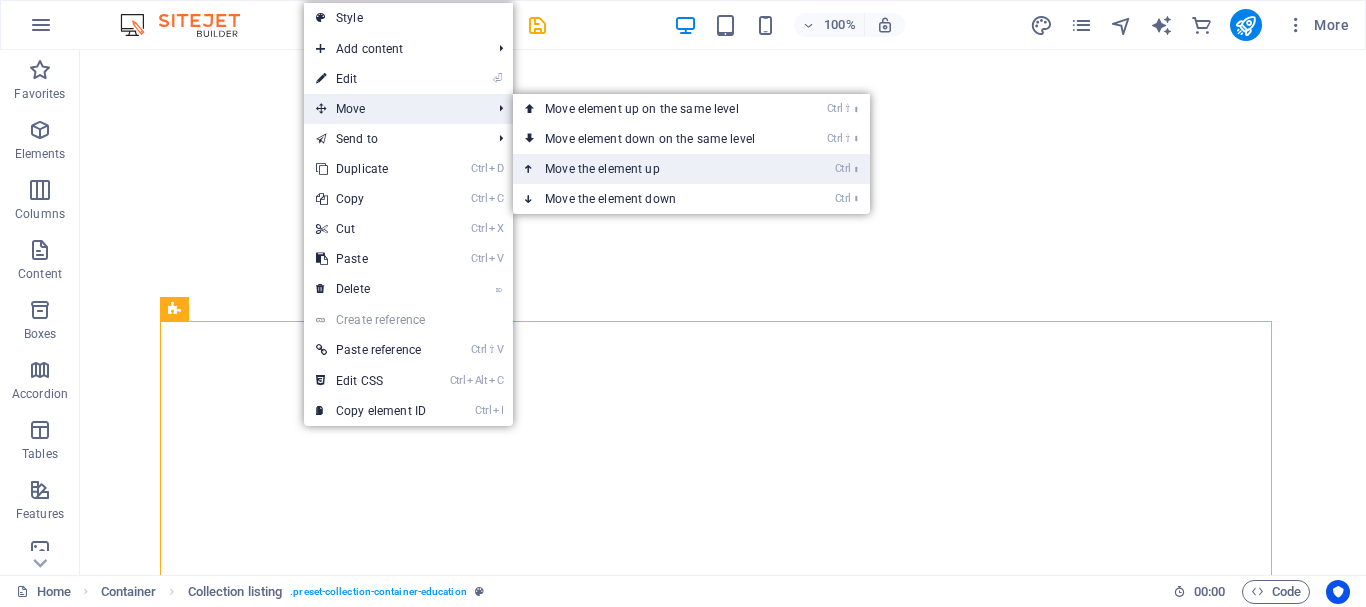 click on "Ctrl ⬆  Move the element up" at bounding box center (654, 169) 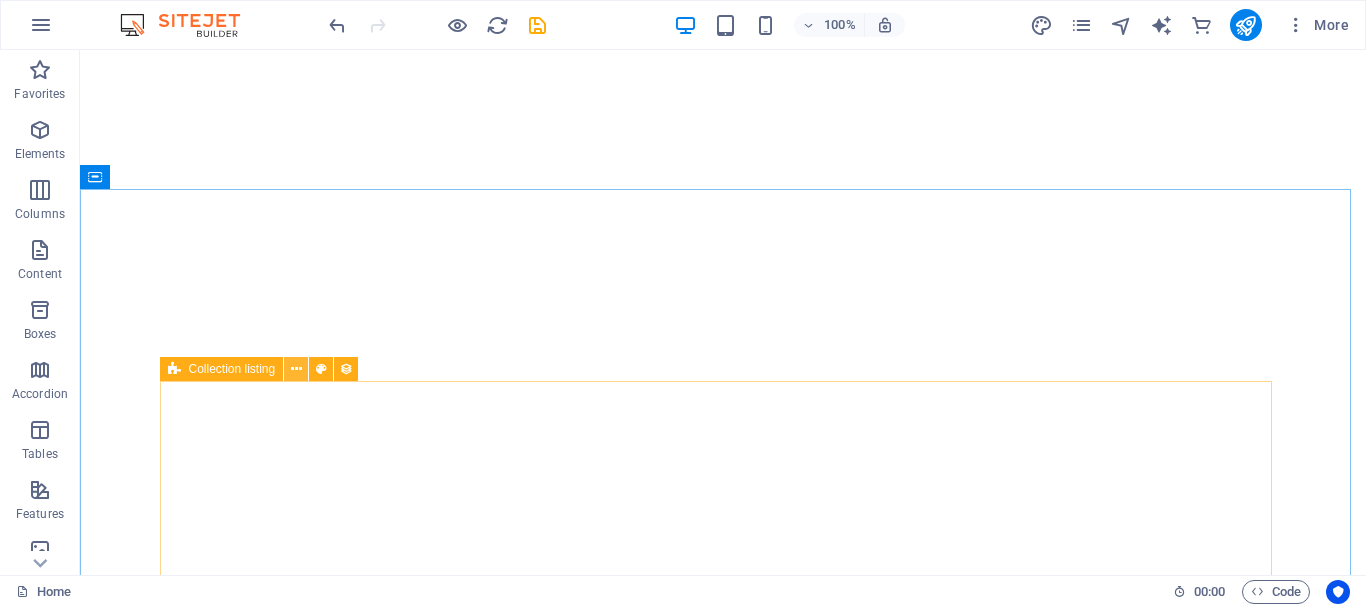 click at bounding box center (296, 369) 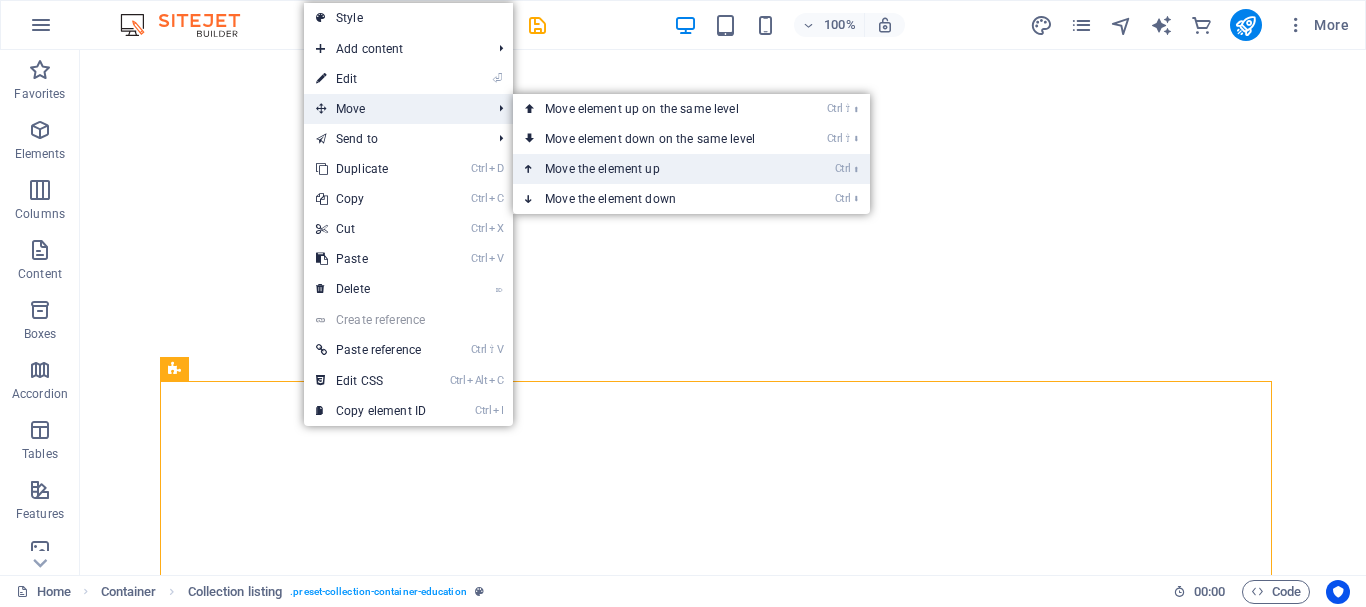 click on "Ctrl ⬆  Move the element up" at bounding box center (654, 169) 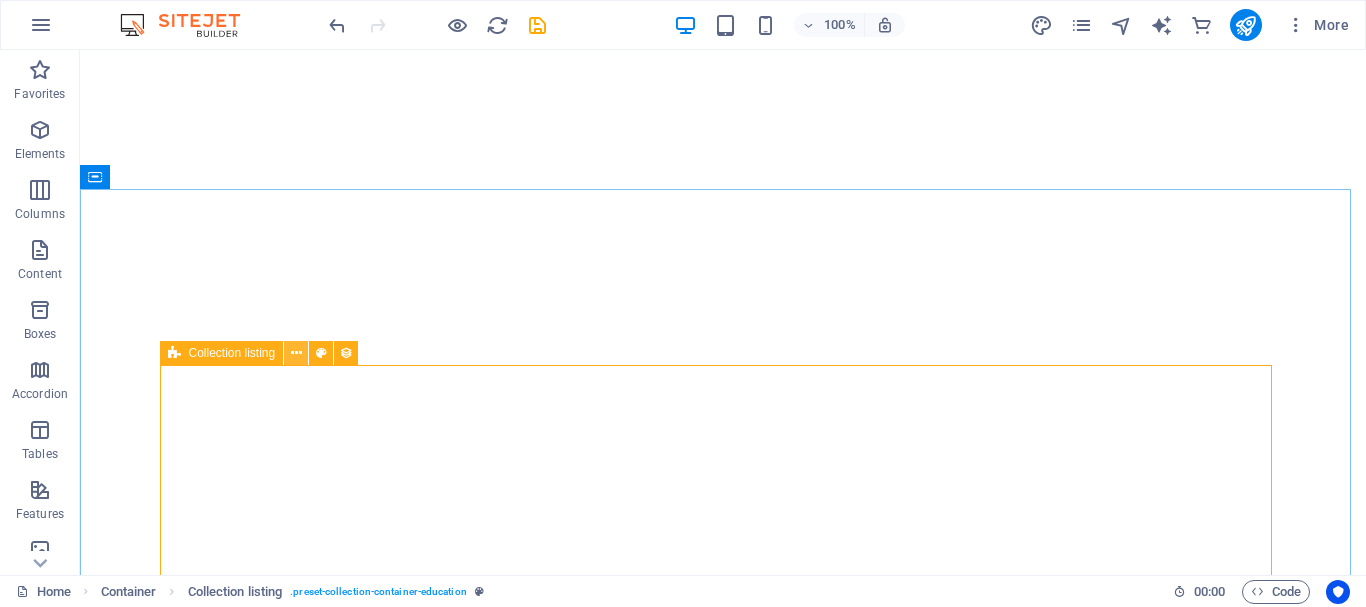 click at bounding box center [296, 353] 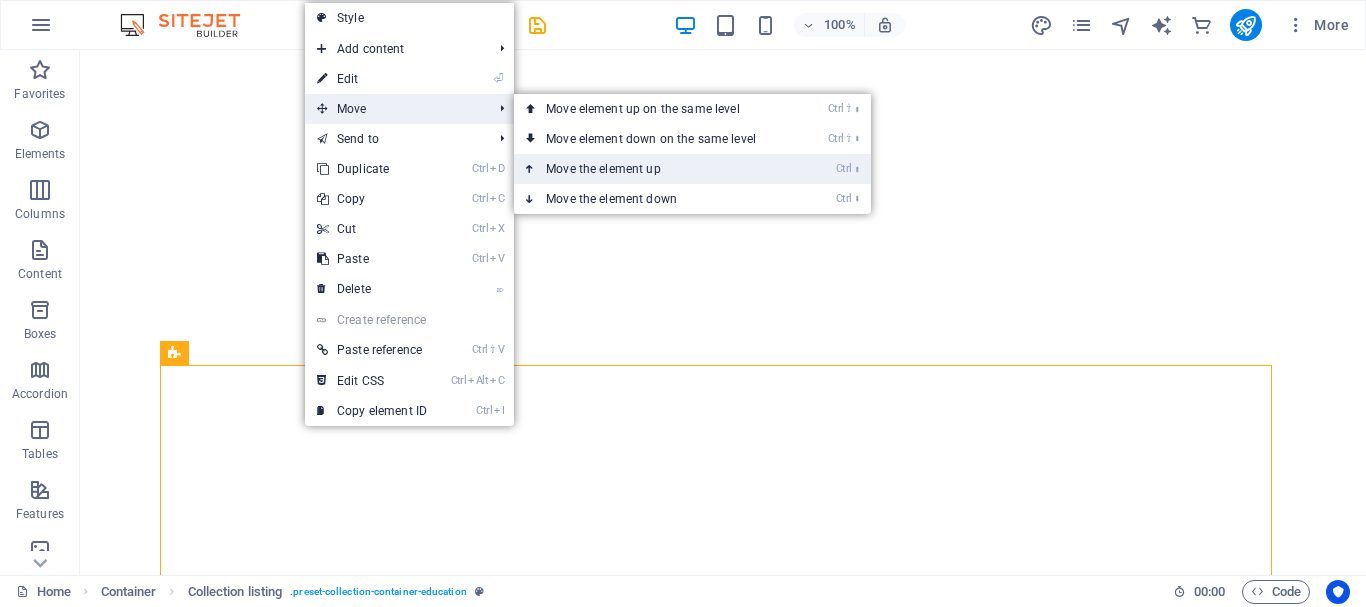 click on "Ctrl ⬆  Move the element up" at bounding box center (655, 169) 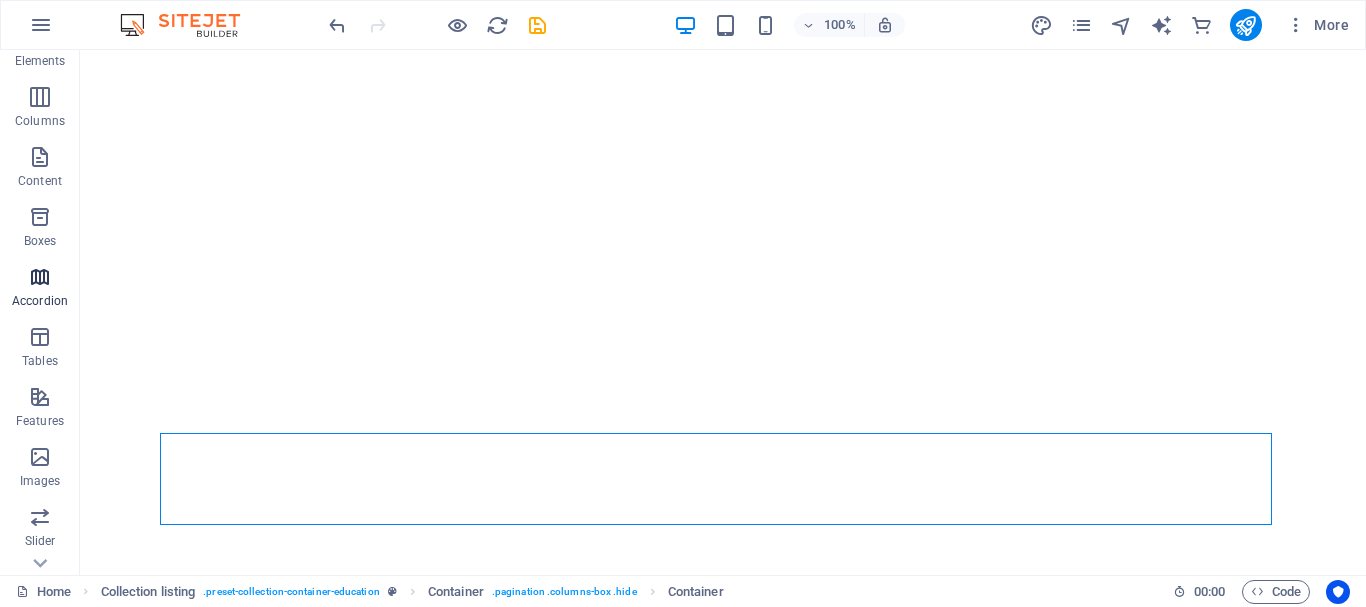 scroll, scrollTop: 200, scrollLeft: 0, axis: vertical 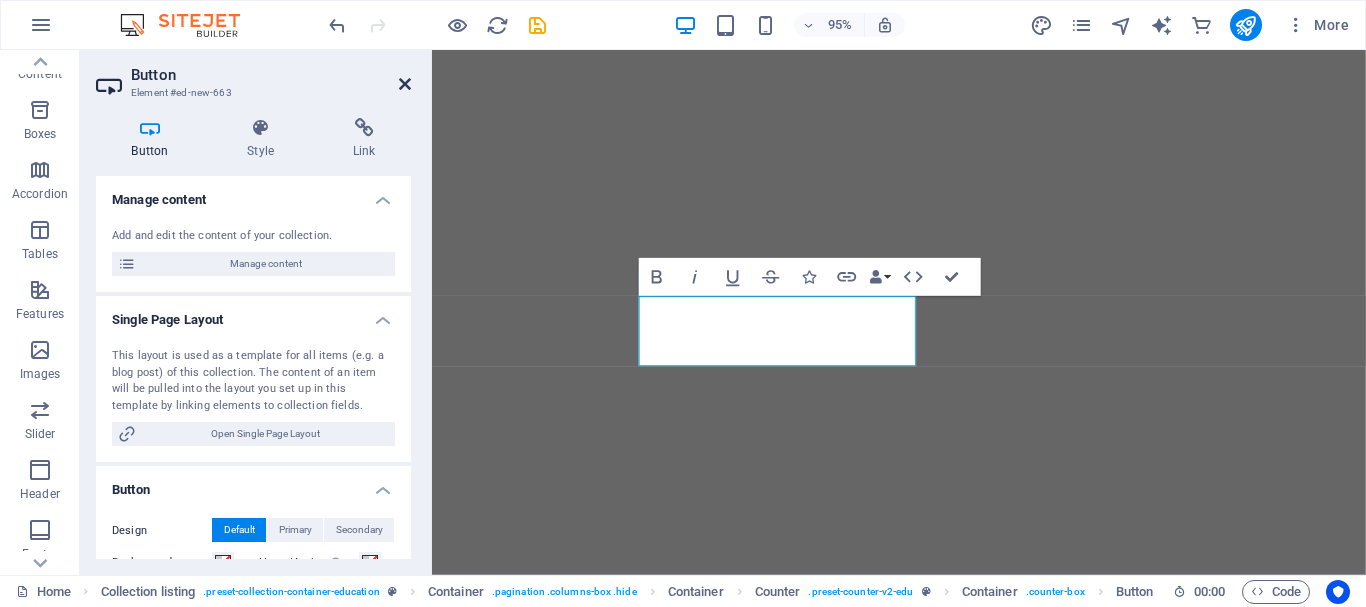 click at bounding box center (405, 84) 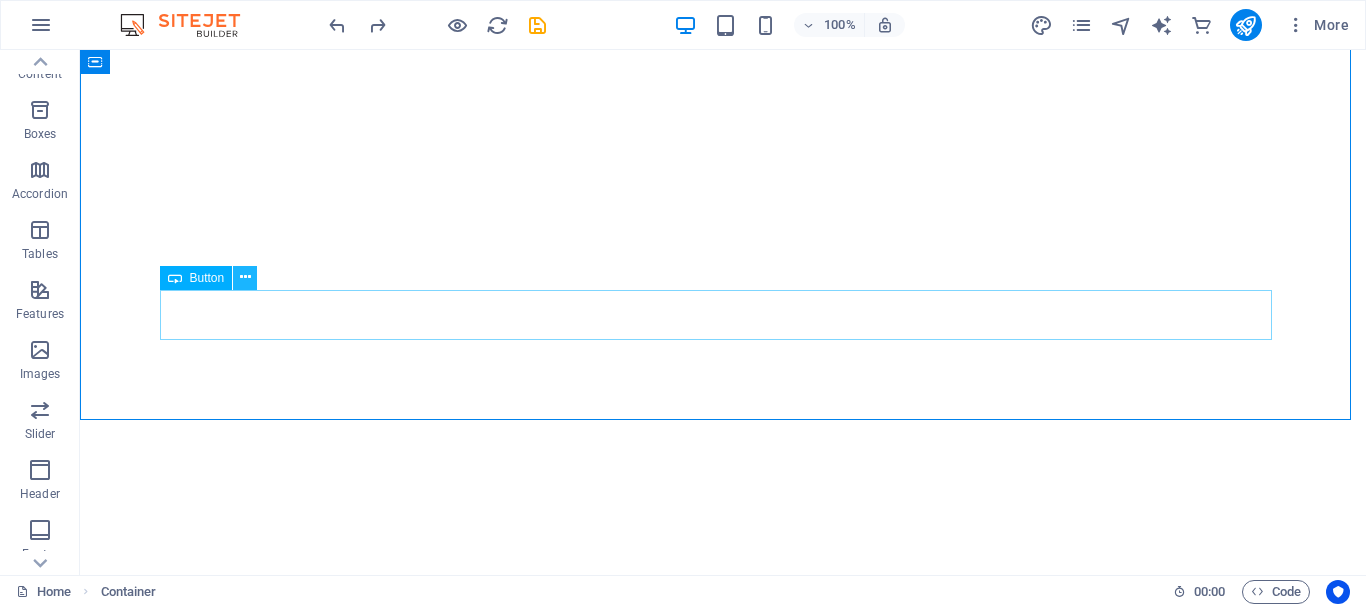 click at bounding box center [245, 277] 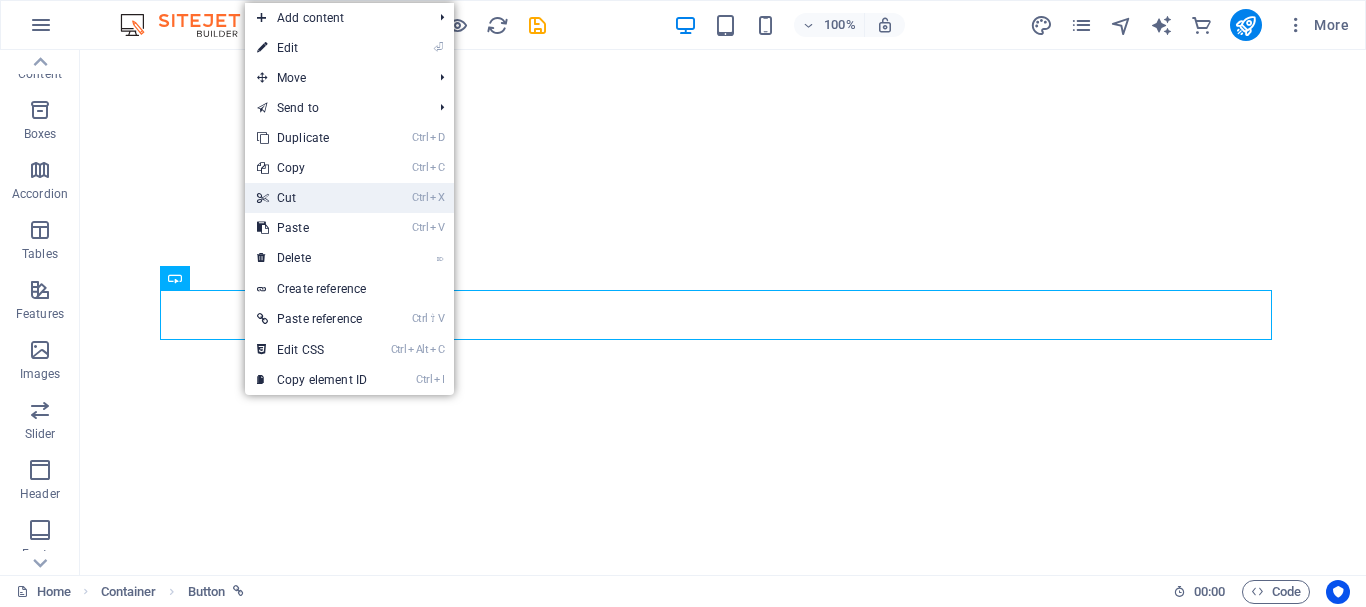 click on "Ctrl X  Cut" at bounding box center [312, 198] 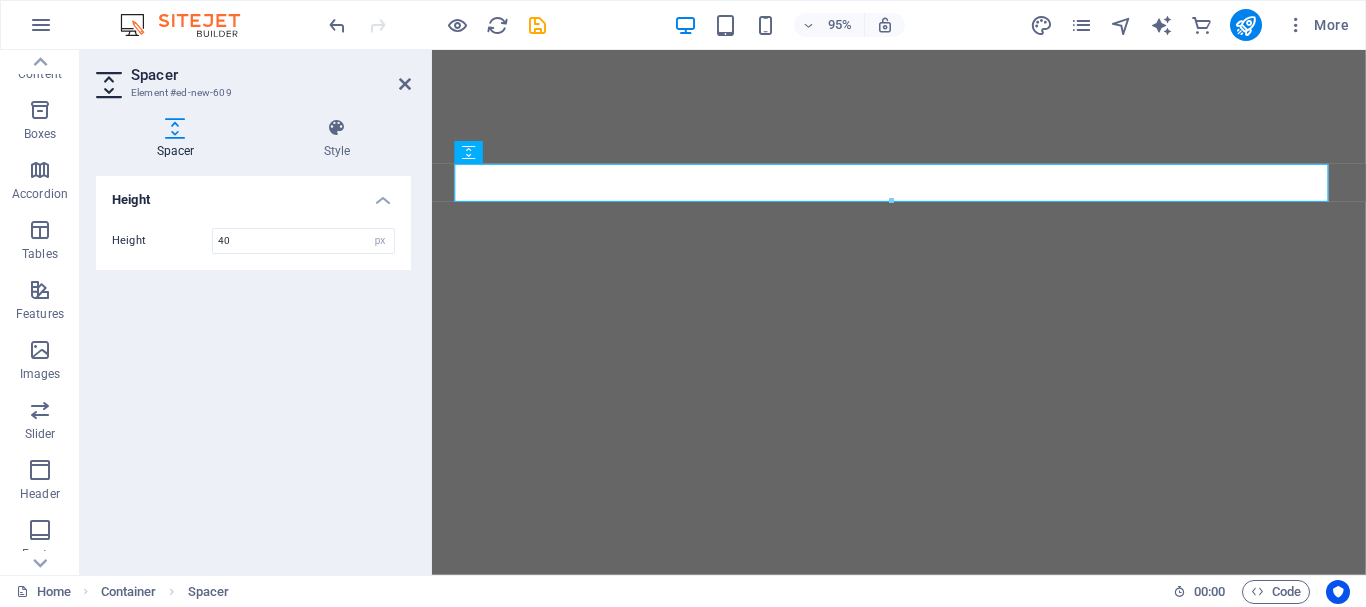 click on "Height Height 40 px rem vh vw" at bounding box center [253, 367] 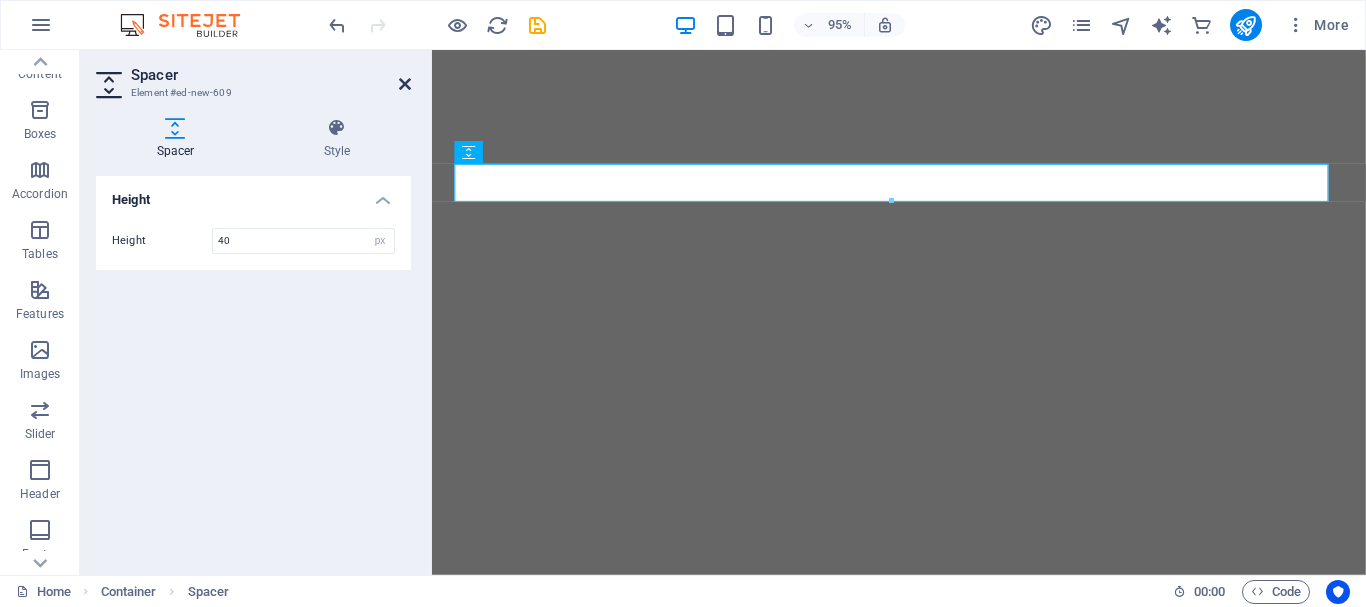 click at bounding box center (405, 84) 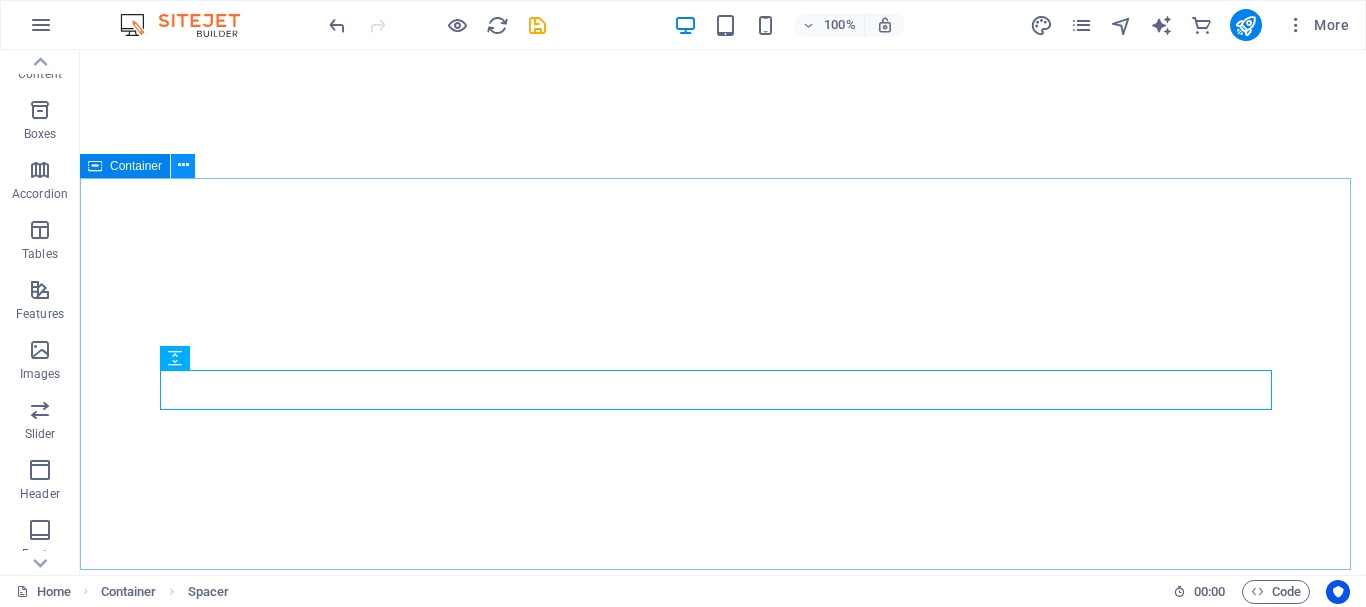 click at bounding box center (183, 165) 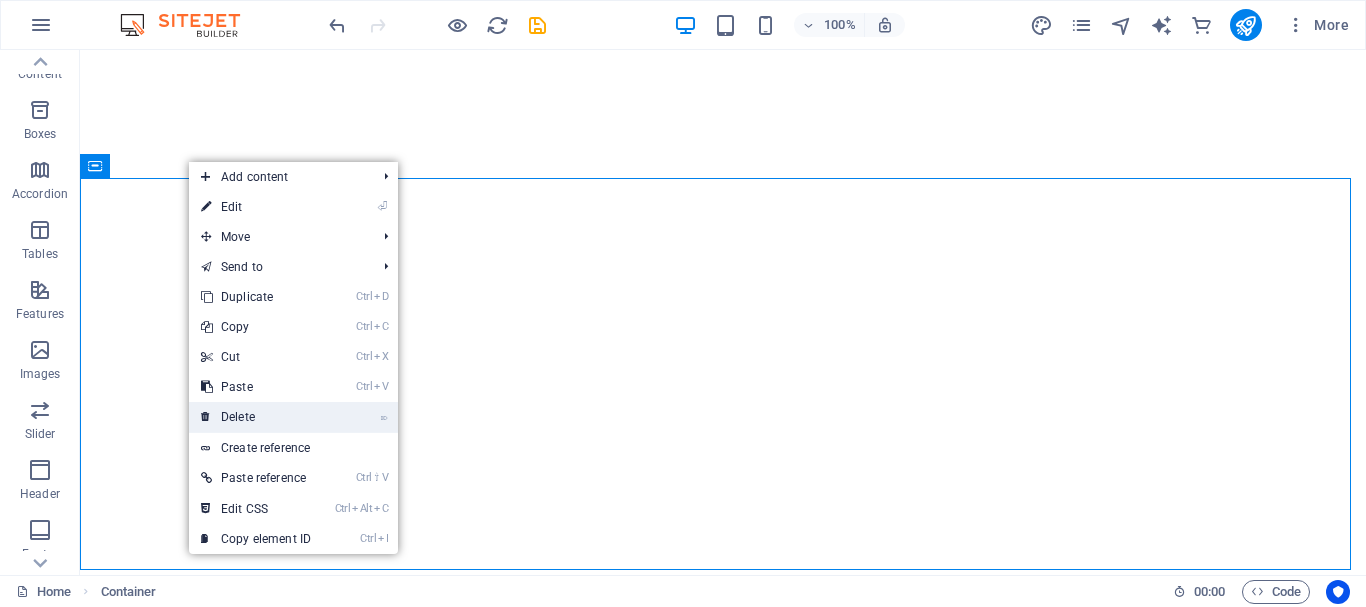 click on "⌦  Delete" at bounding box center [256, 417] 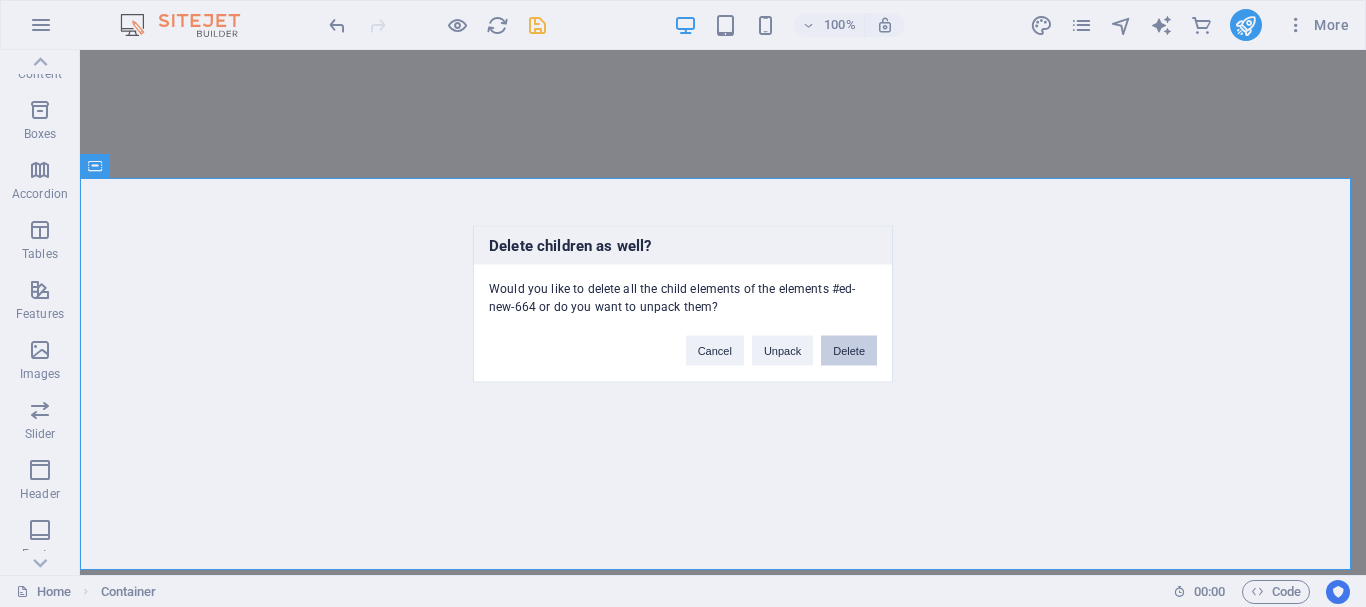 click on "Delete" at bounding box center (849, 350) 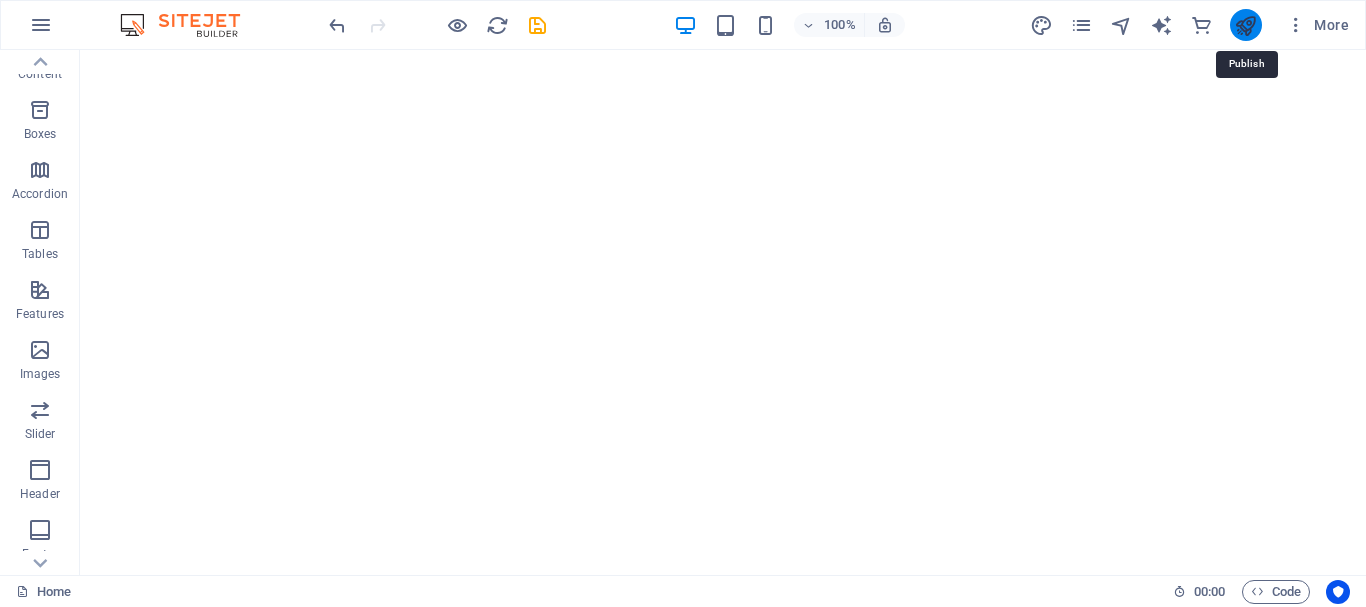 click at bounding box center (1245, 25) 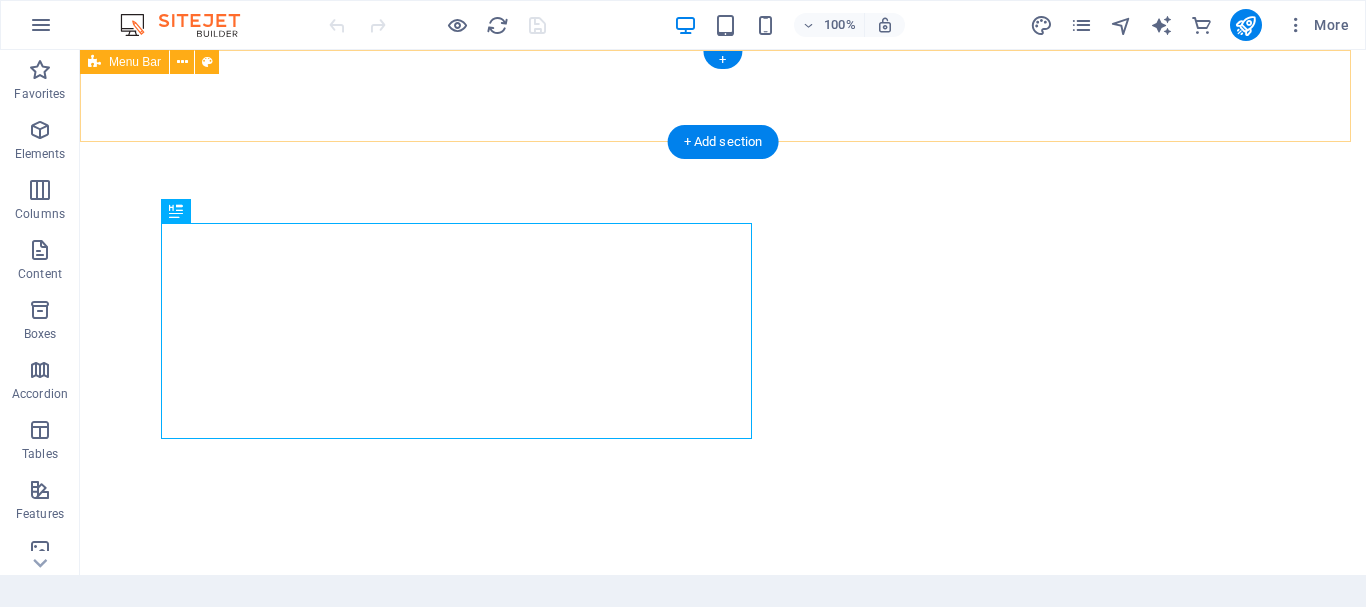 scroll, scrollTop: 0, scrollLeft: 0, axis: both 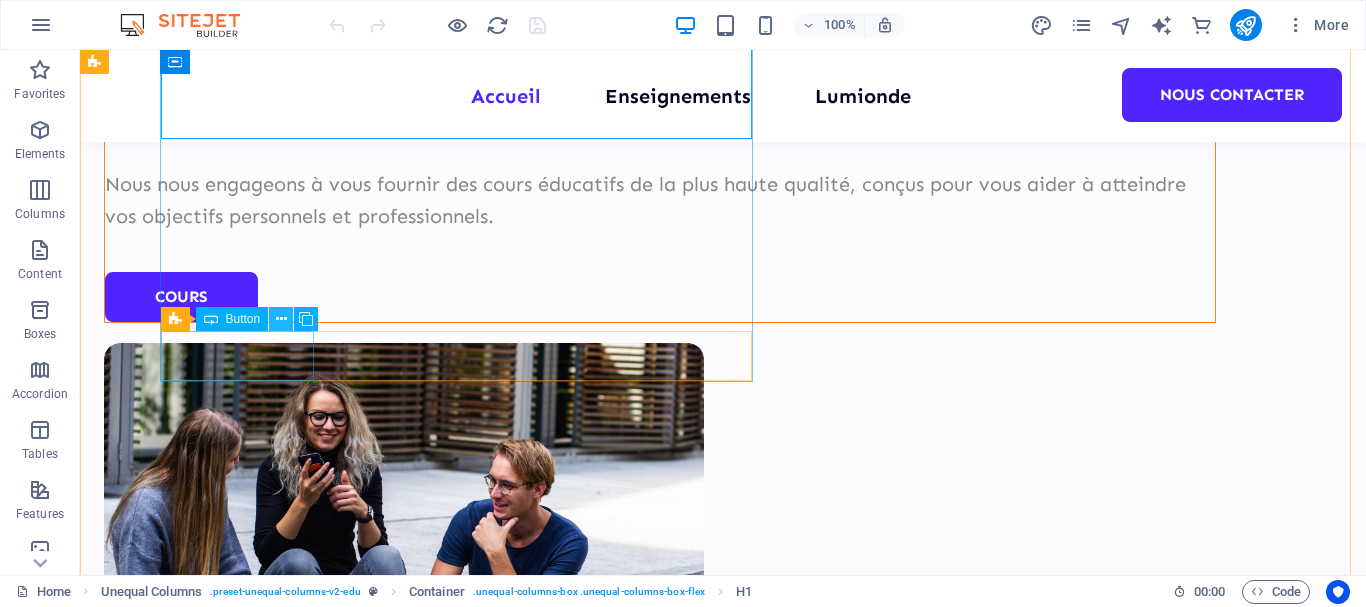 click at bounding box center (281, 319) 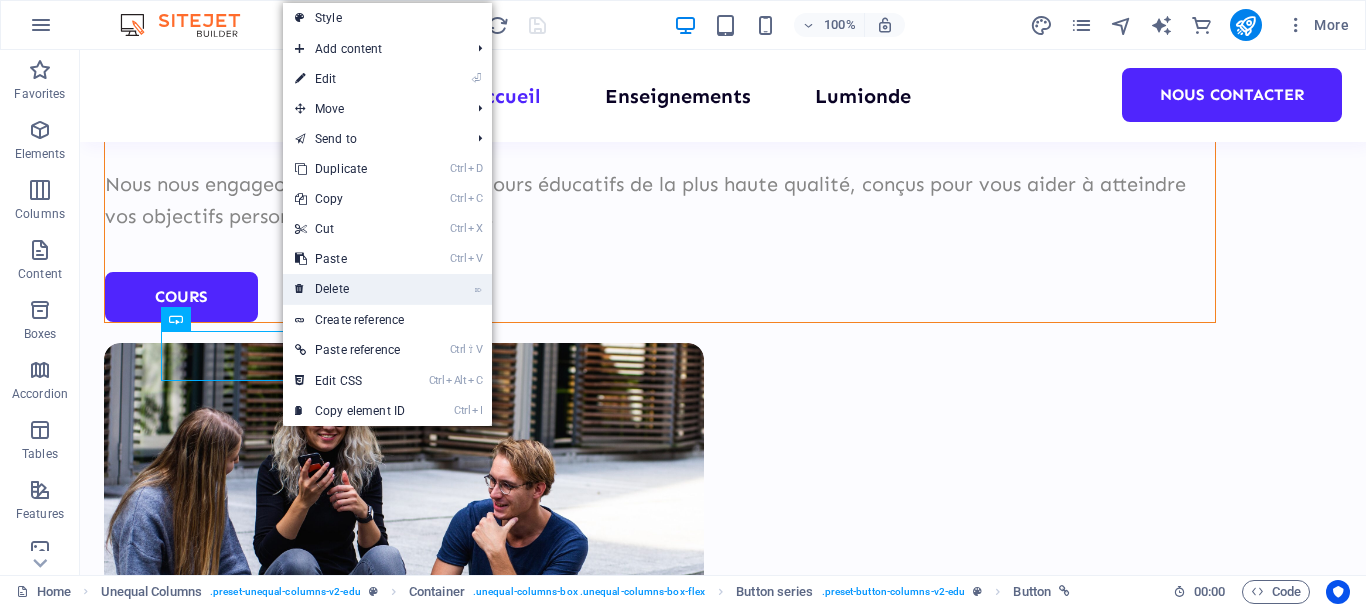 click on "⌦  Delete" at bounding box center [350, 289] 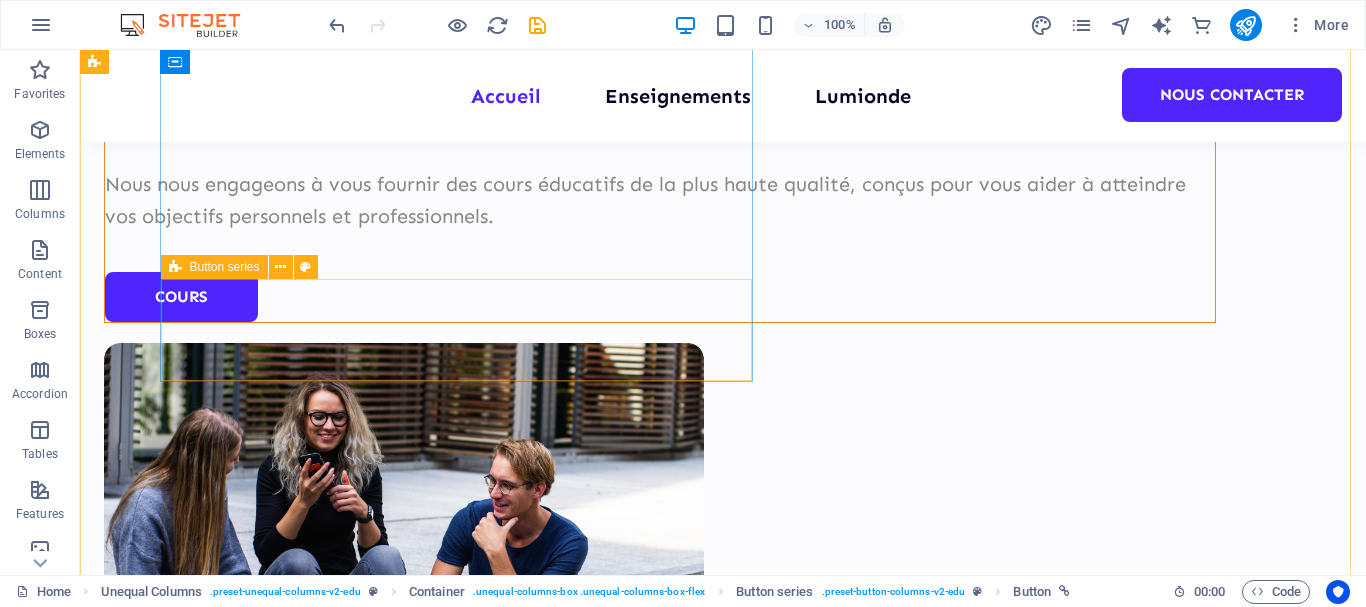scroll, scrollTop: 352, scrollLeft: 0, axis: vertical 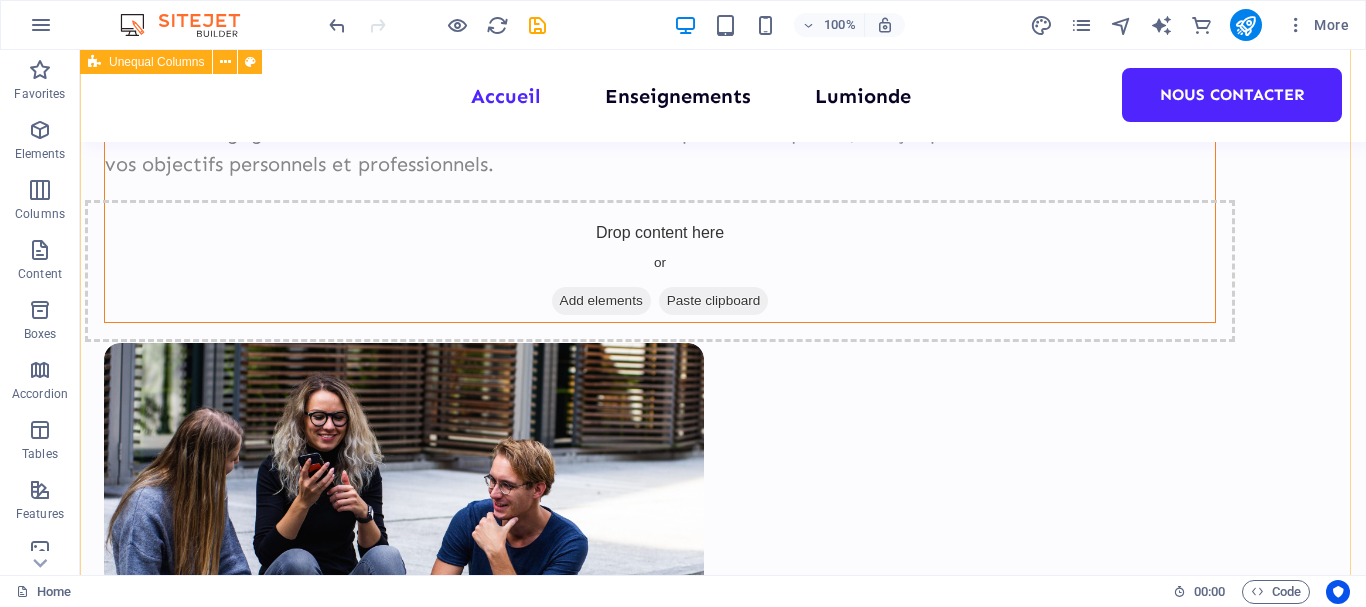 click on "Bienvenue à Lumionde Formations Nous nous engageons à vous fournir des cours éducatifs de la plus haute qualité, conçus pour vous aider à atteindre vos objectifs personnels et professionnels. Drop content here or  Add elements  Paste clipboard" at bounding box center (723, 340) 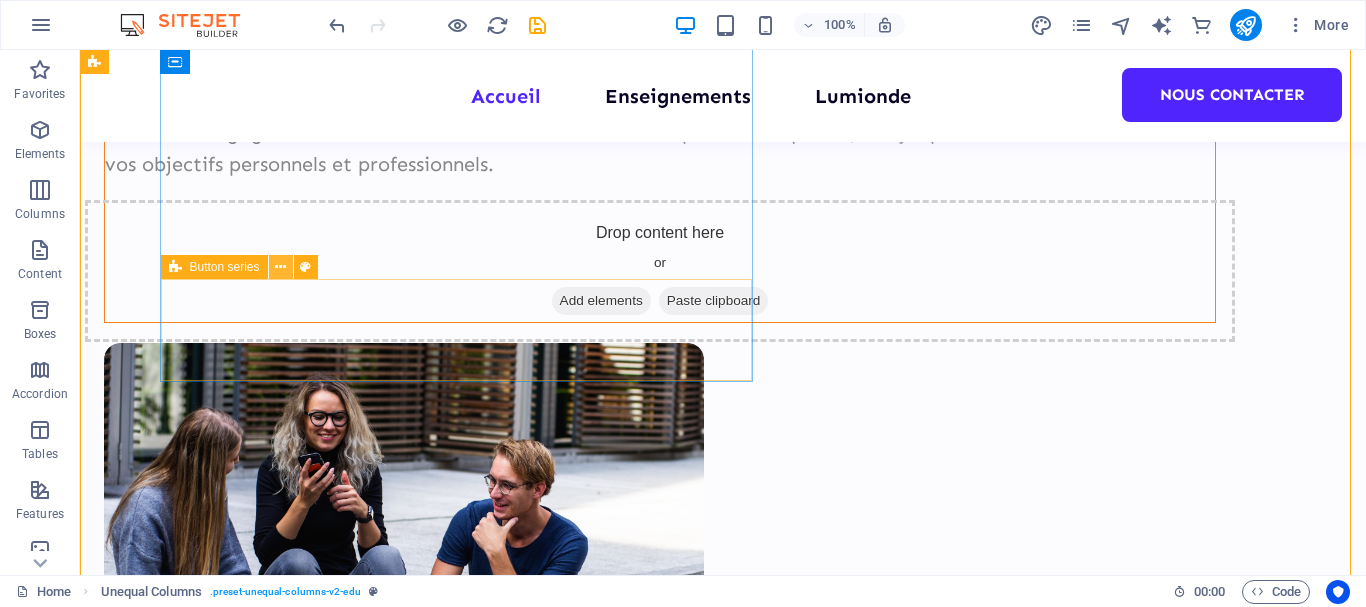 click at bounding box center (280, 267) 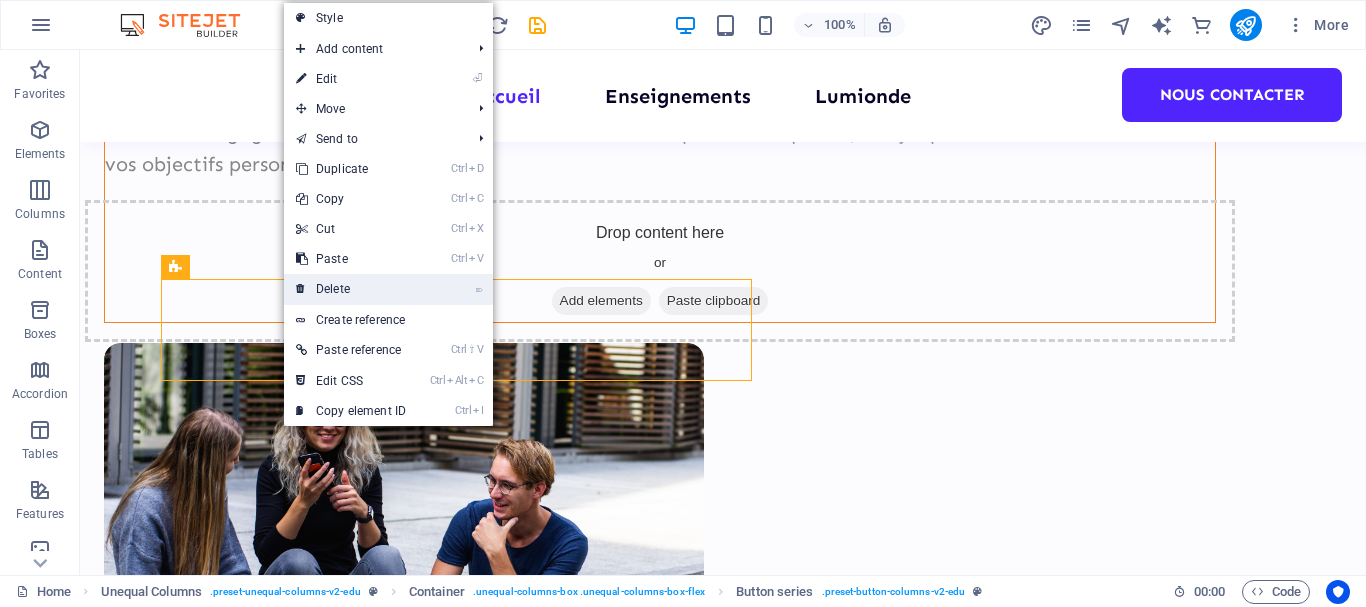 click on "⌦  Delete" at bounding box center [351, 289] 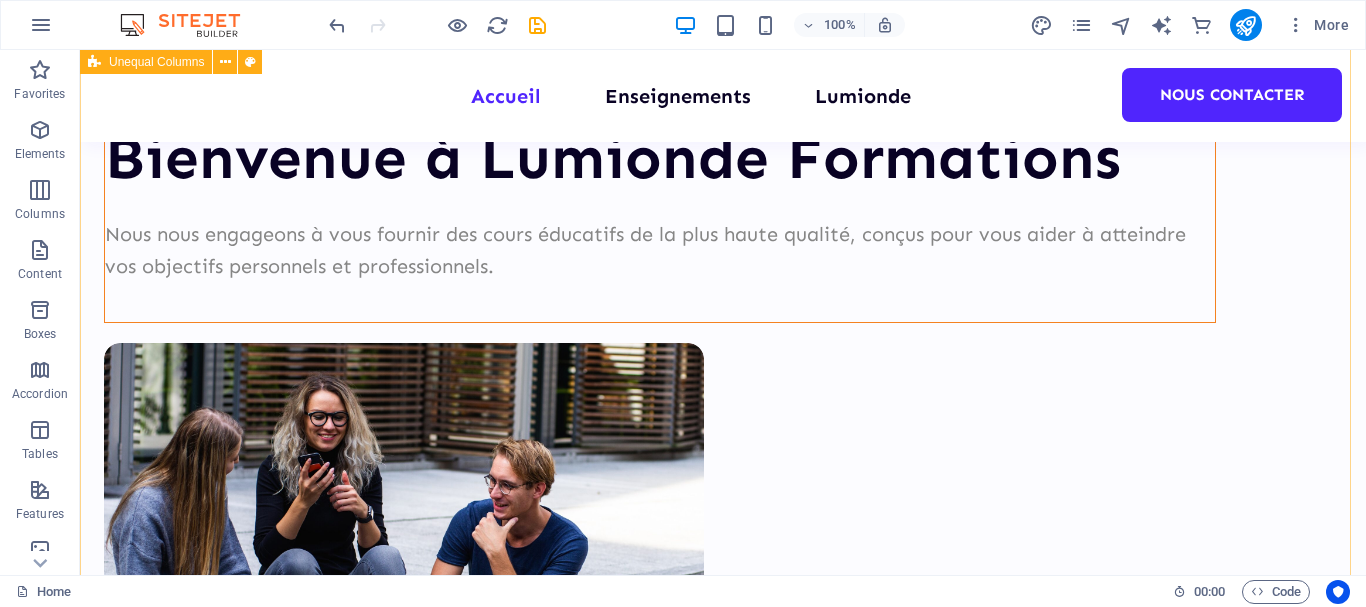 click on "Bienvenue à Lumionde Formations Nous nous engageons à vous fournir des cours éducatifs de la plus haute qualité, conçus pour vous aider à atteindre vos objectifs personnels et professionnels." at bounding box center [723, 391] 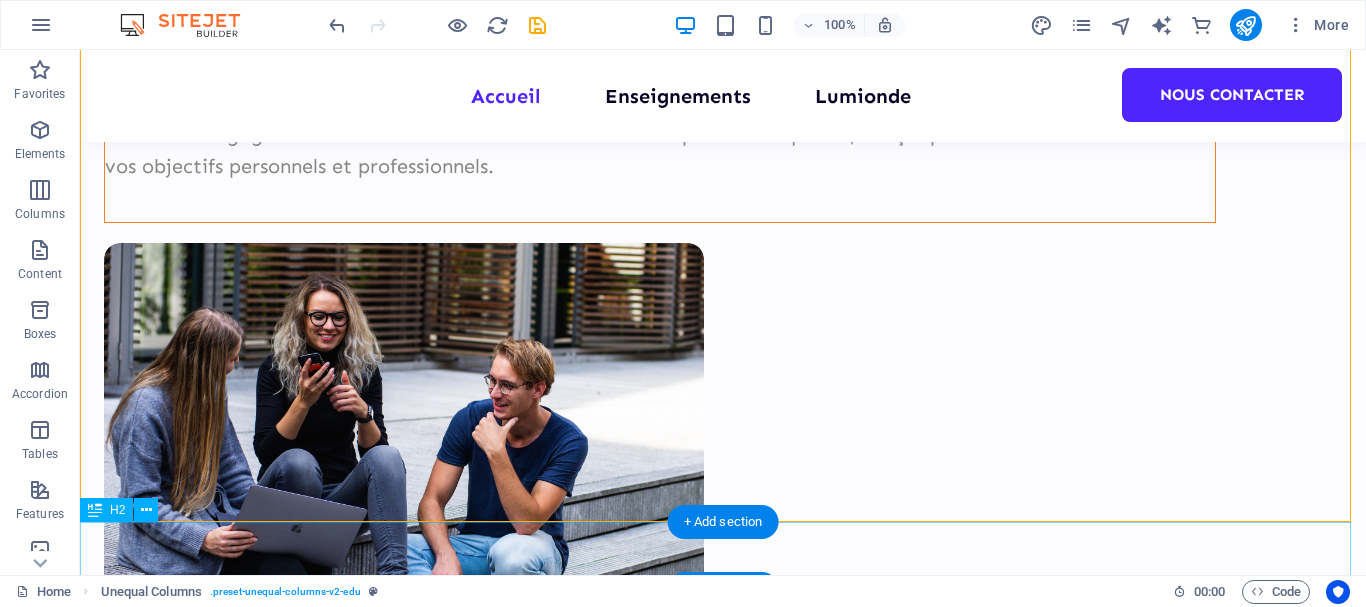 scroll, scrollTop: 450, scrollLeft: 0, axis: vertical 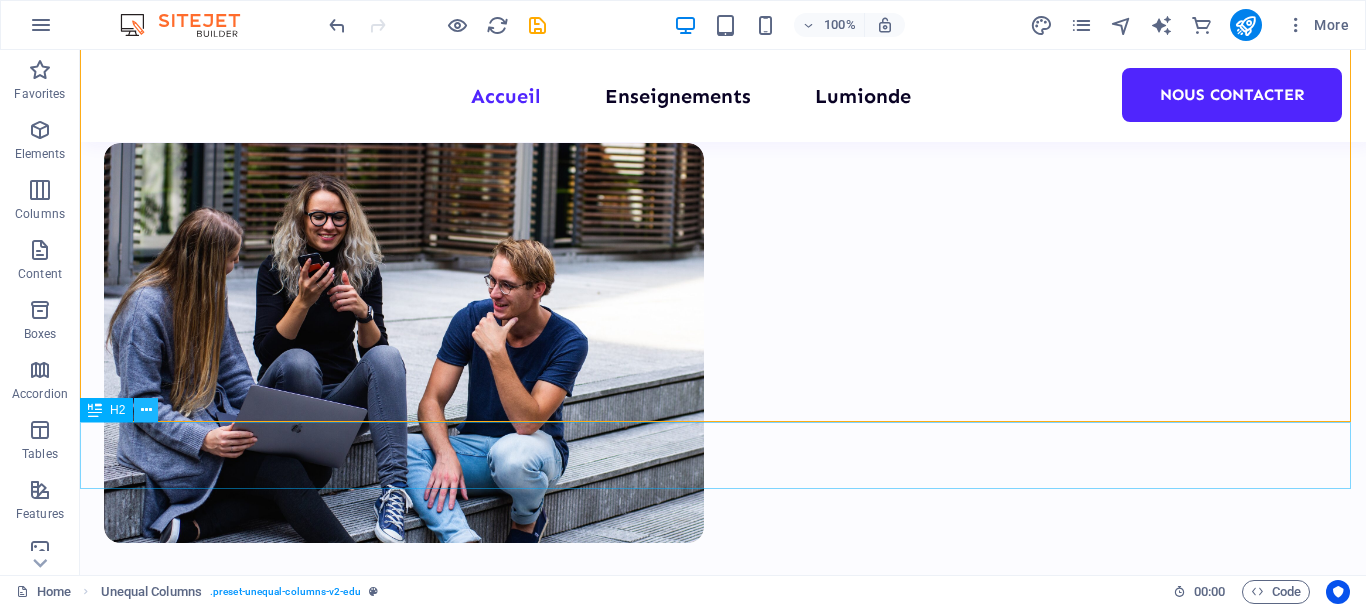 click at bounding box center [146, 410] 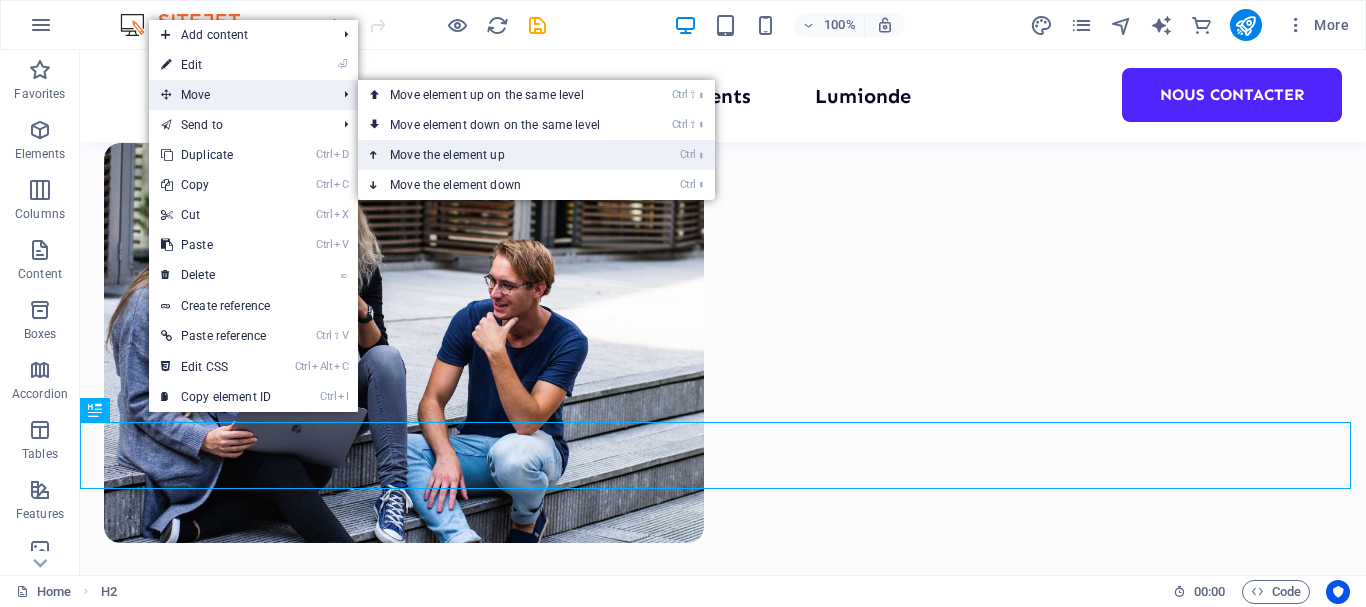 click on "Ctrl ⬆  Move the element up" at bounding box center (499, 155) 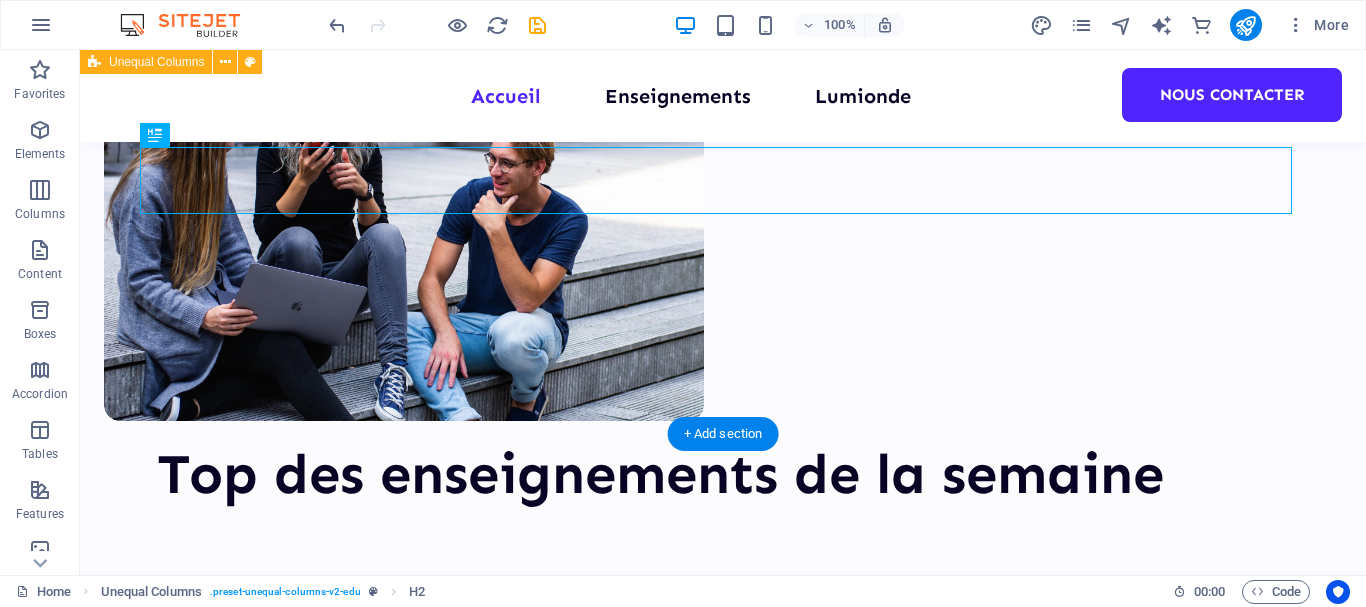 scroll, scrollTop: 617, scrollLeft: 0, axis: vertical 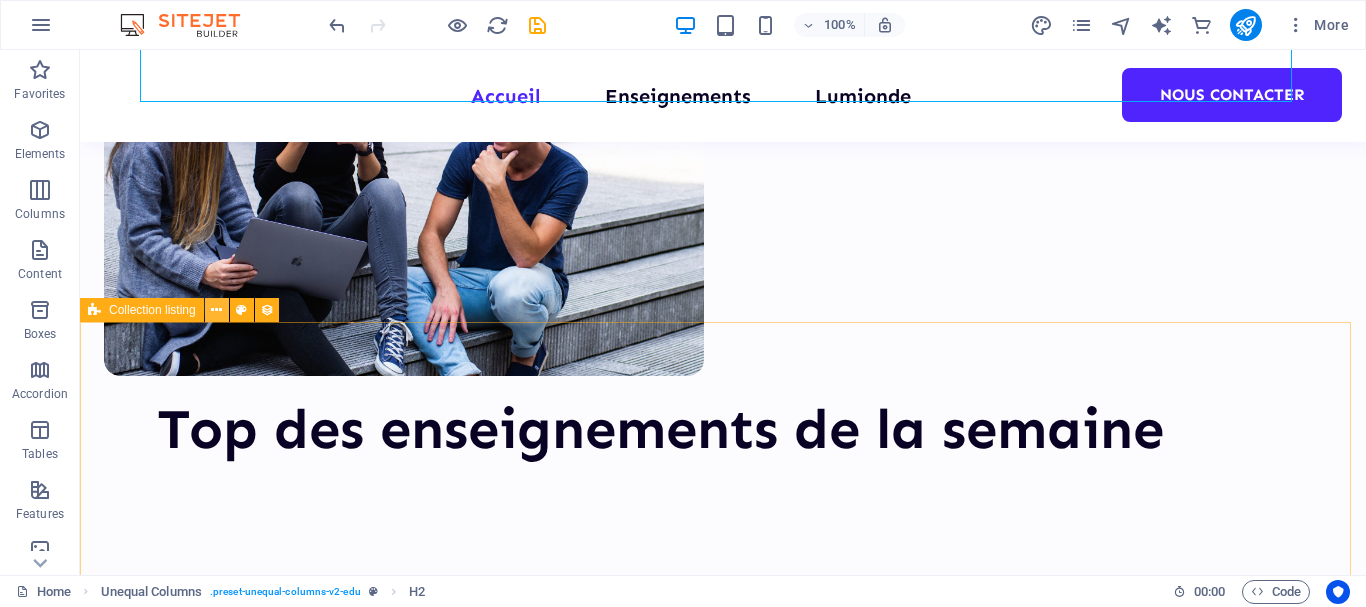 click at bounding box center [216, 310] 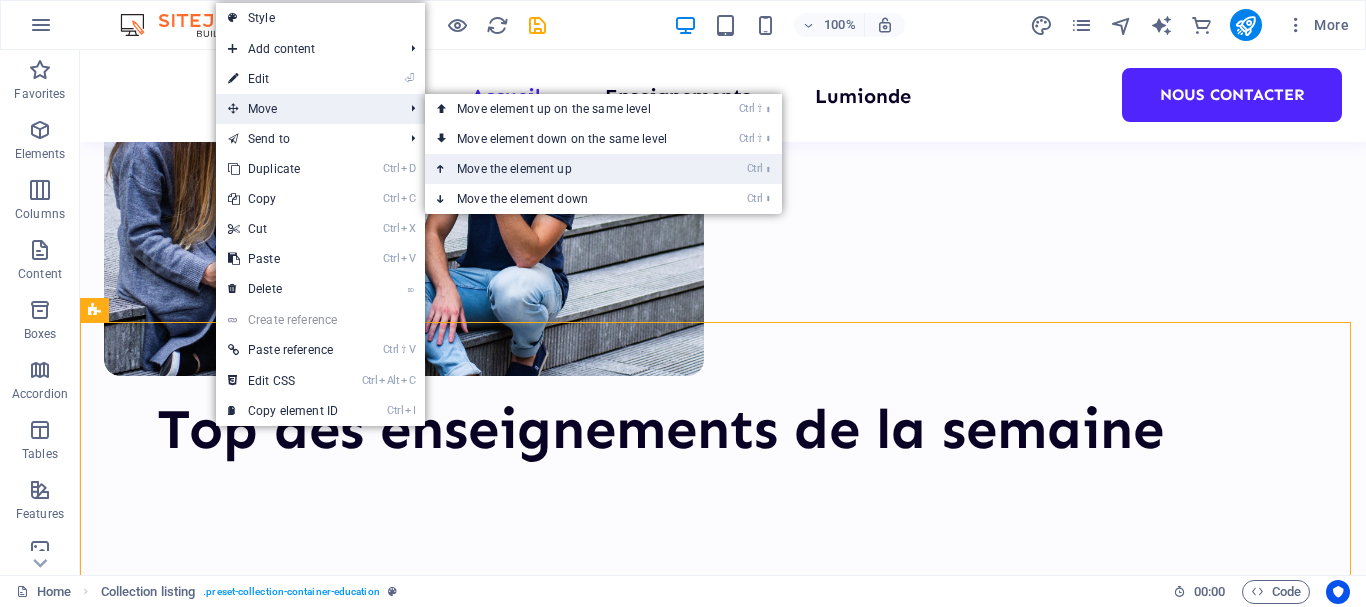 click on "Ctrl ⬆  Move the element up" at bounding box center [566, 169] 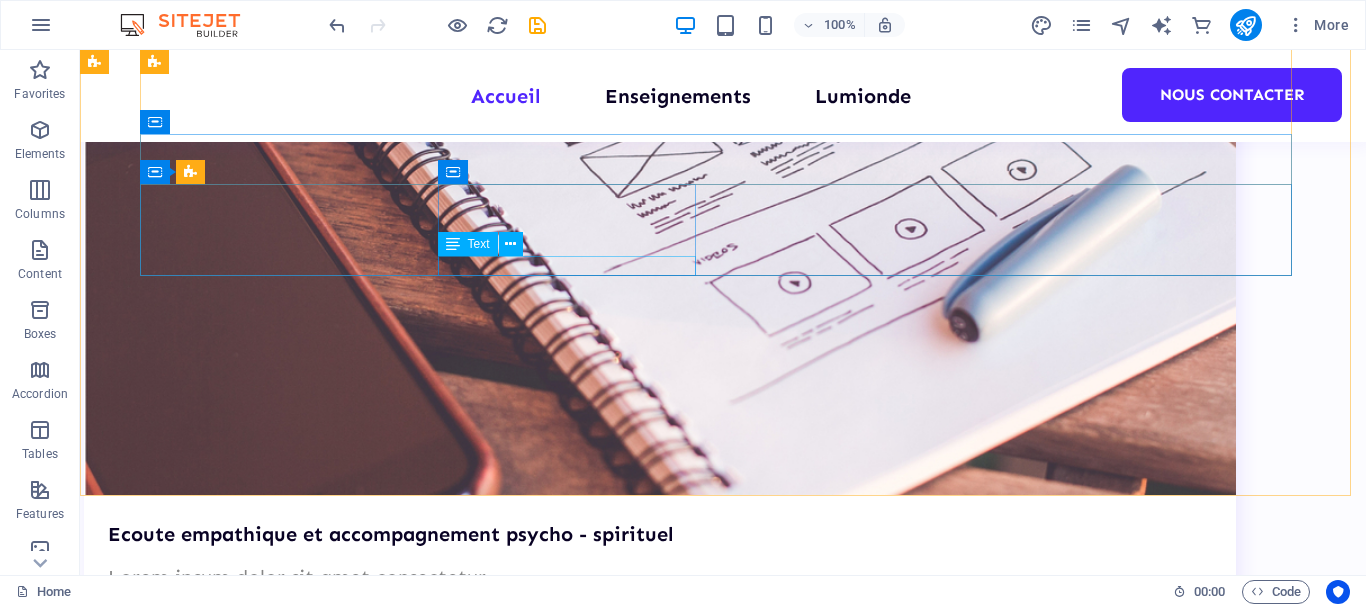 scroll, scrollTop: 1179, scrollLeft: 0, axis: vertical 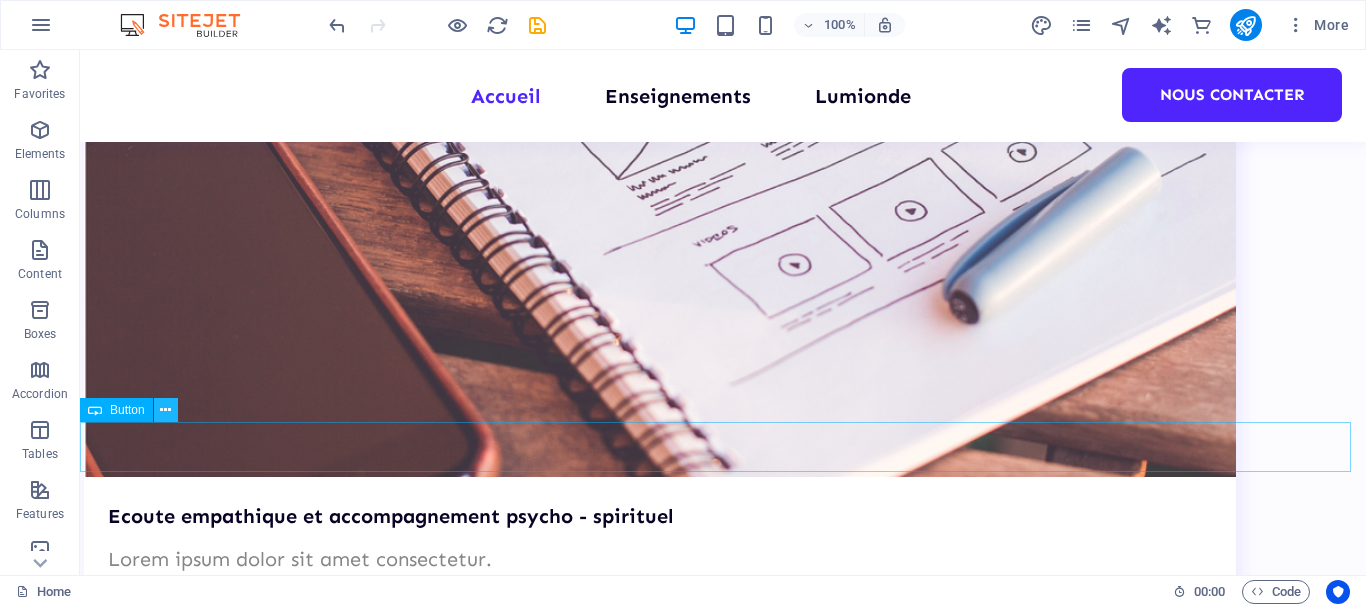 click at bounding box center (166, 410) 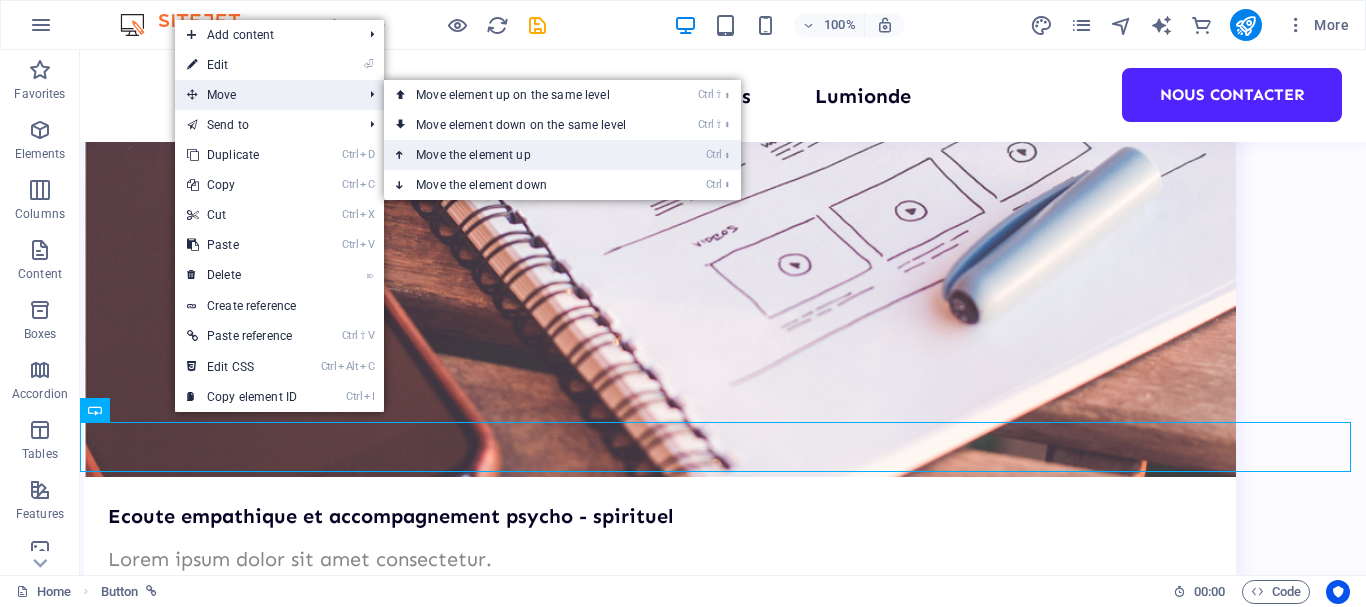 click on "Ctrl ⬆  Move the element up" at bounding box center (525, 155) 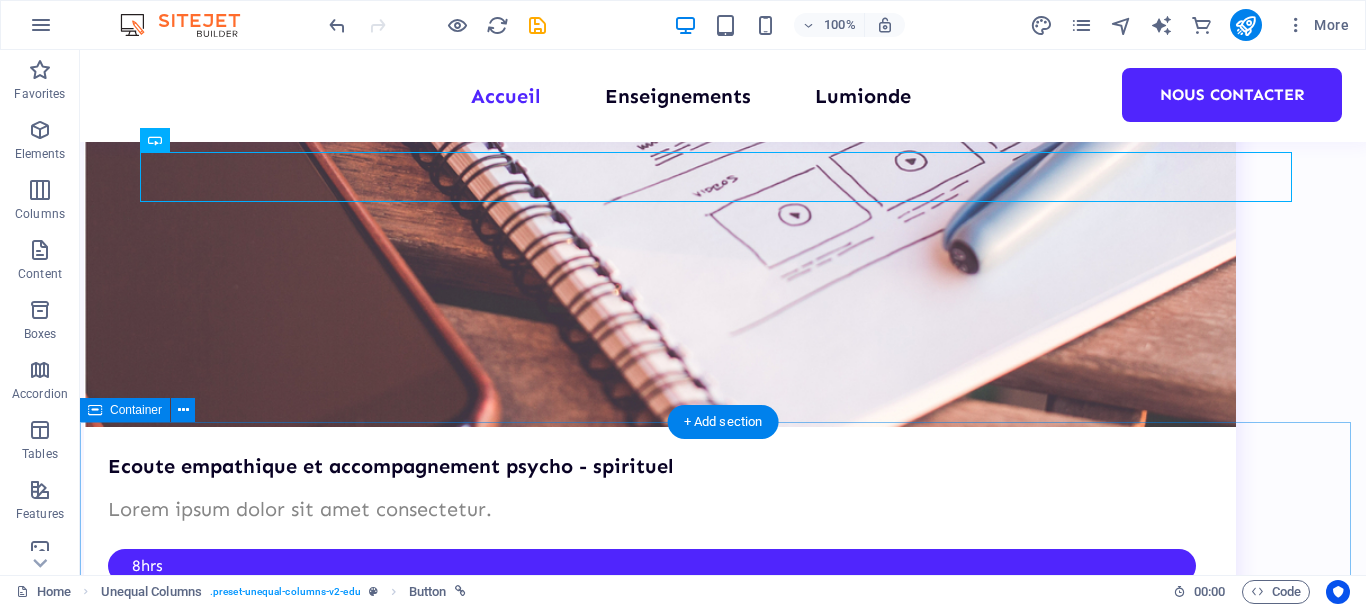 scroll, scrollTop: 1329, scrollLeft: 0, axis: vertical 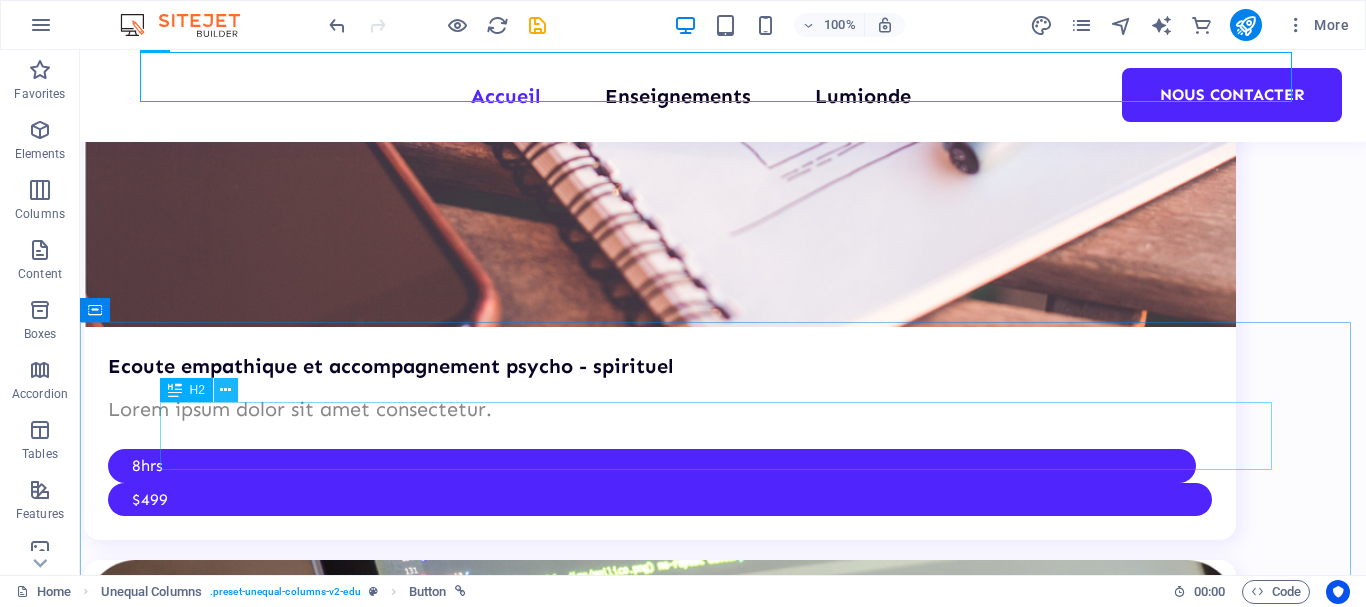 click at bounding box center (225, 390) 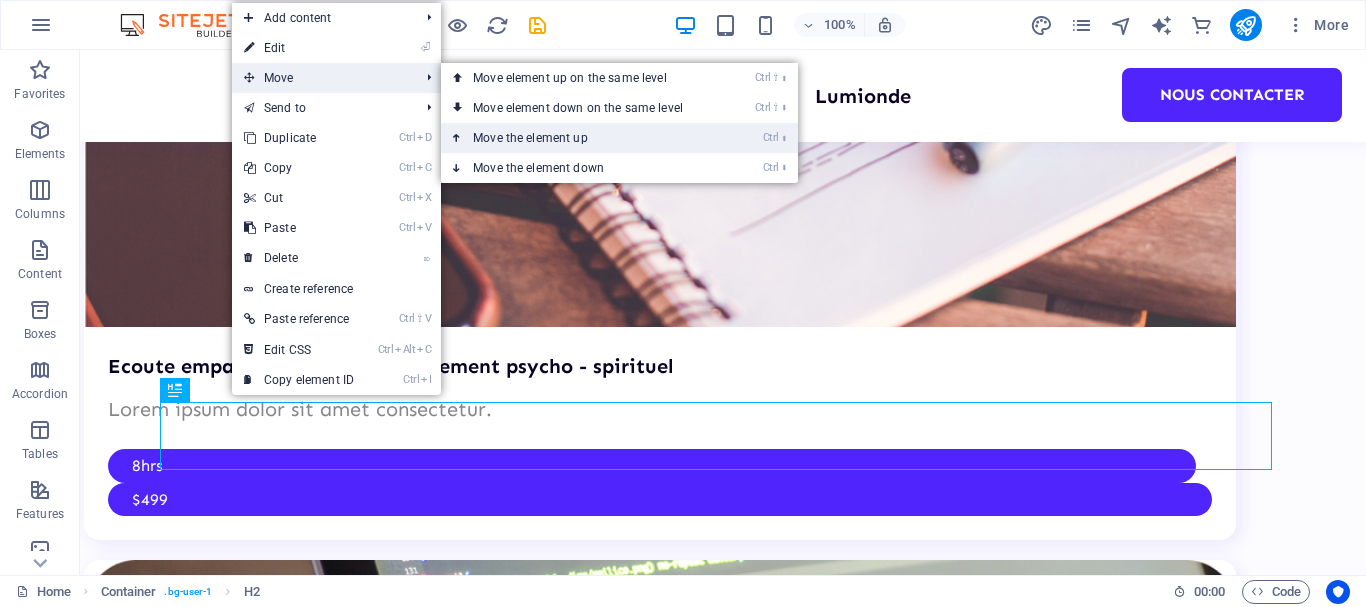 click on "Ctrl ⬆  Move the element up" at bounding box center (582, 138) 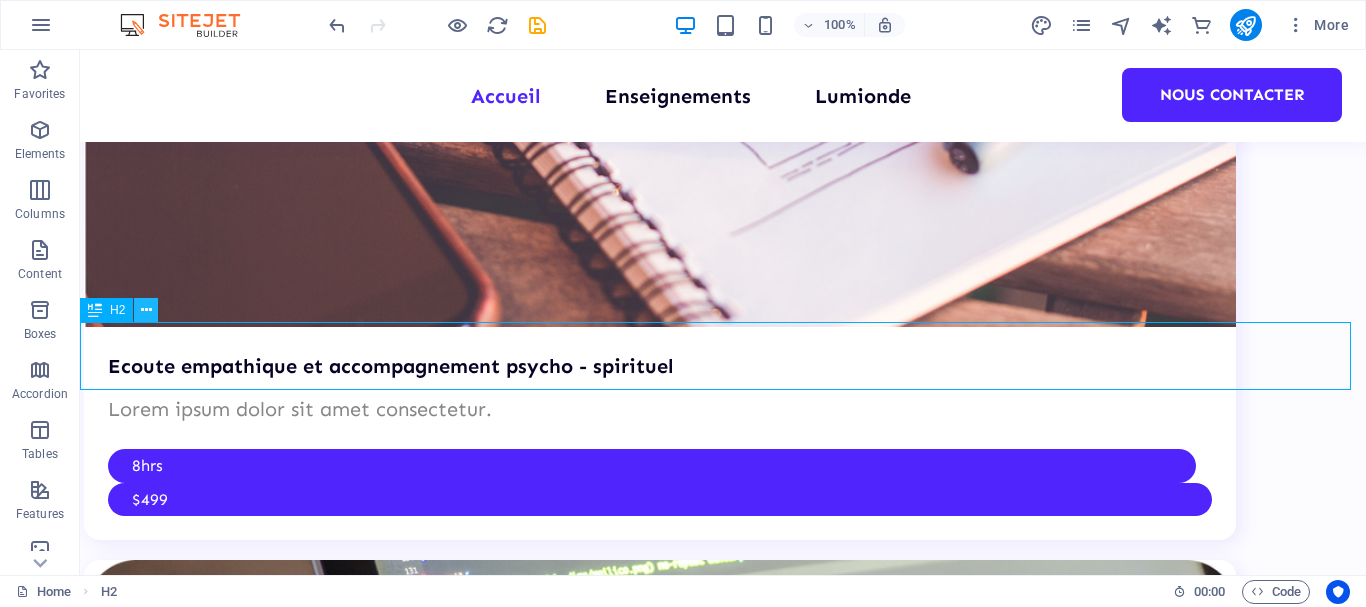 click at bounding box center (146, 310) 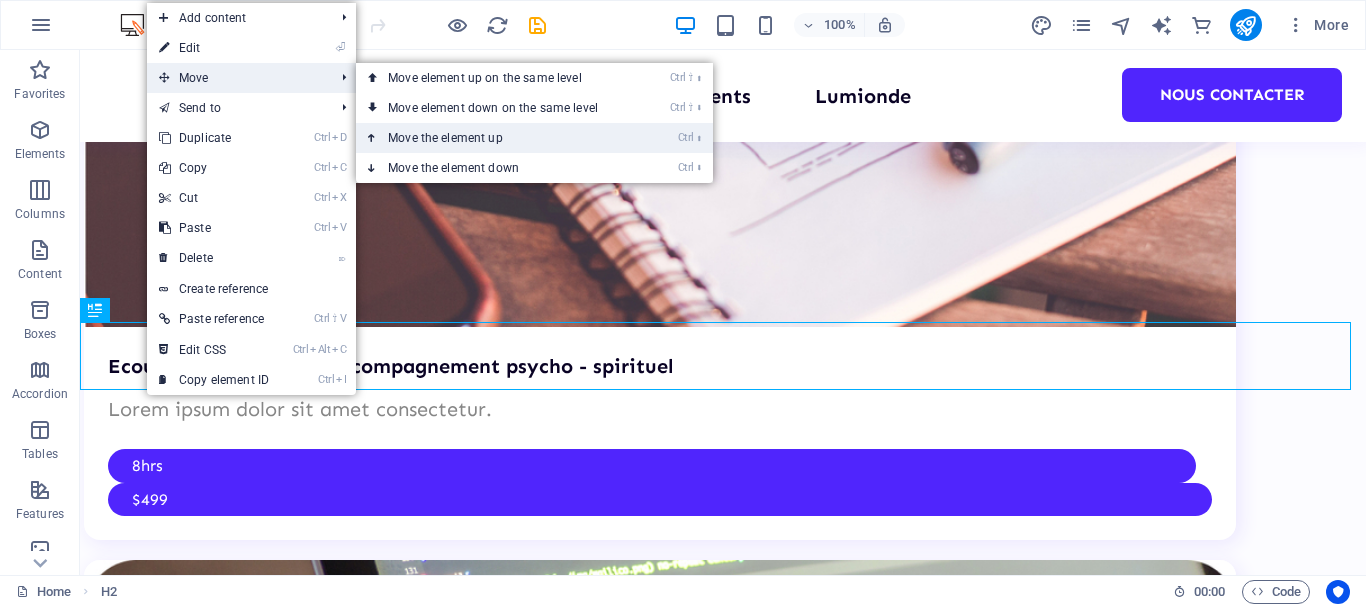 click on "Ctrl ⬆  Move the element up" at bounding box center [497, 138] 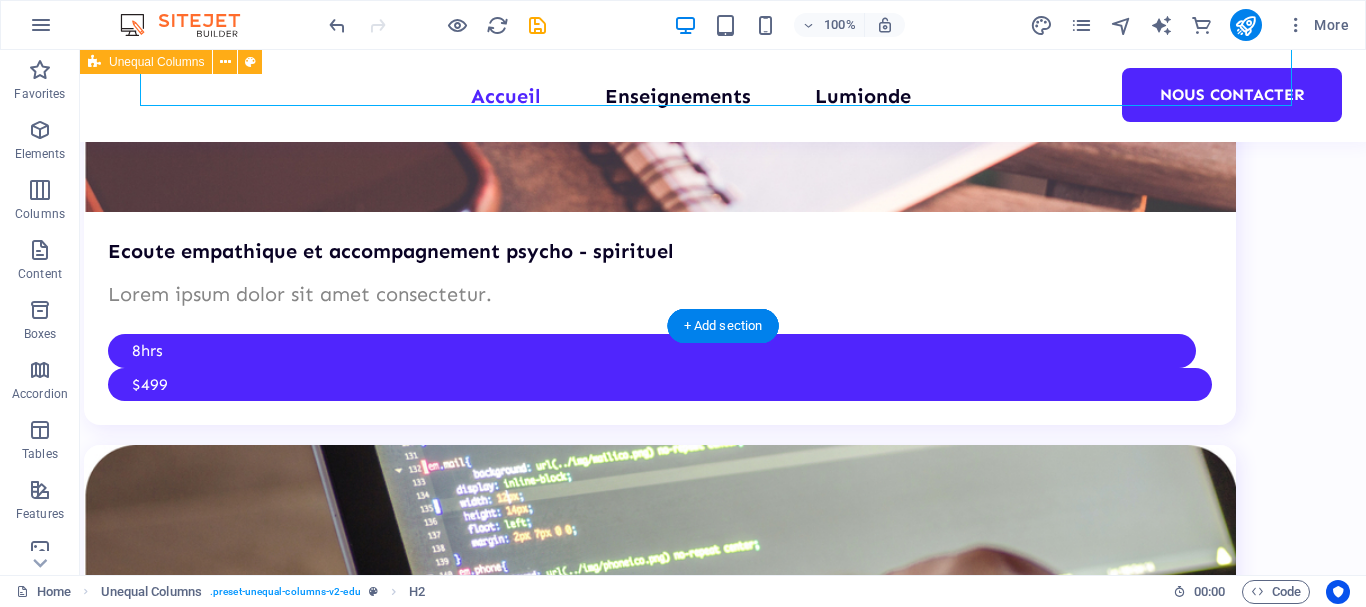 scroll, scrollTop: 1497, scrollLeft: 0, axis: vertical 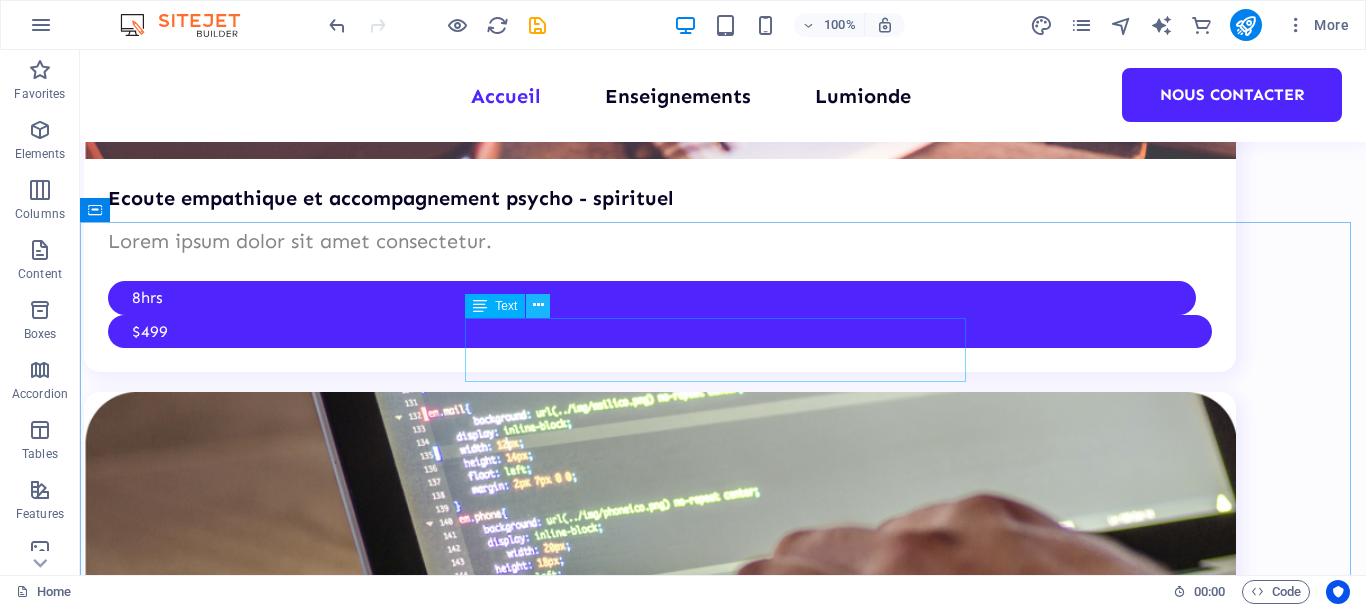 click at bounding box center (538, 305) 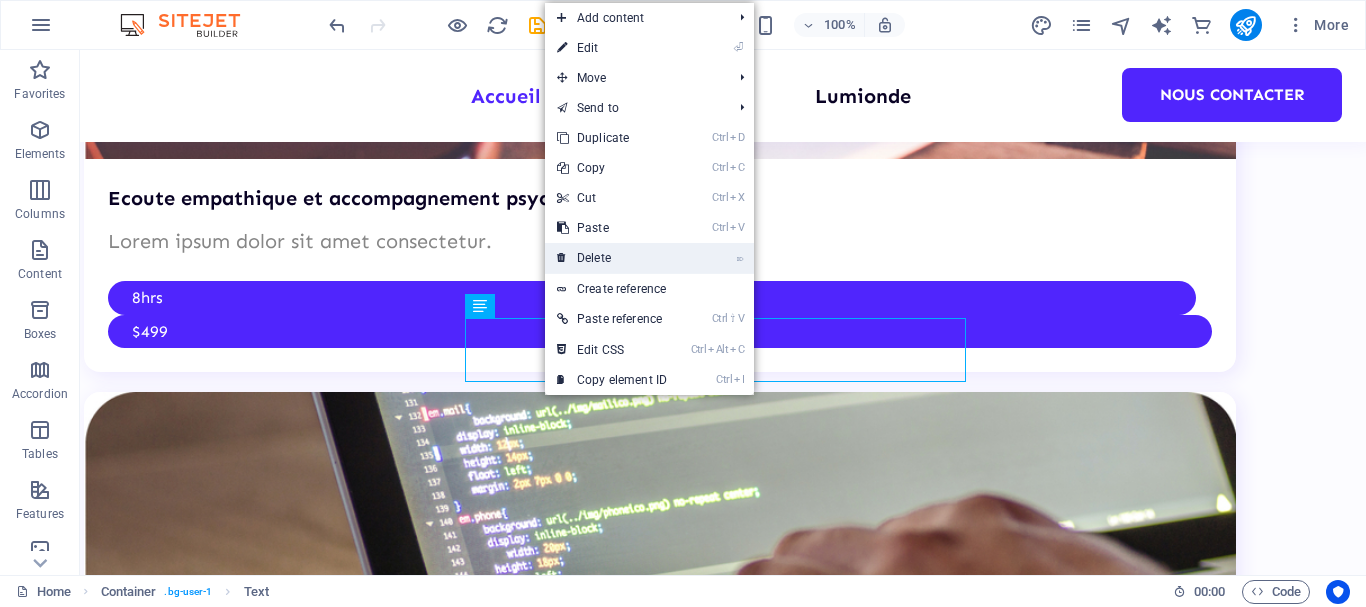 click on "⌦  Delete" at bounding box center [612, 258] 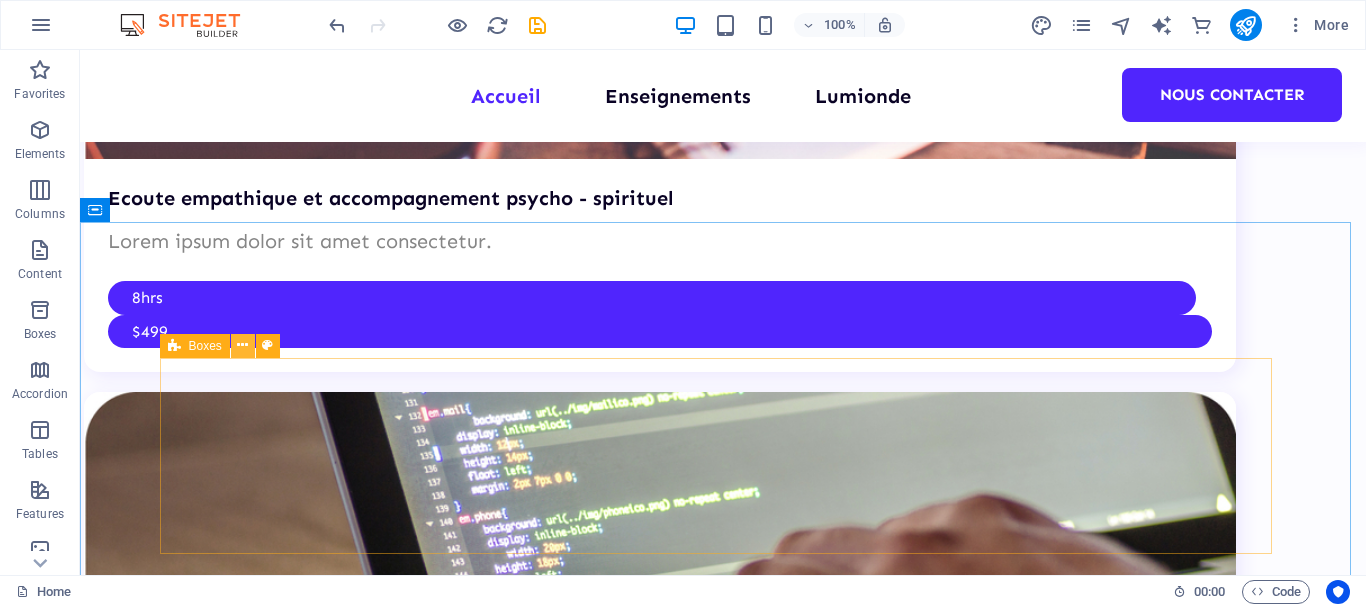 click at bounding box center (242, 345) 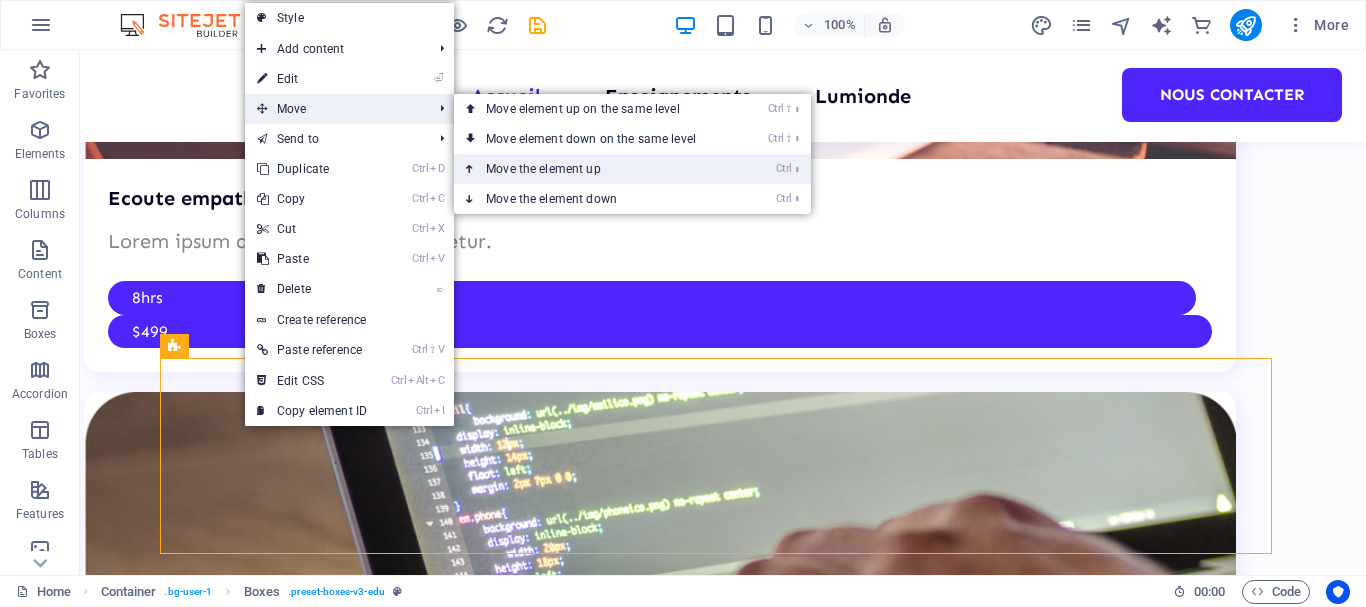click on "Ctrl ⬆  Move the element up" at bounding box center [595, 169] 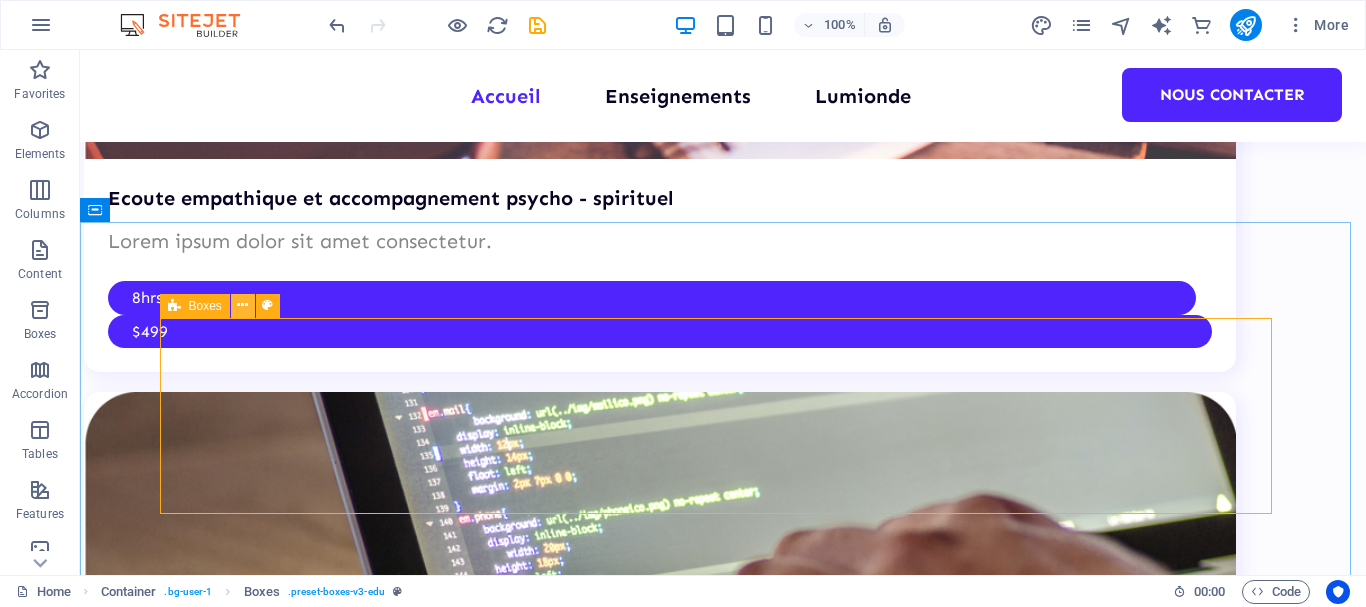 click at bounding box center [242, 305] 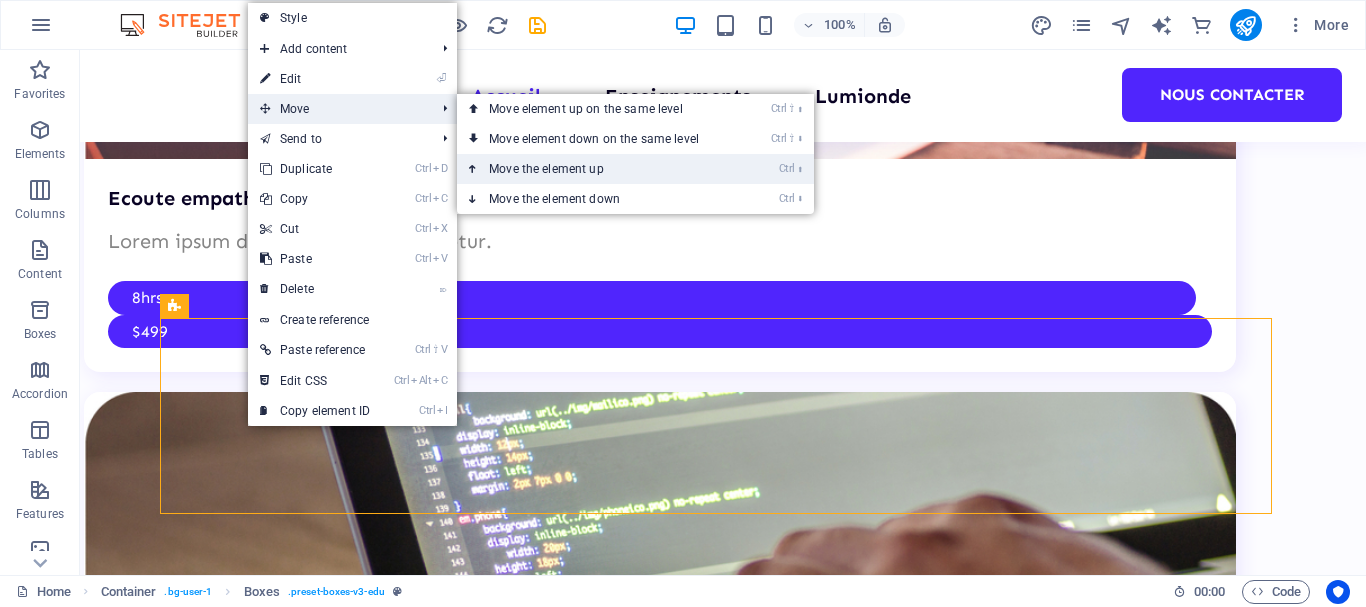 click on "Ctrl ⬆  Move the element up" at bounding box center (598, 169) 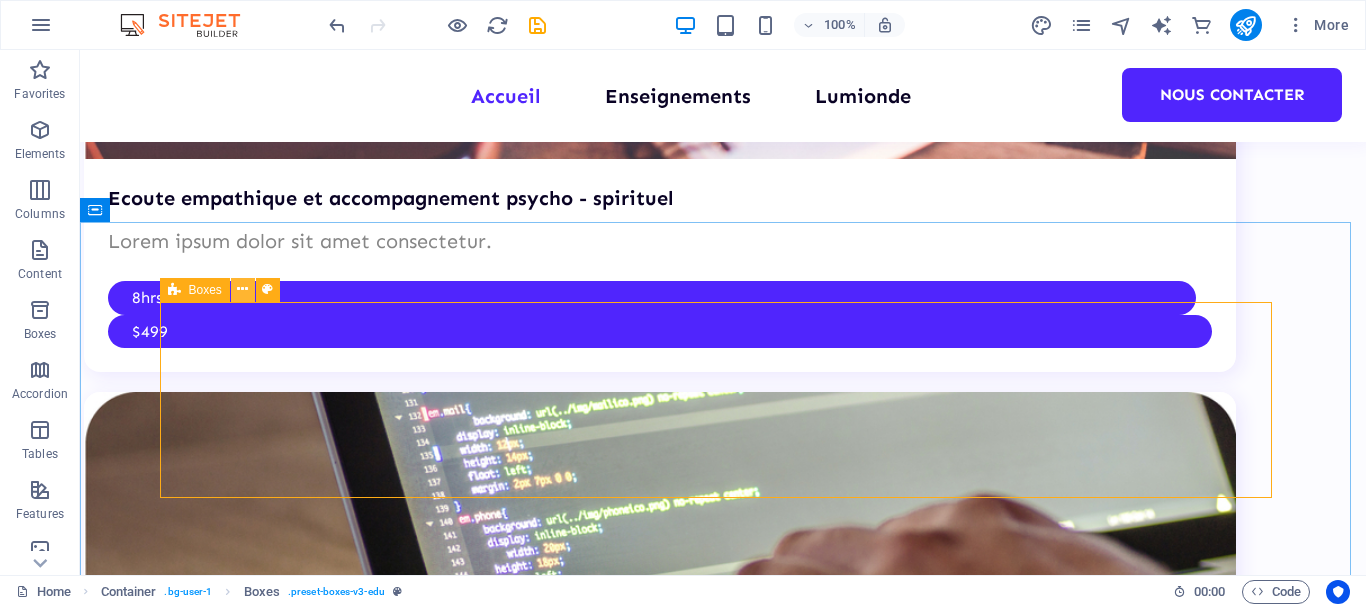 click at bounding box center [242, 289] 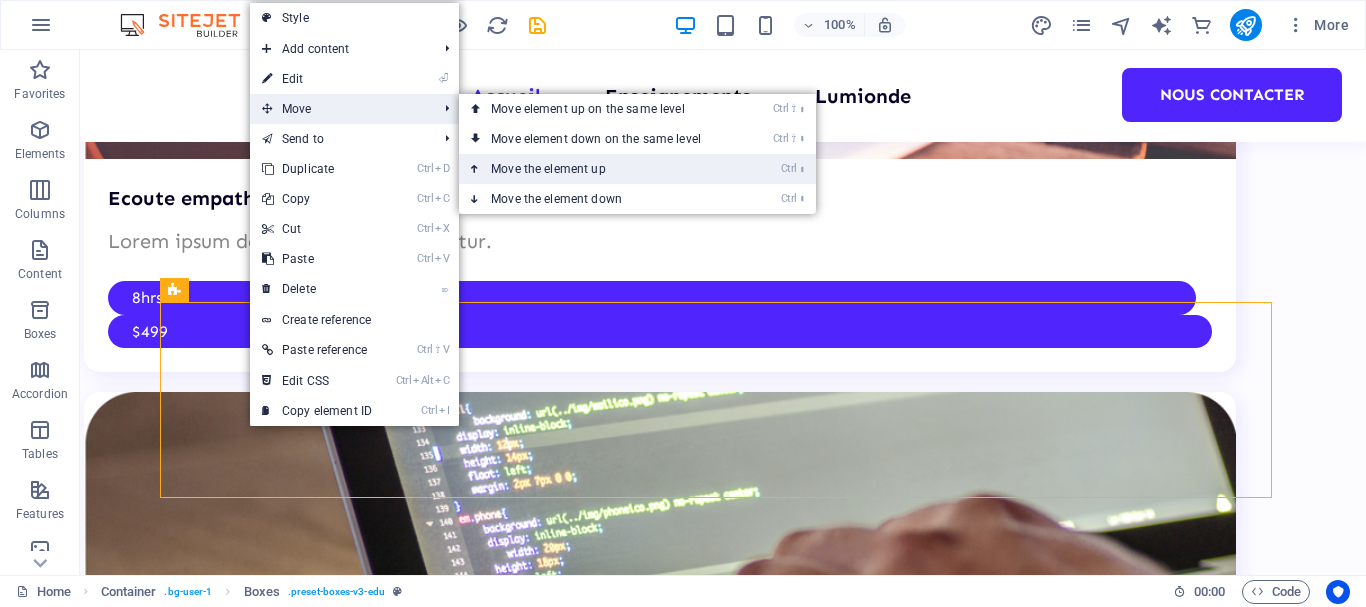 click on "Ctrl ⬆  Move the element up" at bounding box center (600, 169) 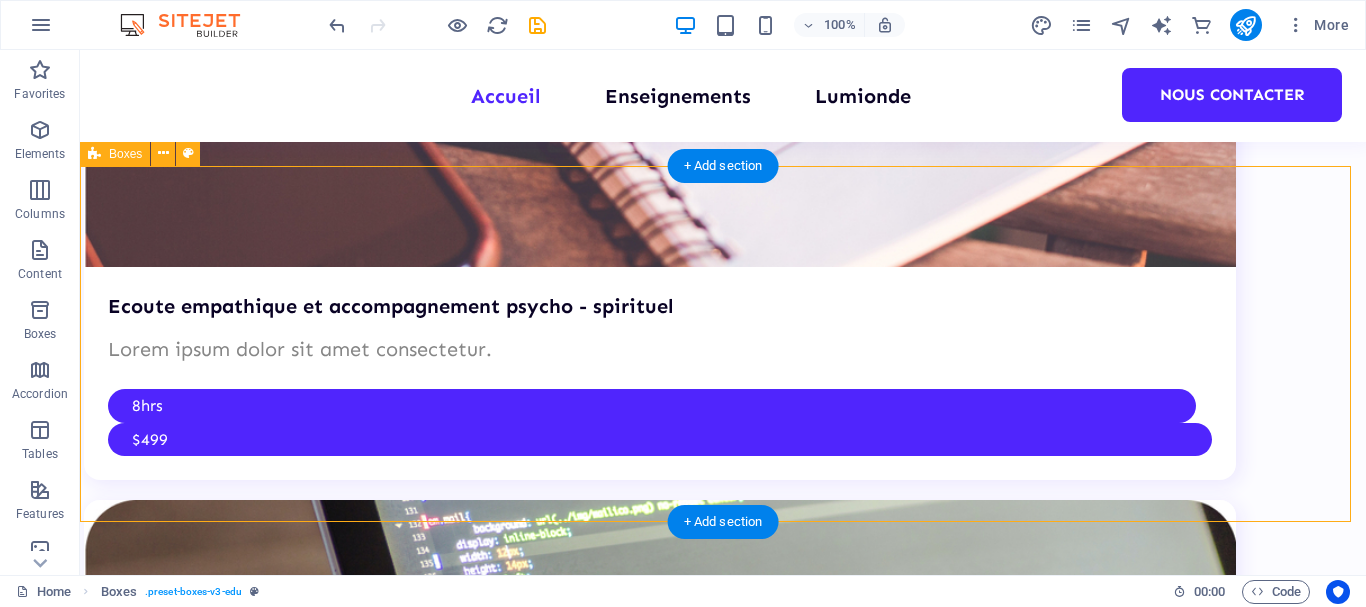 scroll, scrollTop: 1297, scrollLeft: 0, axis: vertical 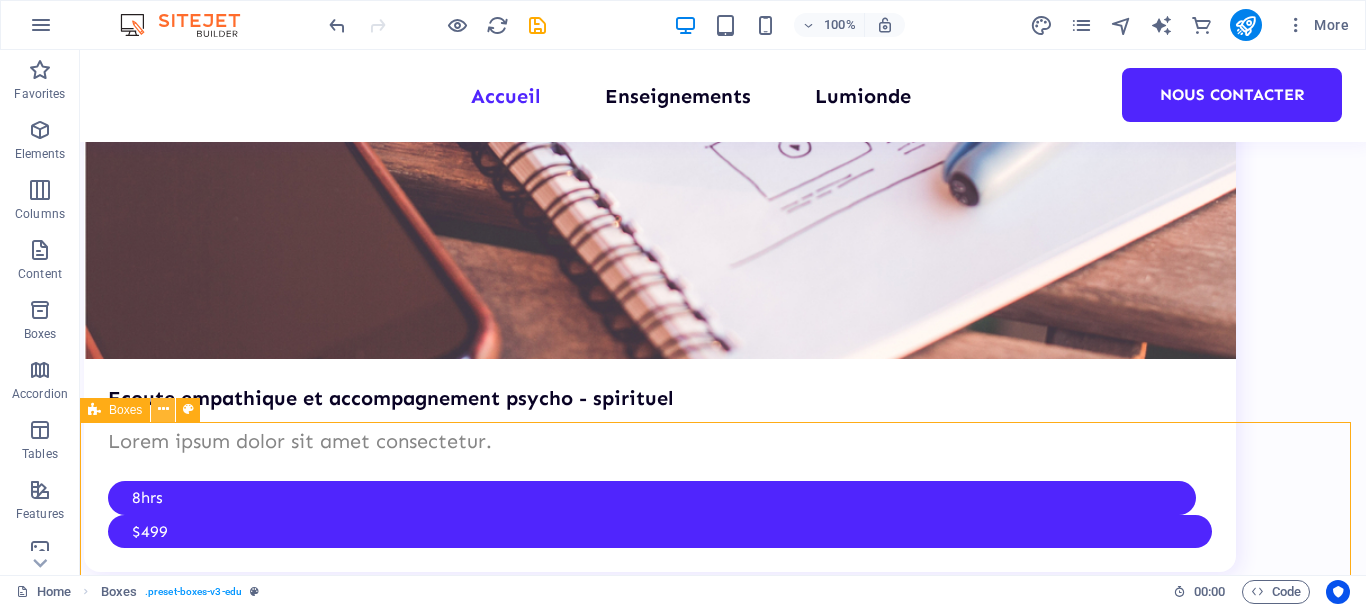 click at bounding box center [163, 409] 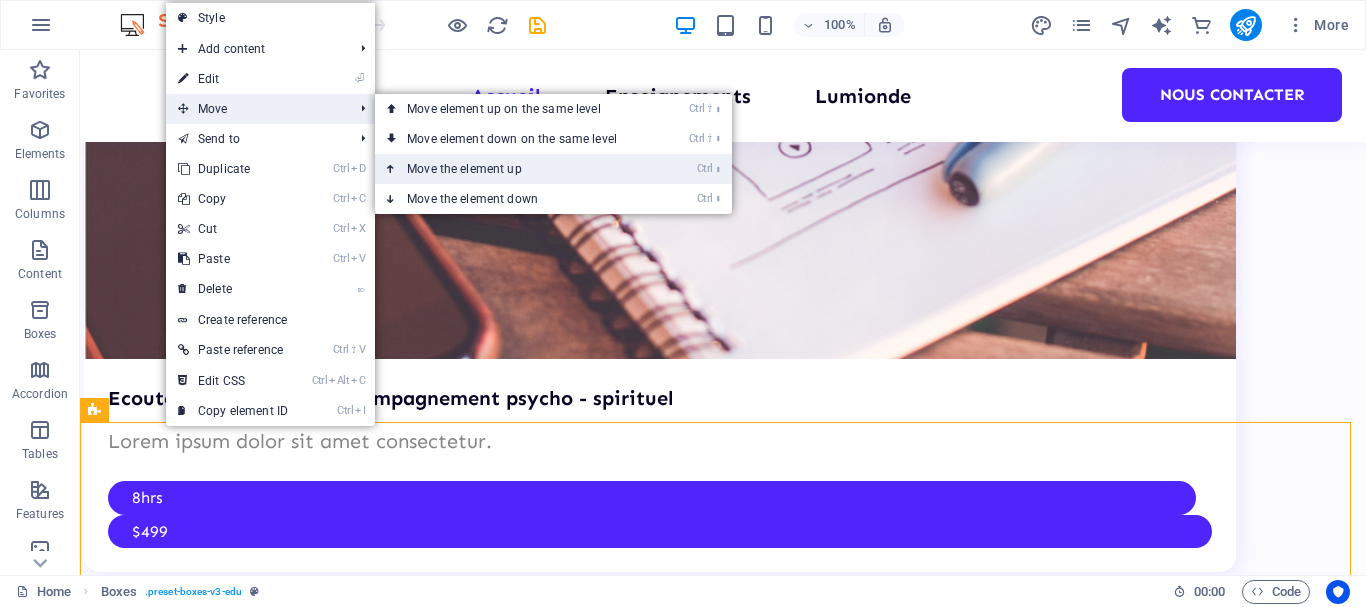 click on "Ctrl ⬆  Move the element up" at bounding box center (516, 169) 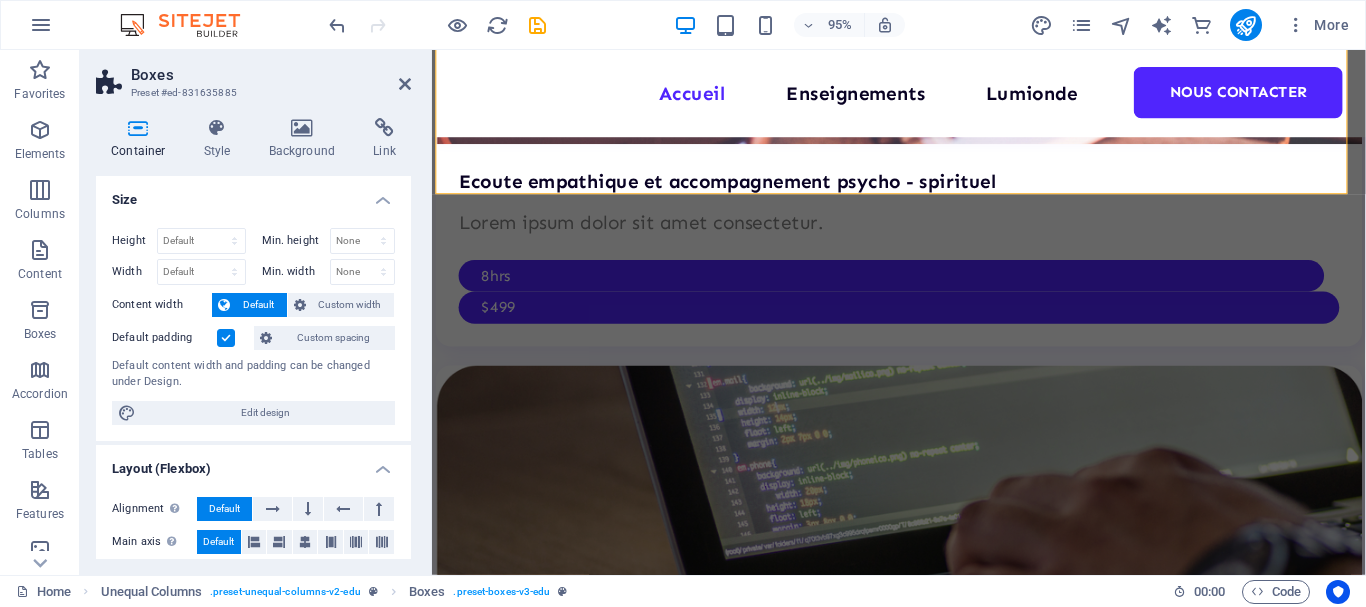 click on "Boxes" at bounding box center (271, 75) 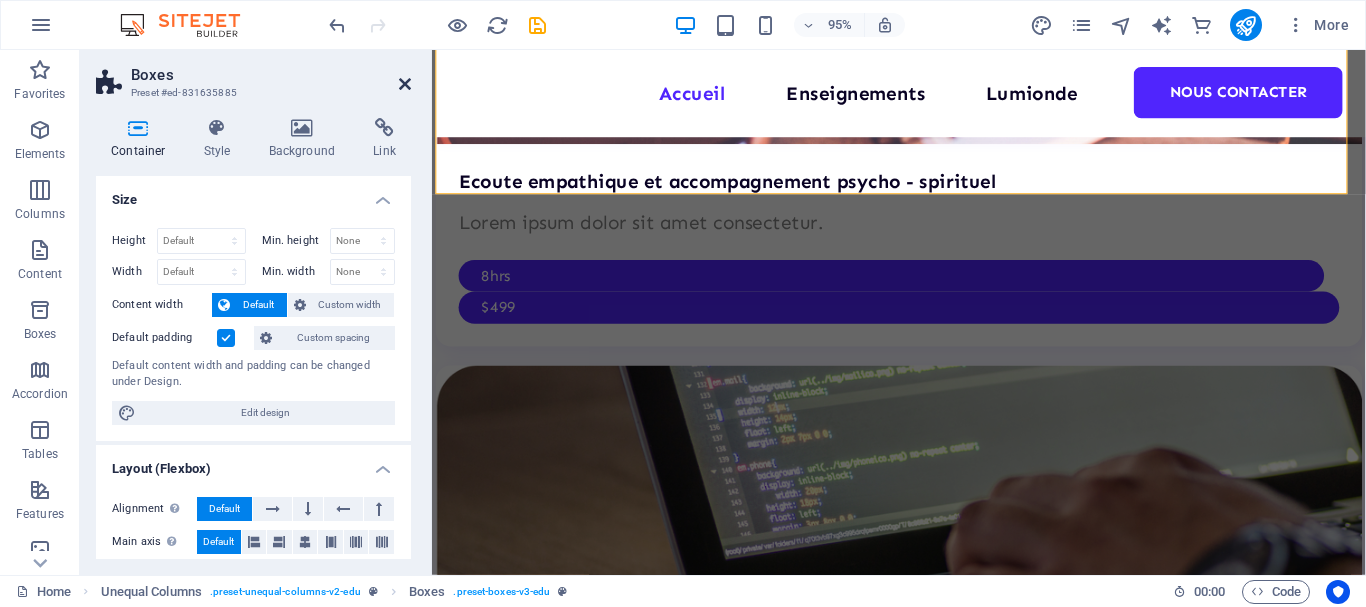 click at bounding box center (405, 84) 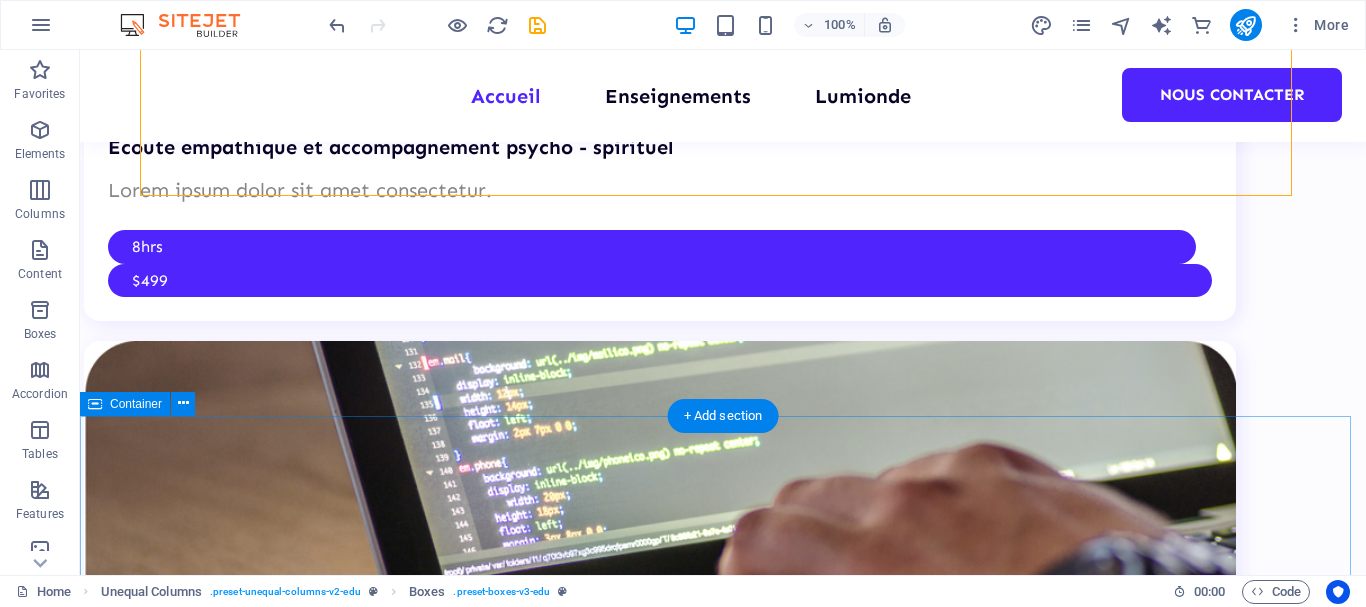 scroll, scrollTop: 1593, scrollLeft: 0, axis: vertical 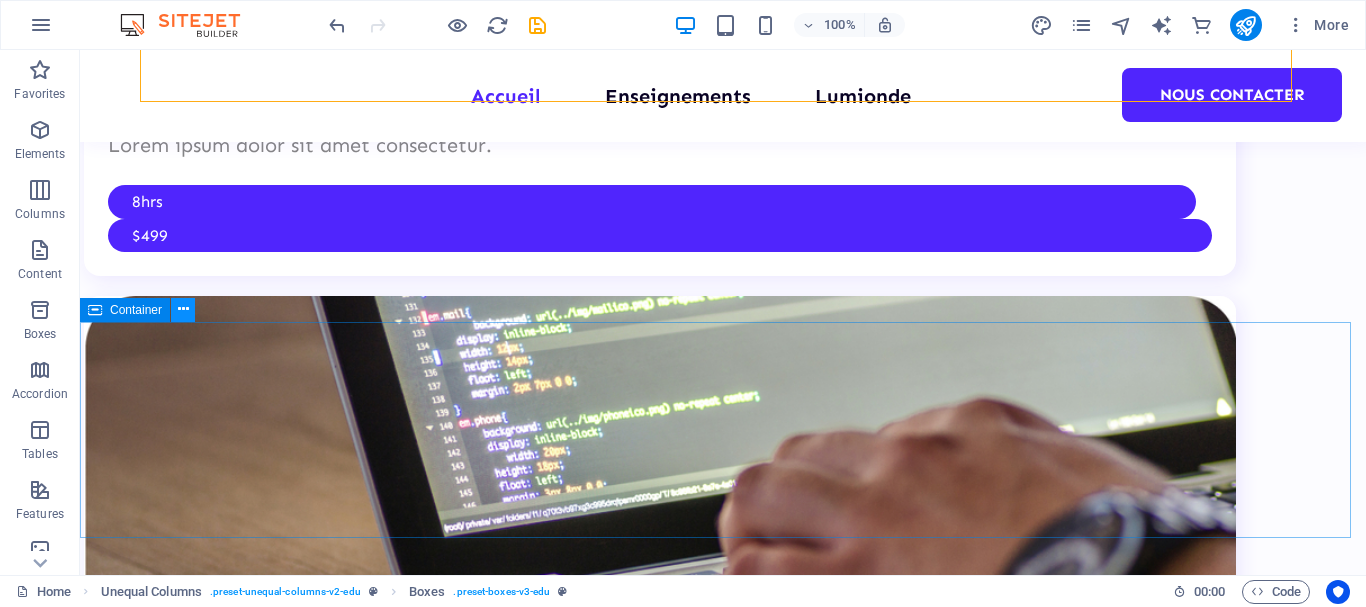 click at bounding box center [183, 309] 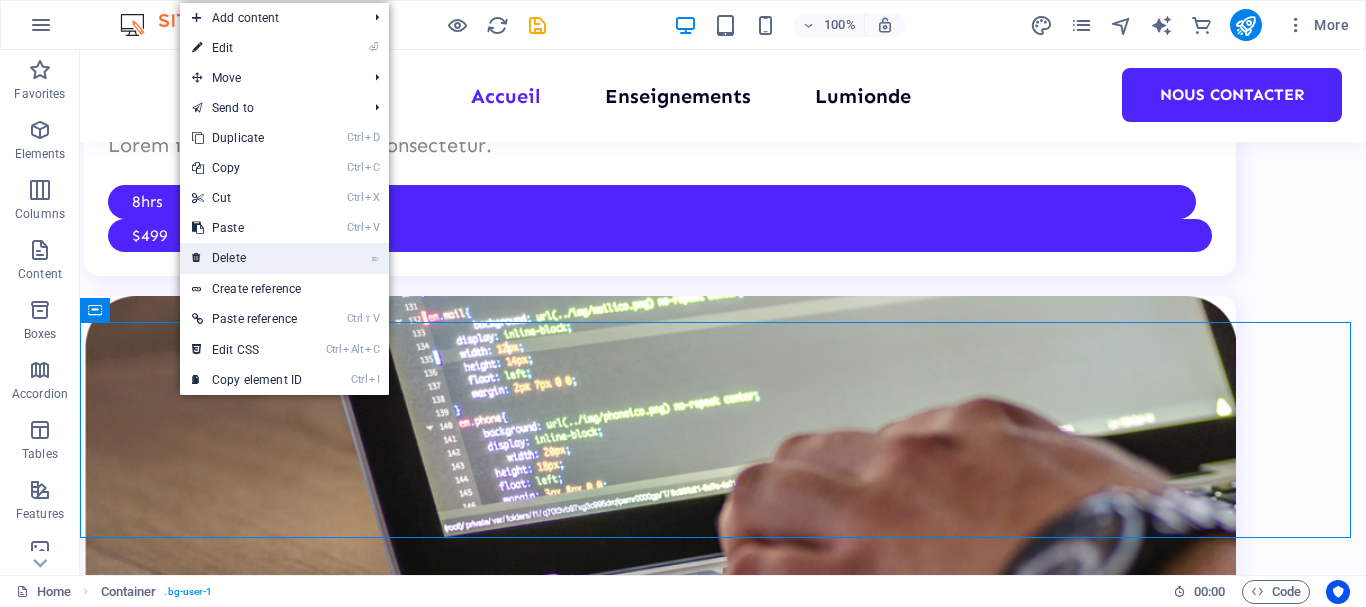 click on "⌦  Delete" at bounding box center (247, 258) 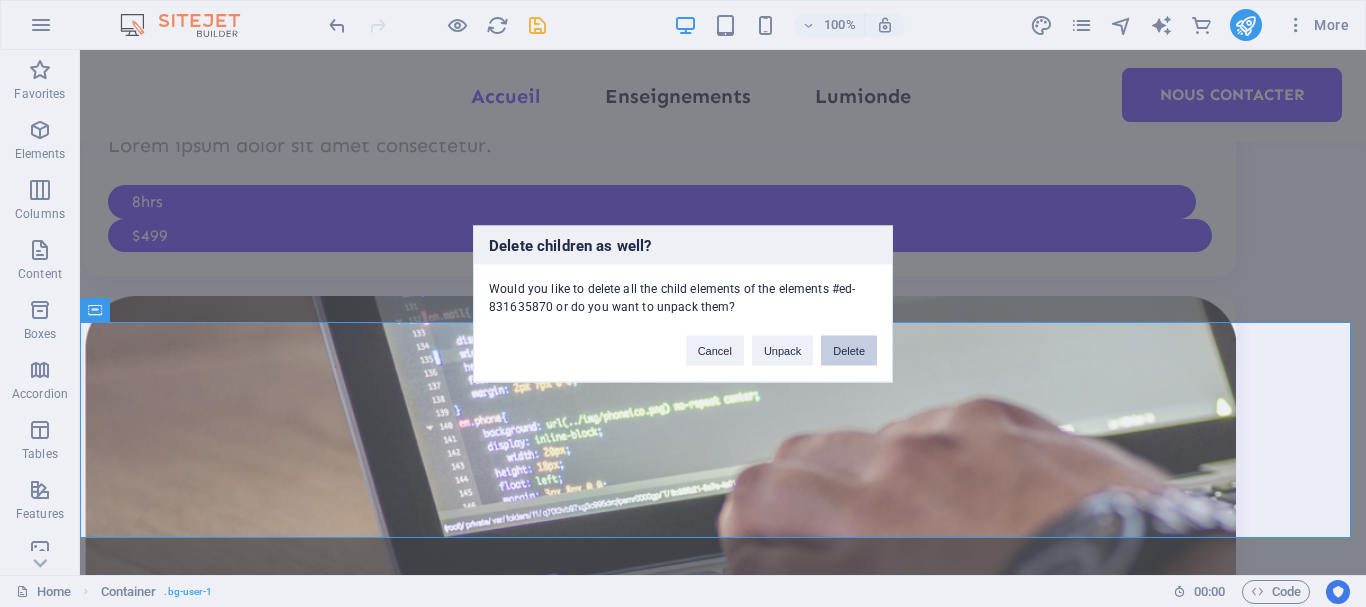click on "Delete" at bounding box center (849, 350) 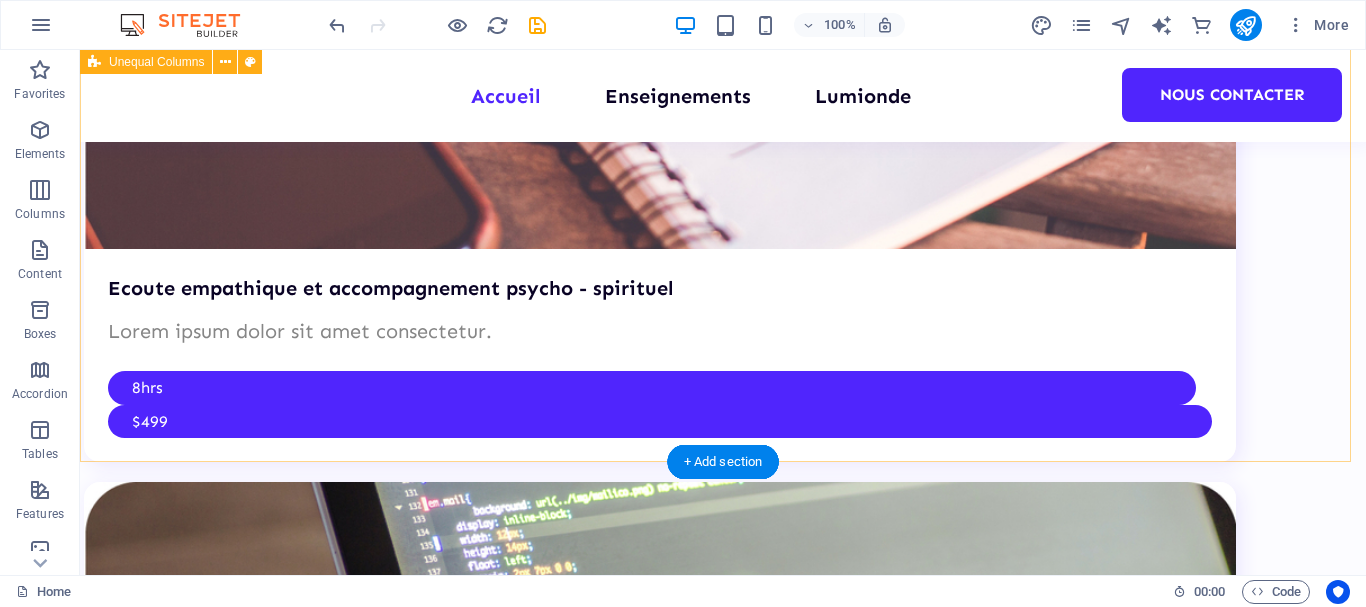 scroll, scrollTop: 1393, scrollLeft: 0, axis: vertical 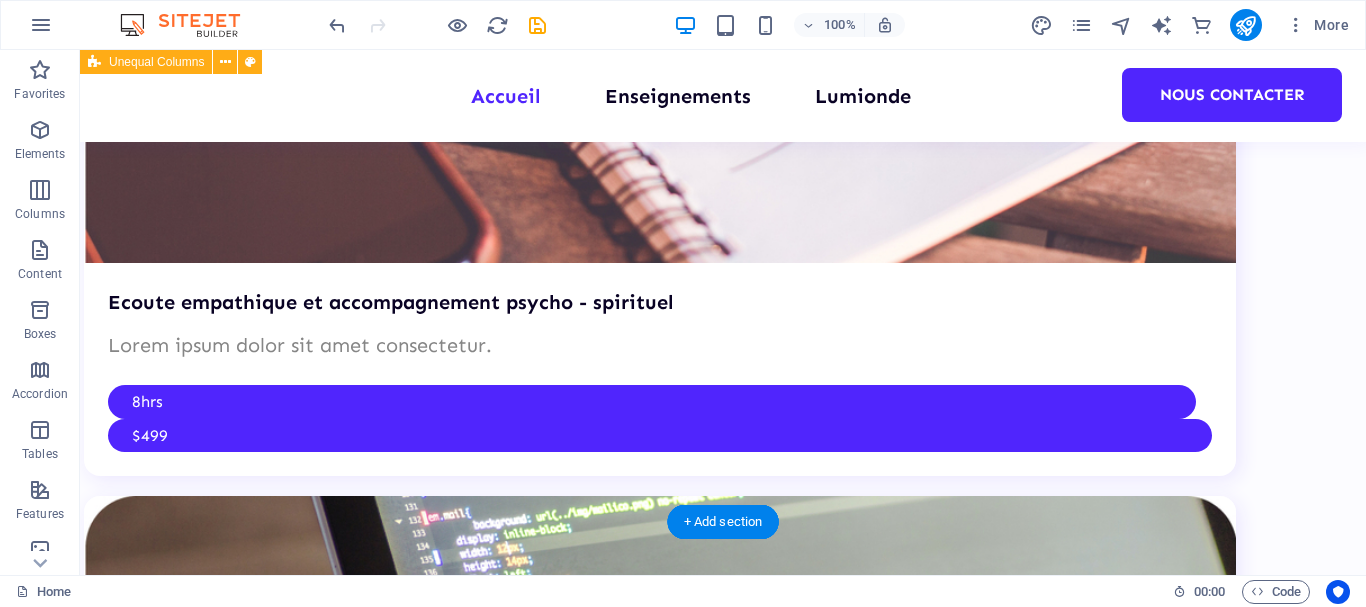 click on "Bienvenue à Lumionde Formations Nous nous engageons à vous fournir des cours éducatifs de la plus haute qualité, conçus pour vous aider à atteindre vos objectifs personnels et professionnels. Top des enseignements de la semaine Ecoute empathique et accompagnement psycho - spirituel Lorem ipsum dolor sit amet consectetur. 8hrs $499 Ecoute et accompagnement systémique des couples et familles Lorem ipsum dolor sit amet consectetur. 8hrs $499 Accompagnement Multidimensionnel des Personnes Victimes d'Evènements Traumatiques Lorem ipsum dolor sit amet consectetur. 8hrs $499 Précédent Suivant 0 Apprenants 0 Enseignements tous les enseignements Notre particularité Learning community World-class skills Time  efficiency Maximum productivity" at bounding box center [723, 1268] 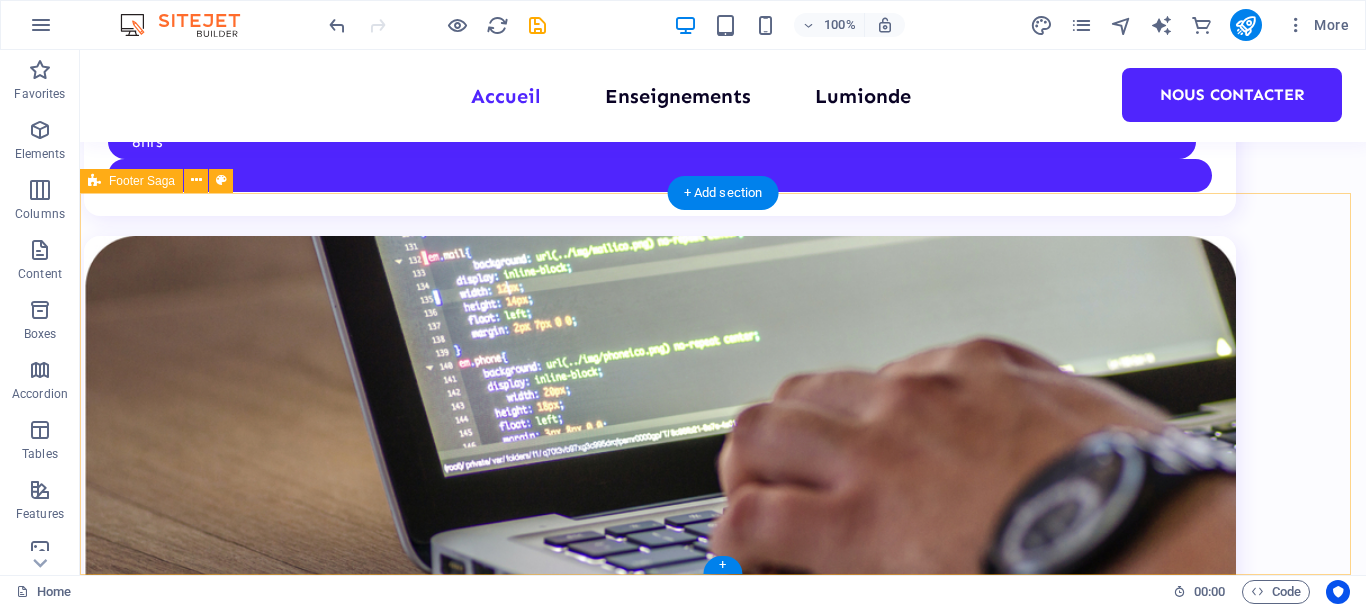 scroll, scrollTop: 1622, scrollLeft: 0, axis: vertical 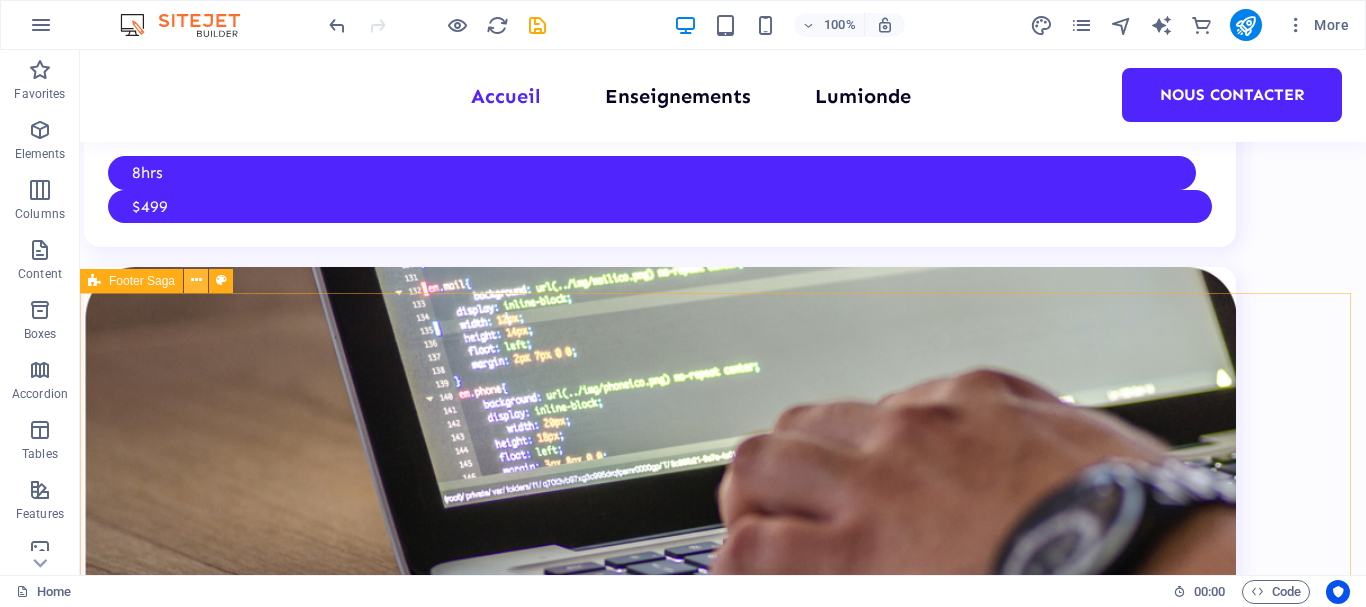 click at bounding box center (196, 280) 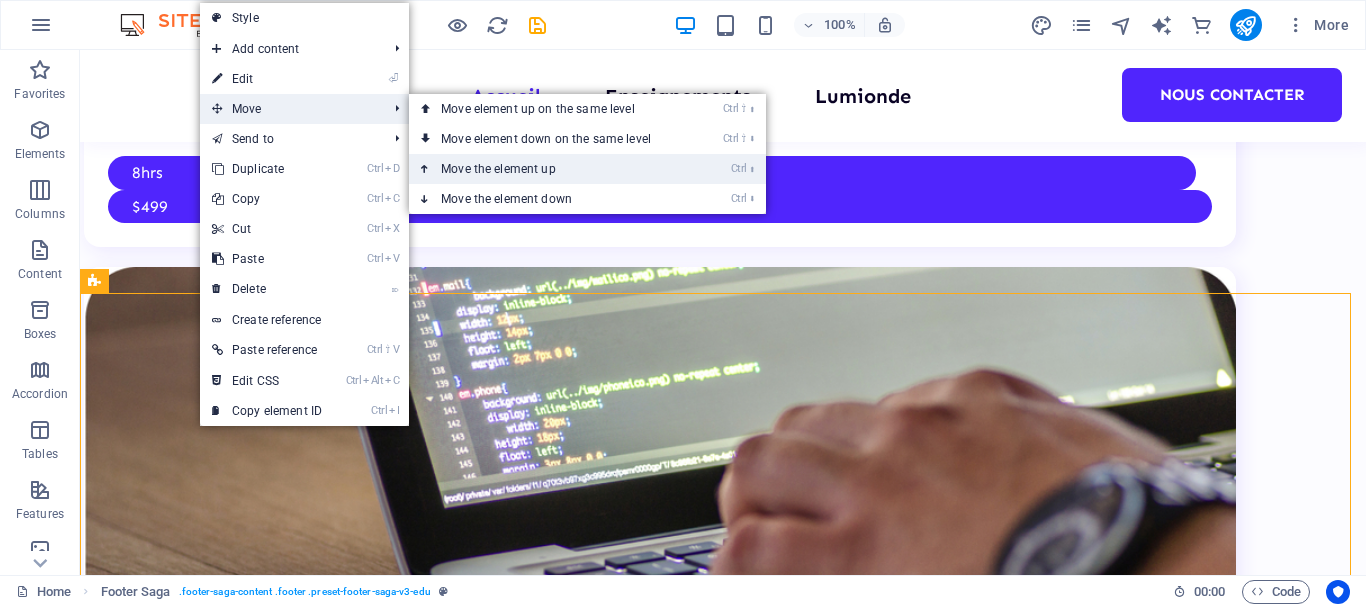 click on "Ctrl ⬆  Move the element up" at bounding box center (550, 169) 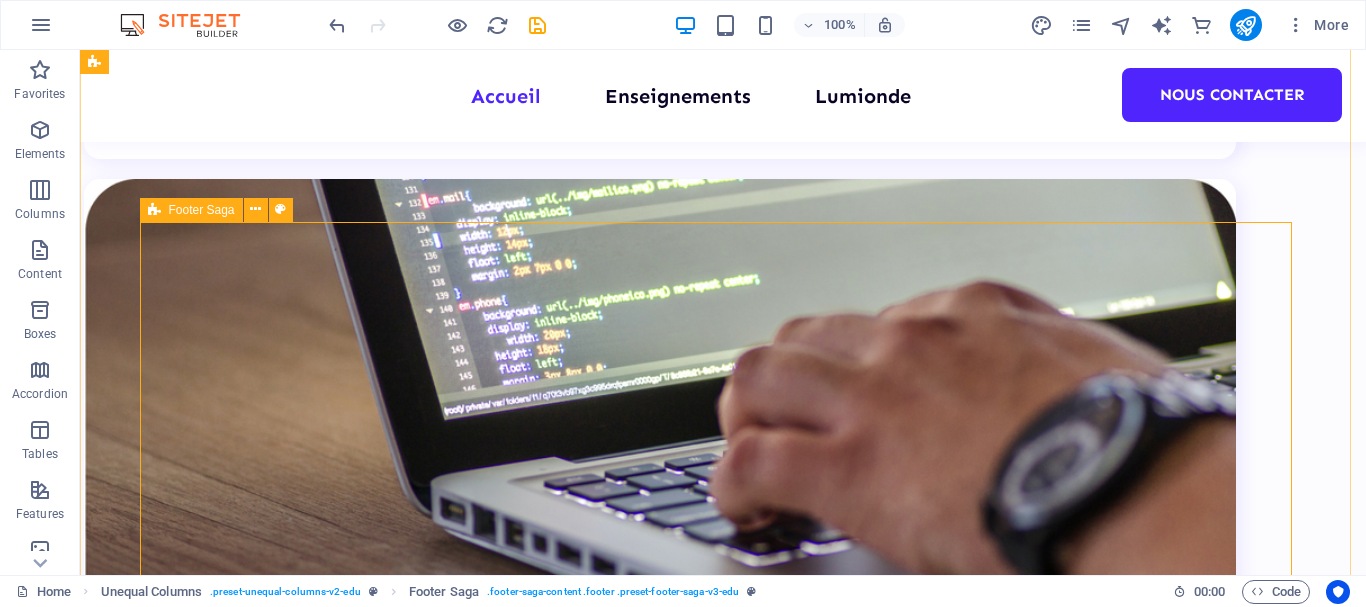 scroll, scrollTop: 1722, scrollLeft: 0, axis: vertical 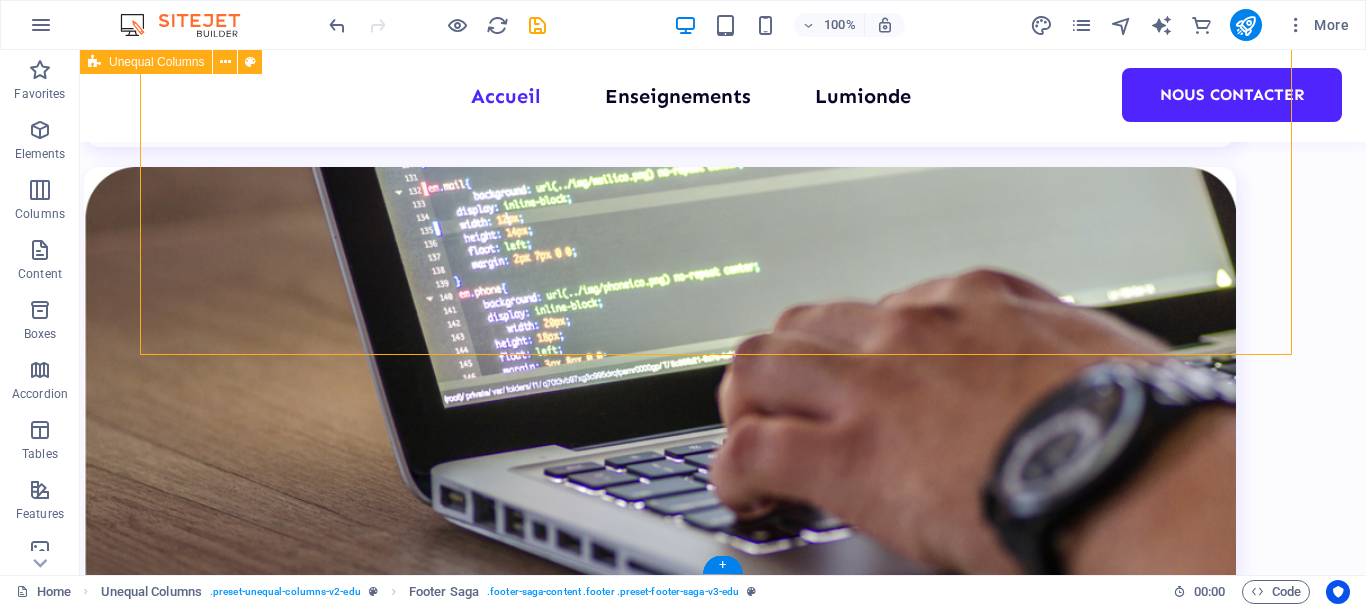click on "Bienvenue à Lumionde Formations Nous nous engageons à vous fournir des cours éducatifs de la plus haute qualité, conçus pour vous aider à atteindre vos objectifs personnels et professionnels. Top des enseignements de la semaine Ecoute empathique et accompagnement psycho - spirituel Lorem ipsum dolor sit amet consectetur. 8hrs $499 Ecoute et accompagnement systémique des couples et familles Lorem ipsum dolor sit amet consectetur. 8hrs $499 Accompagnement Multidimensionnel des Personnes Victimes d'Evènements Traumatiques Lorem ipsum dolor sit amet consectetur. 8hrs $499 Précédent Suivant 0 Apprenants 0 Enseignements tous les enseignements Notre particularité Learning community World-class skills Time  efficiency Maximum productivity Favoriser l'apprentissage! Raccourcis Accueil Cours Contact Details Legal Notice Privacy Policy All rights reserved Contact [PHONE] [EMAIL] [TIME]" at bounding box center (723, 1495) 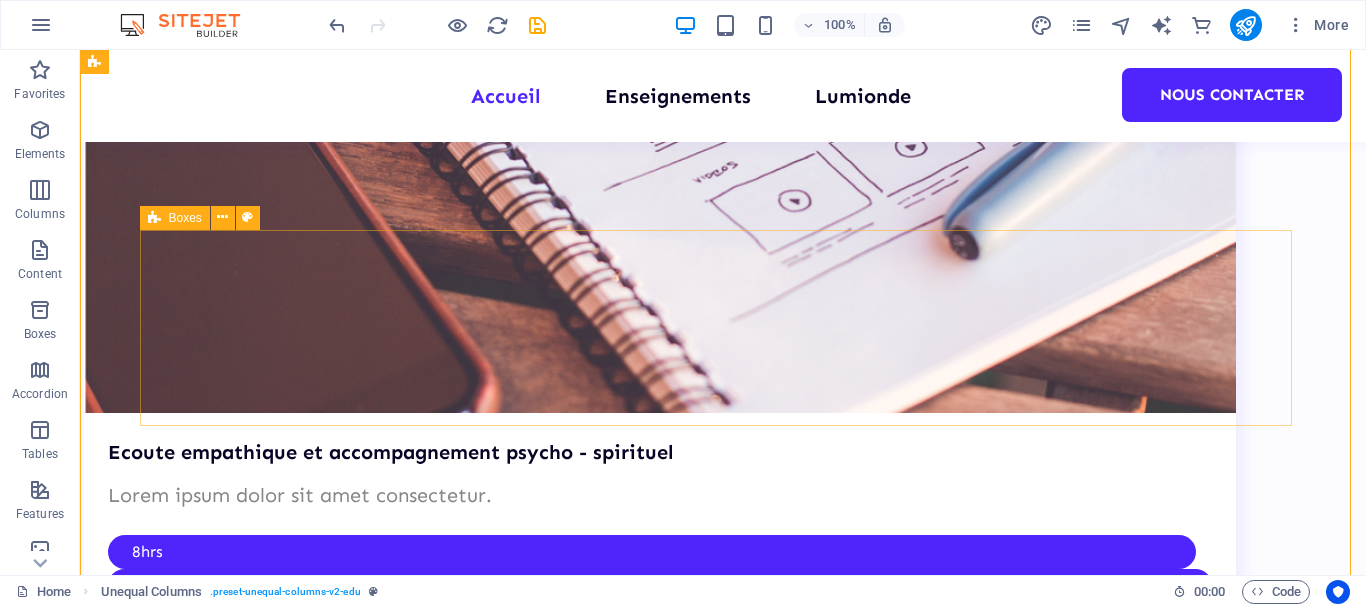 scroll, scrollTop: 1222, scrollLeft: 0, axis: vertical 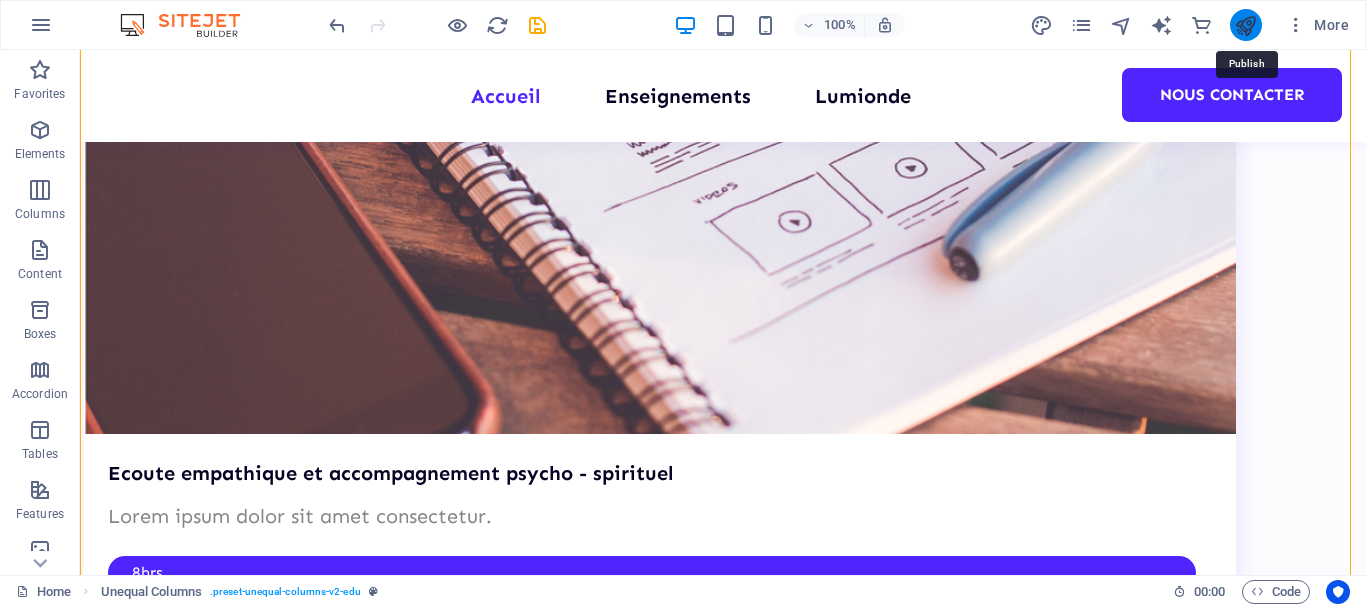 click at bounding box center [1245, 25] 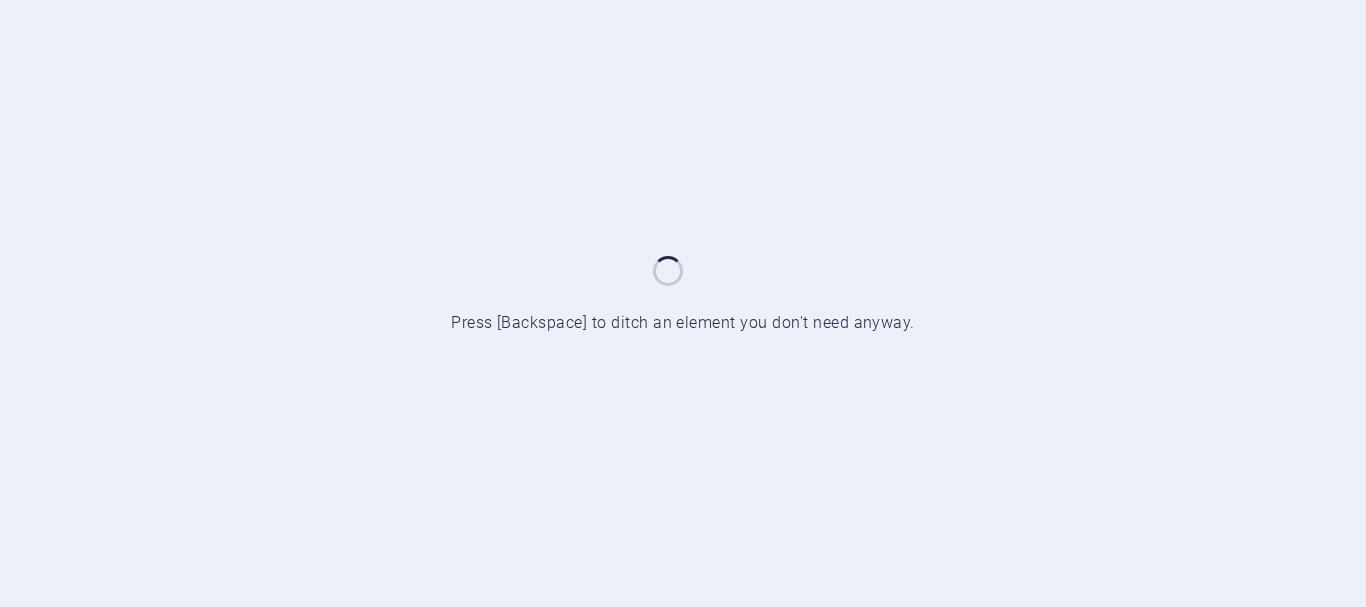 scroll, scrollTop: 0, scrollLeft: 0, axis: both 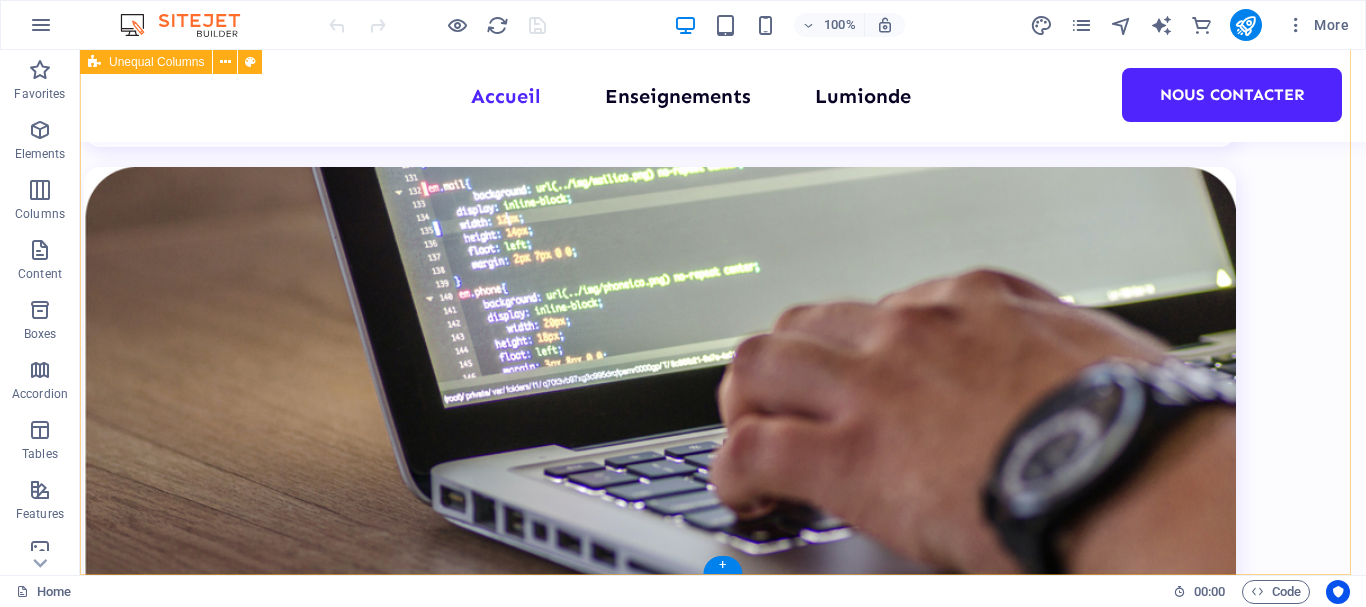click on "Bienvenue à Lumionde Formations Nous nous engageons à vous fournir des cours éducatifs de la plus haute qualité, conçus pour vous aider à atteindre vos objectifs personnels et professionnels. Top des enseignements de la semaine Ecoute empathique et accompagnement psycho - spirituel Lorem ipsum dolor sit amet consectetur. 8hrs $499 Ecoute et accompagnement systémique des couples et familles Lorem ipsum dolor sit amet consectetur. 8hrs $499 Accompagnement Multidimensionnel des Personnes Victimes d'Evènements Traumatiques Lorem ipsum dolor sit amet consectetur. 8hrs $499 Précédent Suivant 1000 Apprenants 100 Enseignements tous les enseignements Notre particularité Learning community World-class skills Time  efficiency Maximum productivity Favoriser l'apprentissage! Raccourcis Accueil Cours Contact Details Legal Notice Privacy Policy All rights reserved Contact [PHONE] [EMAIL] [TIME] - [TIME]" at bounding box center [723, 1495] 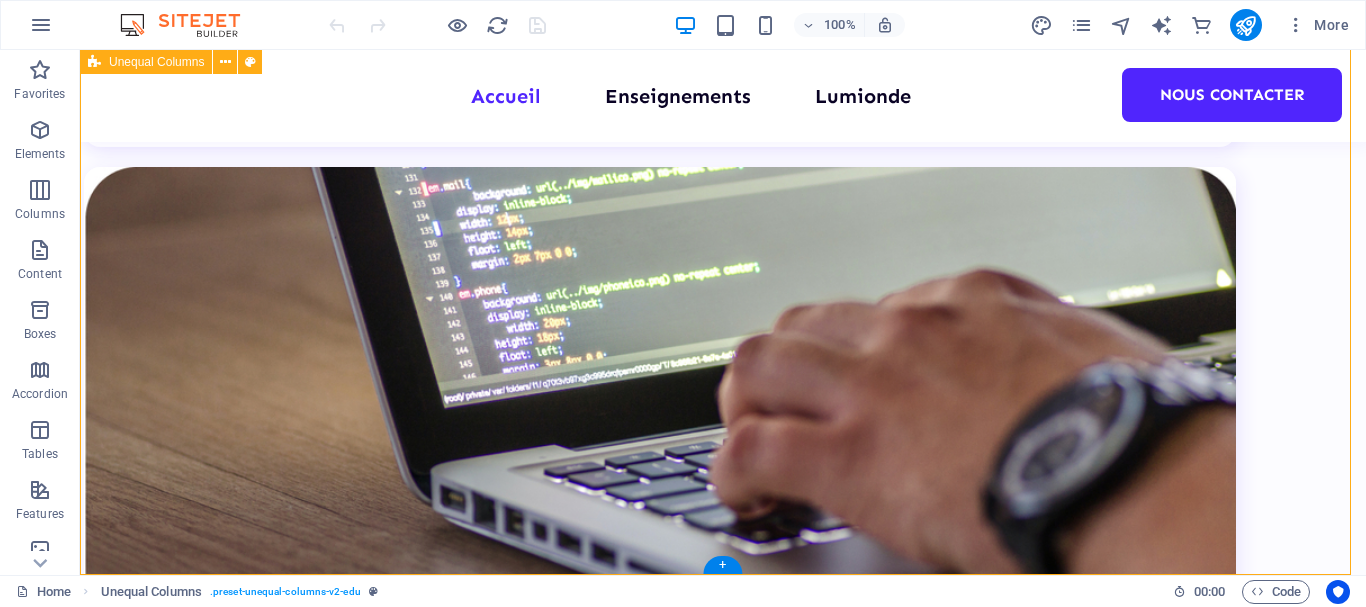 click on "Bienvenue à Lumionde Formations Nous nous engageons à vous fournir des cours éducatifs de la plus haute qualité, conçus pour vous aider à atteindre vos objectifs personnels et professionnels. Top des enseignements de la semaine Ecoute empathique et accompagnement psycho - spirituel Lorem ipsum dolor sit amet consectetur. 8hrs $499 Ecoute et accompagnement systémique des couples et familles Lorem ipsum dolor sit amet consectetur. 8hrs $499 Accompagnement Multidimensionnel des Personnes Victimes d'Evènements Traumatiques Lorem ipsum dolor sit amet consectetur. 8hrs $499 Précédent Suivant 1000 Apprenants 100 Enseignements tous les enseignements Notre particularité Learning community World-class skills Time  efficiency Maximum productivity Favoriser l'apprentissage! Raccourcis Accueil Cours Contact Details Legal Notice Privacy Policy All rights reserved Contact [PHONE] [EMAIL] [TIME] - [TIME]" at bounding box center (723, 1495) 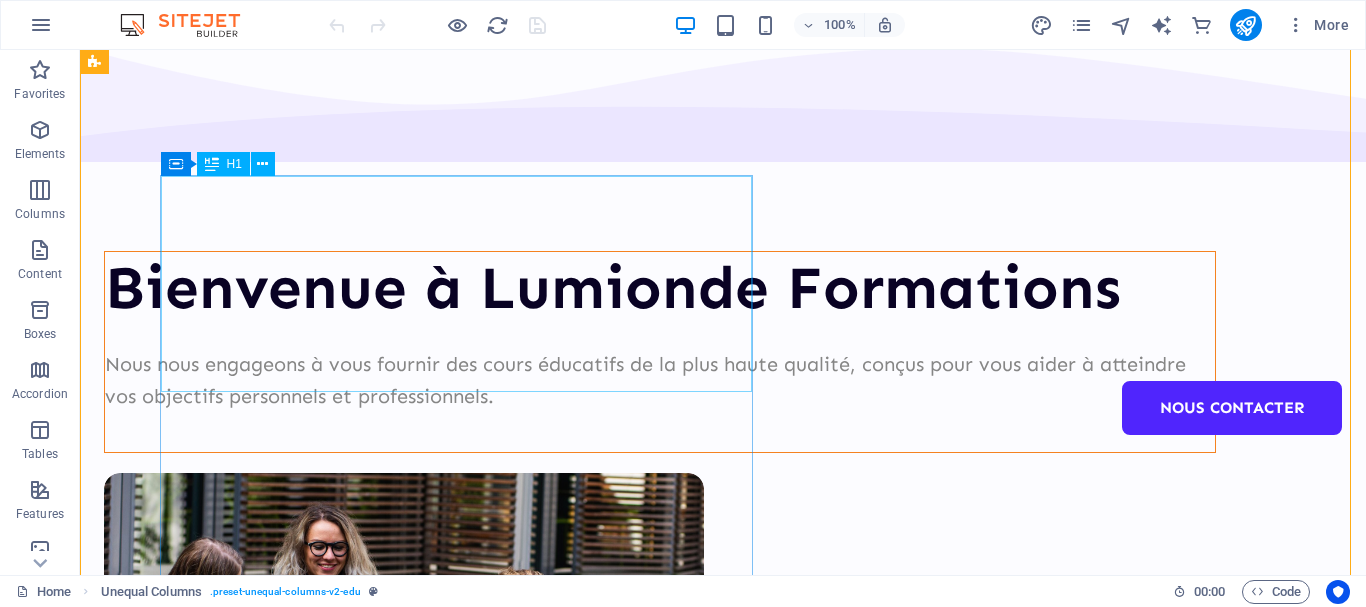 scroll, scrollTop: 0, scrollLeft: 0, axis: both 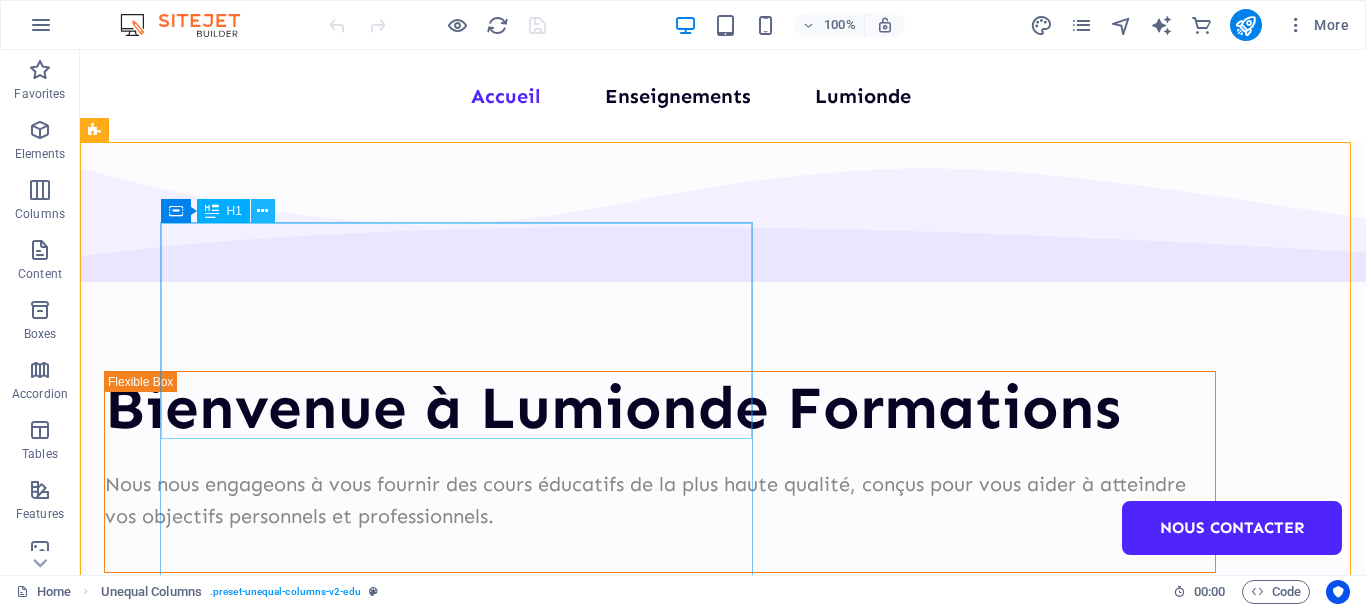 click at bounding box center (262, 211) 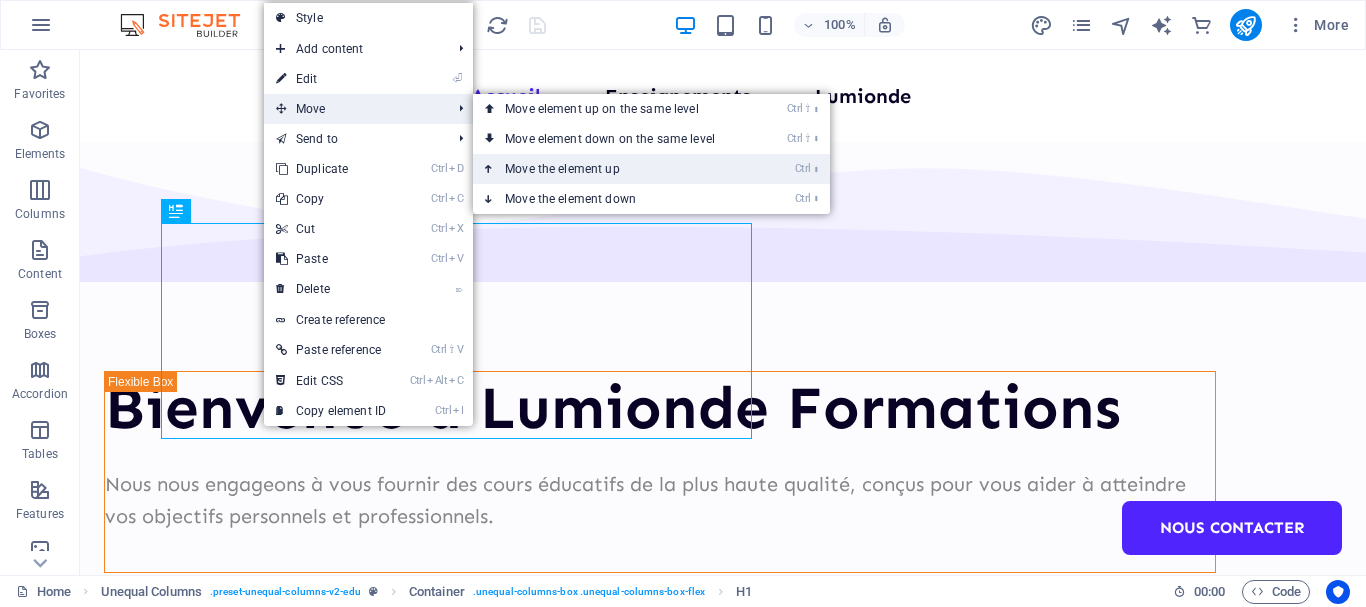 click on "Ctrl ⬆  Move the element up" at bounding box center [614, 169] 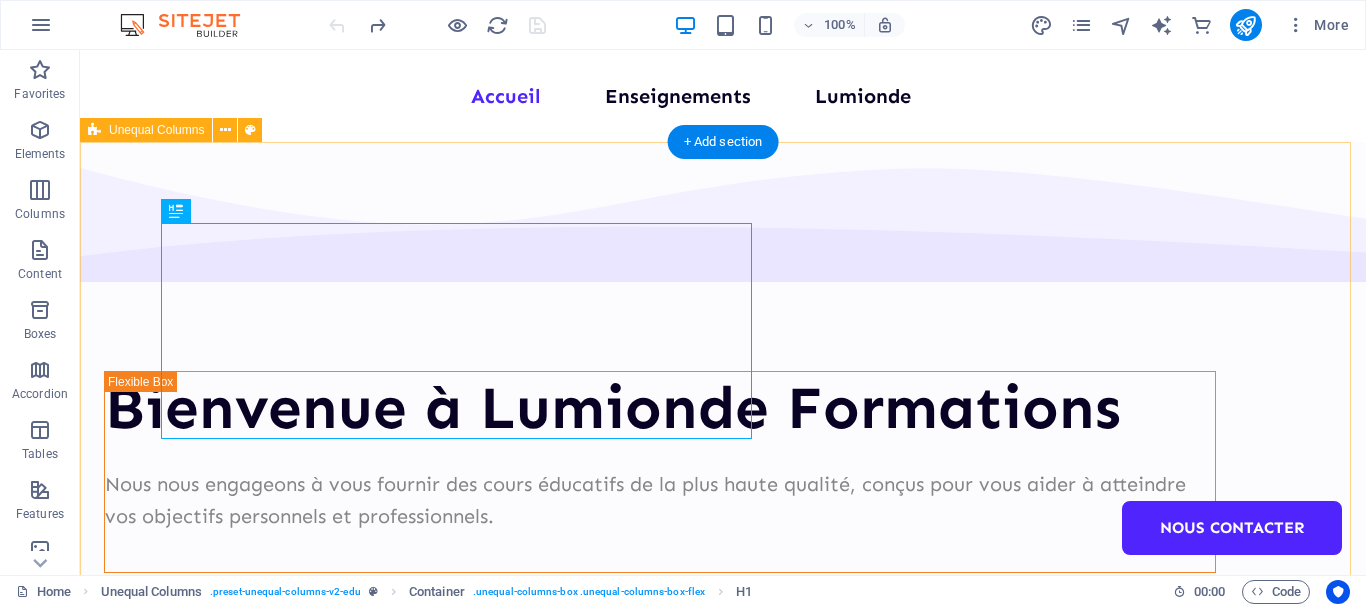 click on "Bienvenue à Lumionde Formations Nous nous engageons à vous fournir des cours éducatifs de la plus haute qualité, conçus pour vous aider à atteindre vos objectifs personnels et professionnels. Top des enseignements de la semaine Ecoute empathique et accompagnement psycho - spirituel Lorem ipsum dolor sit amet consectetur. 8hrs $499 Ecoute et accompagnement systémique des couples et familles Lorem ipsum dolor sit amet consectetur. 8hrs $499 Accompagnement Multidimensionnel des Personnes Victimes d'Evènements Traumatiques Lorem ipsum dolor sit amet consectetur. 8hrs $499 Précédent Suivant 1000 Apprenants 100 Enseignements tous les enseignements Notre particularité Learning community World-class skills Time  efficiency Maximum productivity Favoriser l'apprentissage! Raccourcis Accueil Cours Contact Details Legal Notice Privacy Policy All rights reserved Contact [PHONE] [EMAIL] [TIME] - [TIME]" at bounding box center [723, 3263] 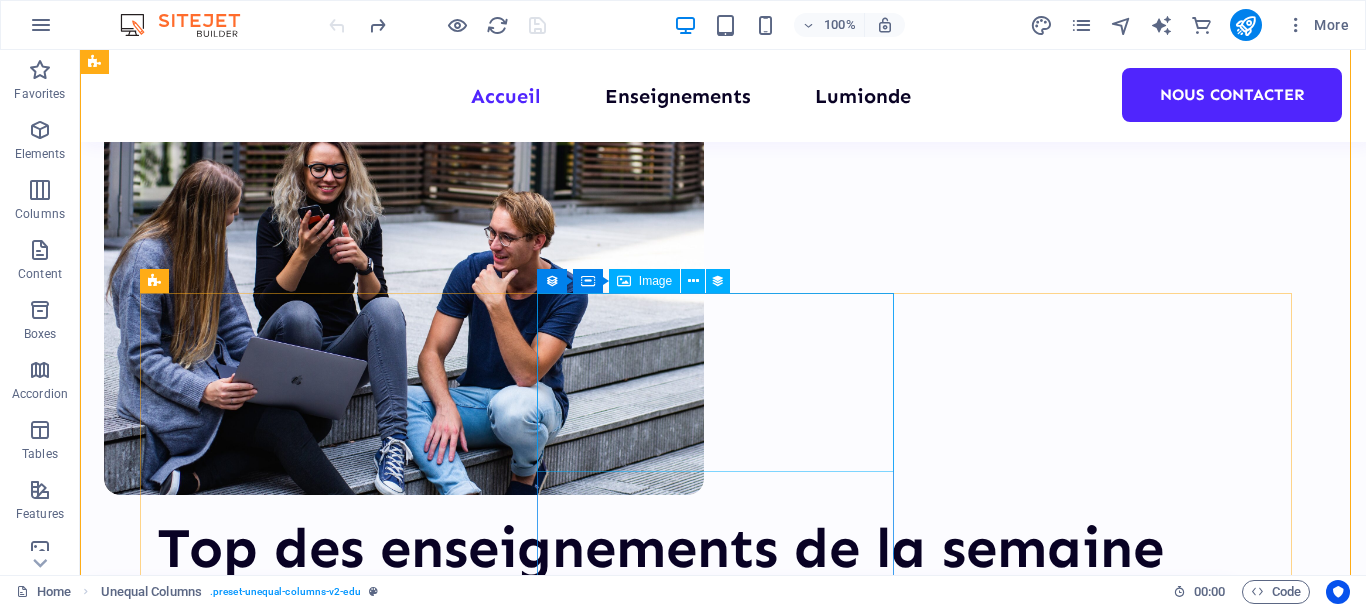scroll, scrollTop: 500, scrollLeft: 0, axis: vertical 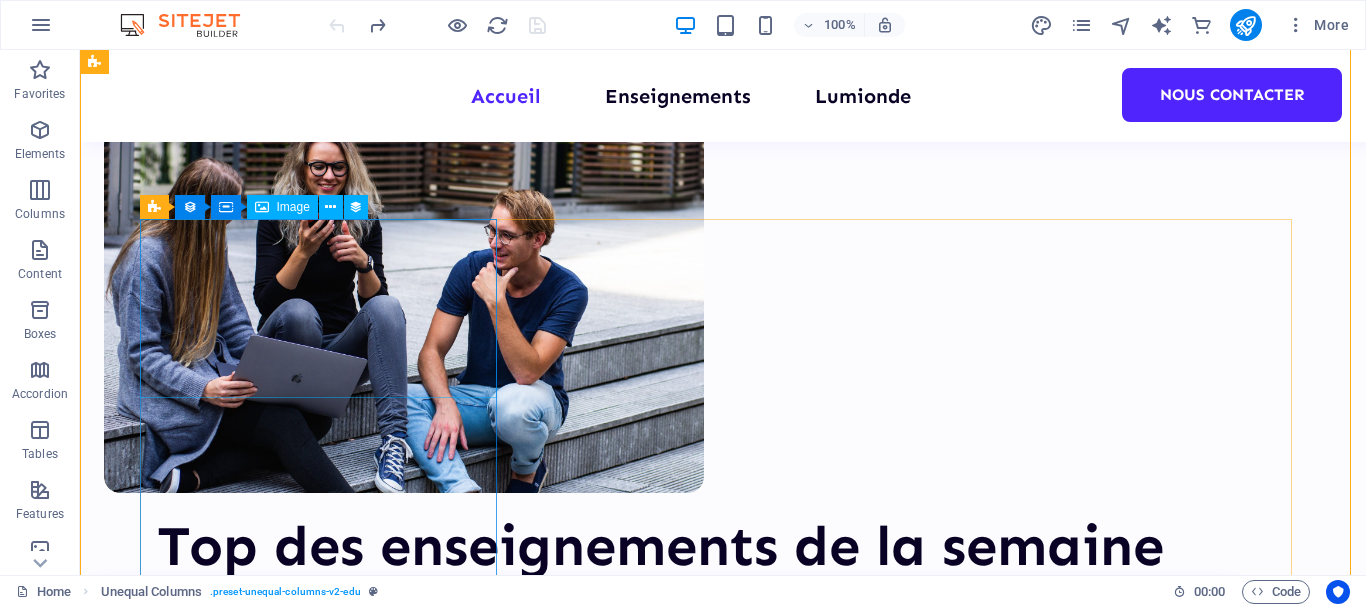 click at bounding box center (660, 868) 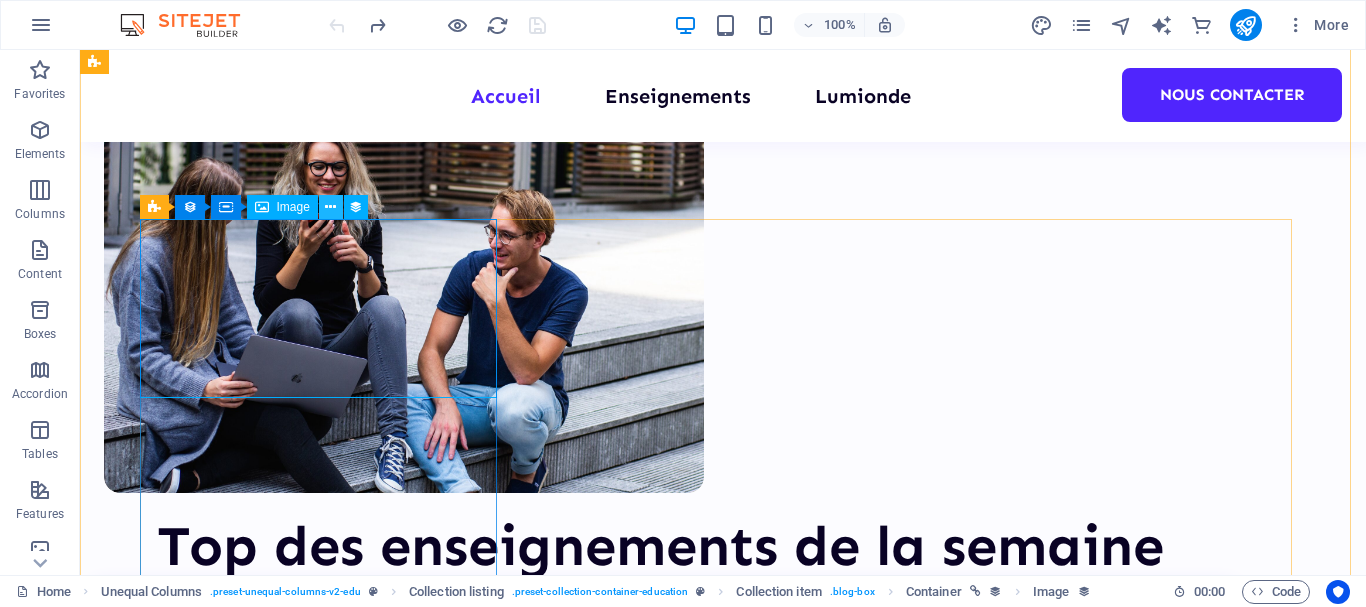 click at bounding box center [330, 207] 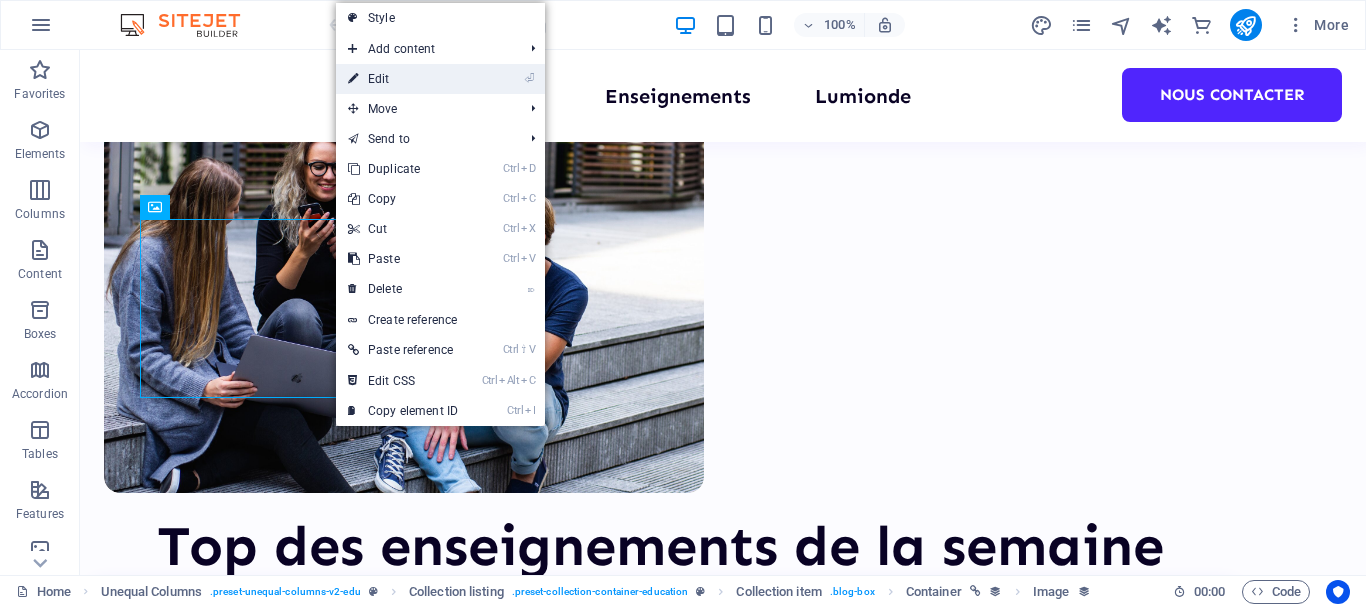 click on "⏎  Edit" at bounding box center (403, 79) 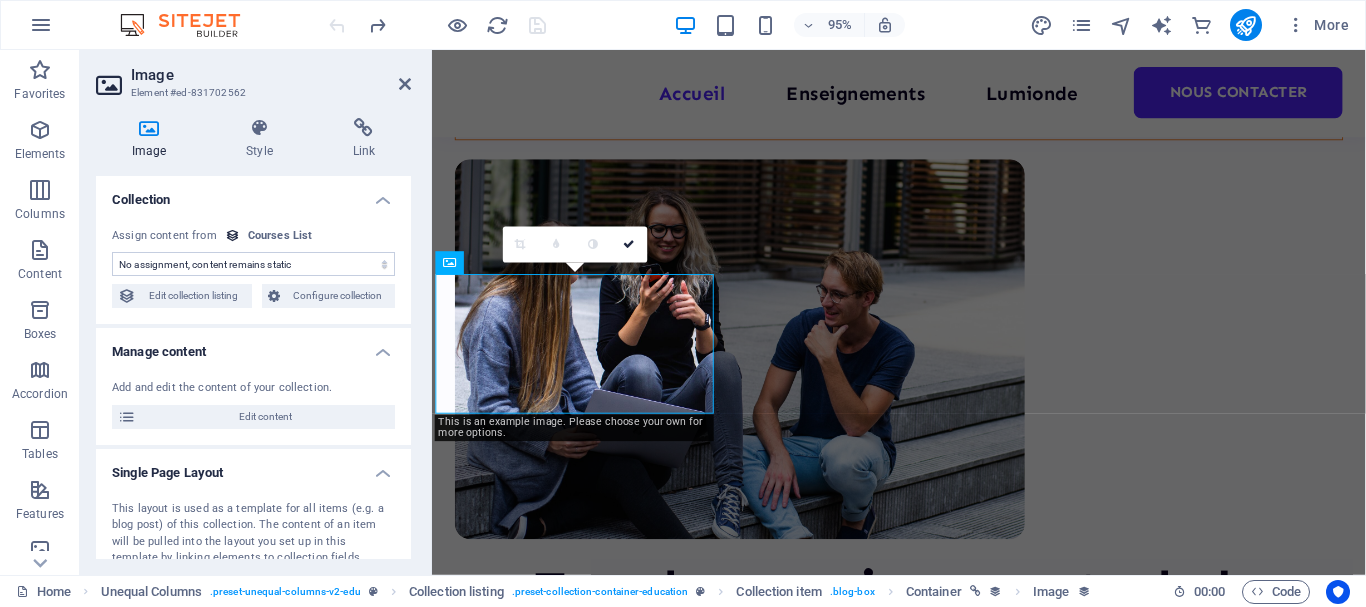 select on "our-course-image" 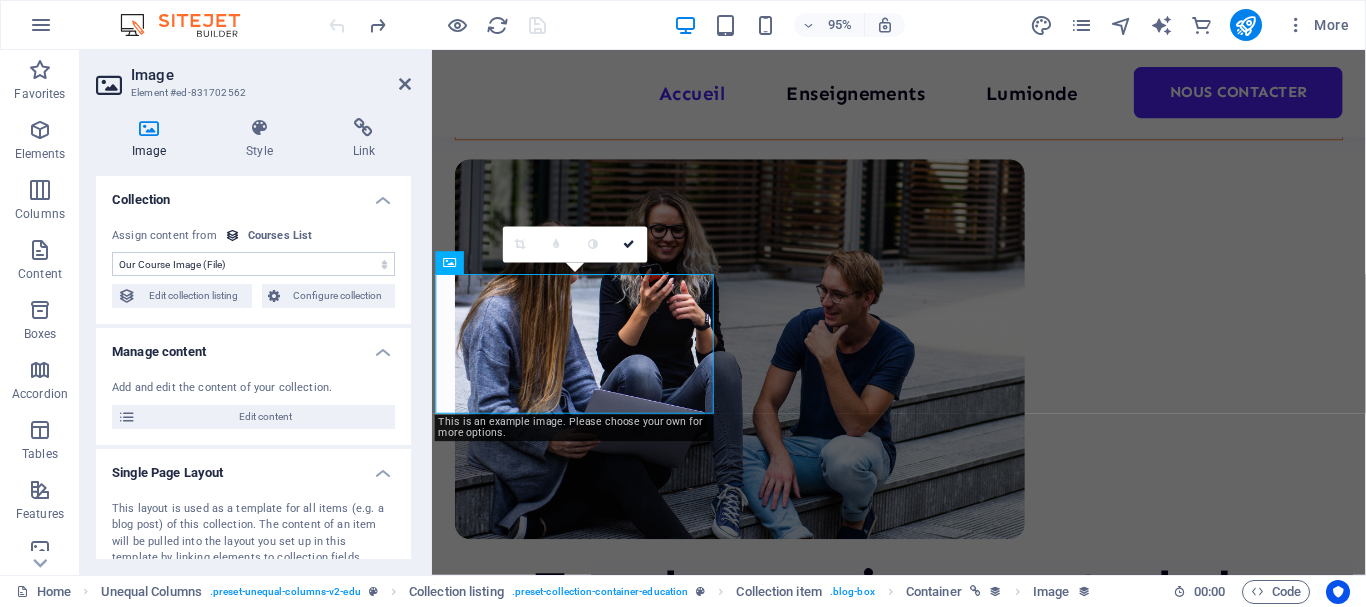 click on "No assignment, content remains static Created at ([DATE]) Updated at ([DATE]) Our Course Title (Plain Text) Our Course Slug (Plain Text) Our Course Type (Choice) Our Course Image (File) Our Course Introduction (Rich Text) Our Course Hours Tag (Plain Text) Our Course Price Tag (Plain Text) Our Top Course (Checkbox) Our Course Detailed Description (CMS)" at bounding box center [253, 264] 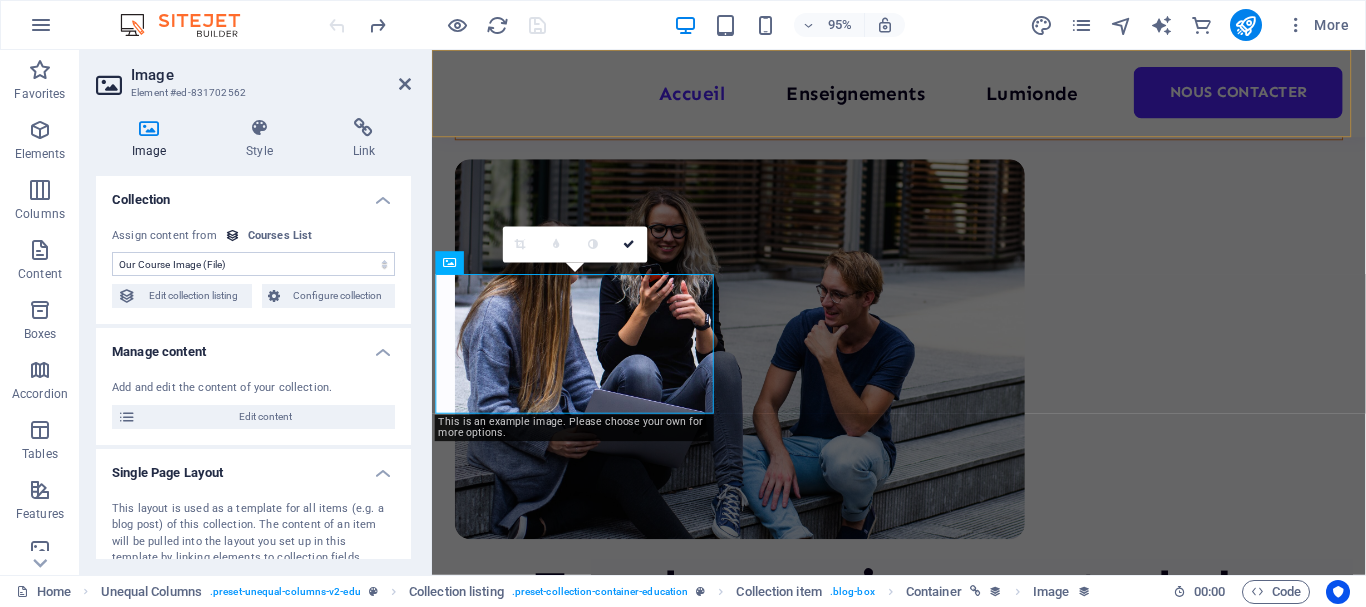 click on "Accueil Enseignements Lumionde Nous contacter" at bounding box center [923, 96] 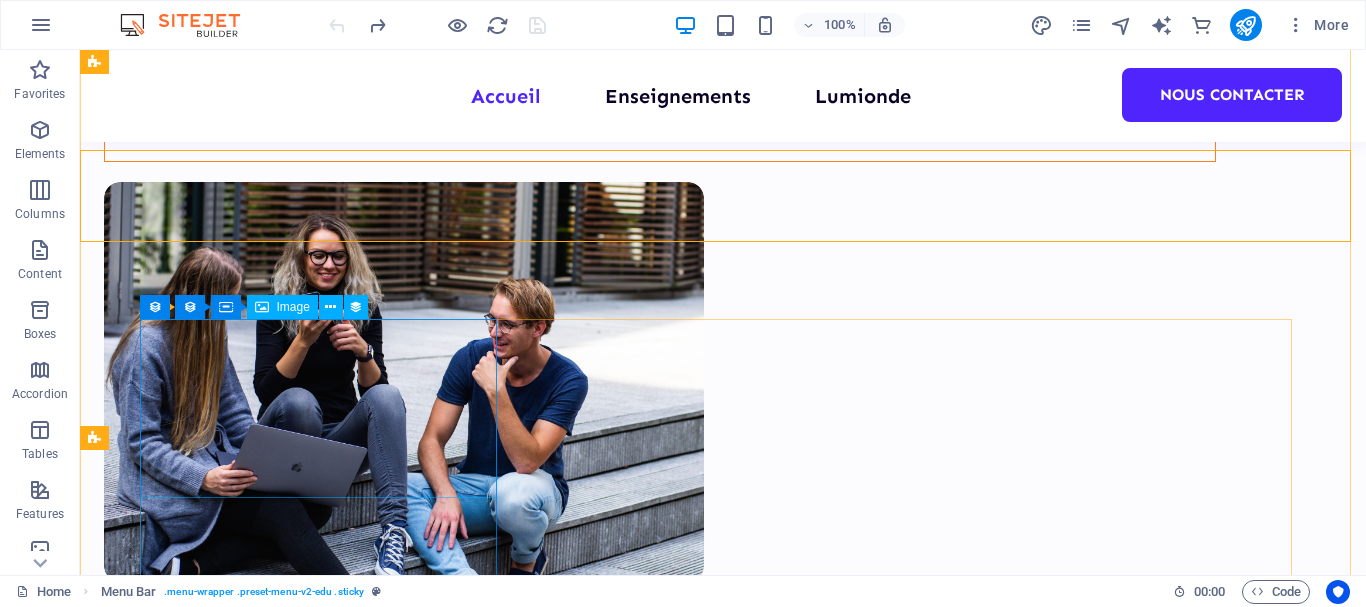 scroll, scrollTop: 400, scrollLeft: 0, axis: vertical 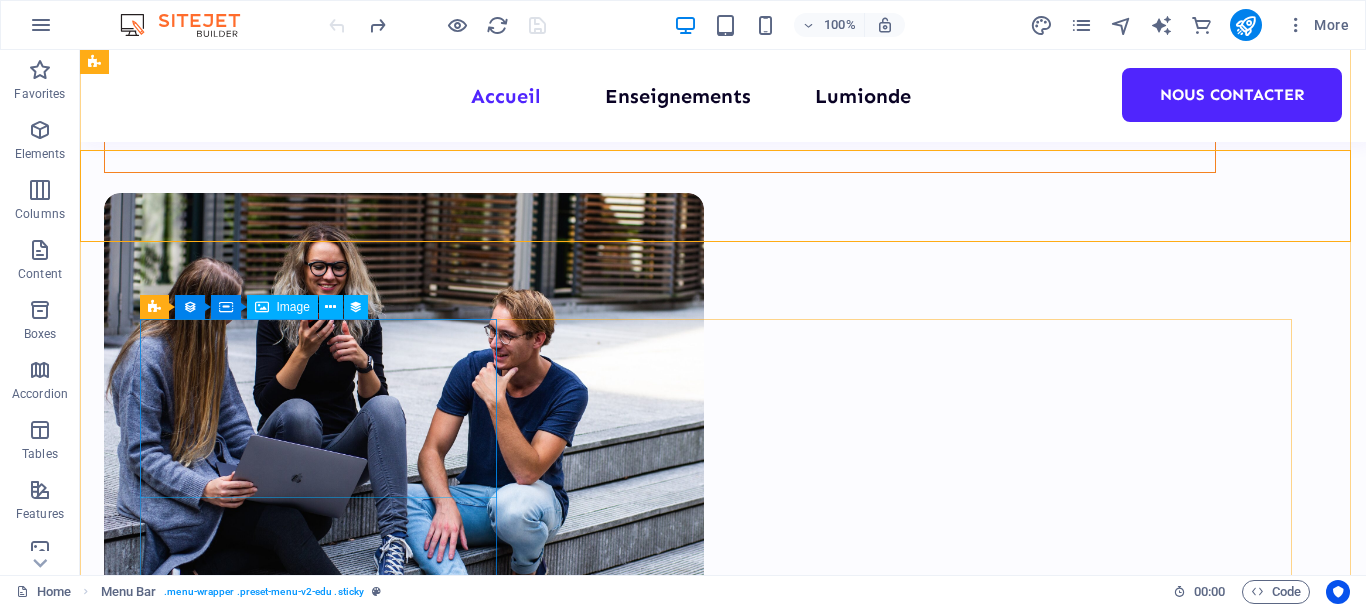 click at bounding box center (660, 968) 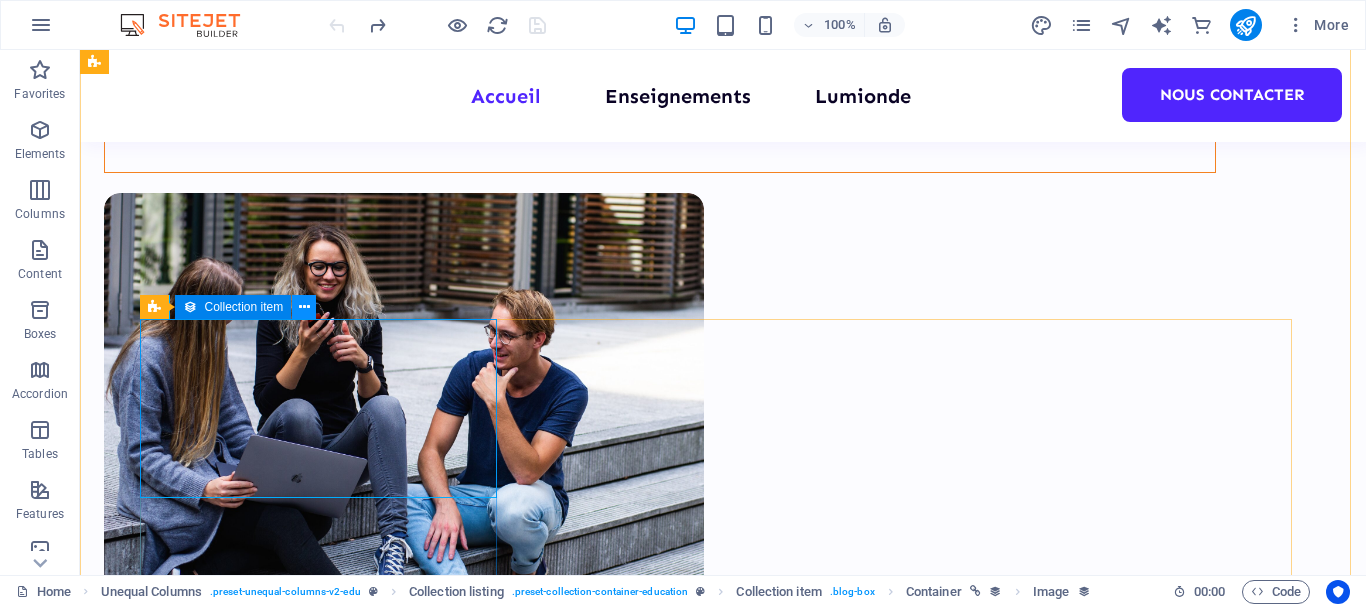 click at bounding box center (304, 307) 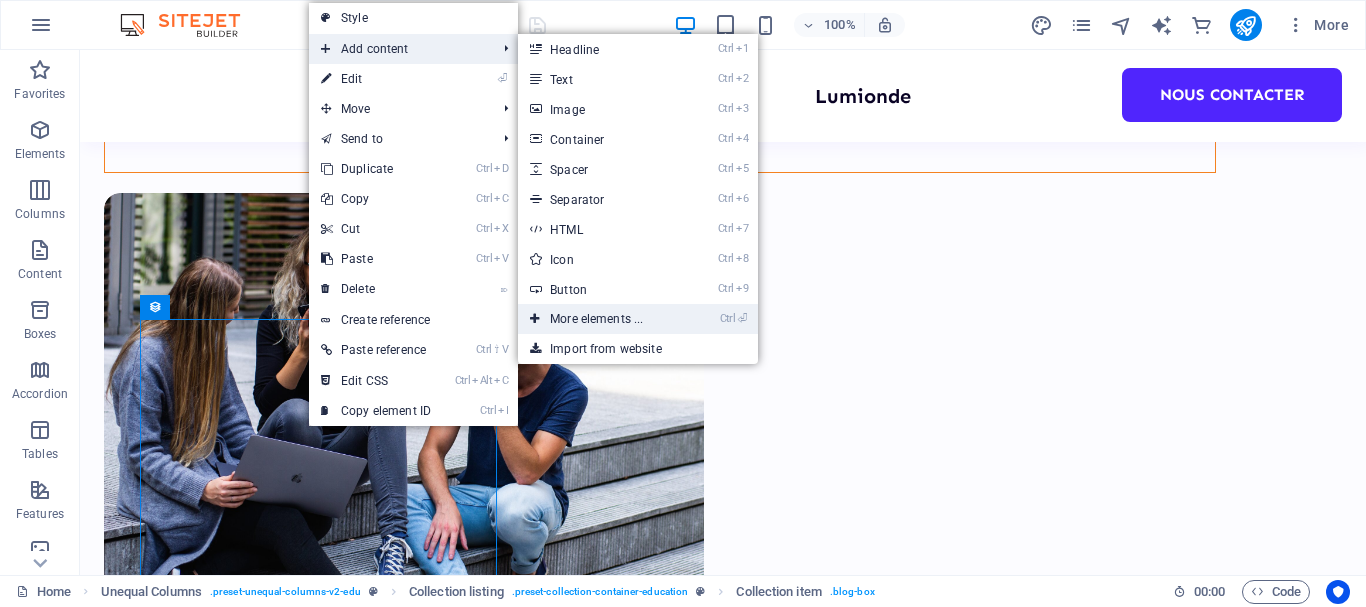 click on "Ctrl ⏎  More elements ..." at bounding box center [600, 319] 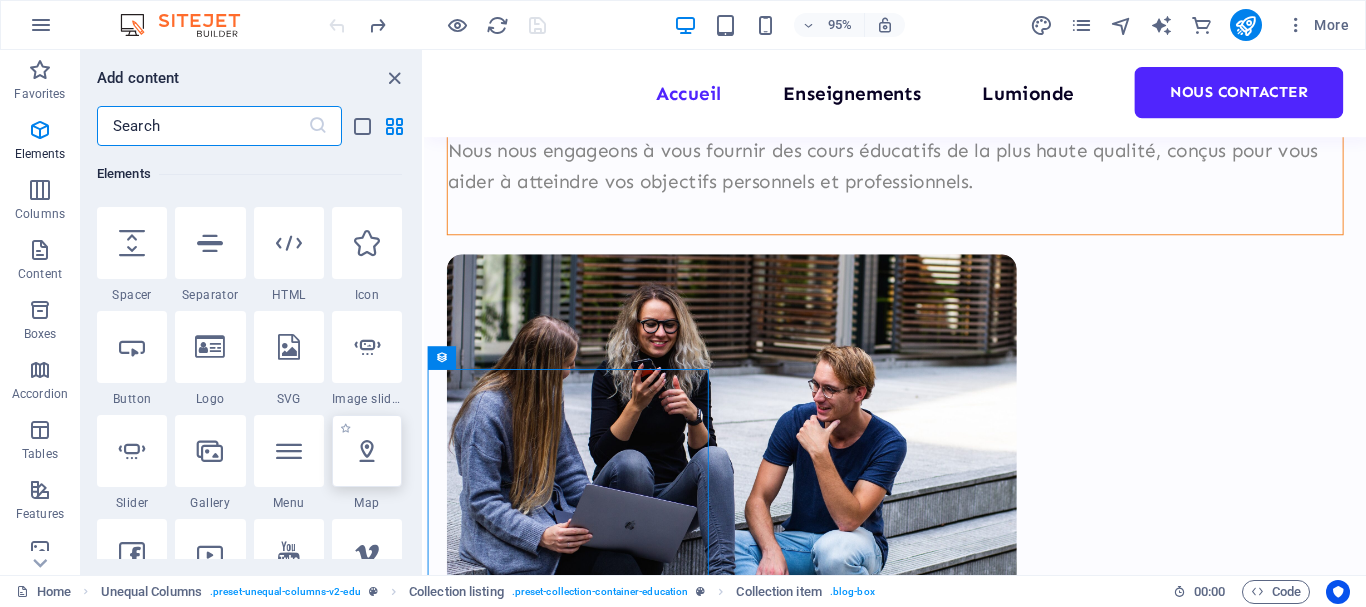 scroll, scrollTop: 413, scrollLeft: 0, axis: vertical 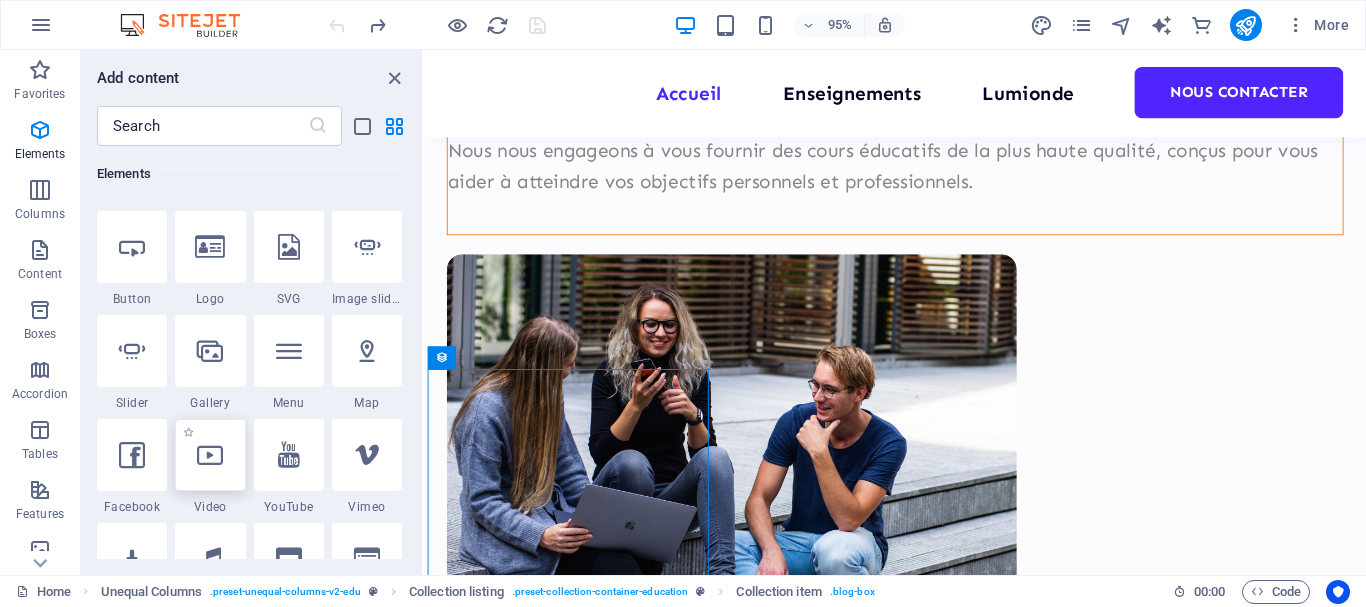 click at bounding box center (210, 455) 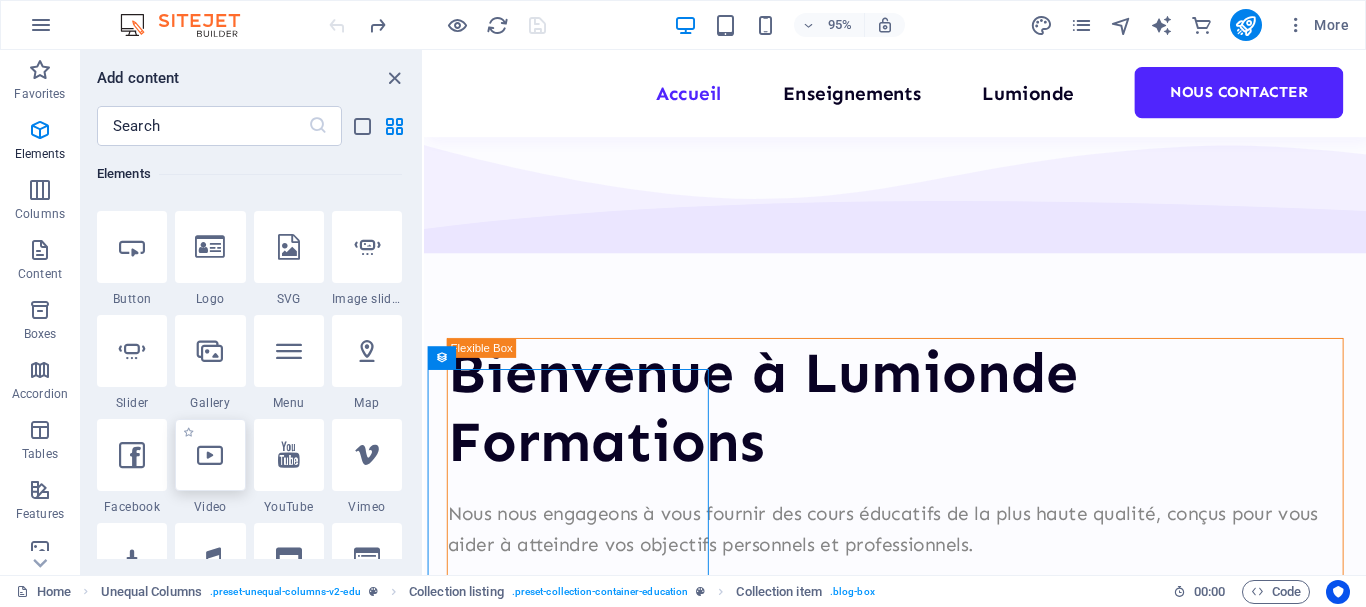 select on "%" 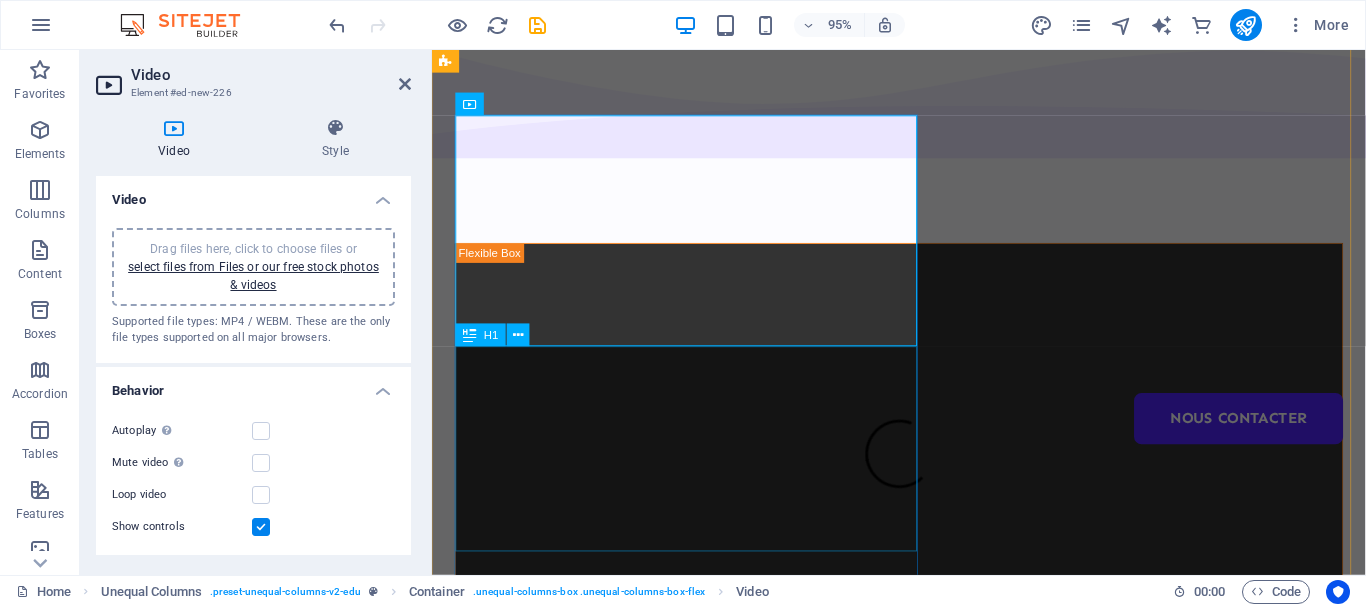 scroll, scrollTop: 18, scrollLeft: 0, axis: vertical 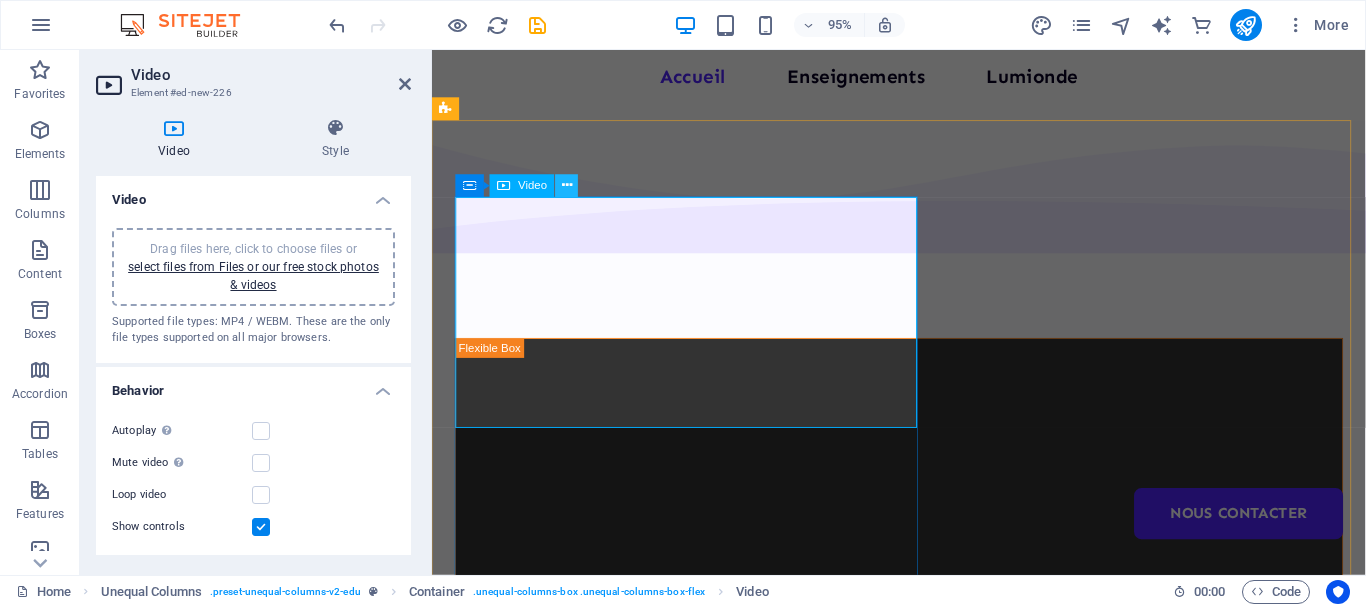 click at bounding box center (567, 186) 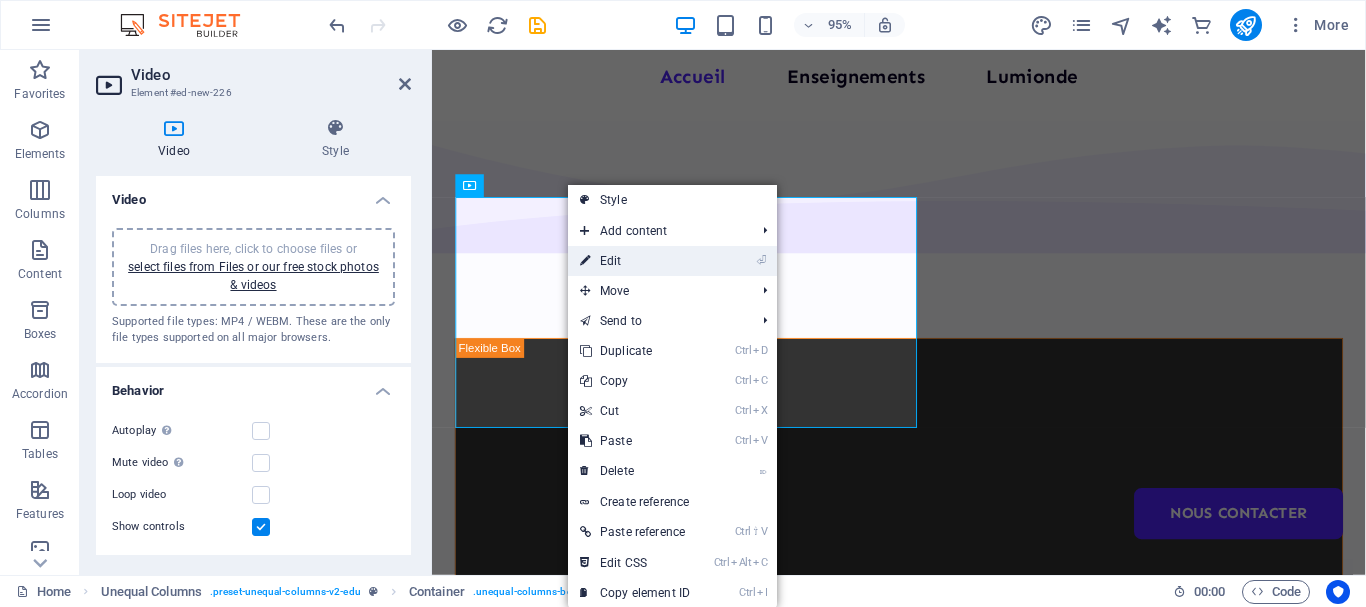 click on "⏎  Edit" at bounding box center [635, 261] 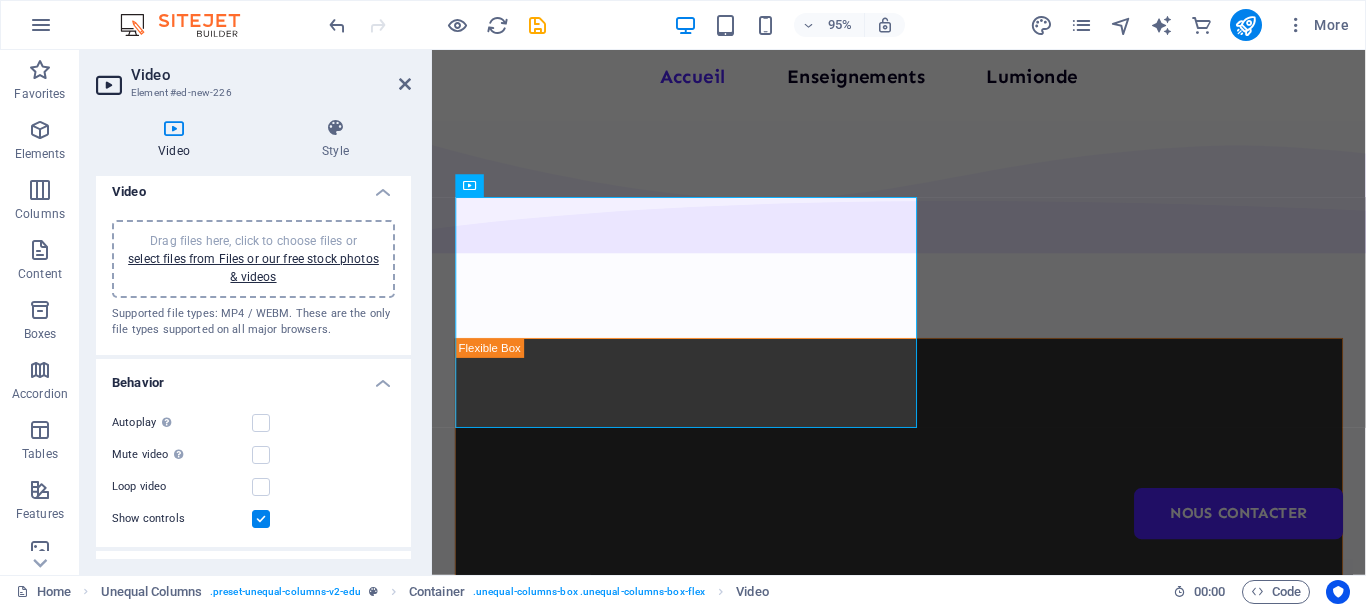 scroll, scrollTop: 0, scrollLeft: 0, axis: both 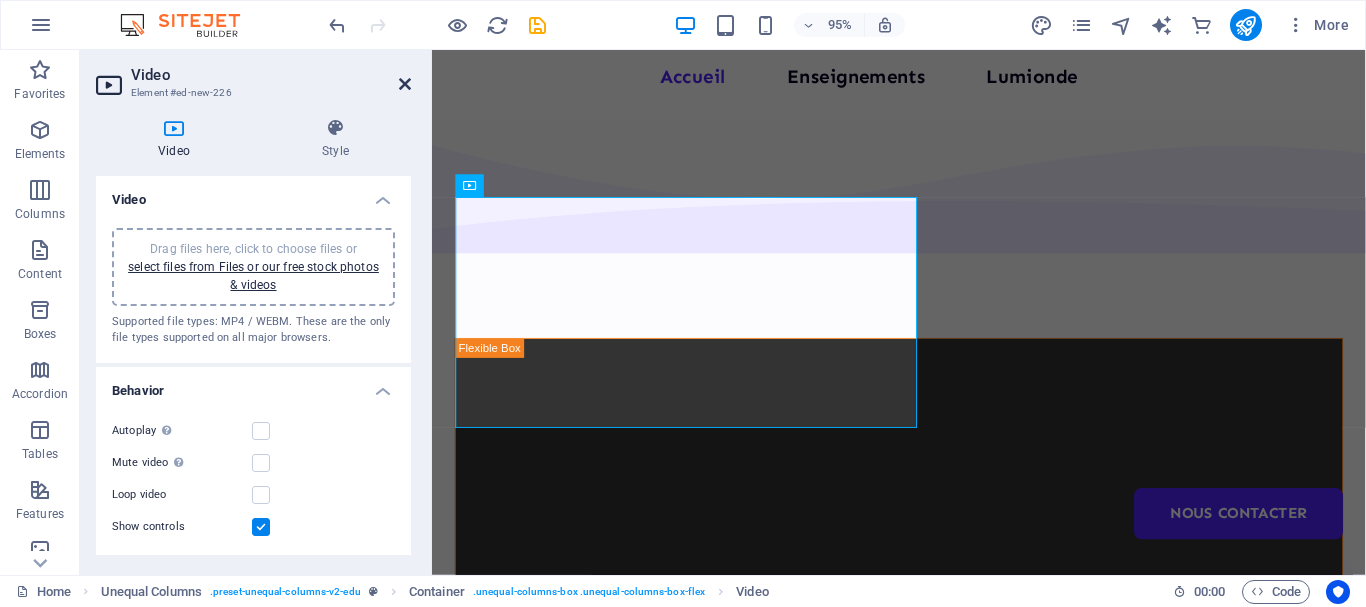 click at bounding box center [405, 84] 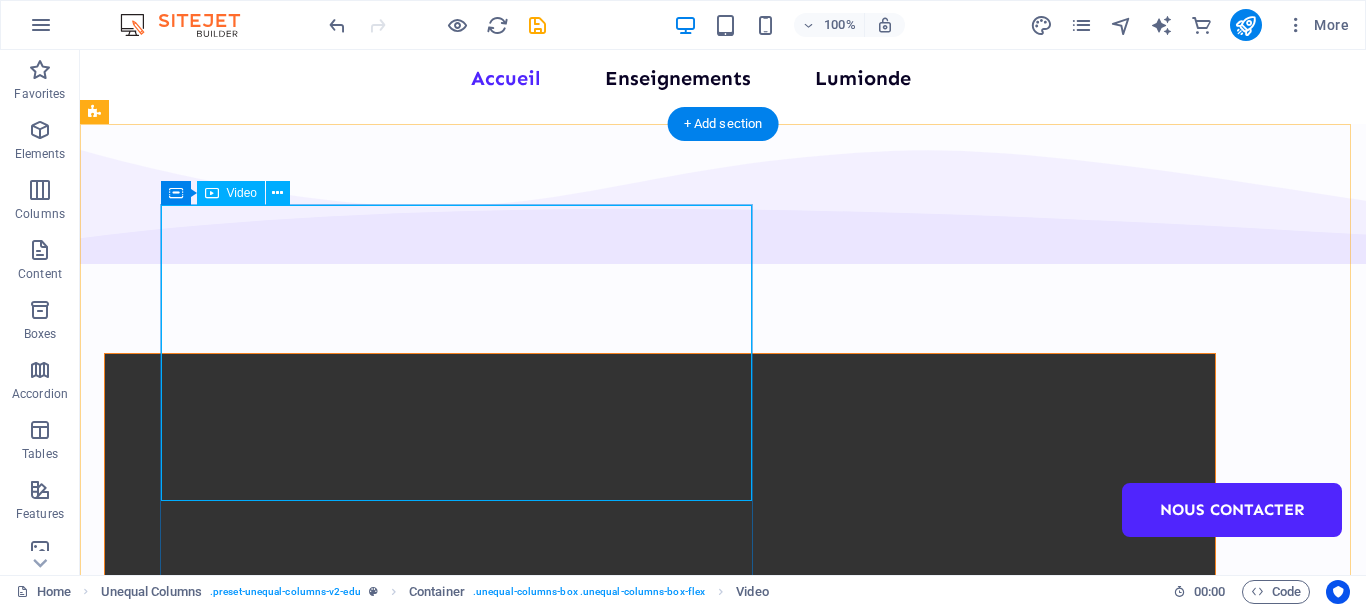 click at bounding box center (660, 631) 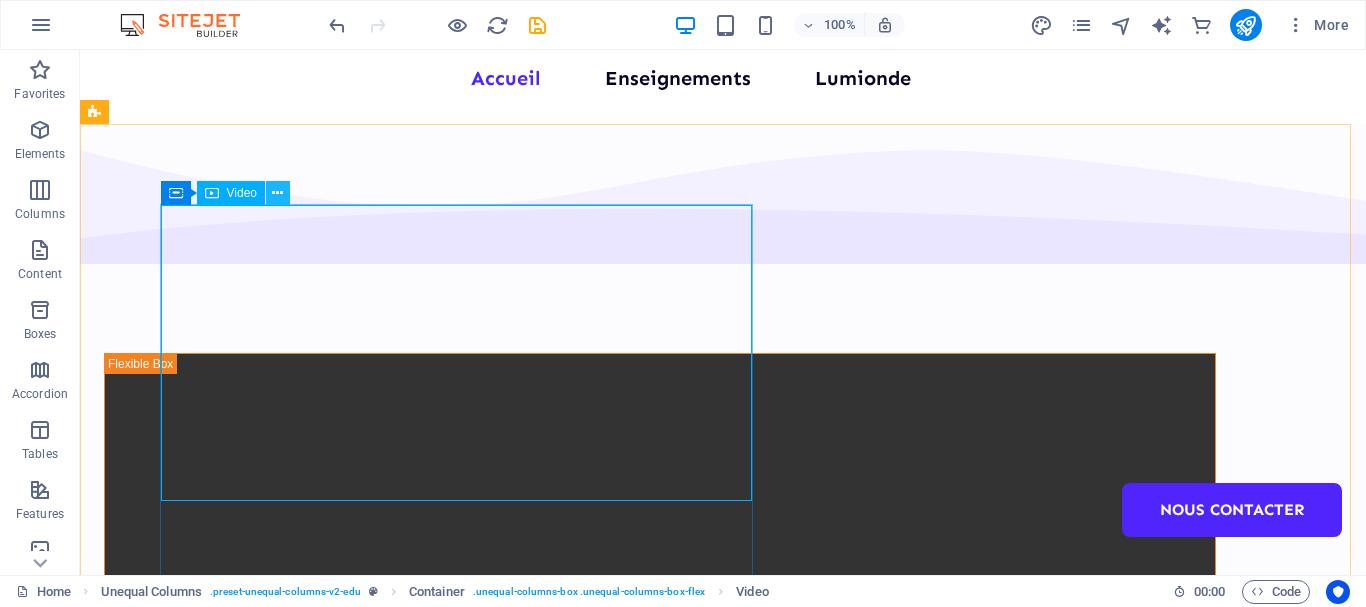 click at bounding box center [277, 193] 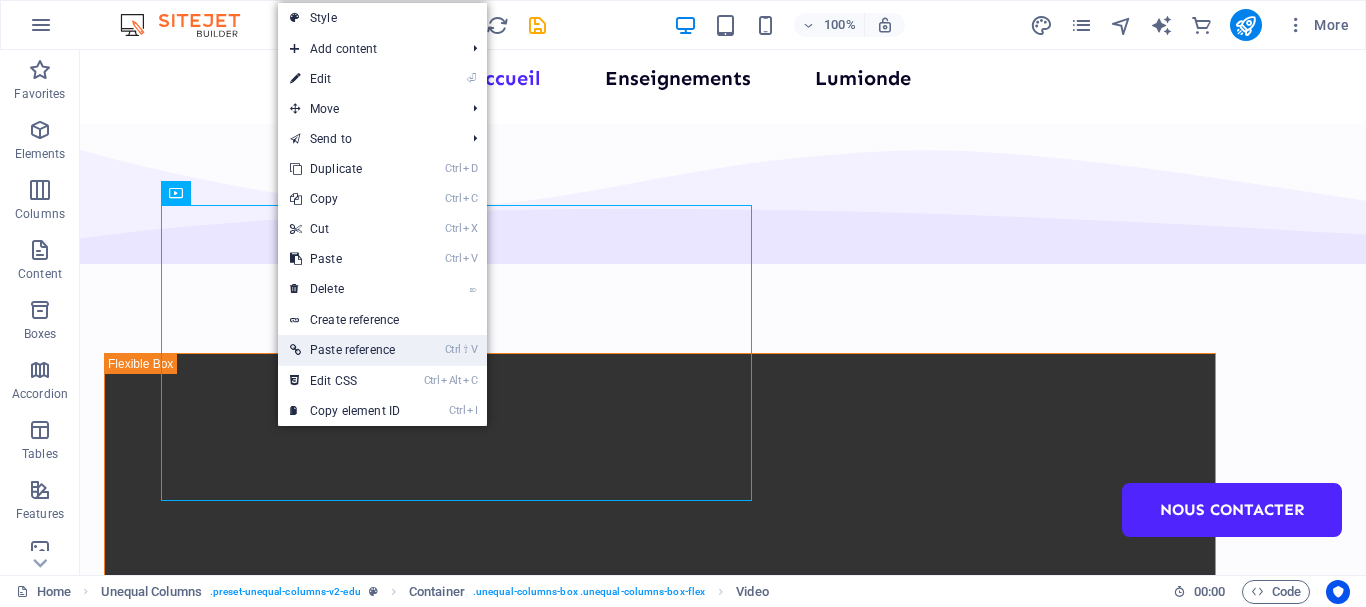 click on "Ctrl ⇧ V  Paste reference" at bounding box center (345, 350) 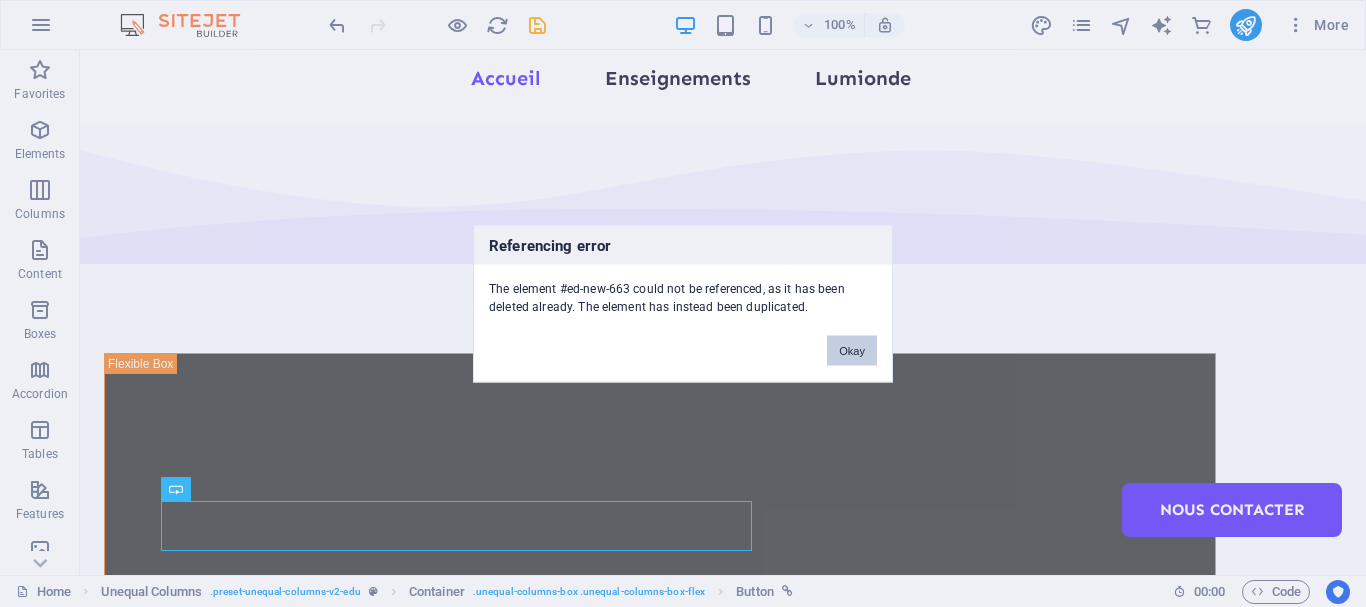 click on "Okay" at bounding box center (852, 350) 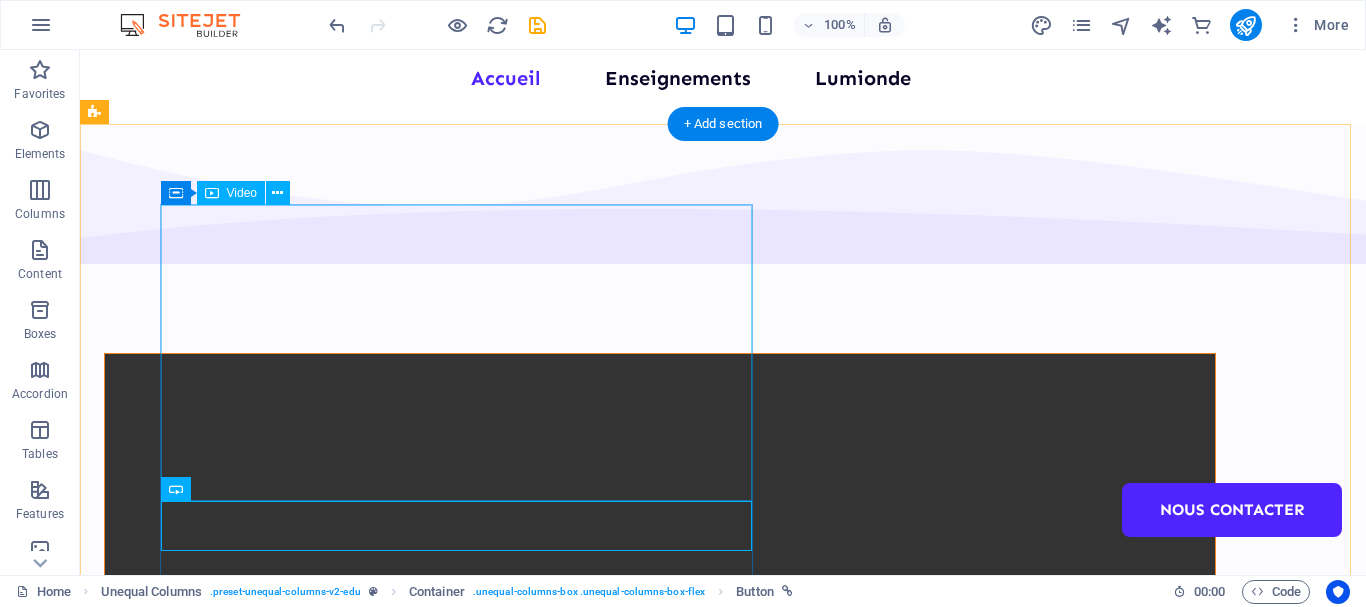 click at bounding box center [660, 631] 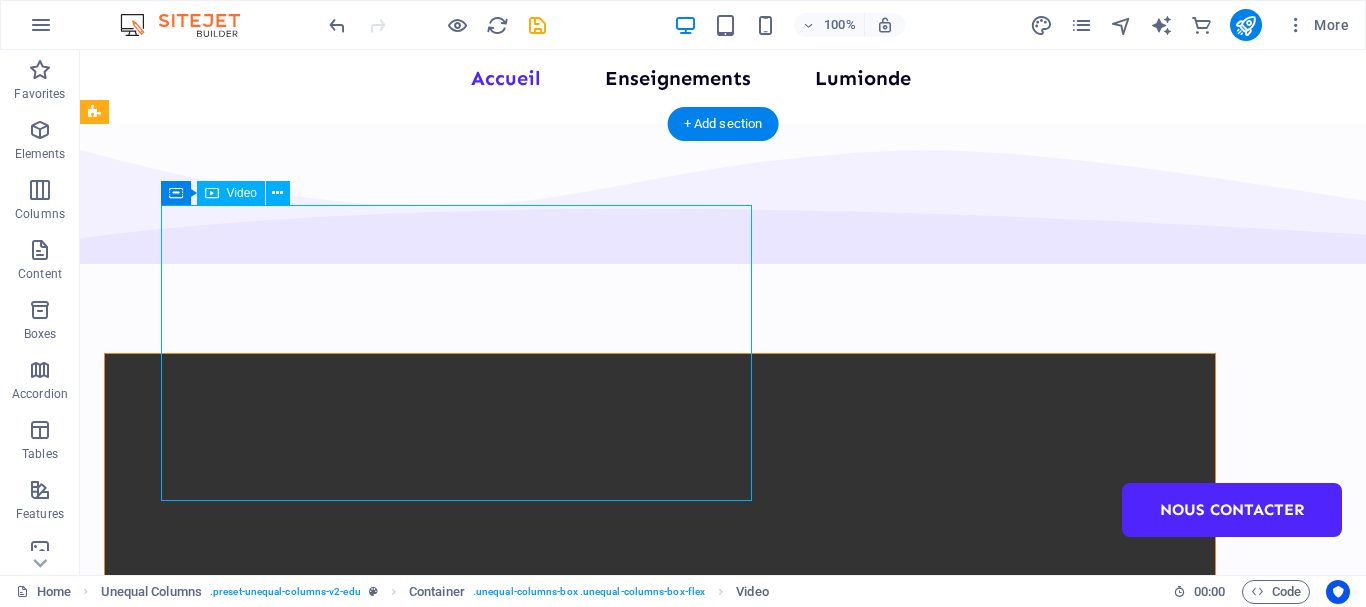 click at bounding box center (660, 631) 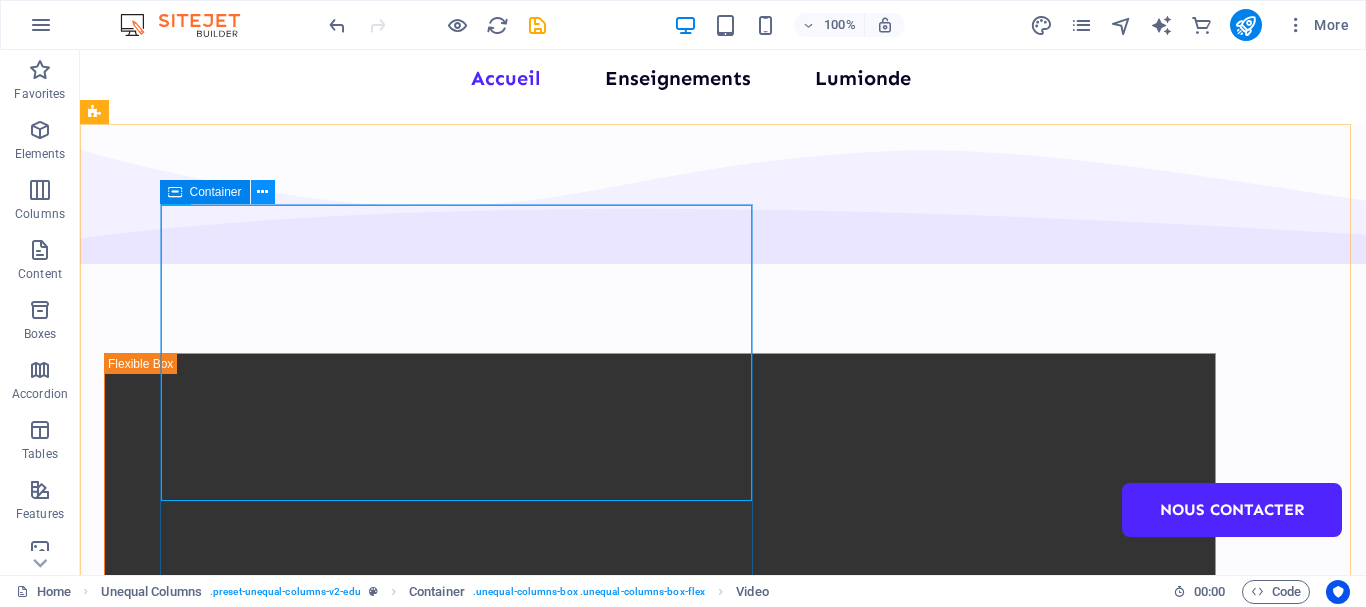click at bounding box center (262, 192) 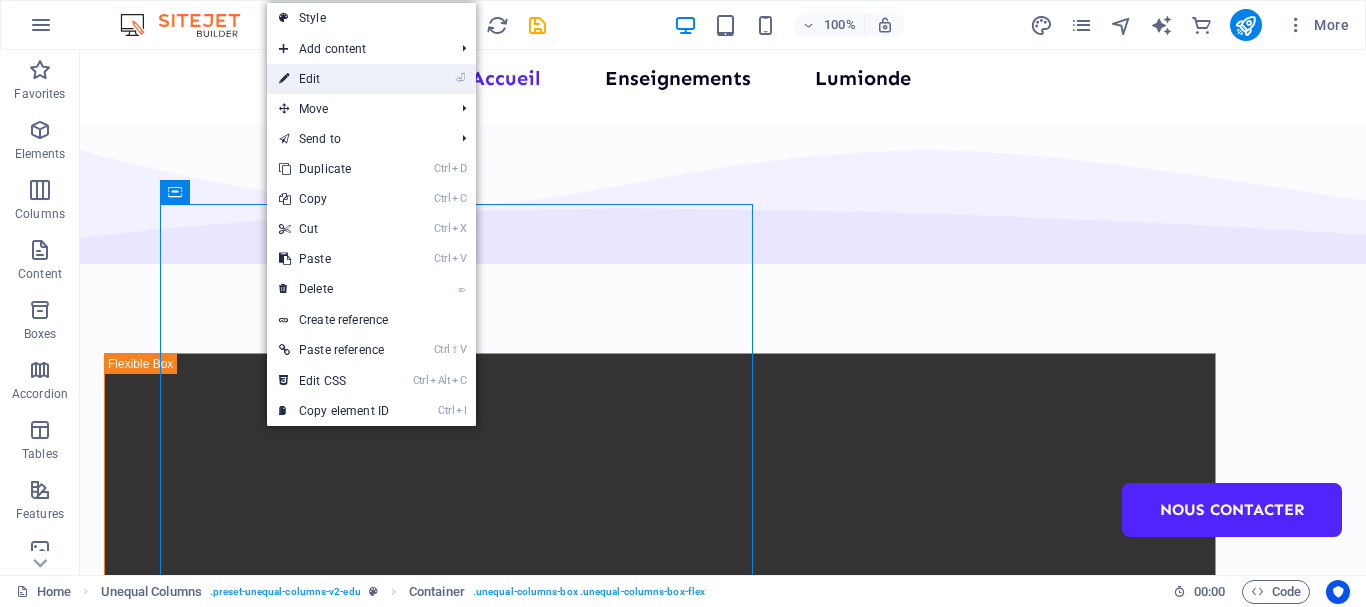 click on "⏎  Edit" at bounding box center (334, 79) 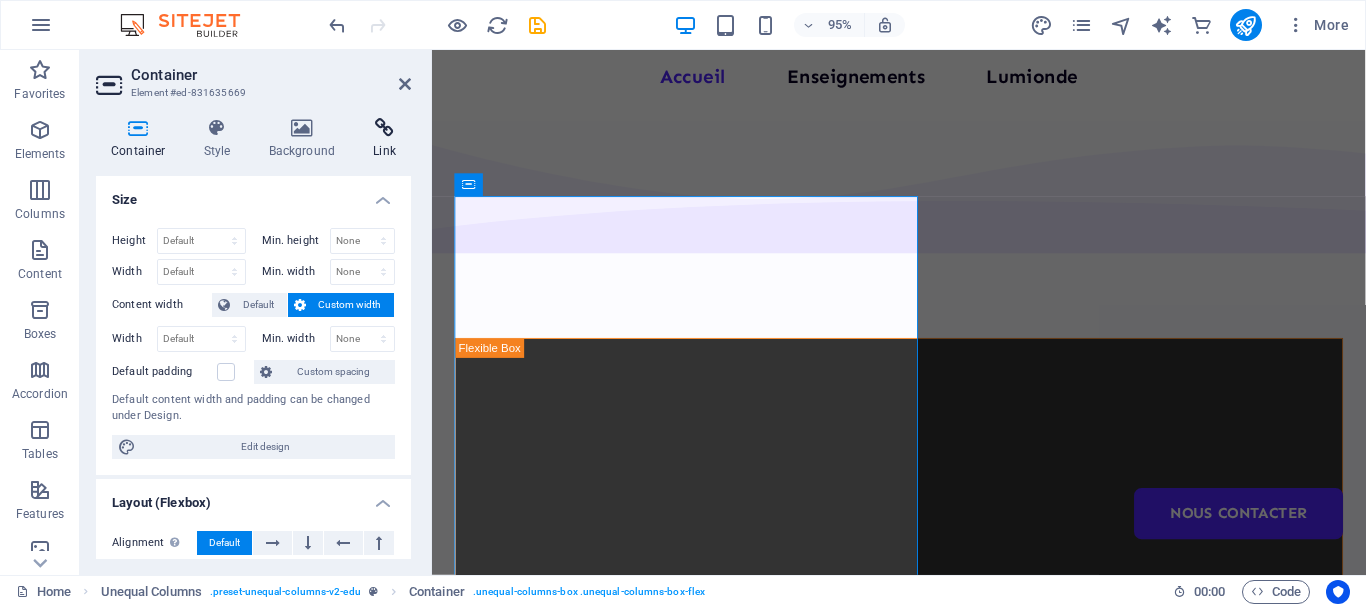 click at bounding box center (384, 128) 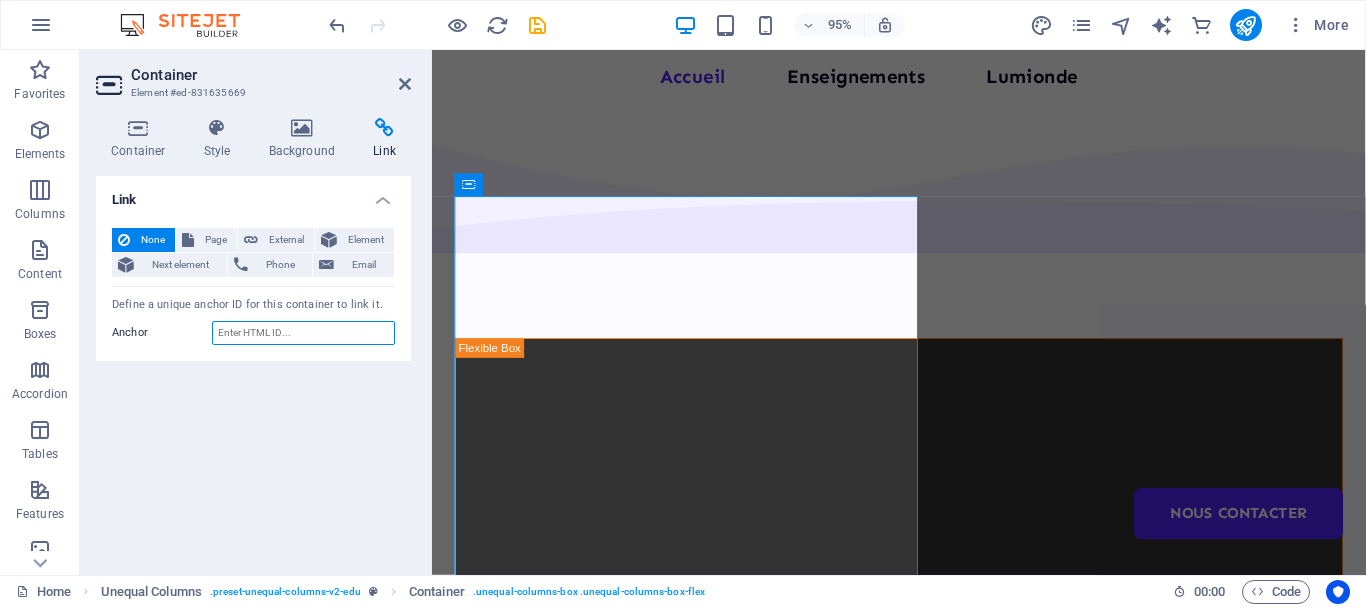 click on "Anchor" at bounding box center (303, 333) 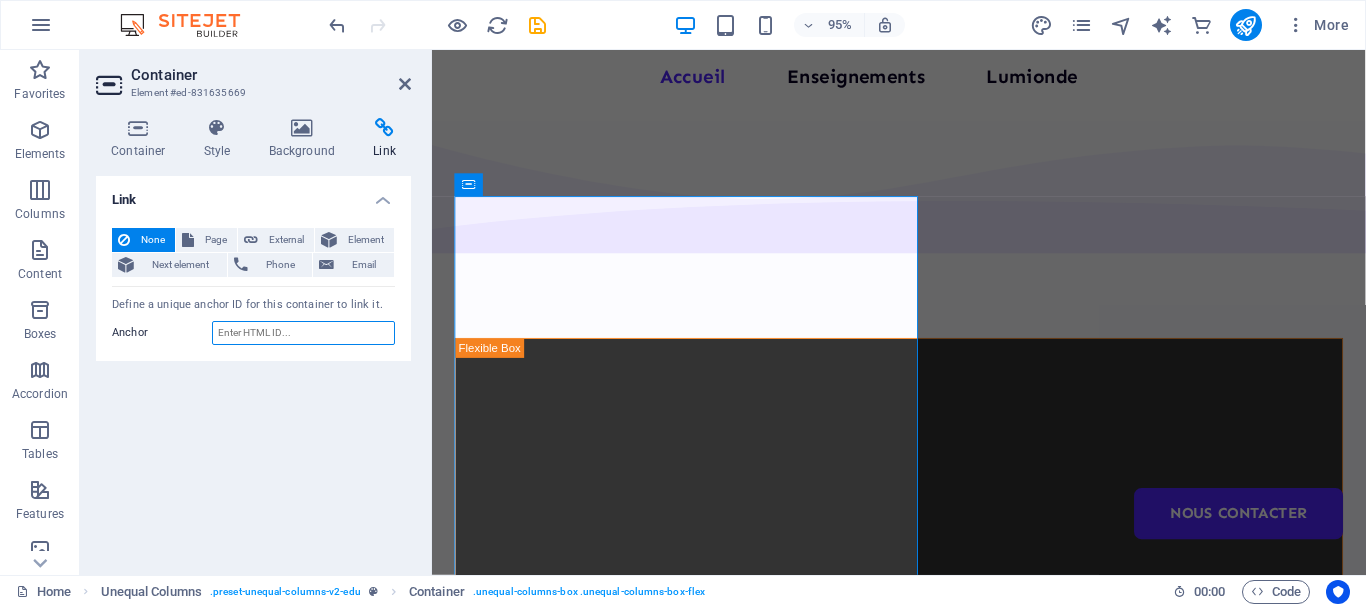 paste on "https://www.youtube.com/watch?v=05-LJ5IqG7U" 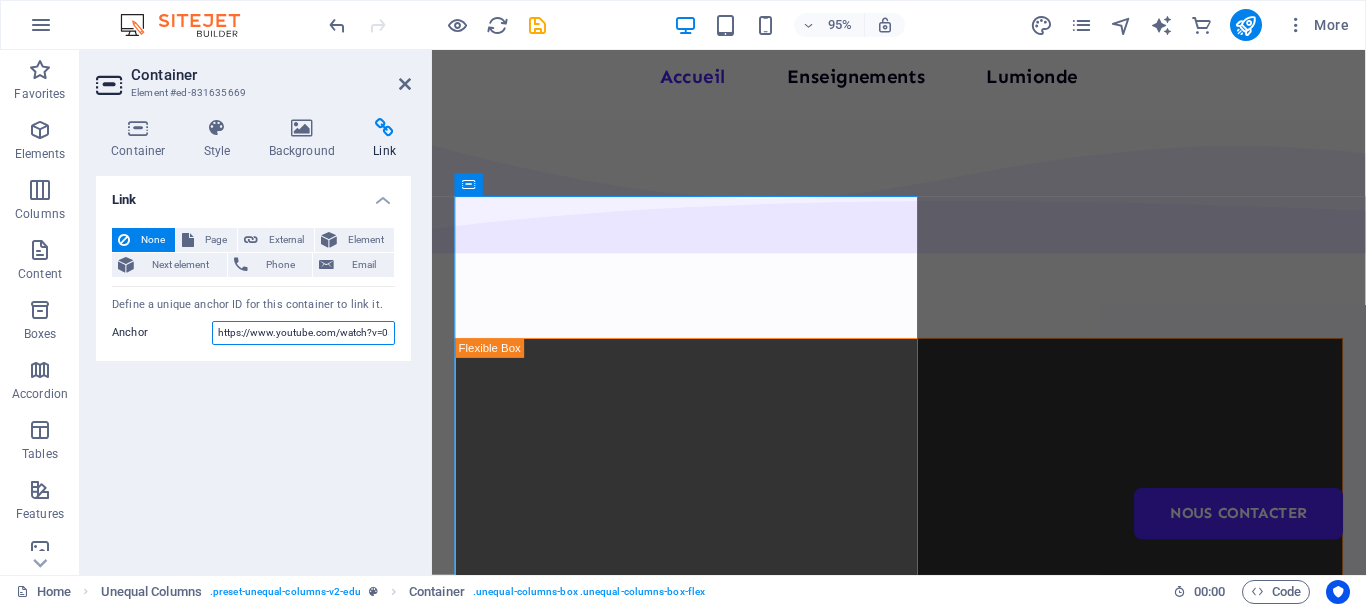 scroll, scrollTop: 0, scrollLeft: 47, axis: horizontal 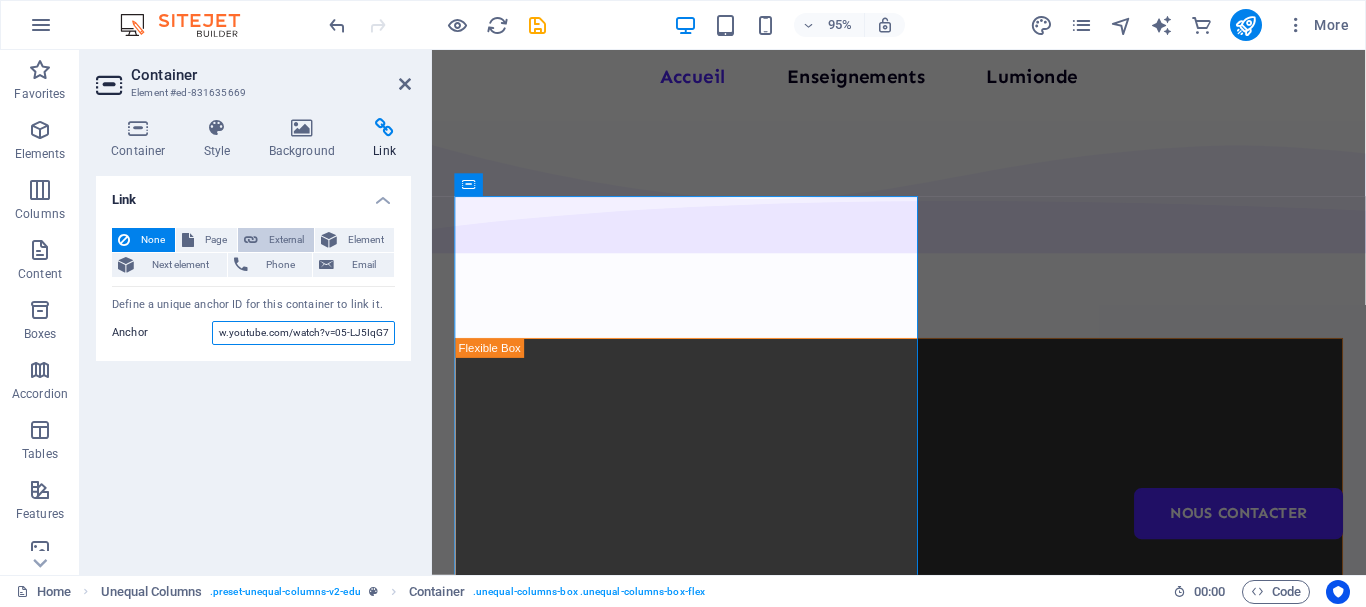type on "https://www.youtube.com/watch?v=05-LJ5IqG7U" 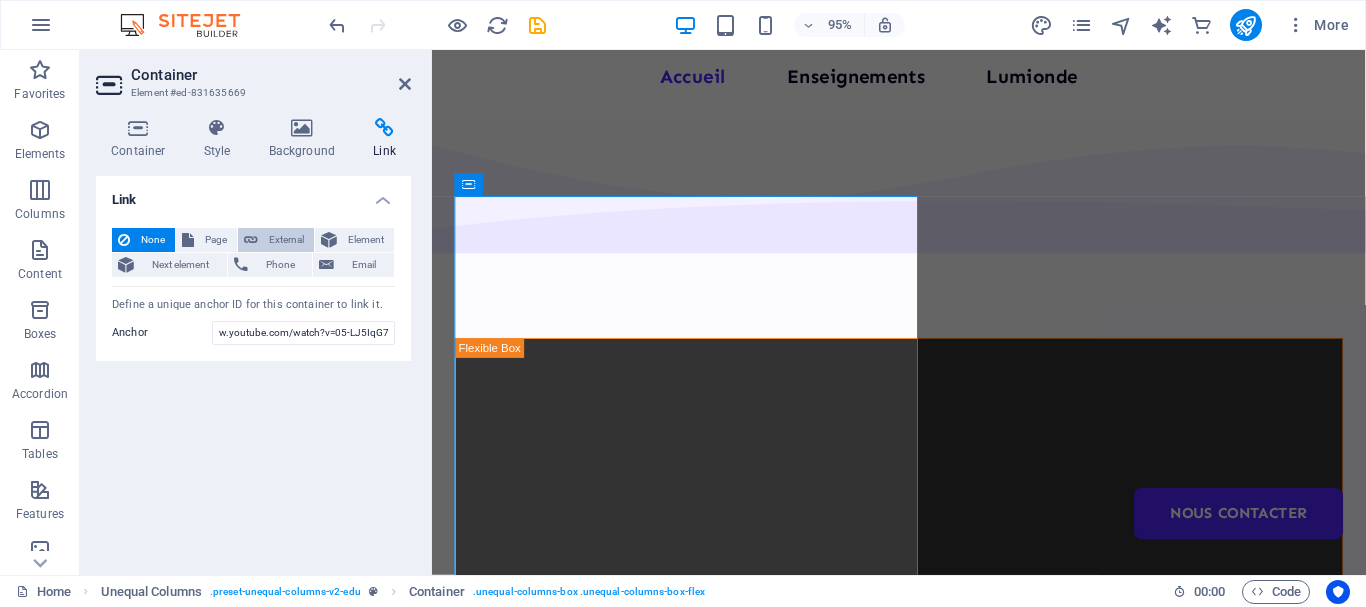 scroll, scrollTop: 0, scrollLeft: 0, axis: both 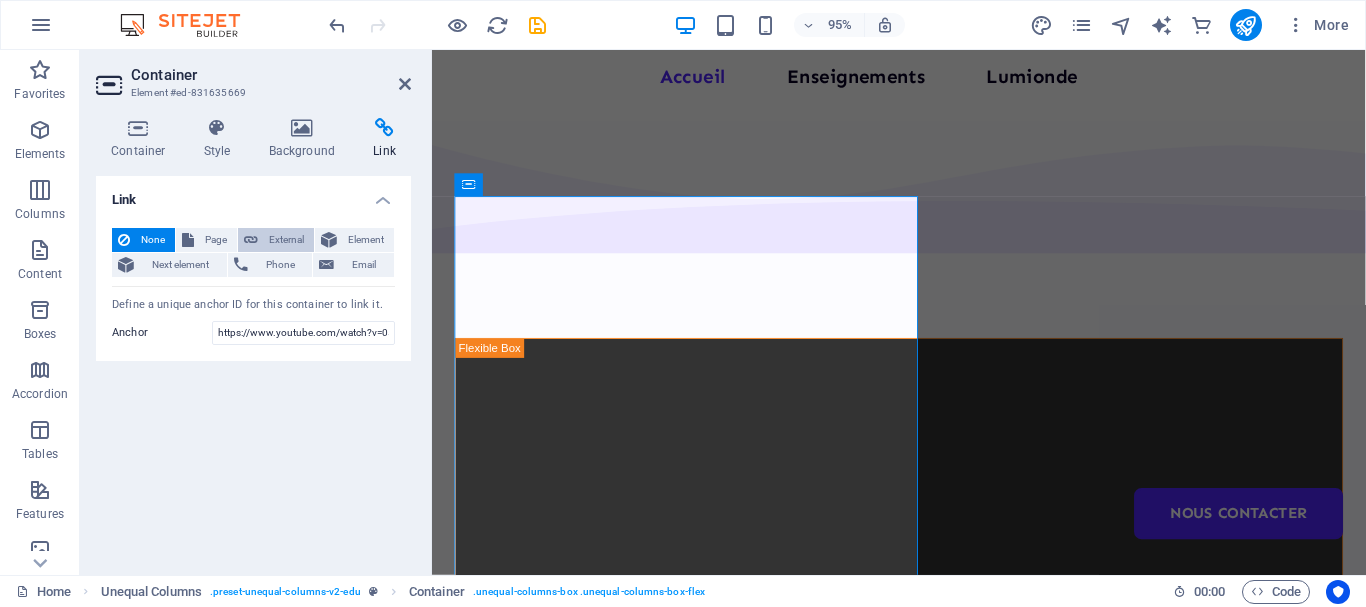 click on "External" at bounding box center (276, 240) 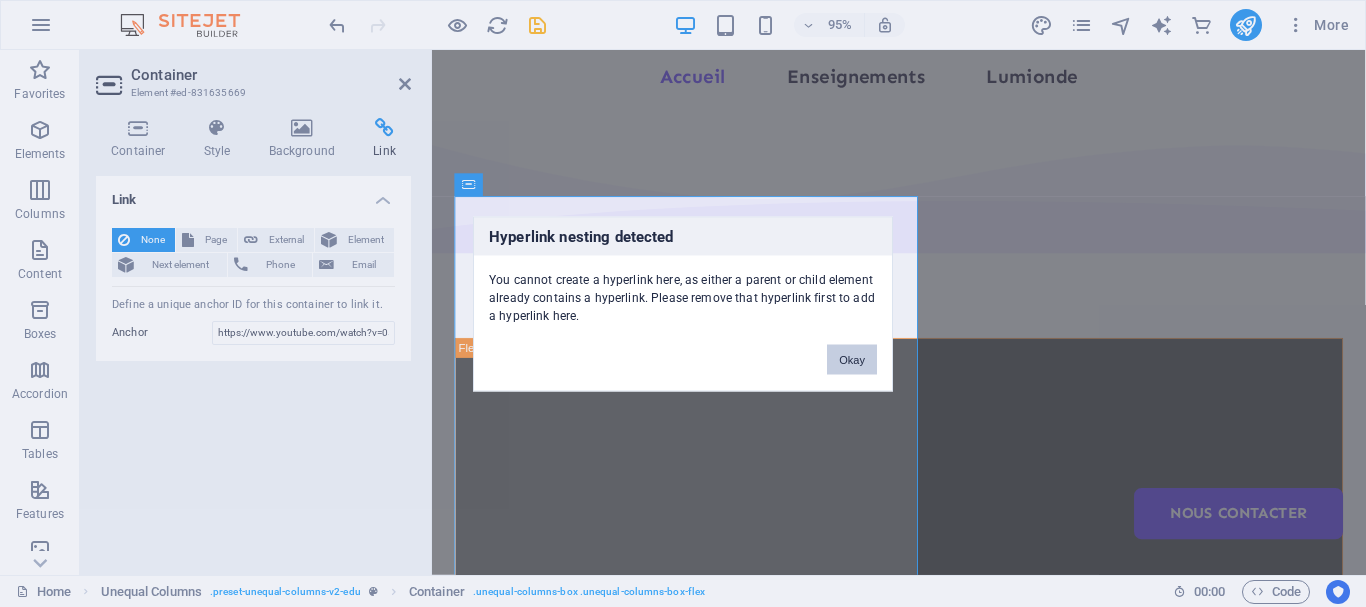 click on "Okay" at bounding box center [852, 359] 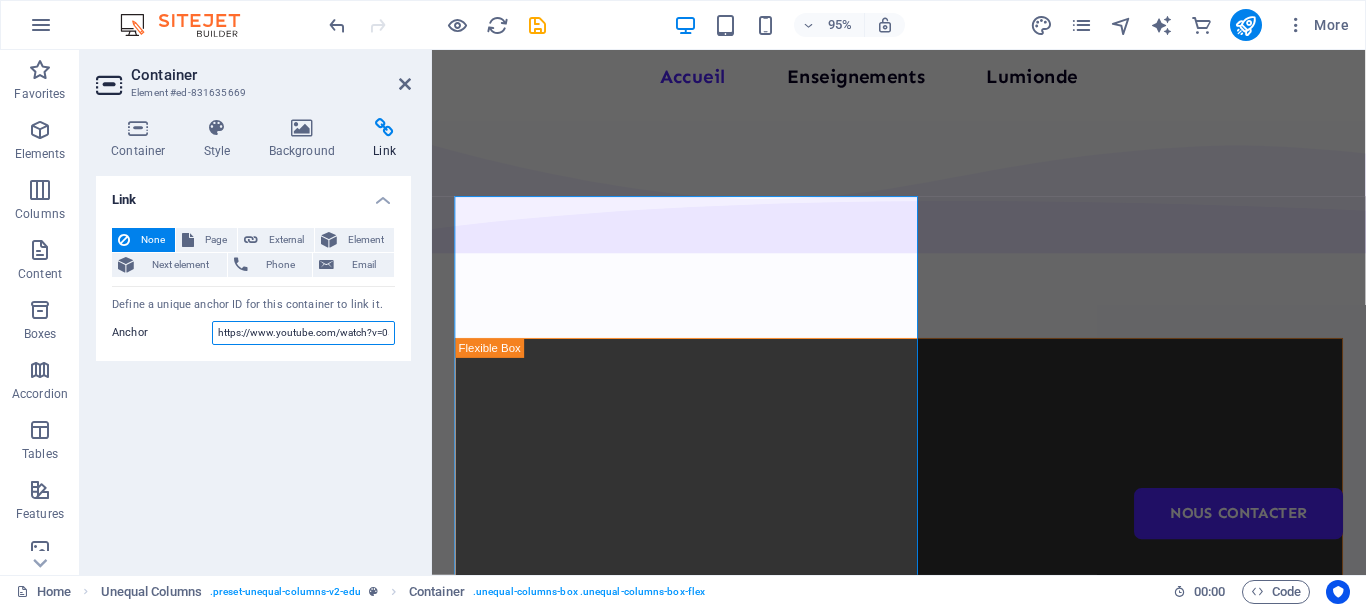 drag, startPoint x: 218, startPoint y: 329, endPoint x: 413, endPoint y: 325, distance: 195.04102 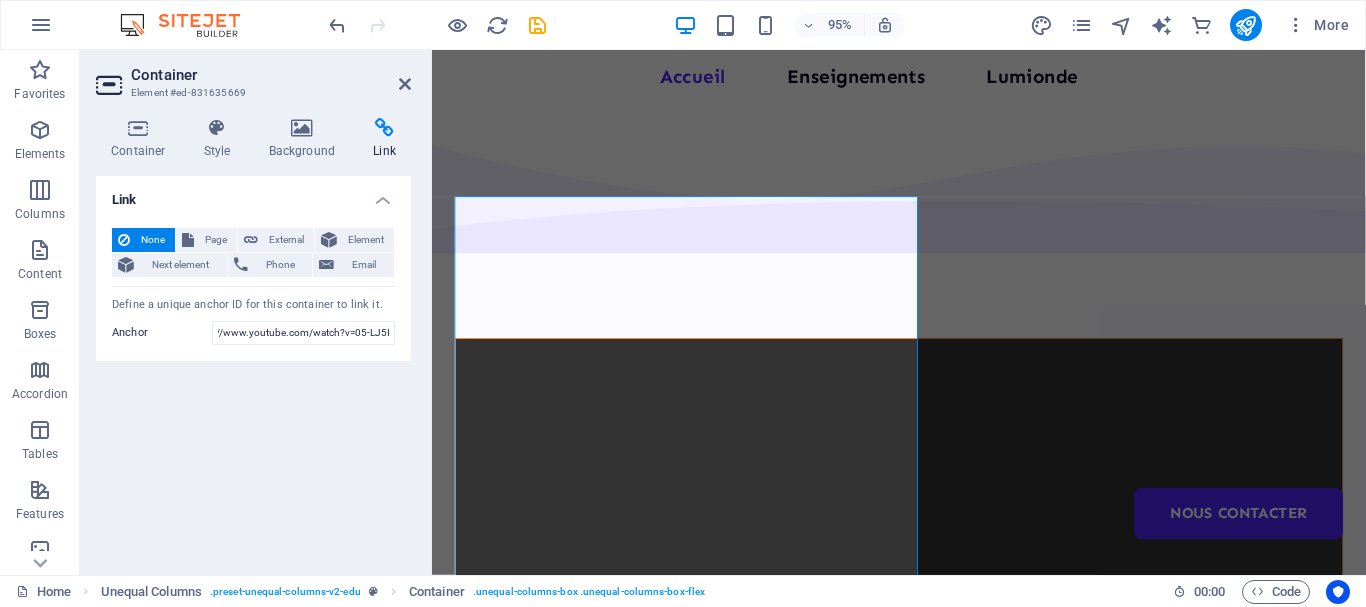 scroll, scrollTop: 0, scrollLeft: 0, axis: both 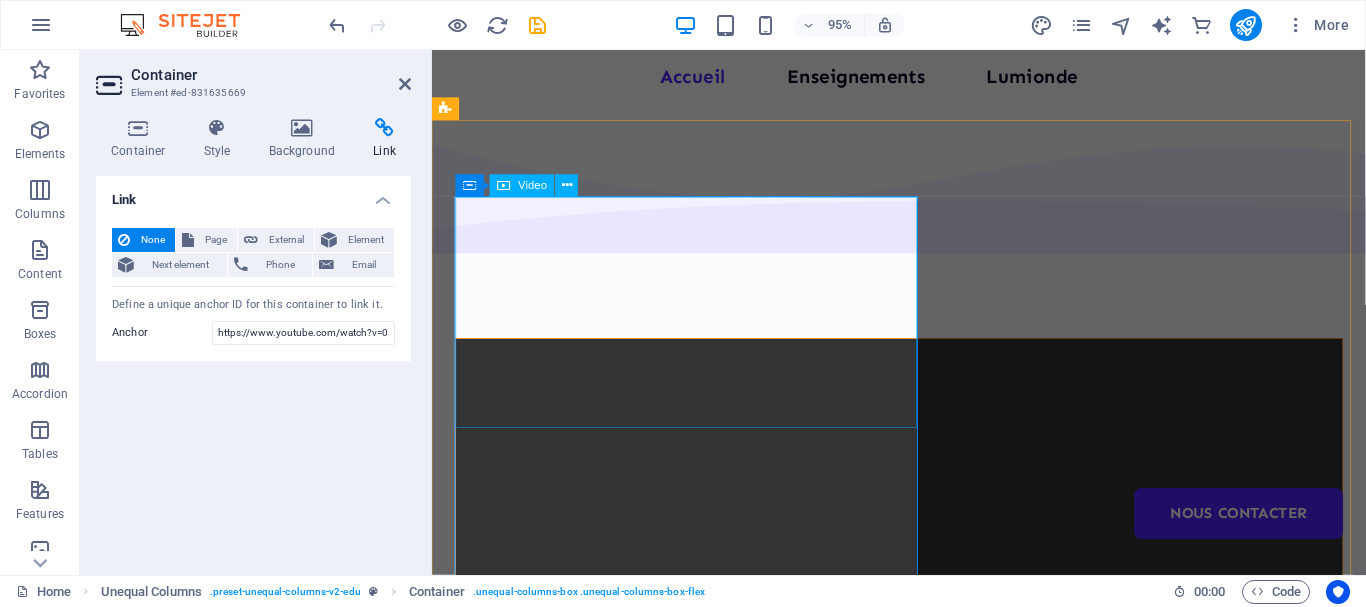 drag, startPoint x: 845, startPoint y: 375, endPoint x: 487, endPoint y: 339, distance: 359.8055 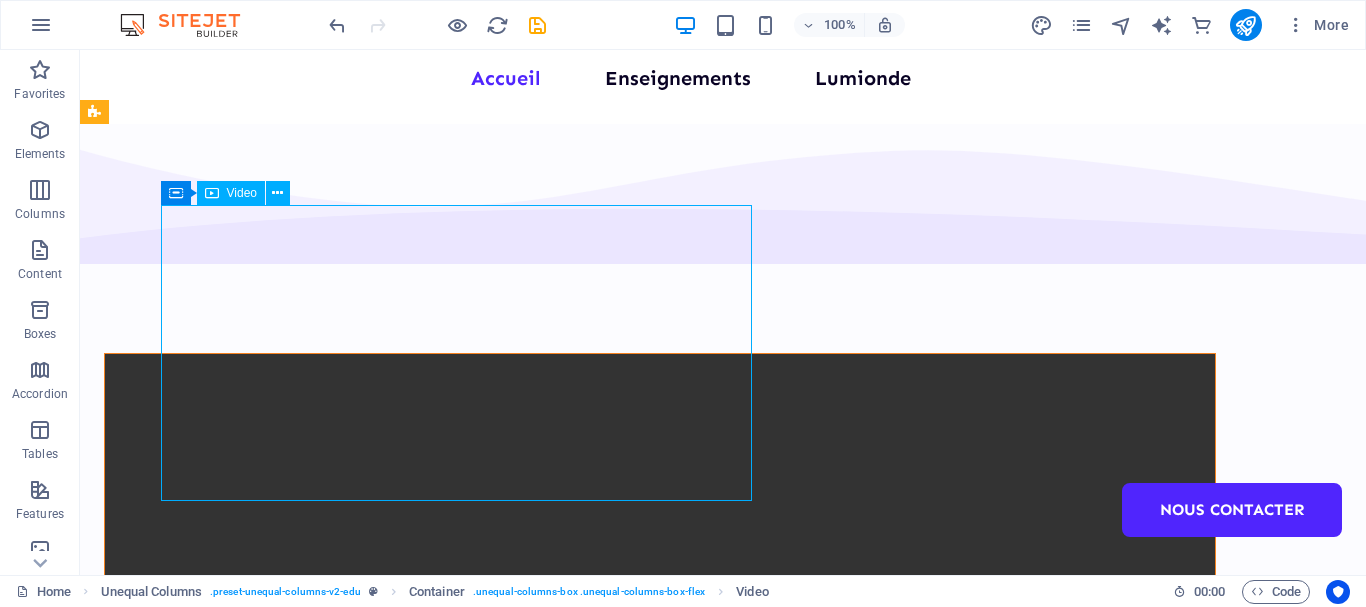 drag, startPoint x: 135, startPoint y: 339, endPoint x: 365, endPoint y: 333, distance: 230.07825 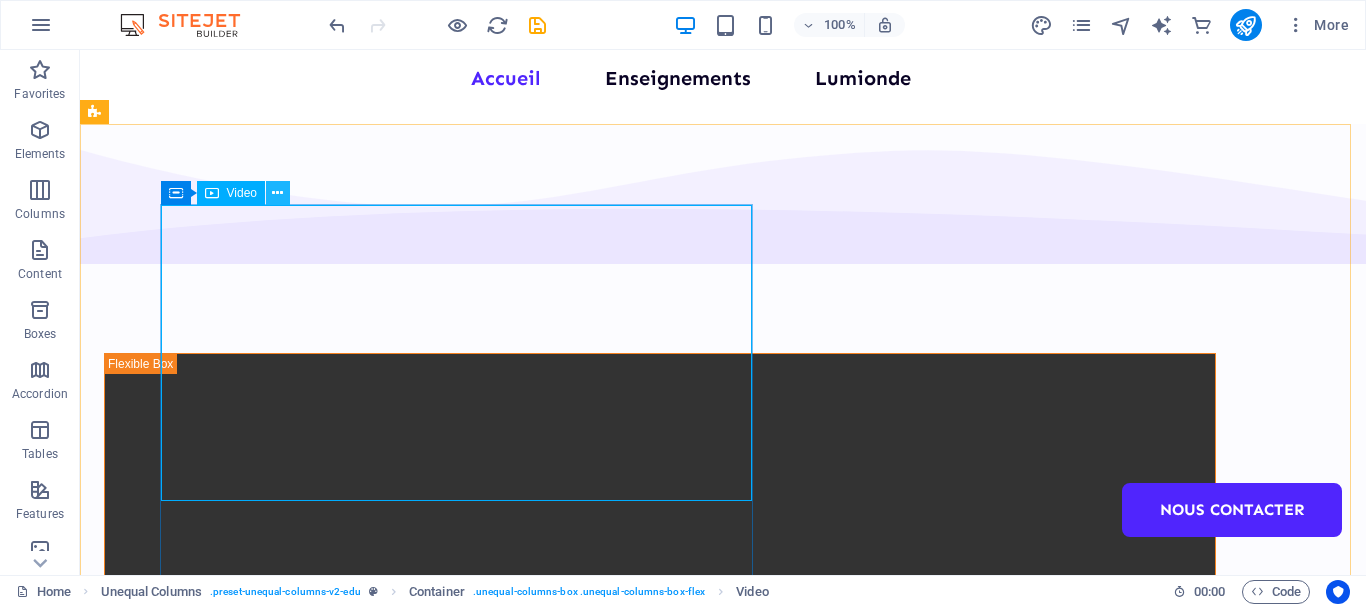 click at bounding box center [277, 193] 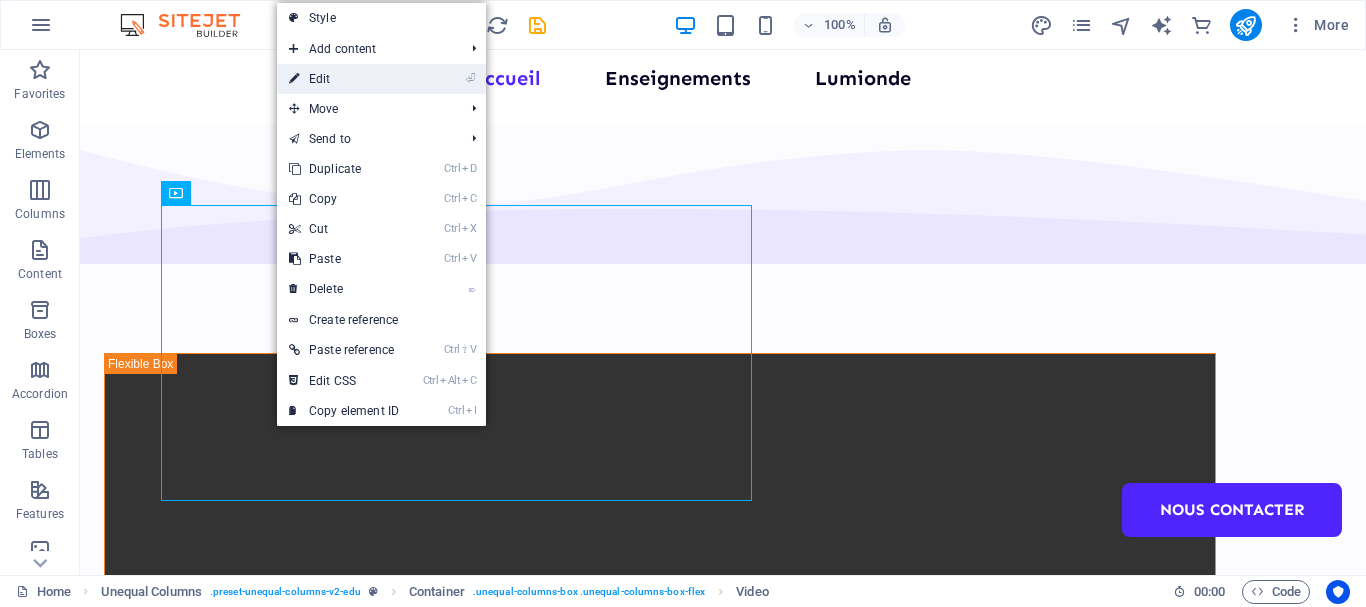 click on "⏎  Edit" at bounding box center (344, 79) 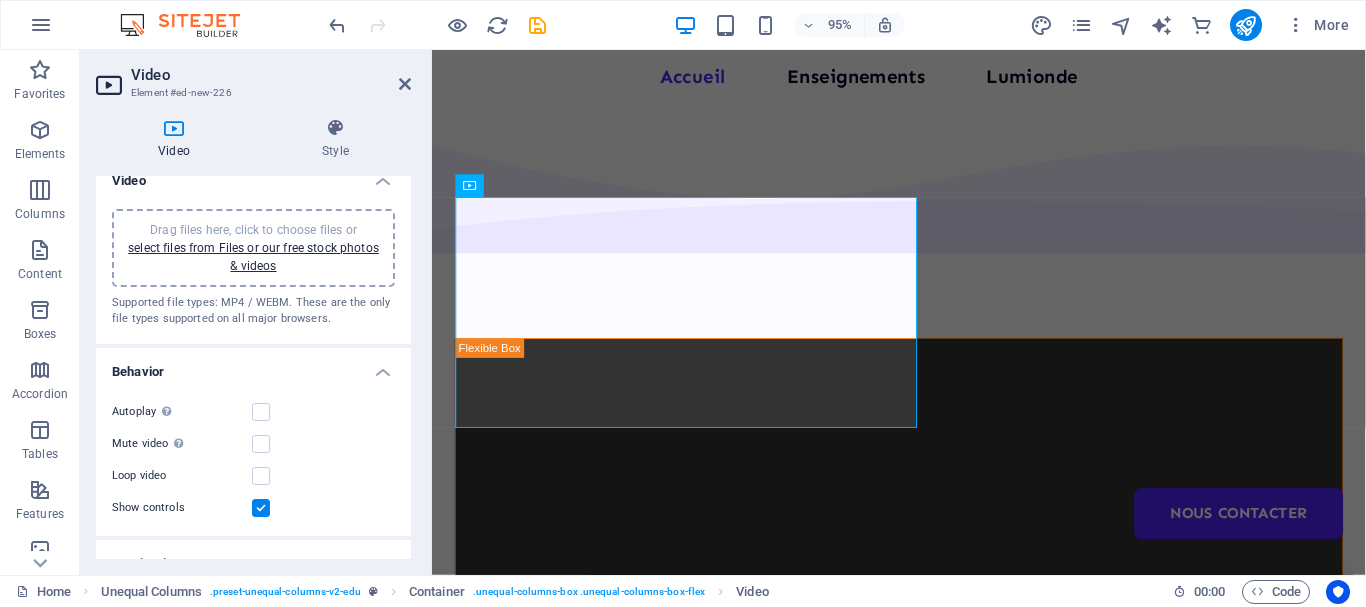 scroll, scrollTop: 0, scrollLeft: 0, axis: both 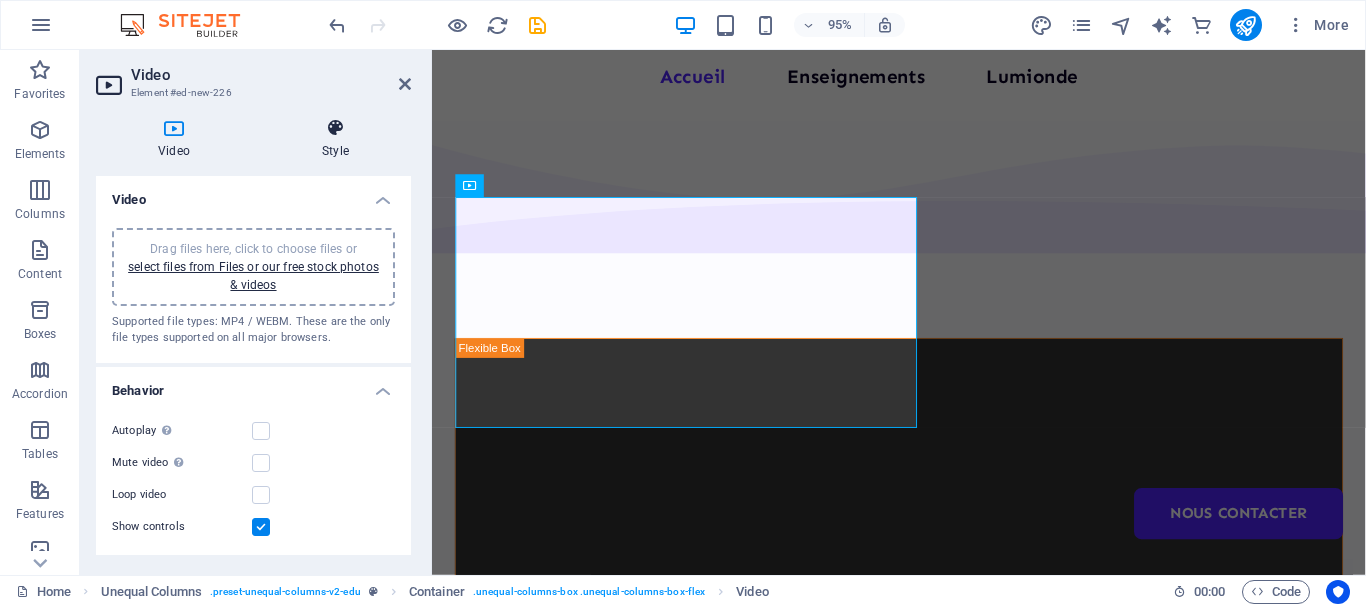 click at bounding box center (335, 128) 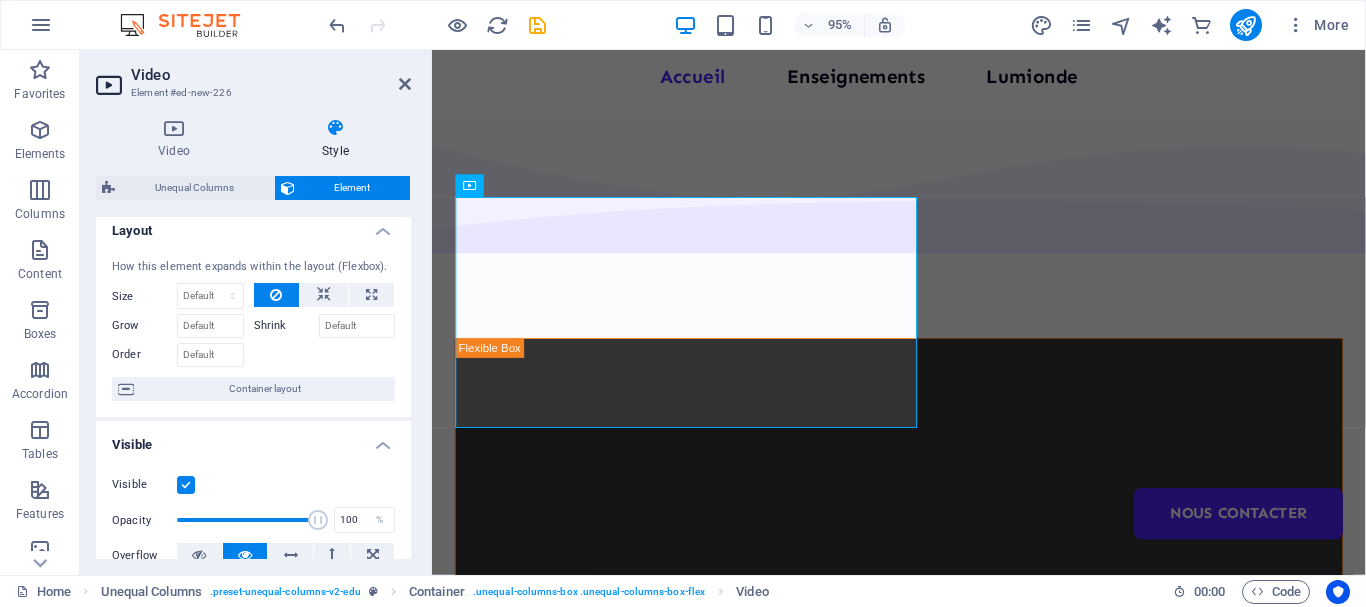 scroll, scrollTop: 0, scrollLeft: 0, axis: both 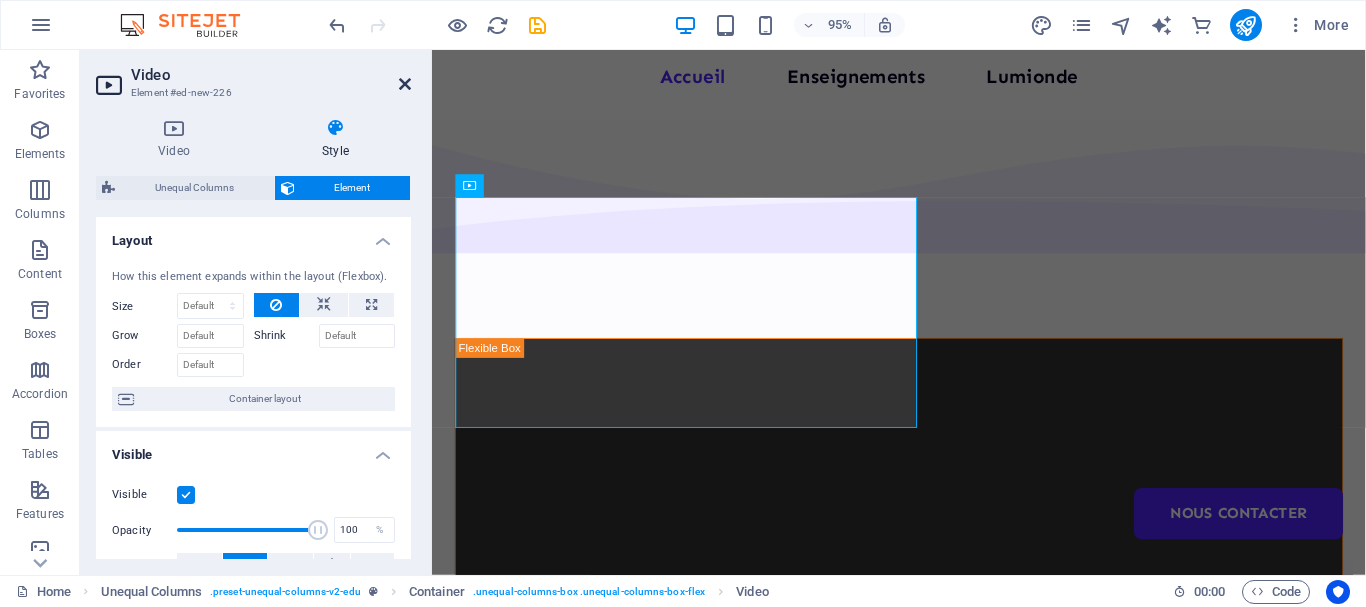click at bounding box center (405, 84) 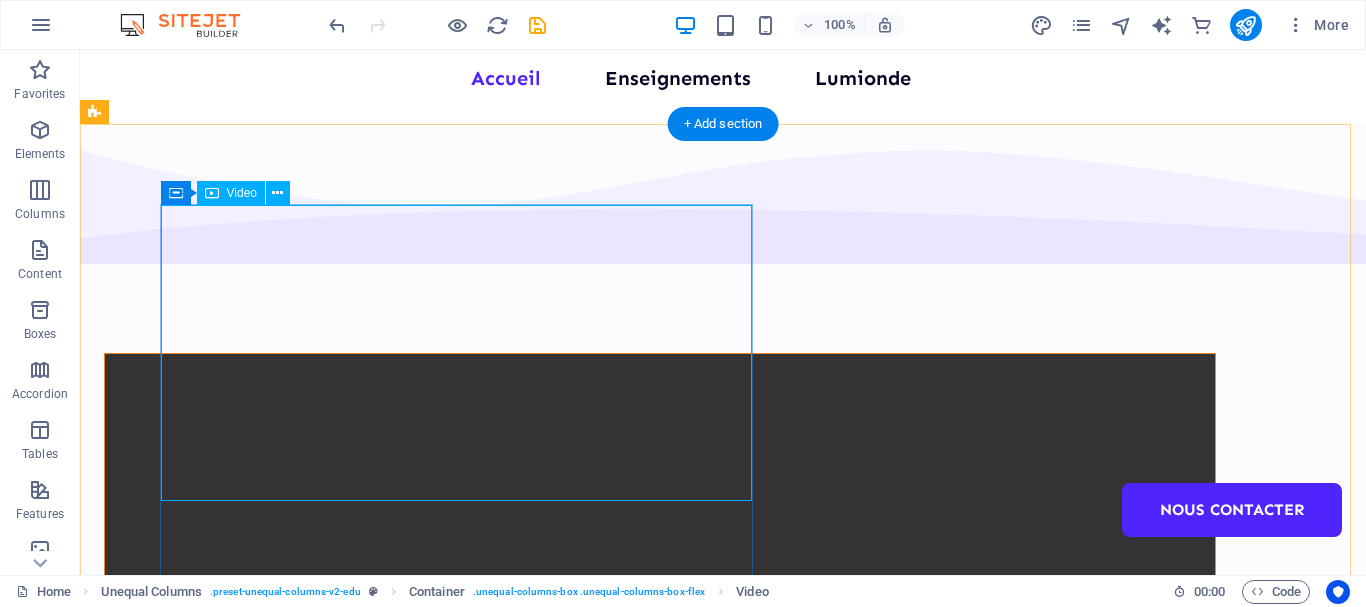 click at bounding box center [660, 631] 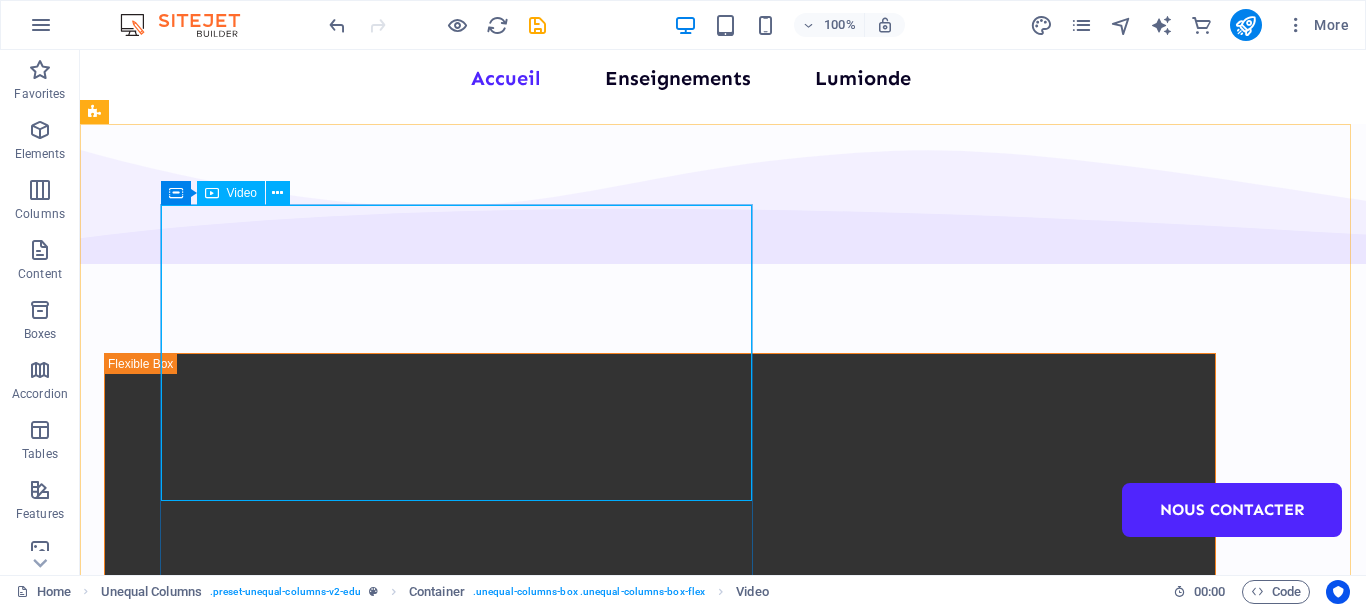 click on "Video" at bounding box center [242, 193] 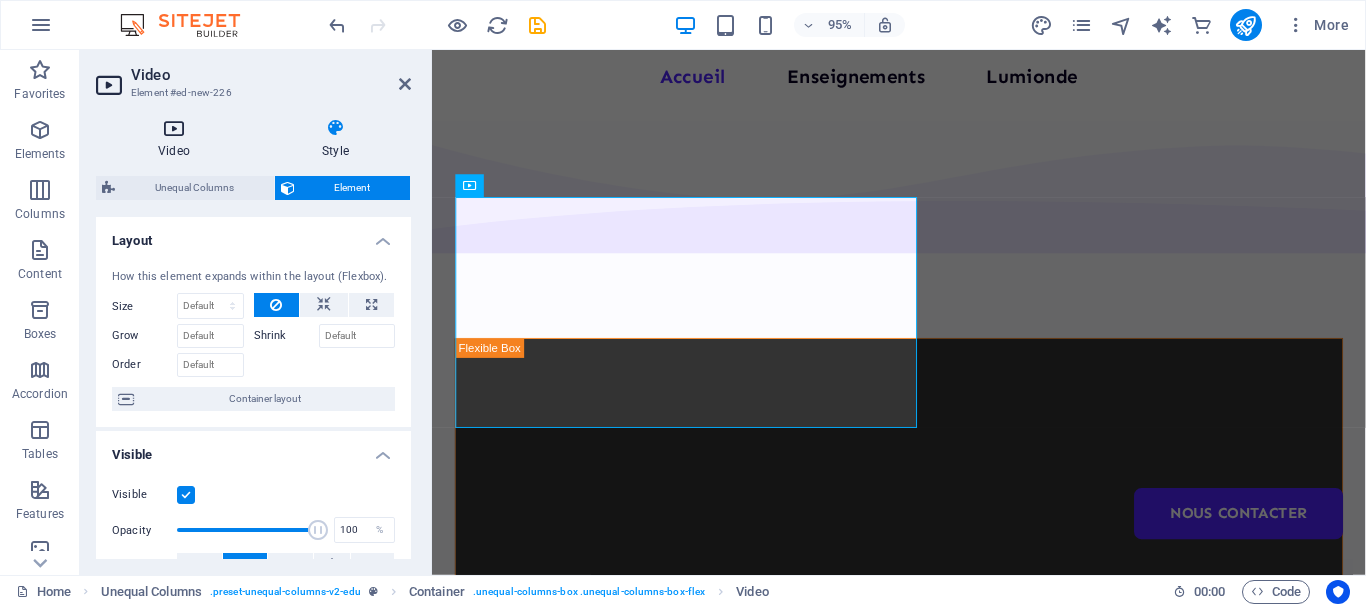 click at bounding box center [174, 128] 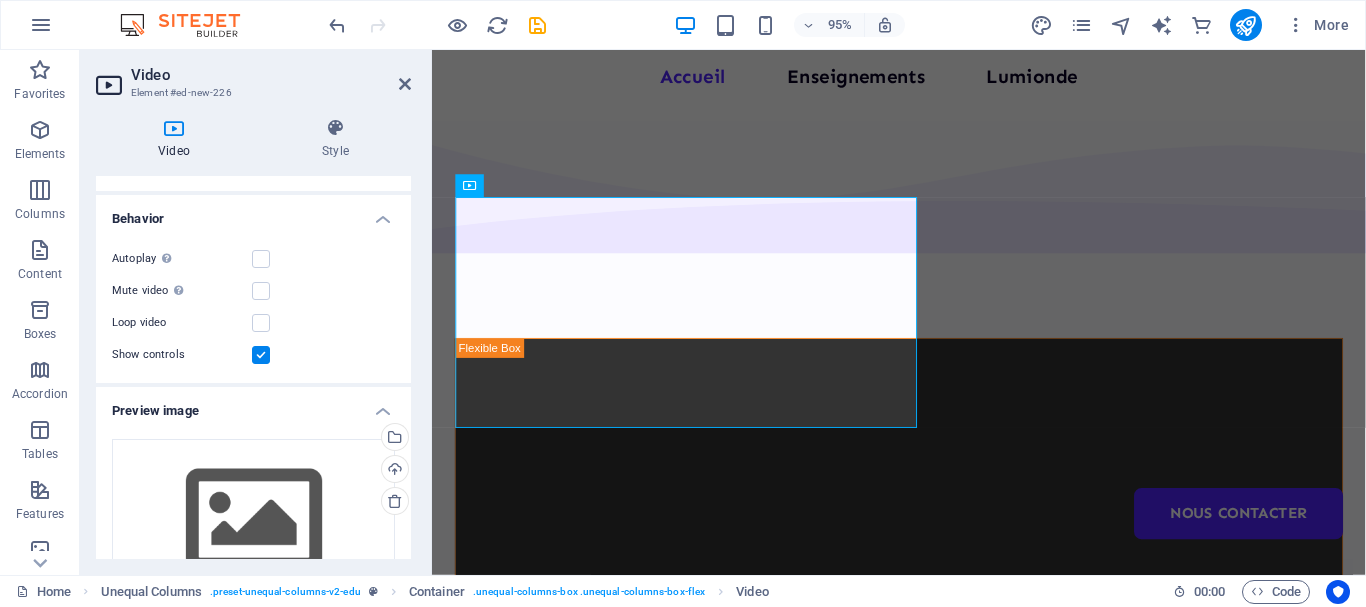 scroll, scrollTop: 200, scrollLeft: 0, axis: vertical 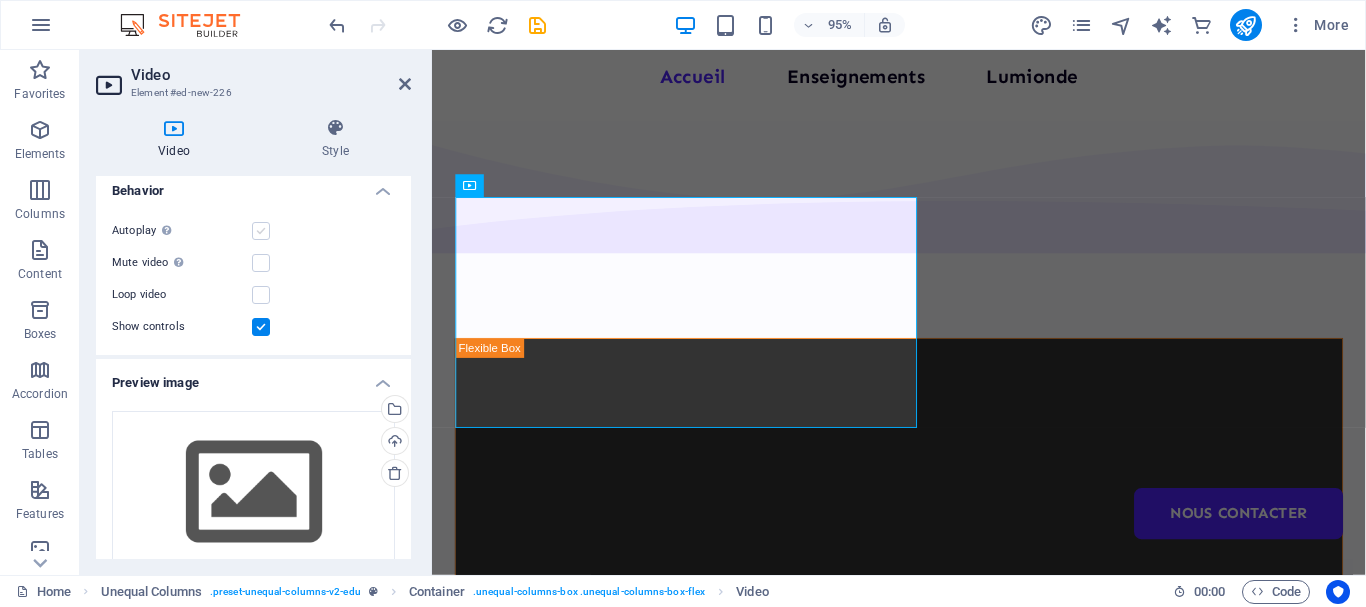 click at bounding box center [261, 231] 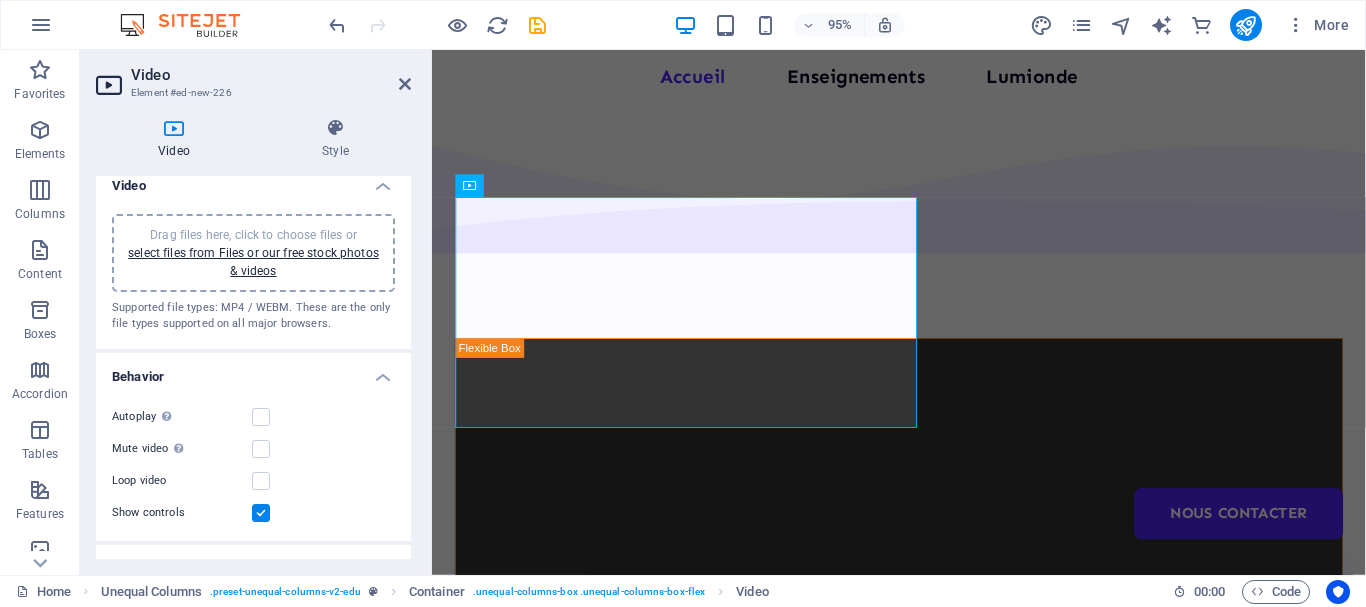 scroll, scrollTop: 0, scrollLeft: 0, axis: both 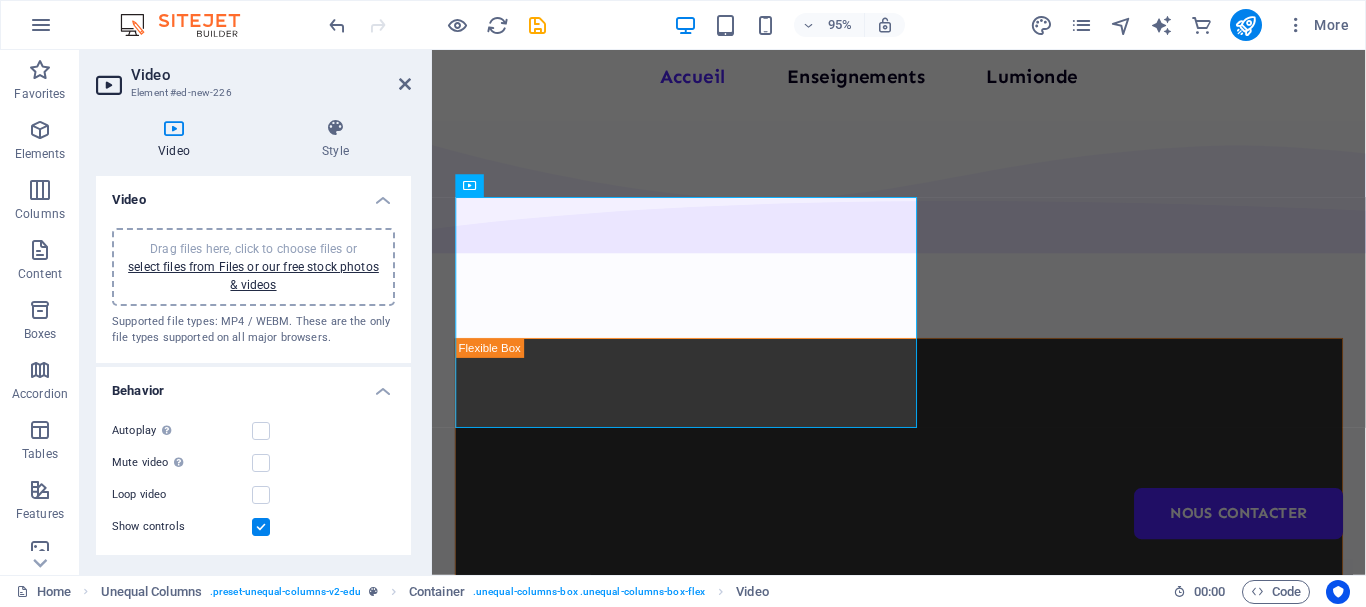 click on "select files from Files or our free stock photos & videos" at bounding box center (253, 276) 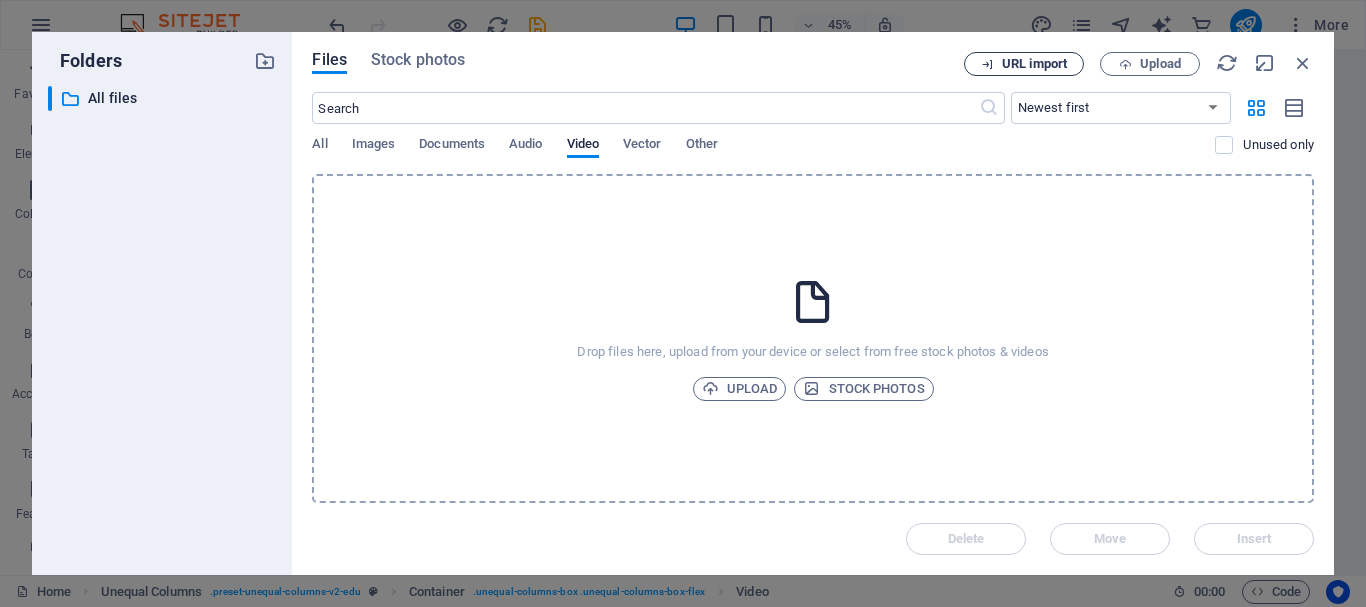 click on "URL import" at bounding box center [1034, 64] 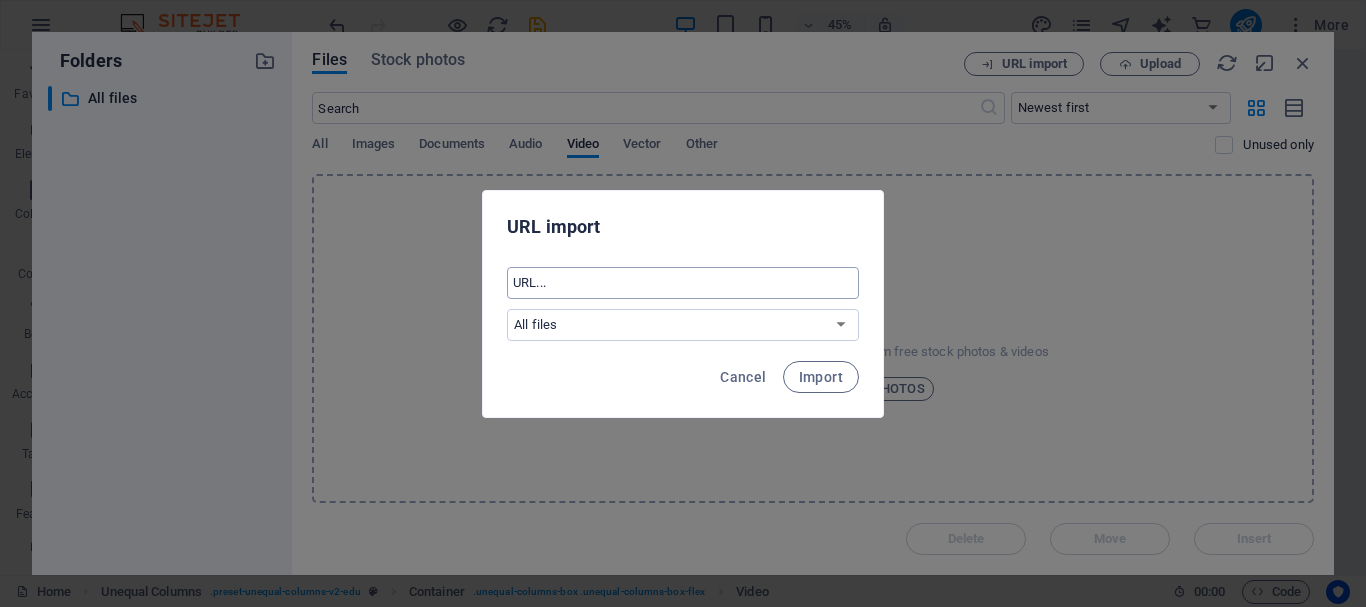 click at bounding box center (683, 283) 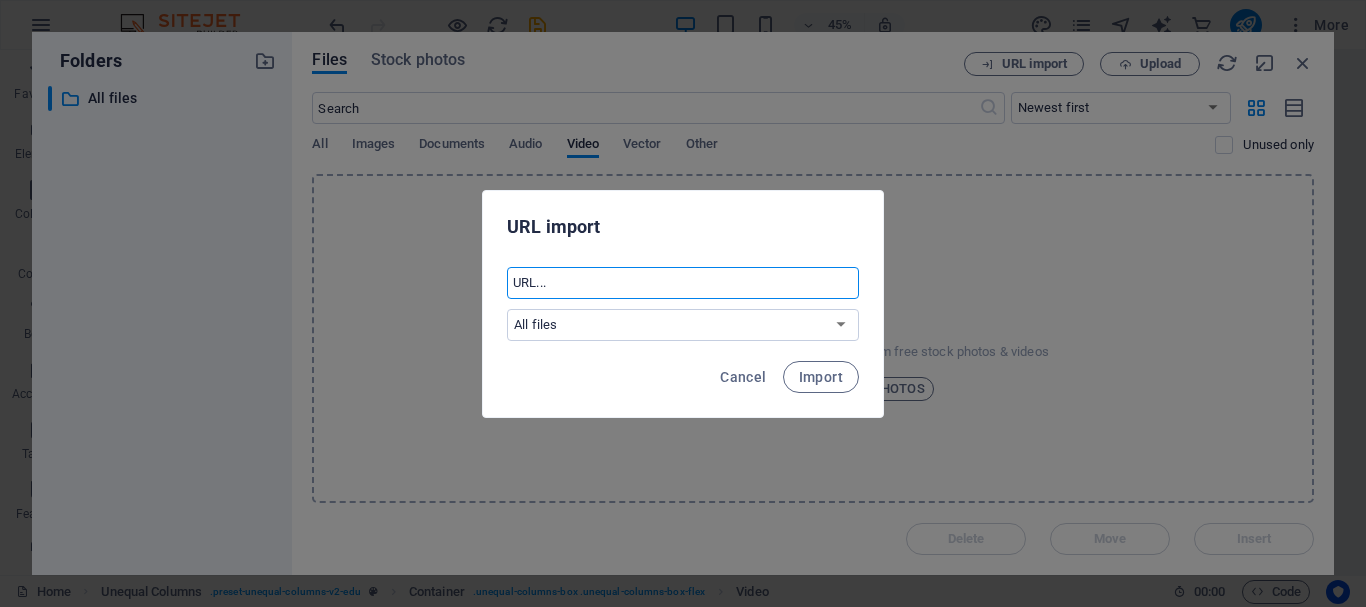 paste on "https://www.youtube.com/watch?v=05-LJ5IqG7U" 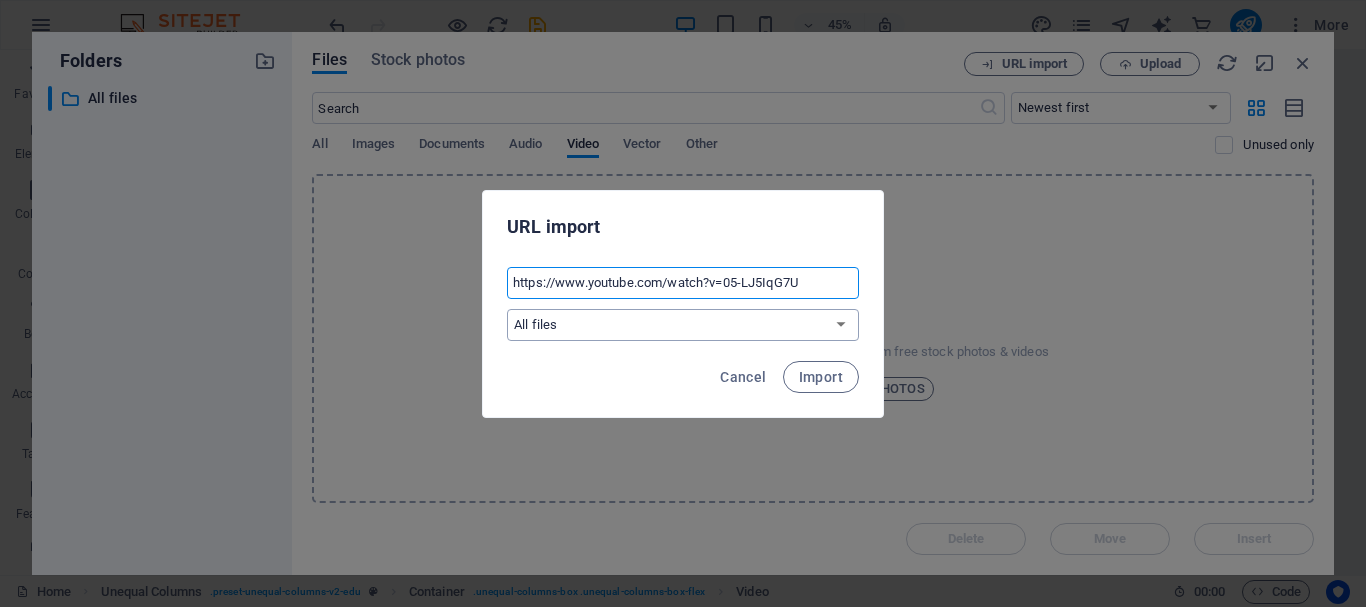 type on "https://www.youtube.com/watch?v=05-LJ5IqG7U" 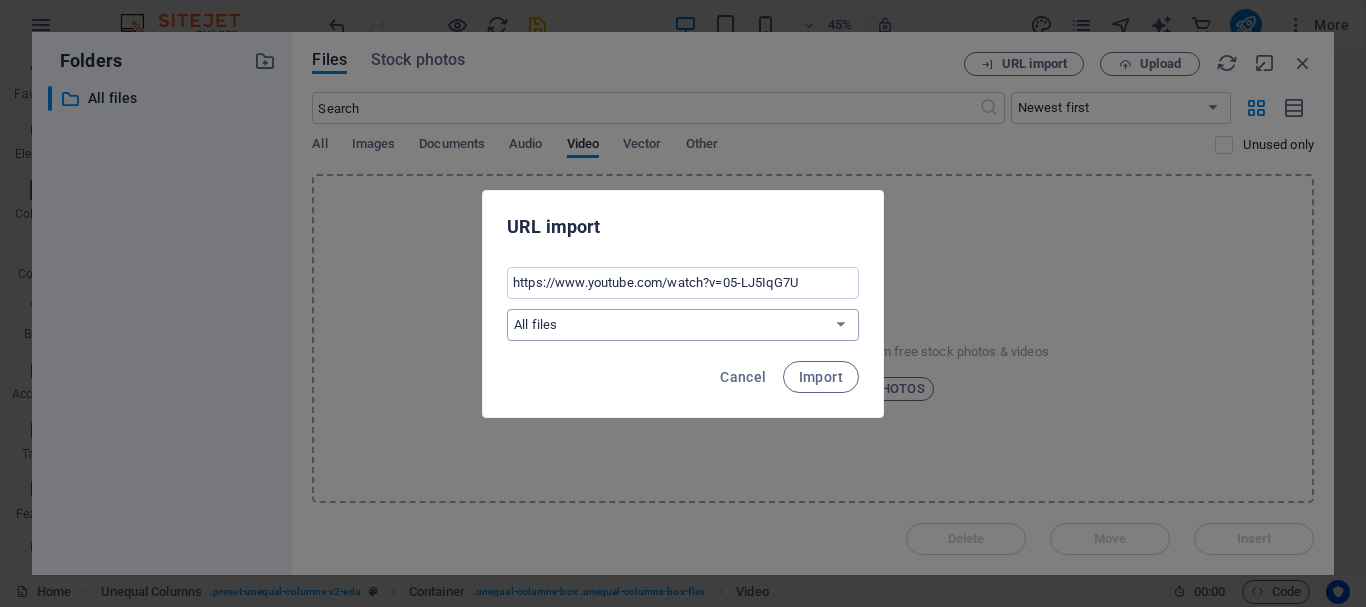 click on "All files" at bounding box center [683, 325] 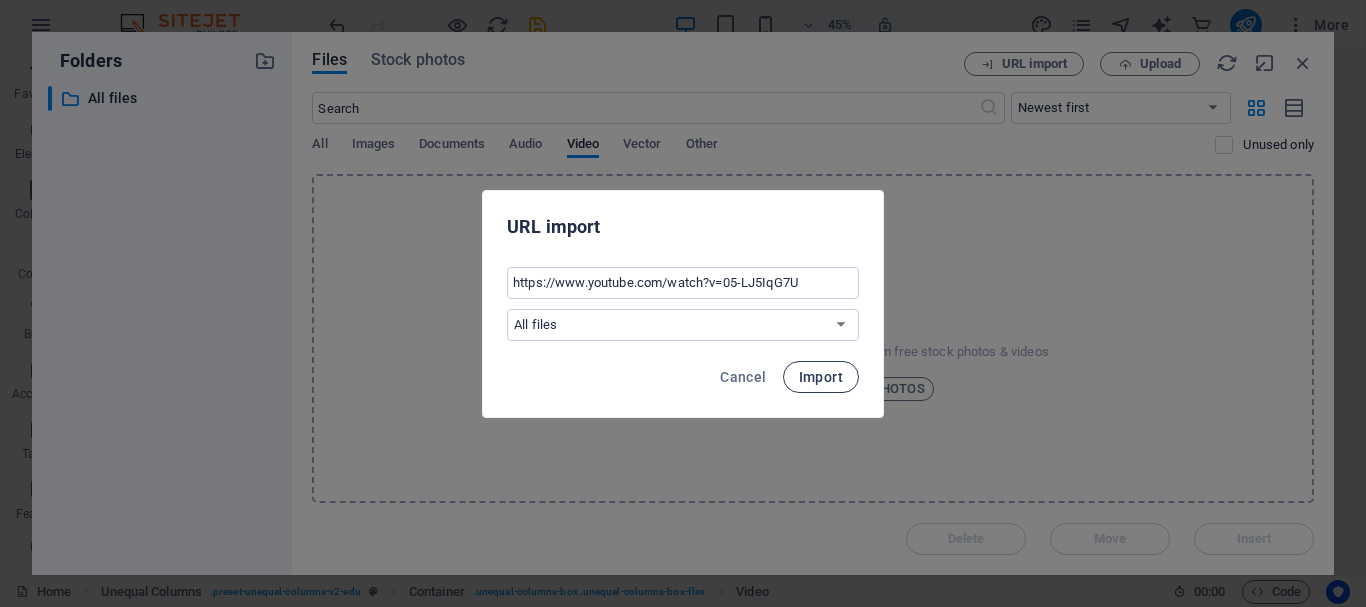click on "Import" at bounding box center (821, 377) 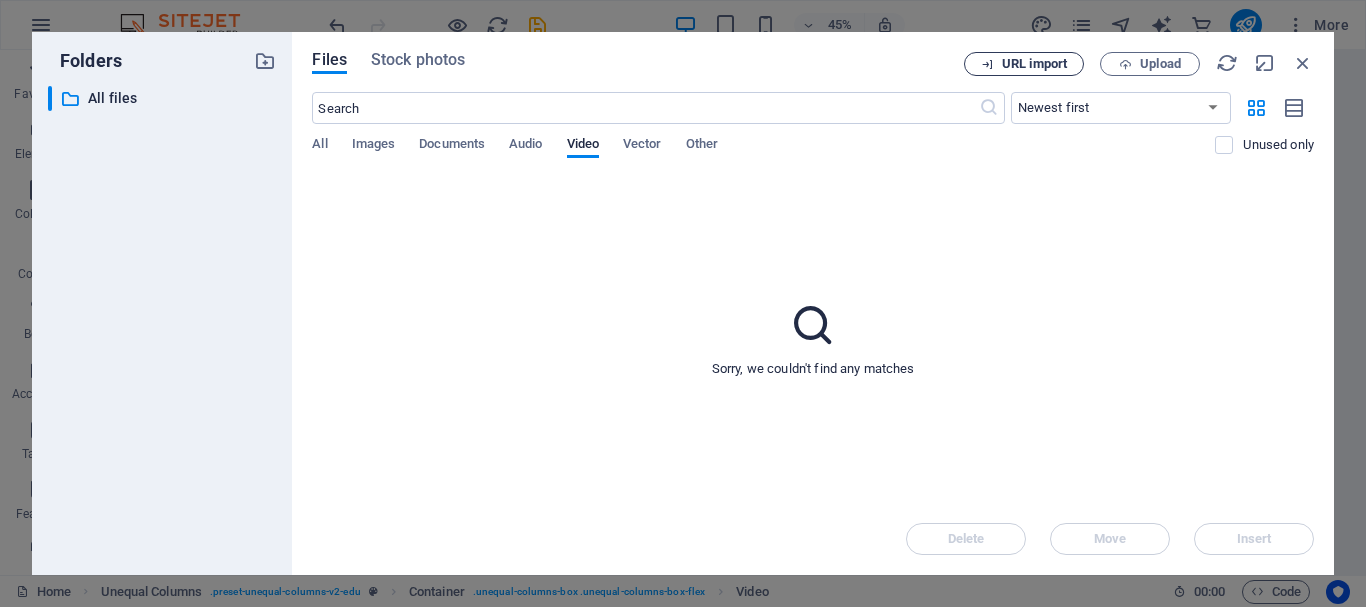 click on "URL import" at bounding box center [1034, 64] 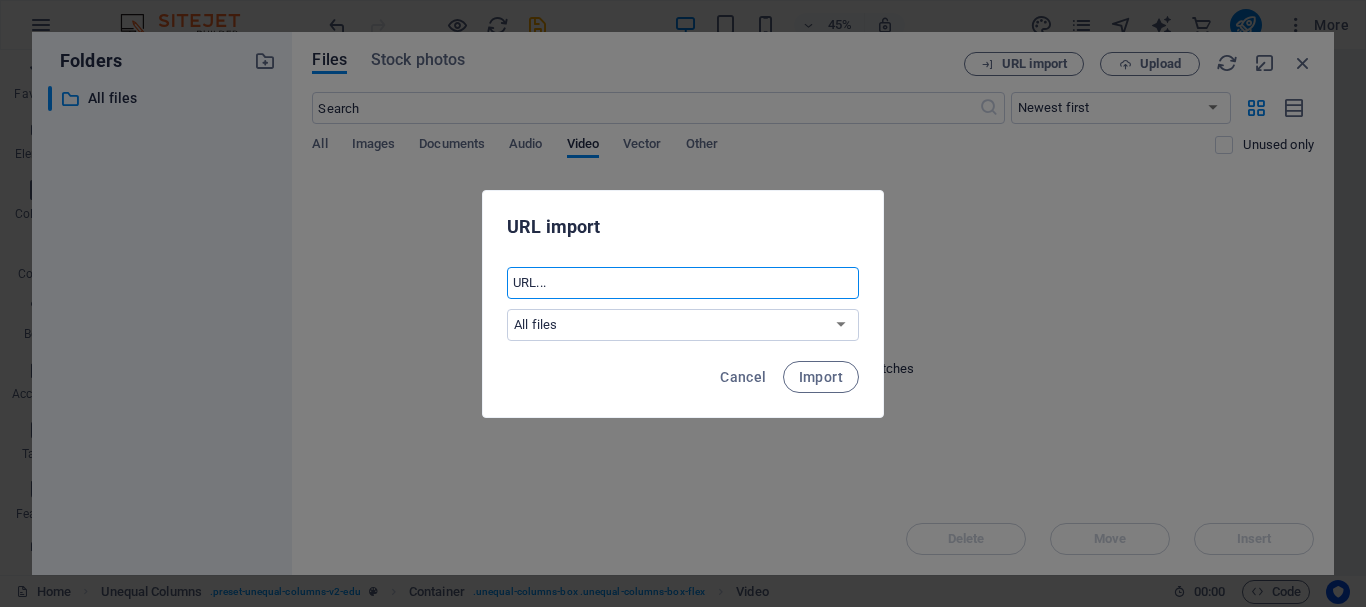 click at bounding box center (683, 283) 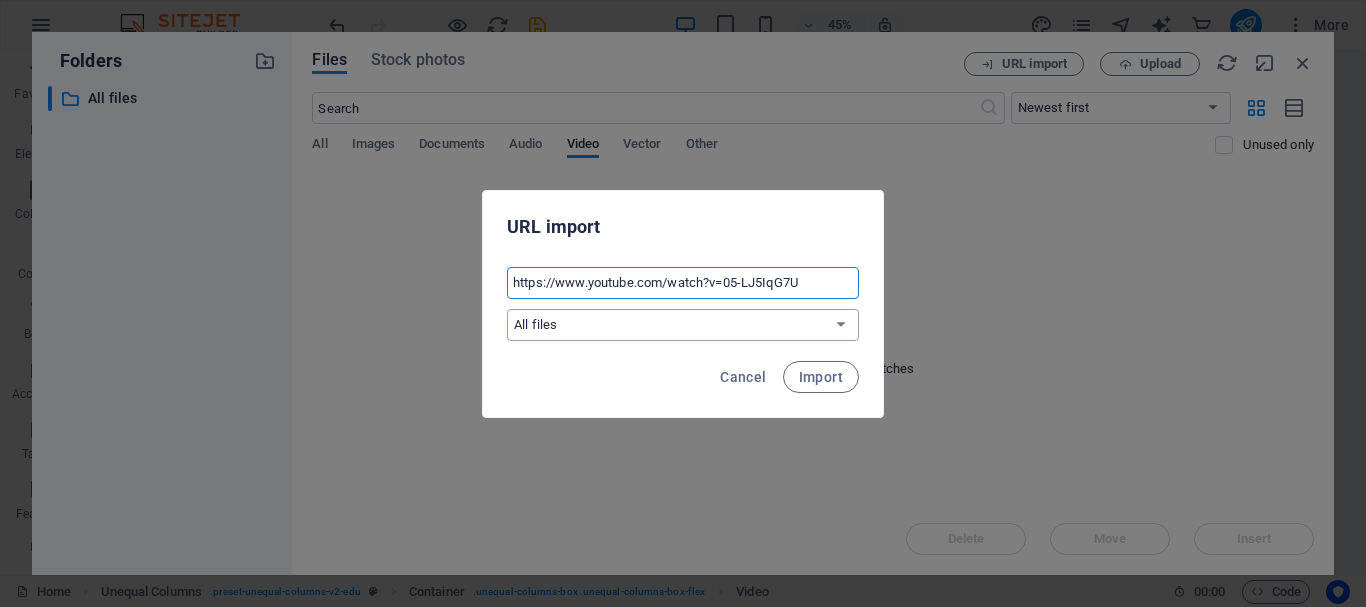 type on "https://www.youtube.com/watch?v=05-LJ5IqG7U" 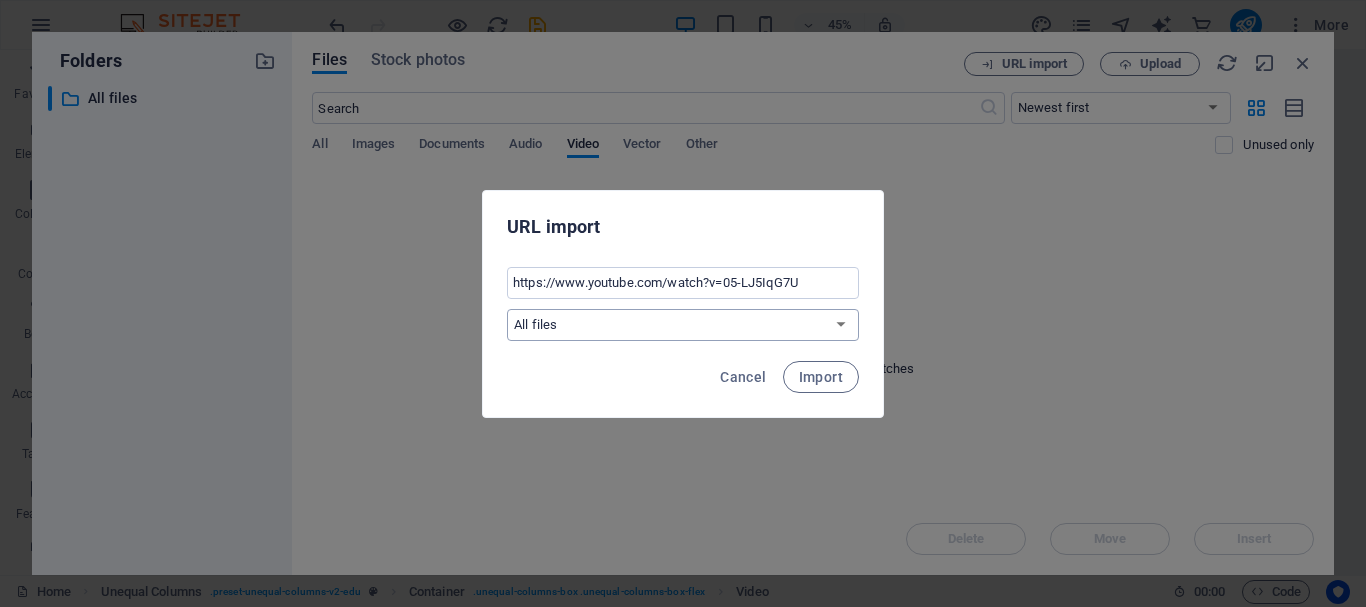click on "All files" at bounding box center (683, 325) 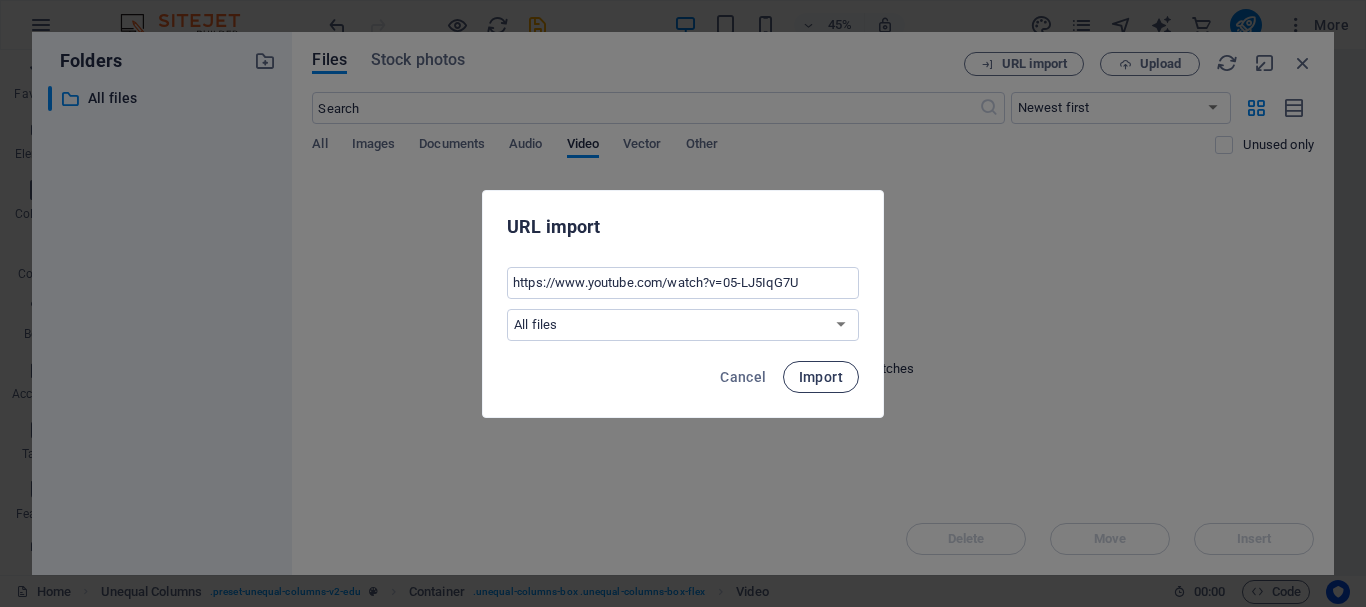 click on "Import" at bounding box center (821, 377) 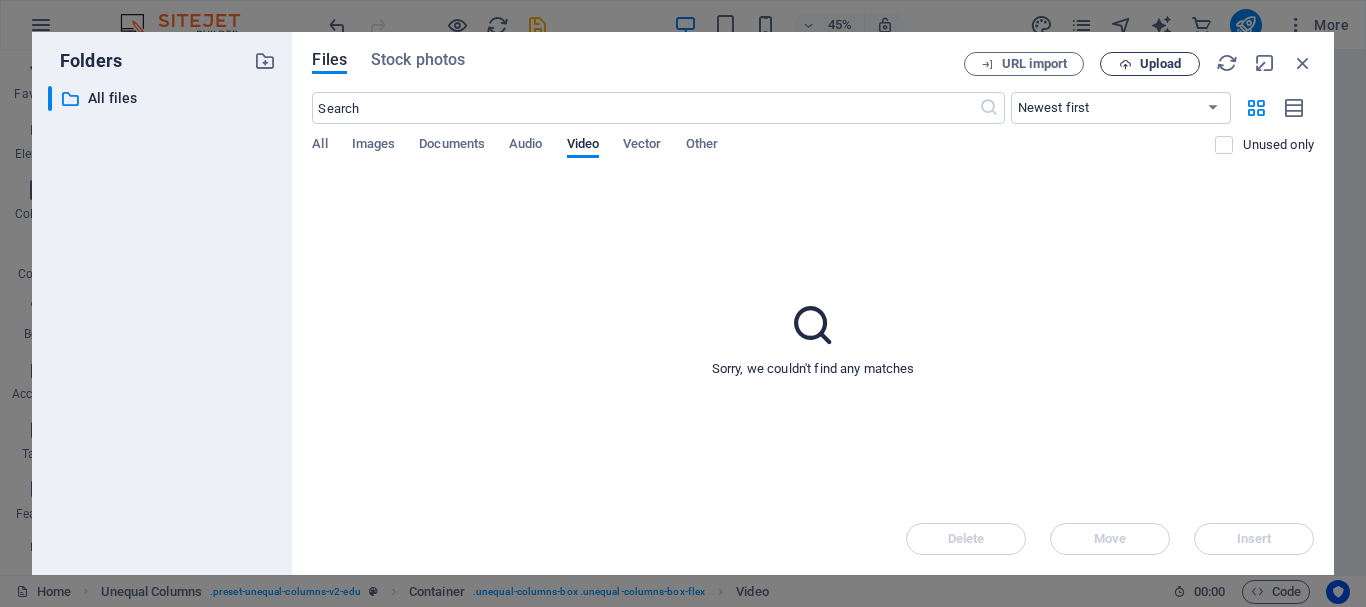 click on "Upload" at bounding box center [1160, 64] 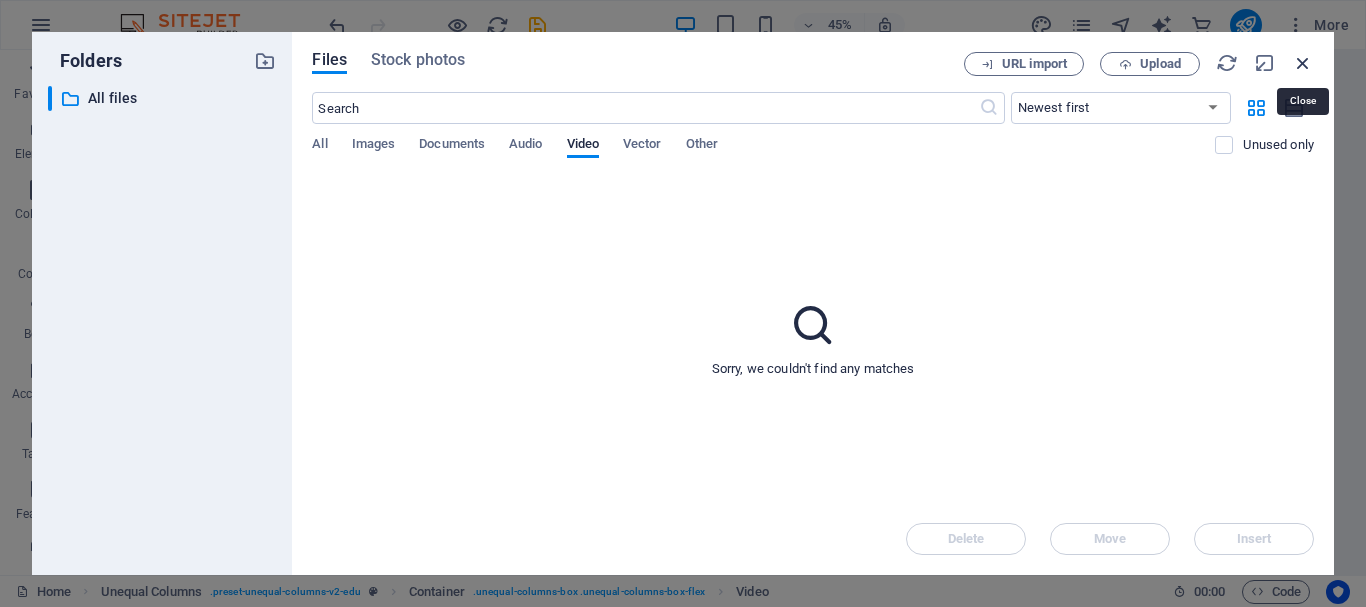 click at bounding box center (1303, 63) 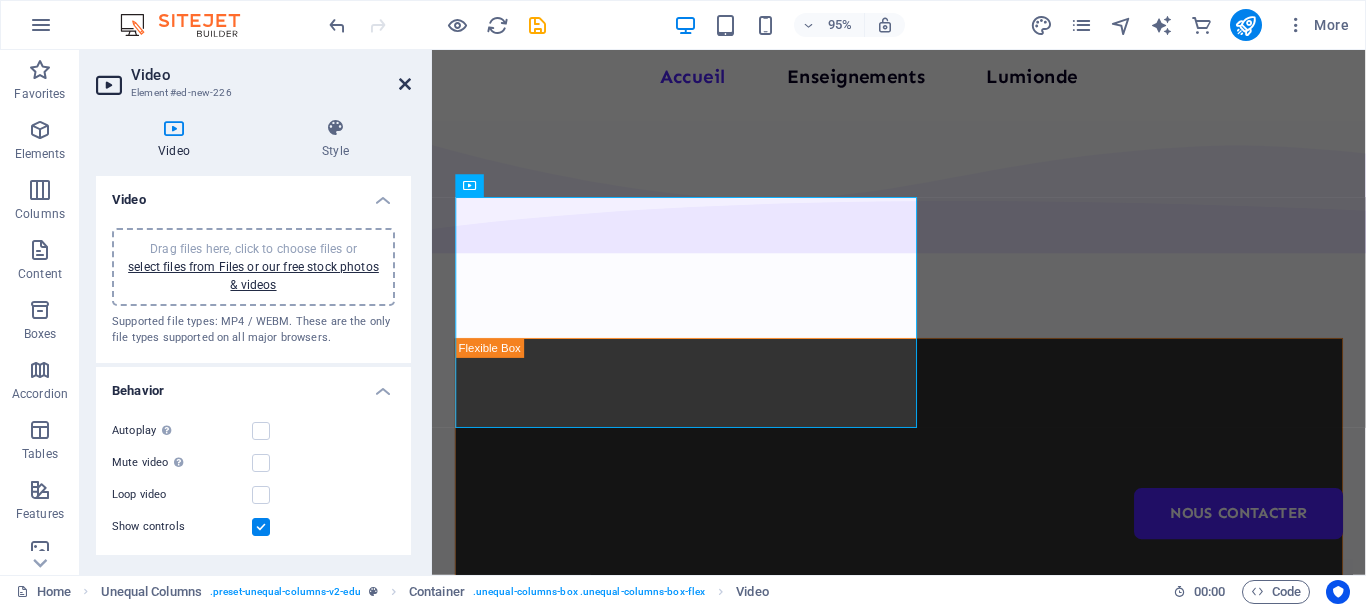 click at bounding box center (405, 84) 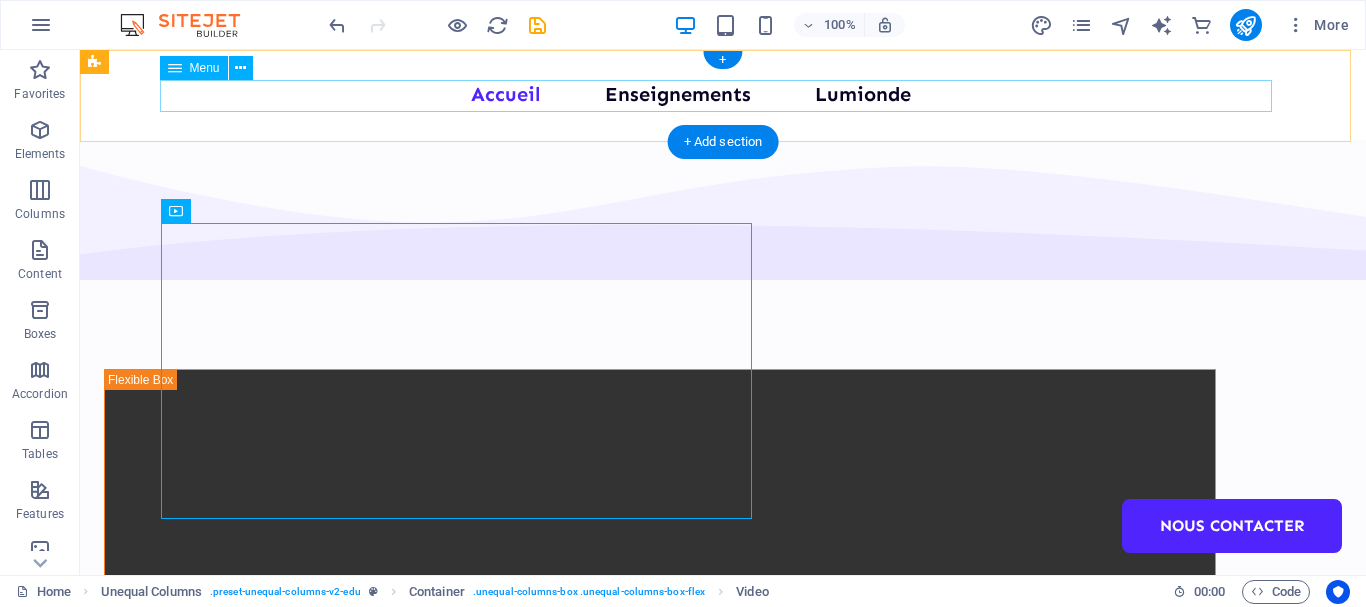 scroll, scrollTop: 0, scrollLeft: 0, axis: both 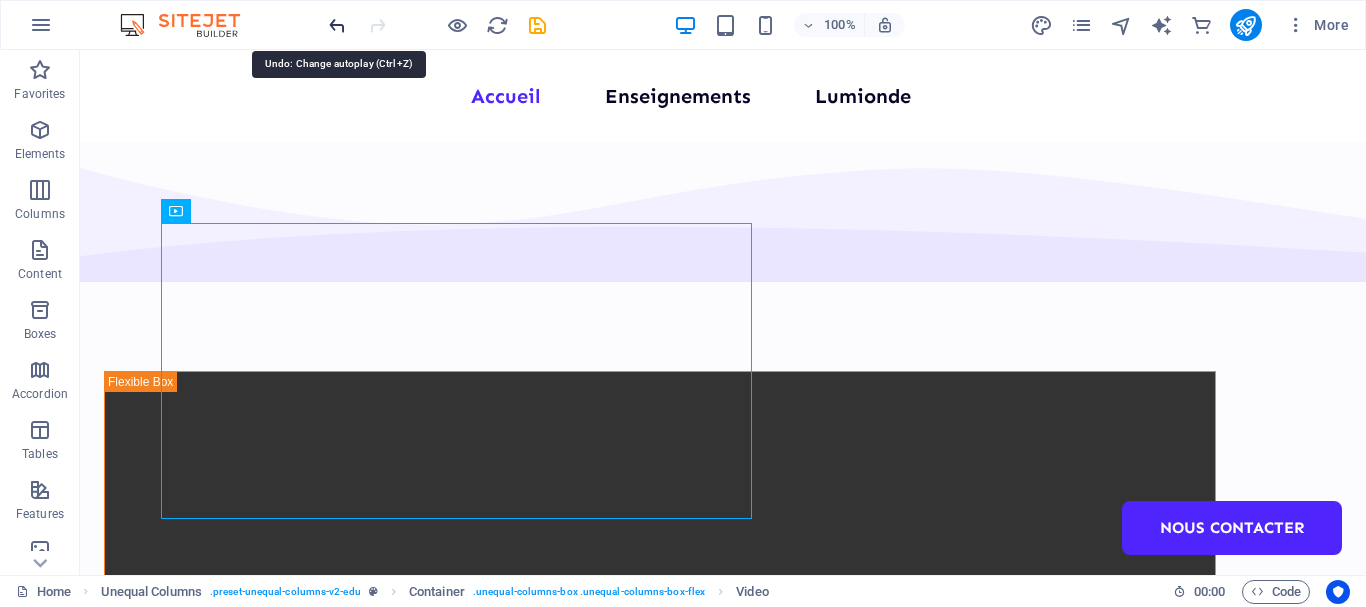 click at bounding box center [337, 25] 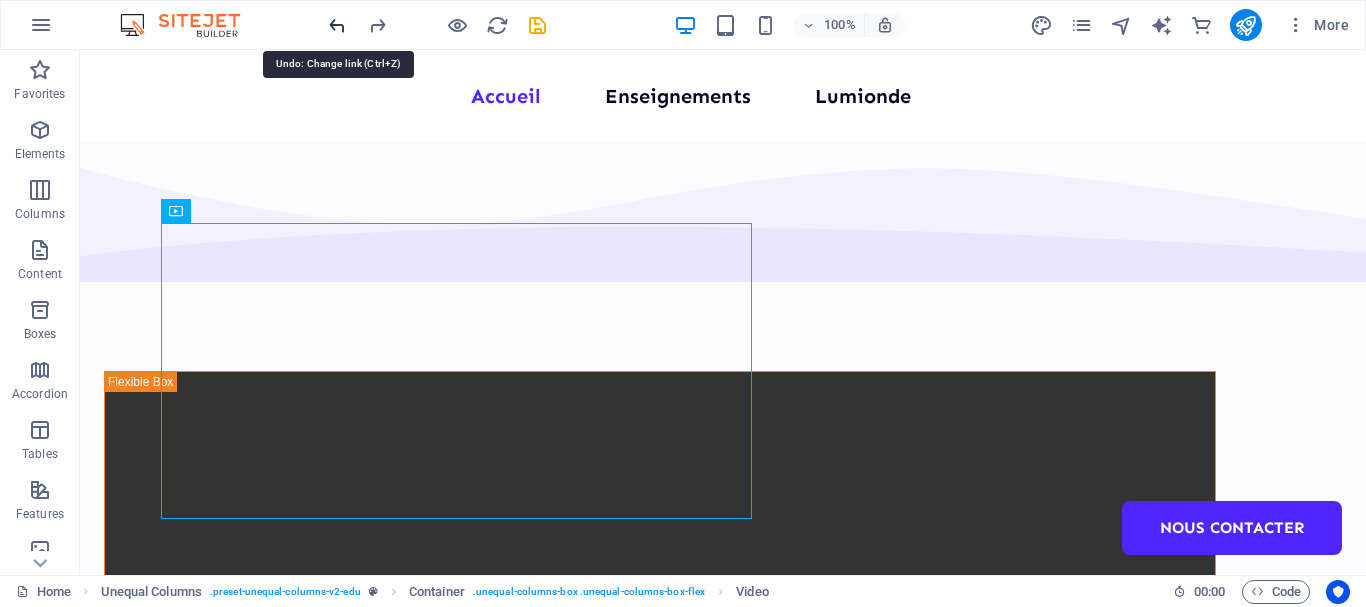 click at bounding box center [337, 25] 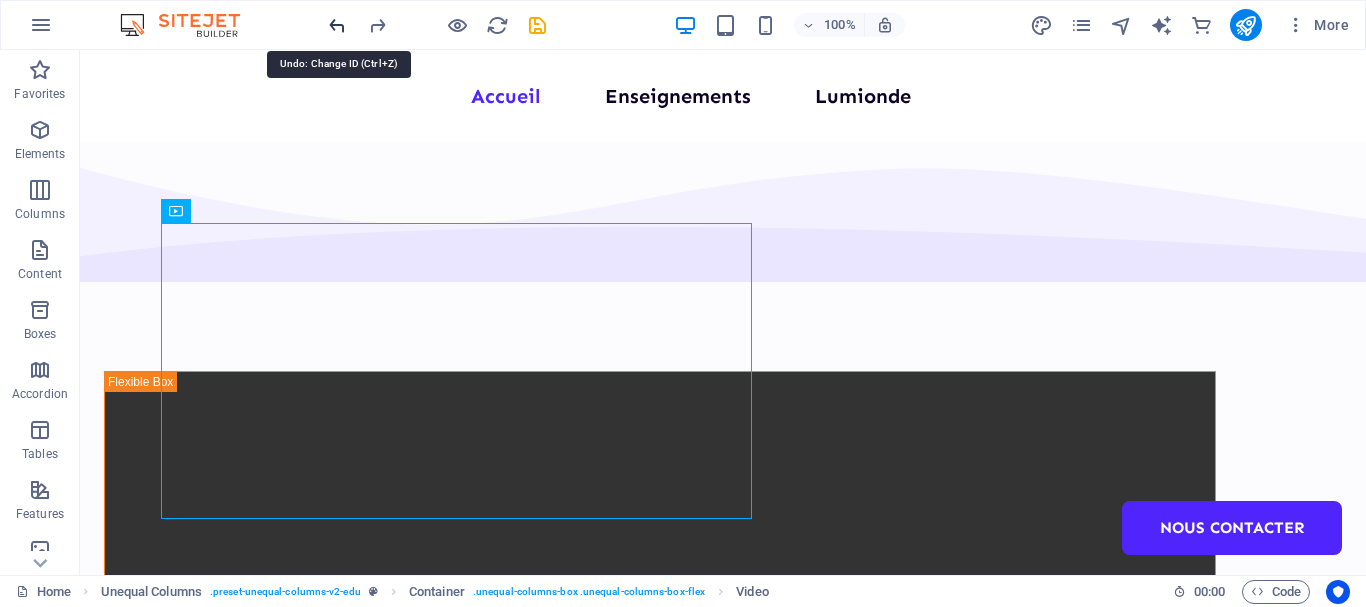 click at bounding box center [337, 25] 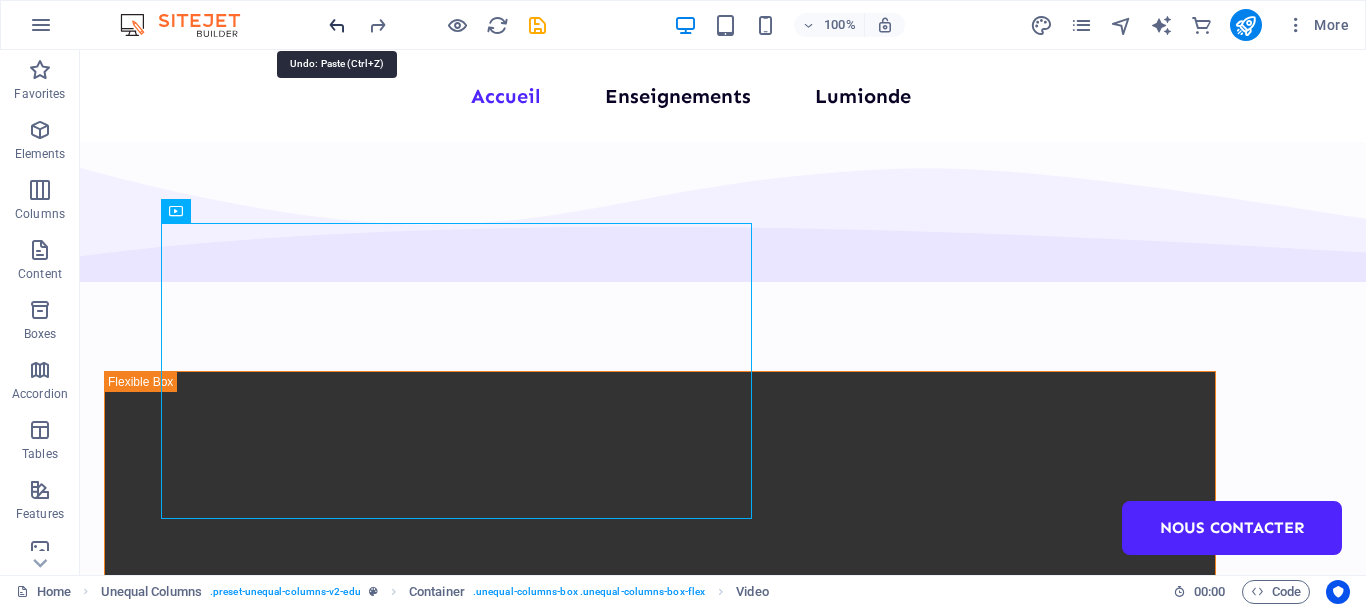 click at bounding box center [337, 25] 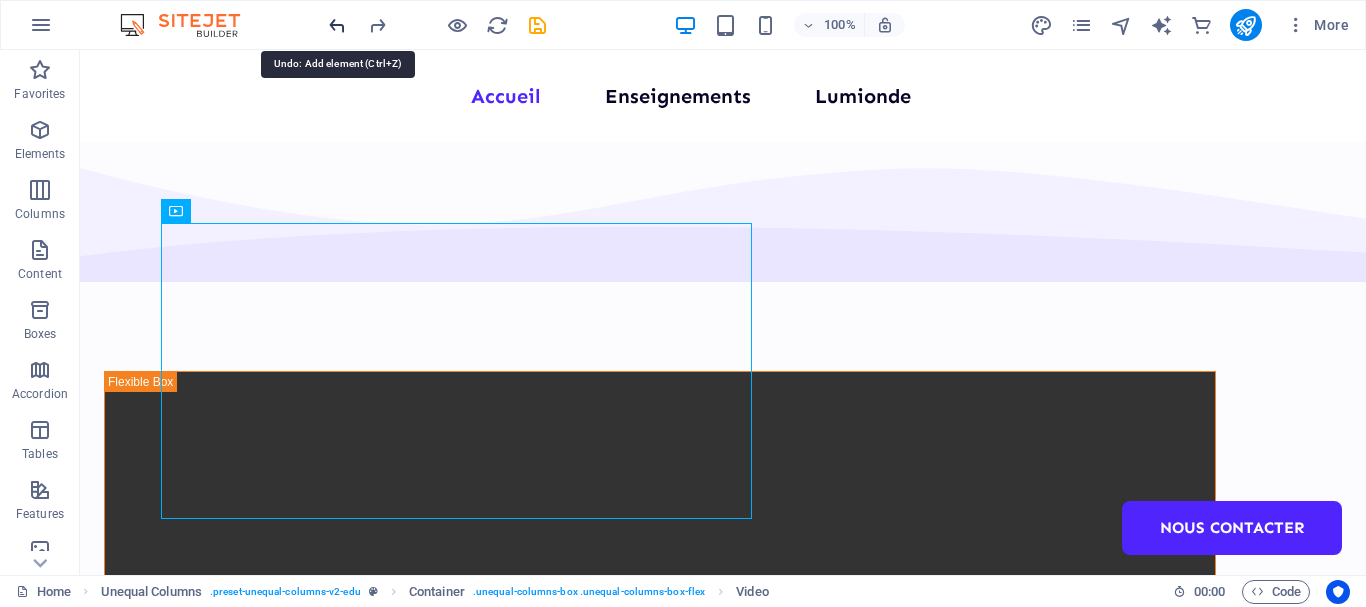 click at bounding box center [337, 25] 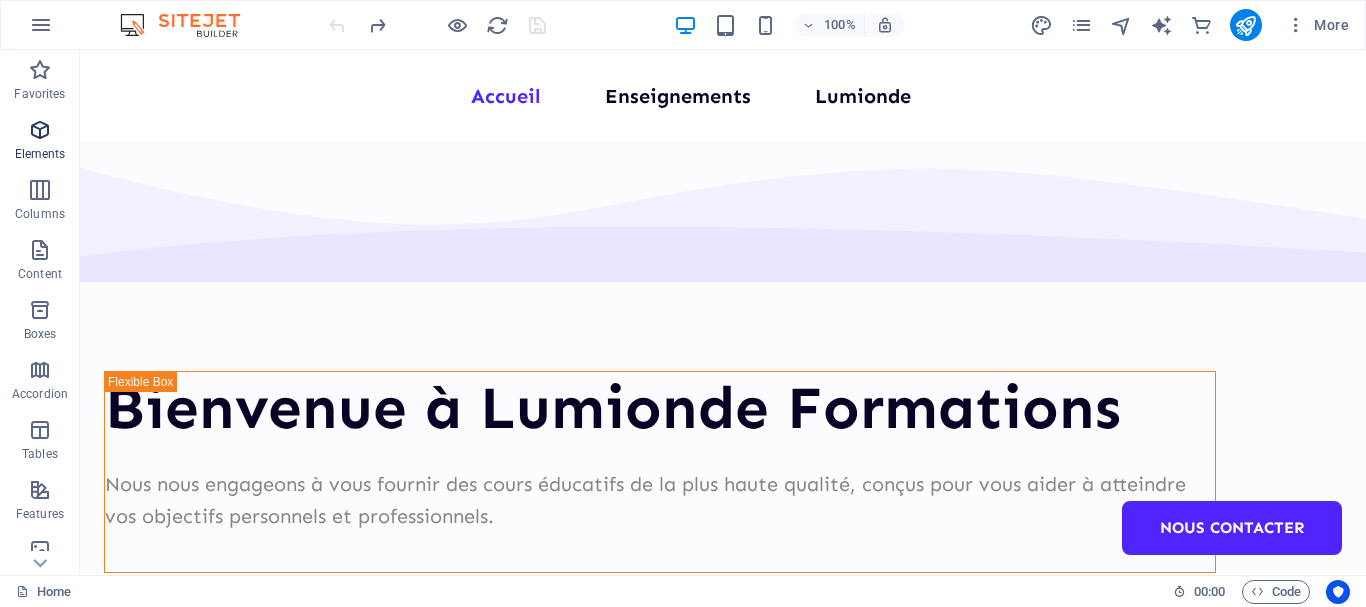 click at bounding box center (40, 130) 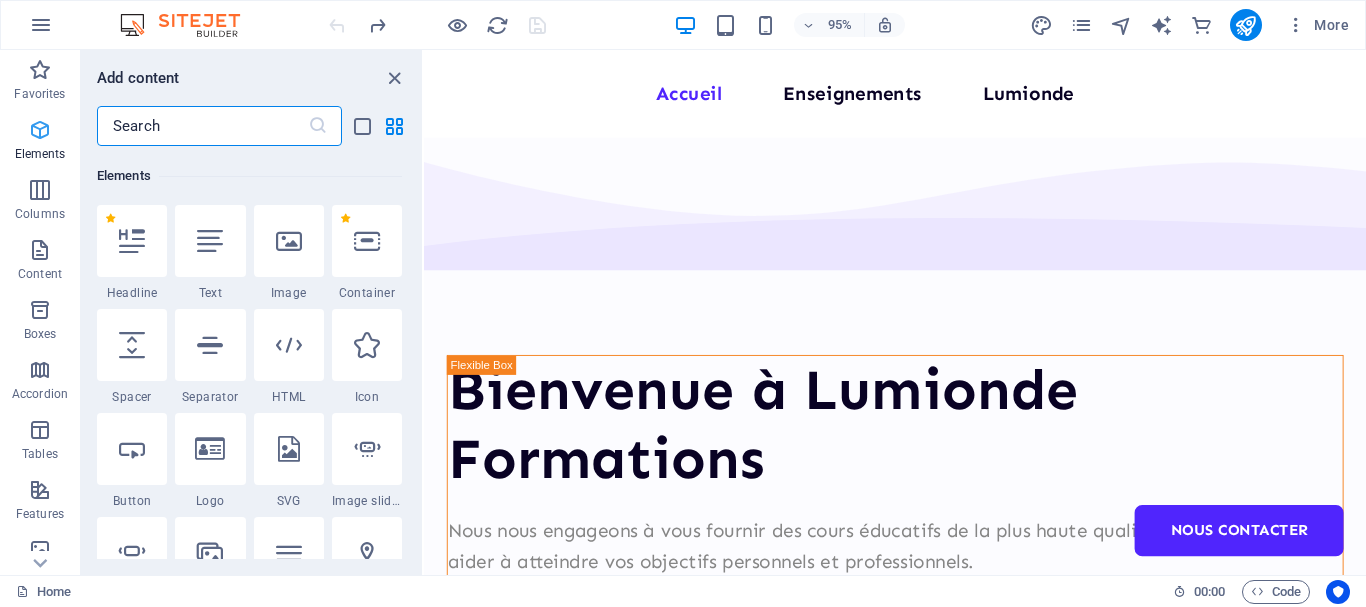 scroll, scrollTop: 213, scrollLeft: 0, axis: vertical 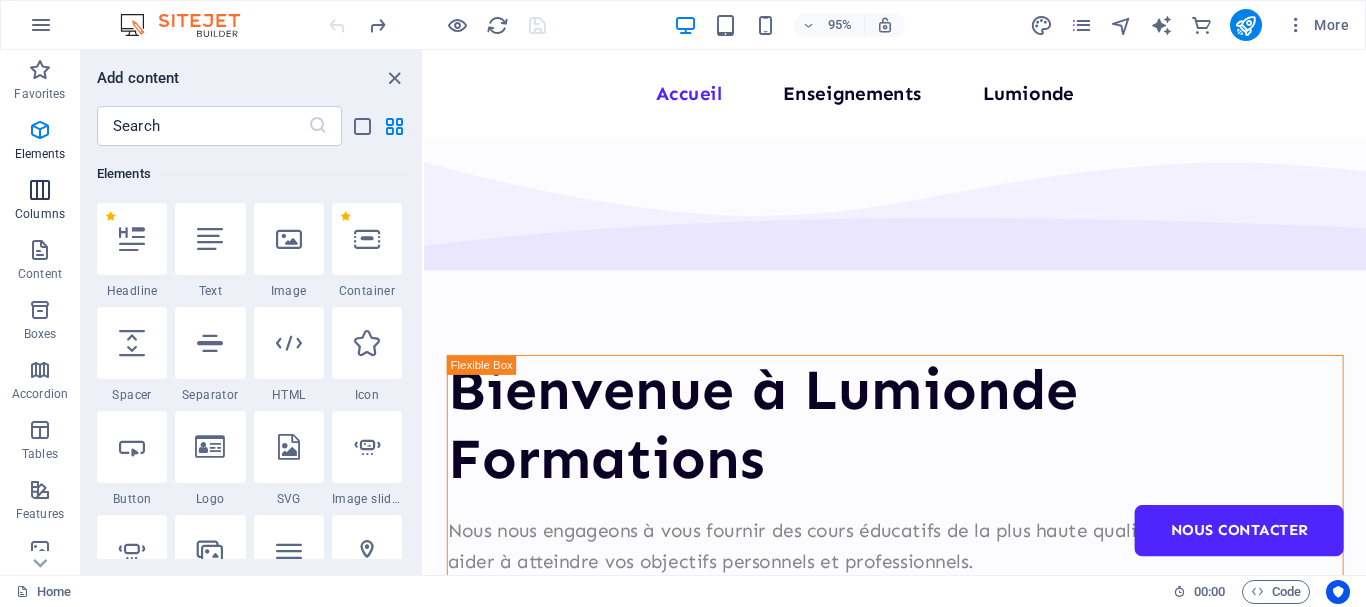 click at bounding box center [40, 190] 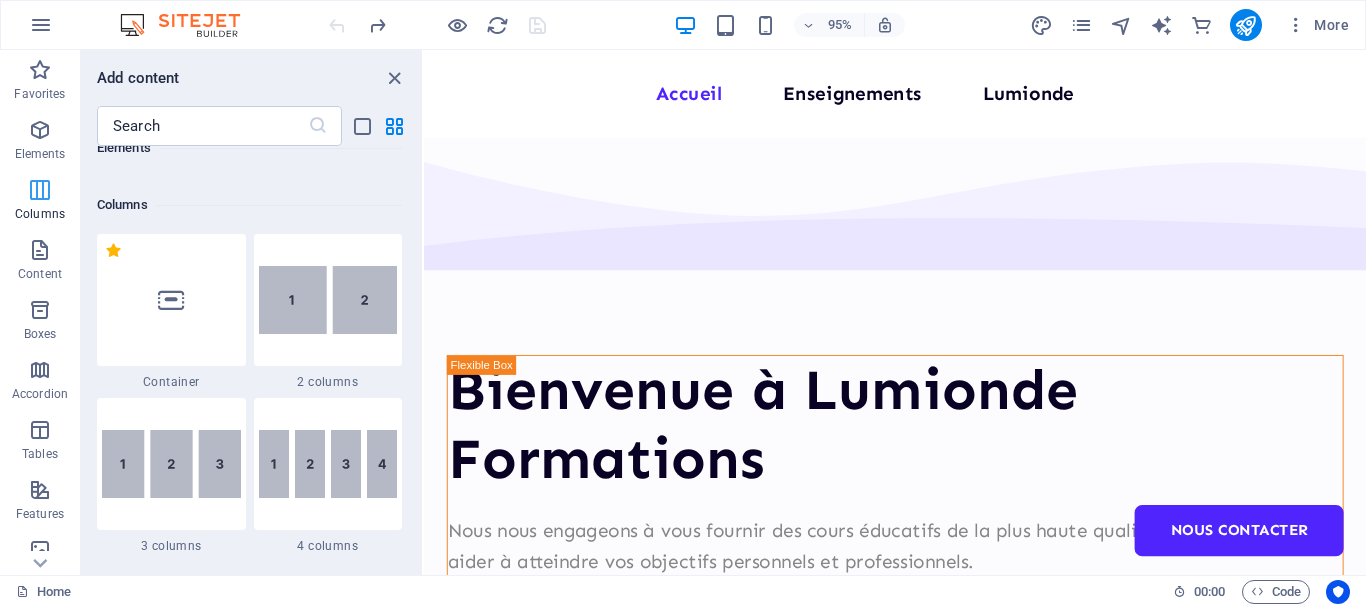 scroll, scrollTop: 990, scrollLeft: 0, axis: vertical 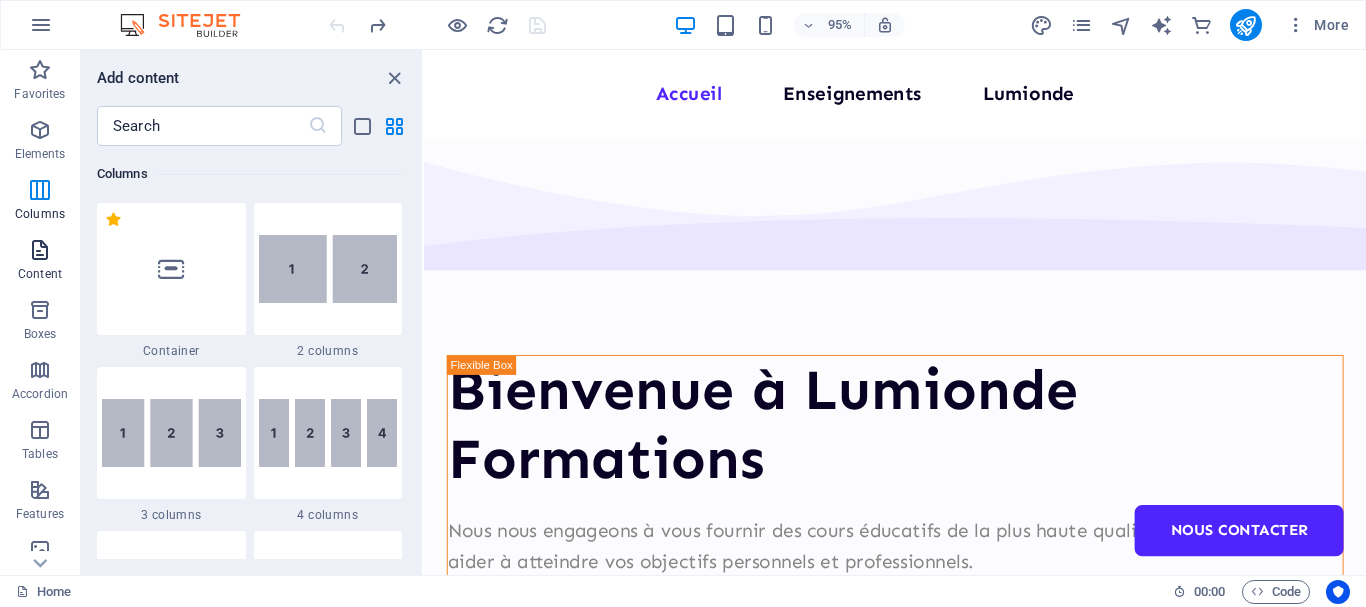 click at bounding box center (40, 250) 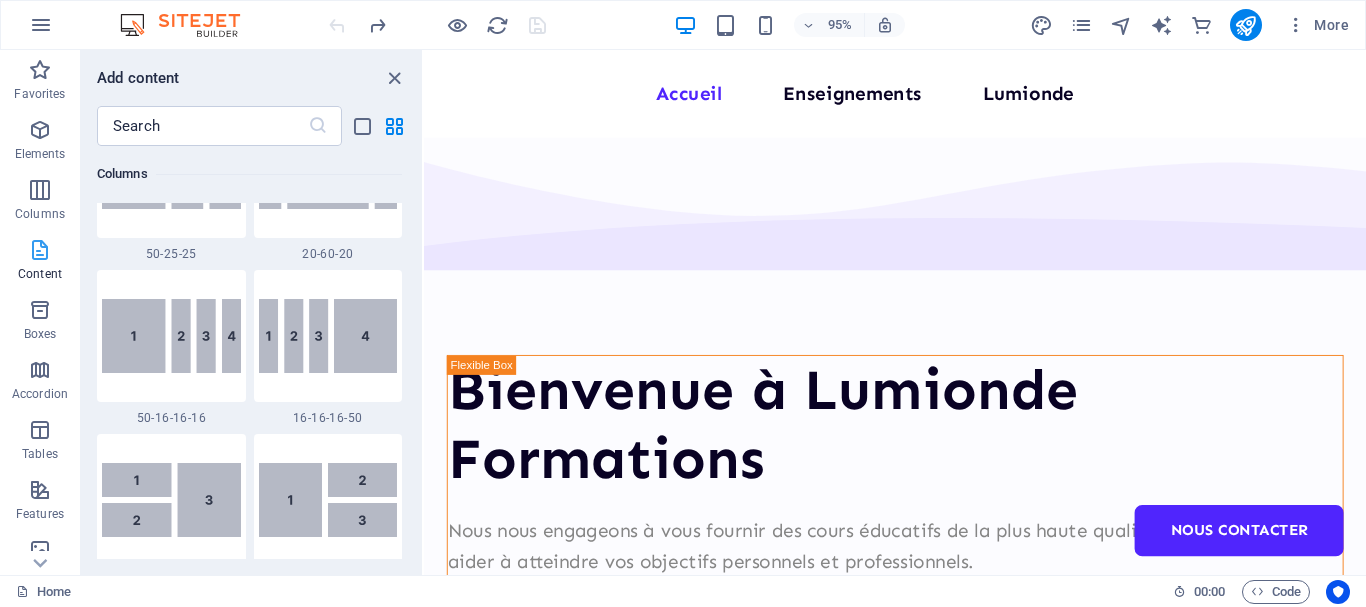 scroll, scrollTop: 3499, scrollLeft: 0, axis: vertical 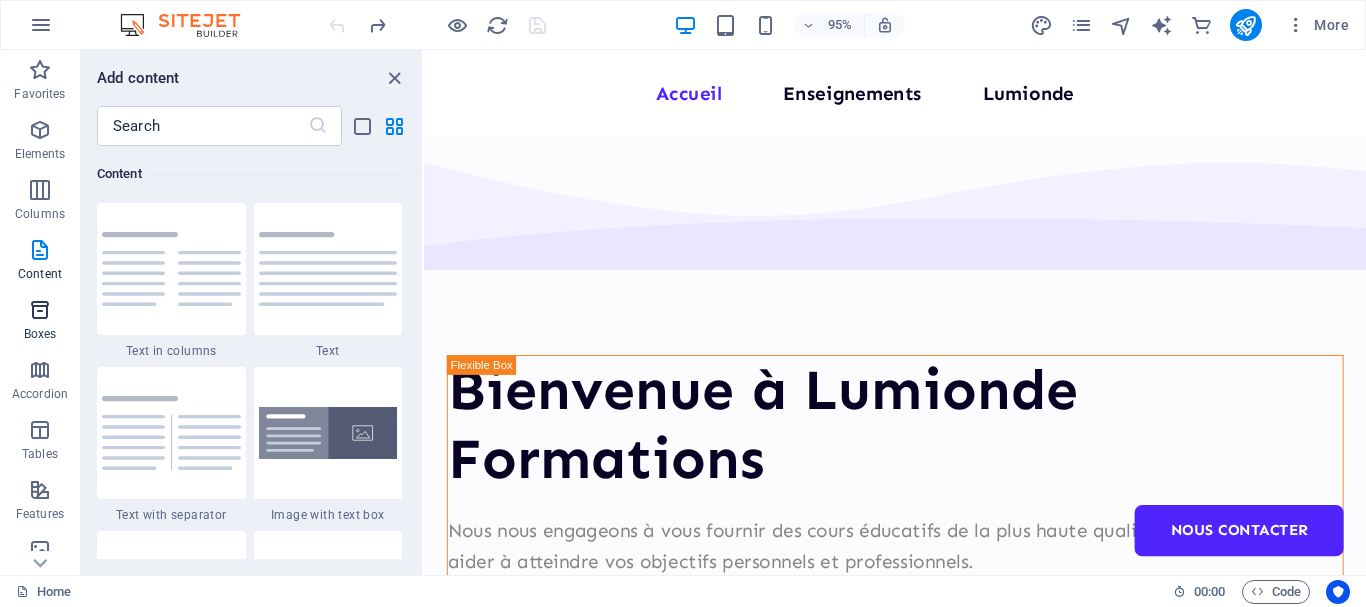 click at bounding box center [40, 310] 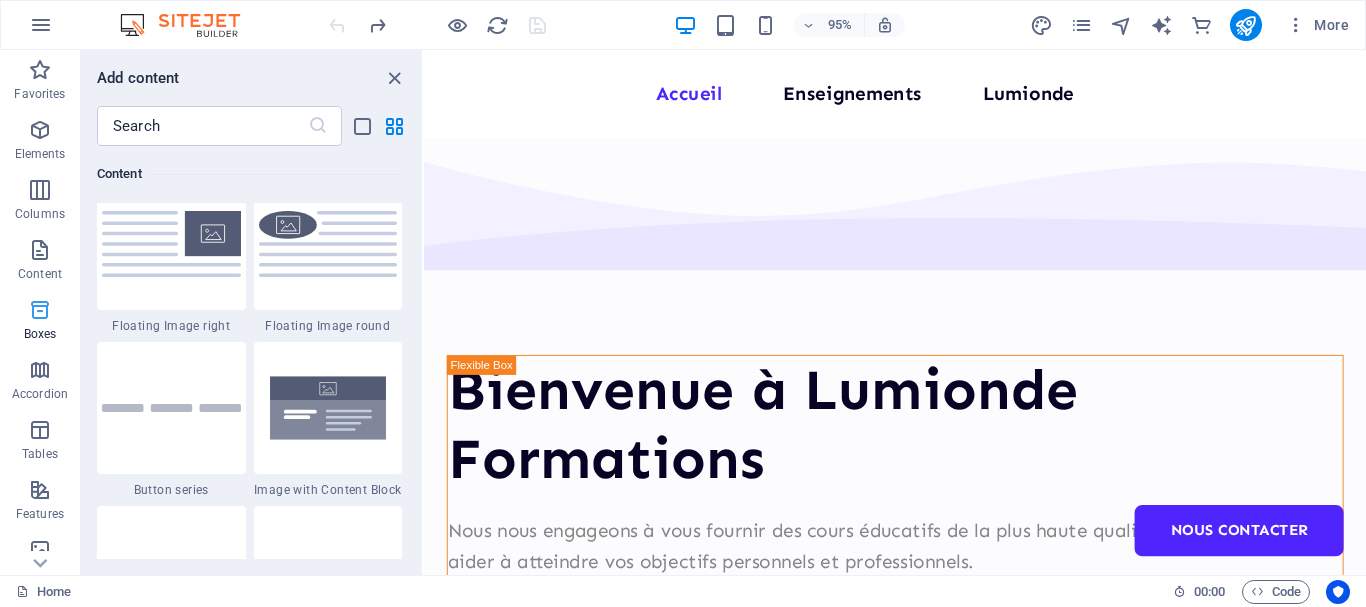 scroll, scrollTop: 5516, scrollLeft: 0, axis: vertical 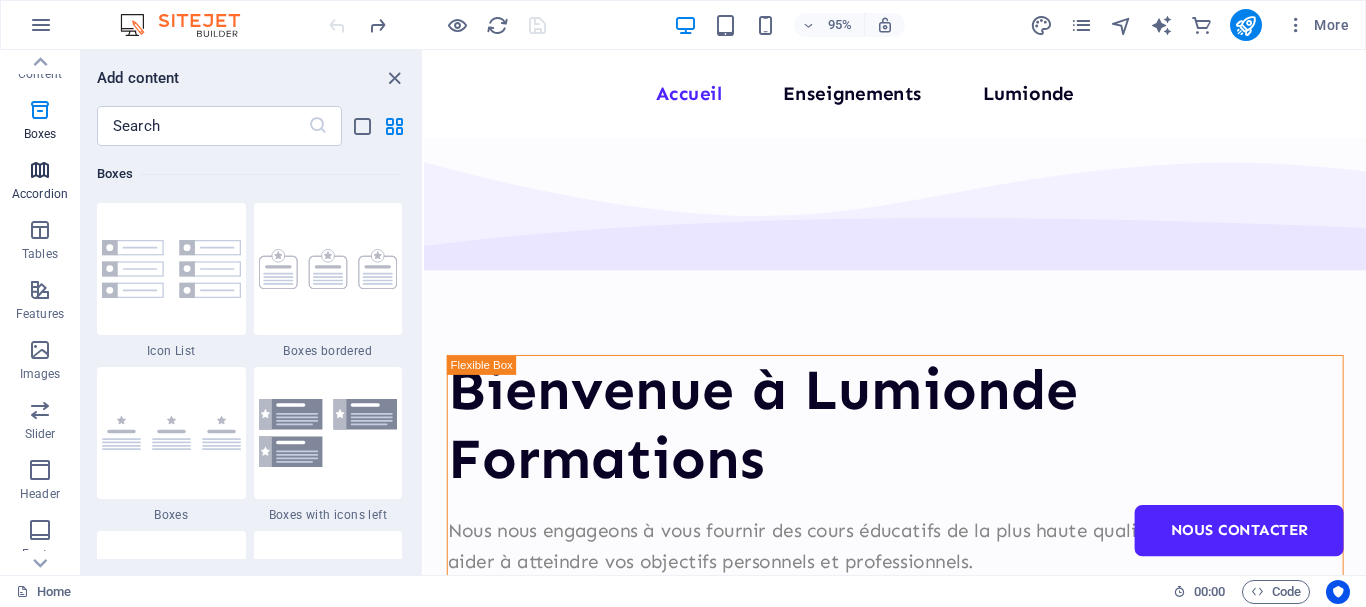 click at bounding box center (40, 170) 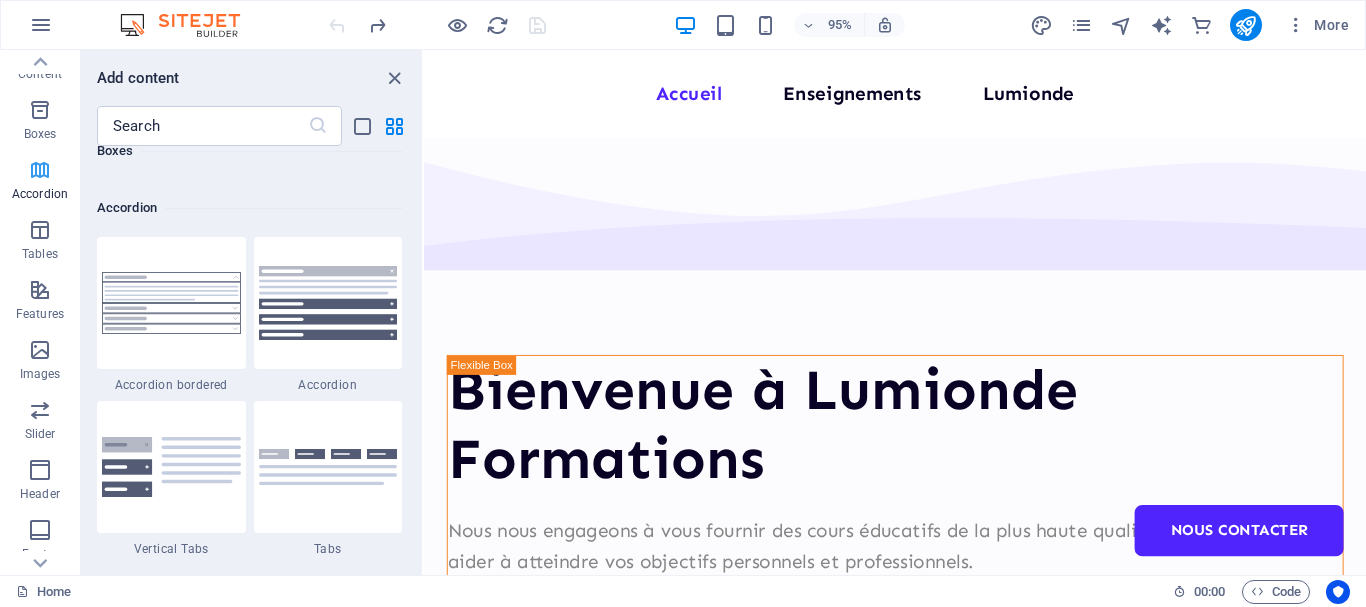 scroll, scrollTop: 6385, scrollLeft: 0, axis: vertical 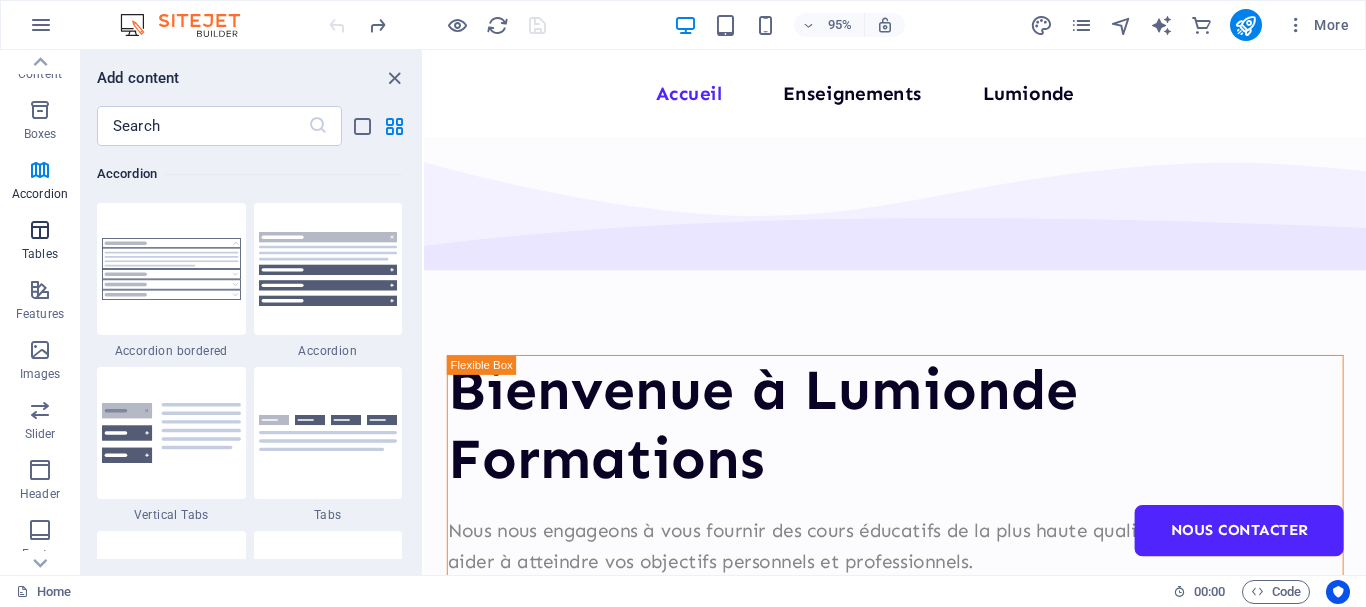 click at bounding box center [40, 230] 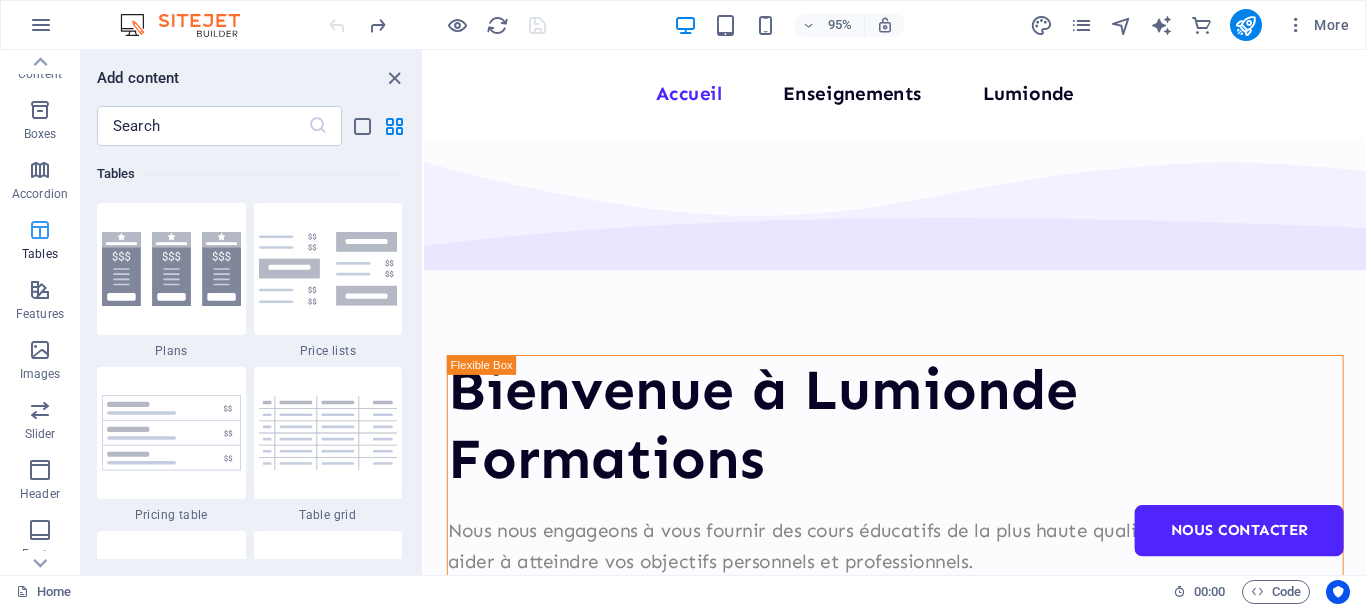 scroll, scrollTop: 6926, scrollLeft: 0, axis: vertical 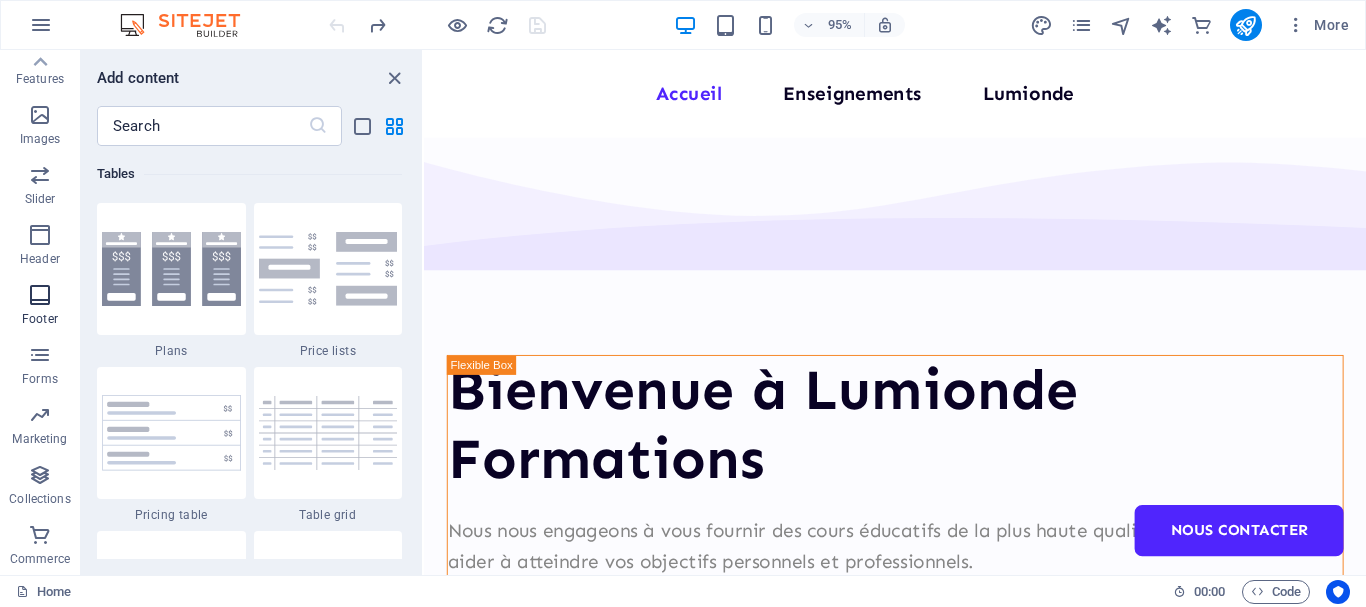 click at bounding box center (40, 295) 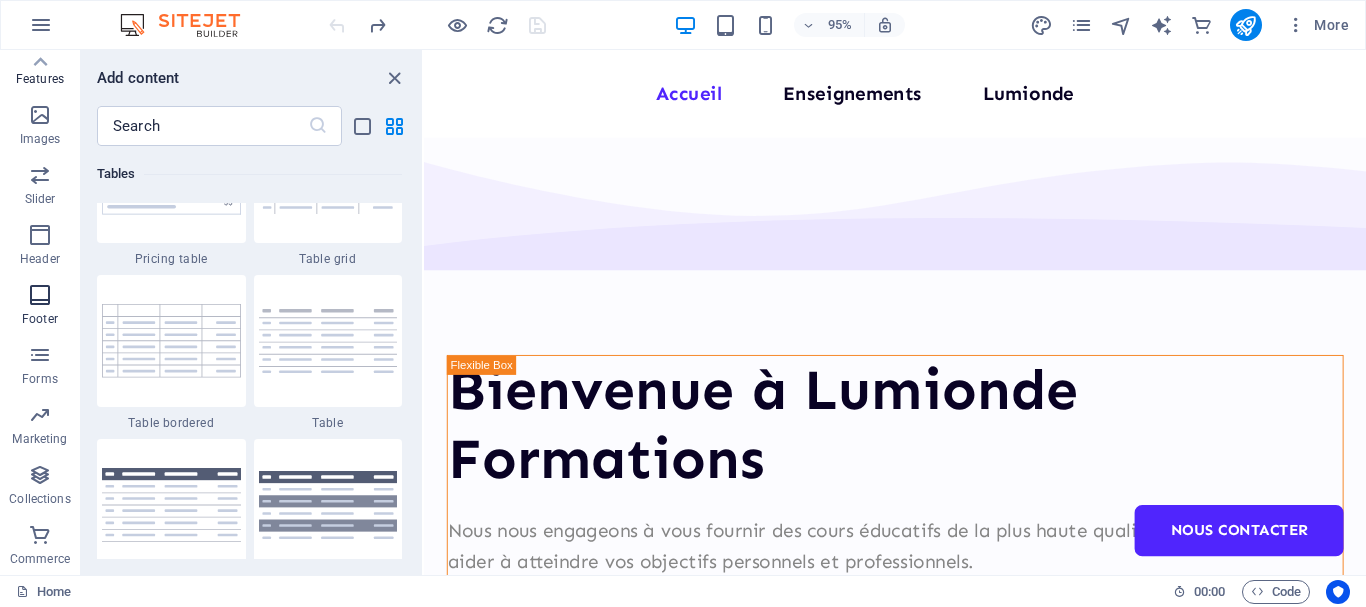 scroll, scrollTop: 13239, scrollLeft: 0, axis: vertical 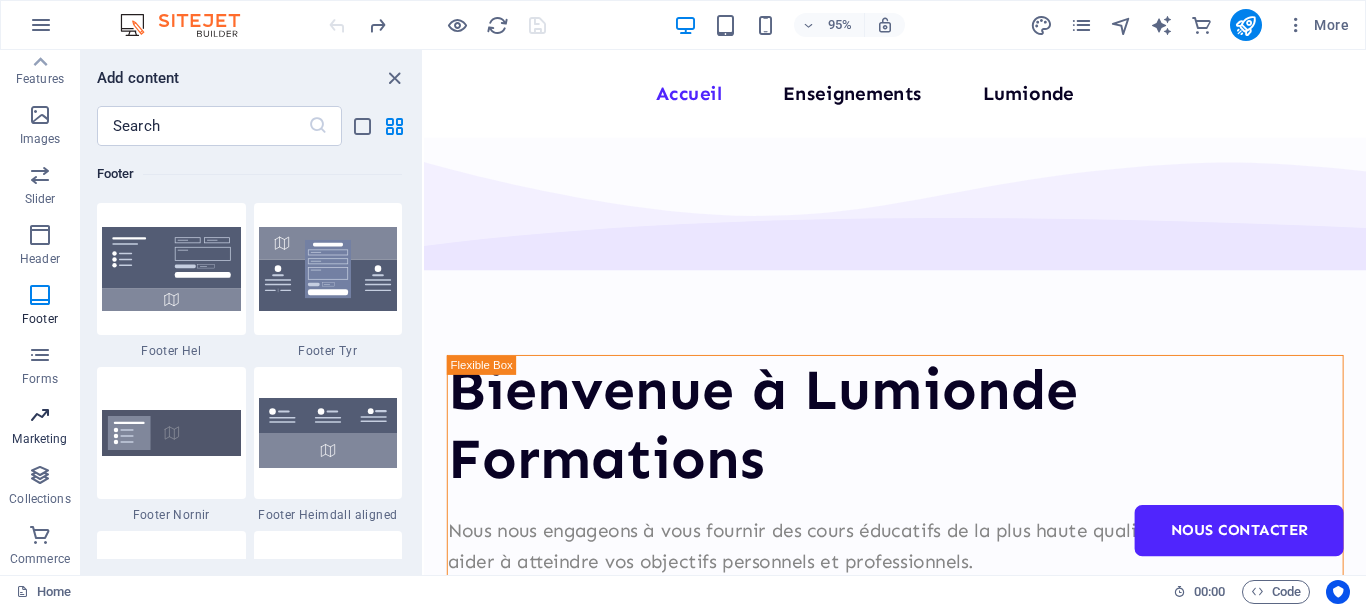 click at bounding box center [40, 415] 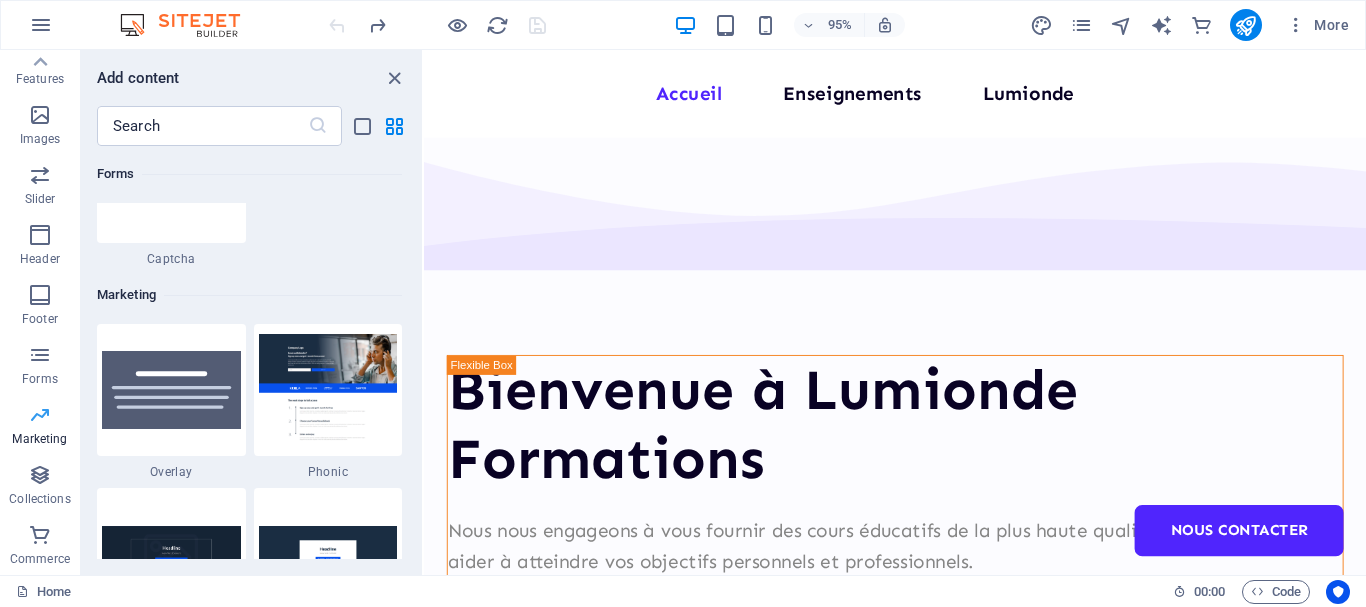 scroll, scrollTop: 16289, scrollLeft: 0, axis: vertical 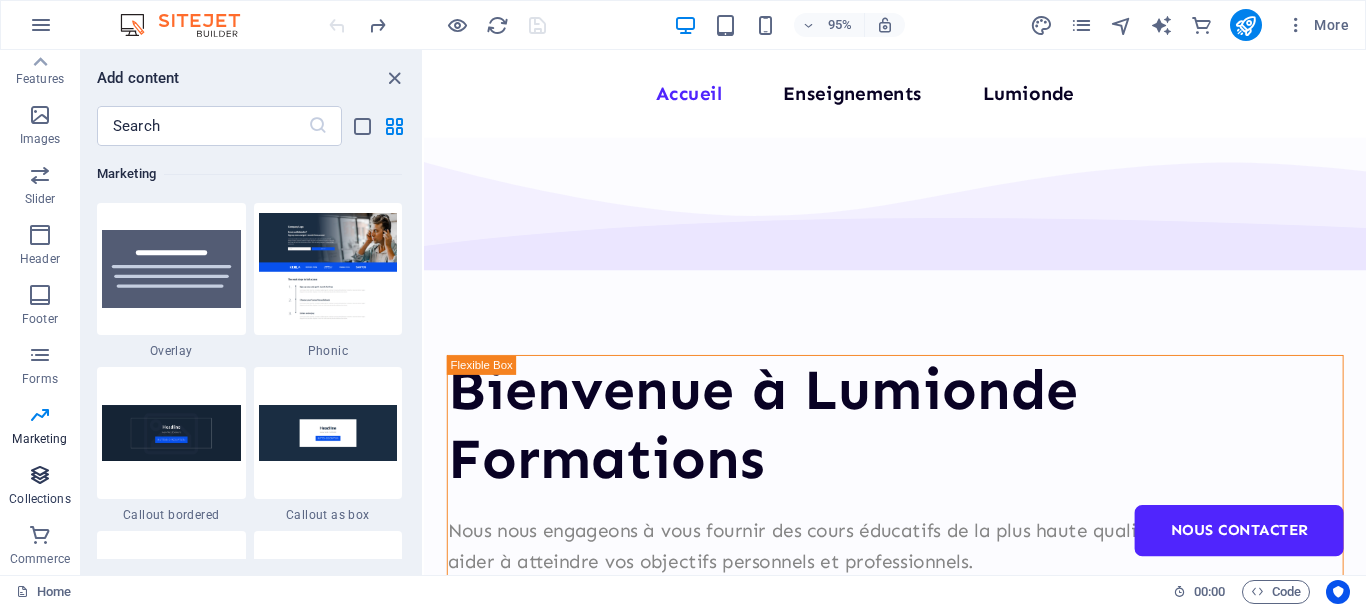 click on "Collections" at bounding box center [40, 487] 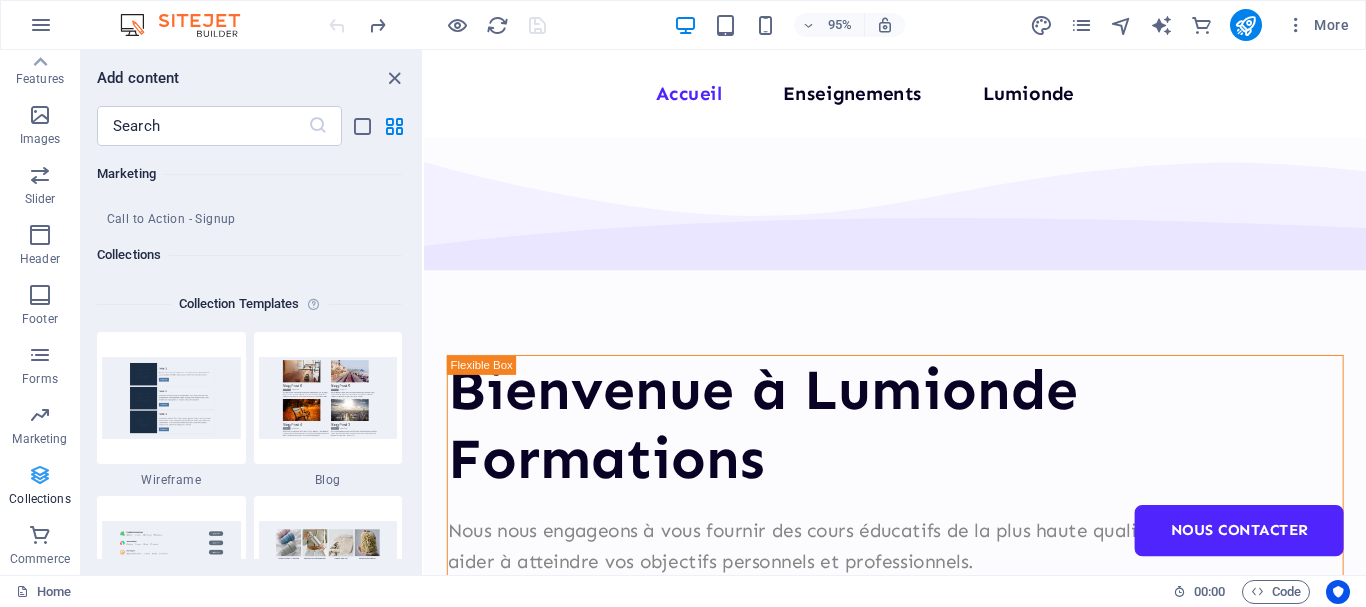 scroll, scrollTop: 18306, scrollLeft: 0, axis: vertical 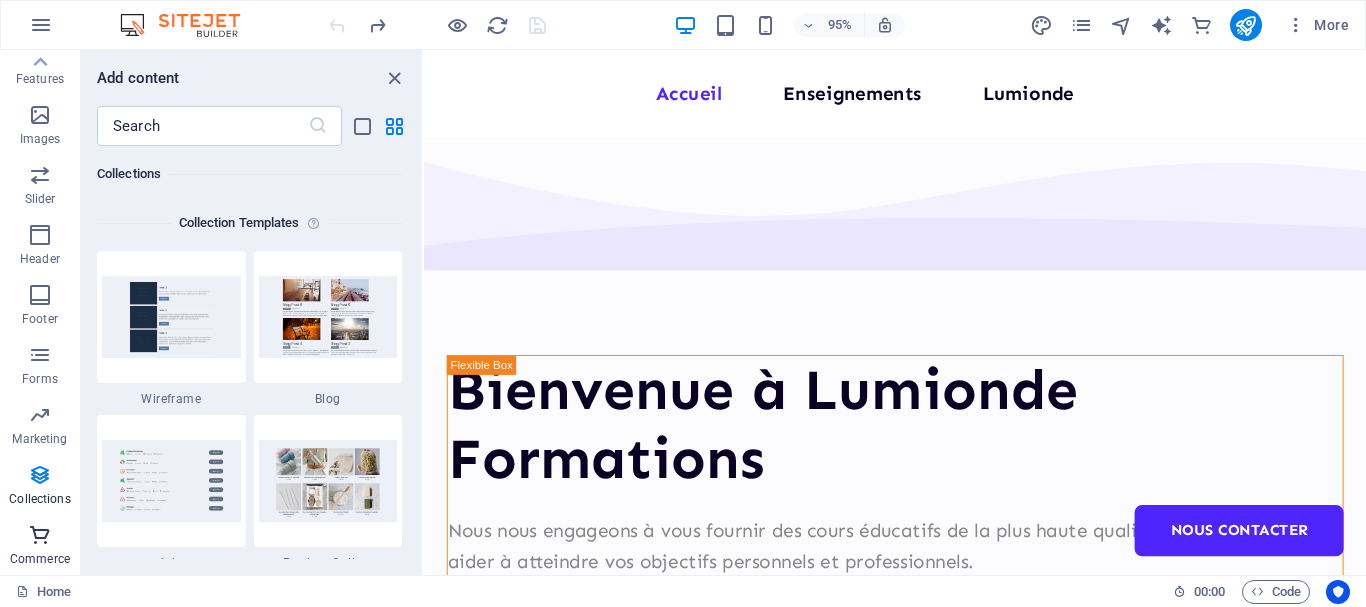 click at bounding box center (40, 535) 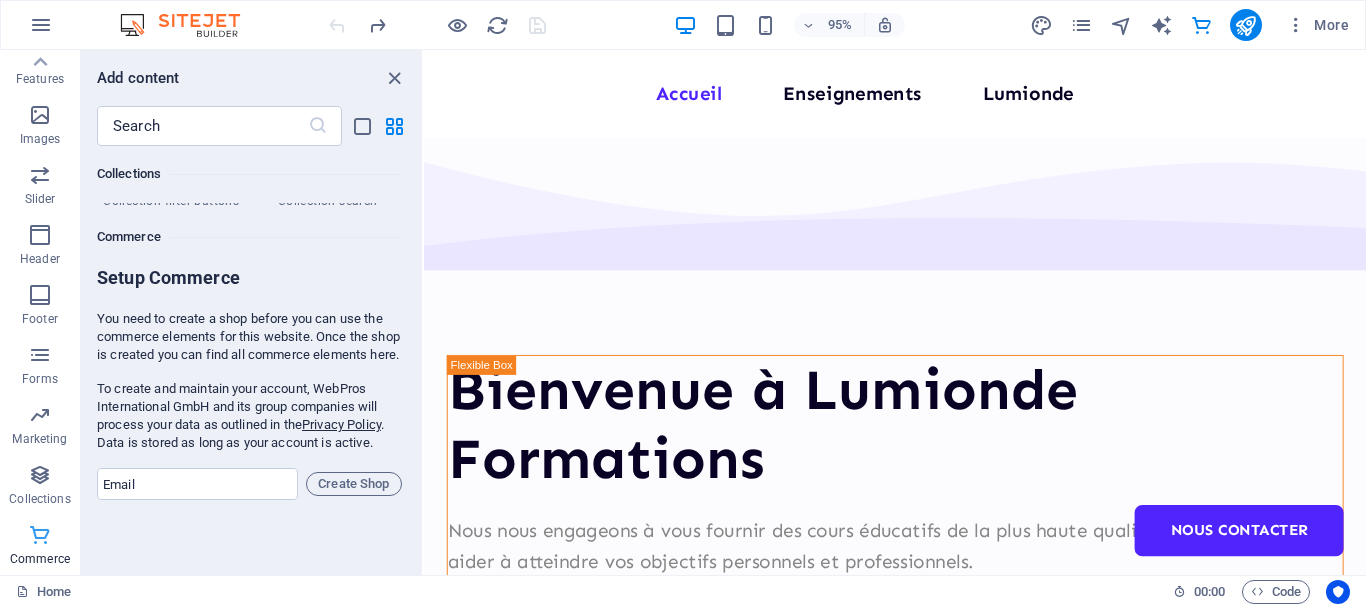 scroll, scrollTop: 19271, scrollLeft: 0, axis: vertical 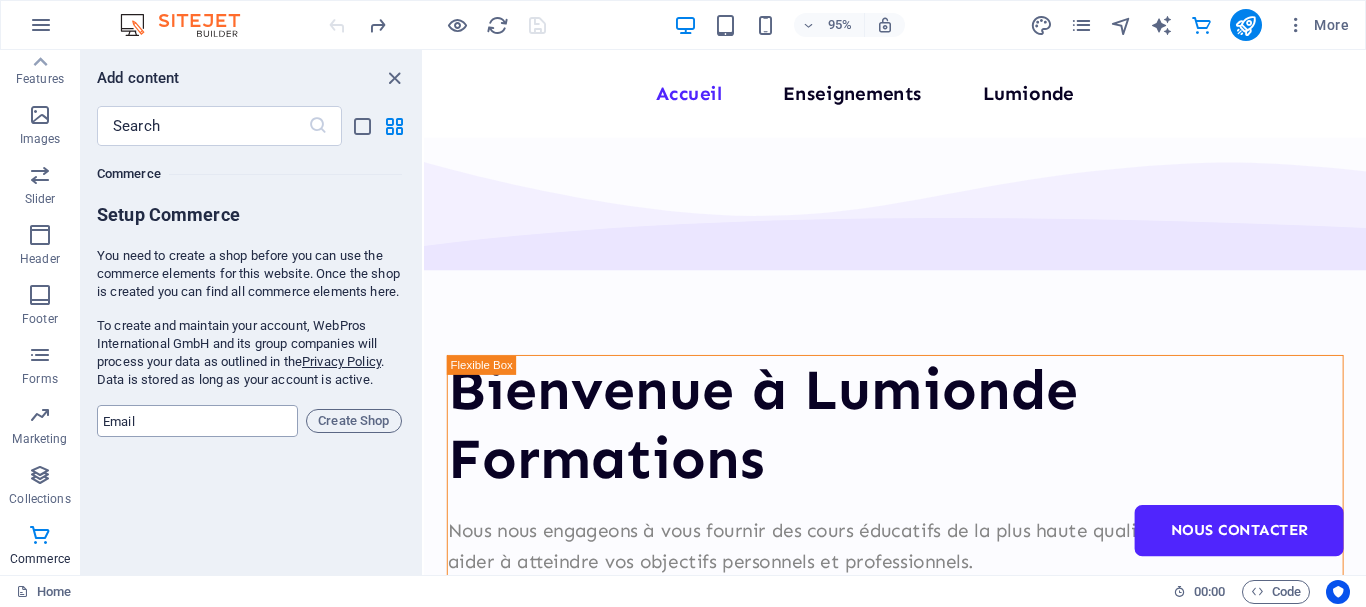 click at bounding box center [197, 421] 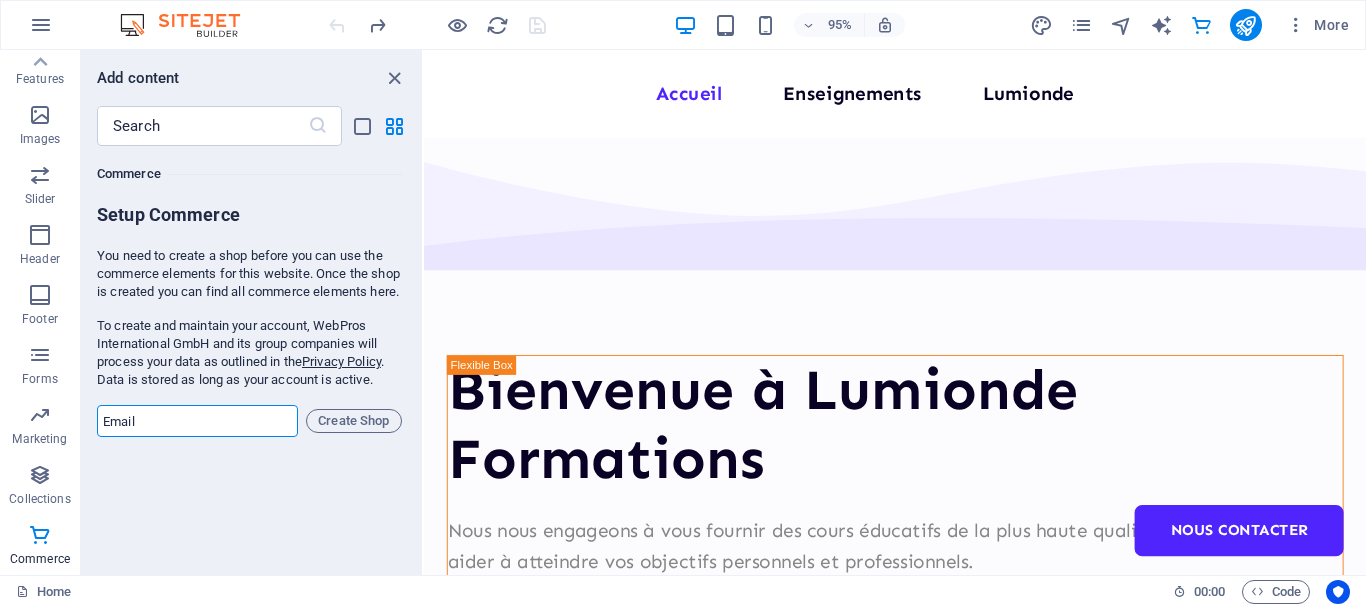 type on "[EMAIL]" 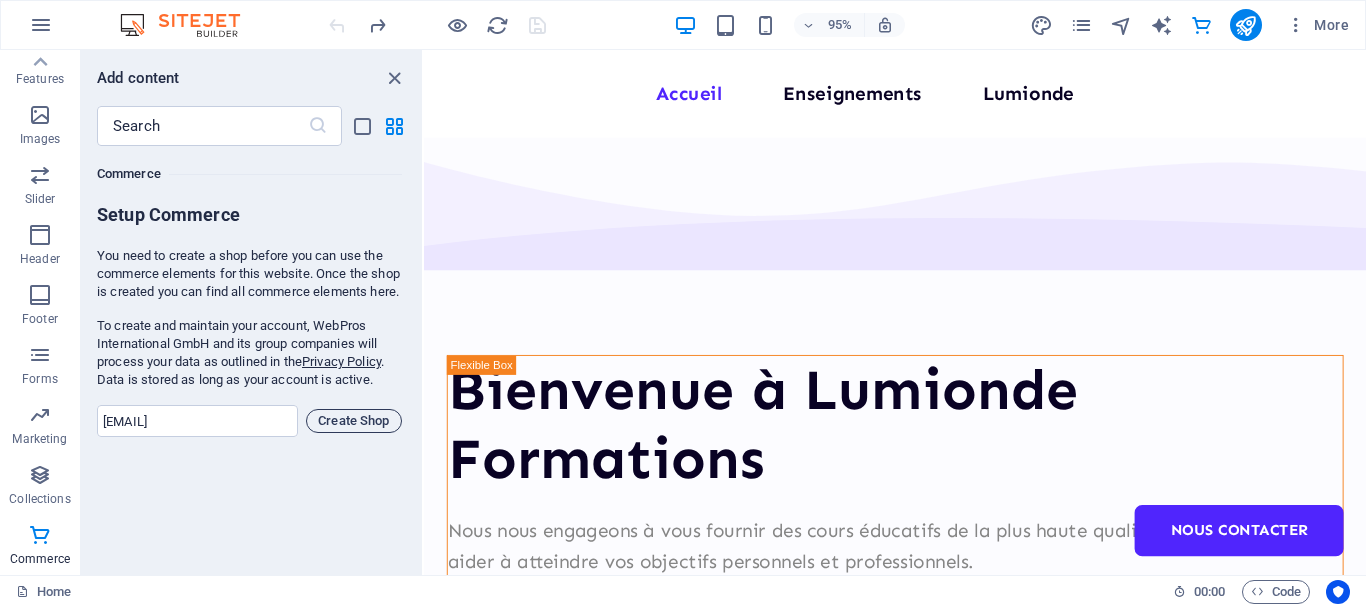 click on "Create Shop" at bounding box center (354, 421) 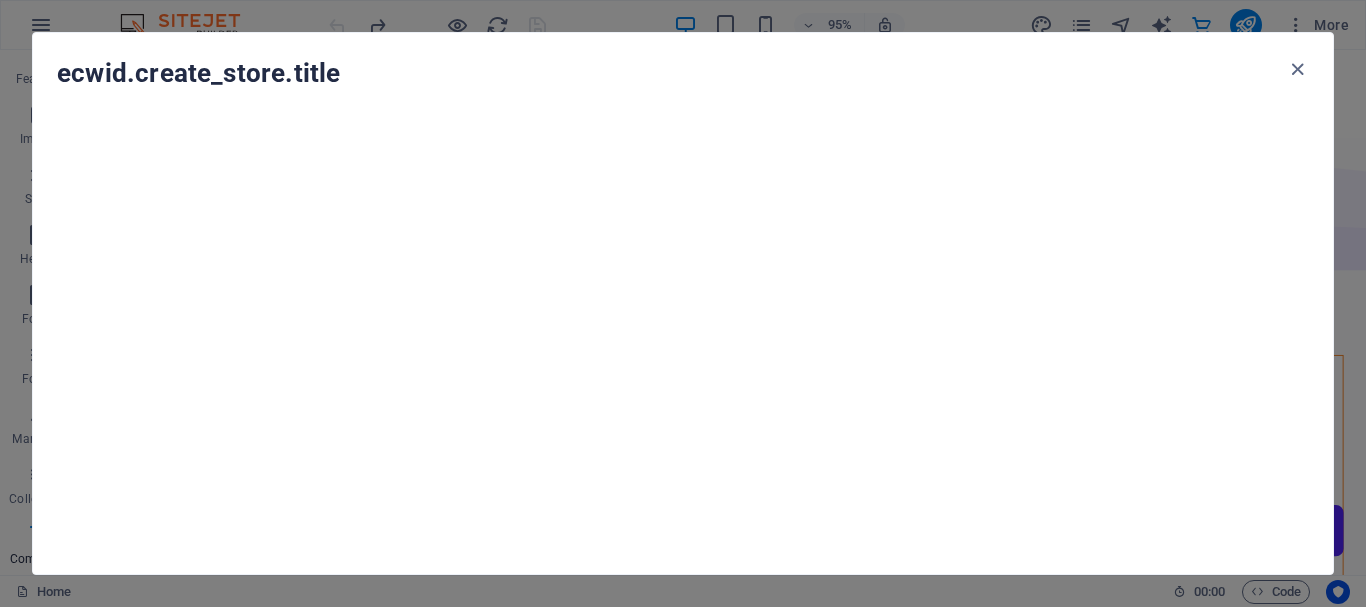drag, startPoint x: 1360, startPoint y: 152, endPoint x: 1365, endPoint y: 115, distance: 37.336308 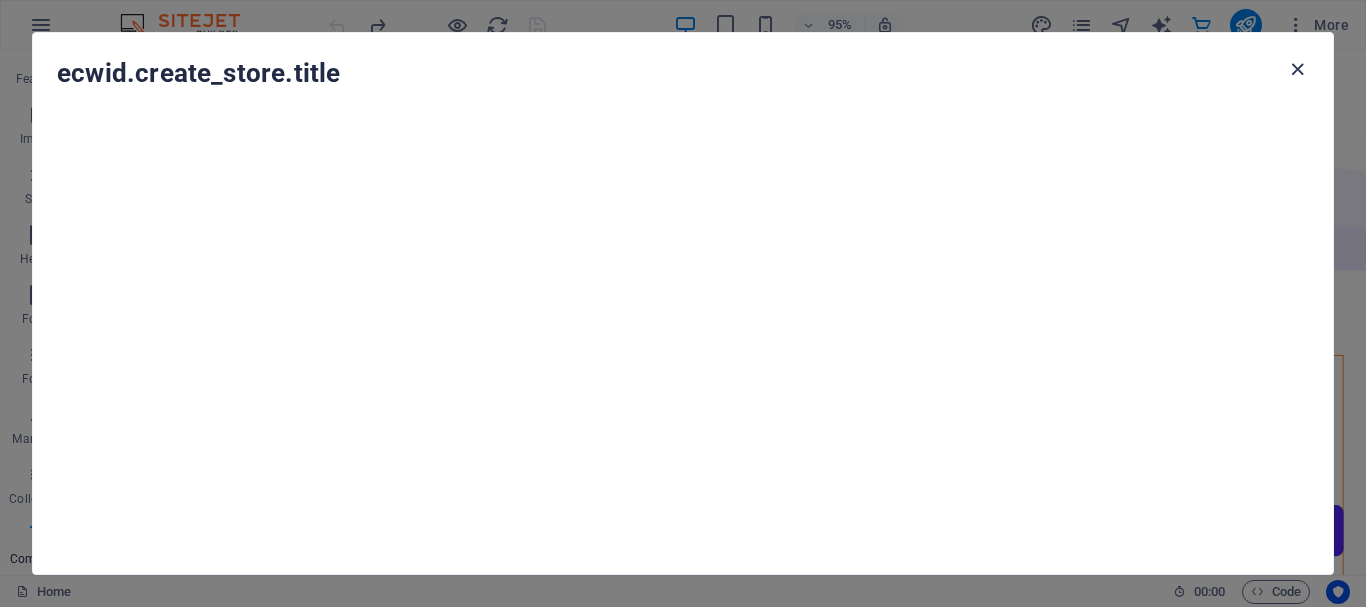 click at bounding box center [1297, 69] 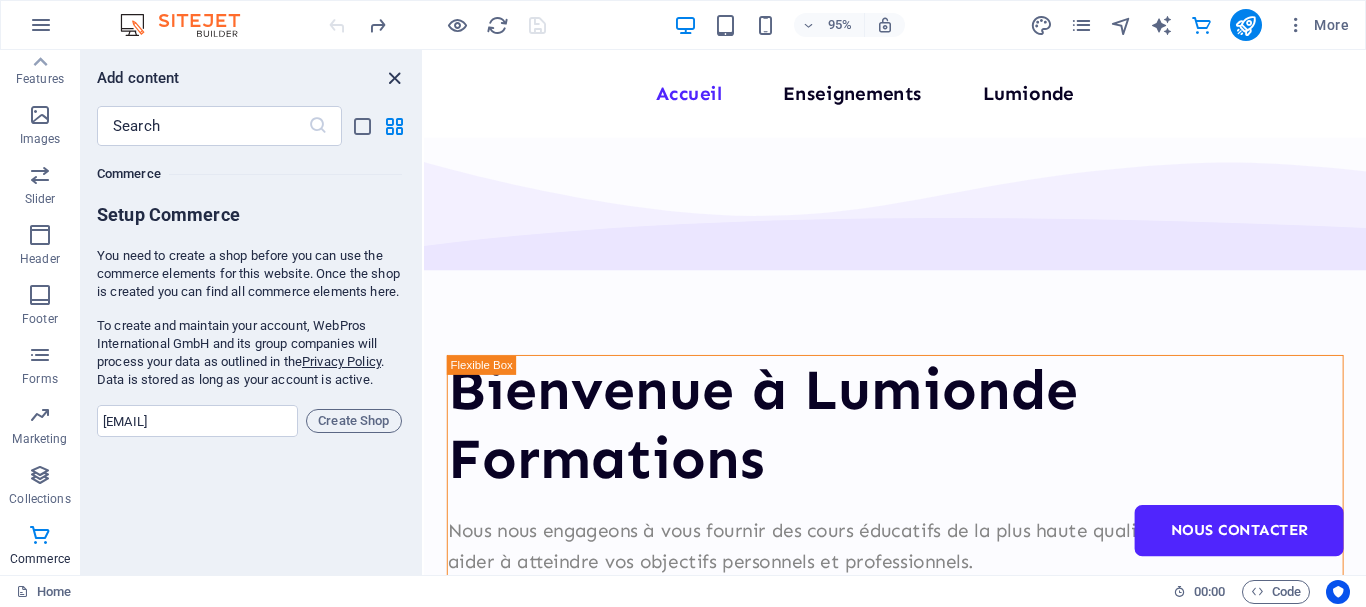 click at bounding box center (394, 78) 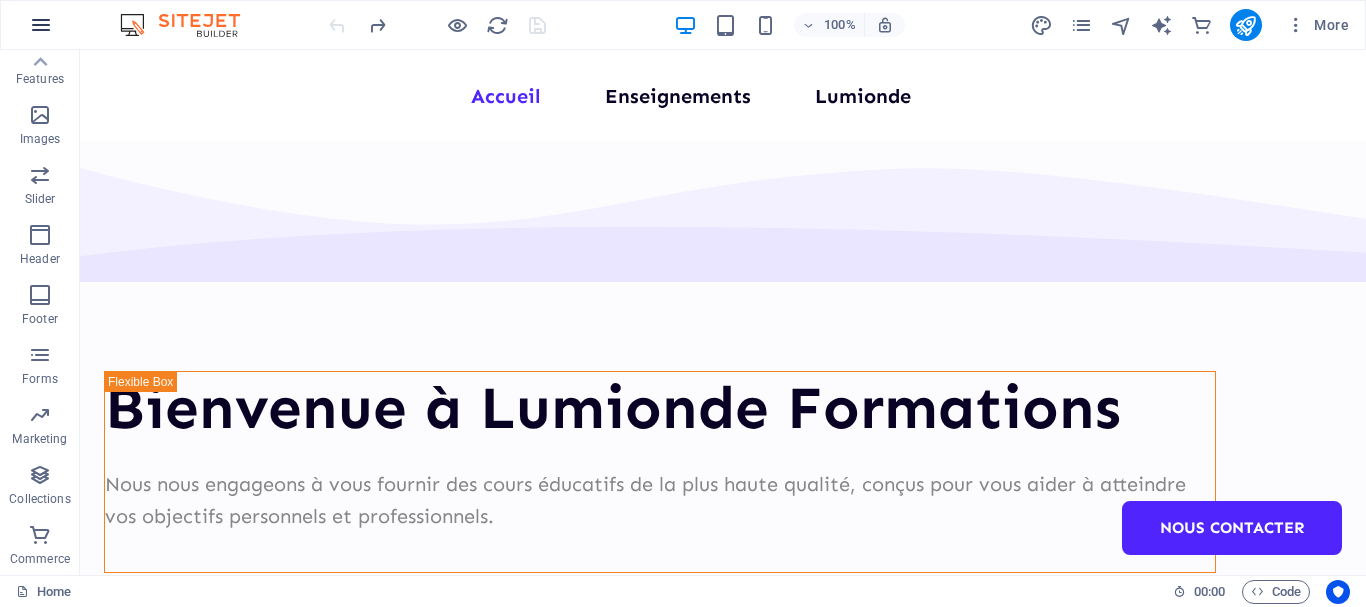 click at bounding box center [41, 25] 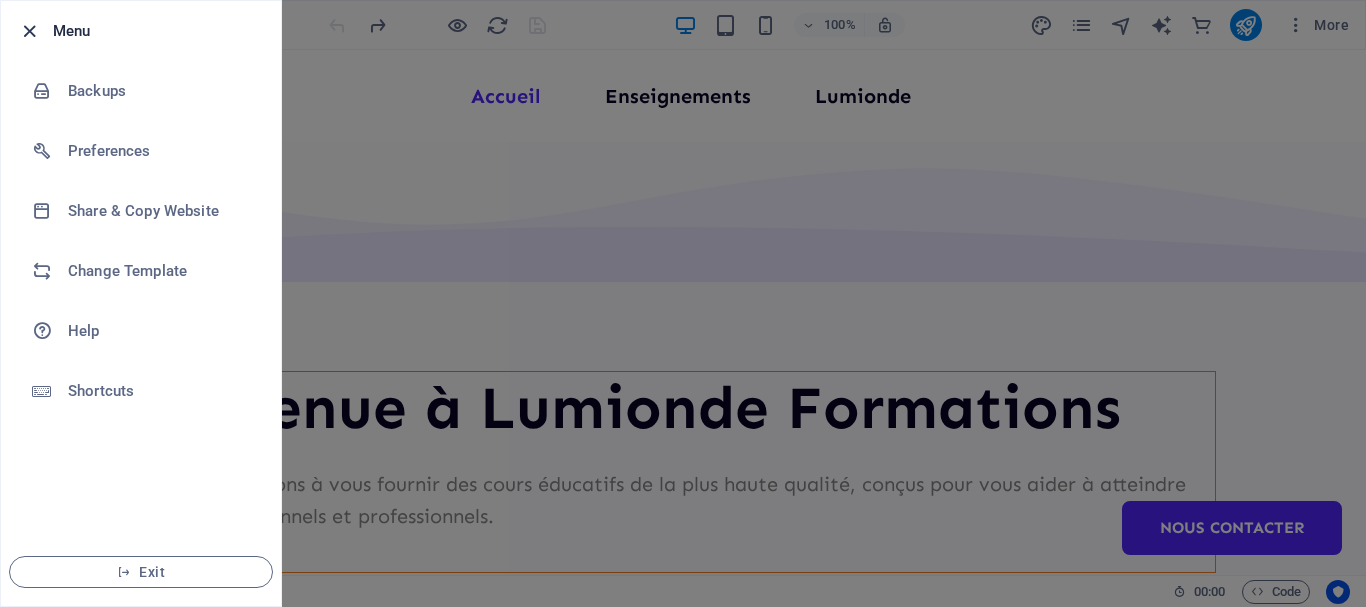 click at bounding box center [29, 31] 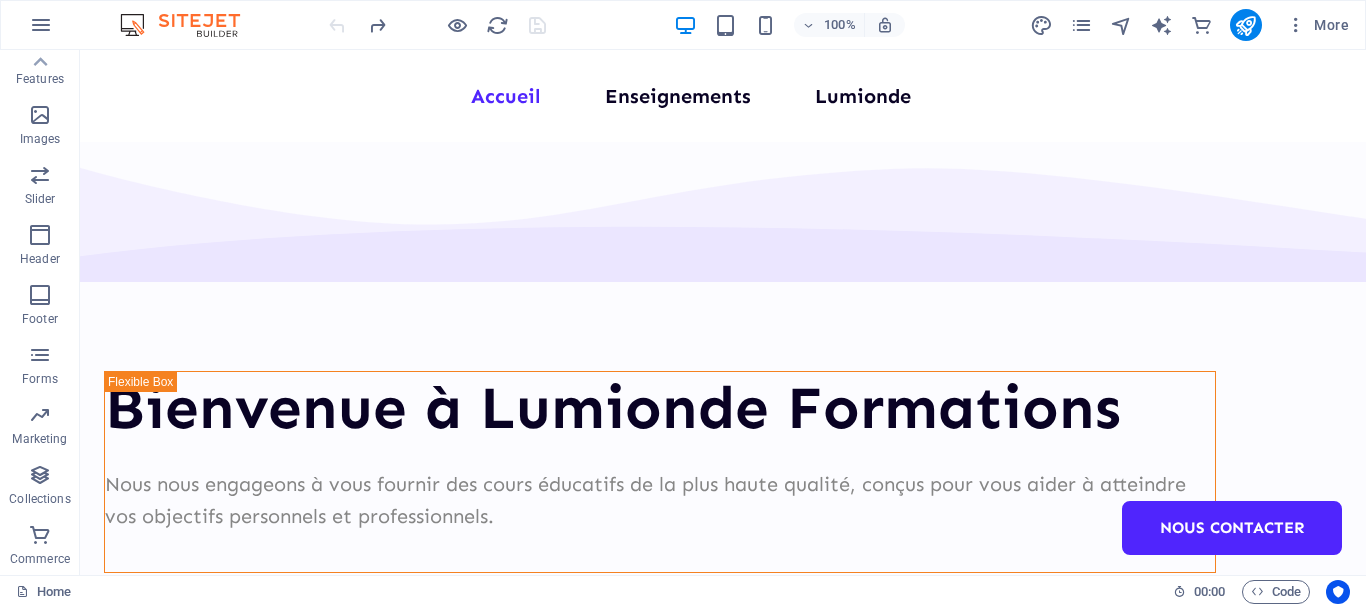 click at bounding box center [41, 25] 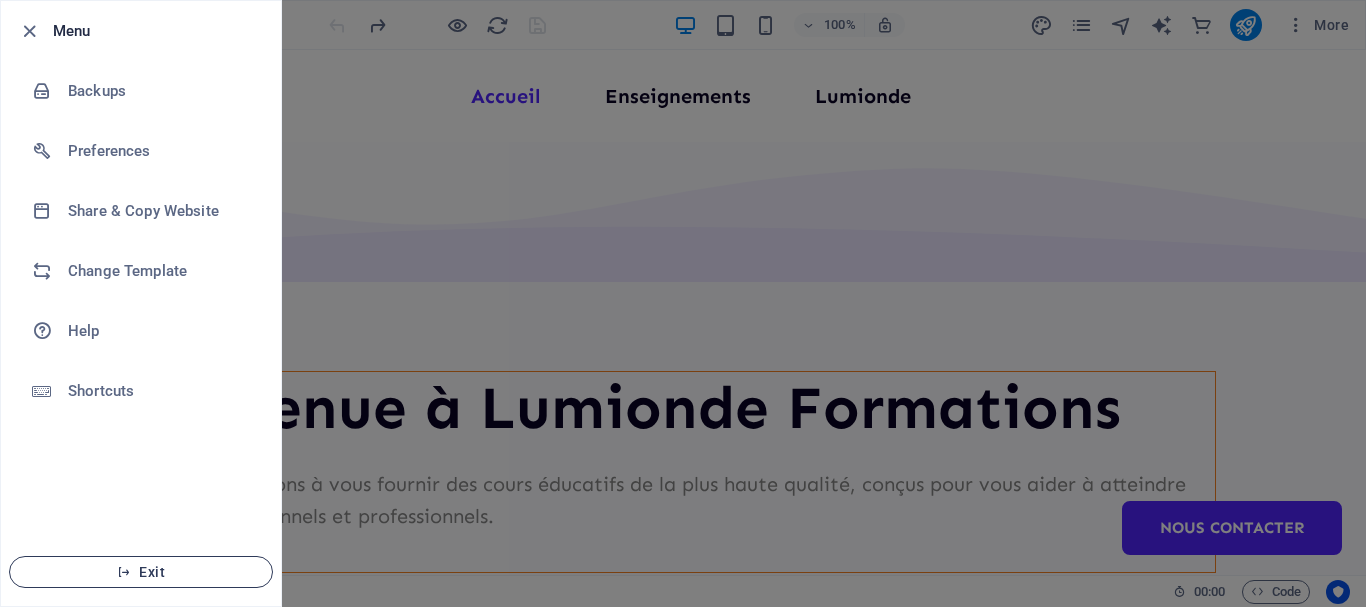 click on "Exit" at bounding box center (141, 572) 